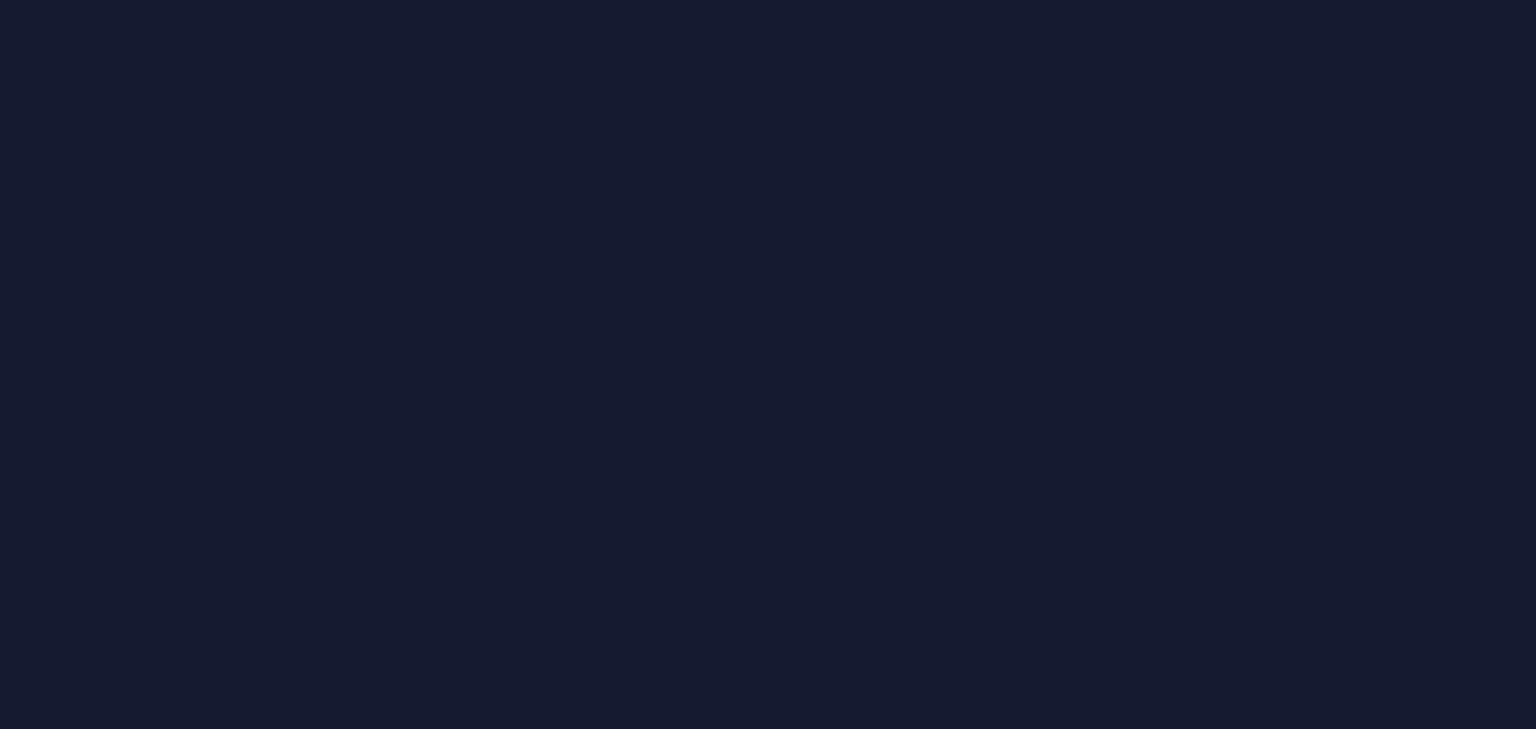 scroll, scrollTop: 0, scrollLeft: 0, axis: both 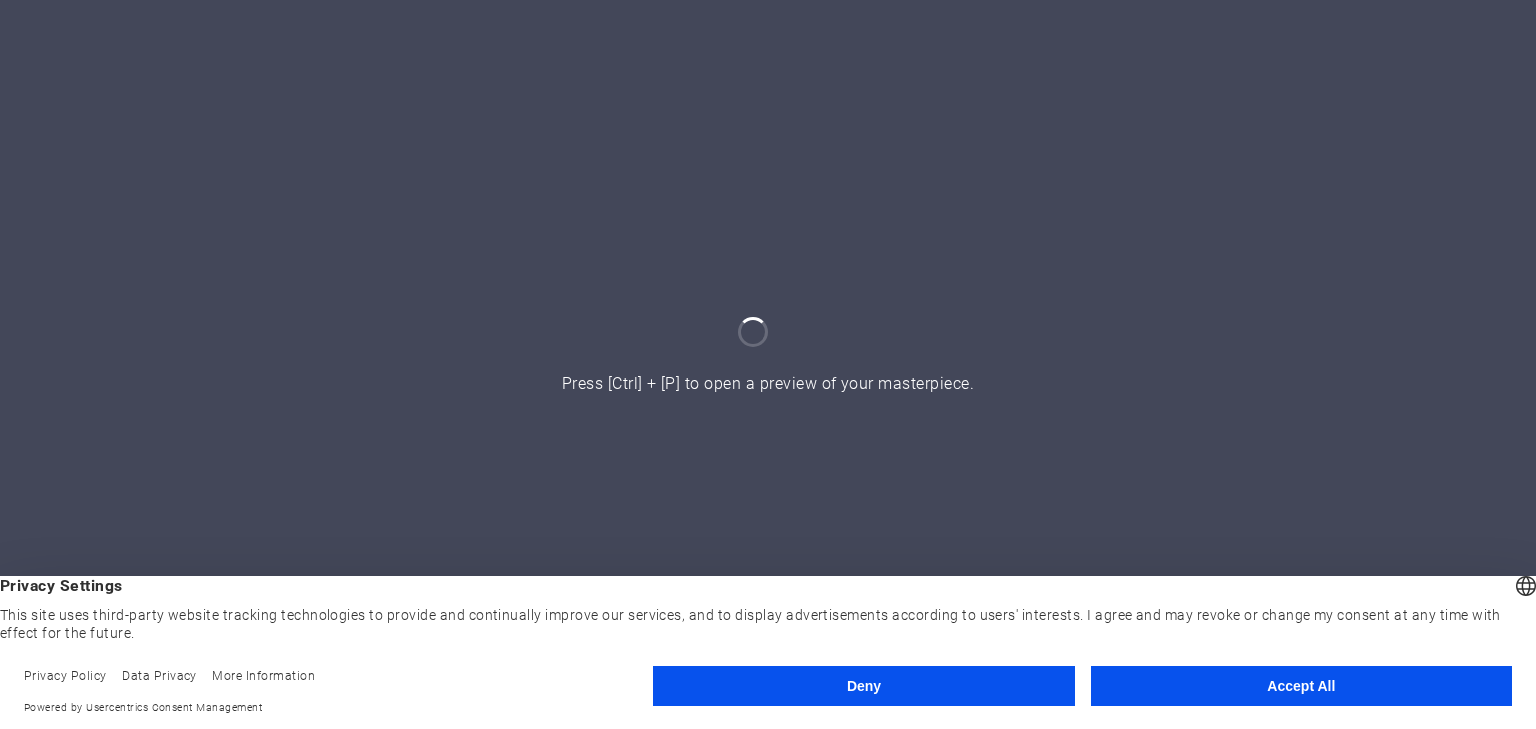 click on "Accept All" at bounding box center [1301, 686] 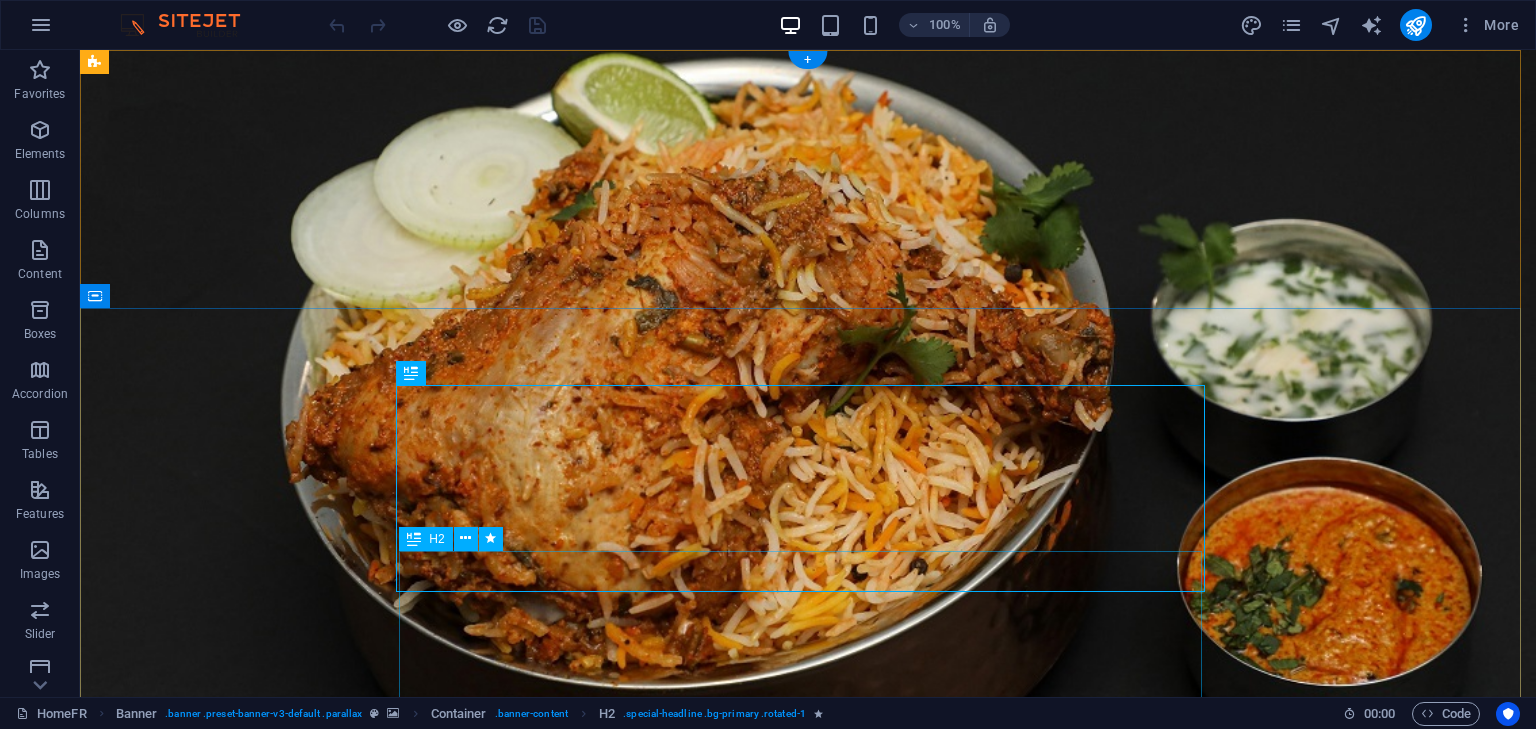 scroll, scrollTop: 0, scrollLeft: 0, axis: both 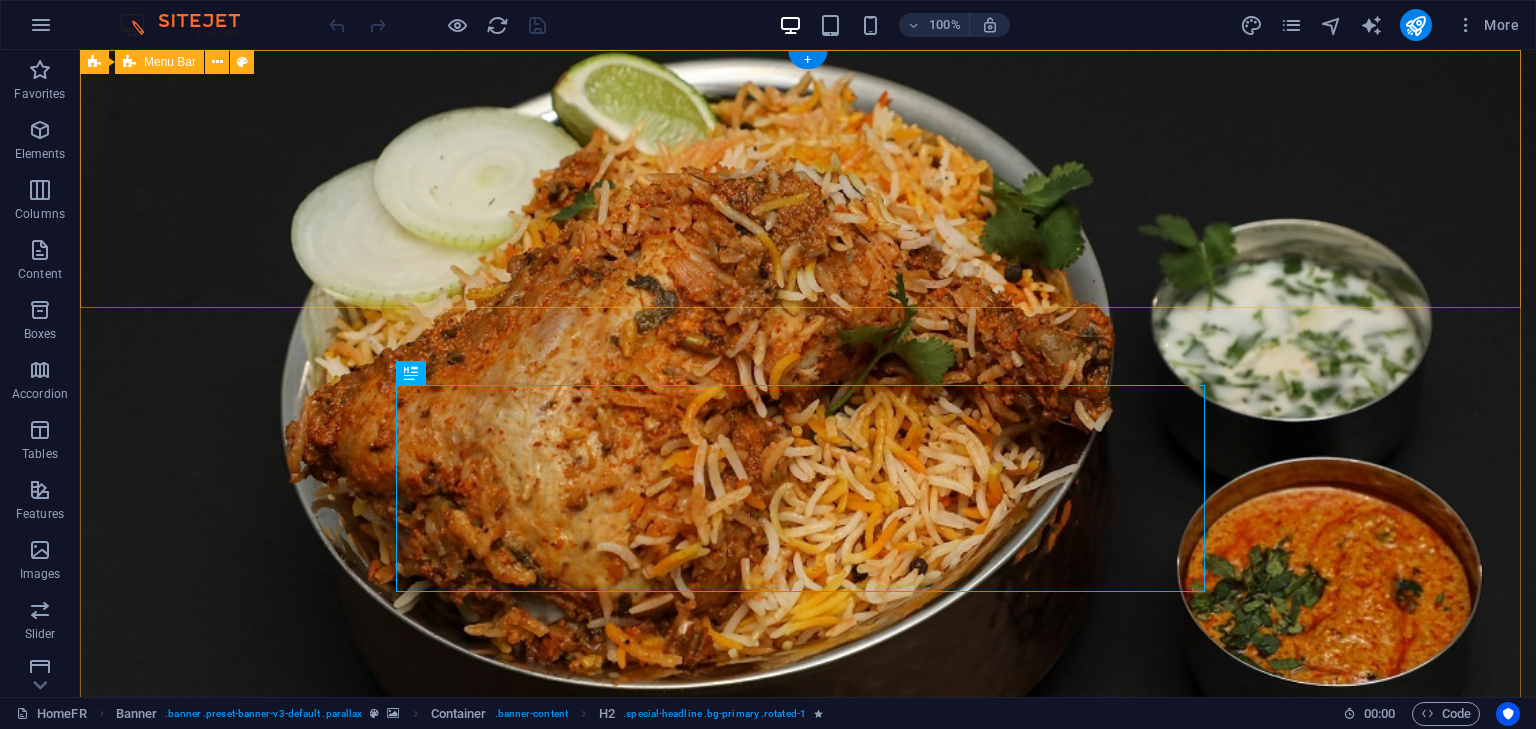 click on "Home About Menu Location Order Contact" at bounding box center [808, 881] 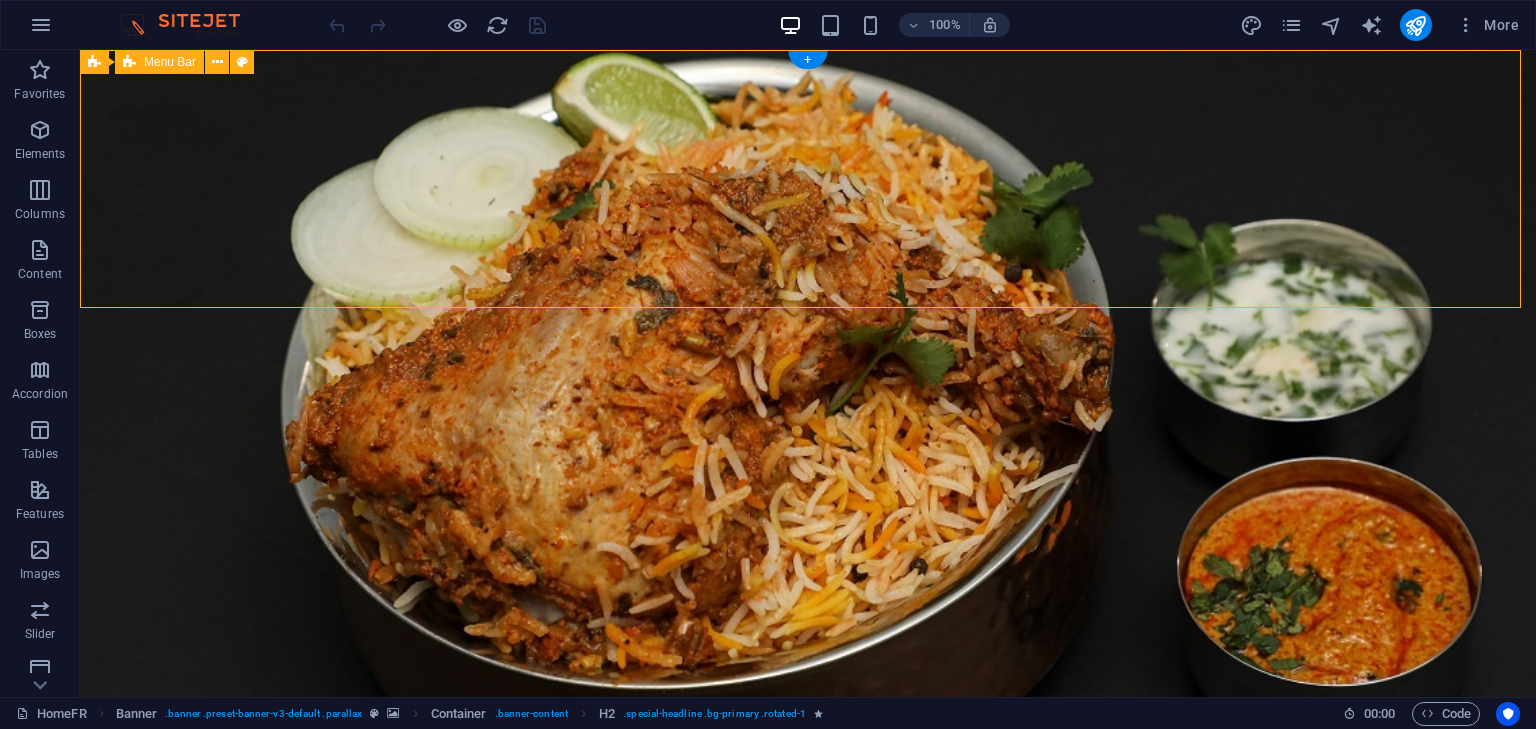 click on "Home About Menu Location Order Contact" at bounding box center [808, 881] 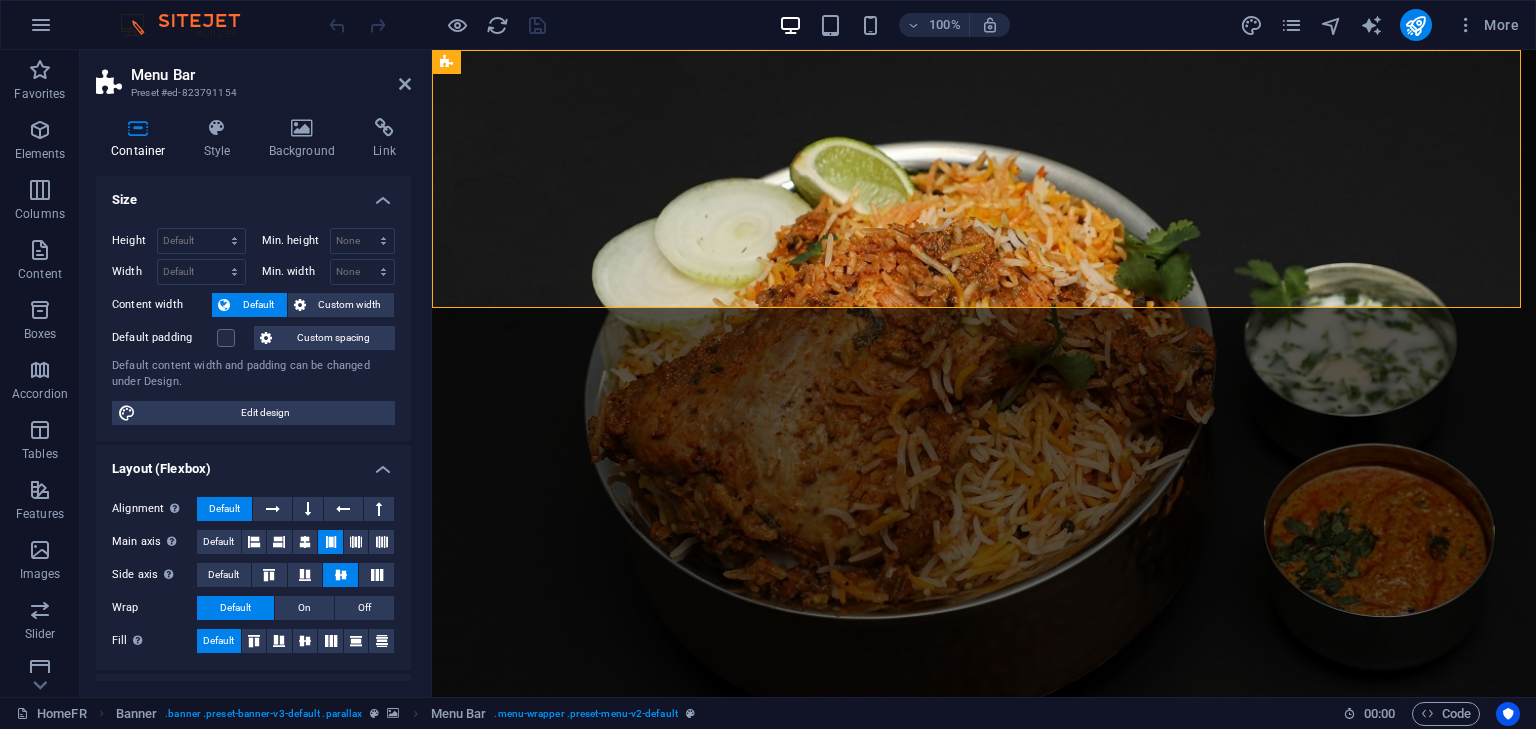 click on "Container Style Background Link Size Height Default px rem % vh vw Min. height None px rem % vh vw Width Default px rem % em vh vw Min. width None px rem % vh vw Content width Default Custom width Width Default px rem % em vh vw Min. width None px rem % vh vw Default padding Custom spacing Default content width and padding can be changed under Design. Edit design Layout (Flexbox) Alignment Determines the flex direction. Default Main axis Determine how elements should behave along the main axis inside this container (justify content). Default Side axis Control the vertical direction of the element inside of the container (align items). Default Wrap Default On Off Fill Controls the distances and direction of elements on the y-axis across several lines (align content). Default Accessibility ARIA helps assistive technologies (like screen readers) to understand the role, state, and behavior of web elements Role The ARIA role defines the purpose of an element.  None Alert Article Banner Comment Fan" at bounding box center (253, 399) 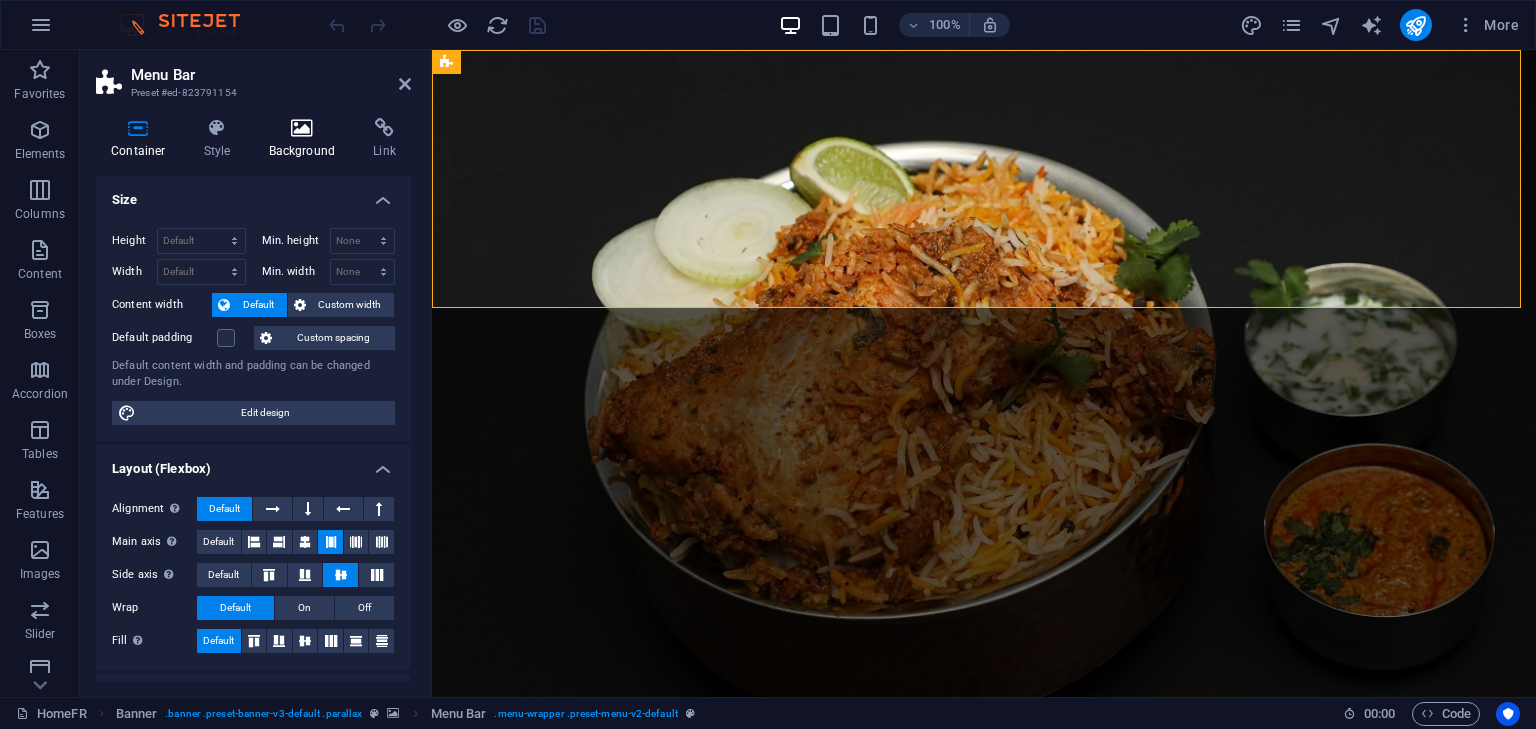 click at bounding box center (302, 128) 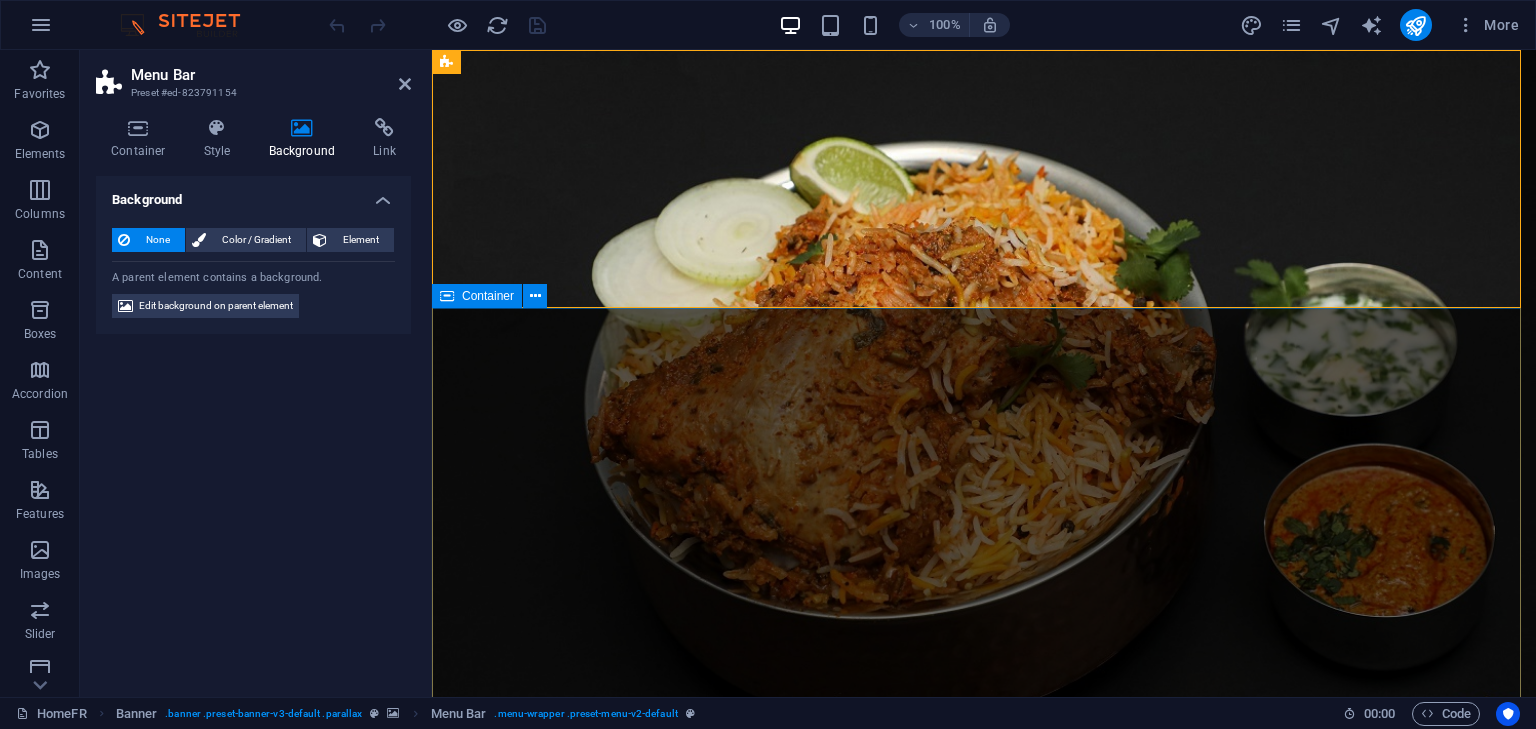 click on "Best Hyderabadi Biryani in Montreal Order now ­ [PHONE]" at bounding box center (984, 1259) 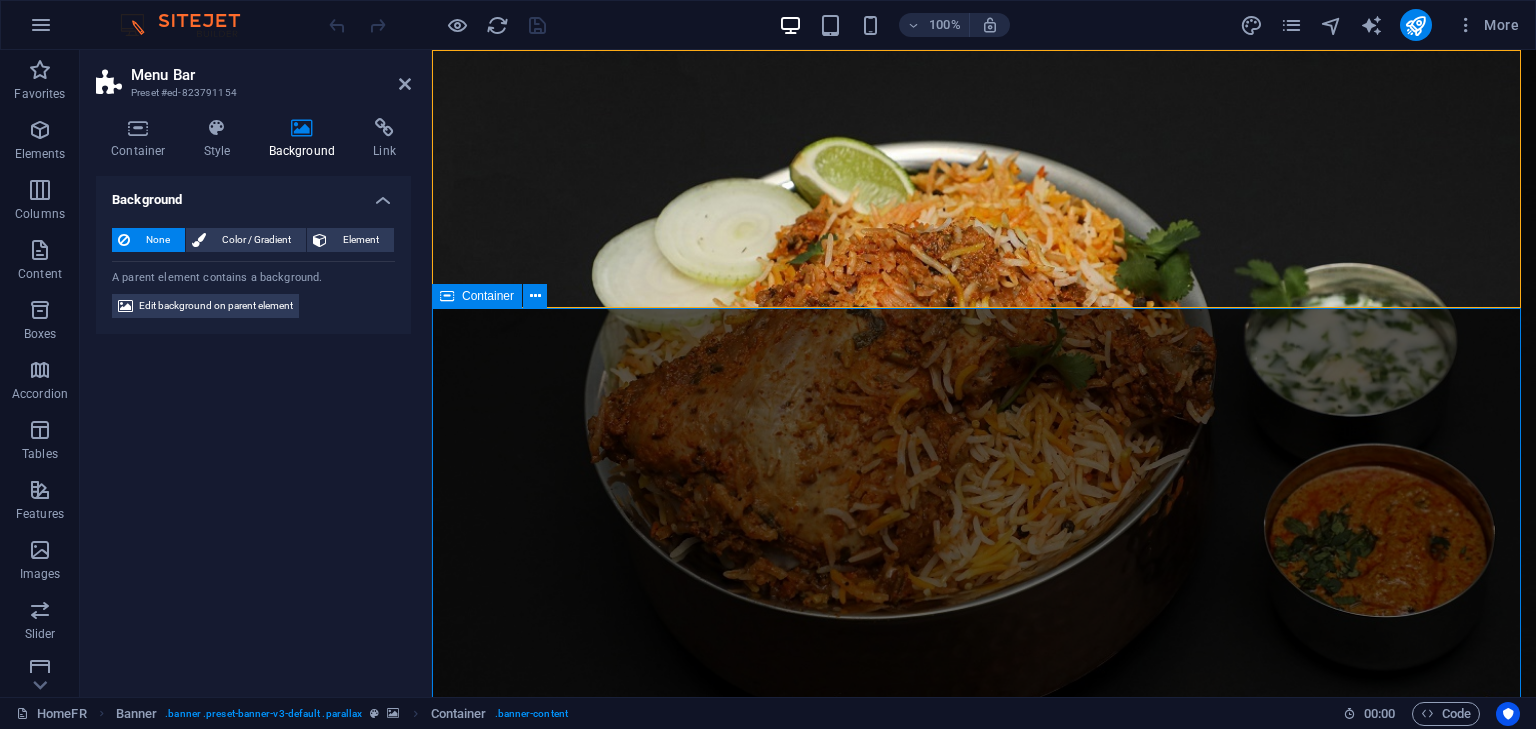 click on "Best Hyderabadi Biryani in Montreal Order now ­ [PHONE]" at bounding box center (984, 1259) 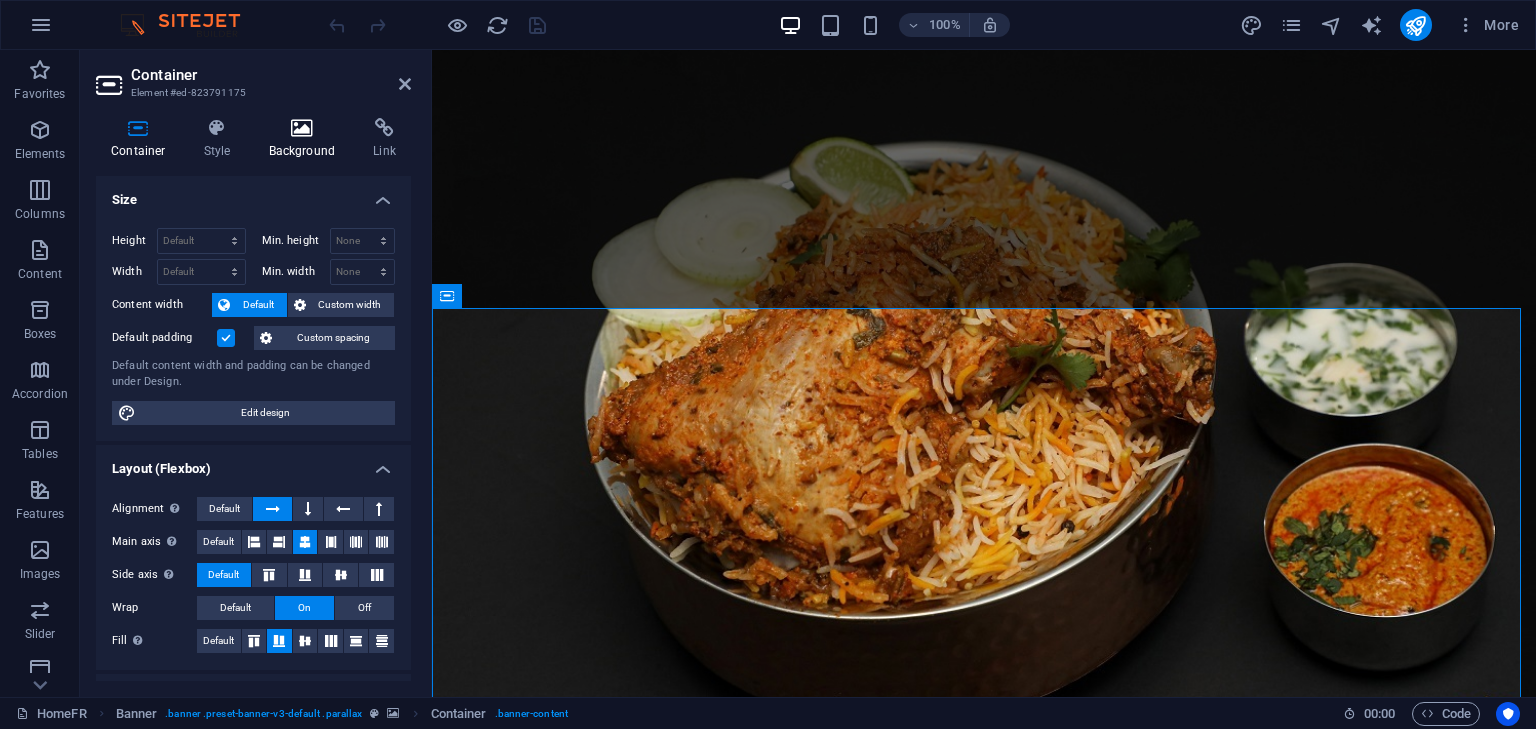 click on "Background" at bounding box center [306, 139] 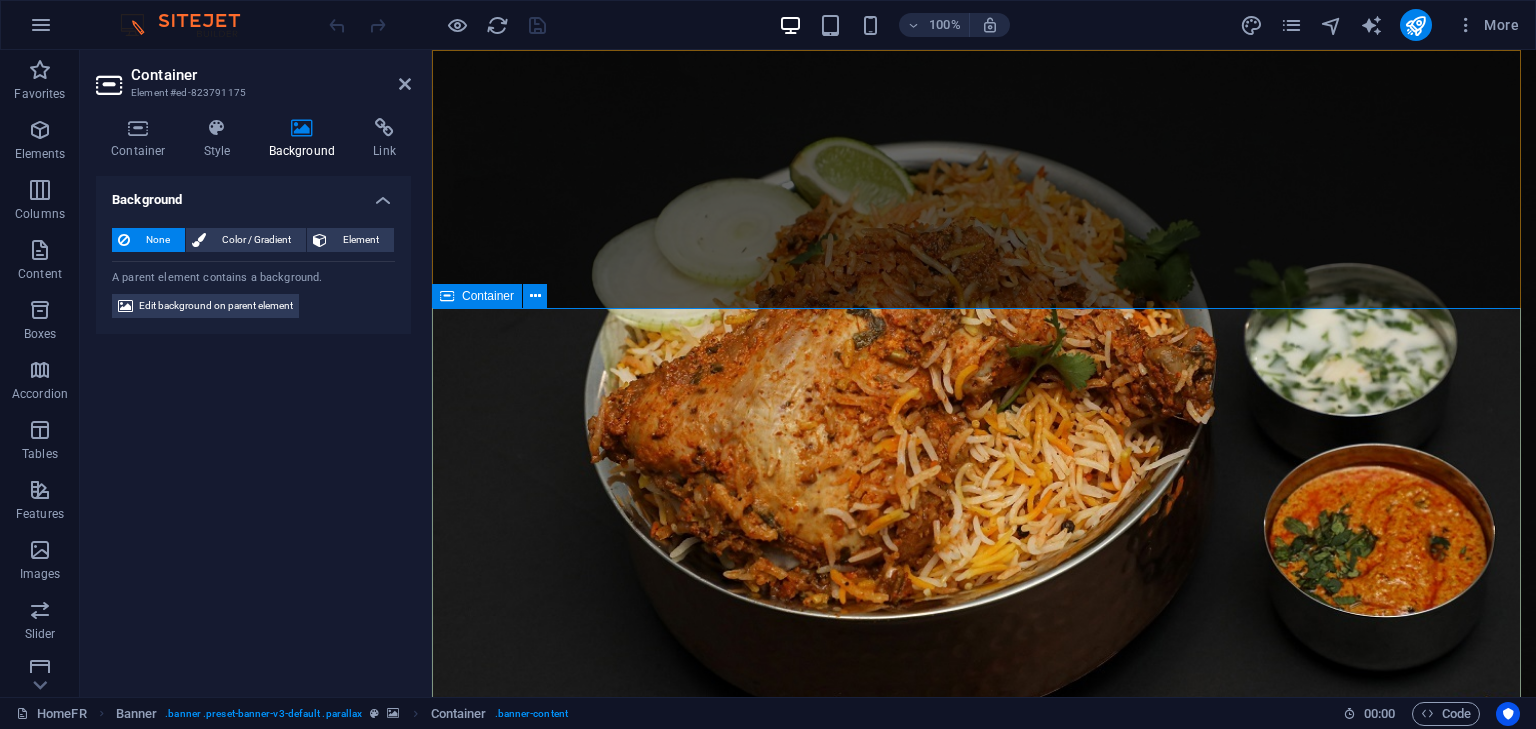 click on "Best Hyderabadi Biryani in Montreal Order now ­ [PHONE]" at bounding box center [984, 1259] 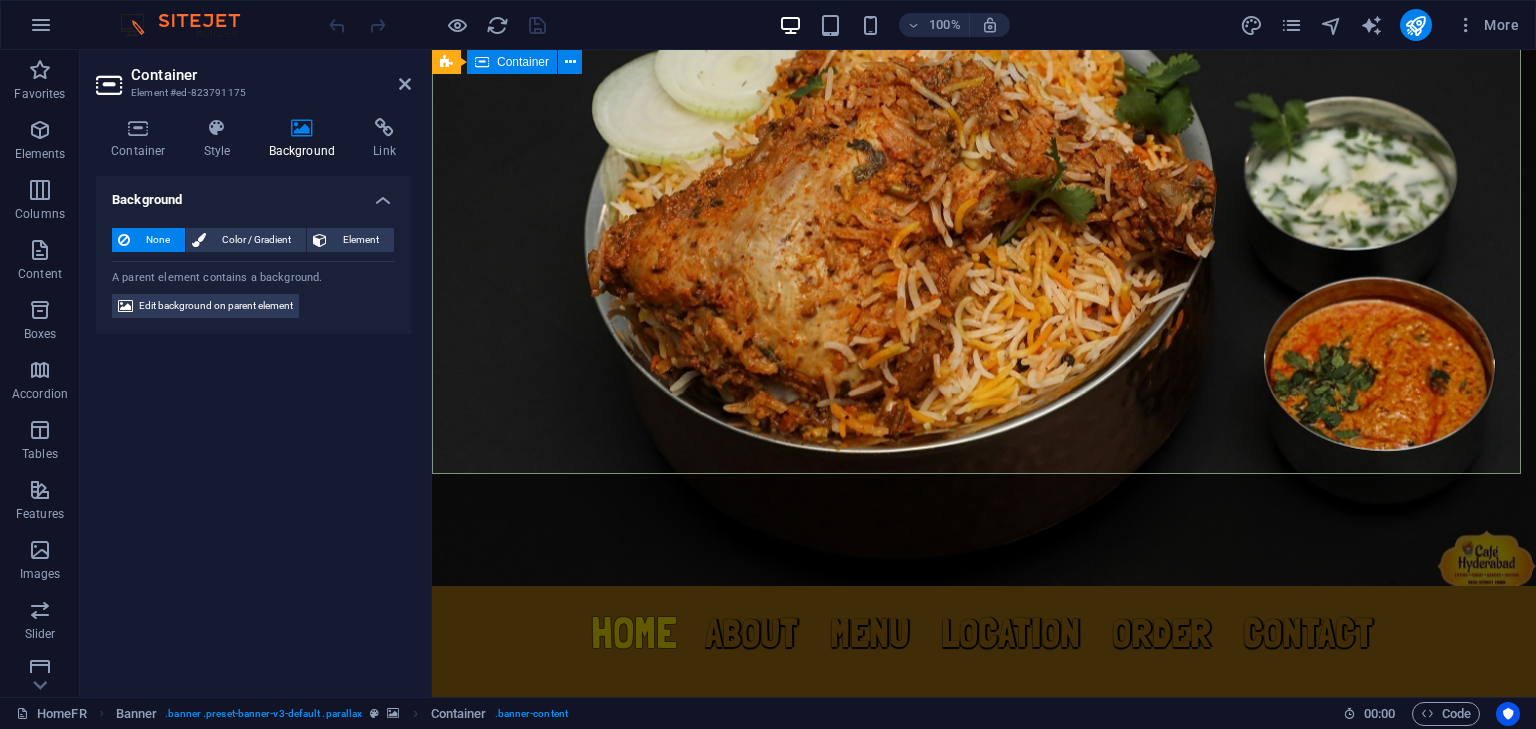 click on "Best Hyderabadi Biryani in Montreal Order now ­ [PHONE]" at bounding box center [984, 926] 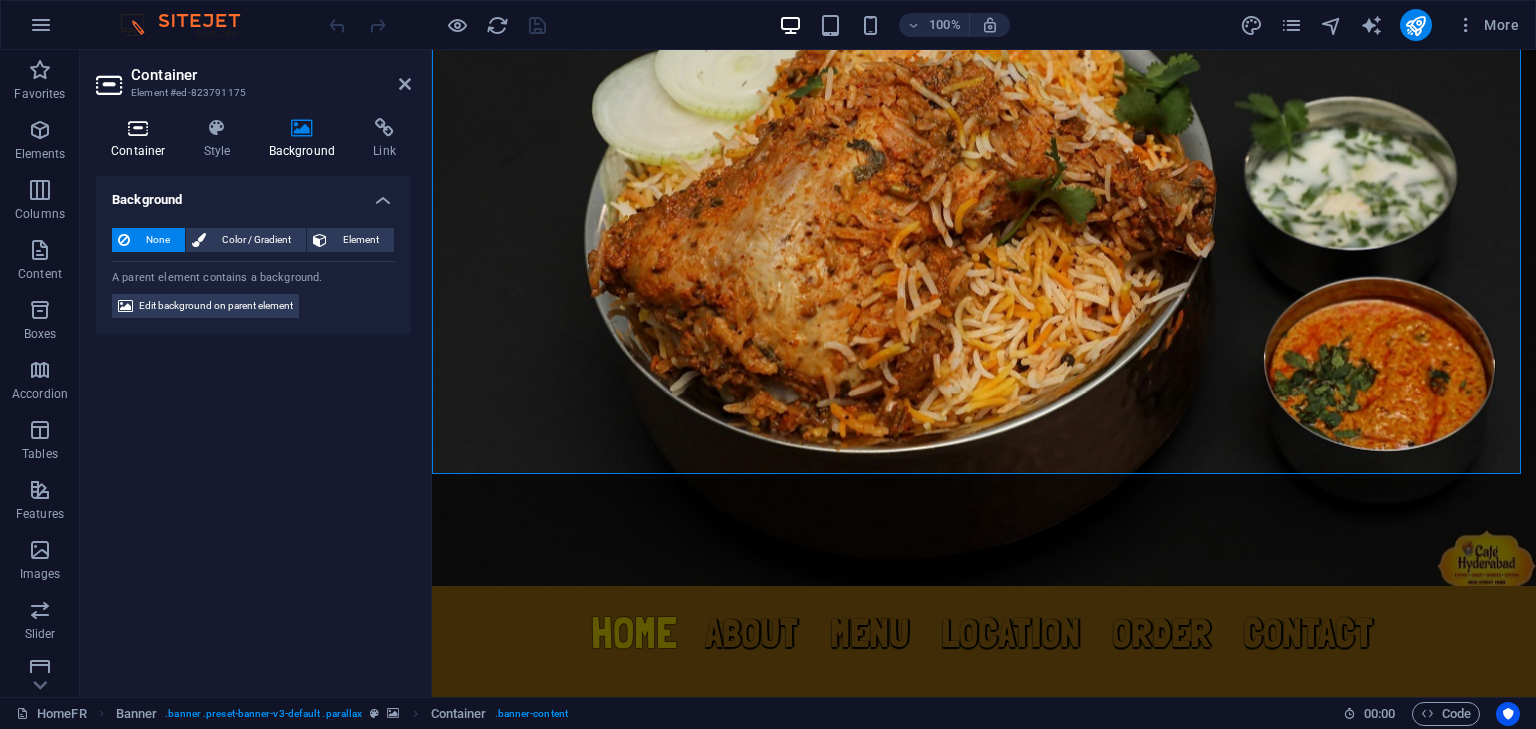click at bounding box center [138, 128] 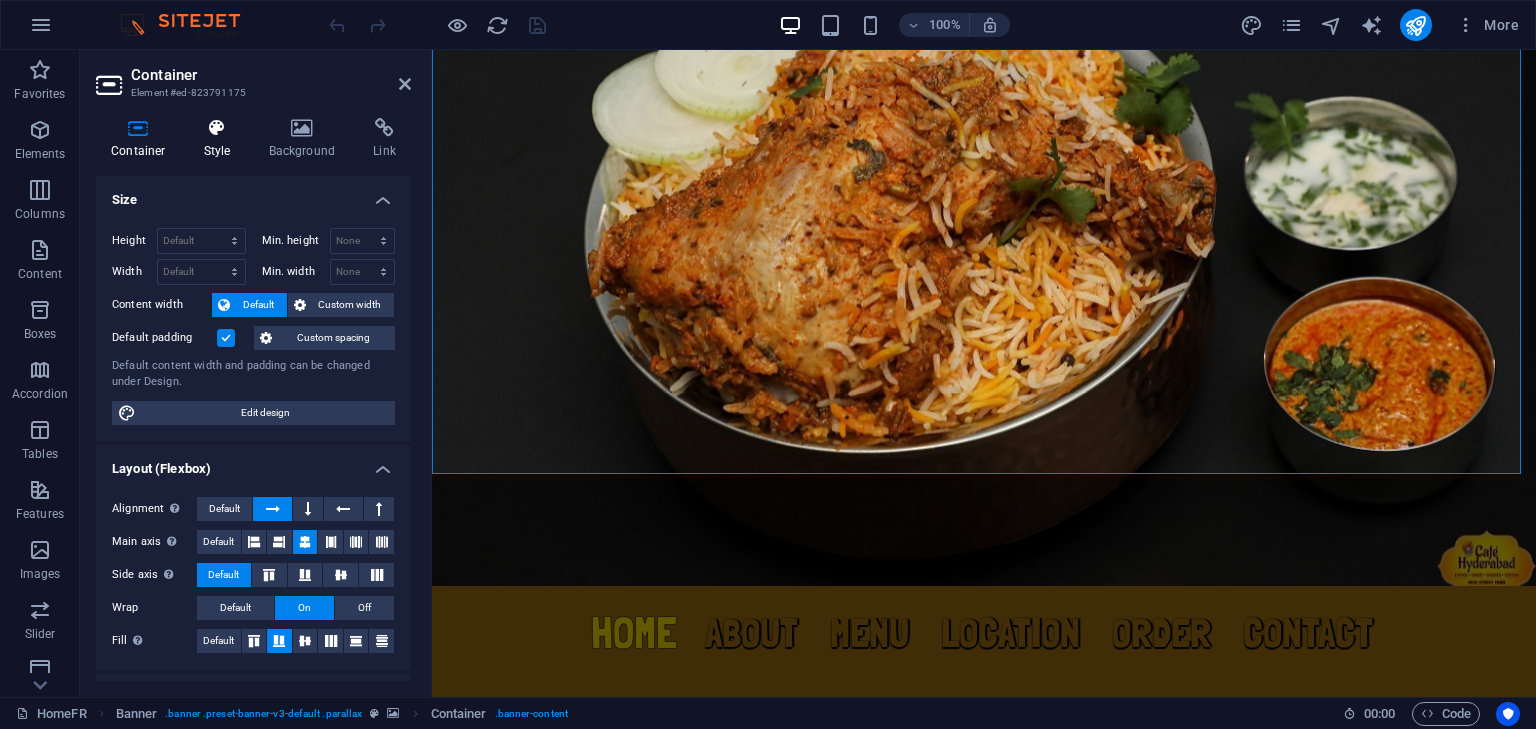 click on "Style" at bounding box center (221, 139) 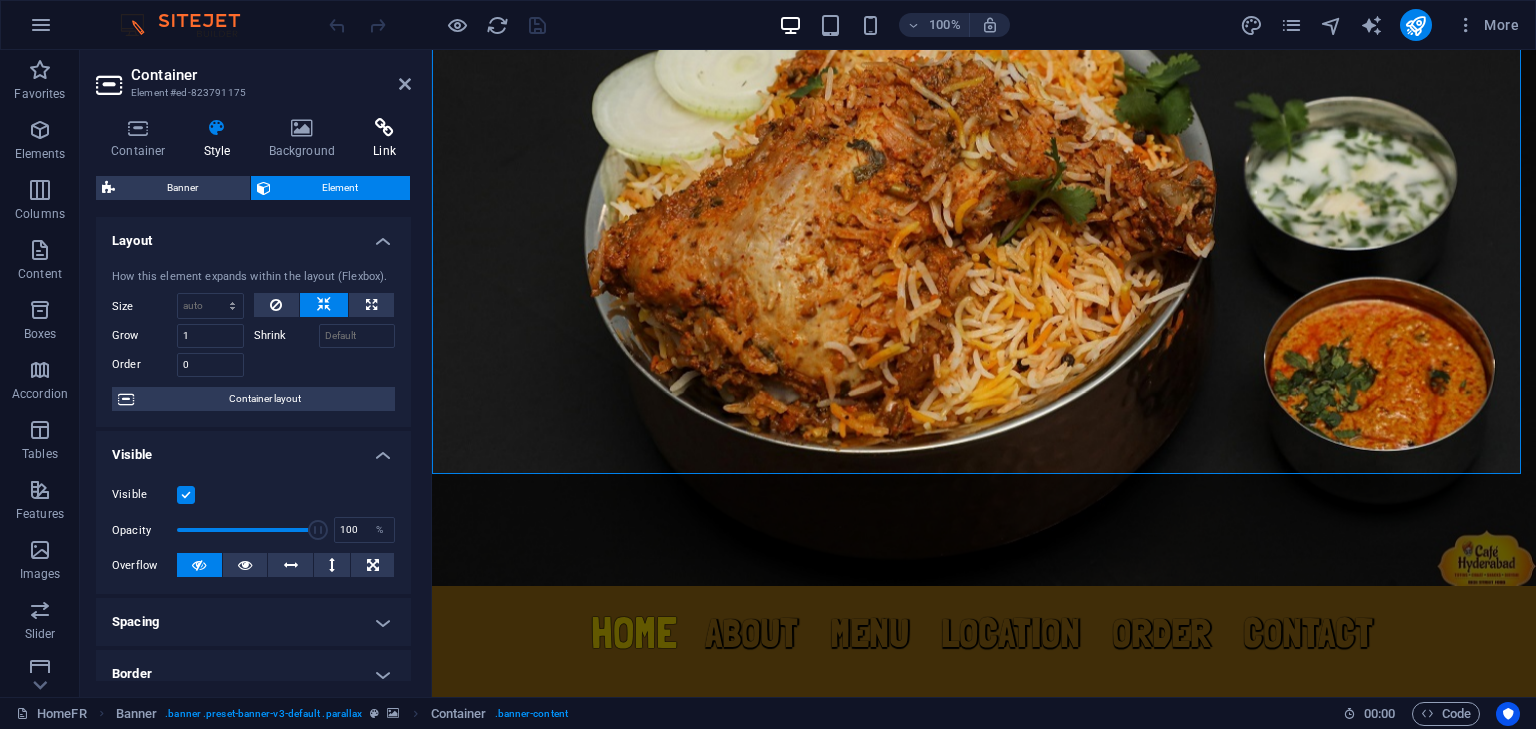 click on "Link" at bounding box center (384, 139) 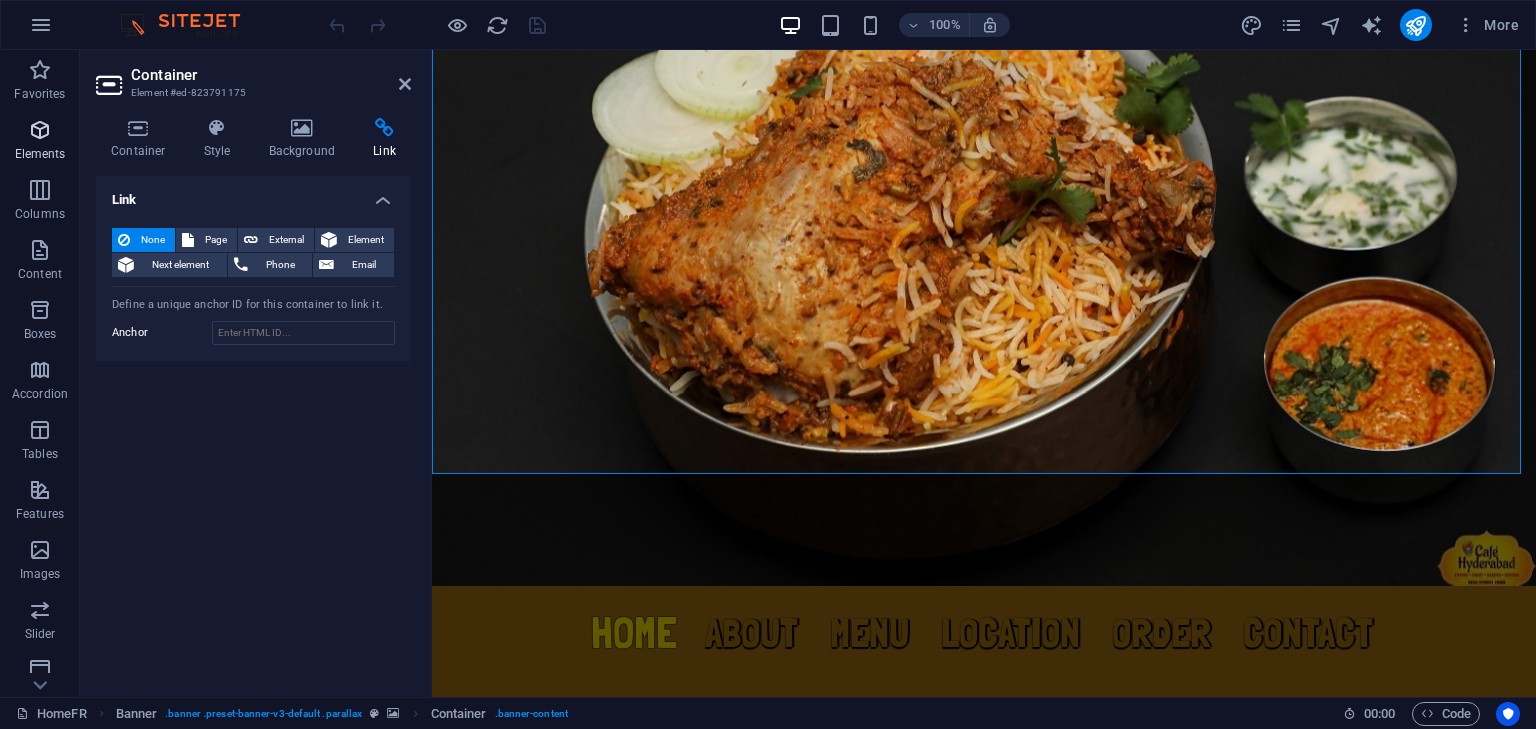 click at bounding box center (40, 130) 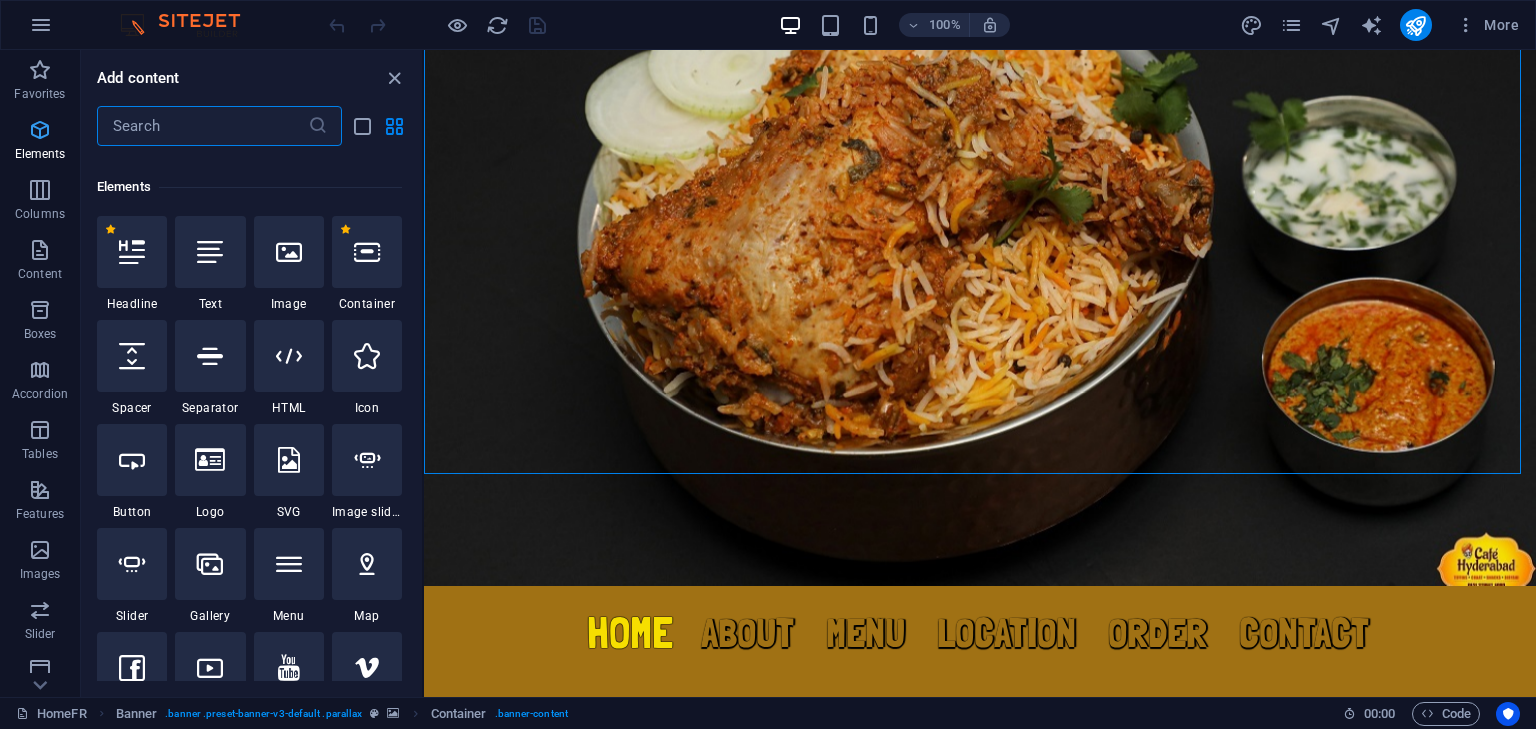 scroll, scrollTop: 213, scrollLeft: 0, axis: vertical 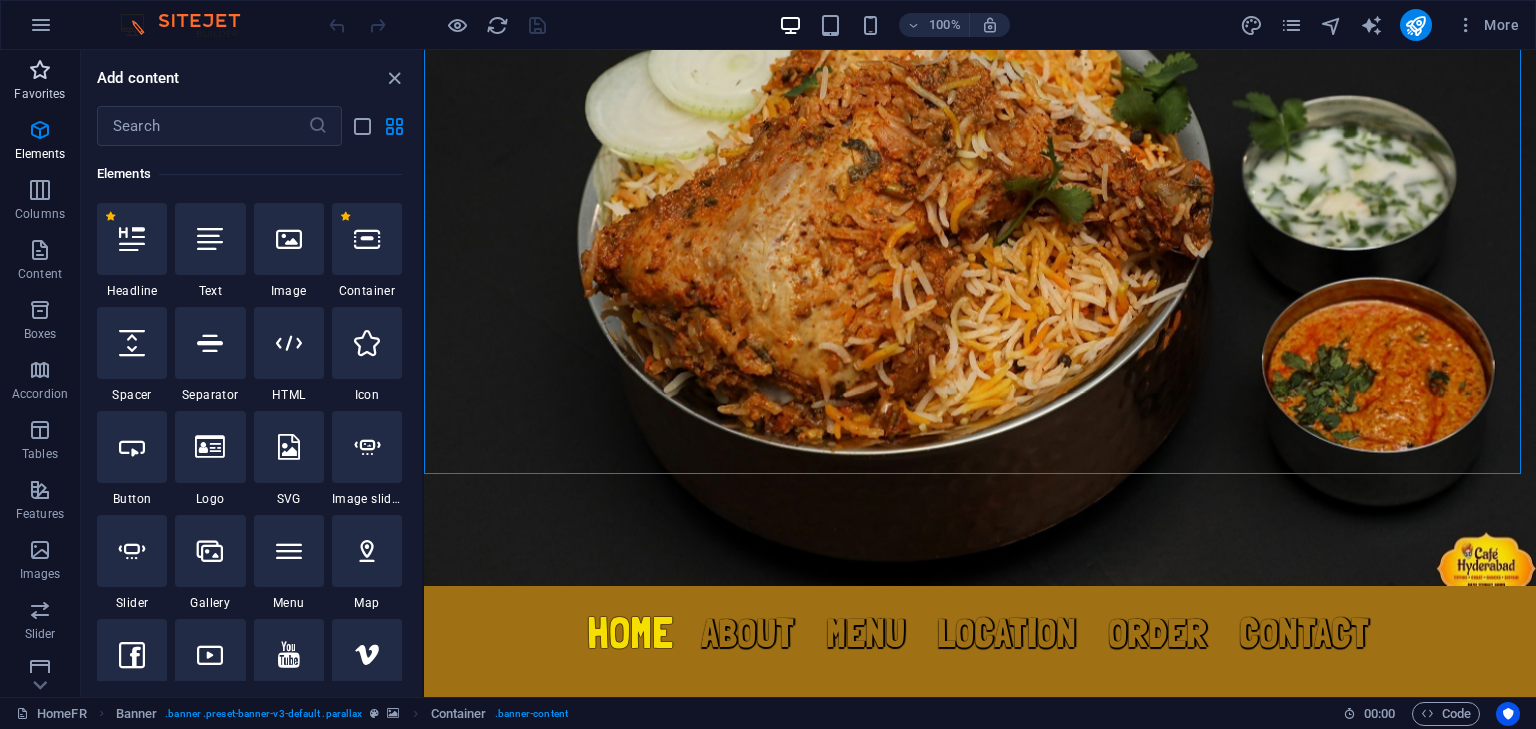 click on "Favorites" at bounding box center (39, 94) 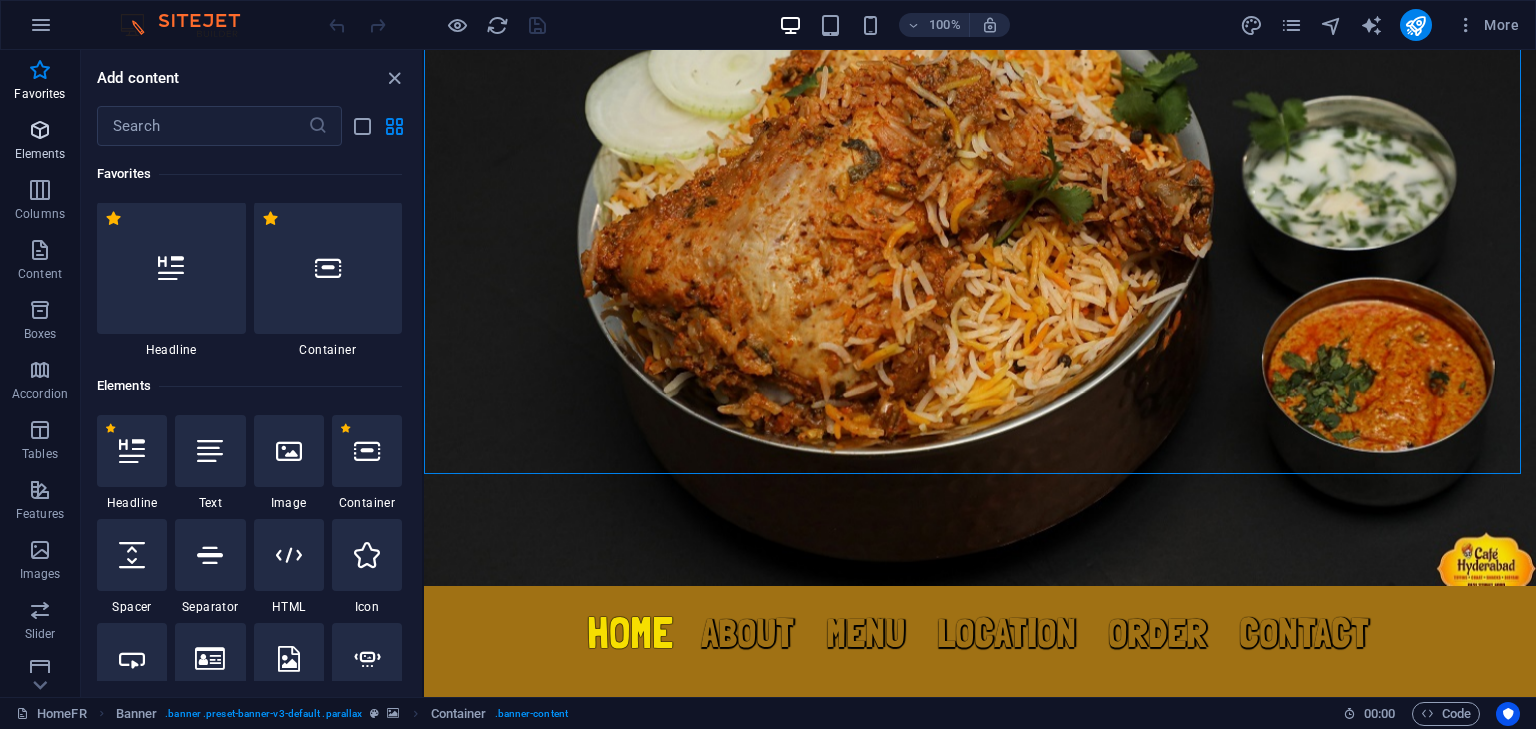 scroll, scrollTop: 0, scrollLeft: 0, axis: both 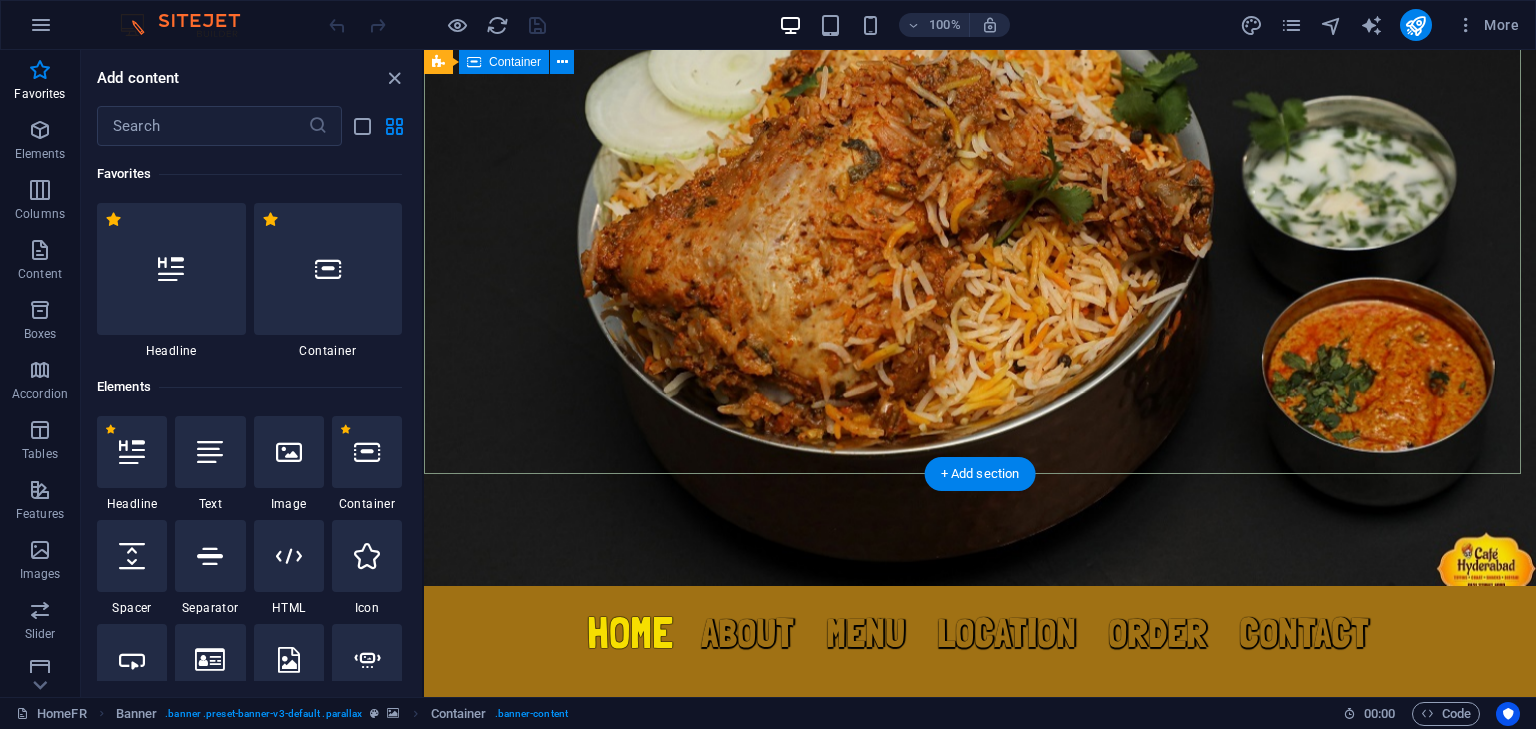 click on "Best Hyderabadi Biryani in Montreal Order now ­ [PHONE]" at bounding box center [980, 926] 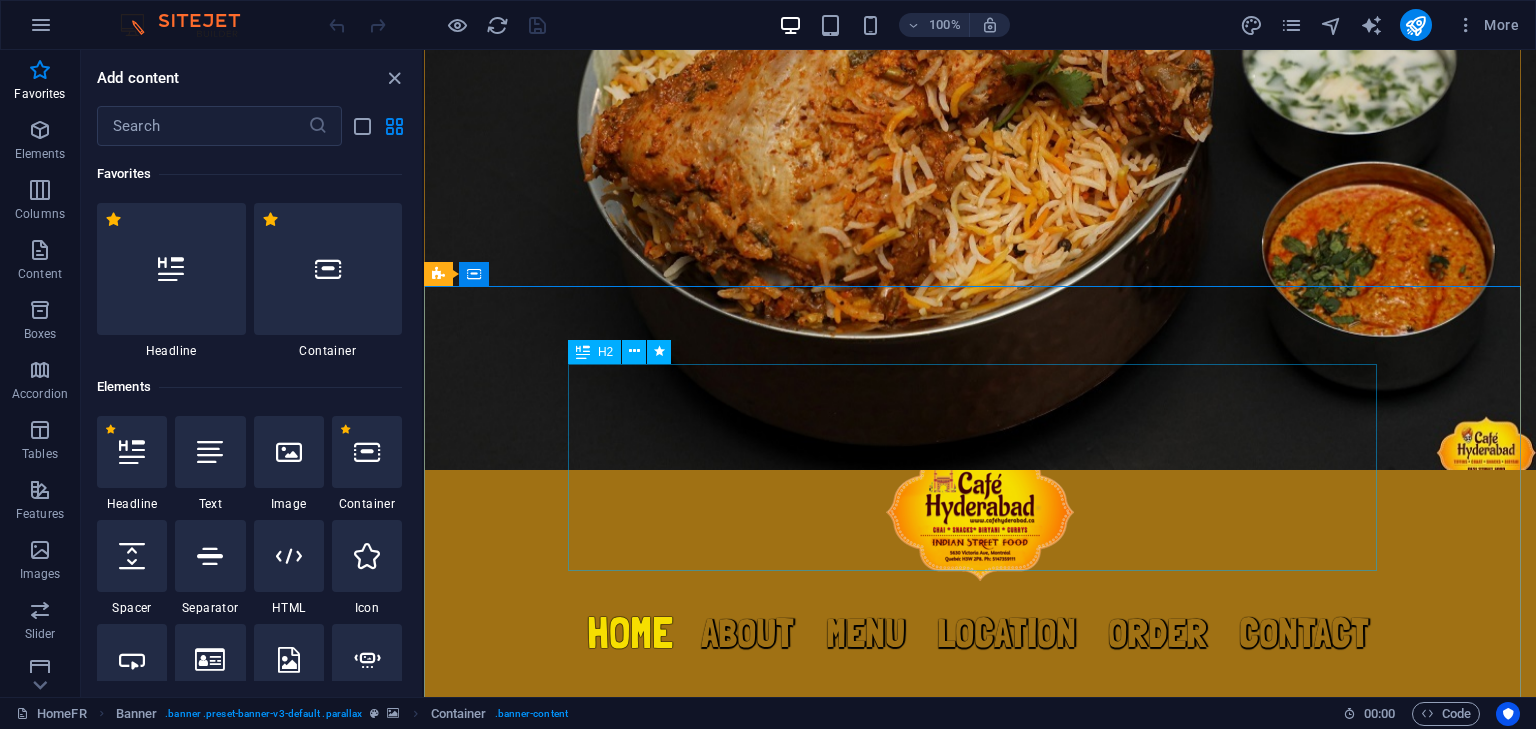 scroll, scrollTop: 0, scrollLeft: 0, axis: both 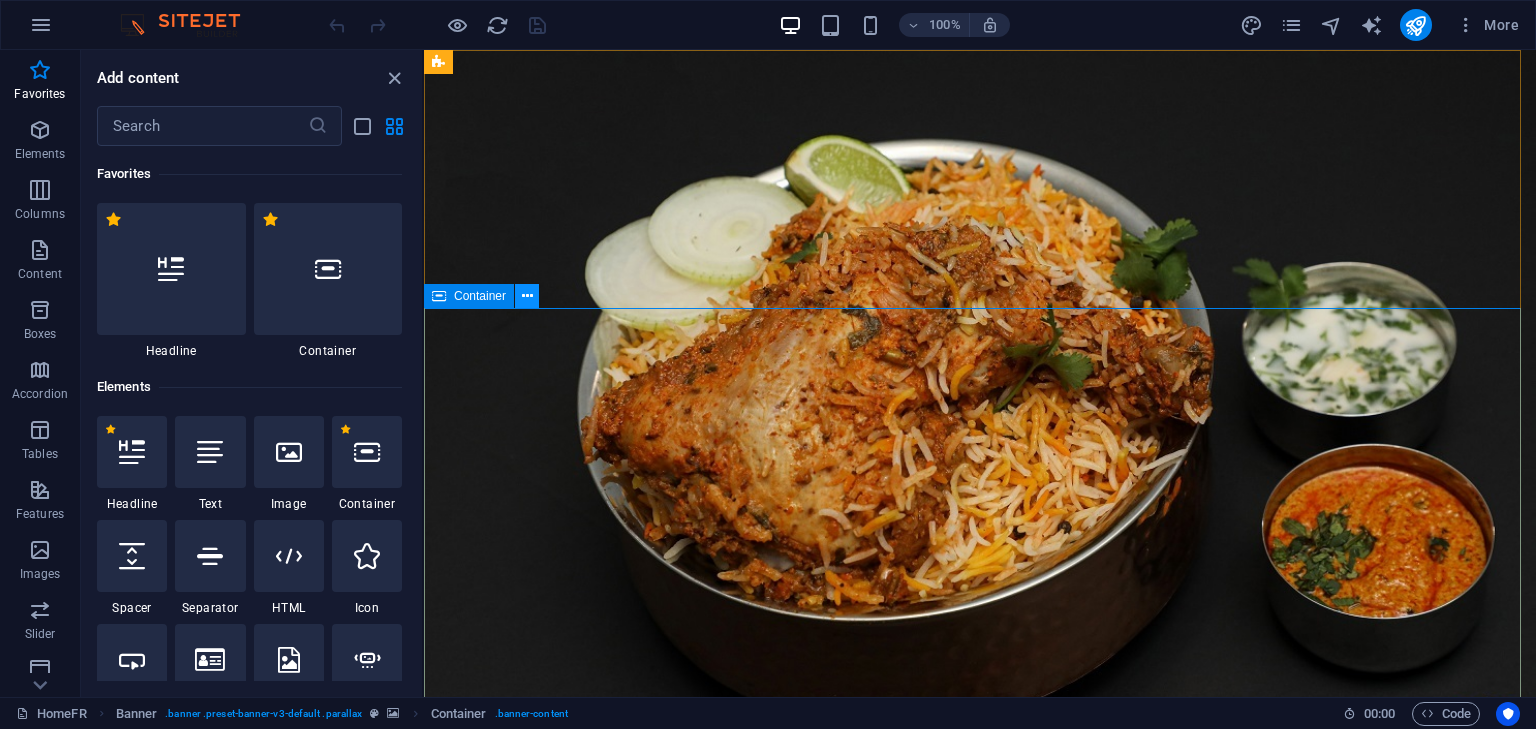 click at bounding box center (527, 296) 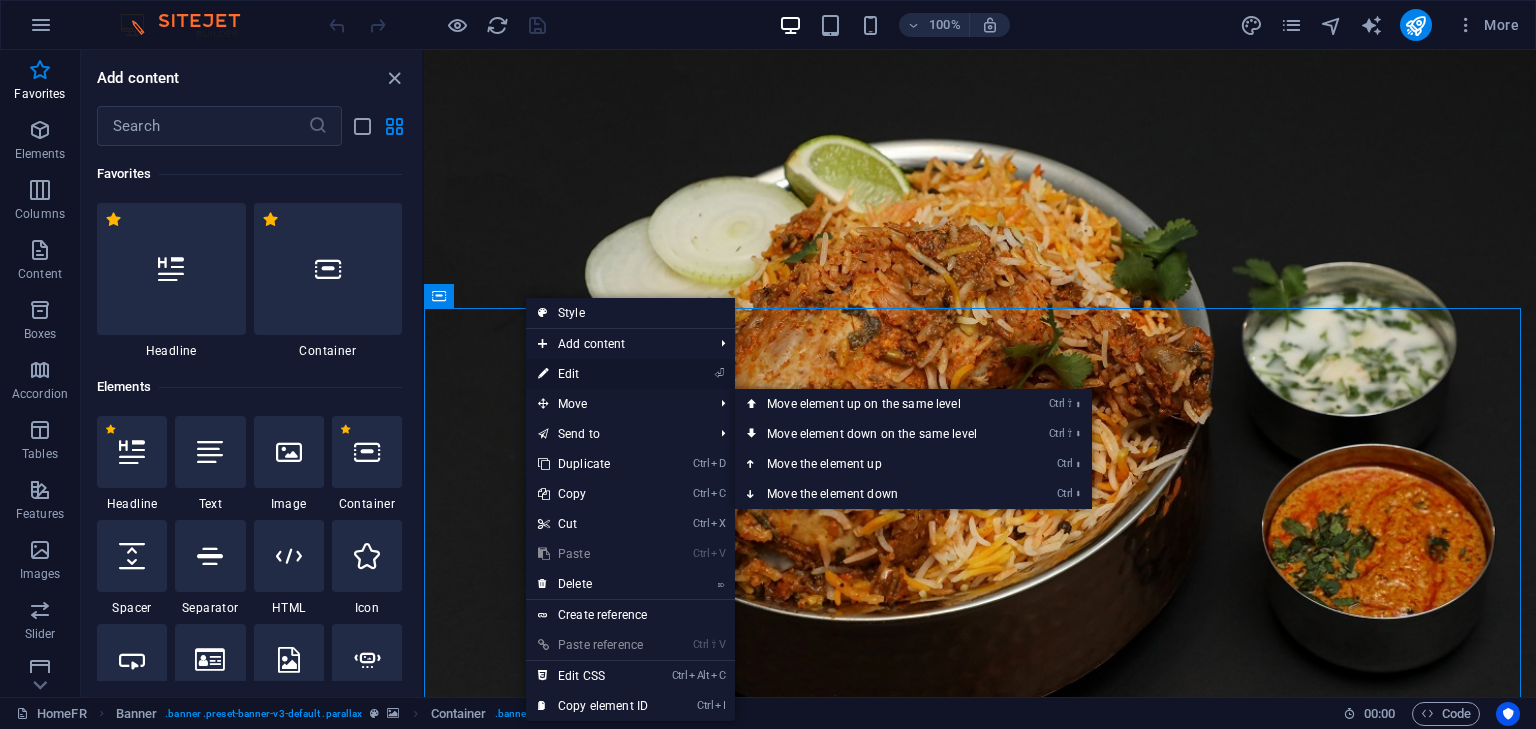 click on "⏎  Edit" at bounding box center [593, 374] 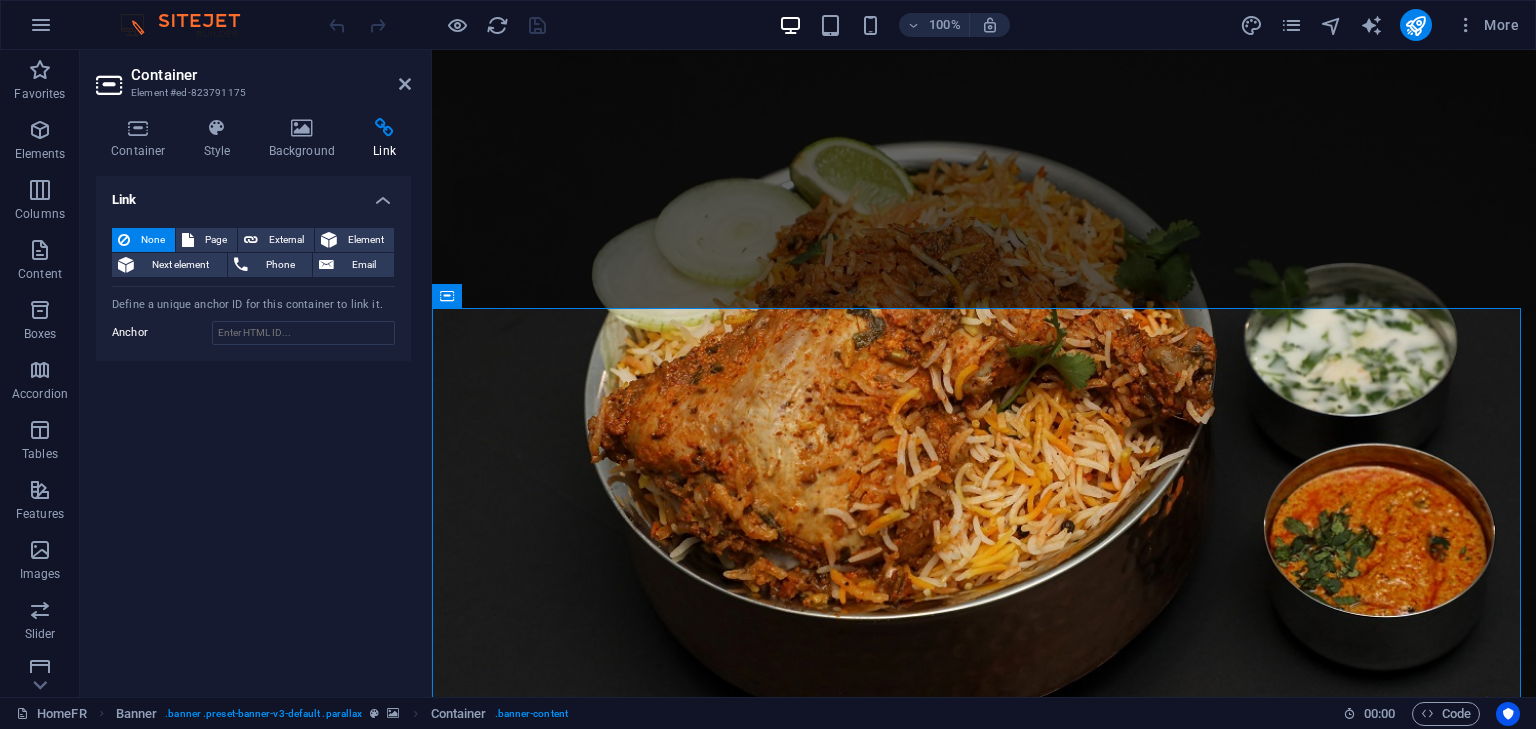 click on "Container Style Background Link Size Height Default px rem % vh vw Min. height None px rem % vh vw Width Default px rem % em vh vw Min. width None px rem % vh vw Content width Default Custom width Width Default px rem % em vh vw Min. width None px rem % vh vw Default padding Custom spacing Default content width and padding can be changed under Design. Edit design Layout (Flexbox) Alignment Determines the flex direction. Default Main axis Determine how elements should behave along the main axis inside this container (justify content). Default Side axis Control the vertical direction of the element inside of the container (align items). Default Wrap Default On Off Fill Controls the distances and direction of elements on the y-axis across several lines (align content). Default Accessibility ARIA helps assistive technologies (like screen readers) to understand the role, state, and behavior of web elements Role The ARIA role defines the purpose of an element.  None Alert Article Banner Comment Fan" at bounding box center (253, 399) 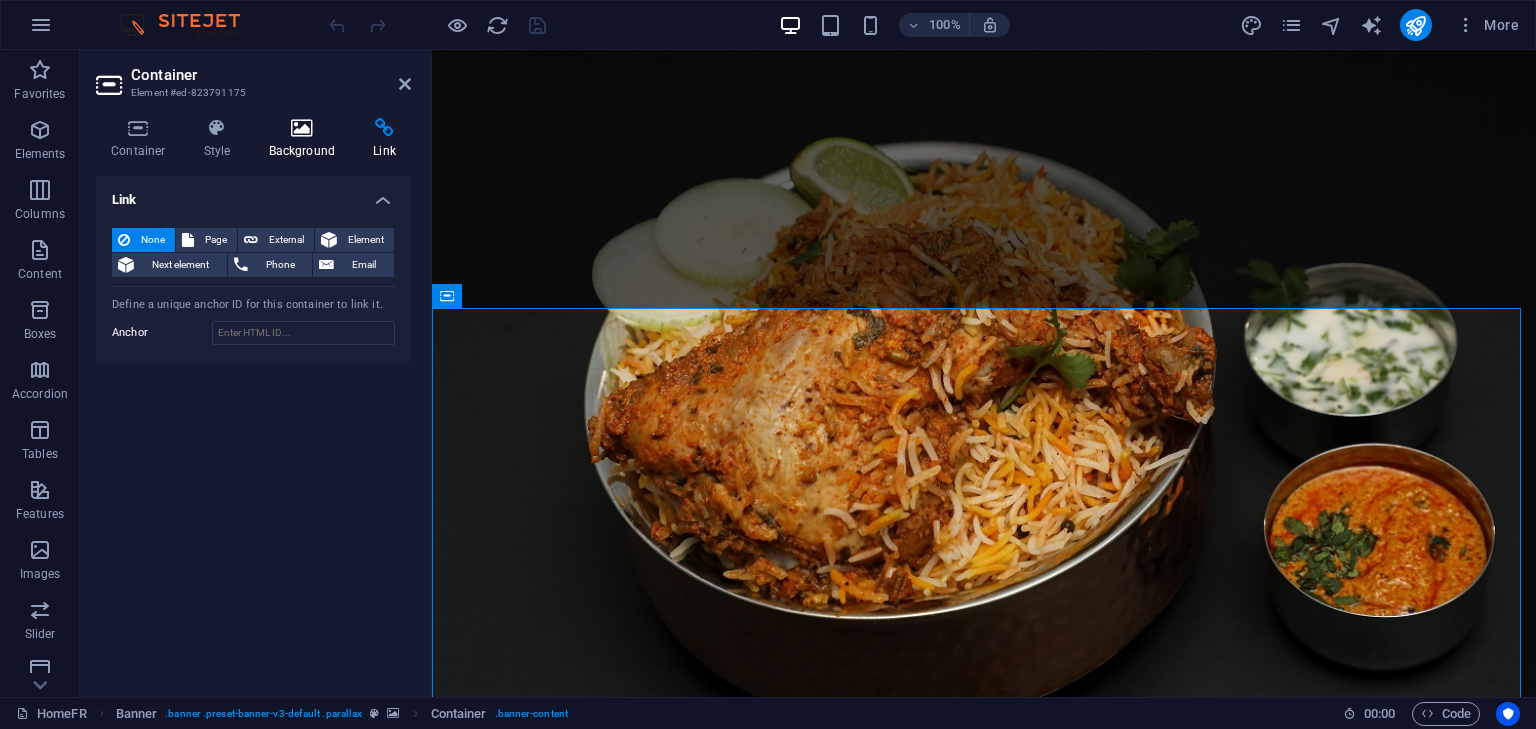 click on "Background" at bounding box center (306, 139) 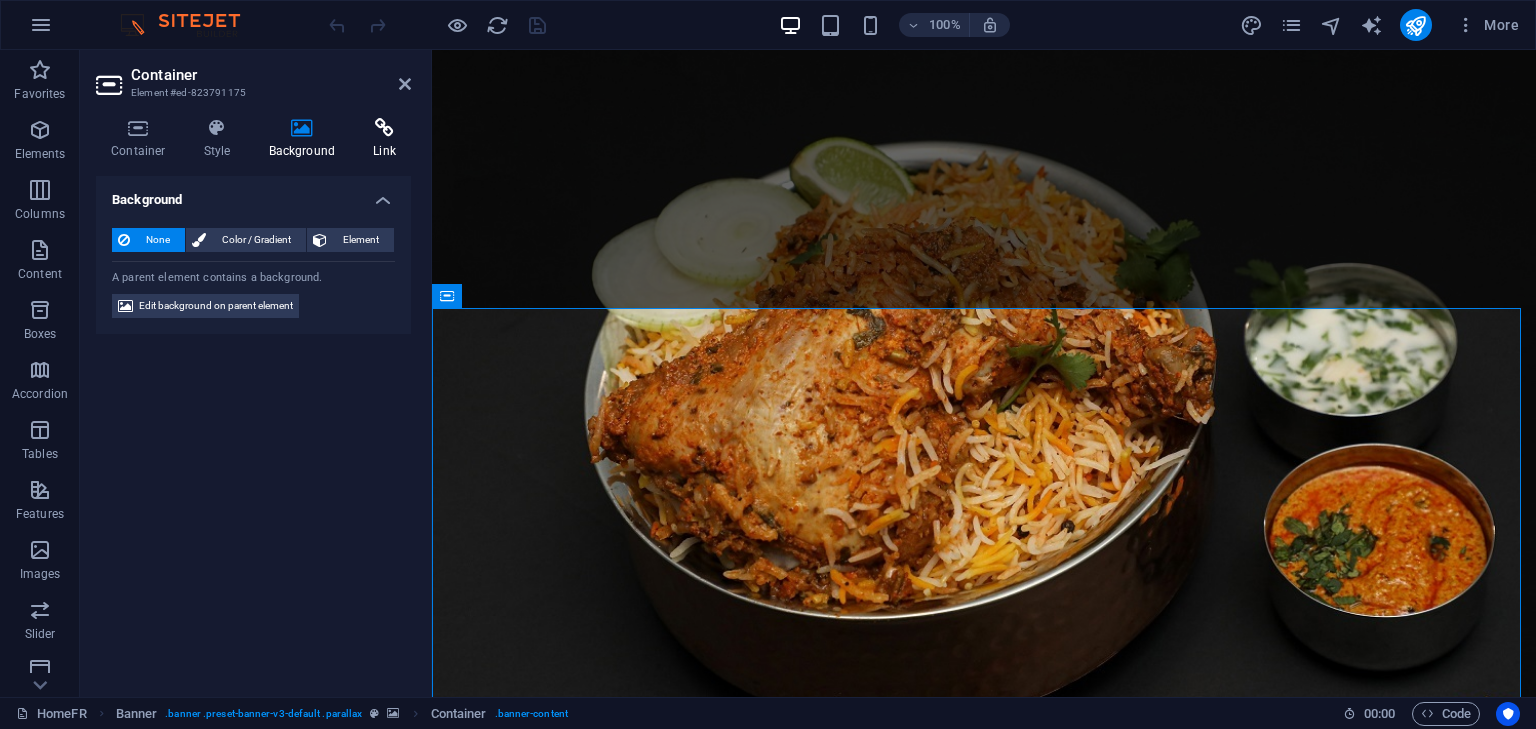 click on "Link" at bounding box center [384, 139] 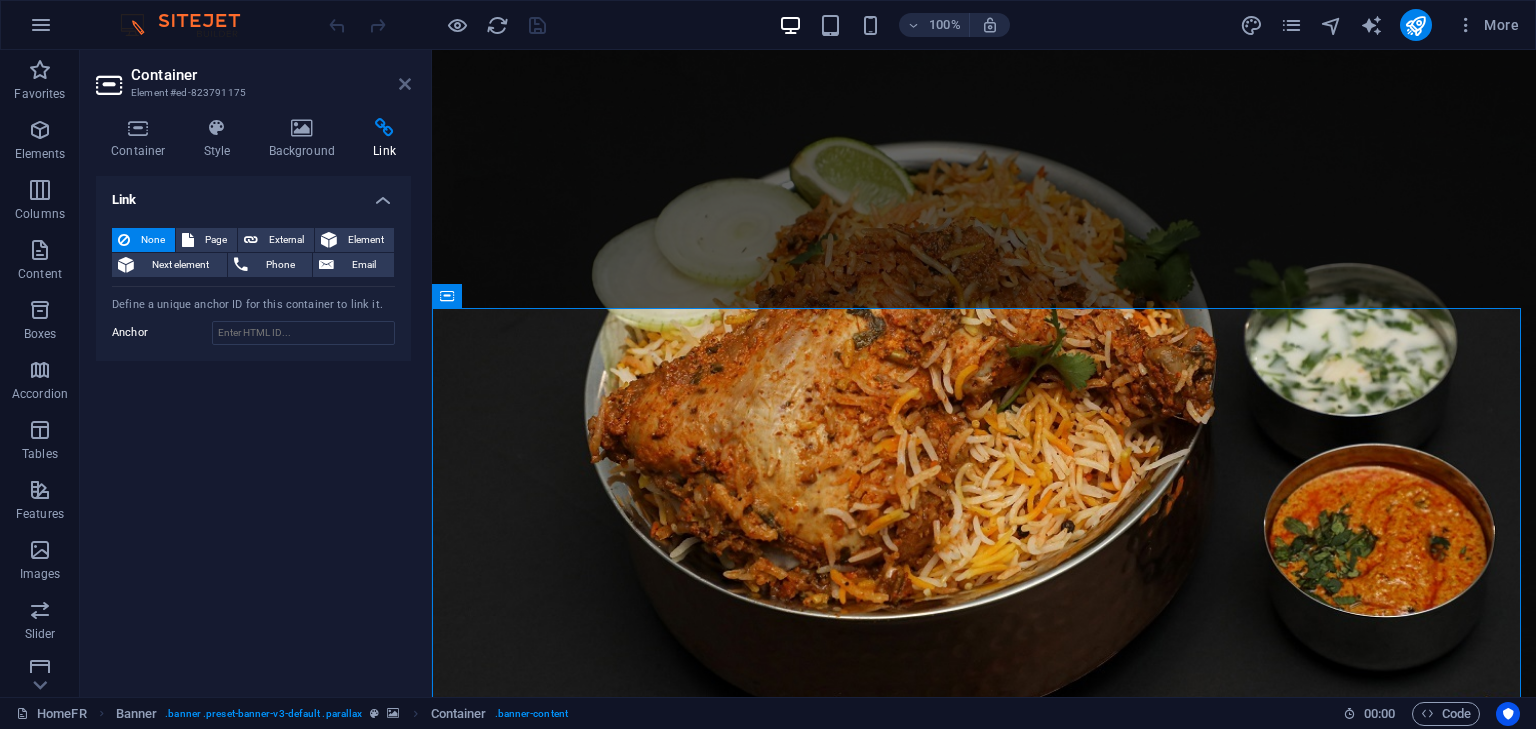 drag, startPoint x: 403, startPoint y: 89, endPoint x: 323, endPoint y: 40, distance: 93.813644 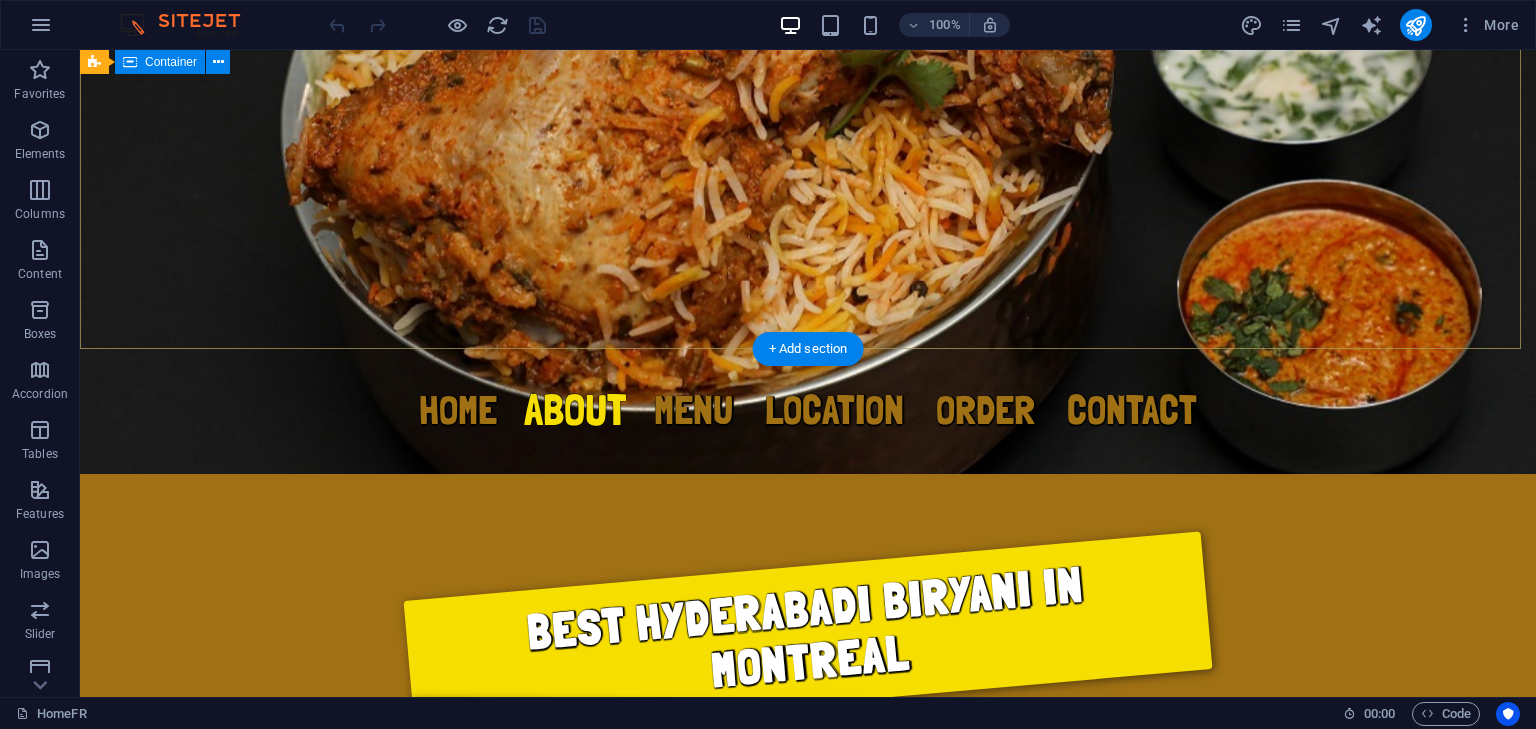 scroll, scrollTop: 223, scrollLeft: 0, axis: vertical 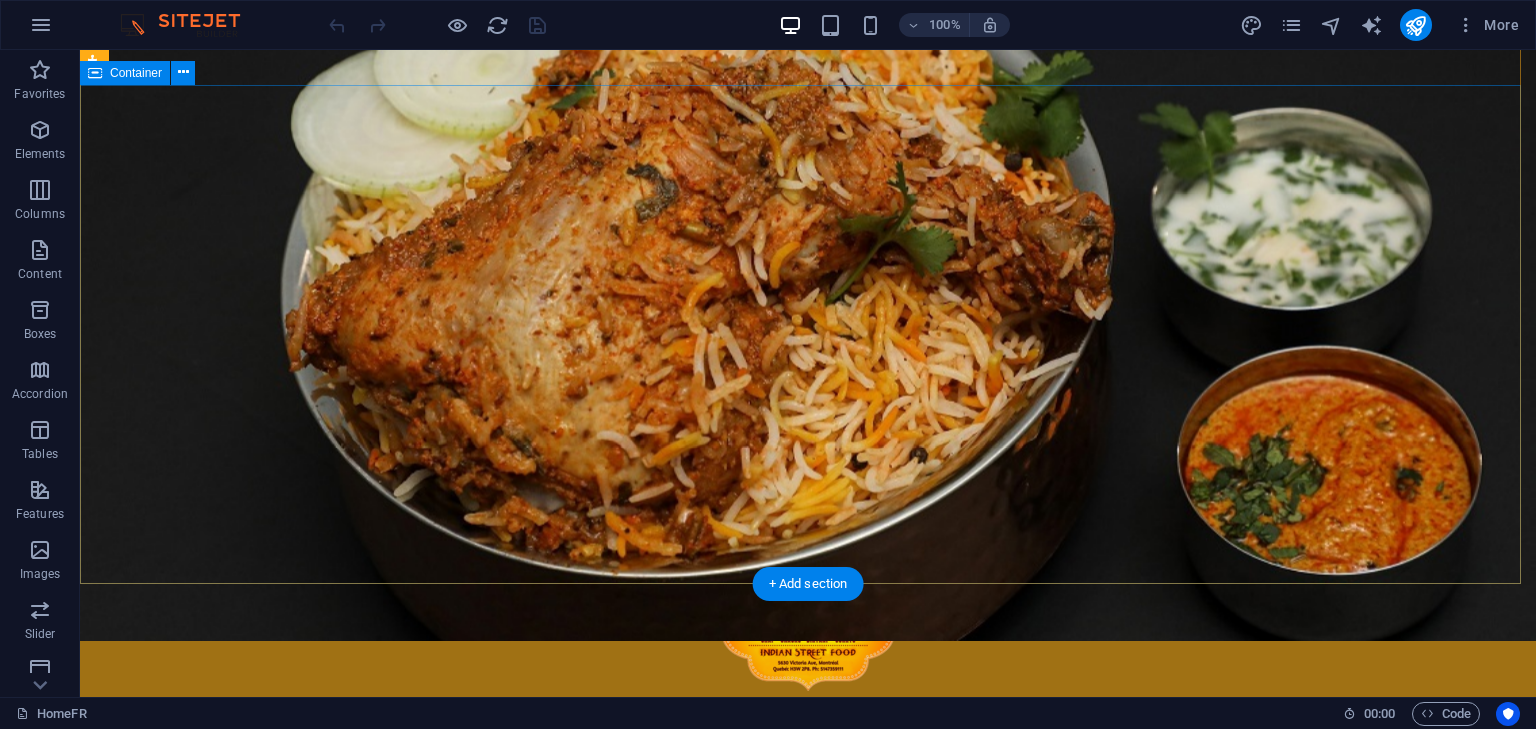 click on "Best Hyderabadi Biryani in Montreal Order now ­ [PHONE]" at bounding box center [808, 1036] 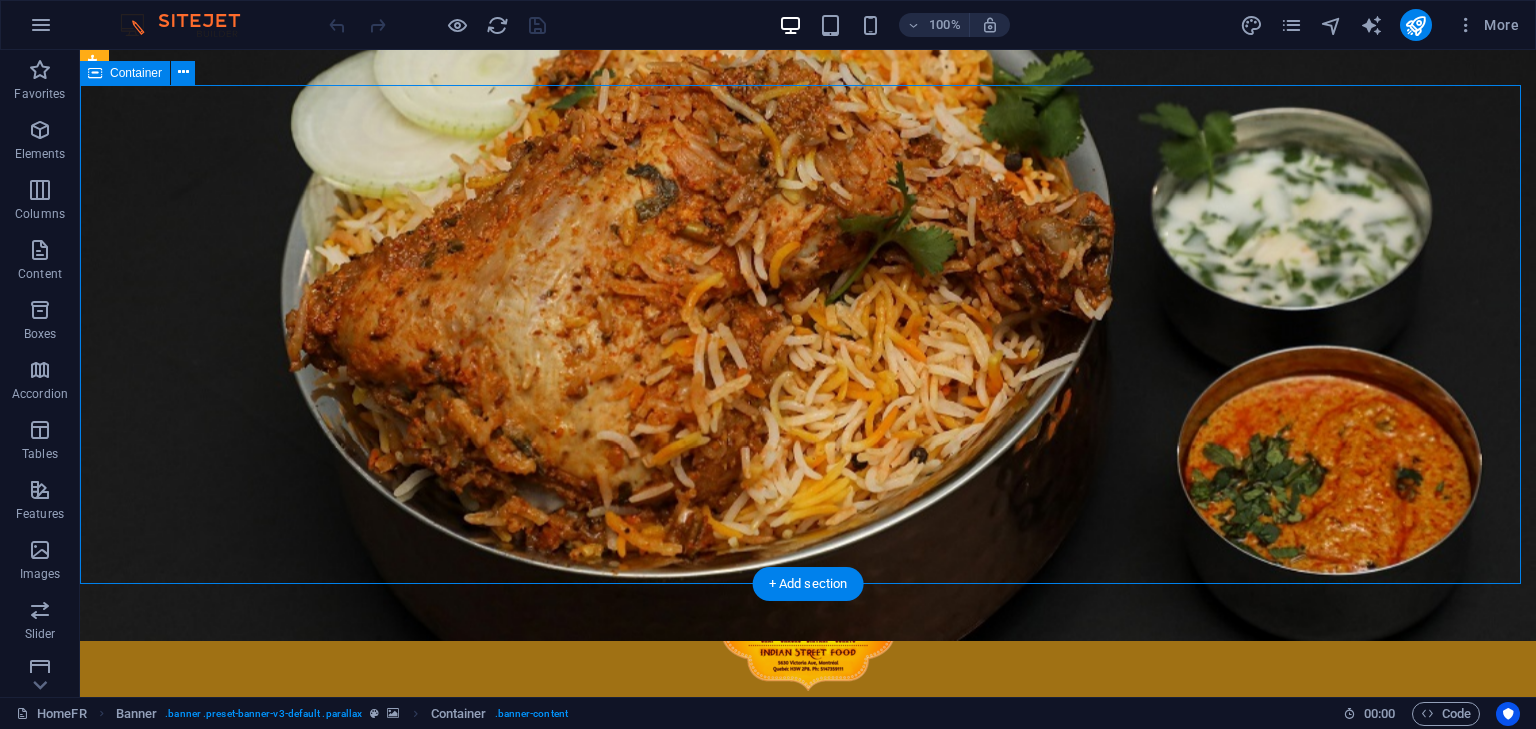 click on "Best Hyderabadi Biryani in Montreal Order now ­ [PHONE]" at bounding box center (808, 1036) 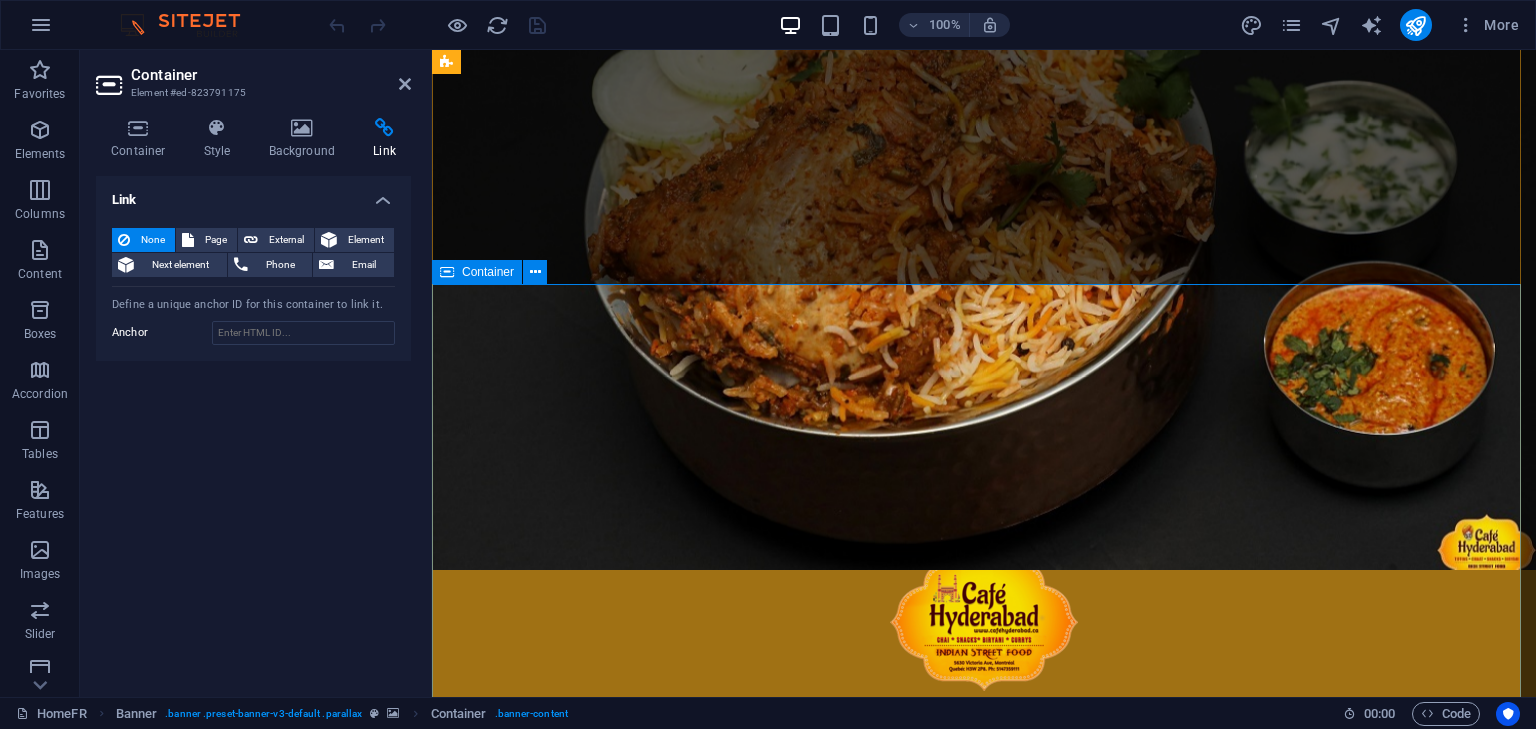 scroll, scrollTop: 0, scrollLeft: 0, axis: both 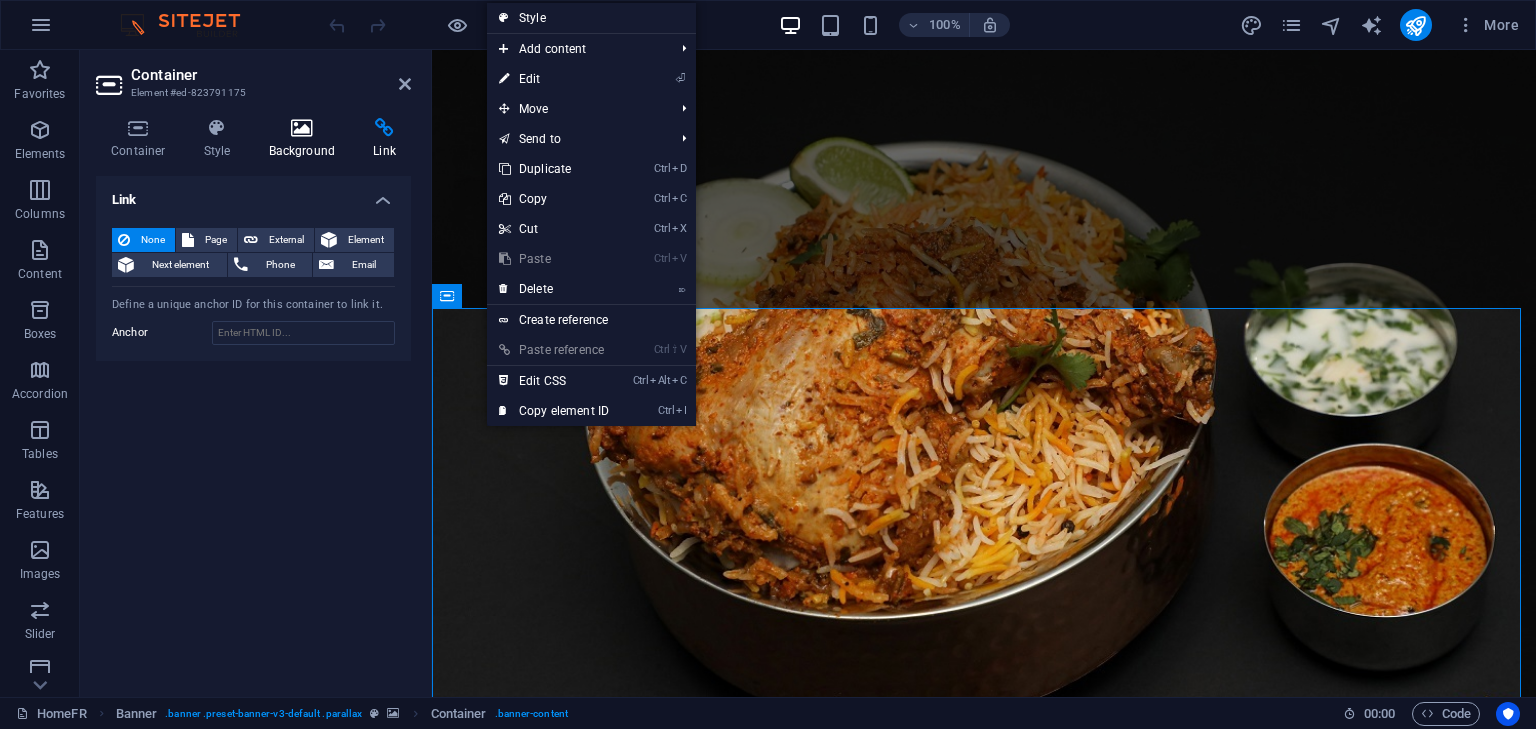click at bounding box center [302, 128] 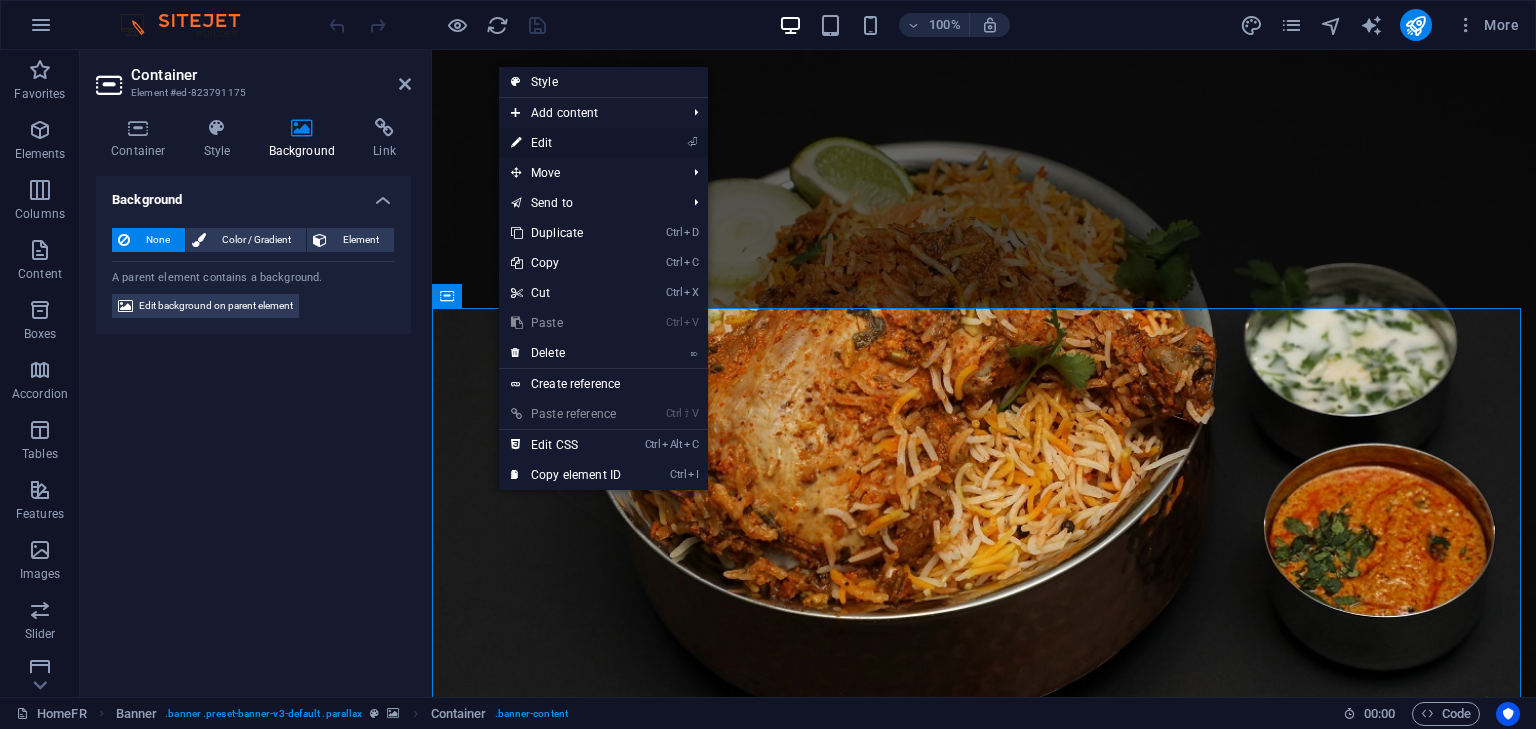 click on "⏎  Edit" at bounding box center (566, 143) 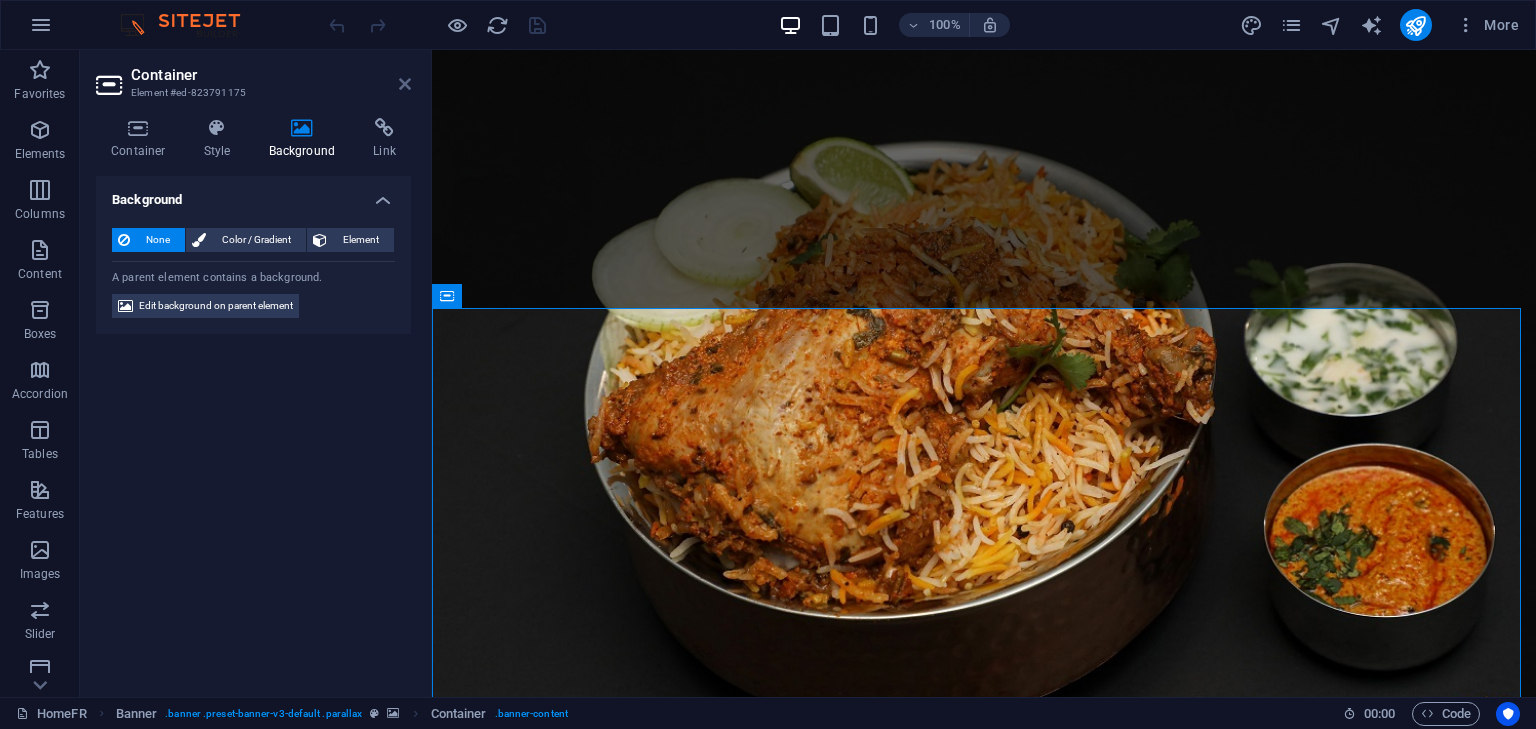 click at bounding box center (405, 84) 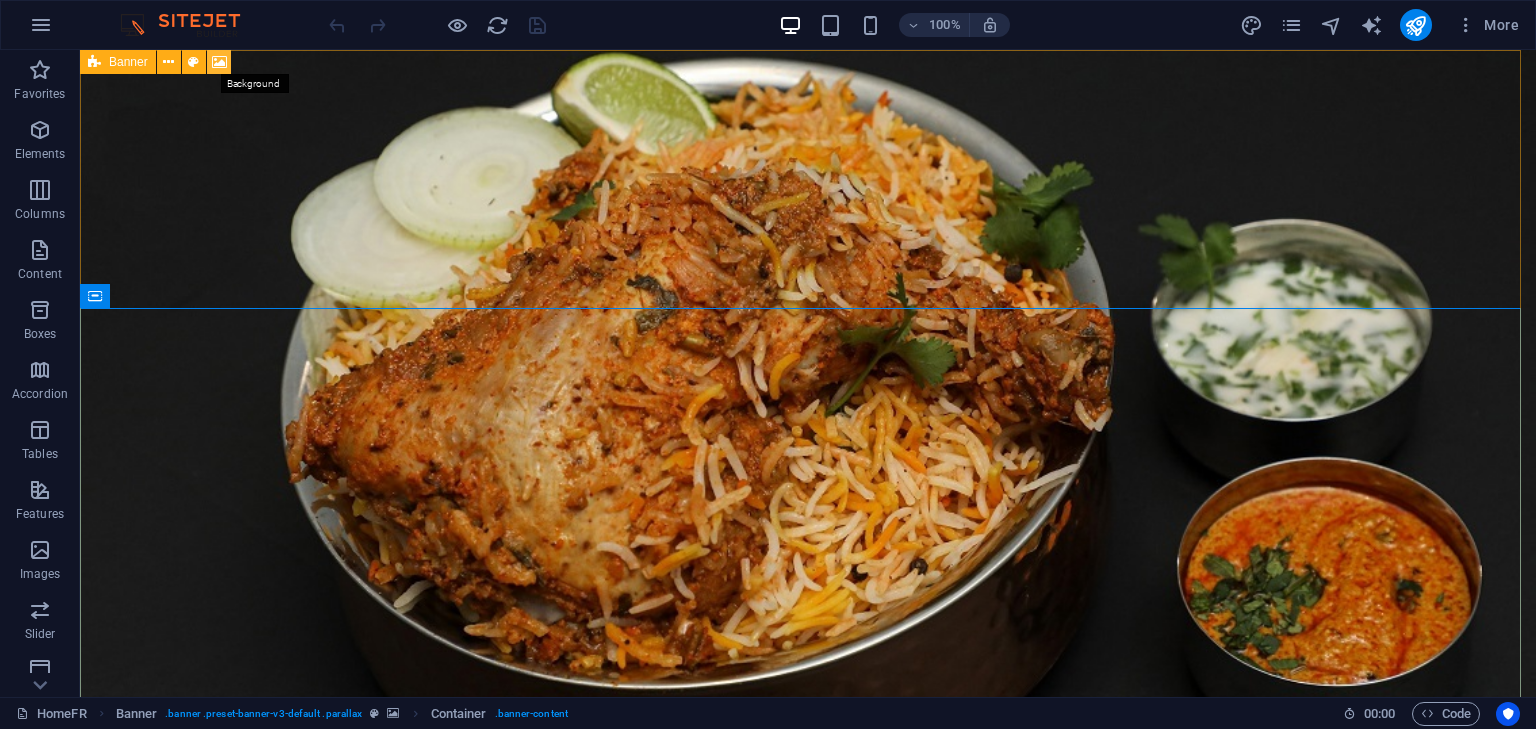 click at bounding box center (219, 62) 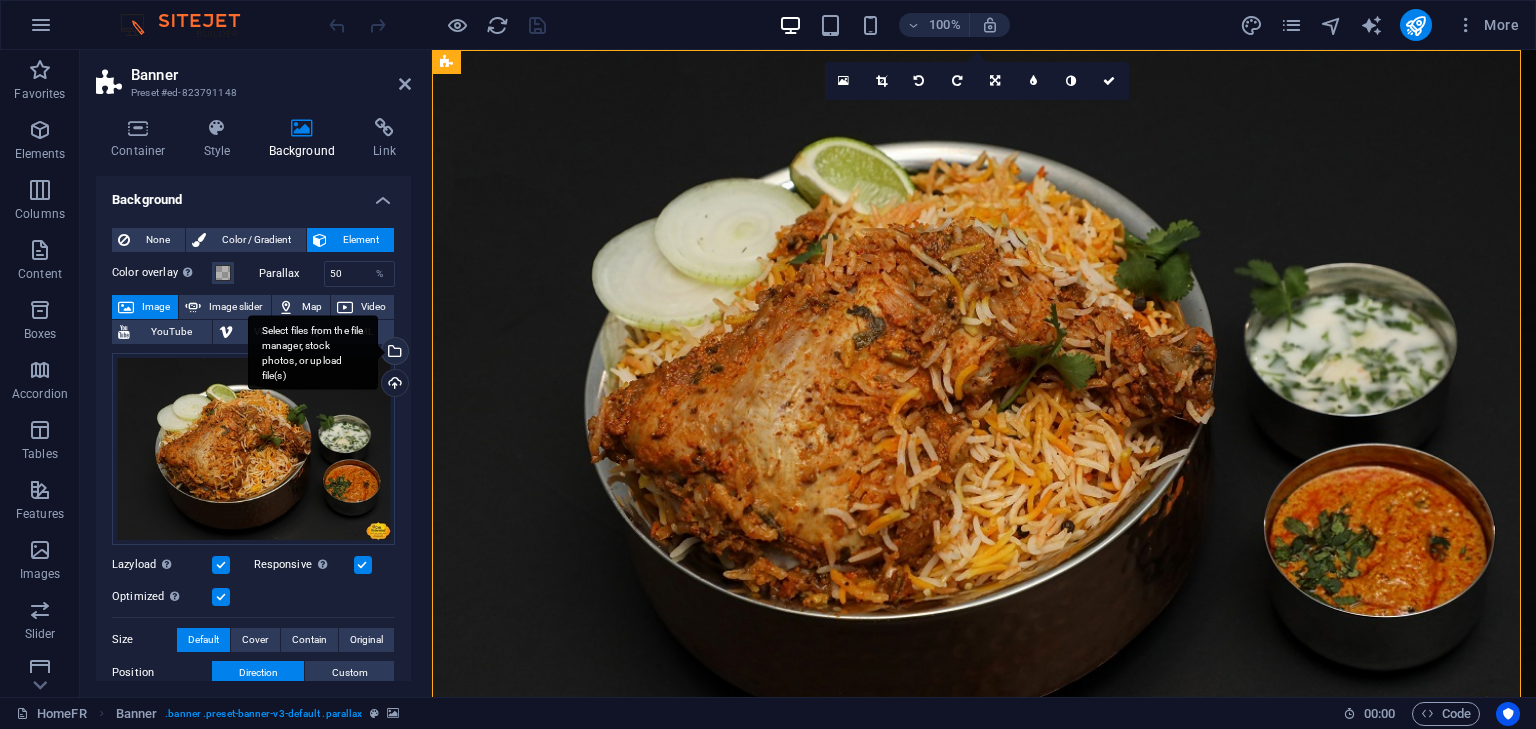 click on "Select files from the file manager, stock photos, or upload file(s)" at bounding box center (393, 353) 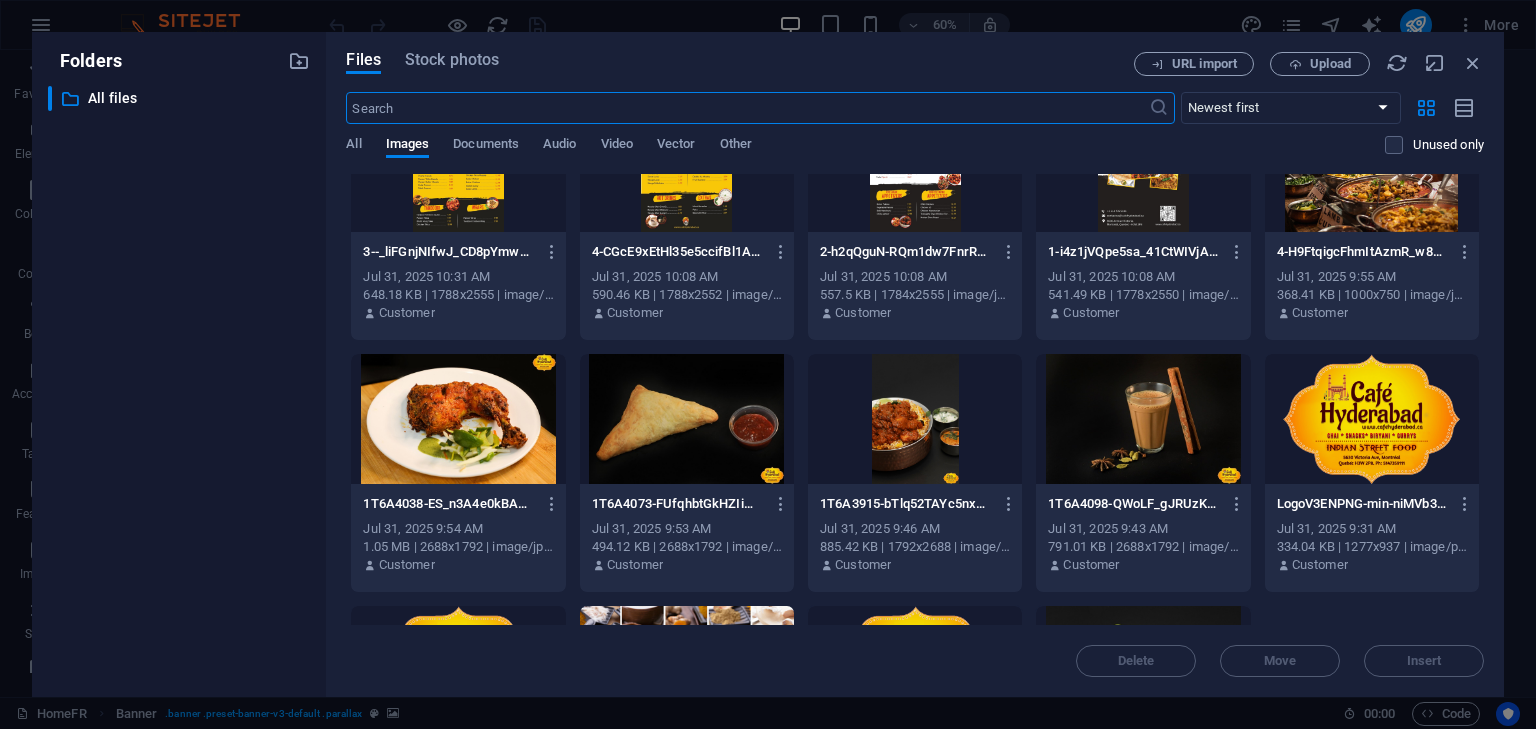 scroll, scrollTop: 1552, scrollLeft: 0, axis: vertical 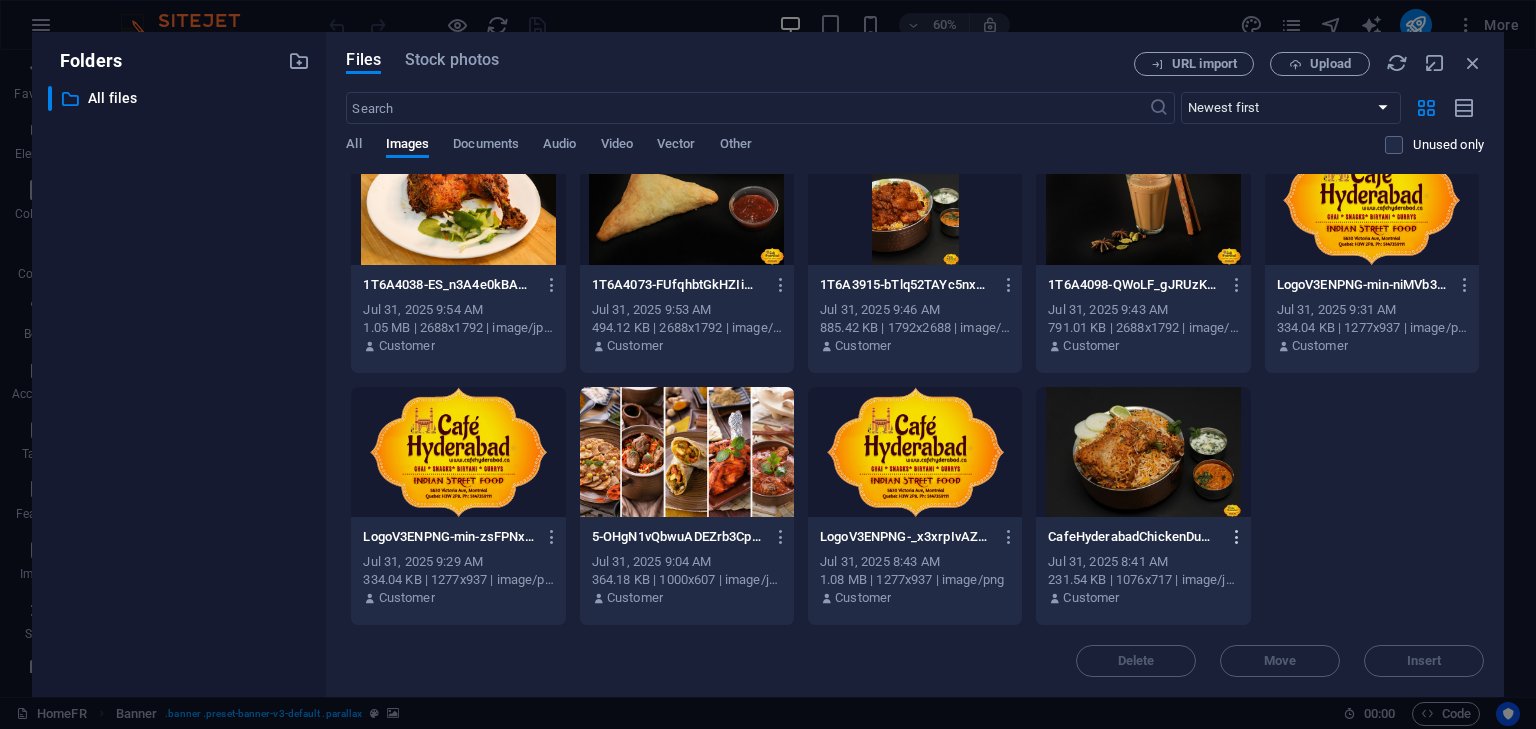 click at bounding box center (1237, 537) 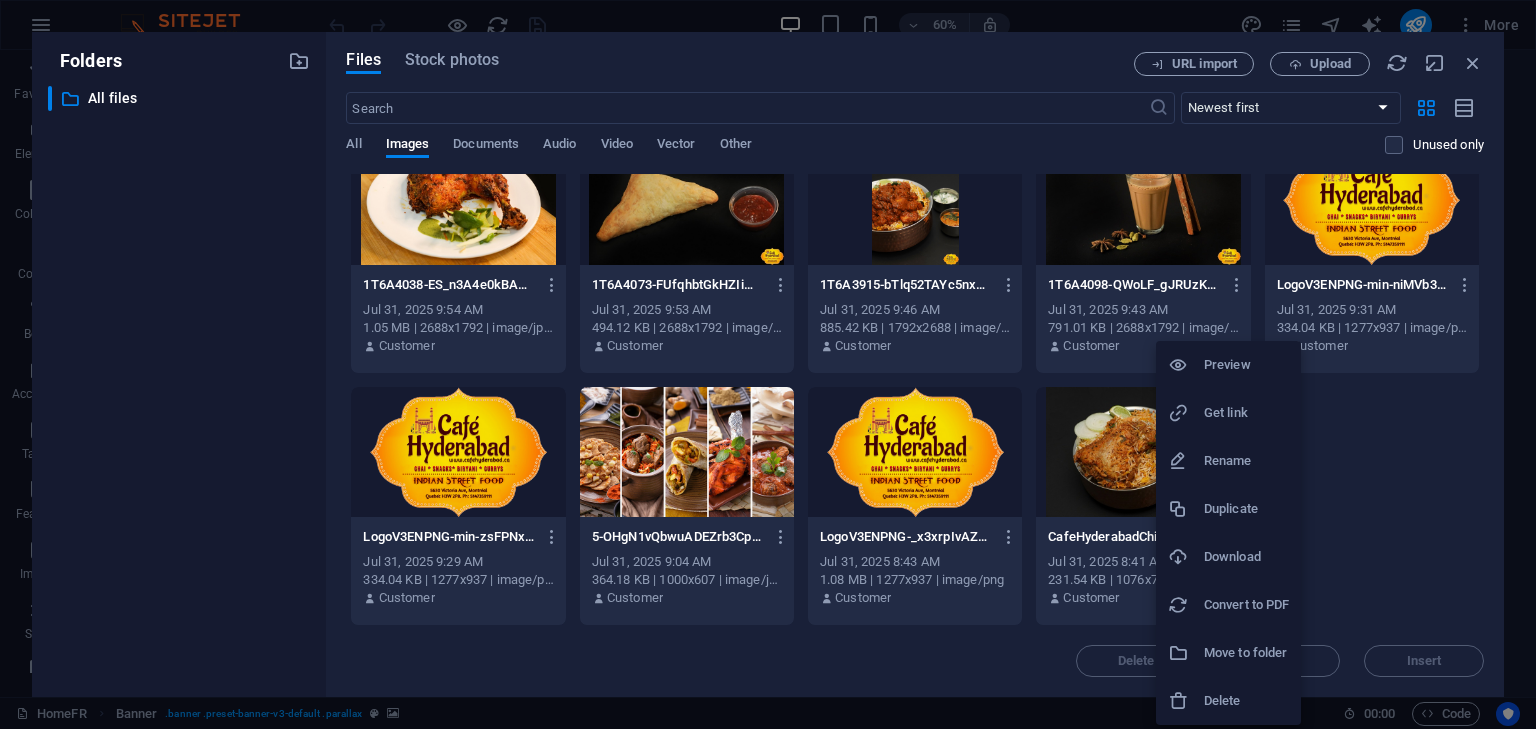 click at bounding box center [768, 364] 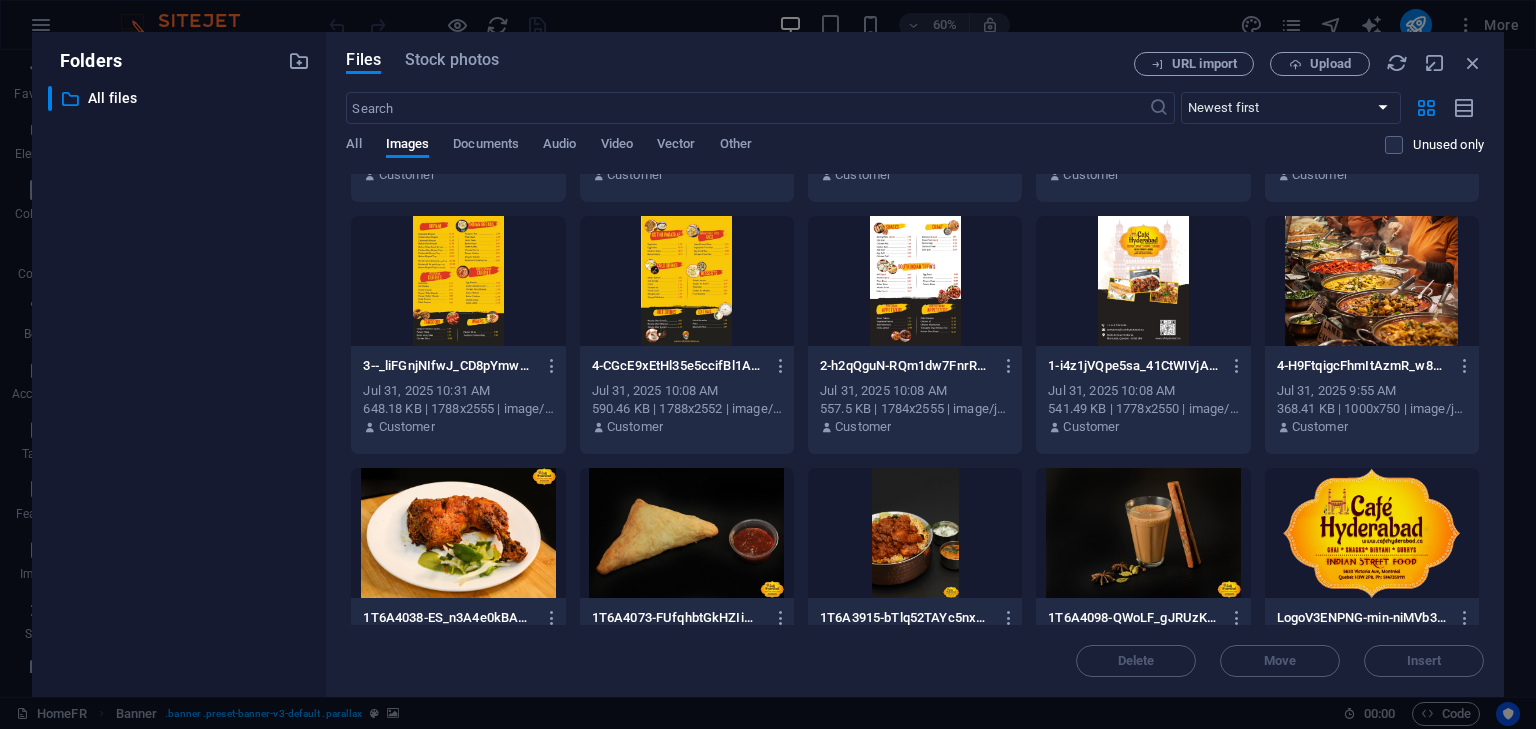 scroll, scrollTop: 886, scrollLeft: 0, axis: vertical 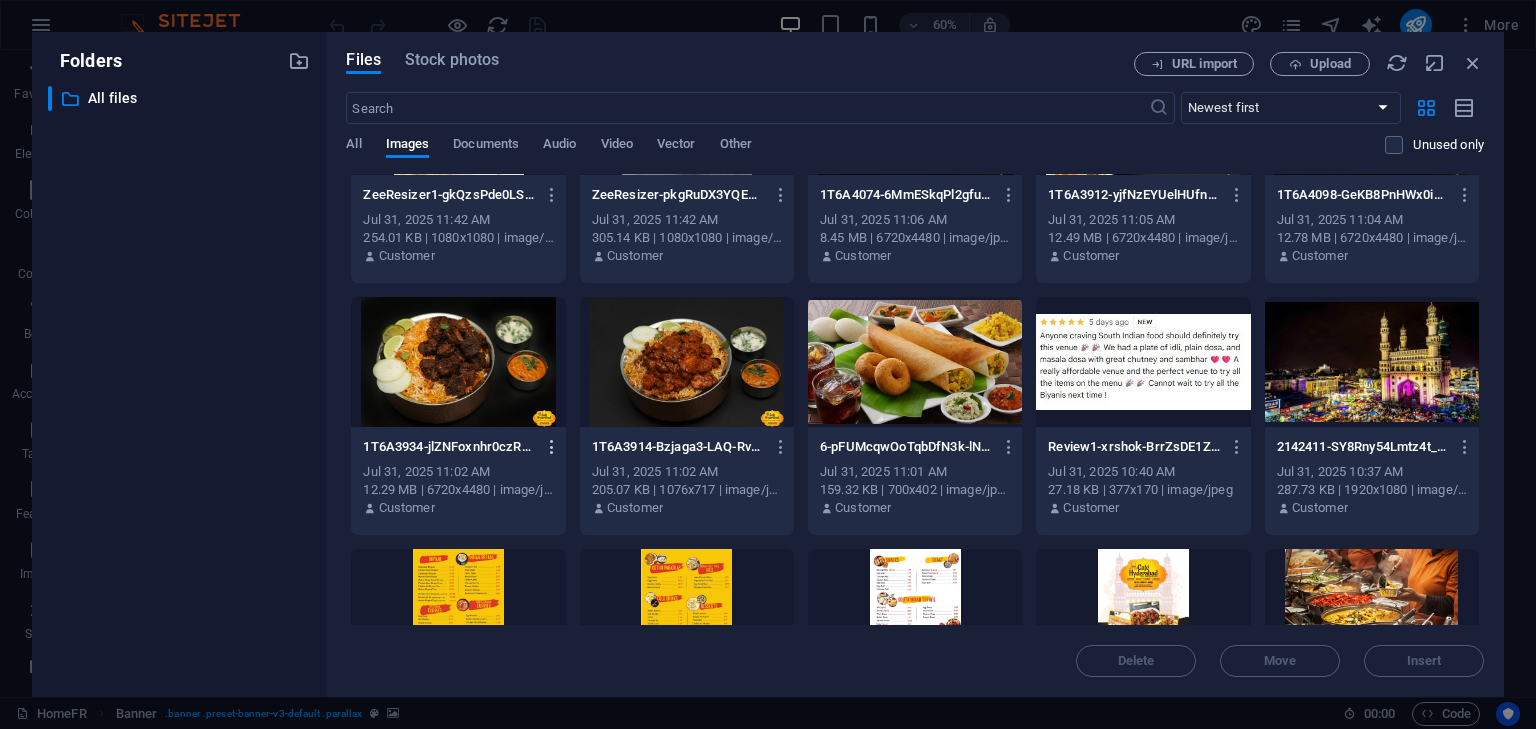 click at bounding box center [552, 447] 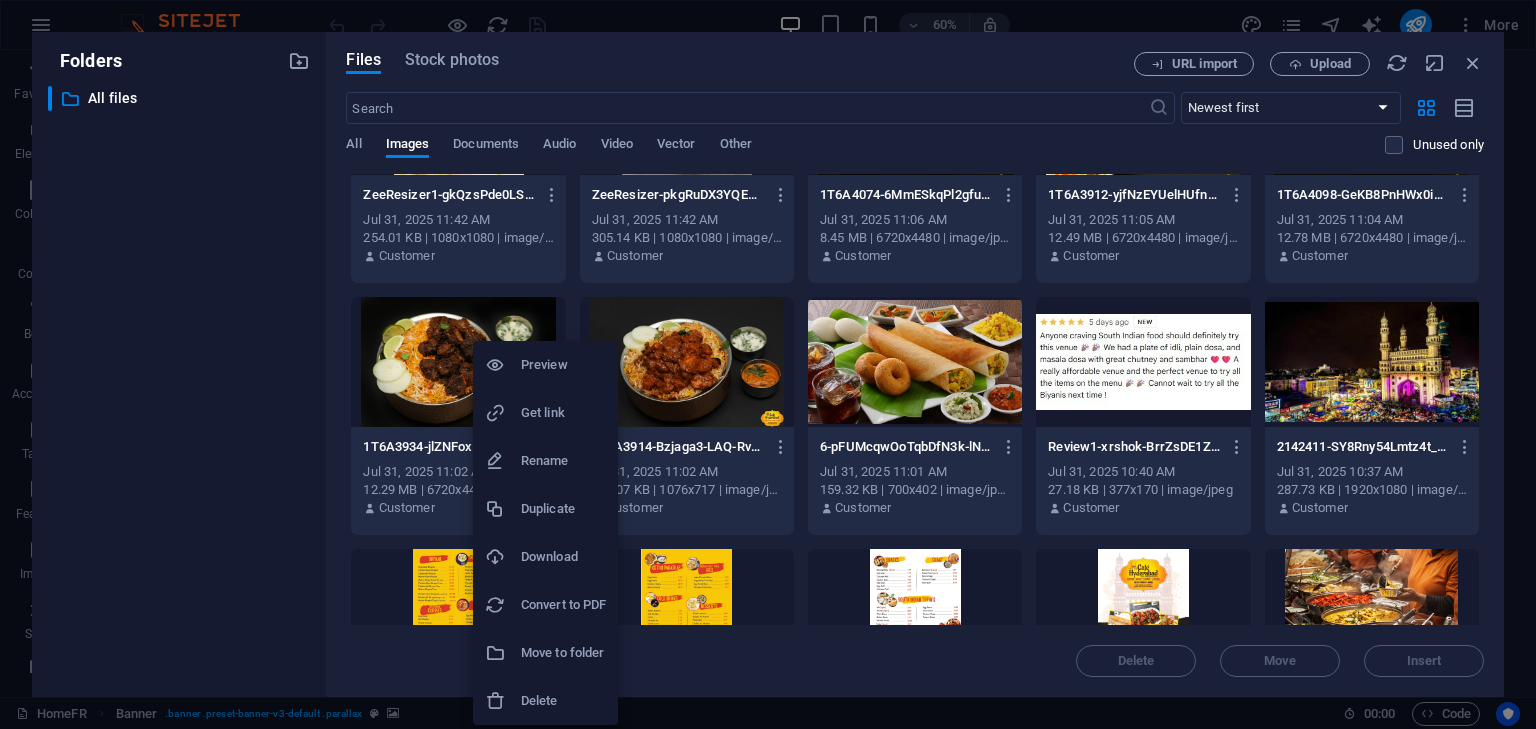 click on "Delete" at bounding box center [563, 701] 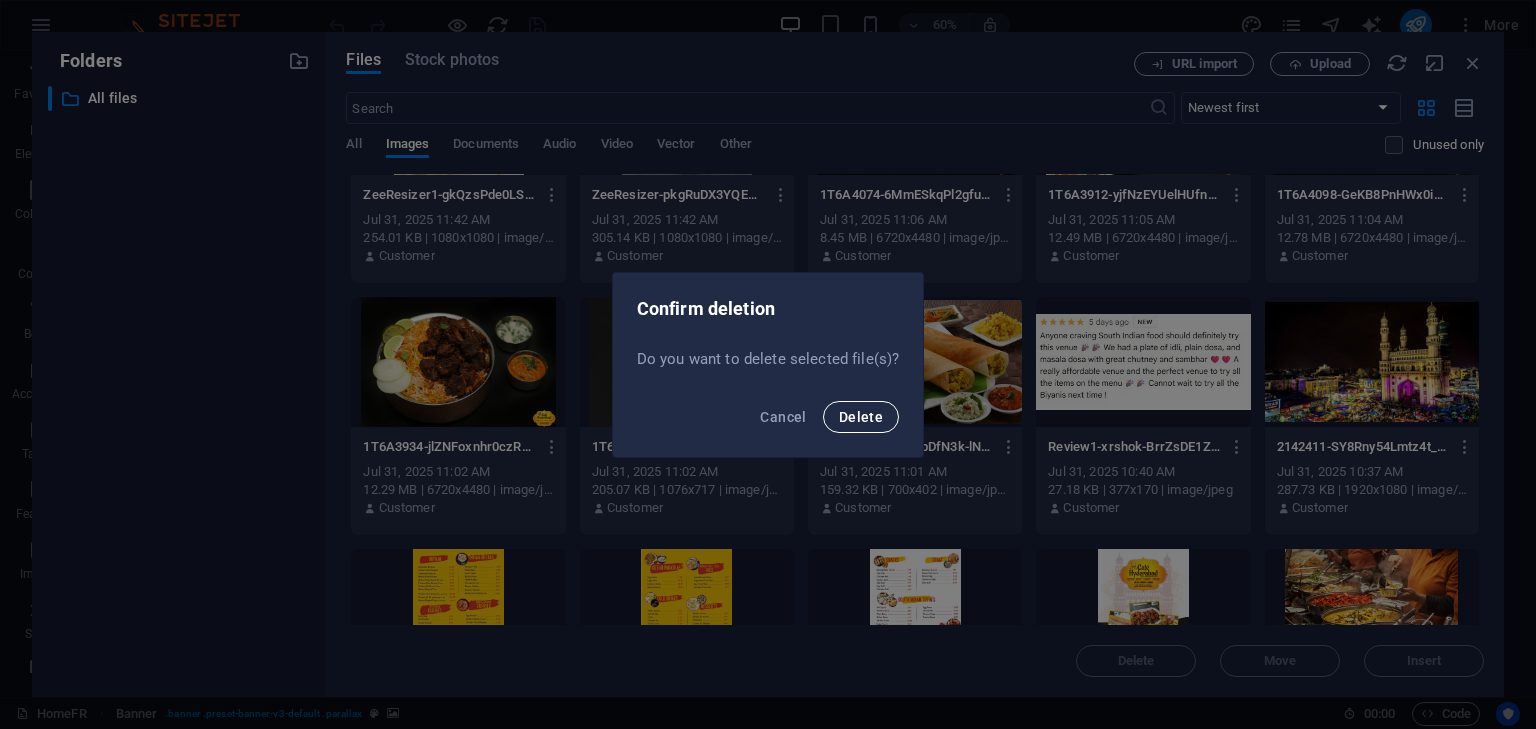 click on "Delete" at bounding box center [861, 417] 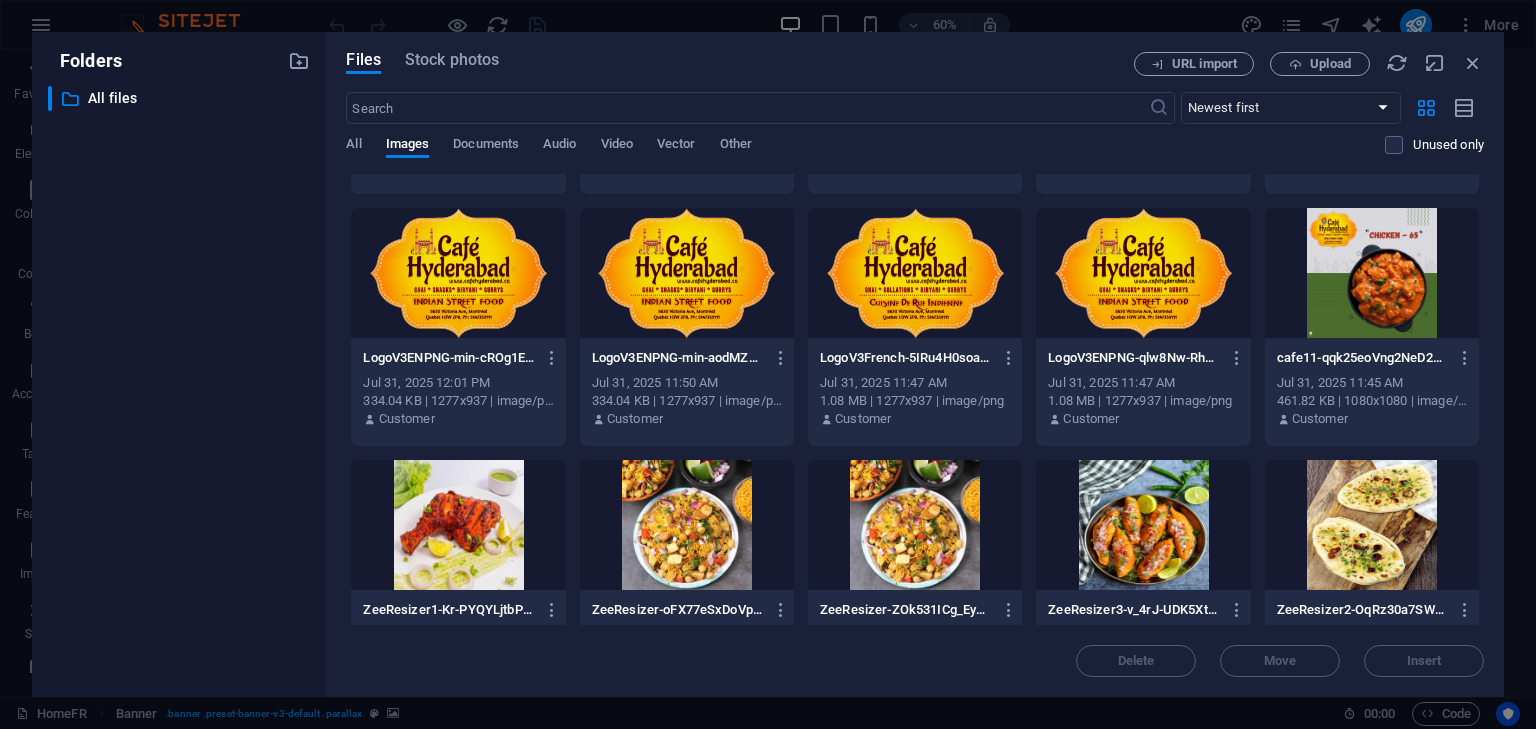 scroll, scrollTop: 552, scrollLeft: 0, axis: vertical 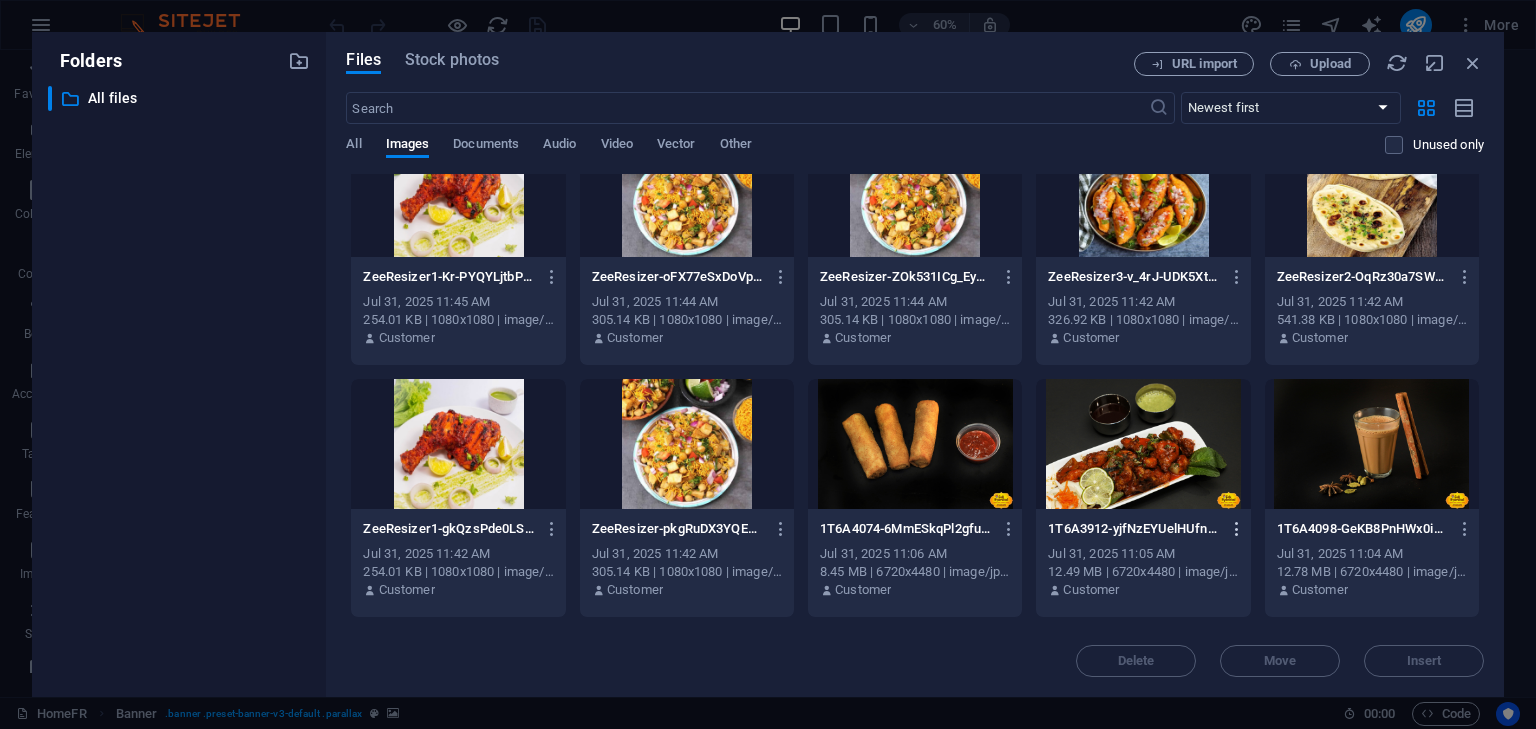 click at bounding box center (1237, 529) 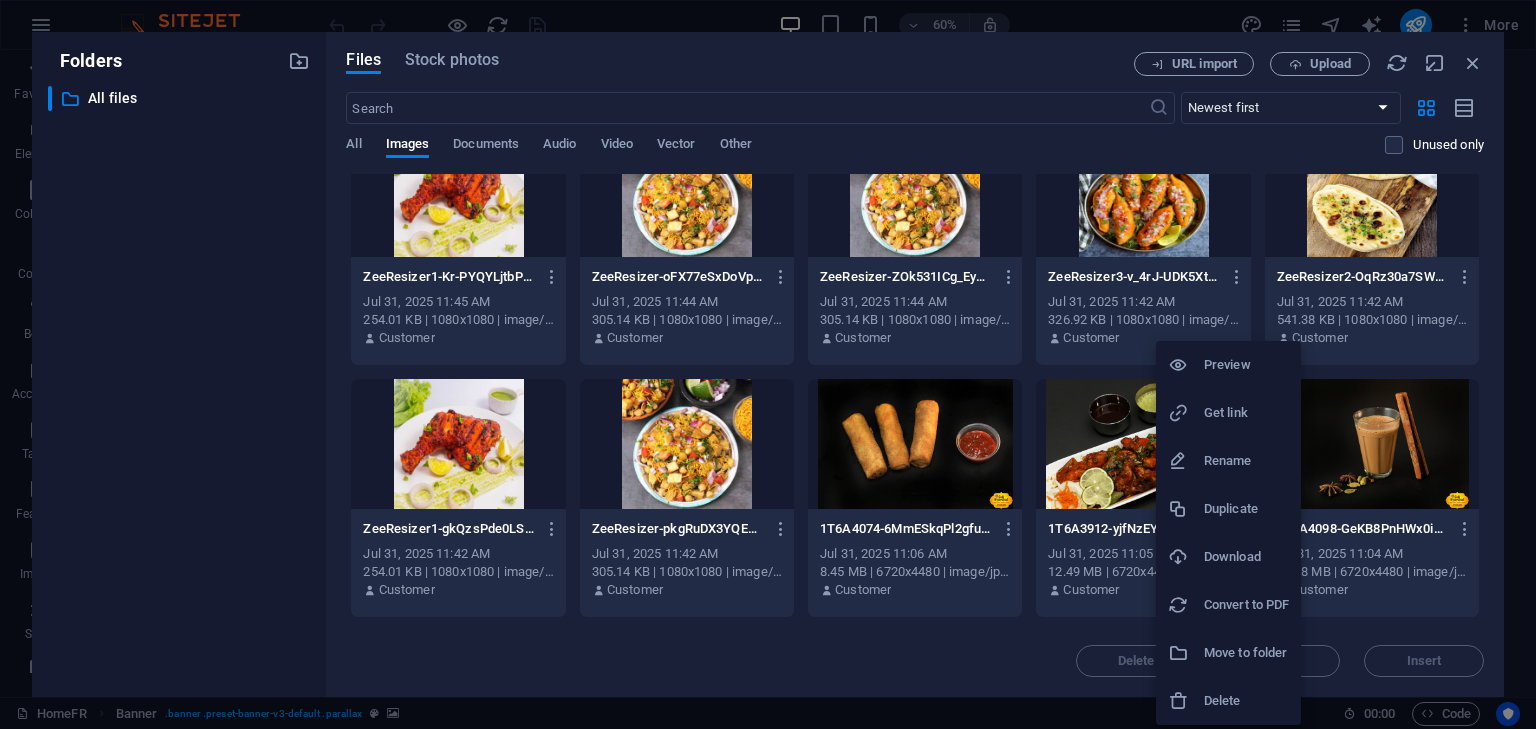 click on "Delete" at bounding box center [1246, 701] 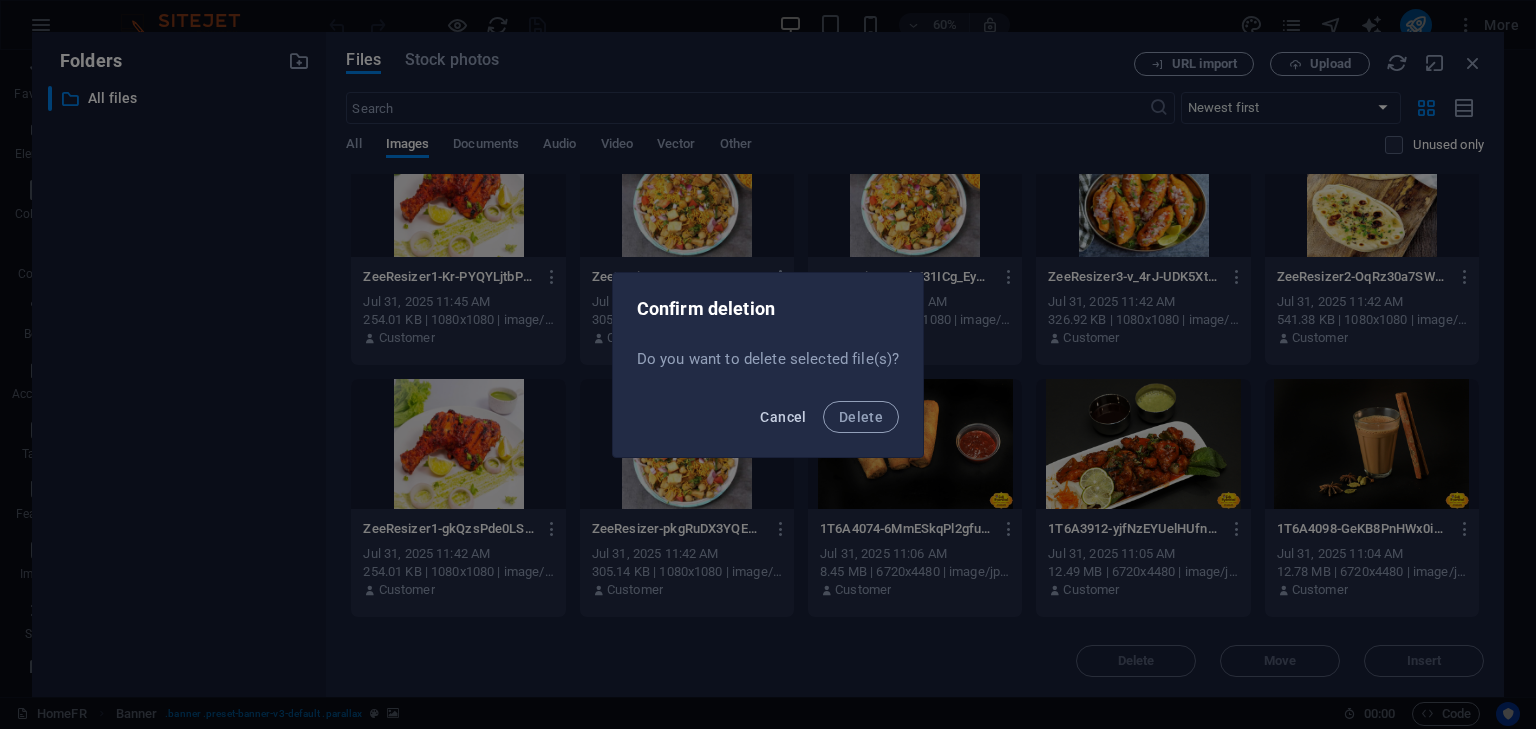 click on "Cancel" at bounding box center [783, 417] 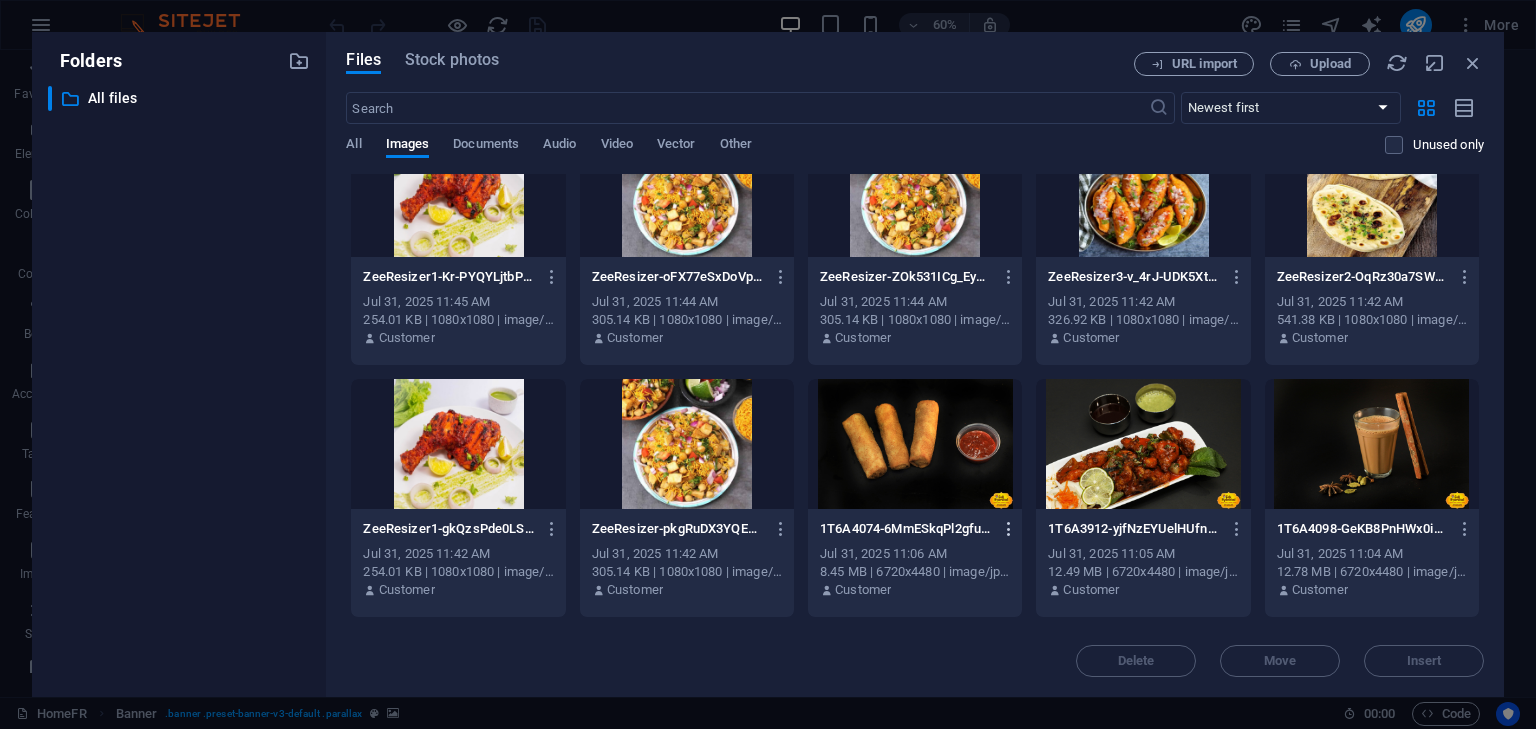 click at bounding box center [1009, 529] 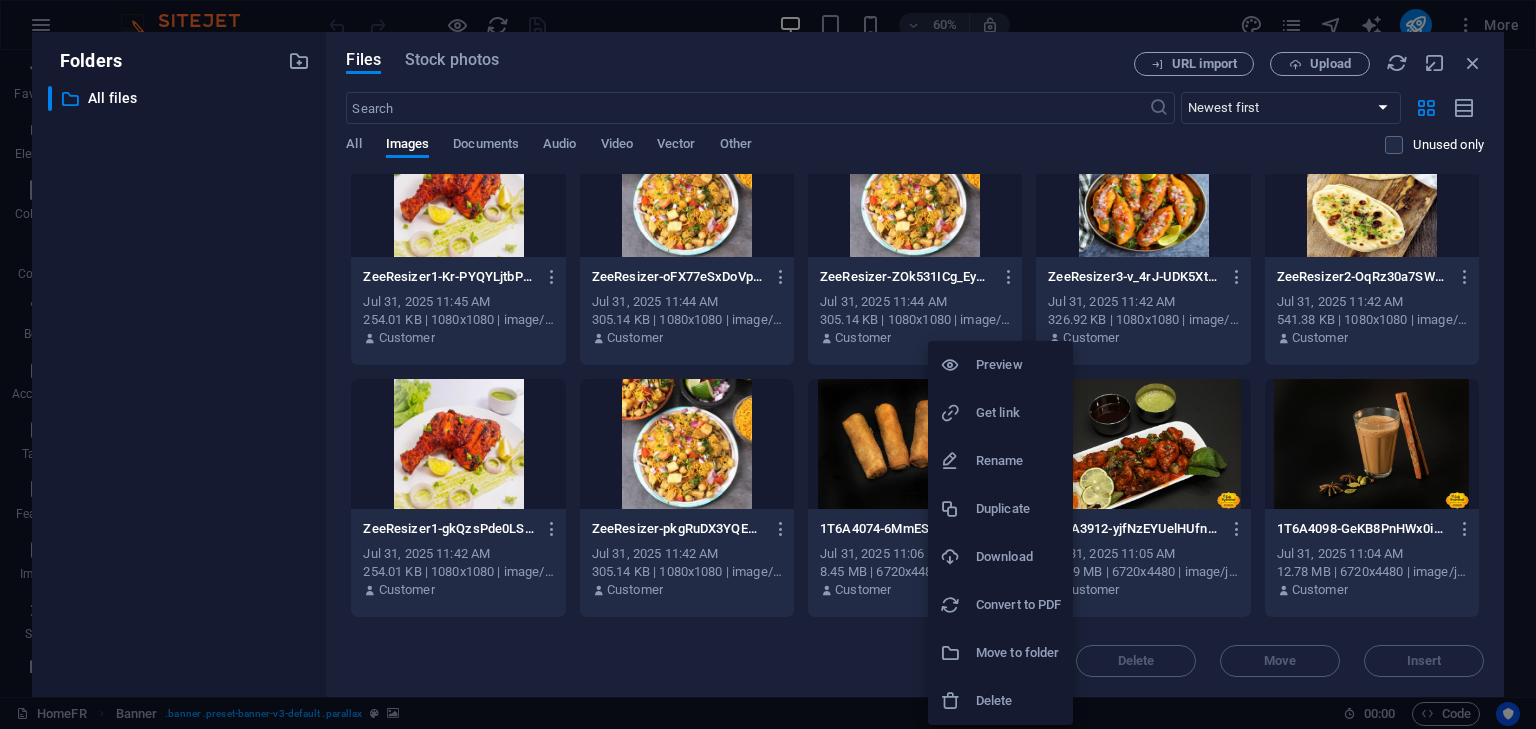 click at bounding box center [768, 364] 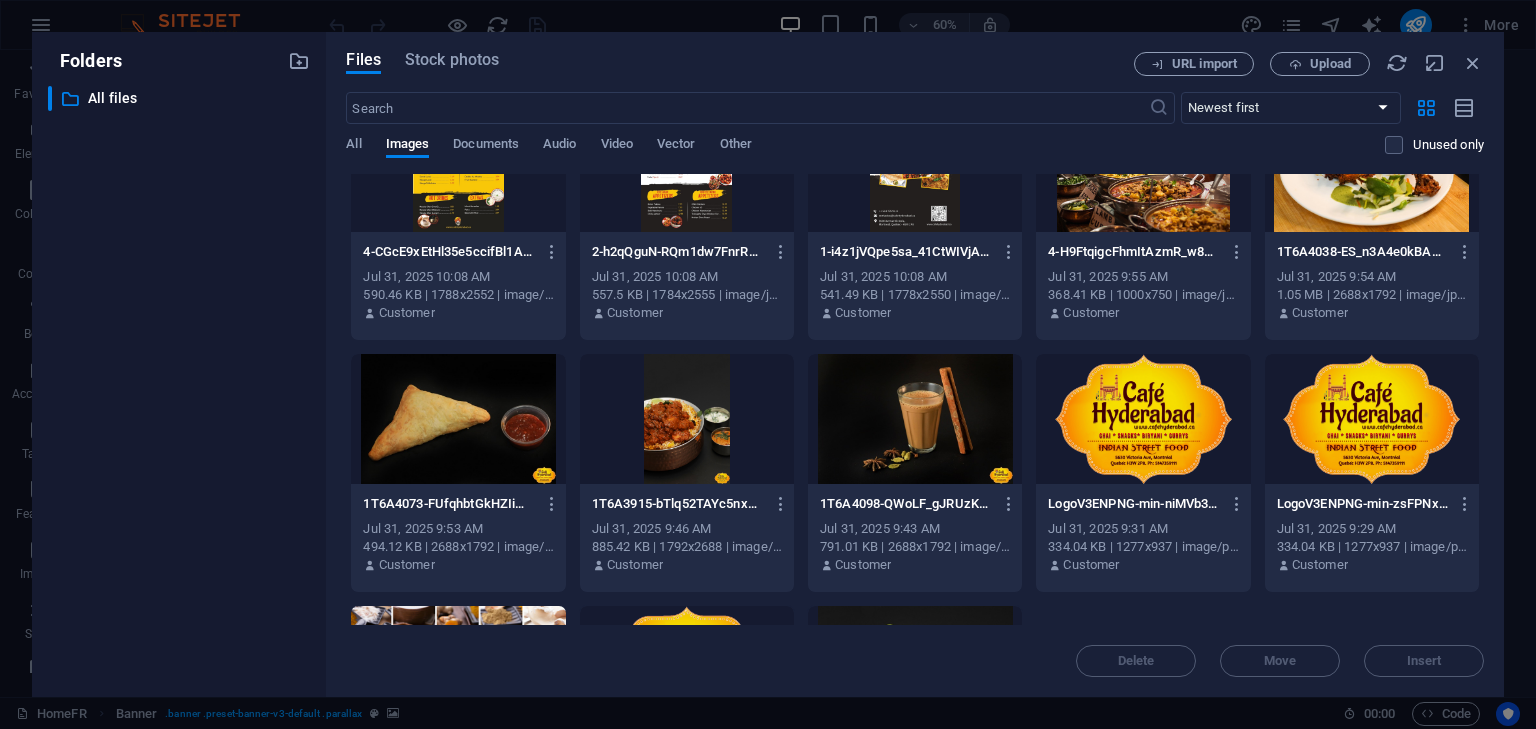 scroll, scrollTop: 1552, scrollLeft: 0, axis: vertical 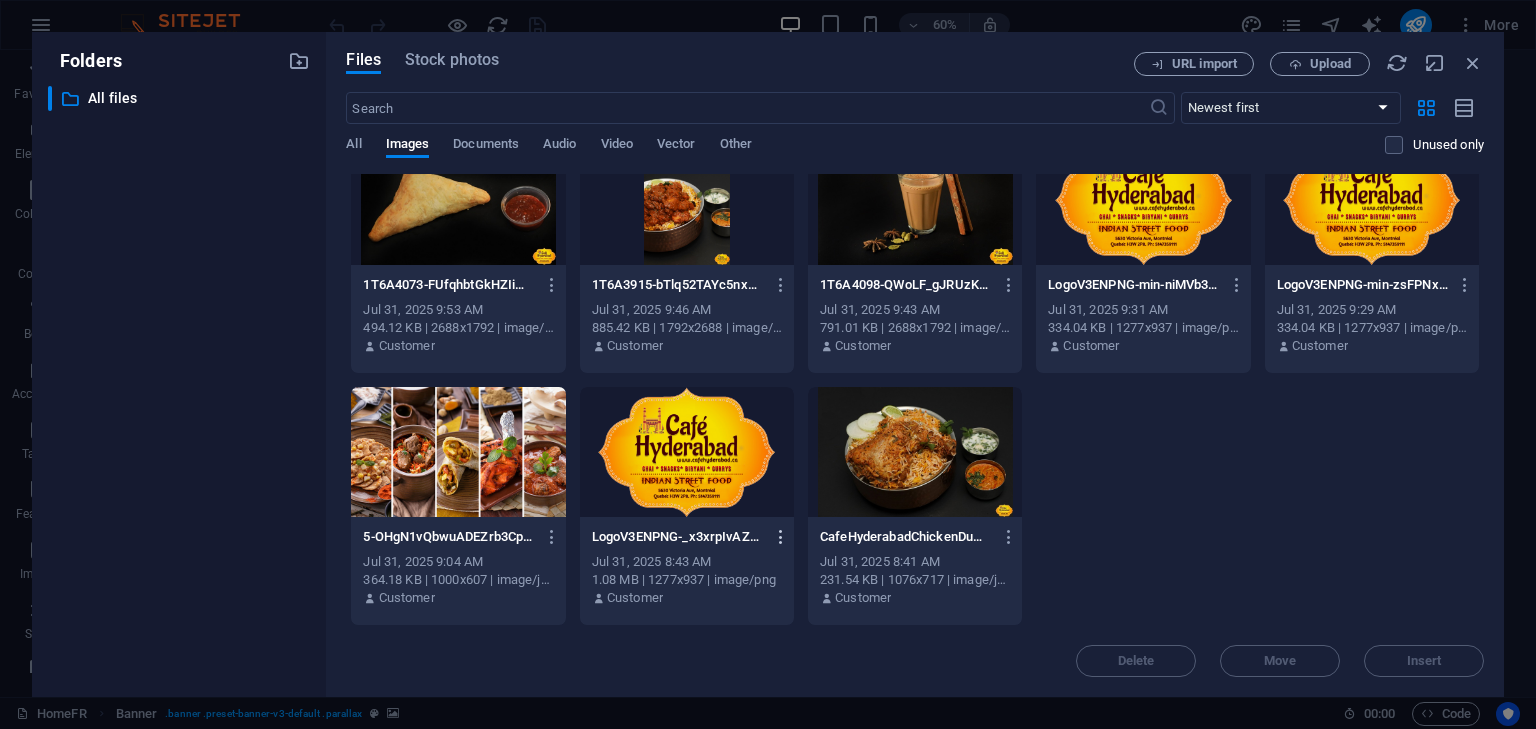 click at bounding box center (781, 537) 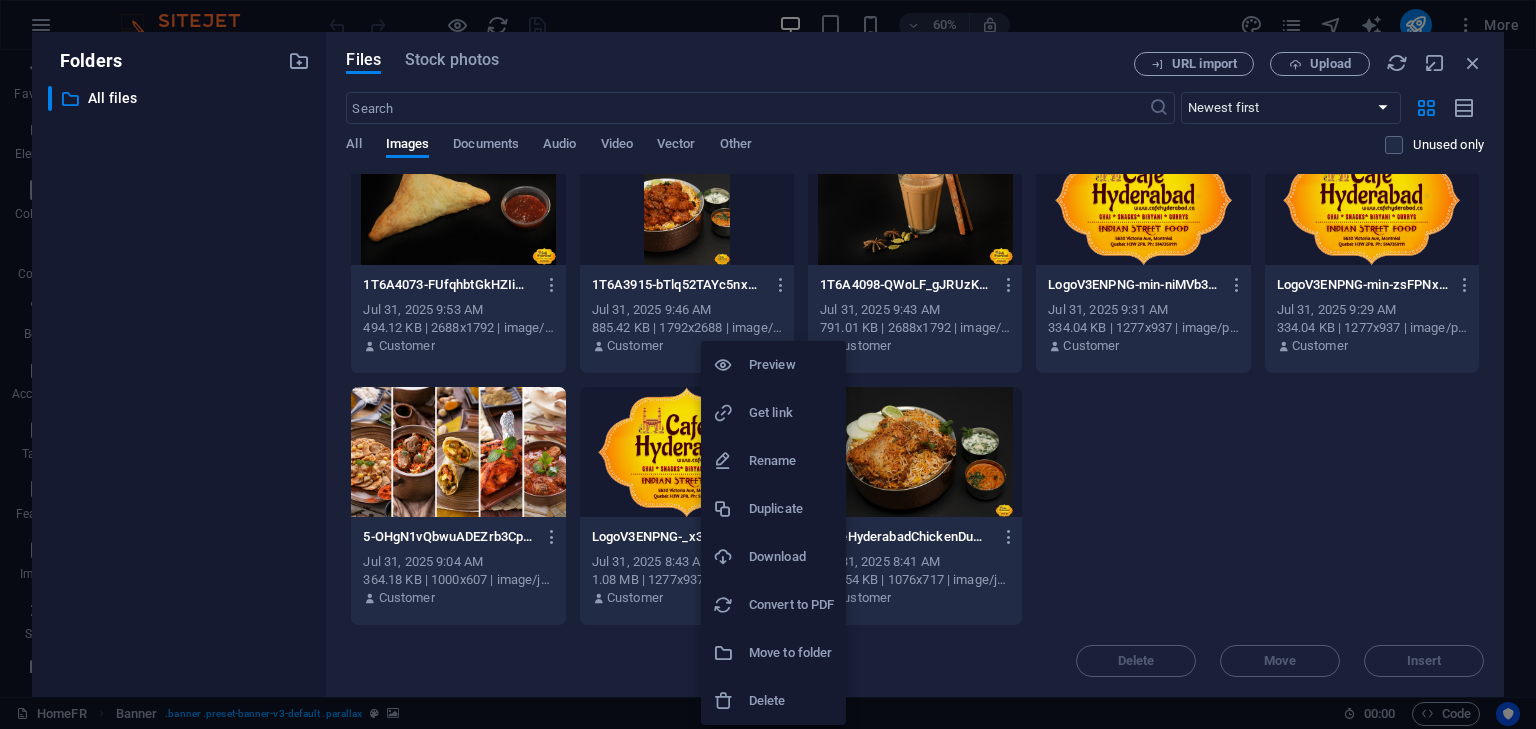 click on "Delete" at bounding box center [791, 701] 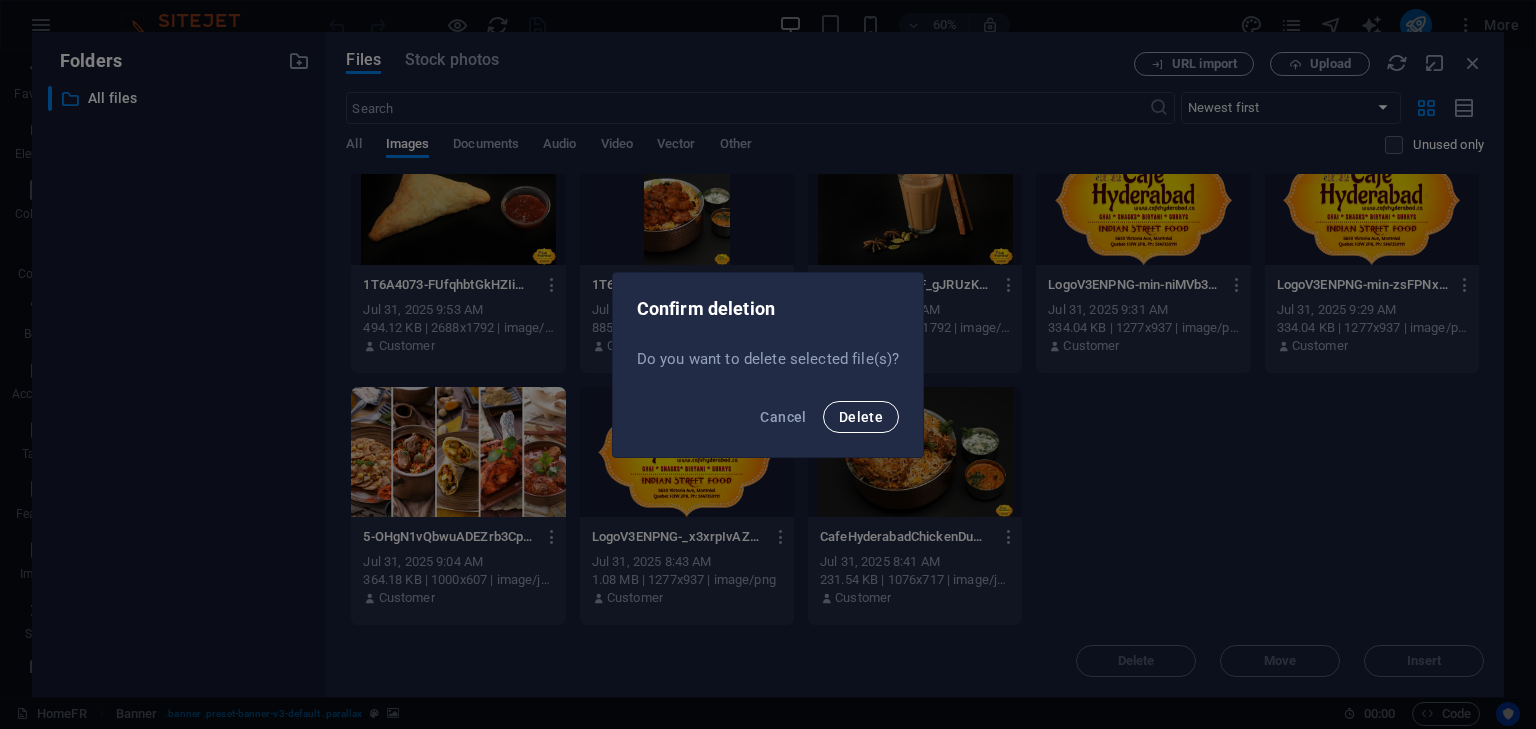 click on "Delete" at bounding box center [861, 417] 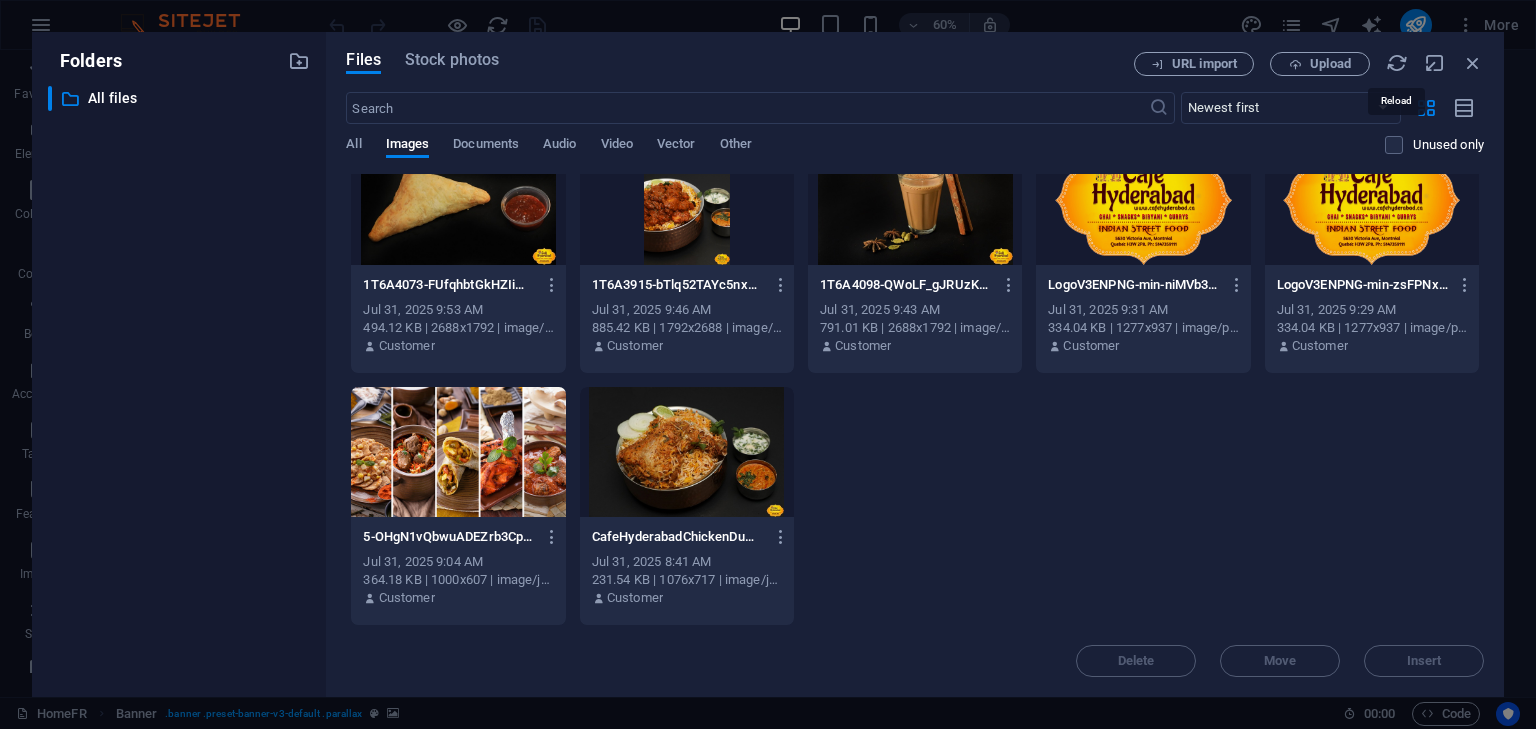 click at bounding box center (1397, 63) 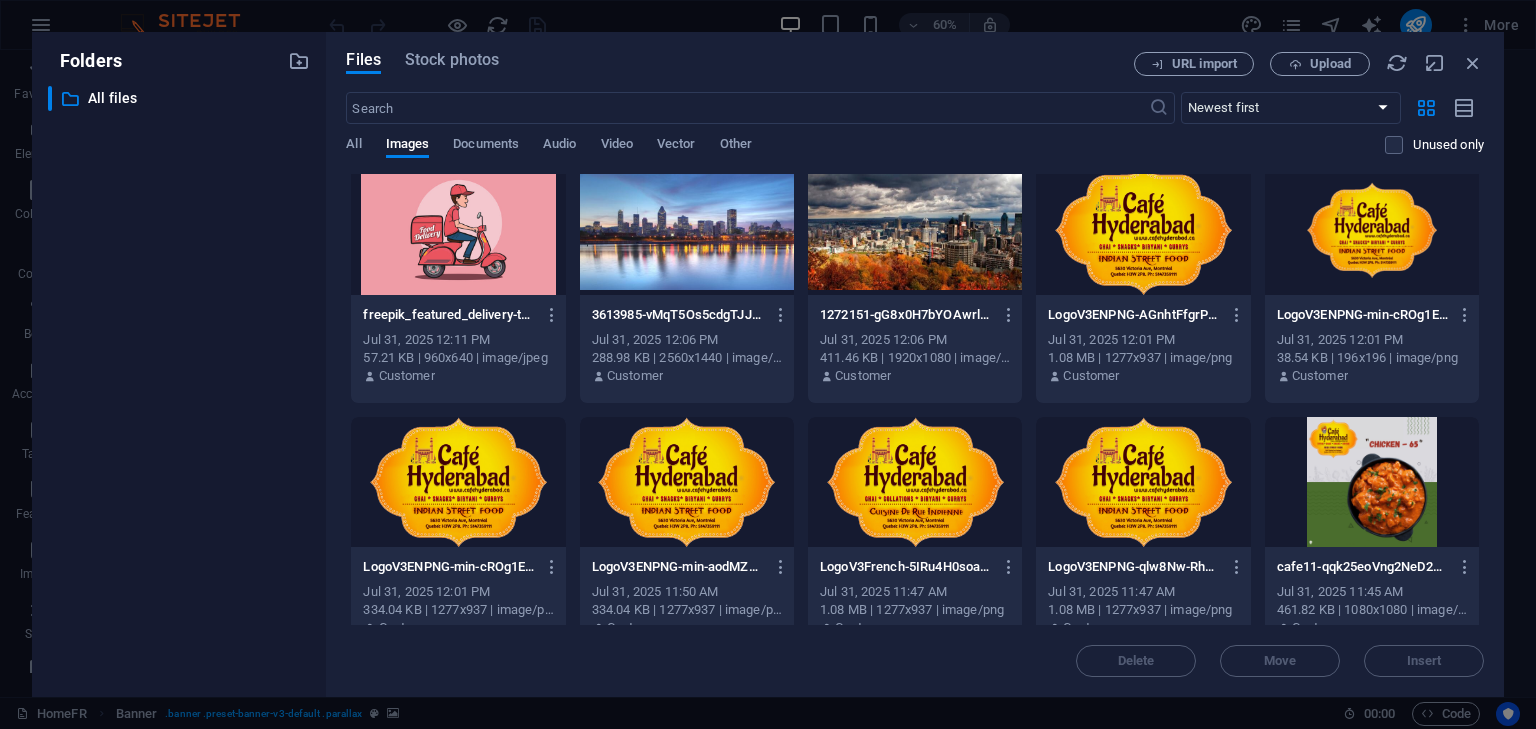scroll, scrollTop: 0, scrollLeft: 0, axis: both 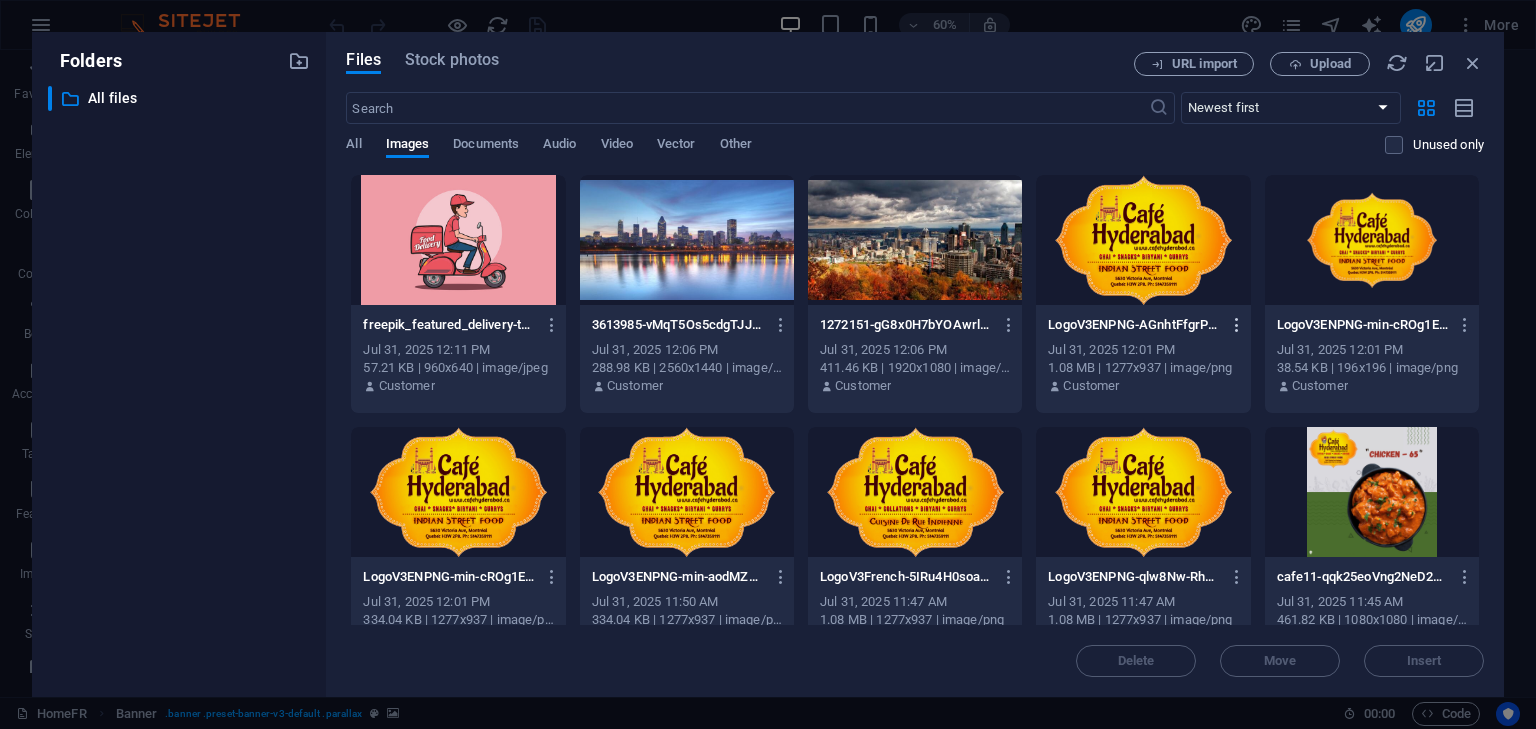 click at bounding box center [1237, 325] 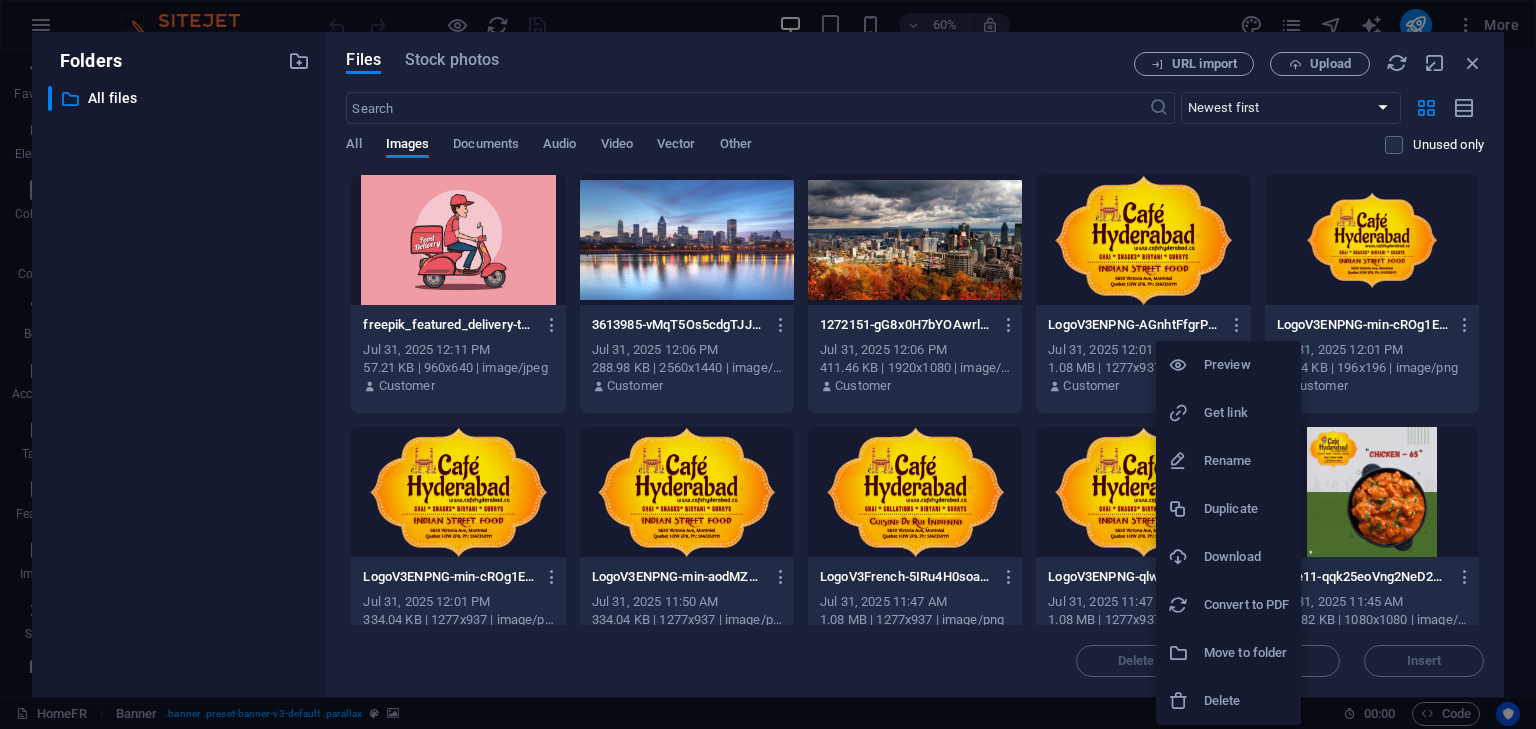 click on "Delete" at bounding box center (1246, 701) 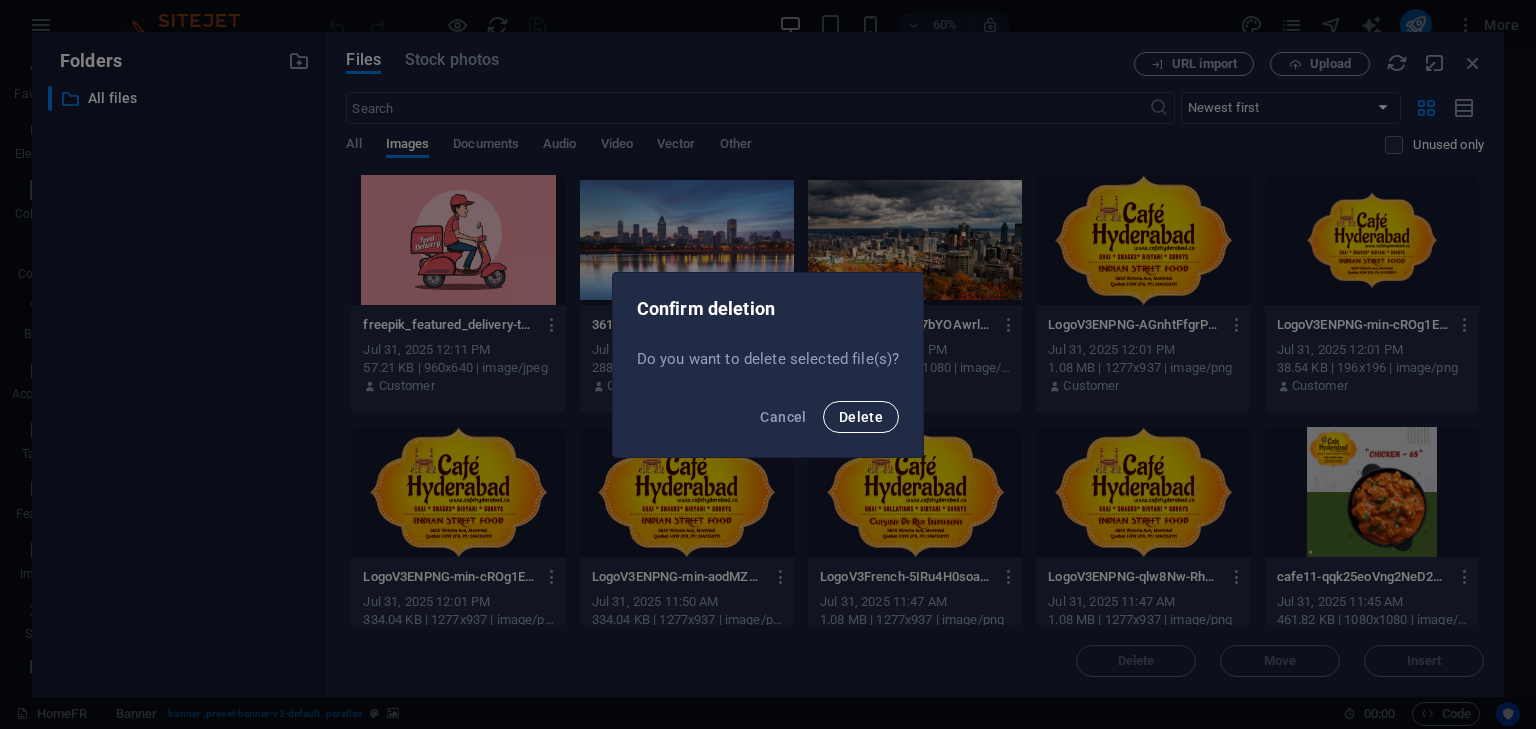click on "Delete" at bounding box center [861, 417] 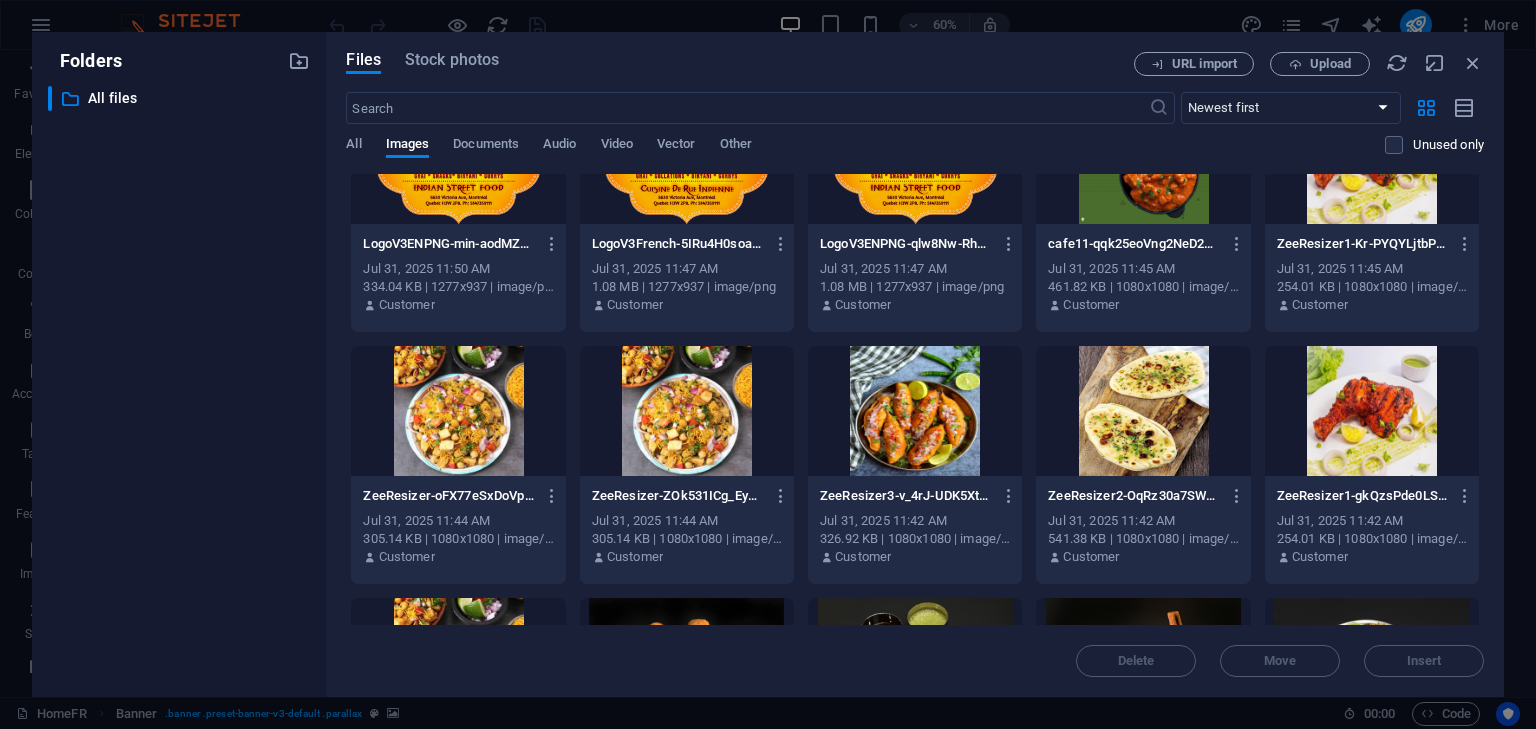 scroll, scrollTop: 0, scrollLeft: 0, axis: both 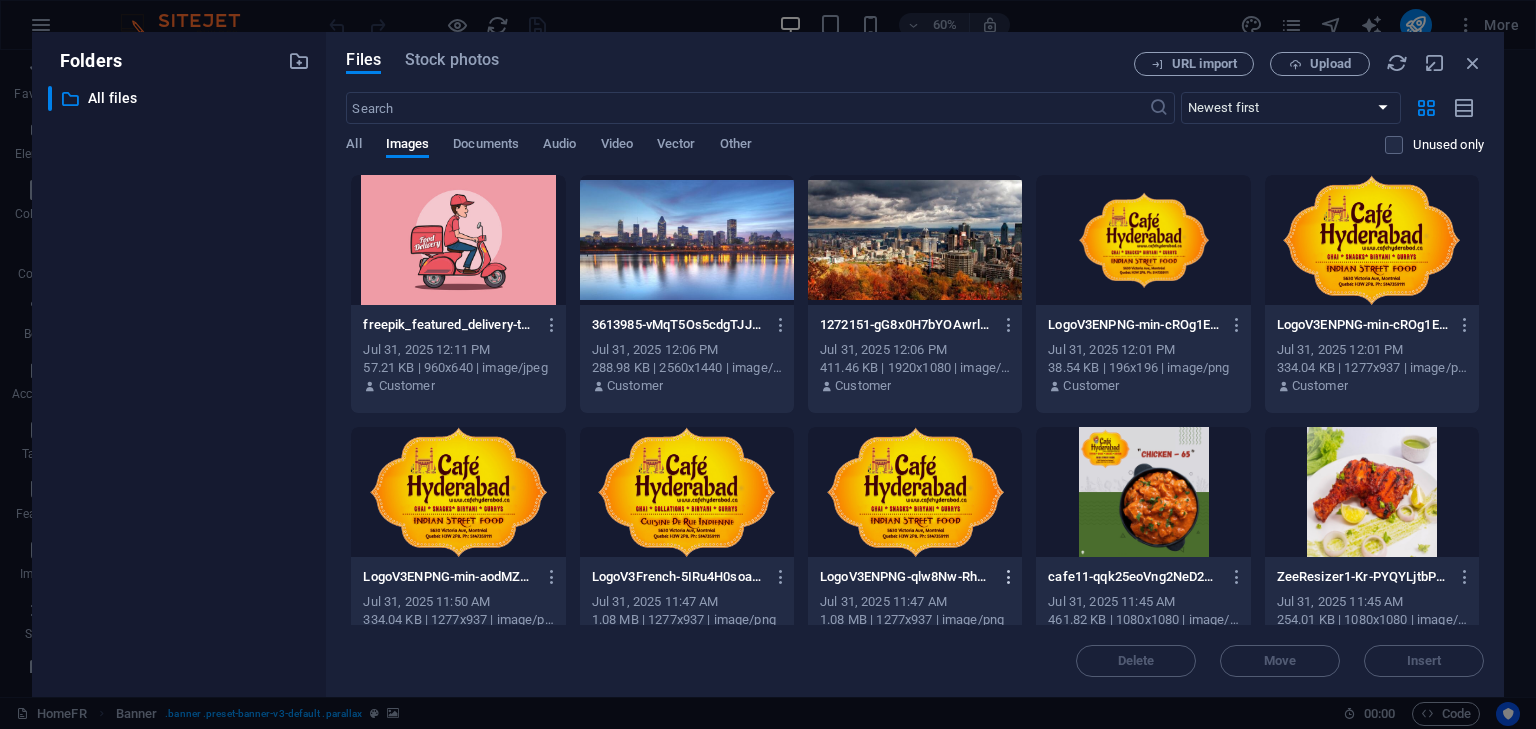 click at bounding box center (1009, 577) 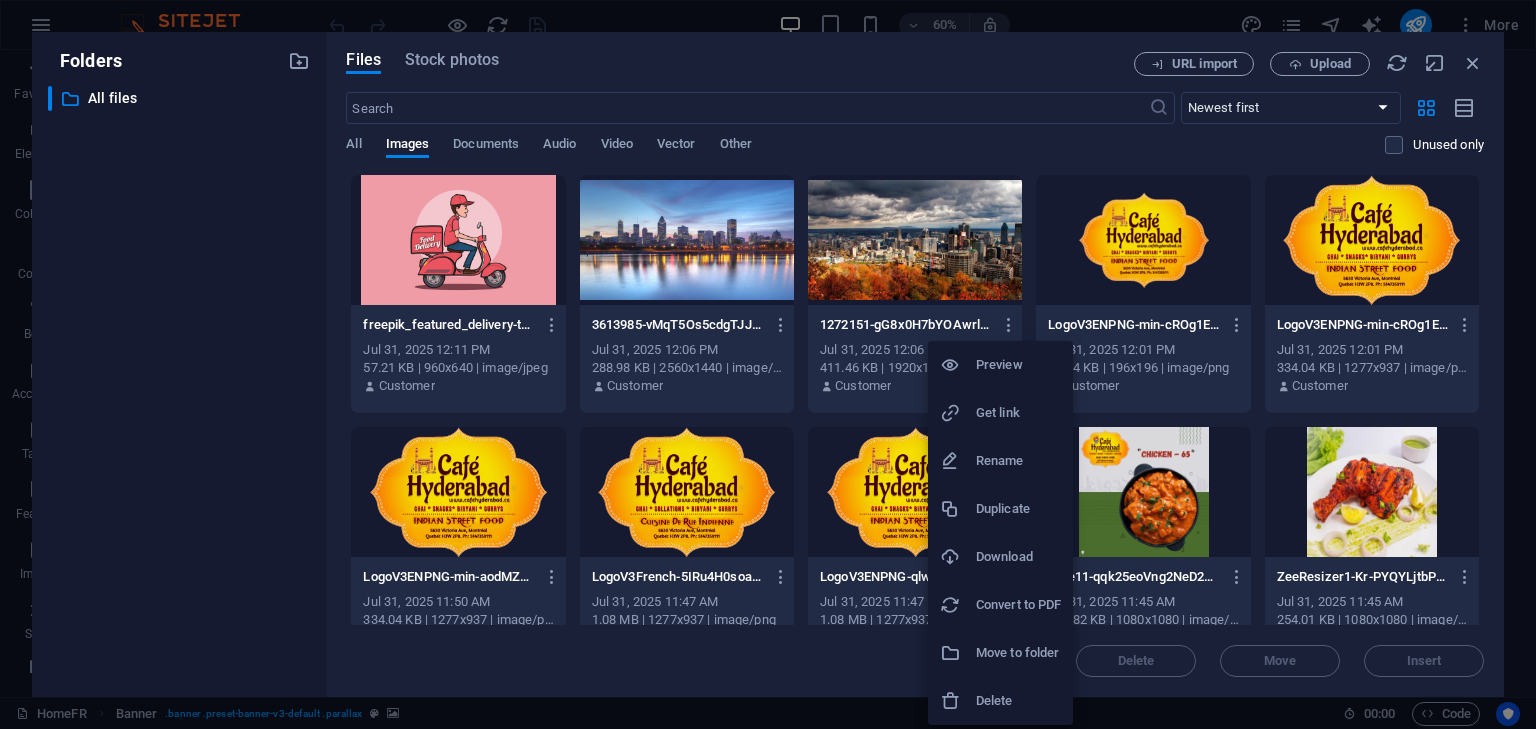click on "Delete" at bounding box center [1018, 701] 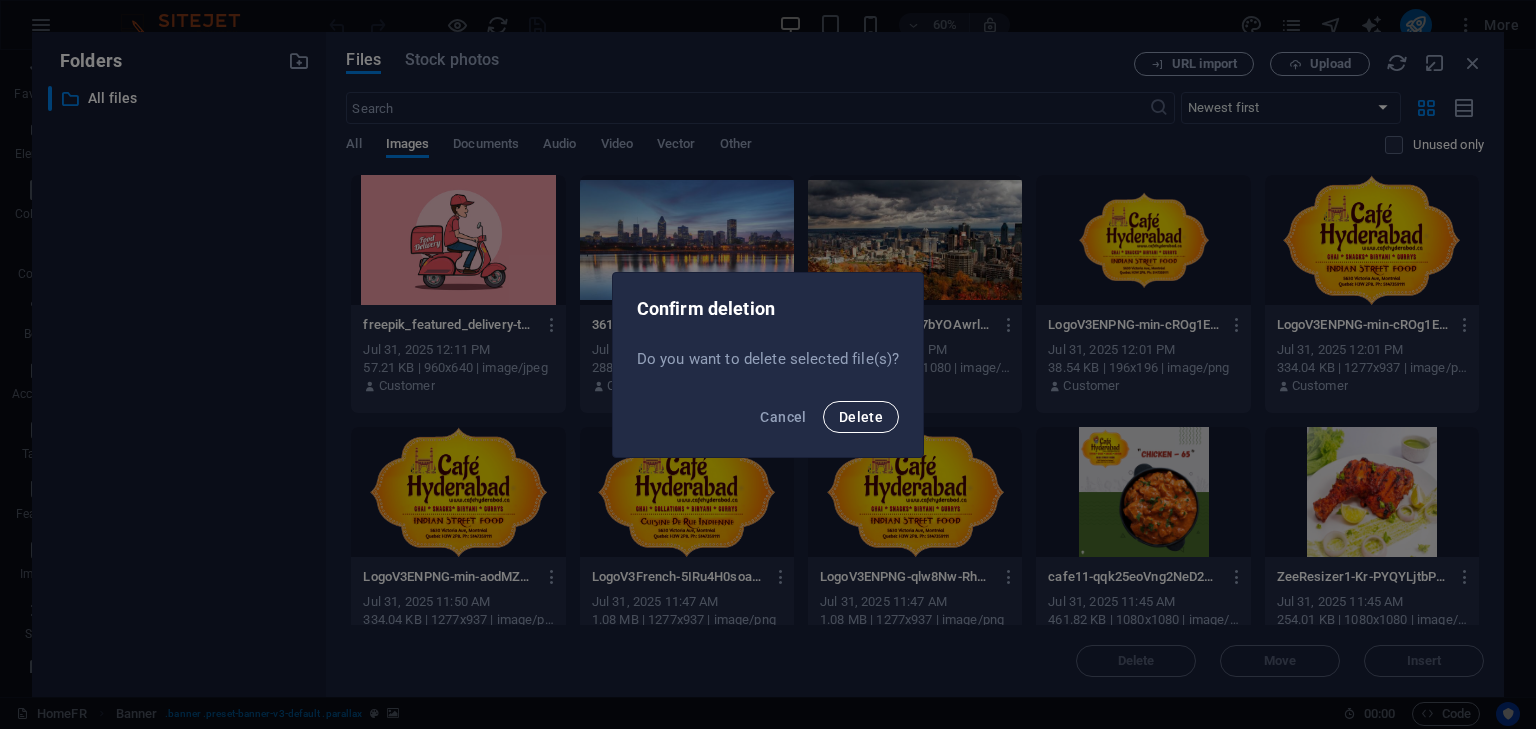 click on "Delete" at bounding box center [861, 417] 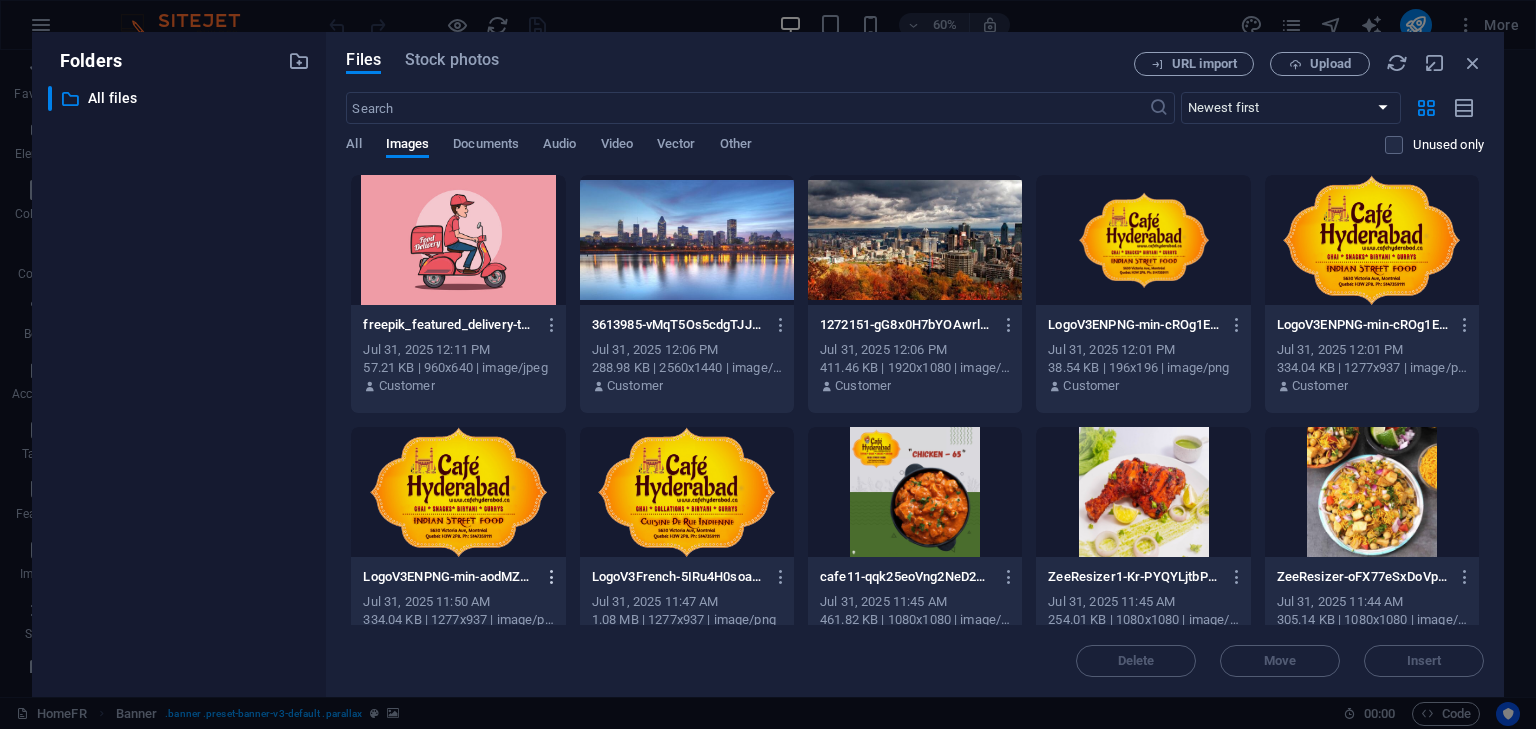 click at bounding box center [552, 577] 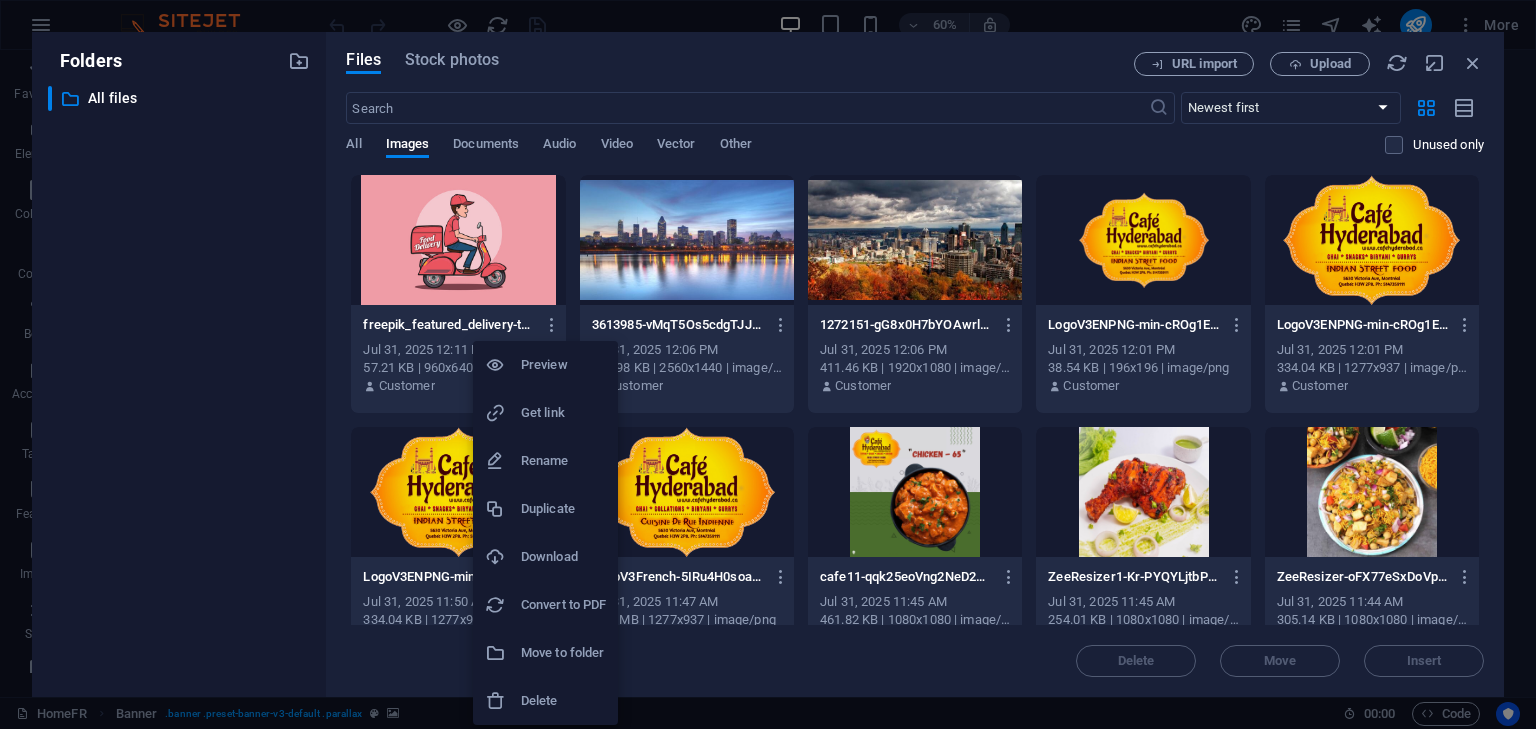 click on "Delete" at bounding box center [545, 701] 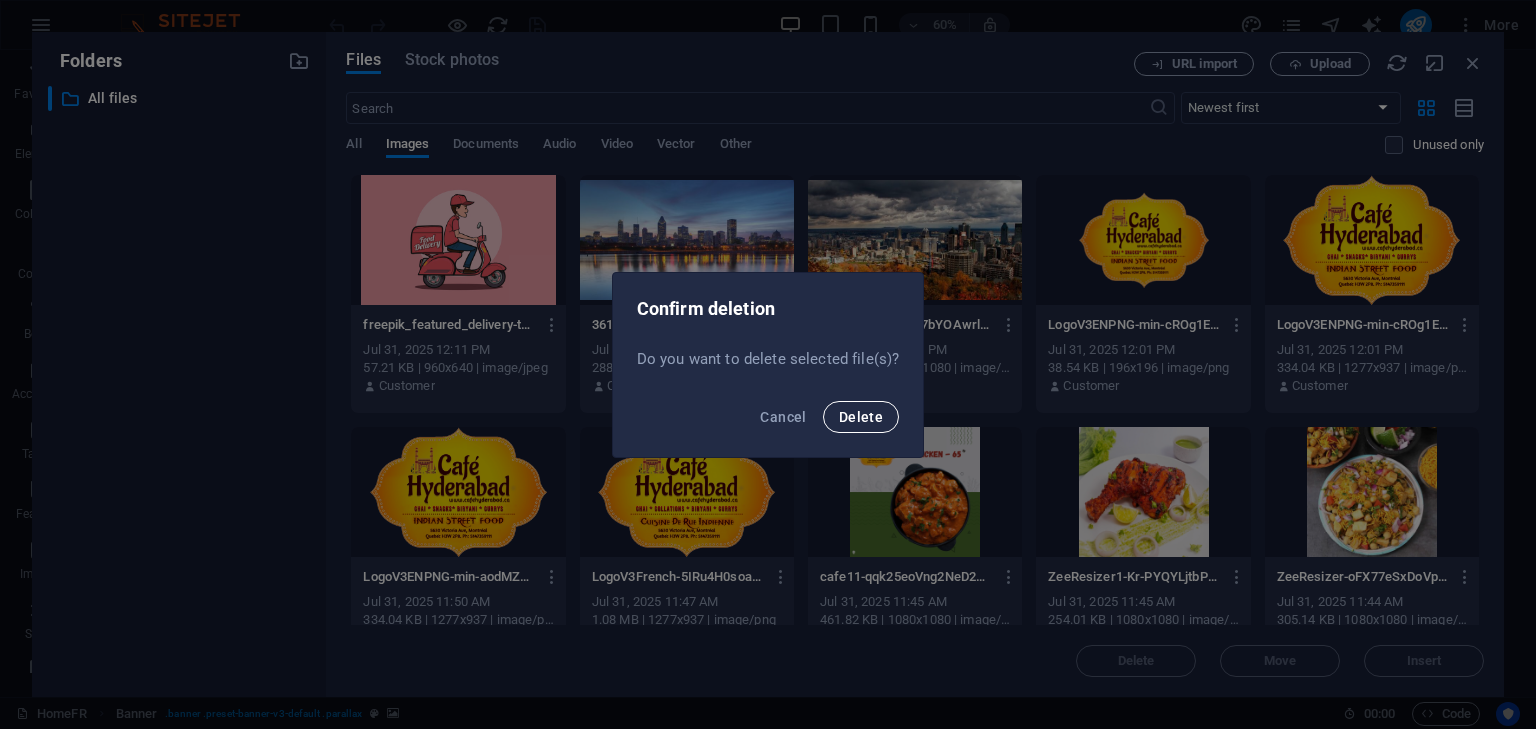 click on "Delete" at bounding box center [861, 417] 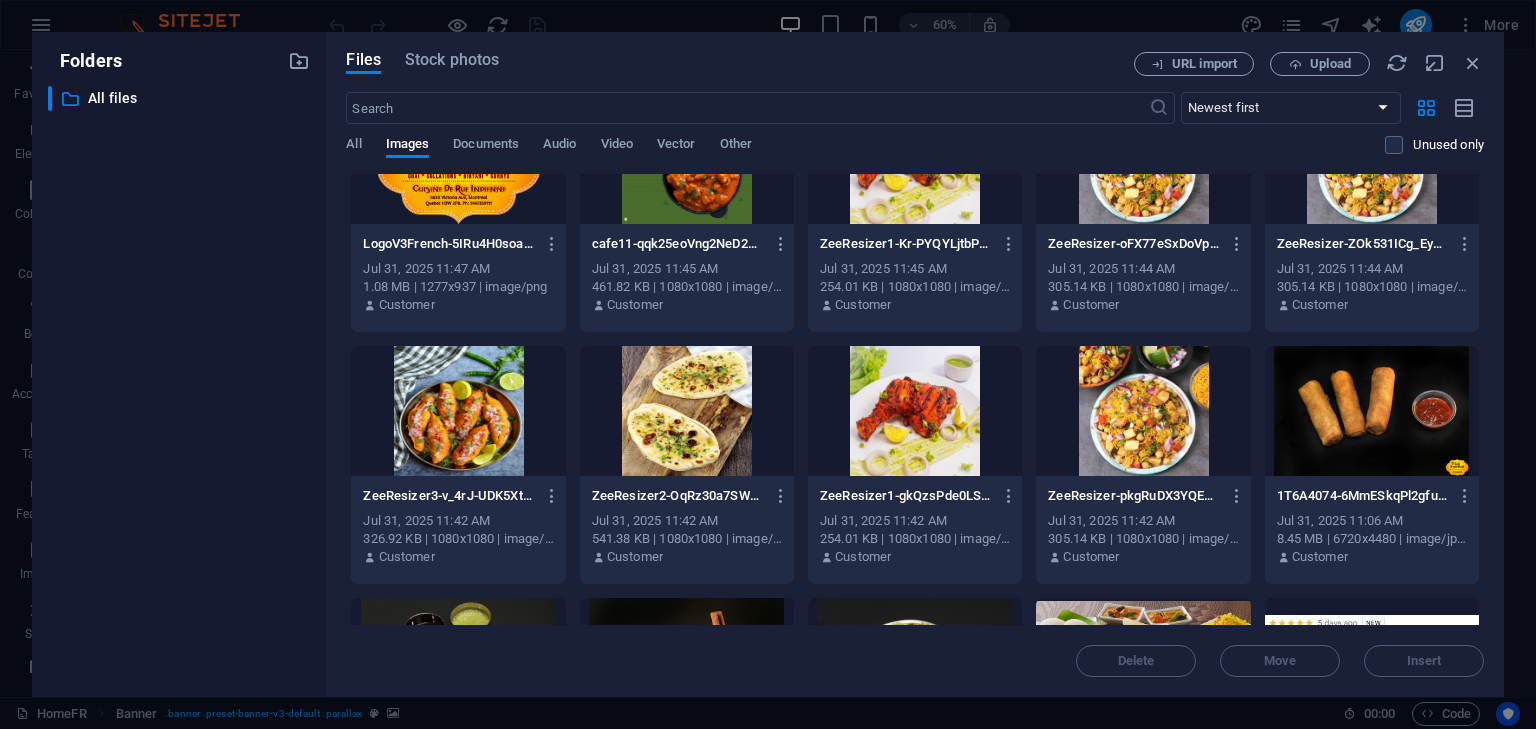 scroll, scrollTop: 0, scrollLeft: 0, axis: both 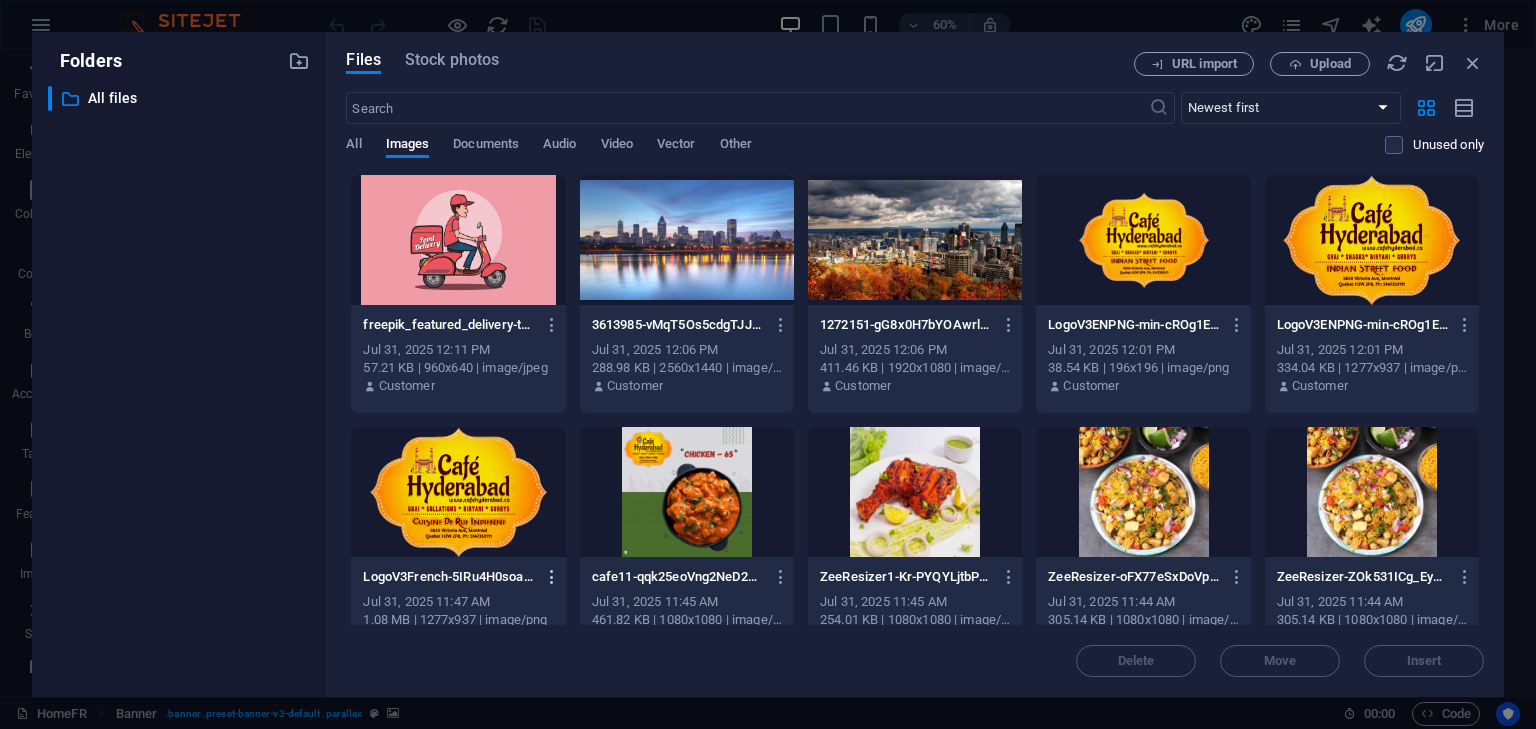 click at bounding box center [552, 577] 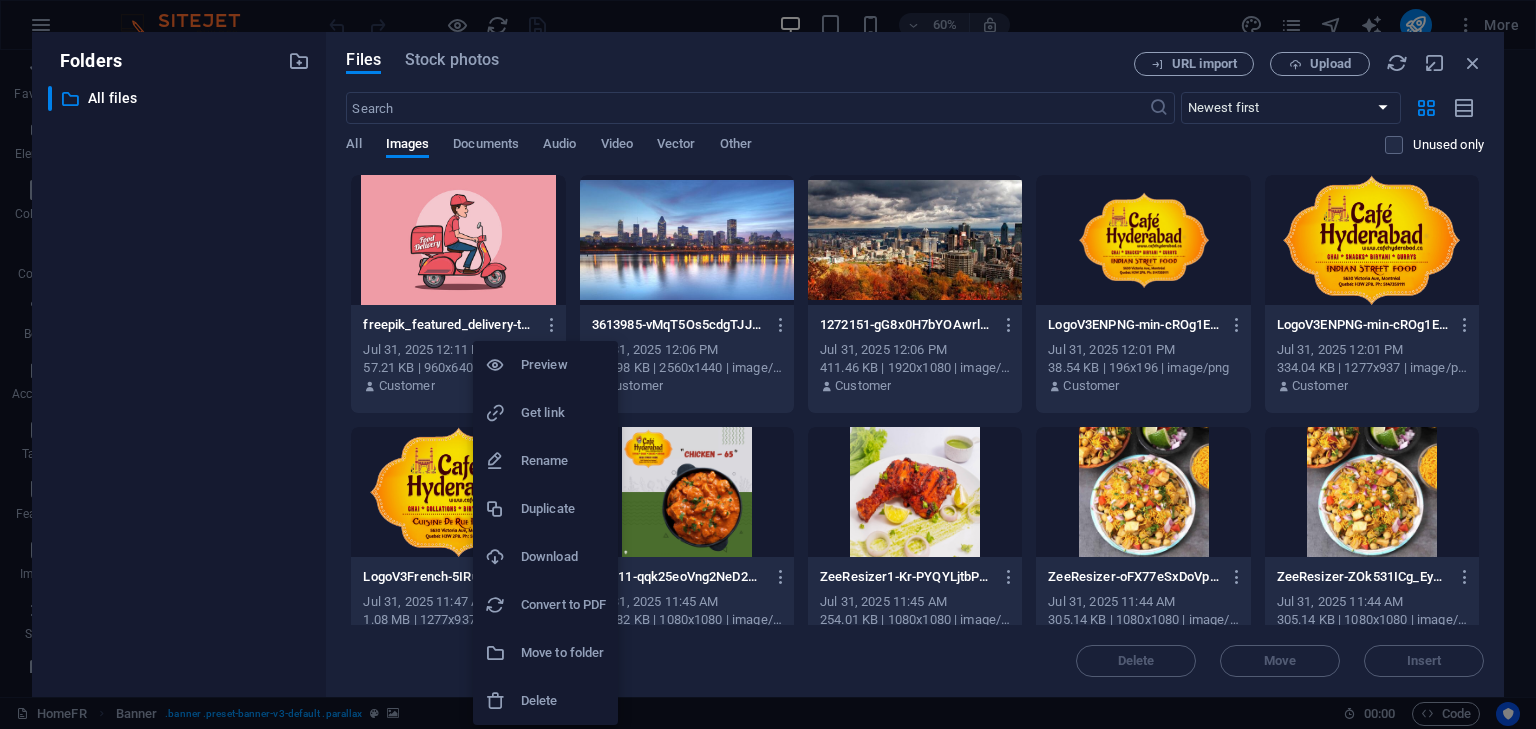 click on "Delete" at bounding box center (563, 701) 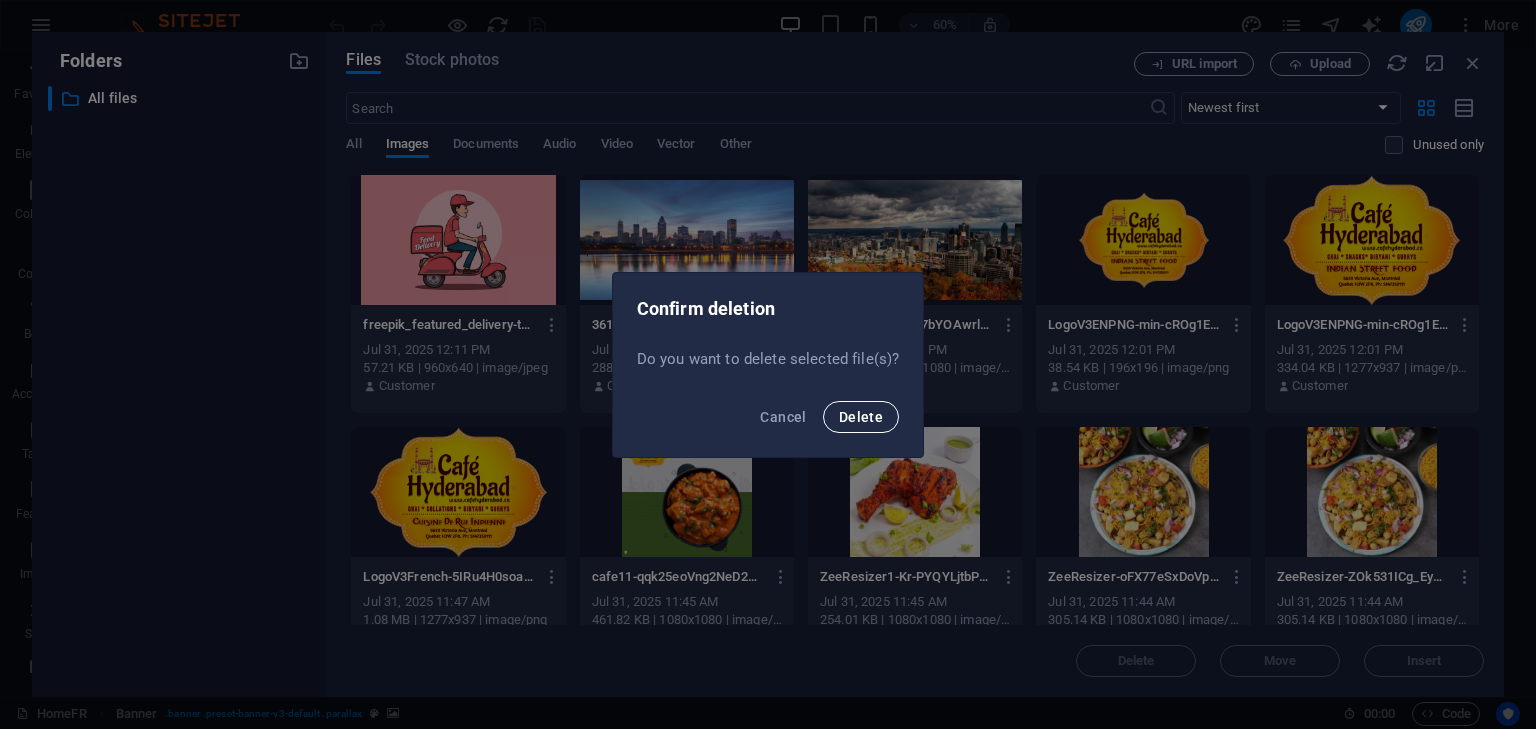 click on "Delete" at bounding box center [861, 417] 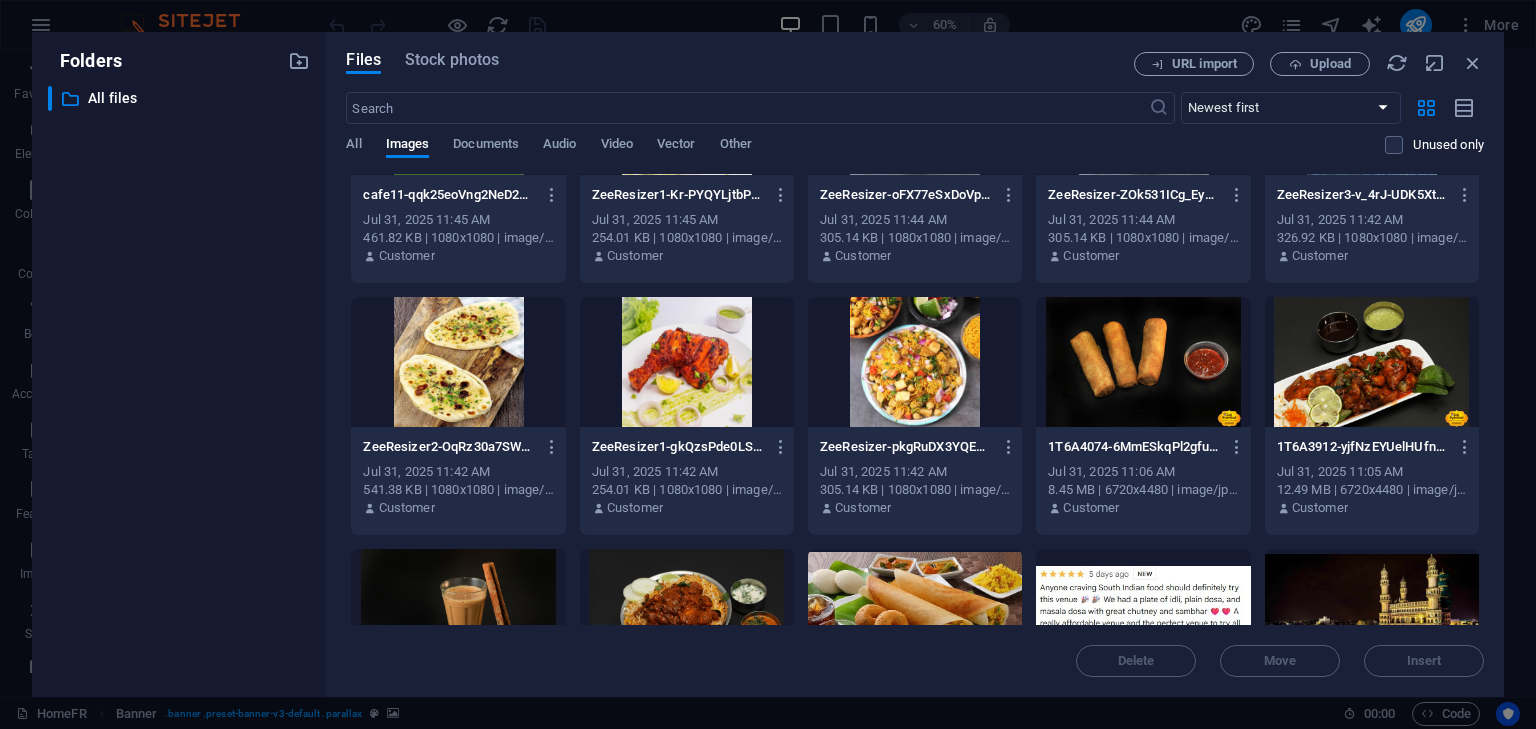 scroll, scrollTop: 386, scrollLeft: 0, axis: vertical 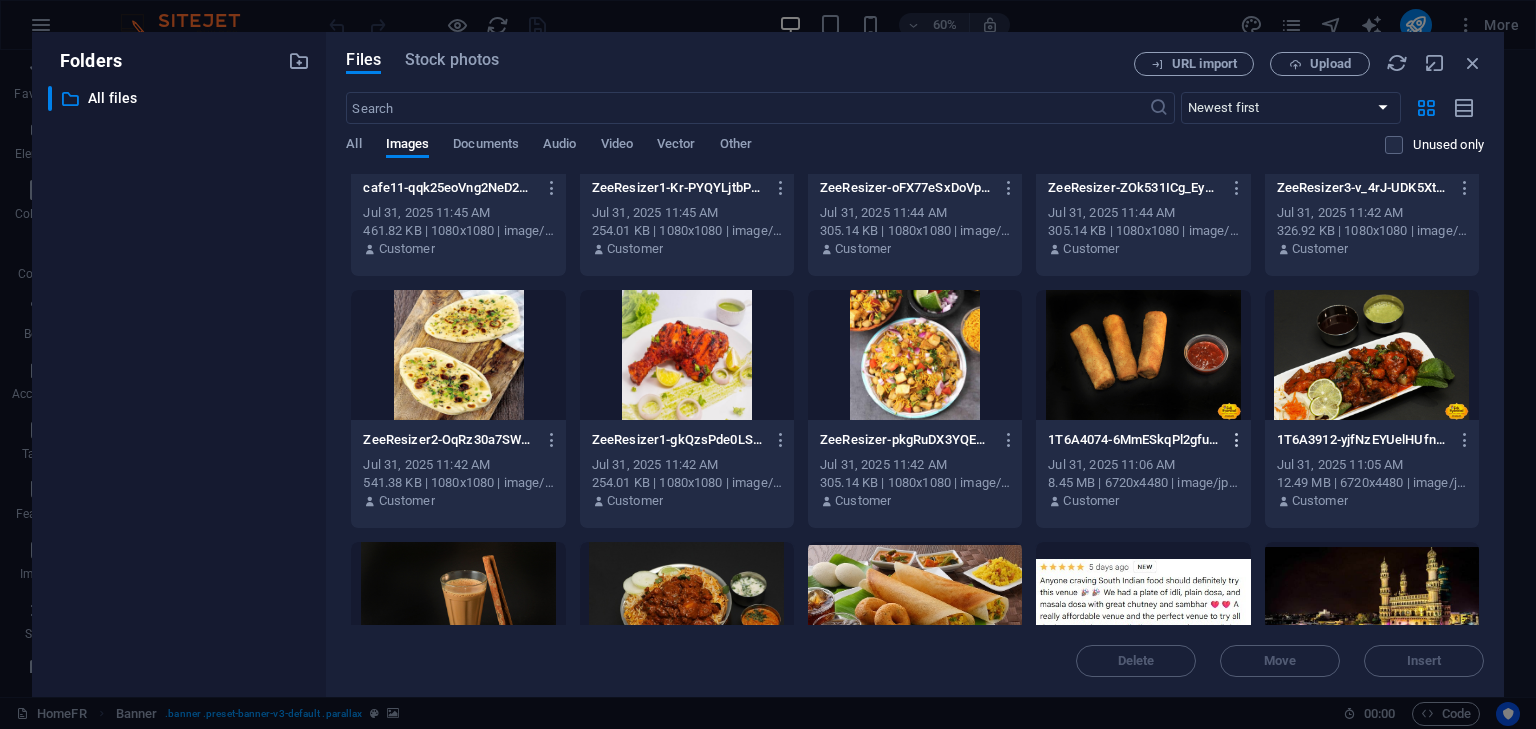 click at bounding box center [1237, 440] 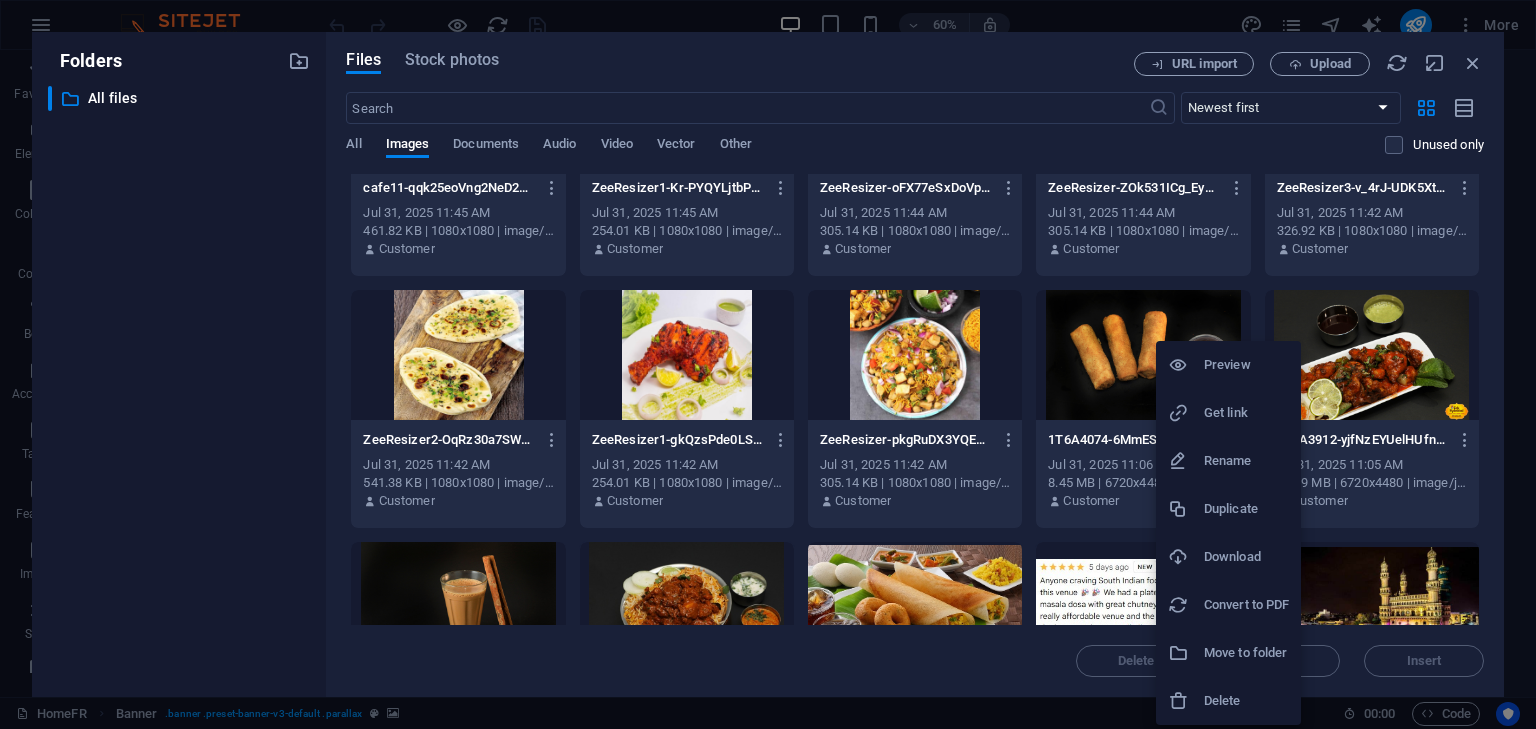 click on "Delete" at bounding box center (1228, 701) 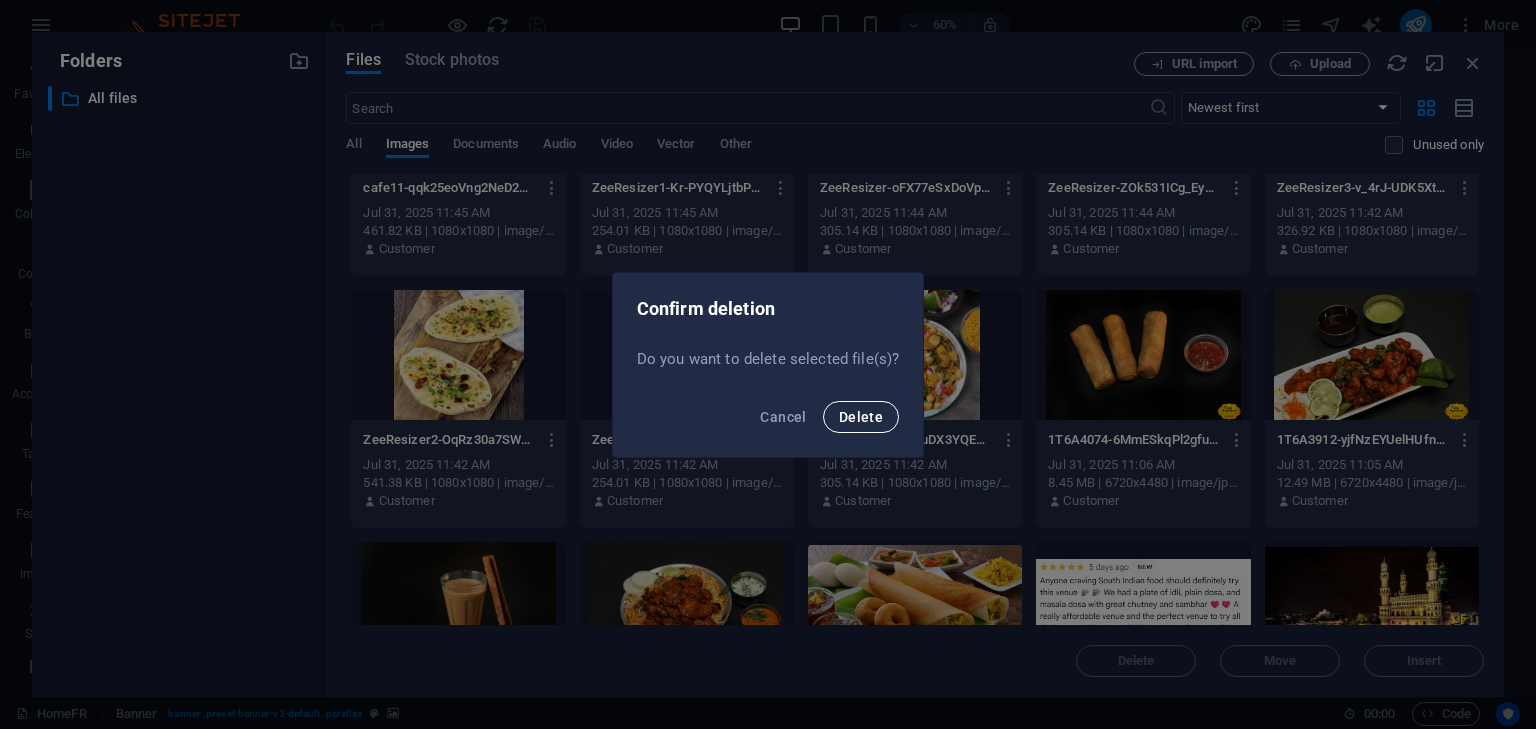 click on "Delete" at bounding box center (861, 417) 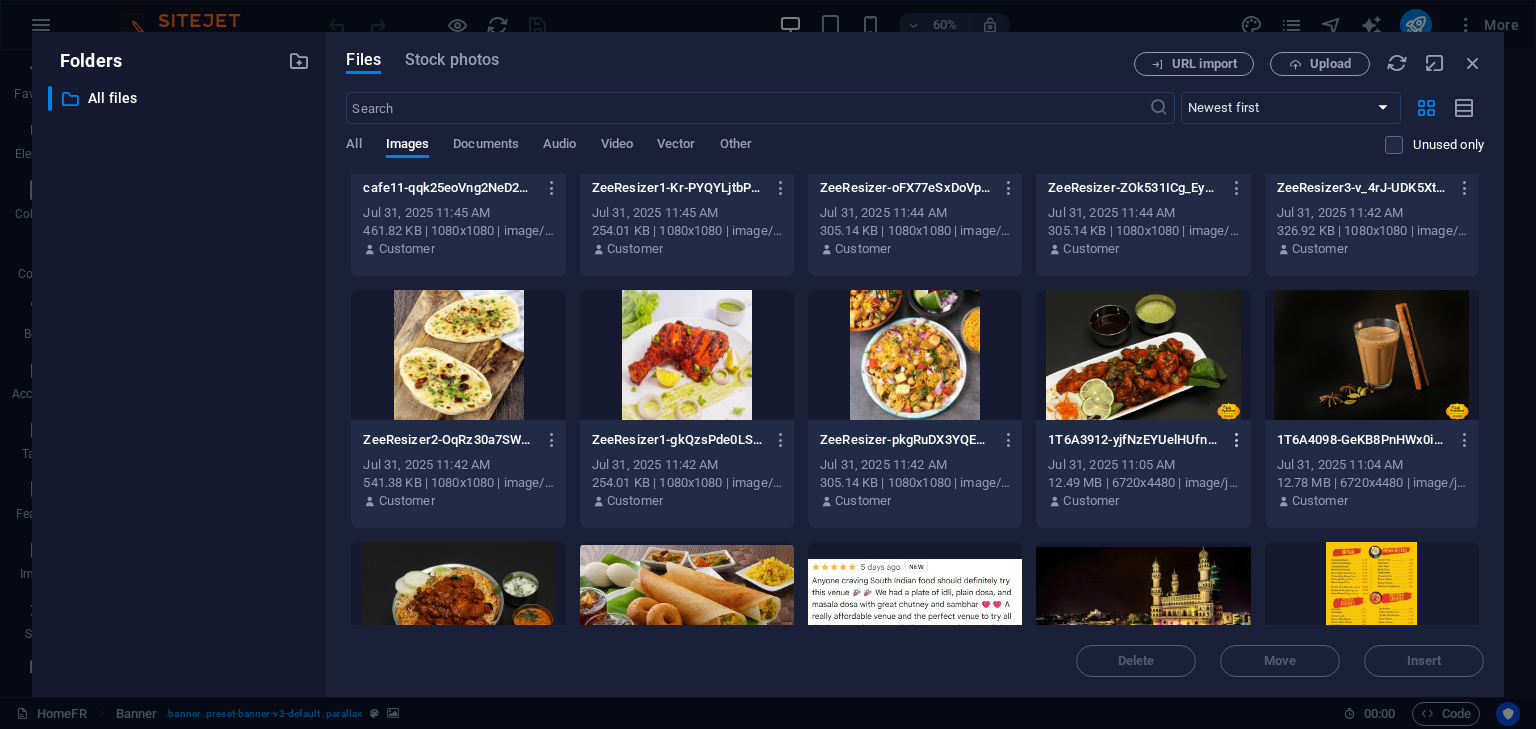 click at bounding box center [1237, 440] 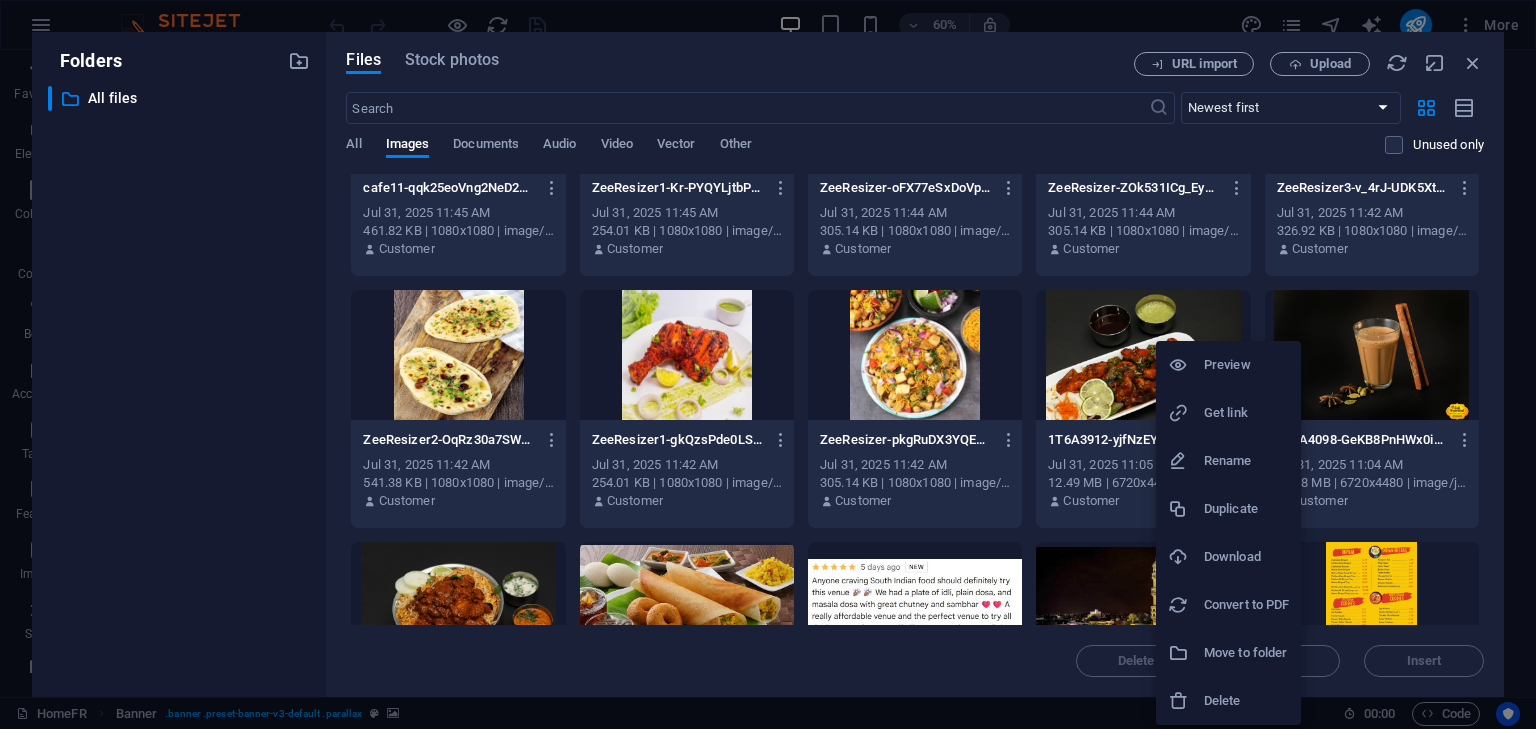 click at bounding box center [1186, 701] 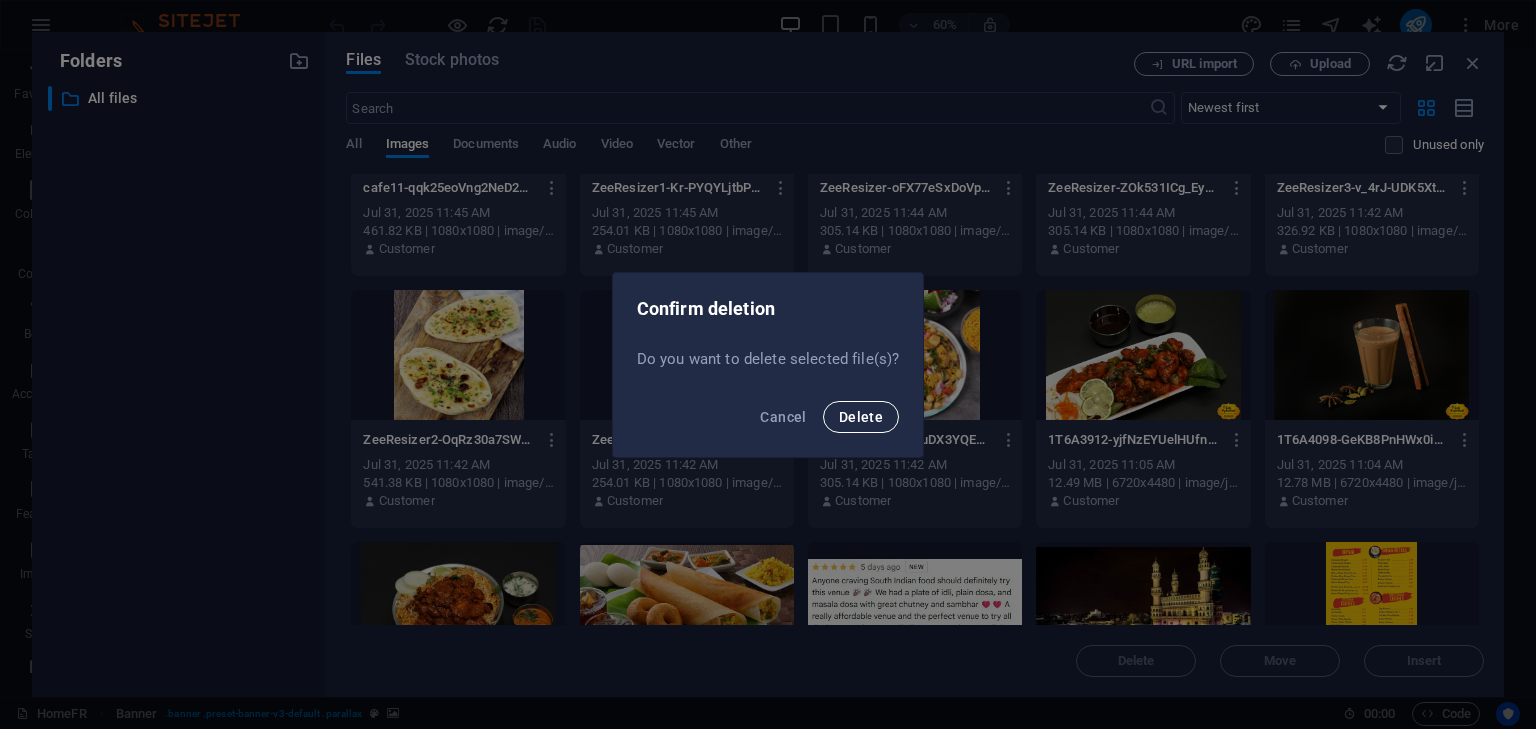 click on "Delete" at bounding box center (861, 417) 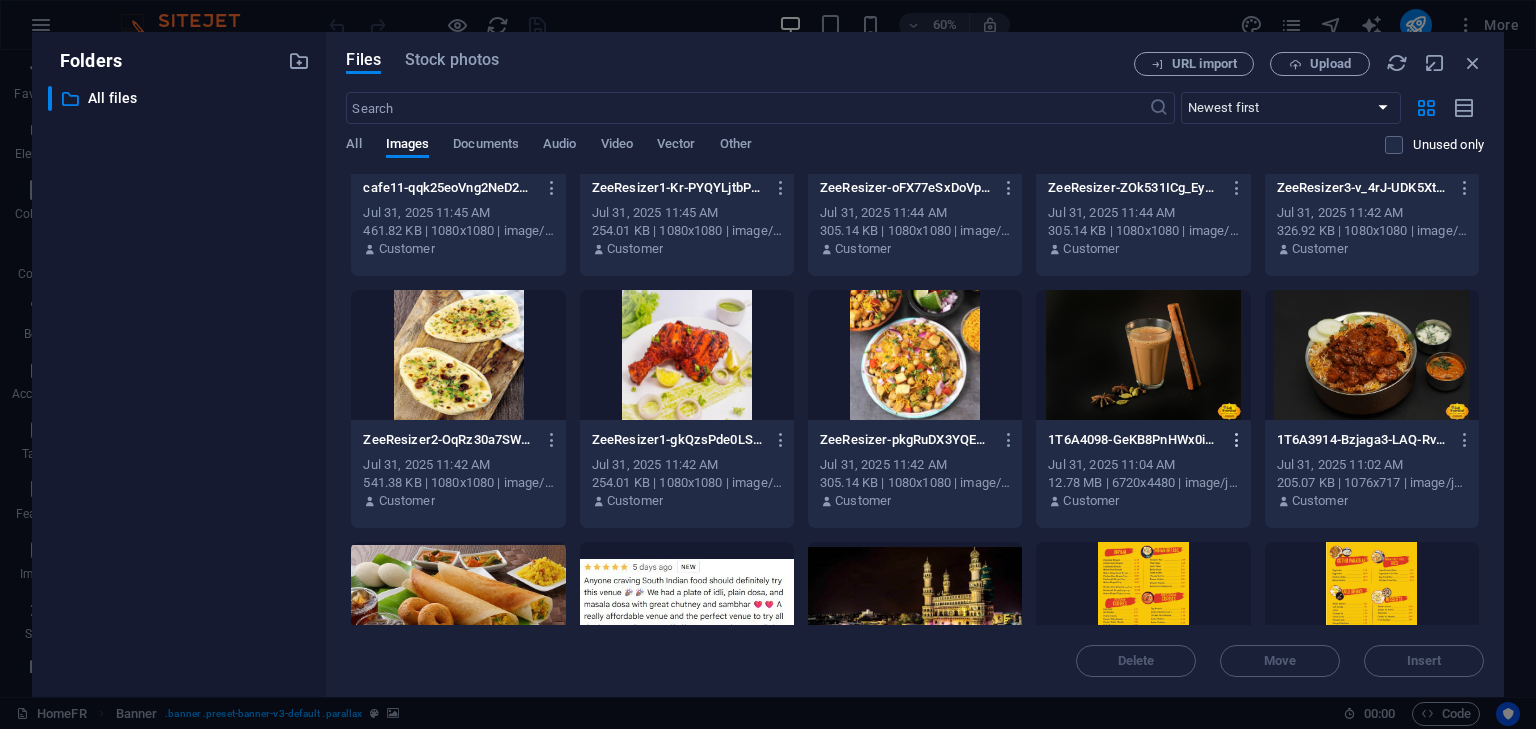 click at bounding box center (1237, 440) 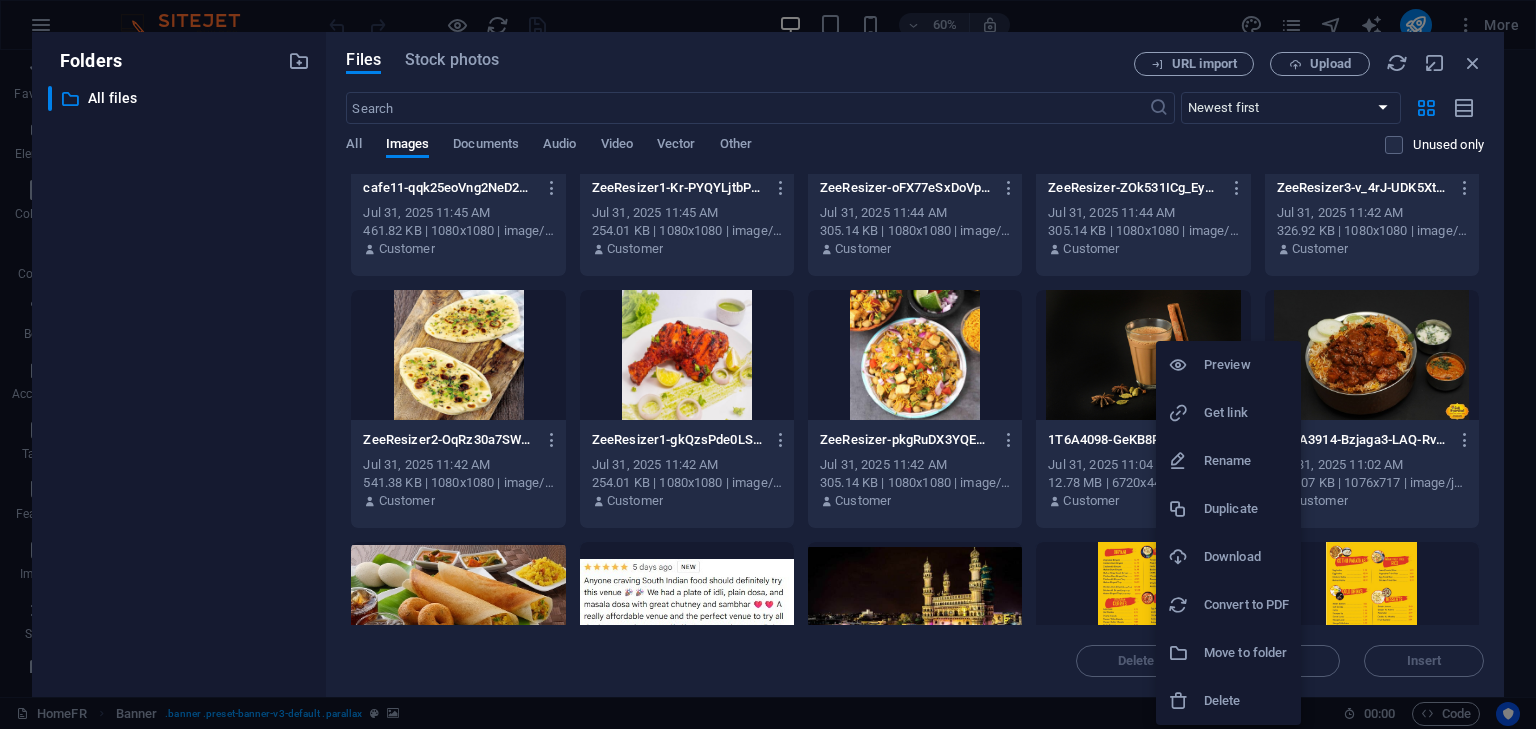 click at bounding box center [1186, 701] 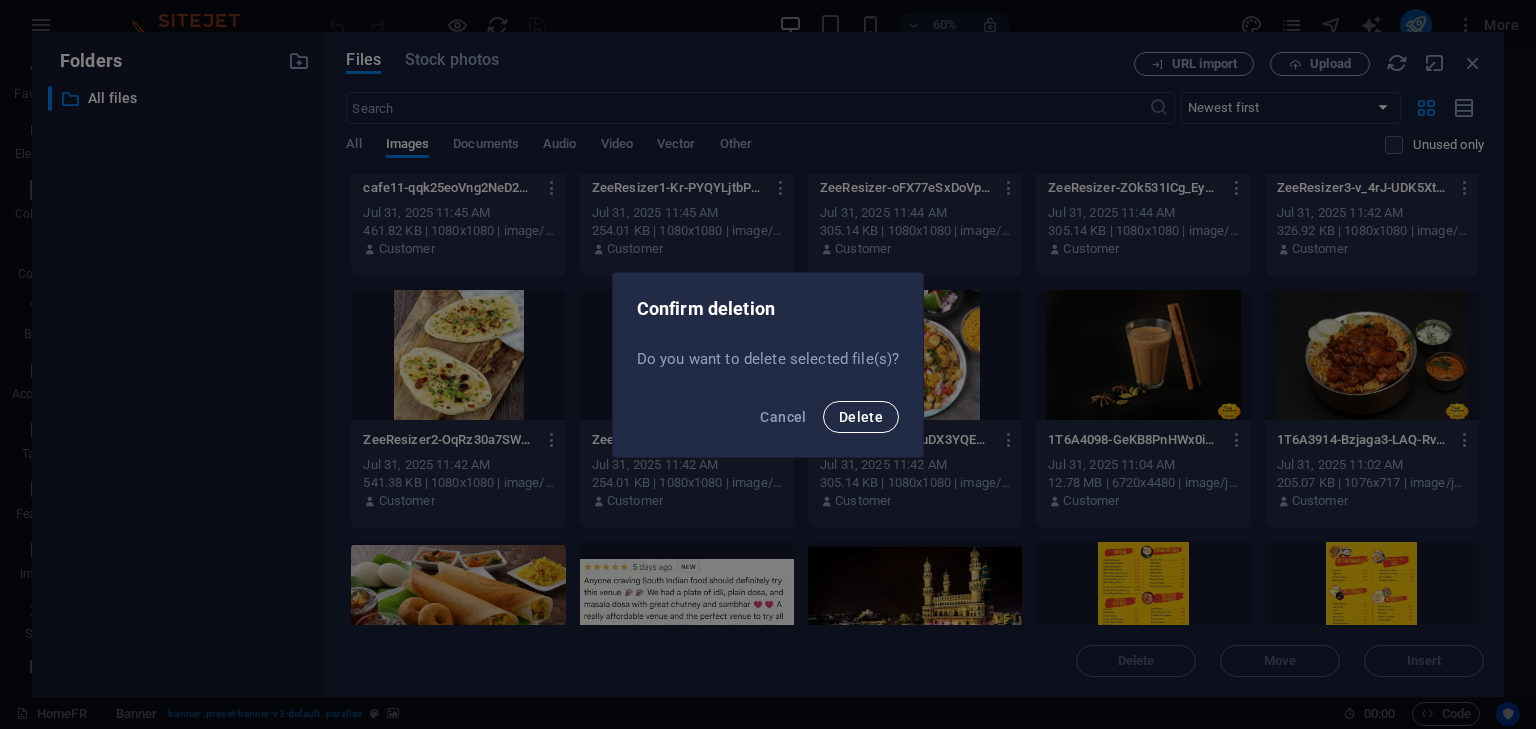 click on "Delete" at bounding box center (861, 417) 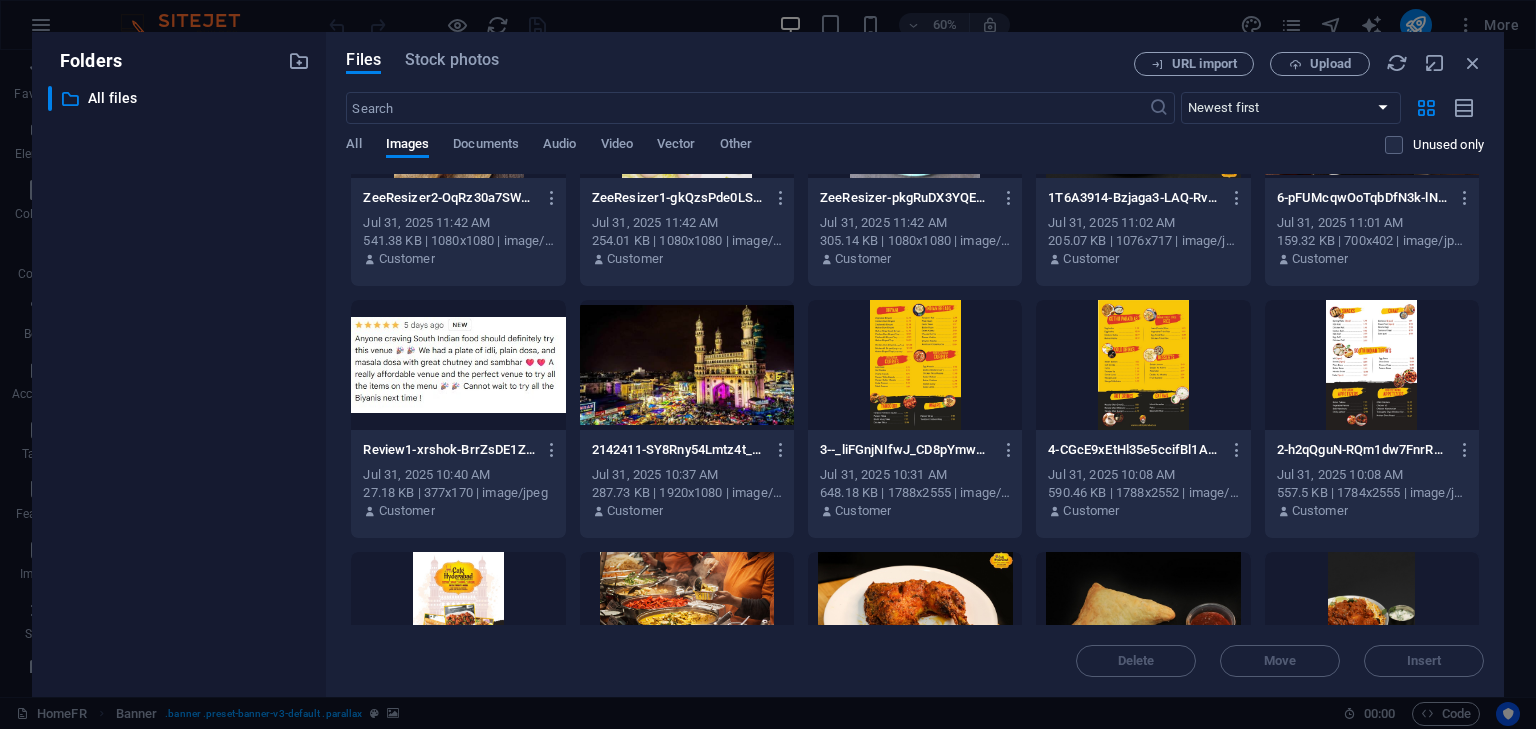 scroll, scrollTop: 675, scrollLeft: 0, axis: vertical 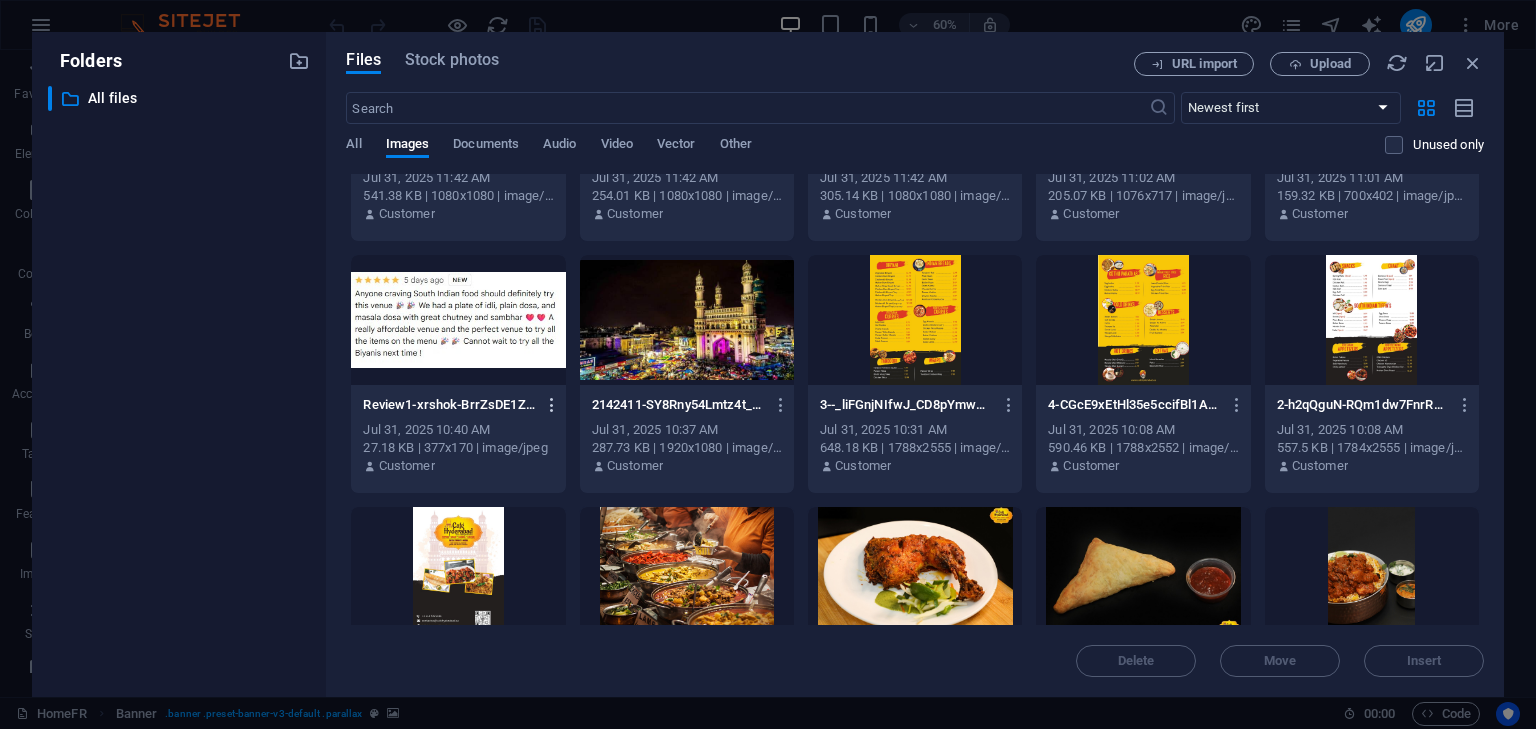 click at bounding box center [552, 405] 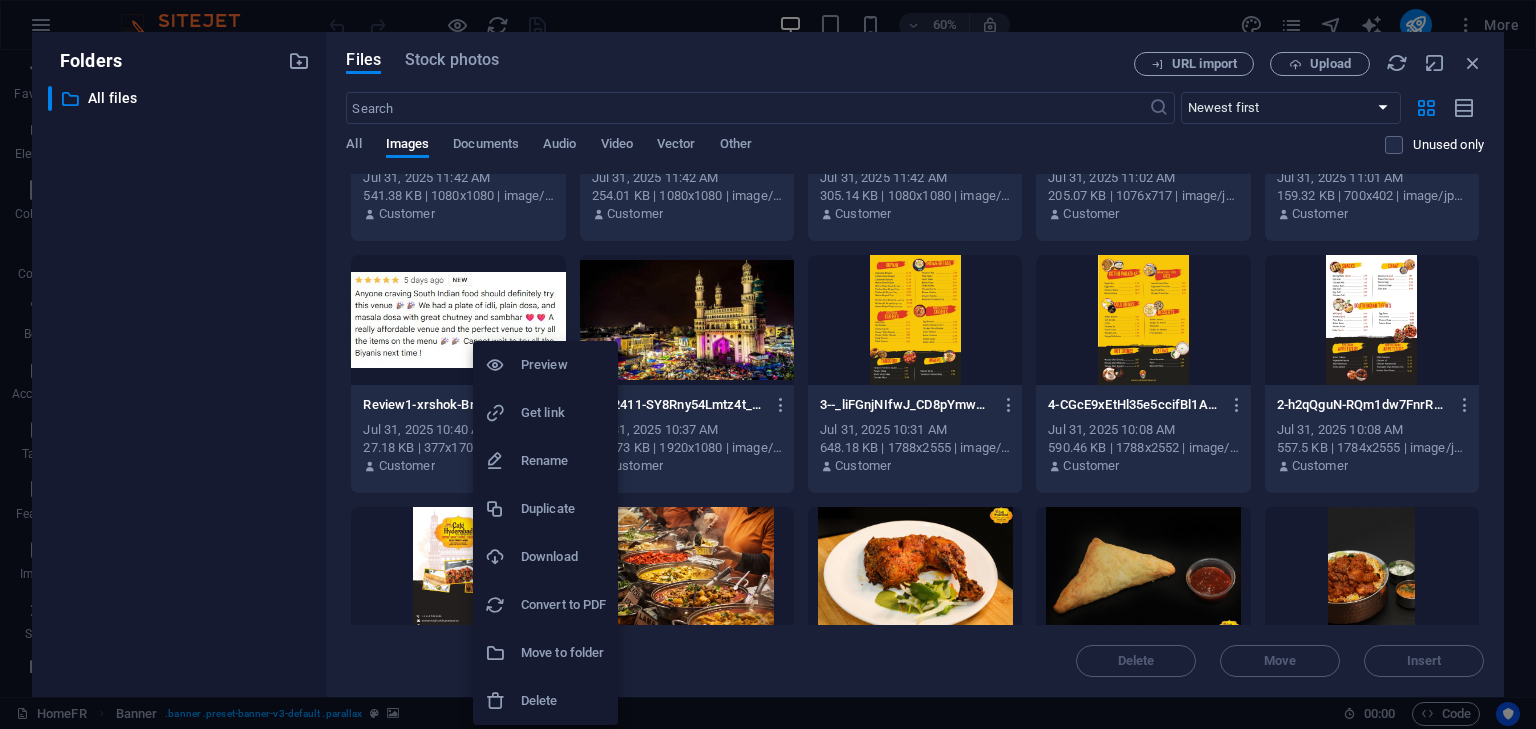 click on "Delete" at bounding box center (563, 701) 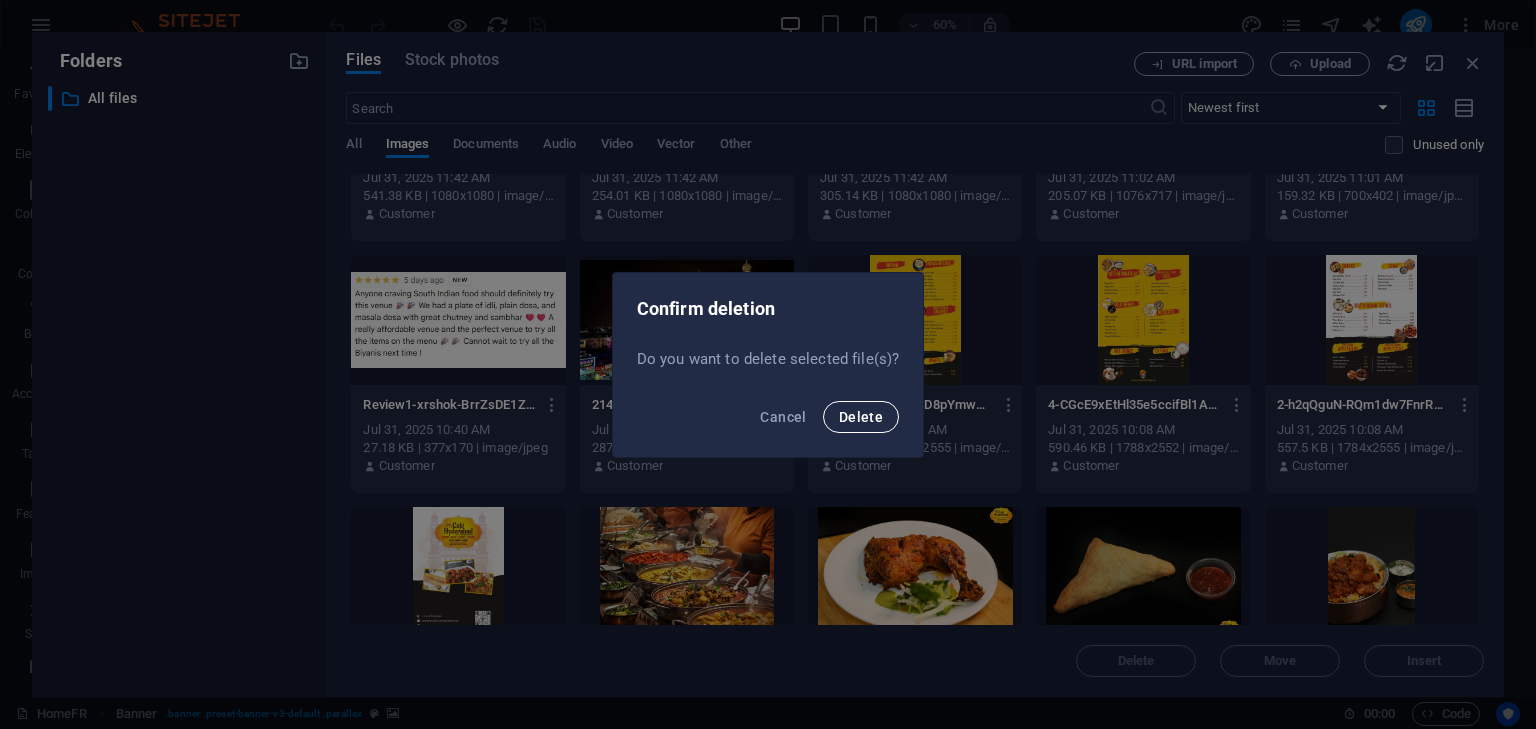click on "Delete" at bounding box center (861, 417) 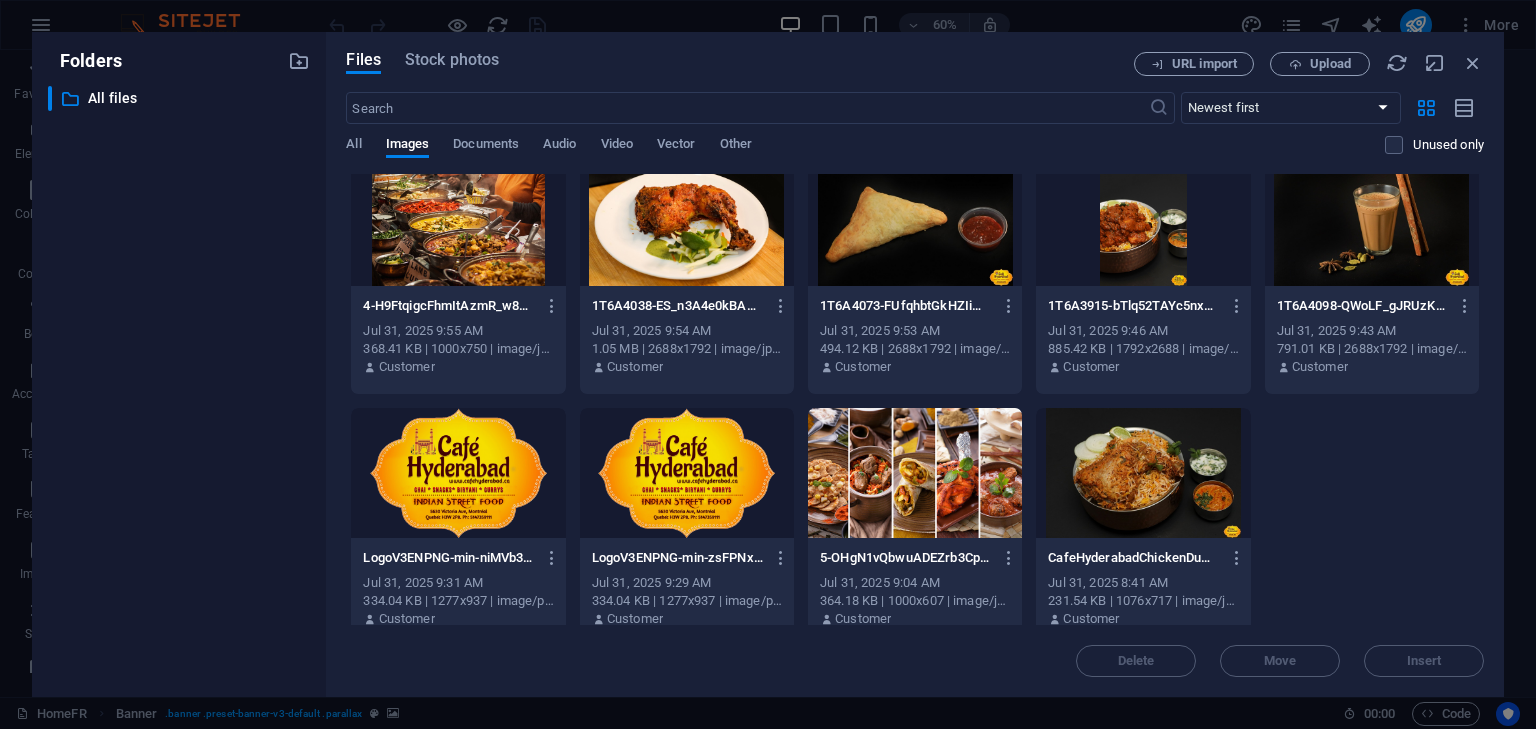 scroll, scrollTop: 1048, scrollLeft: 0, axis: vertical 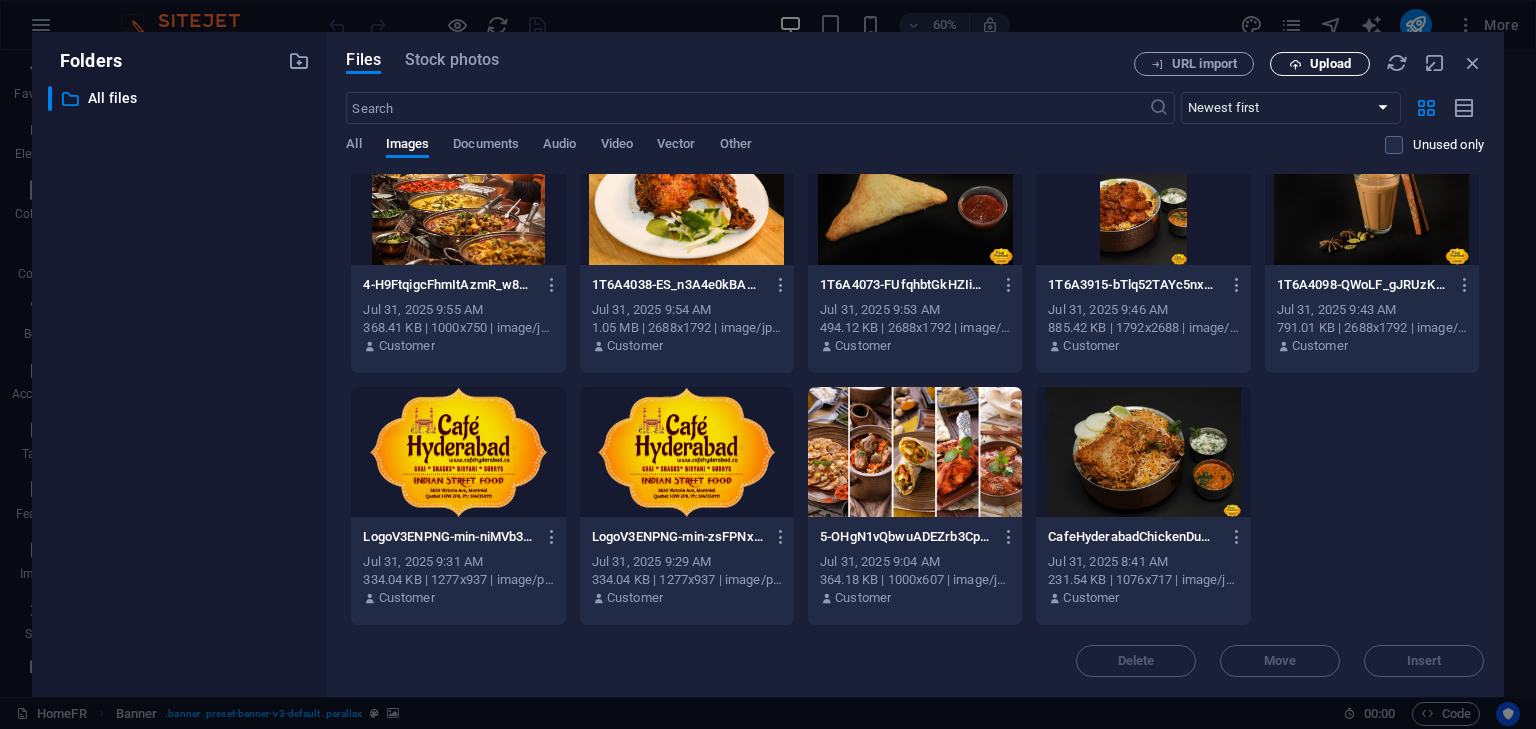 click on "Upload" at bounding box center (1330, 64) 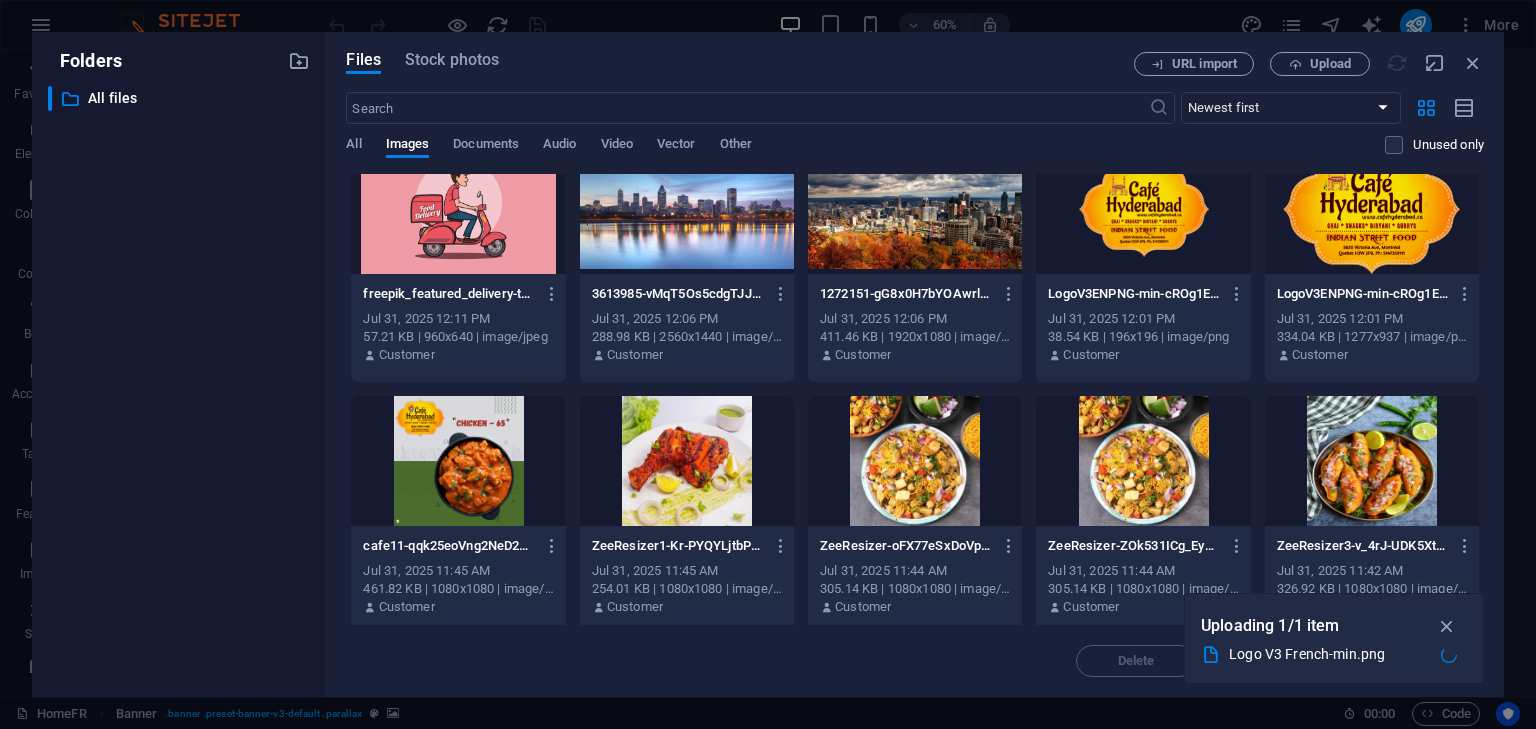 scroll, scrollTop: 0, scrollLeft: 0, axis: both 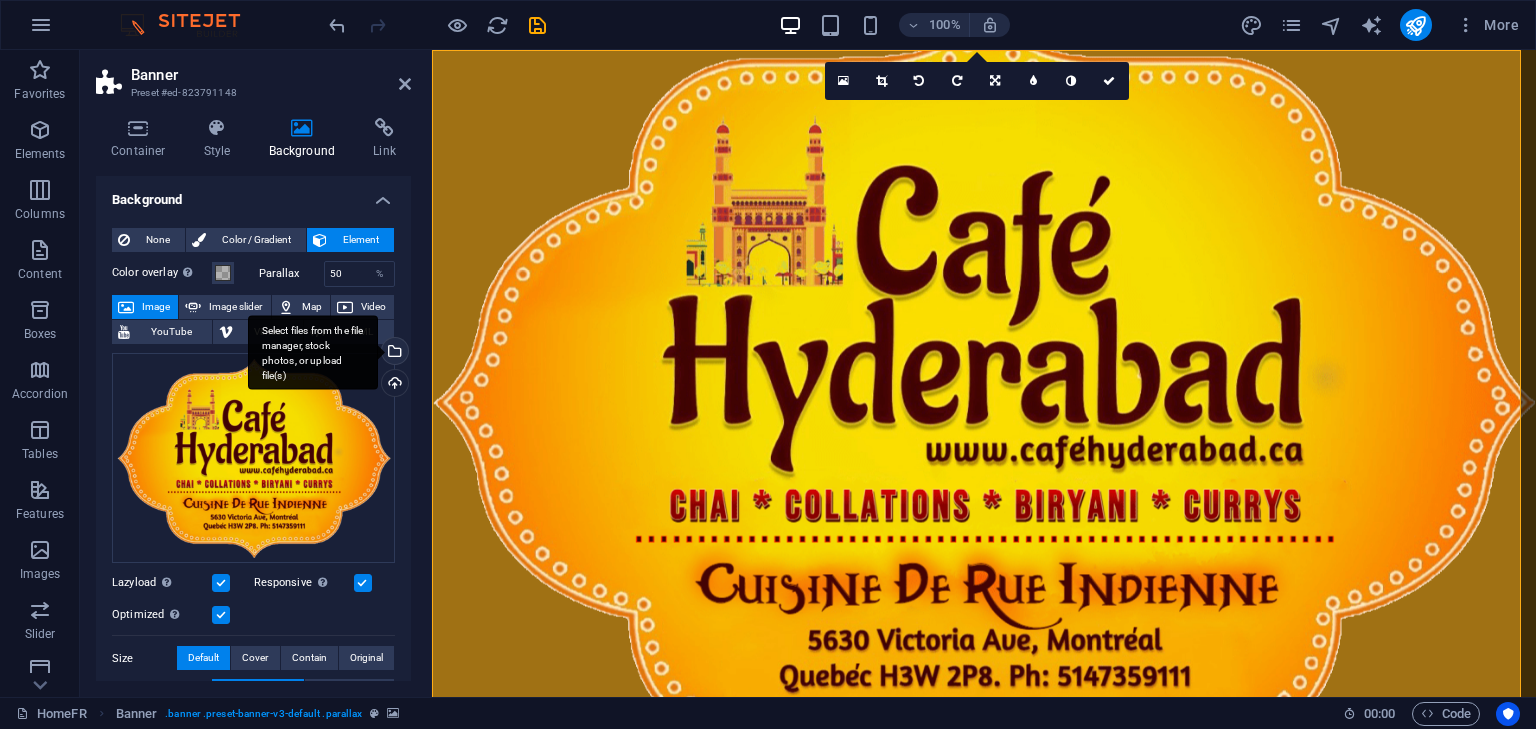 click on "Select files from the file manager, stock photos, or upload file(s)" at bounding box center (313, 352) 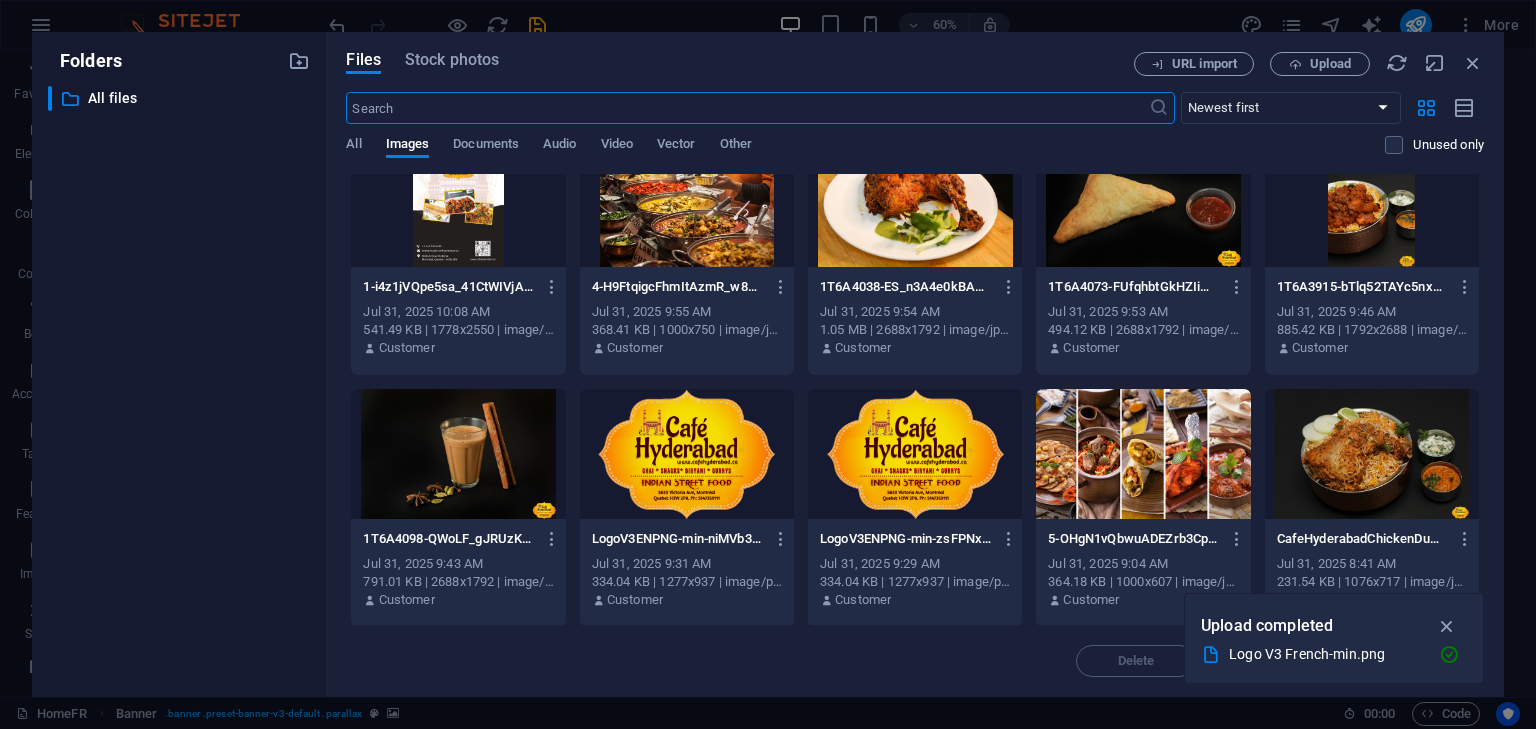 scroll, scrollTop: 1048, scrollLeft: 0, axis: vertical 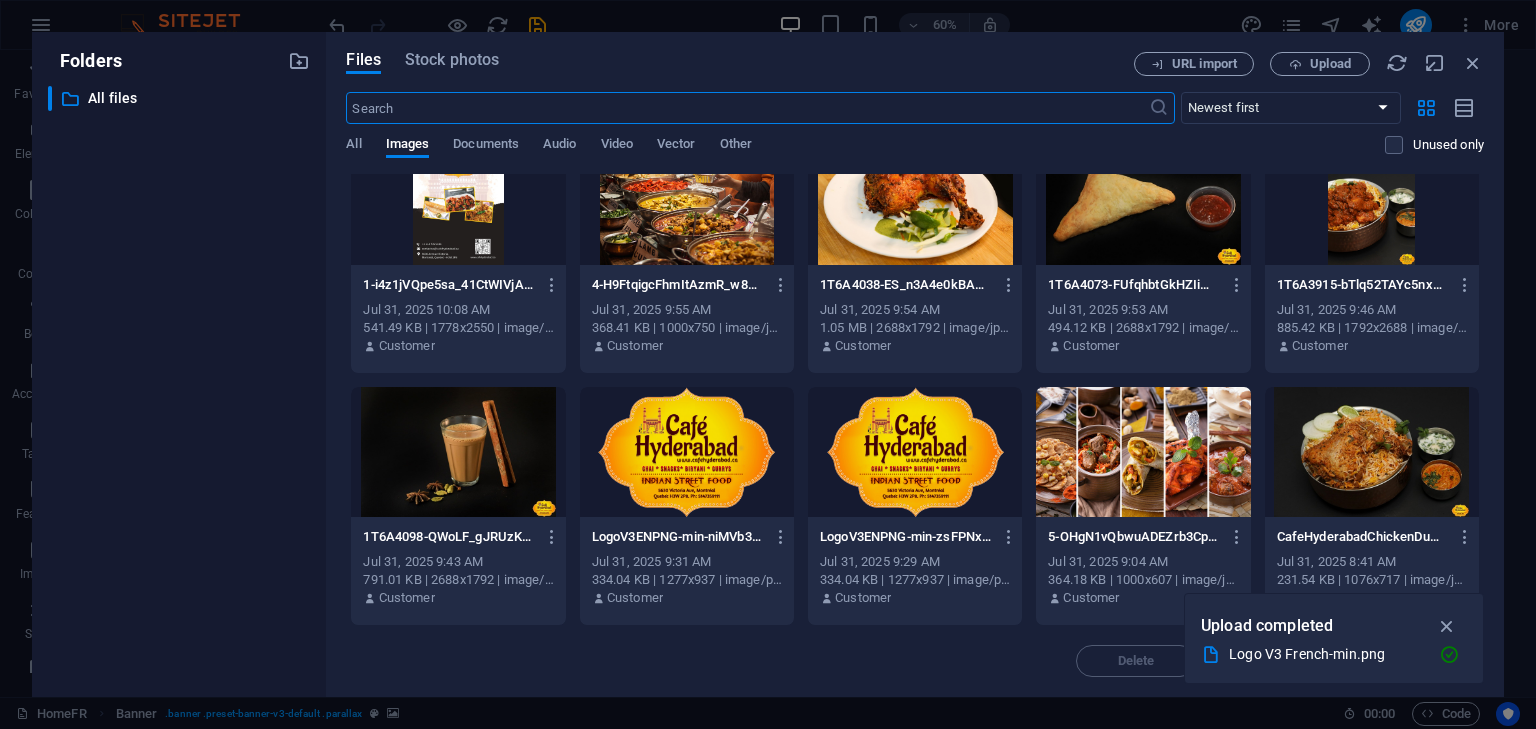 click at bounding box center [1372, 452] 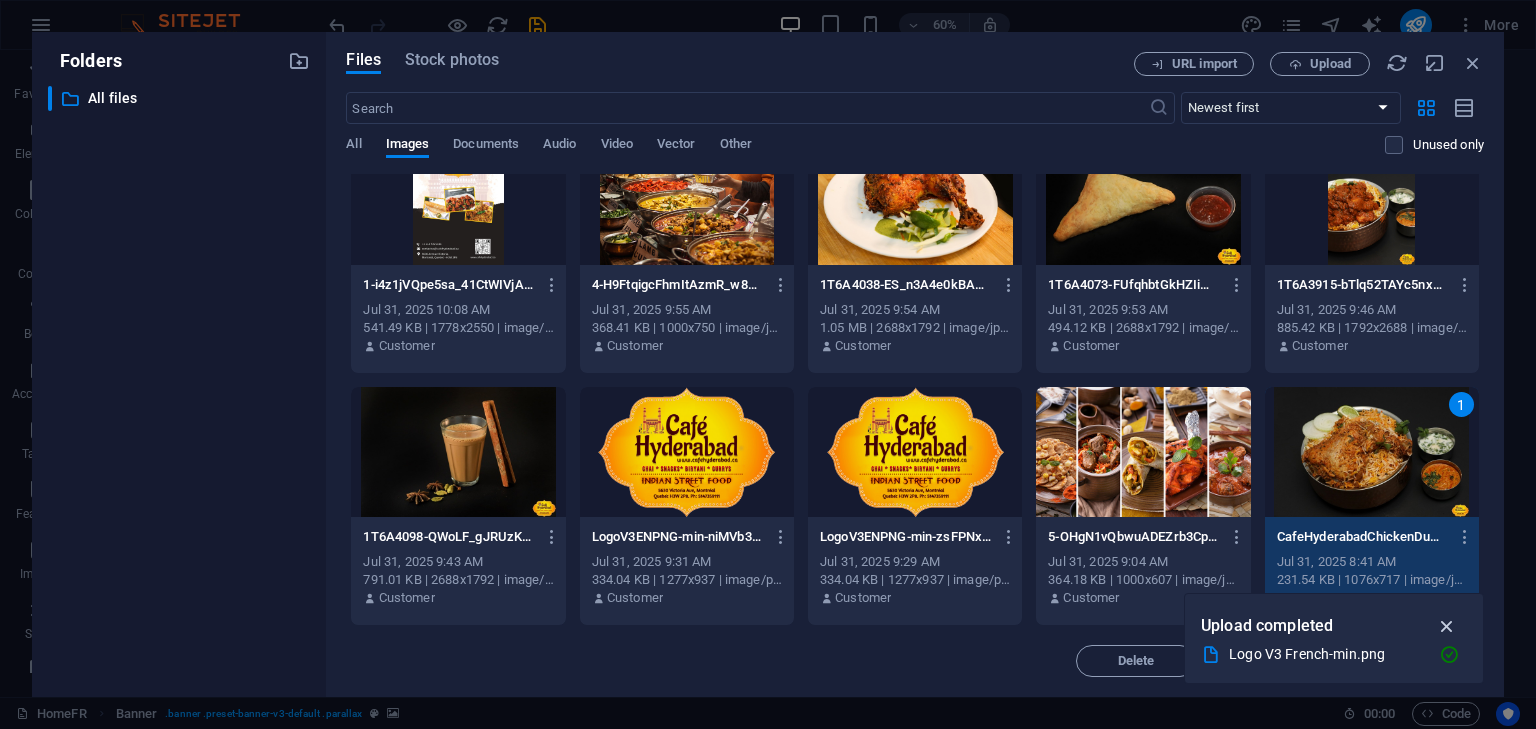 click at bounding box center [1447, 626] 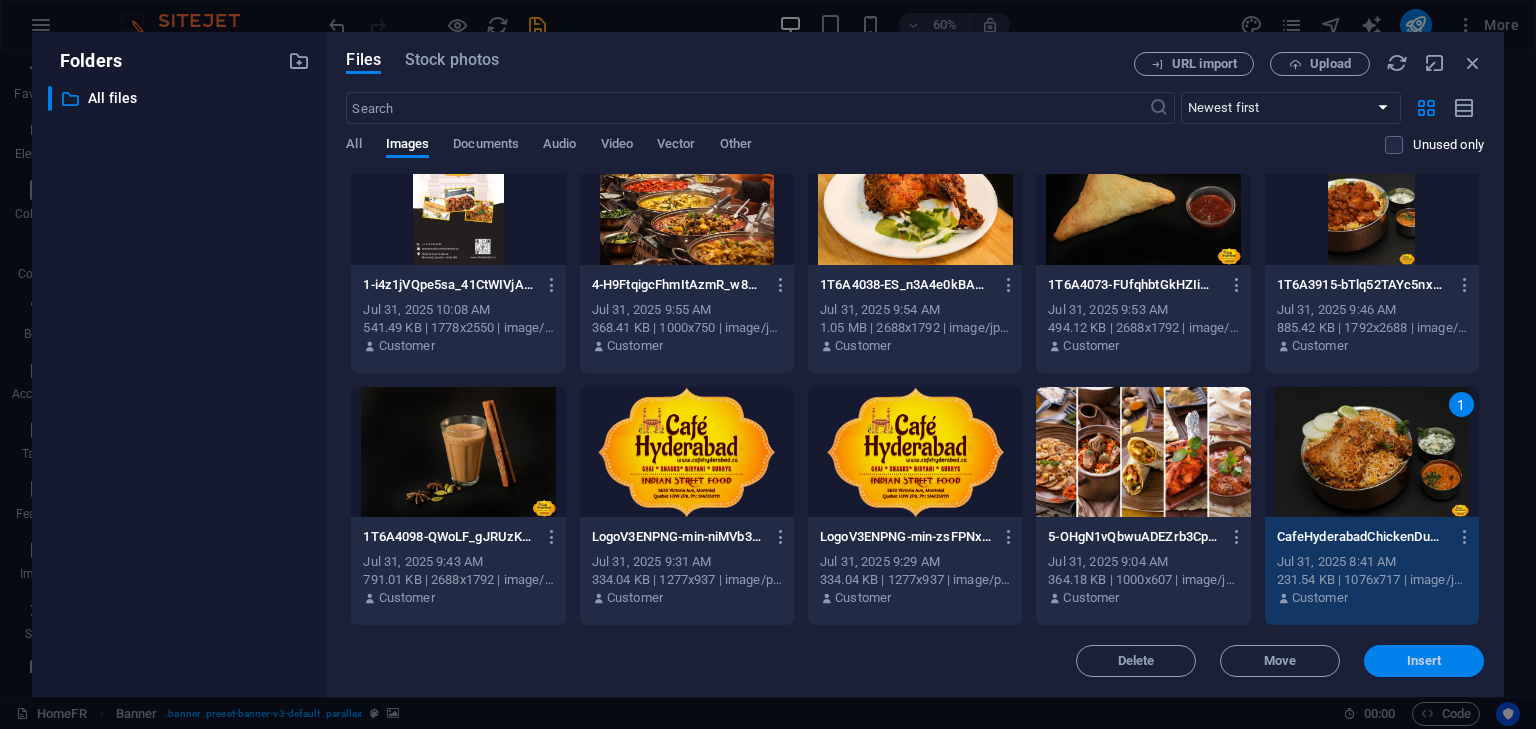 click on "Insert" at bounding box center [1424, 661] 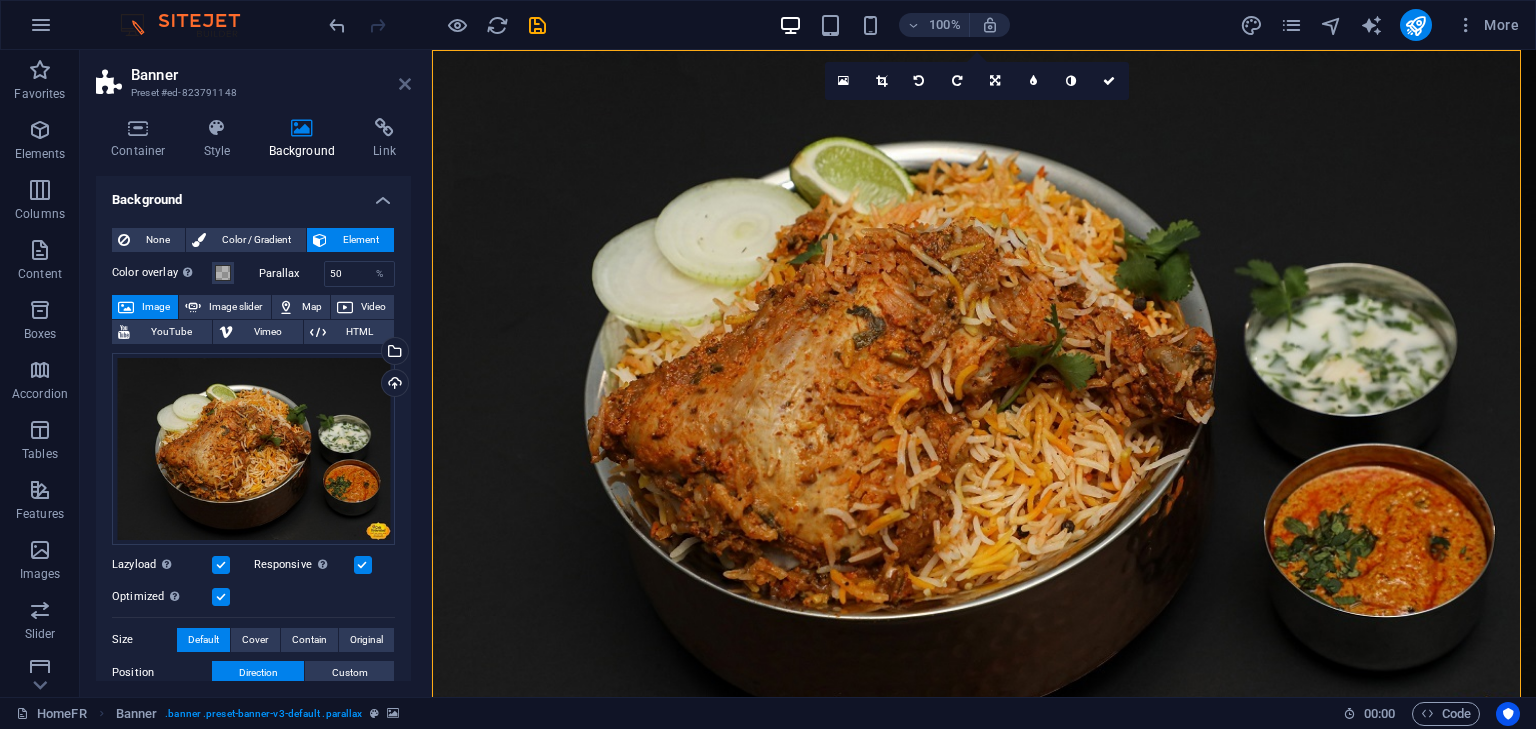 click at bounding box center [405, 84] 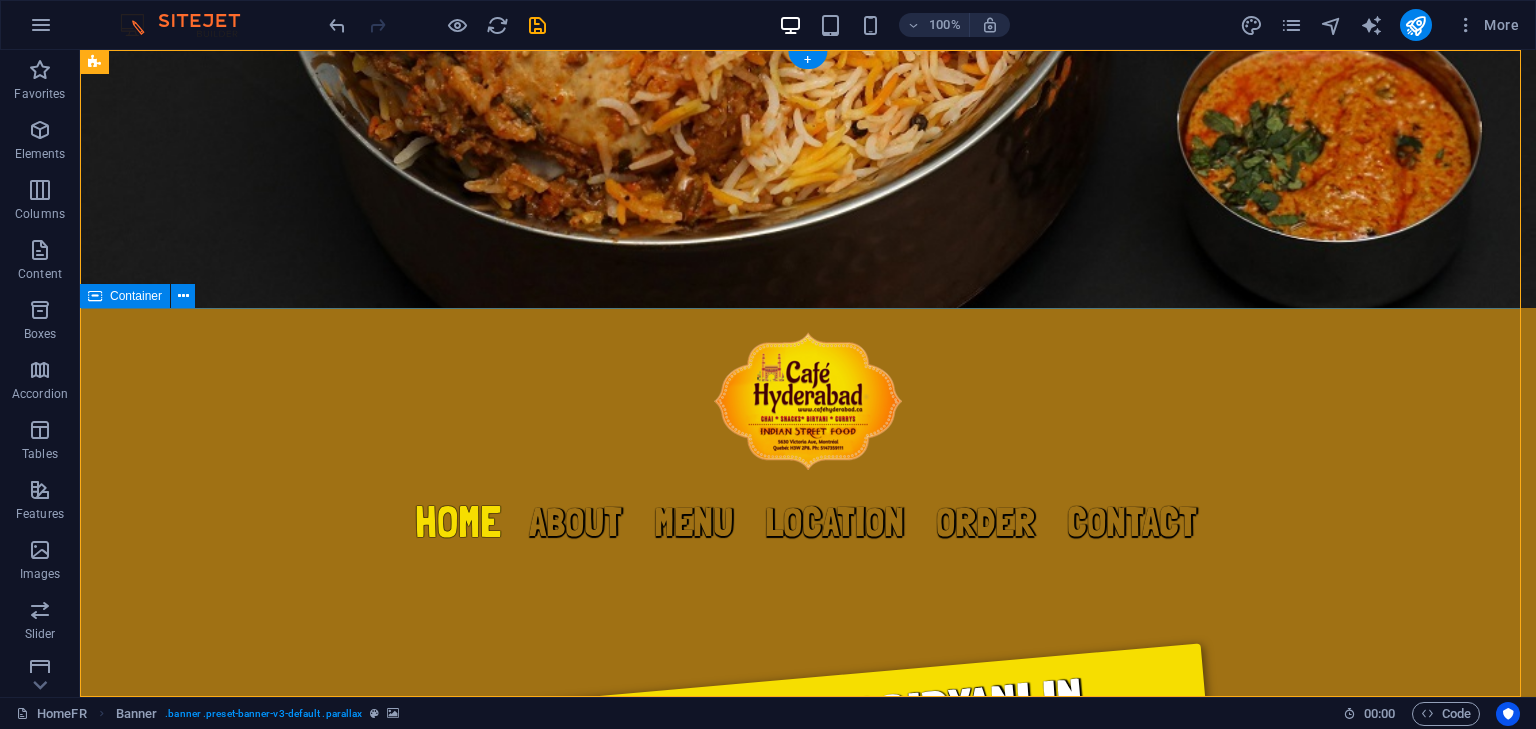 scroll, scrollTop: 0, scrollLeft: 0, axis: both 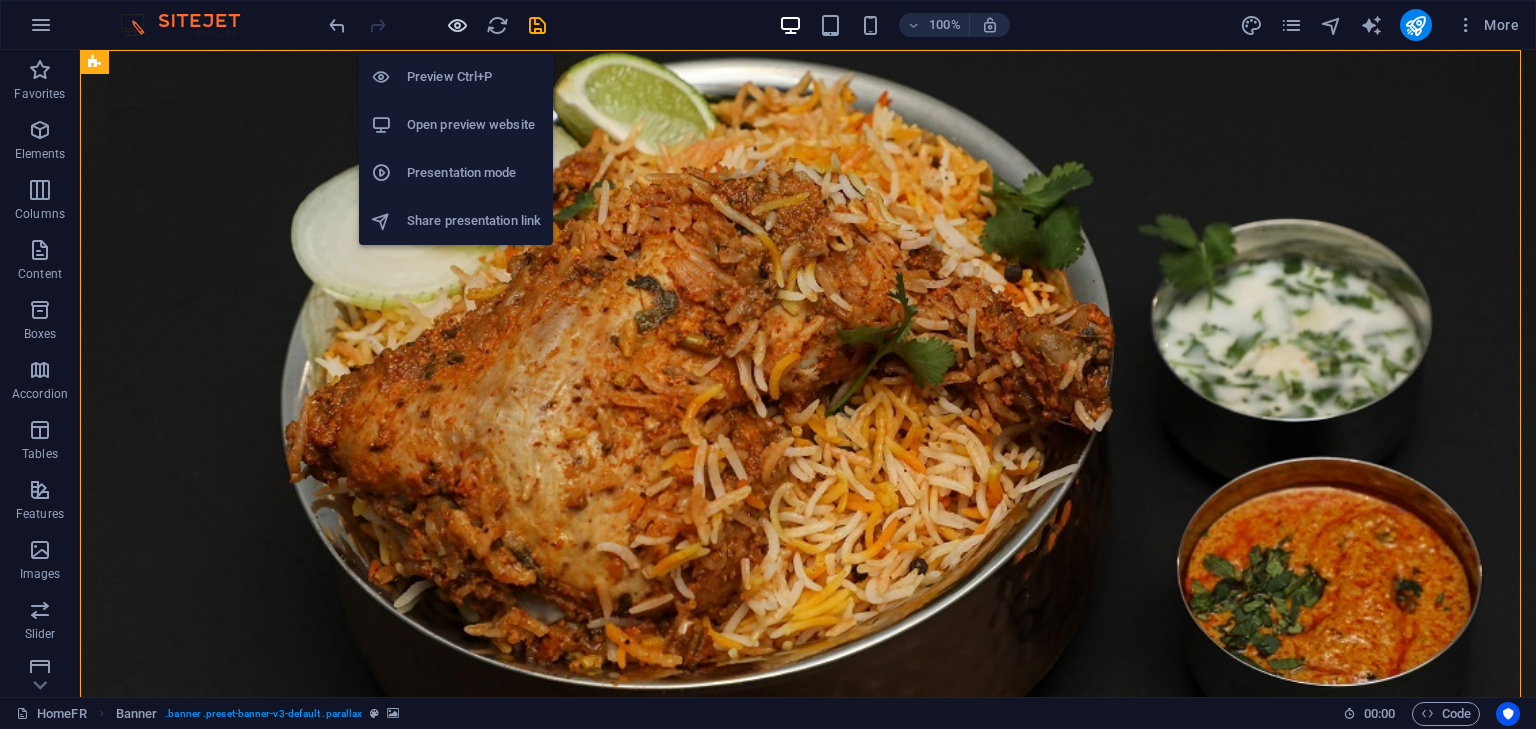 click at bounding box center (457, 25) 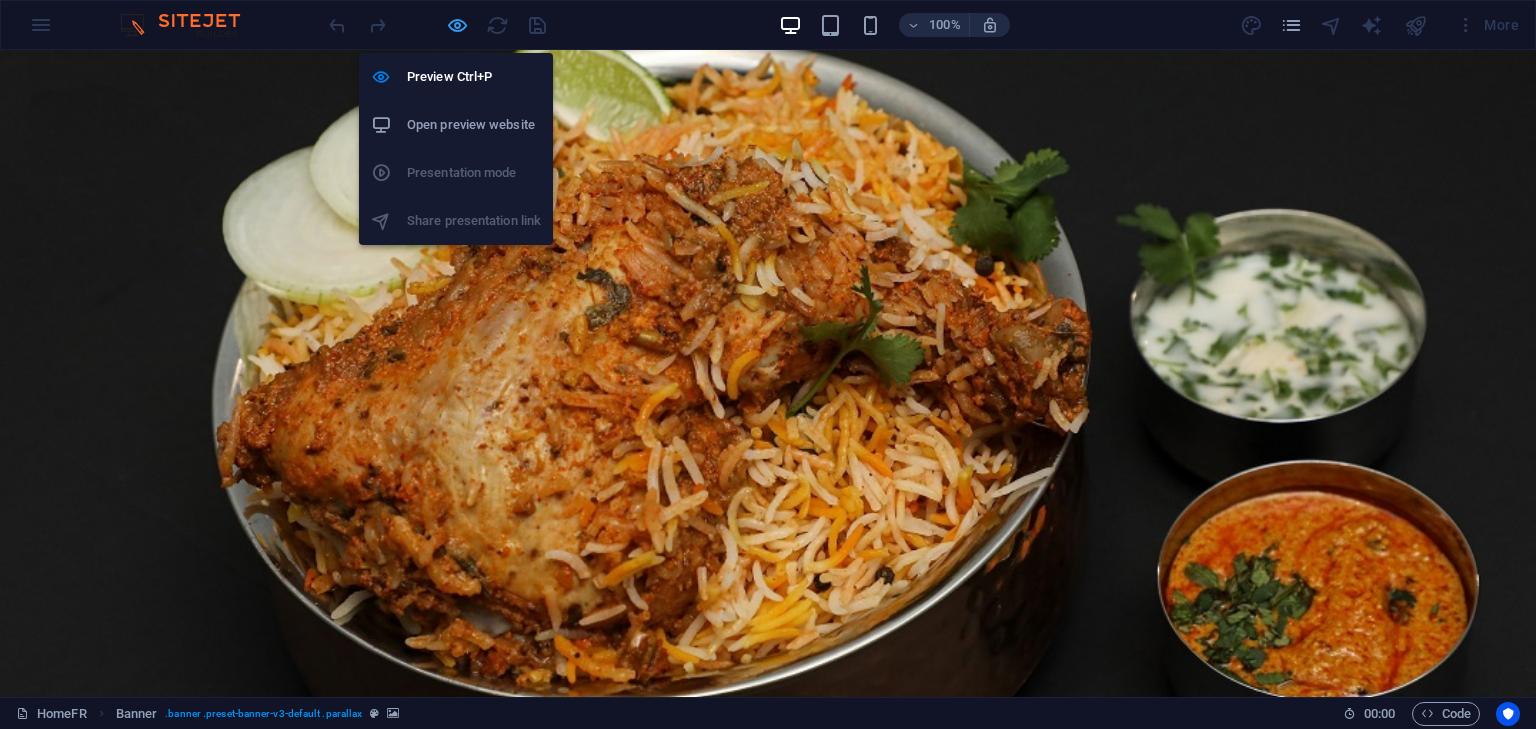 click at bounding box center (457, 25) 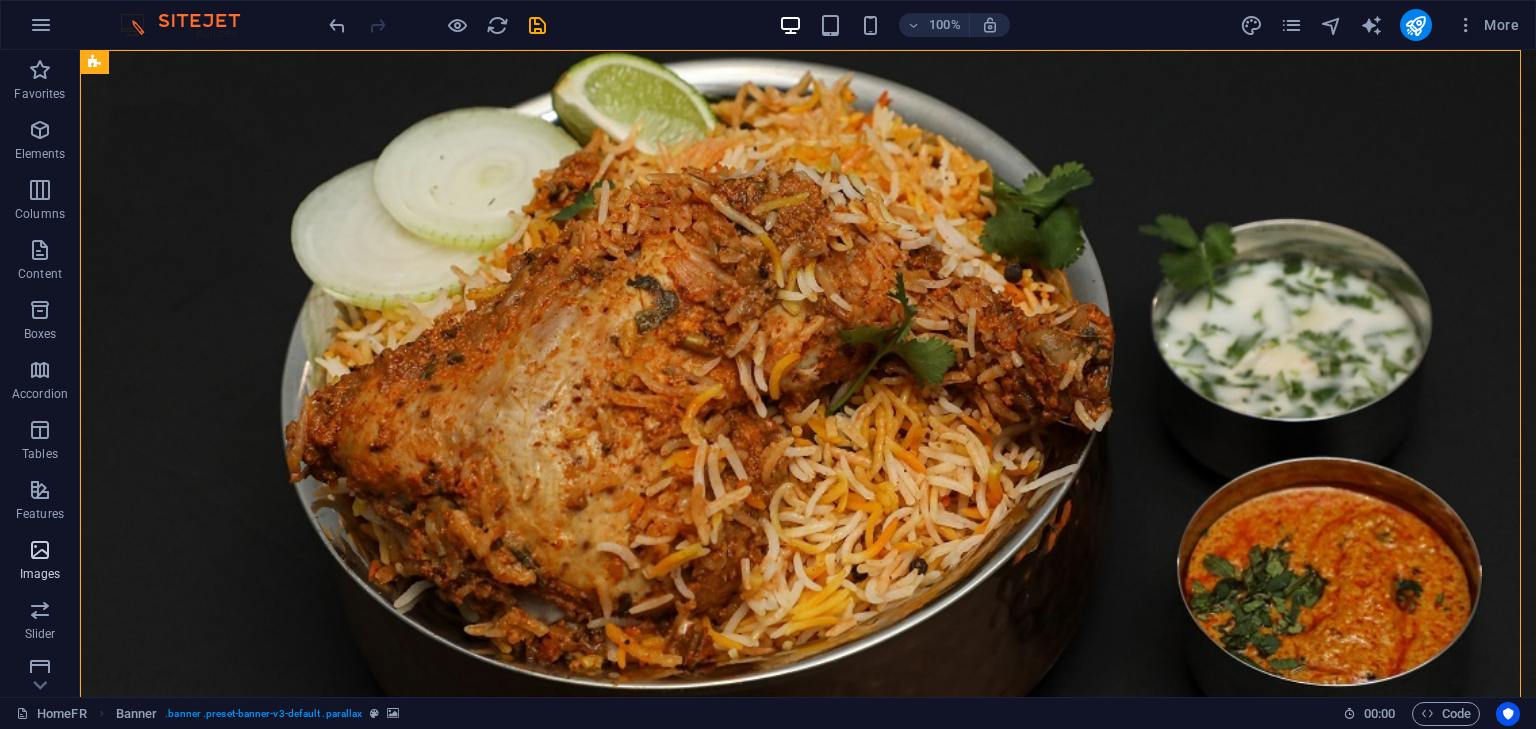 click on "Images" at bounding box center [40, 562] 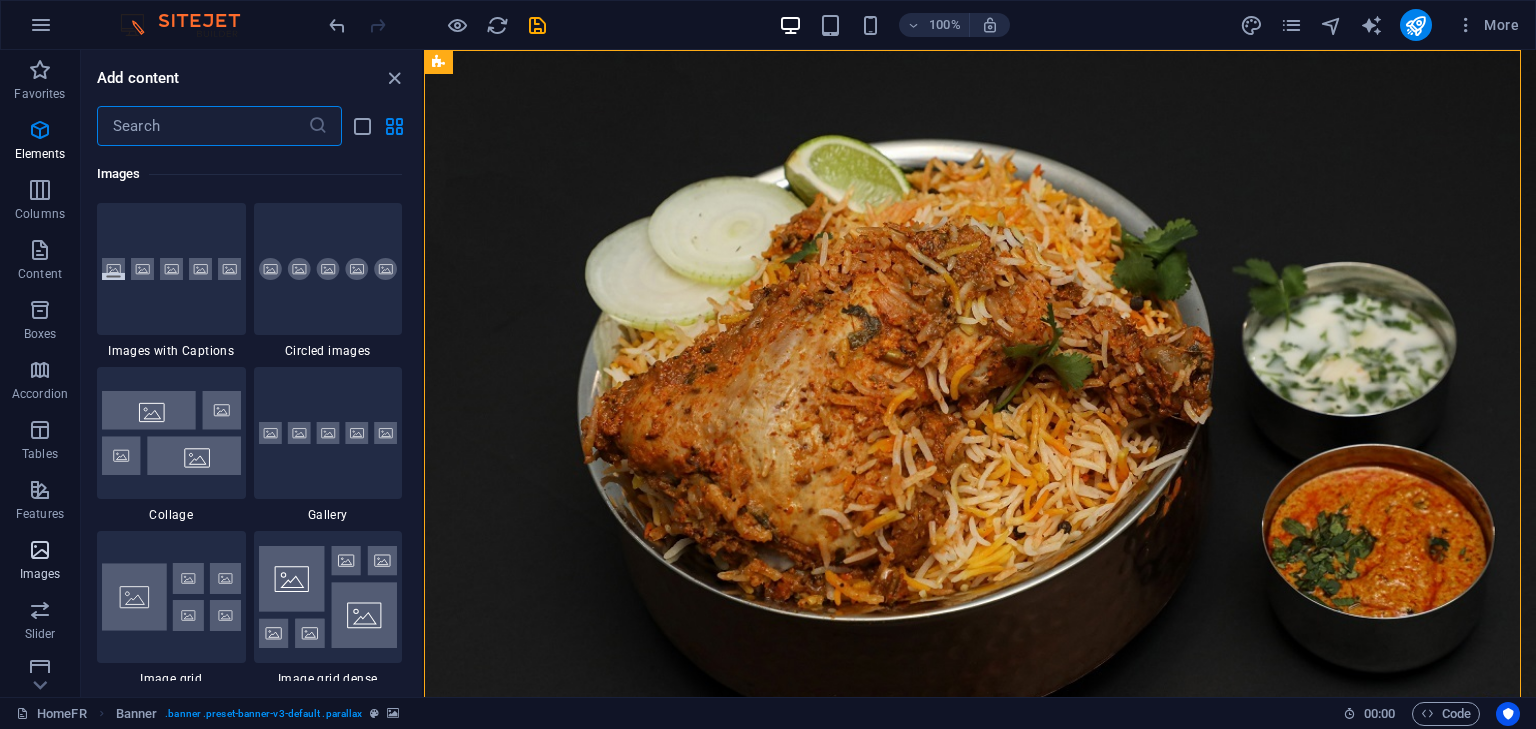 scroll, scrollTop: 10140, scrollLeft: 0, axis: vertical 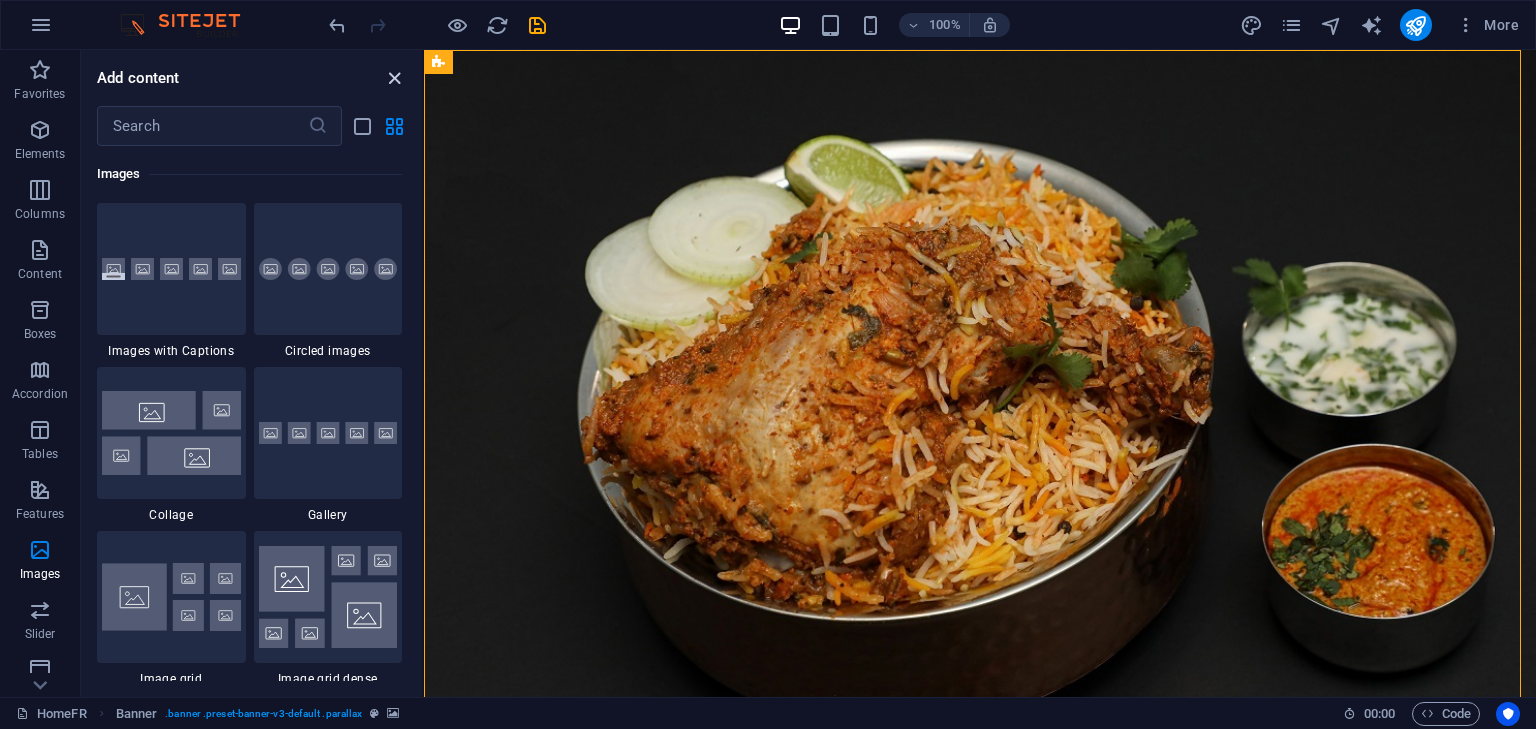drag, startPoint x: 393, startPoint y: 86, endPoint x: 313, endPoint y: 35, distance: 94.873604 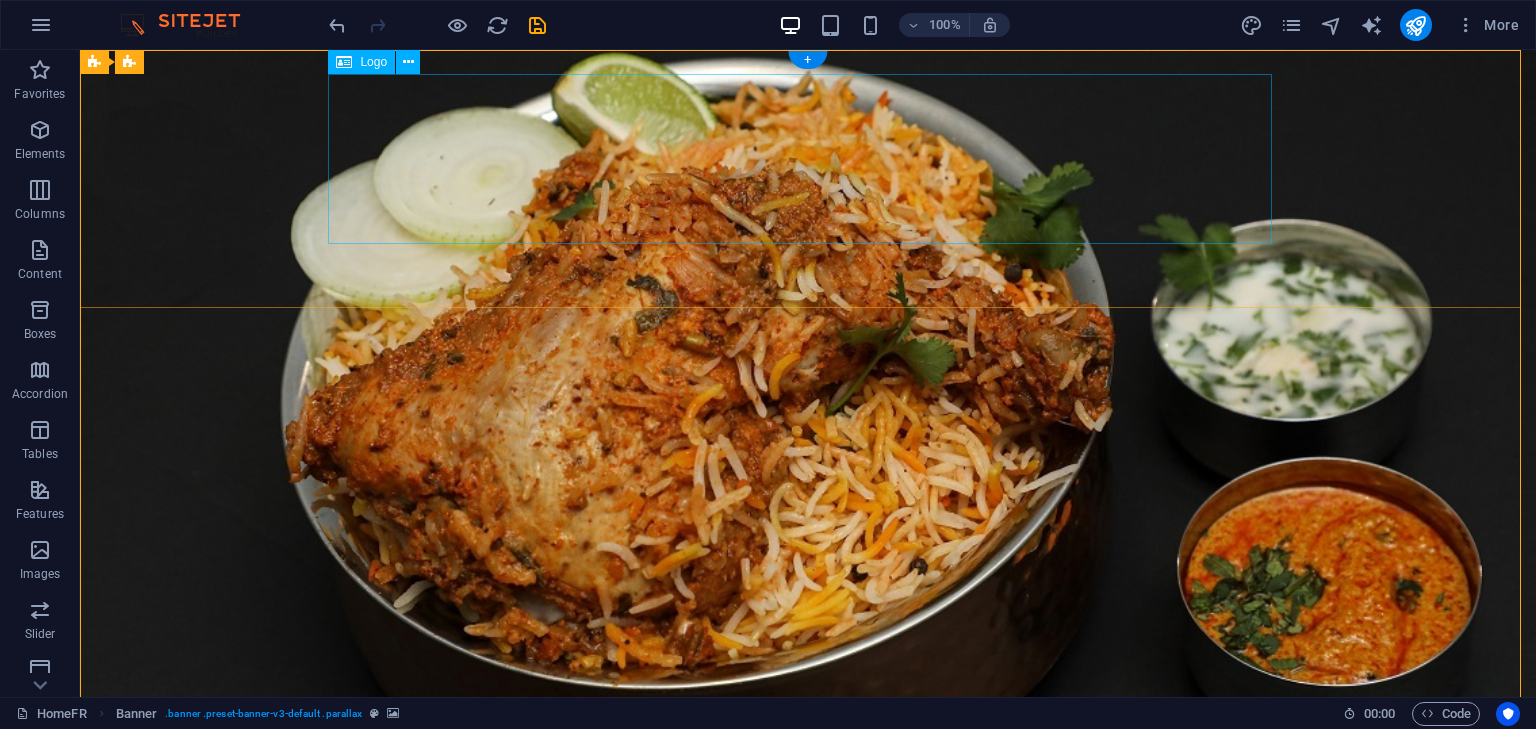 click at bounding box center [808, 861] 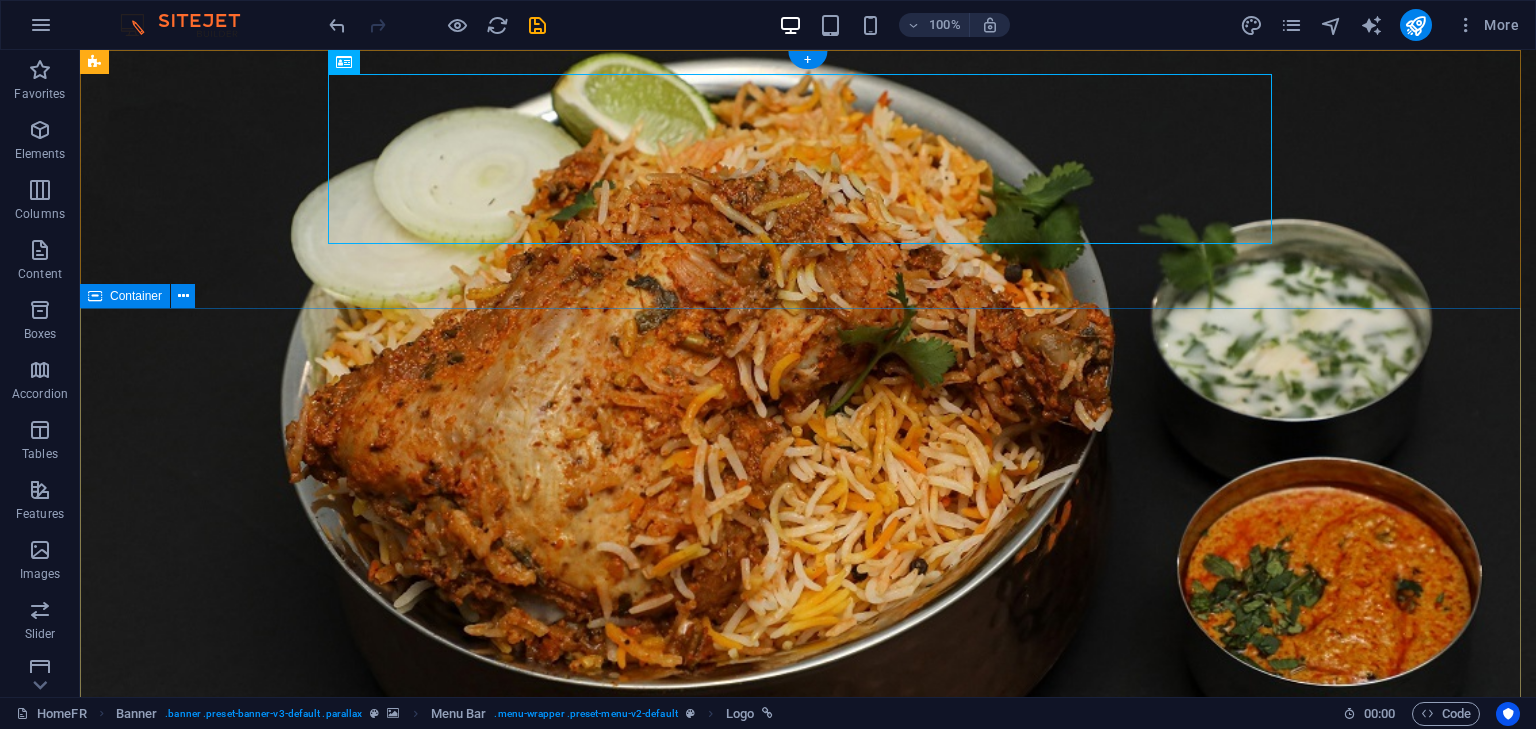 click on "Best Hyderabadi Biryani in Montreal Order now ­ [PHONE]" at bounding box center [808, 1259] 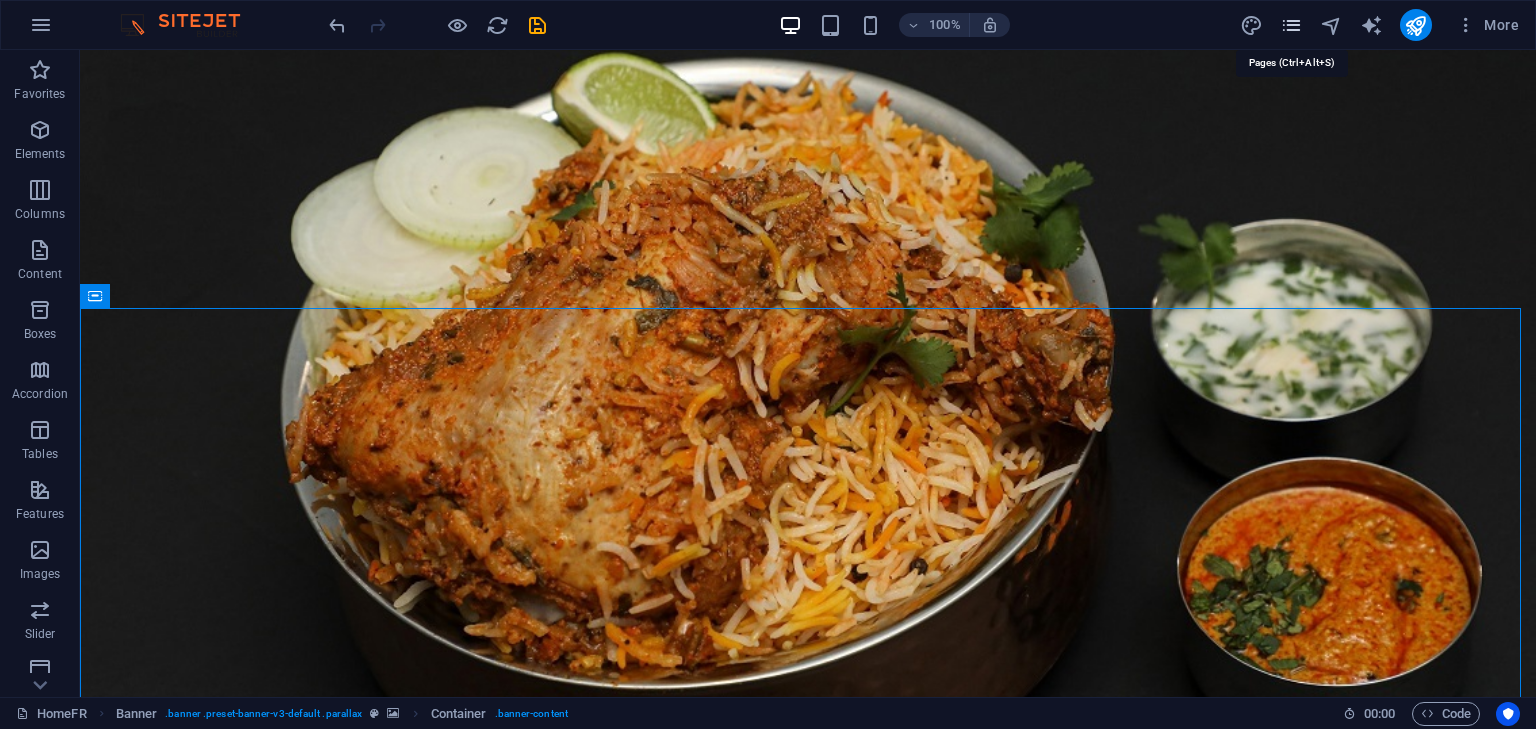 click at bounding box center [1291, 25] 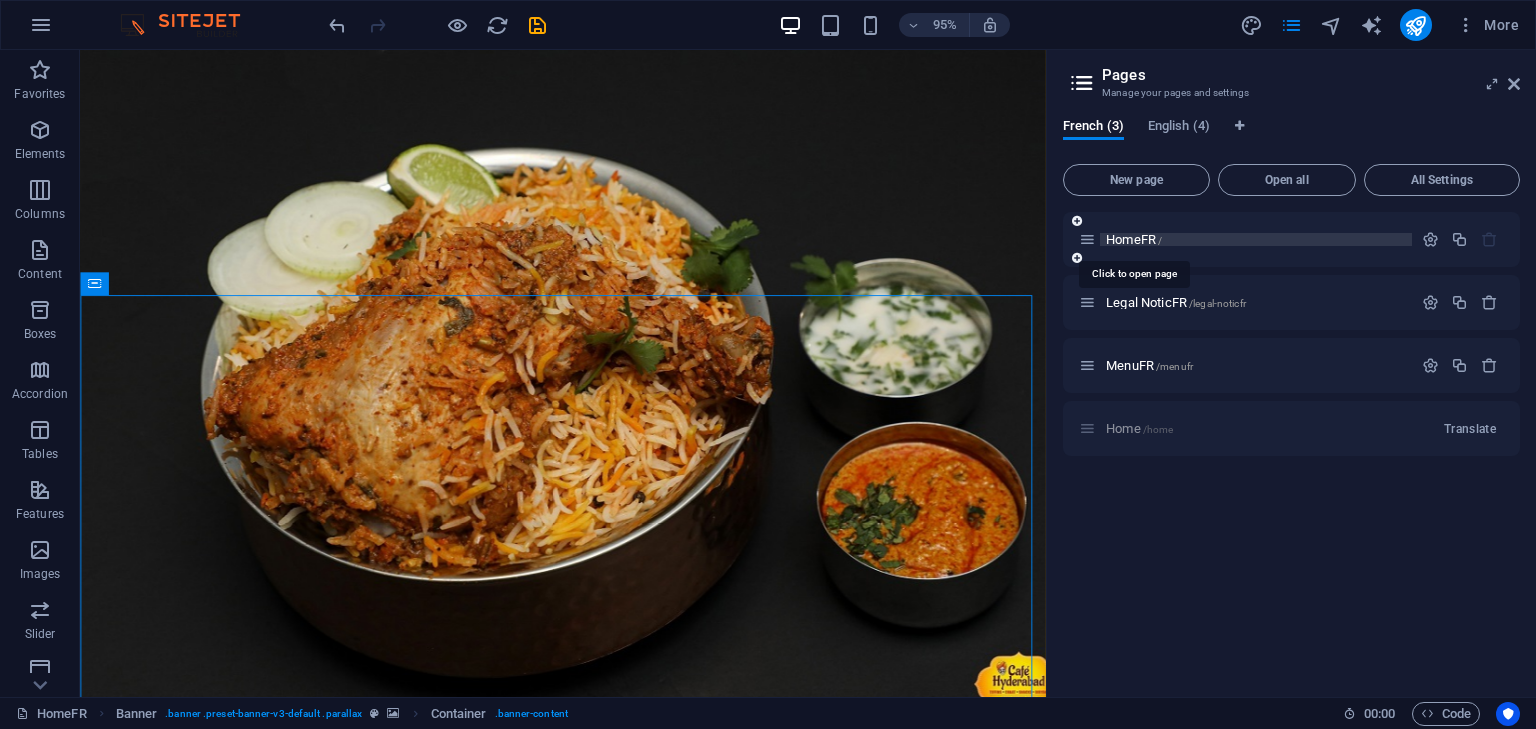 click on "HomeFR /" at bounding box center [1134, 239] 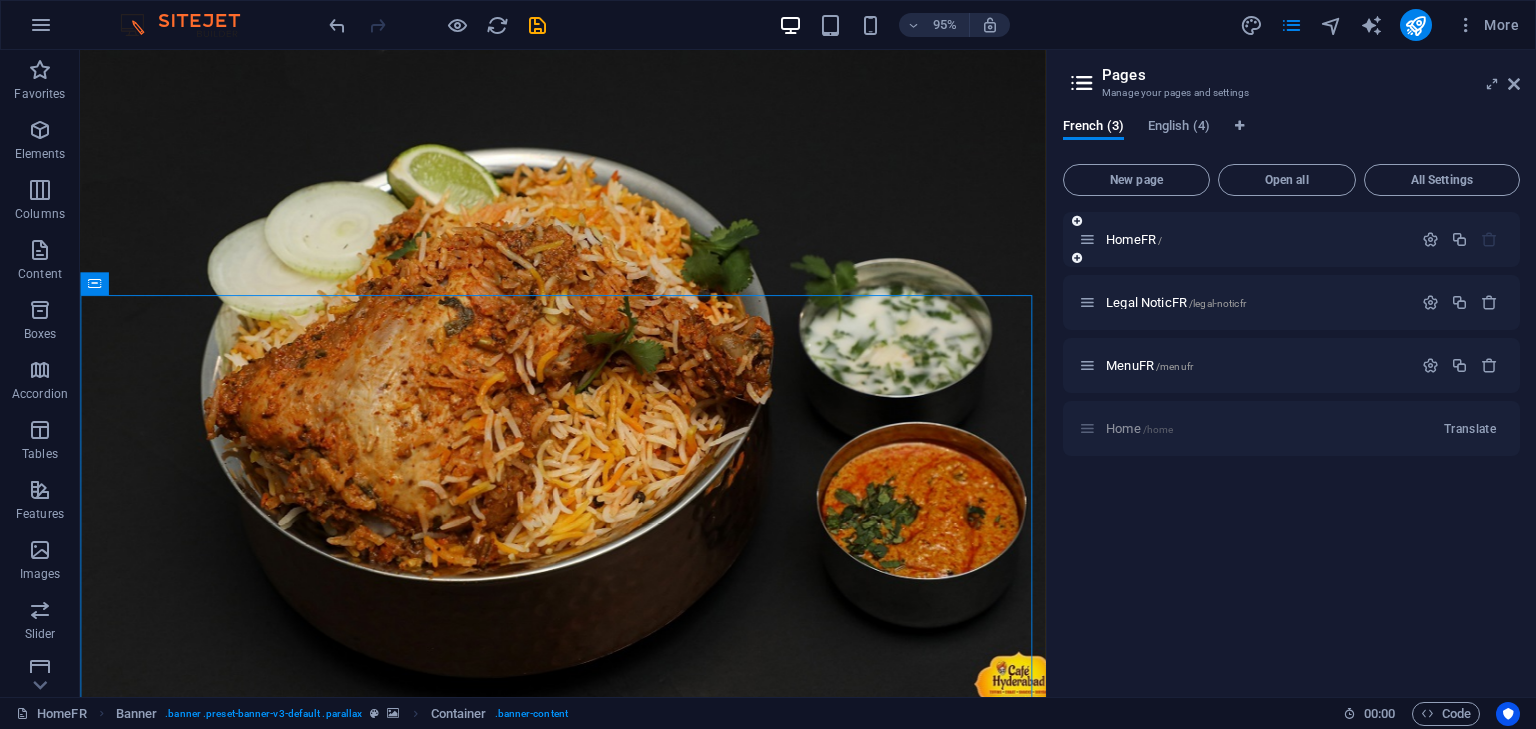click on "HomeFR /" at bounding box center (1245, 239) 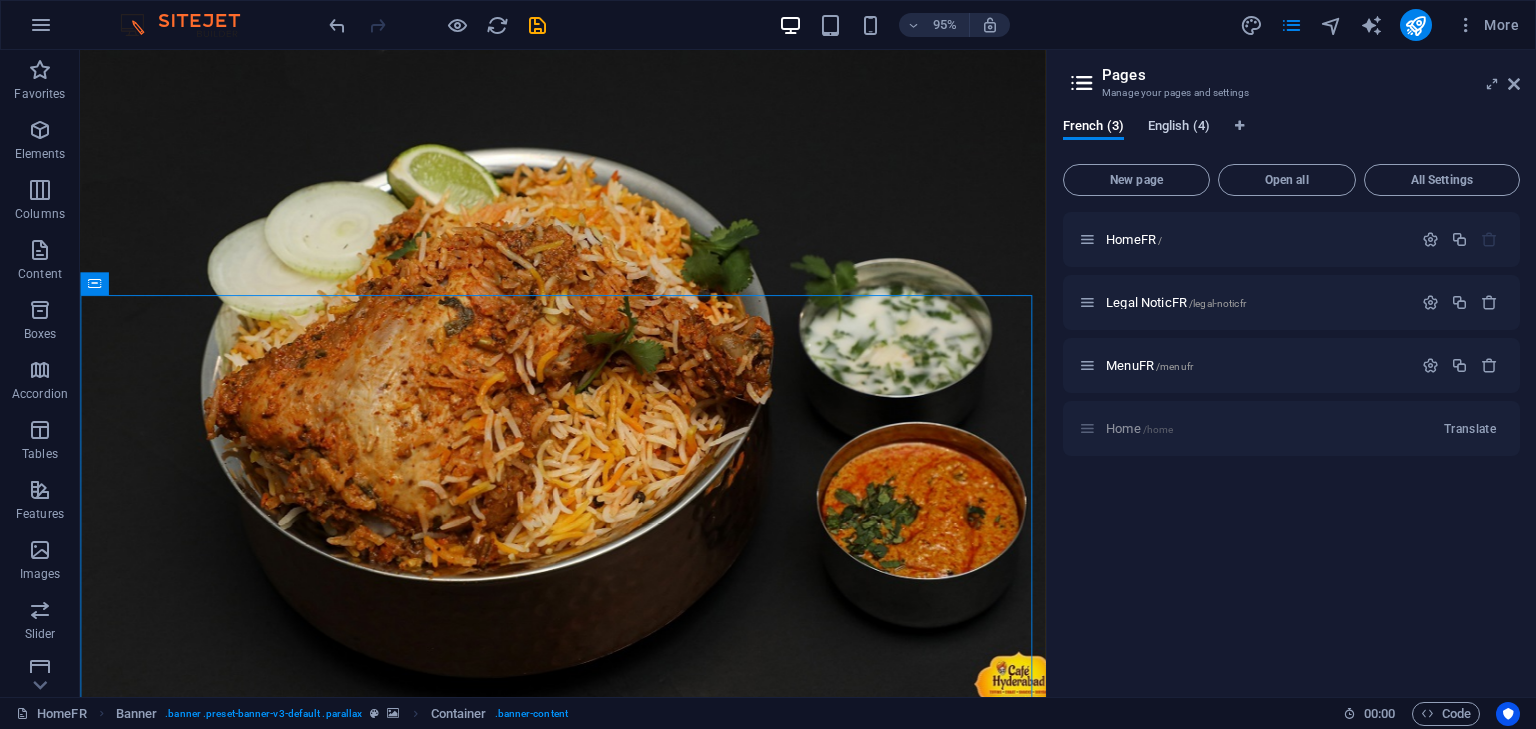 click on "English (4)" at bounding box center [1179, 128] 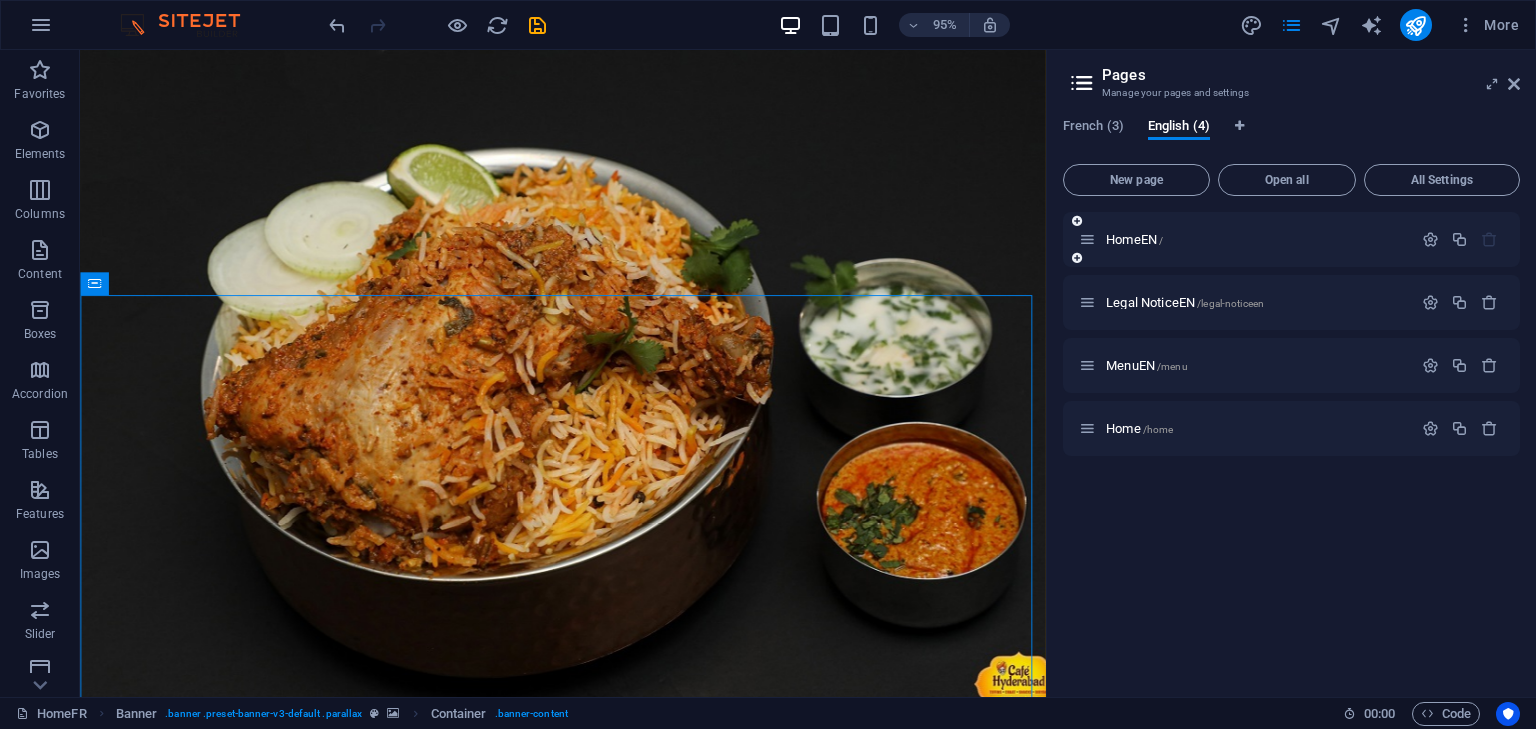 click on "HomeEN /" at bounding box center (1134, 239) 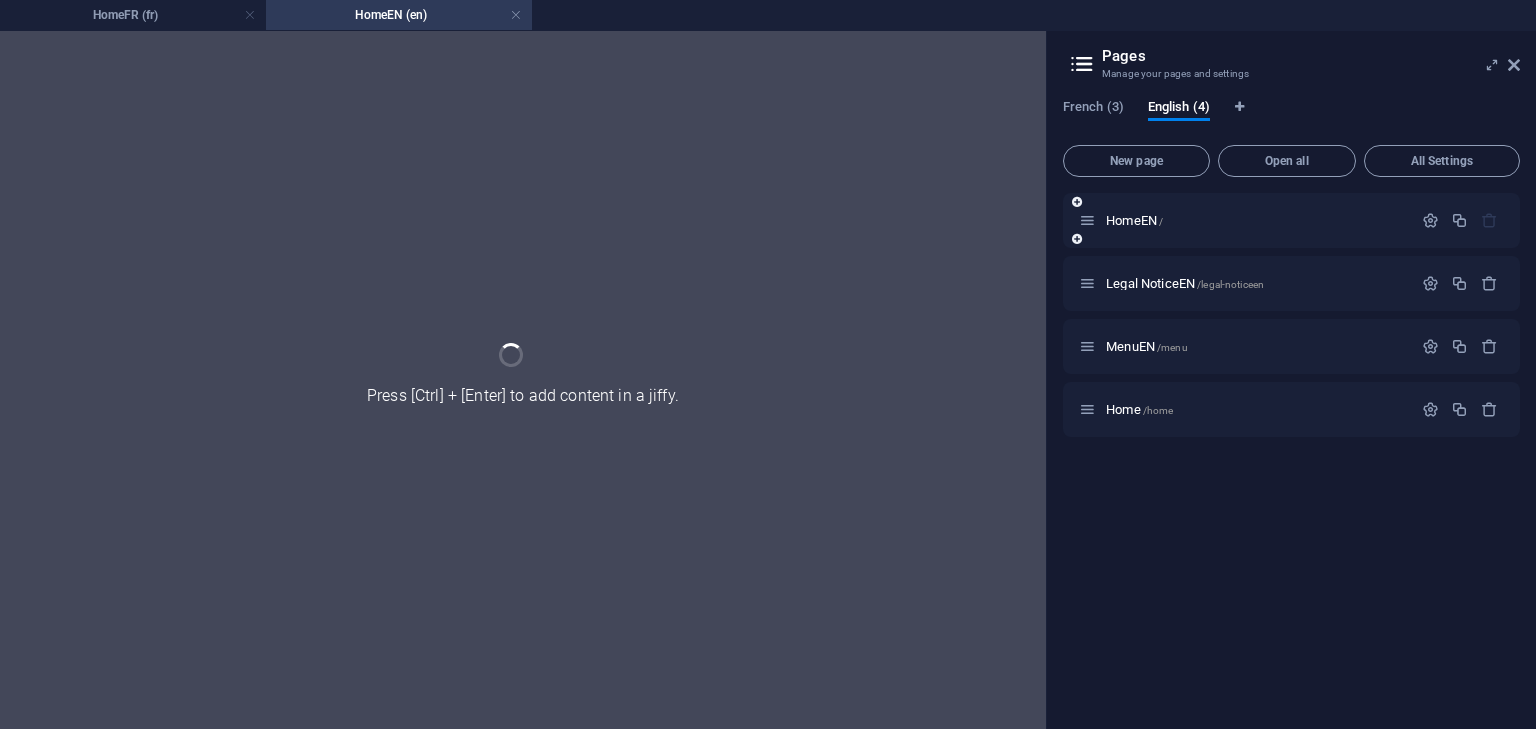 click on "HomeEN /" at bounding box center (1291, 220) 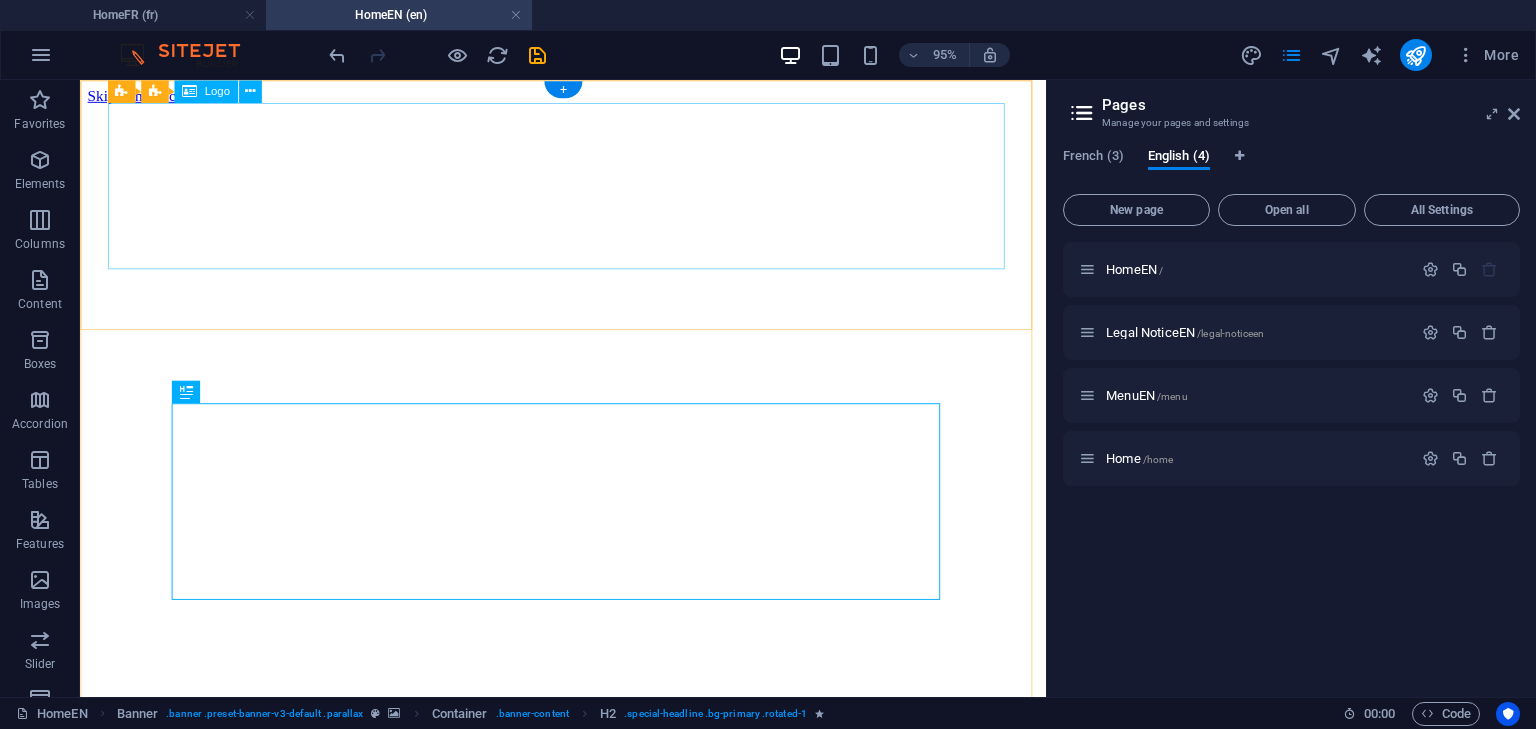 scroll, scrollTop: 0, scrollLeft: 0, axis: both 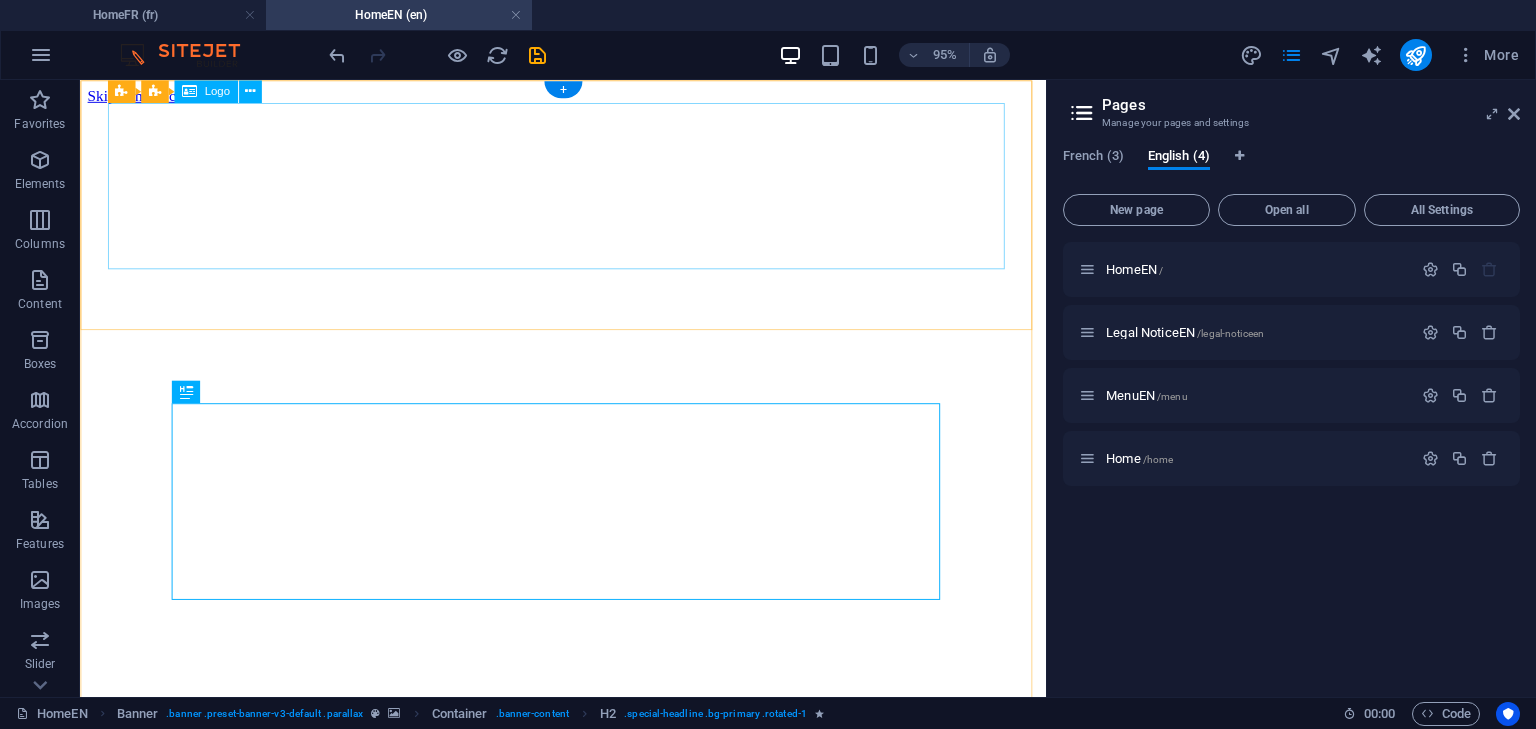 click at bounding box center (588, 885) 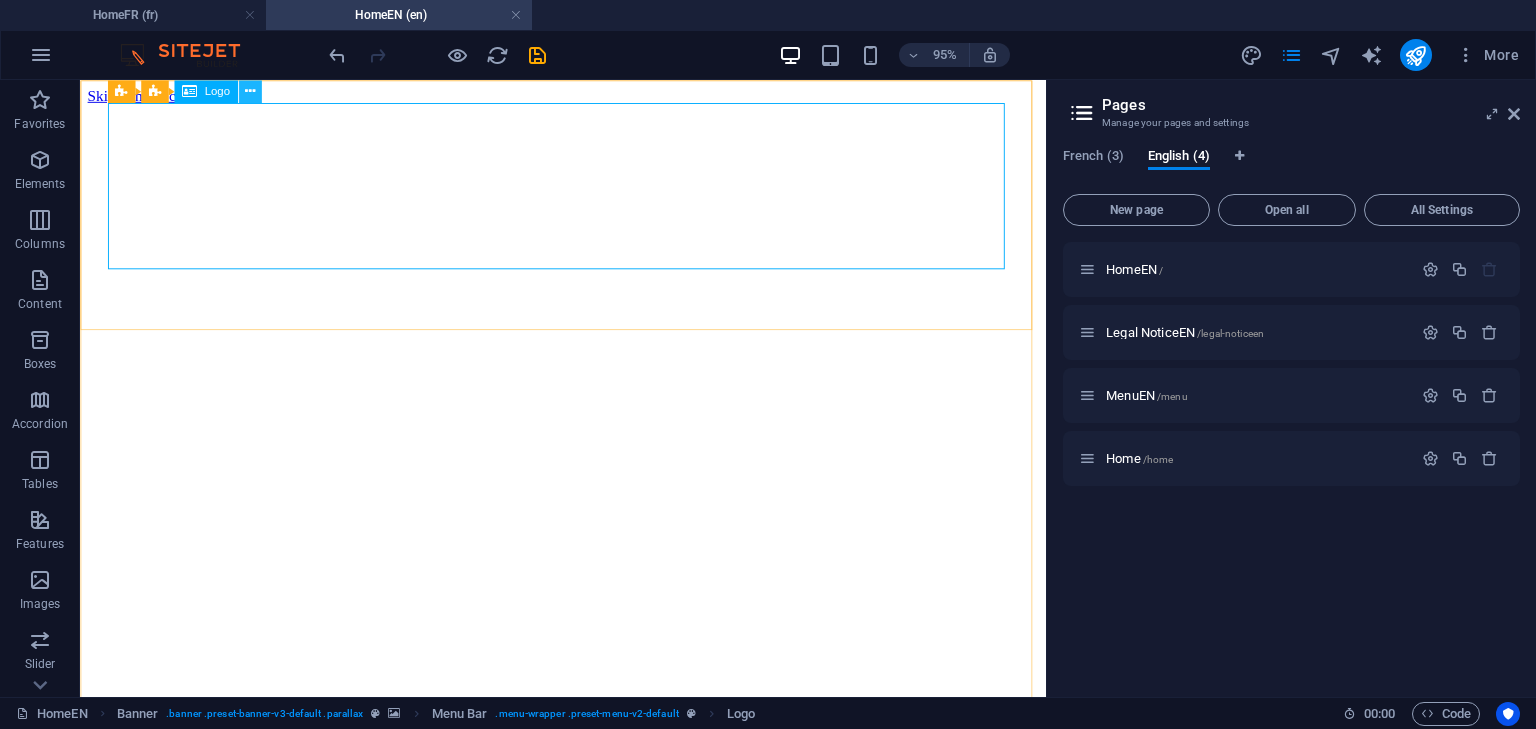 click at bounding box center [249, 91] 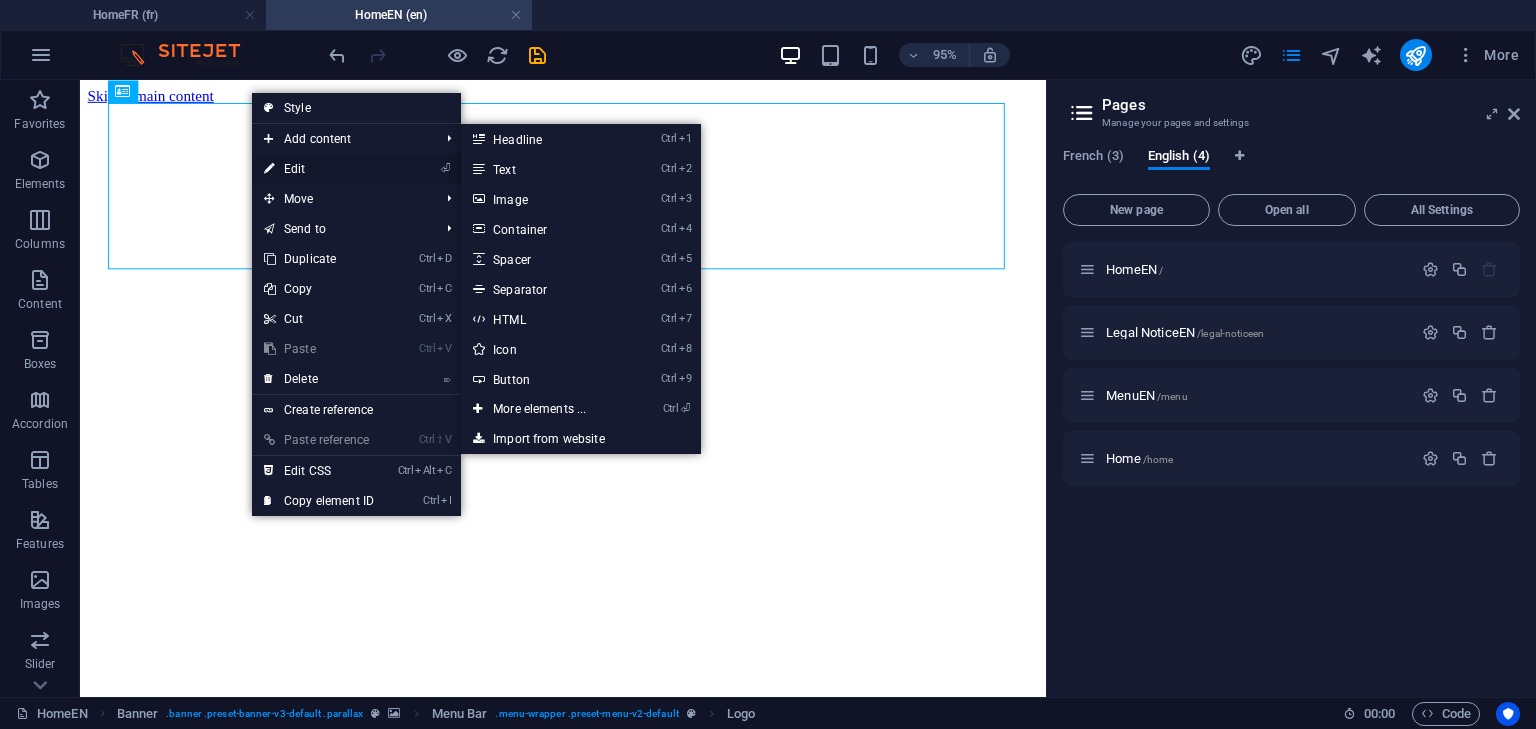 click on "⏎  Edit" at bounding box center [319, 169] 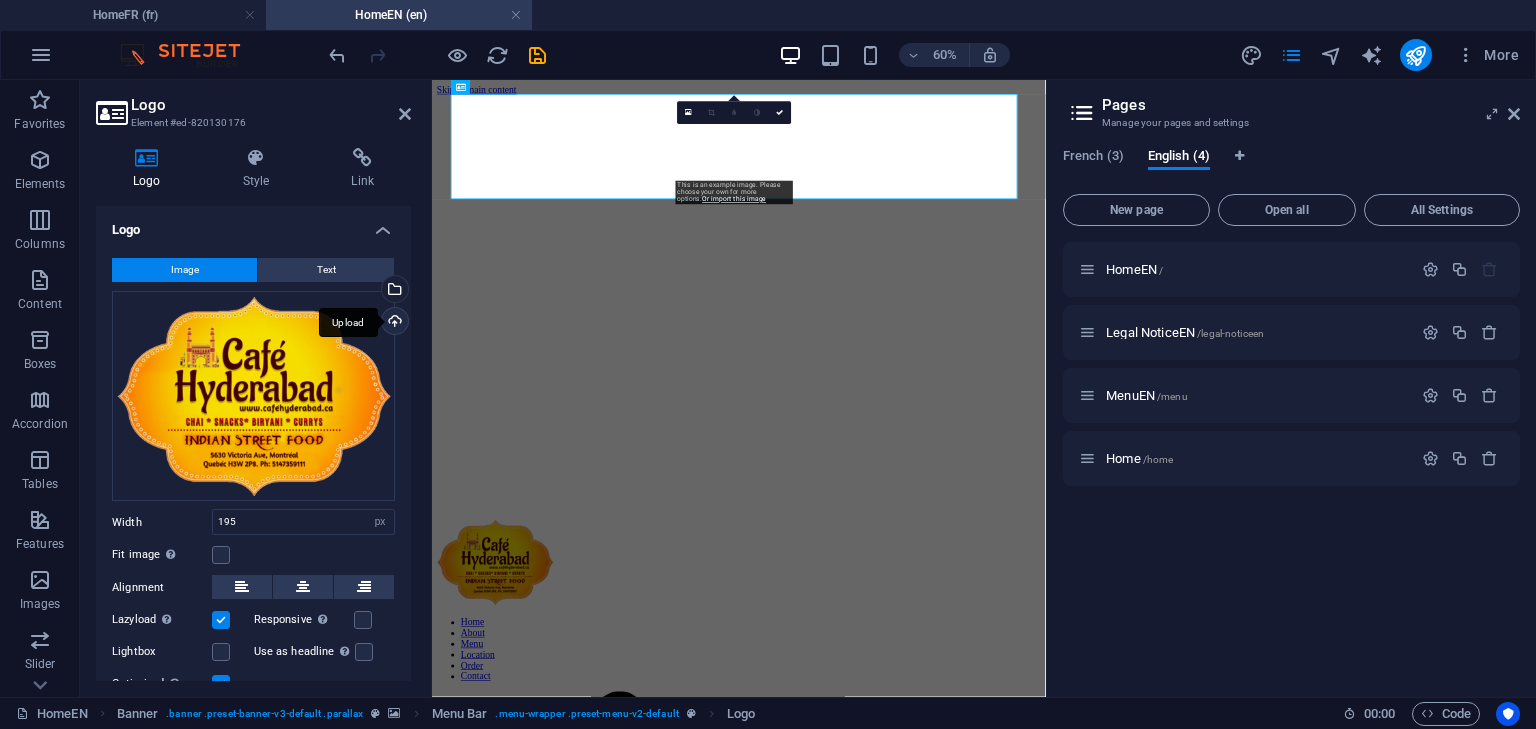 click on "Upload" at bounding box center (393, 323) 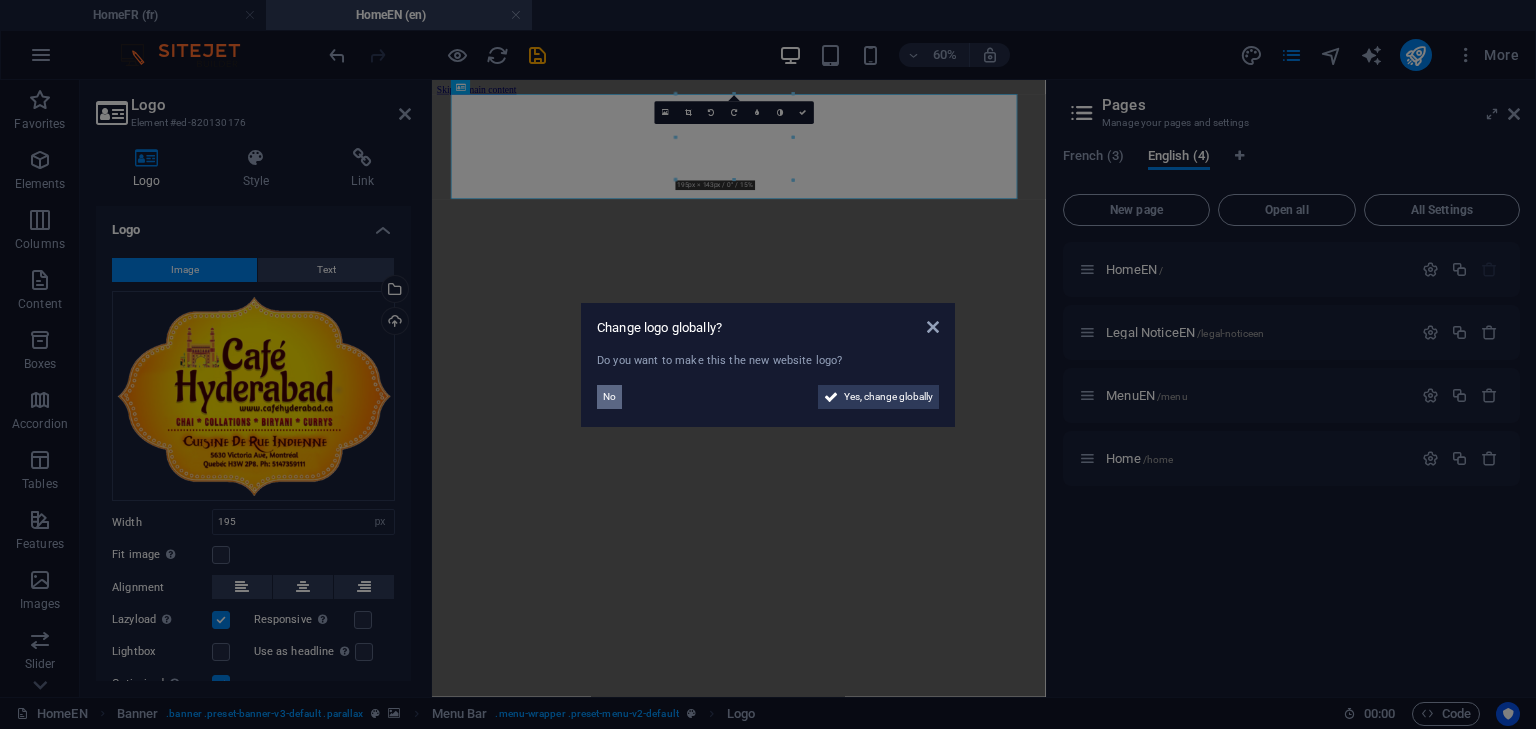 drag, startPoint x: 602, startPoint y: 393, endPoint x: 283, endPoint y: 523, distance: 344.47205 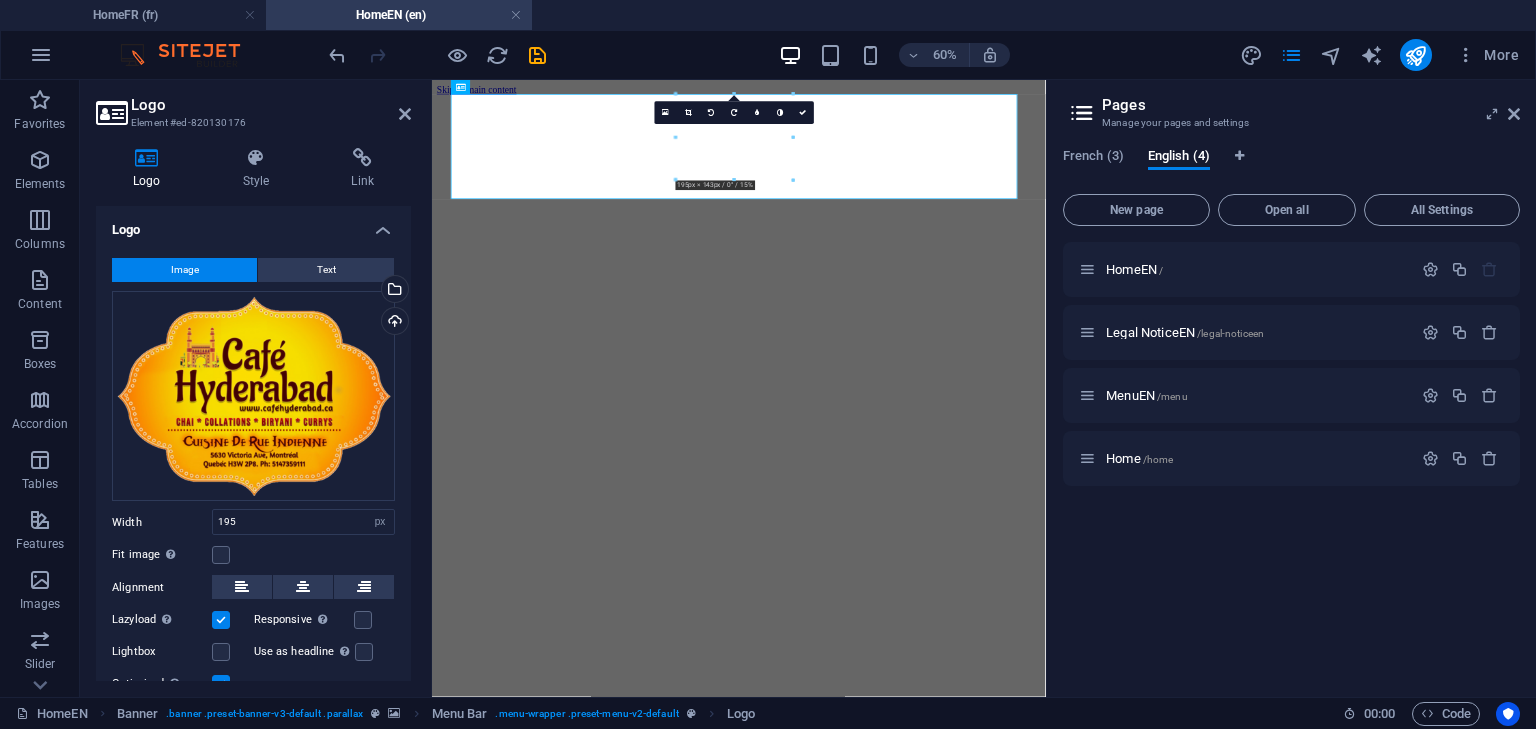 click on "HomeEN (en)" at bounding box center (399, 15) 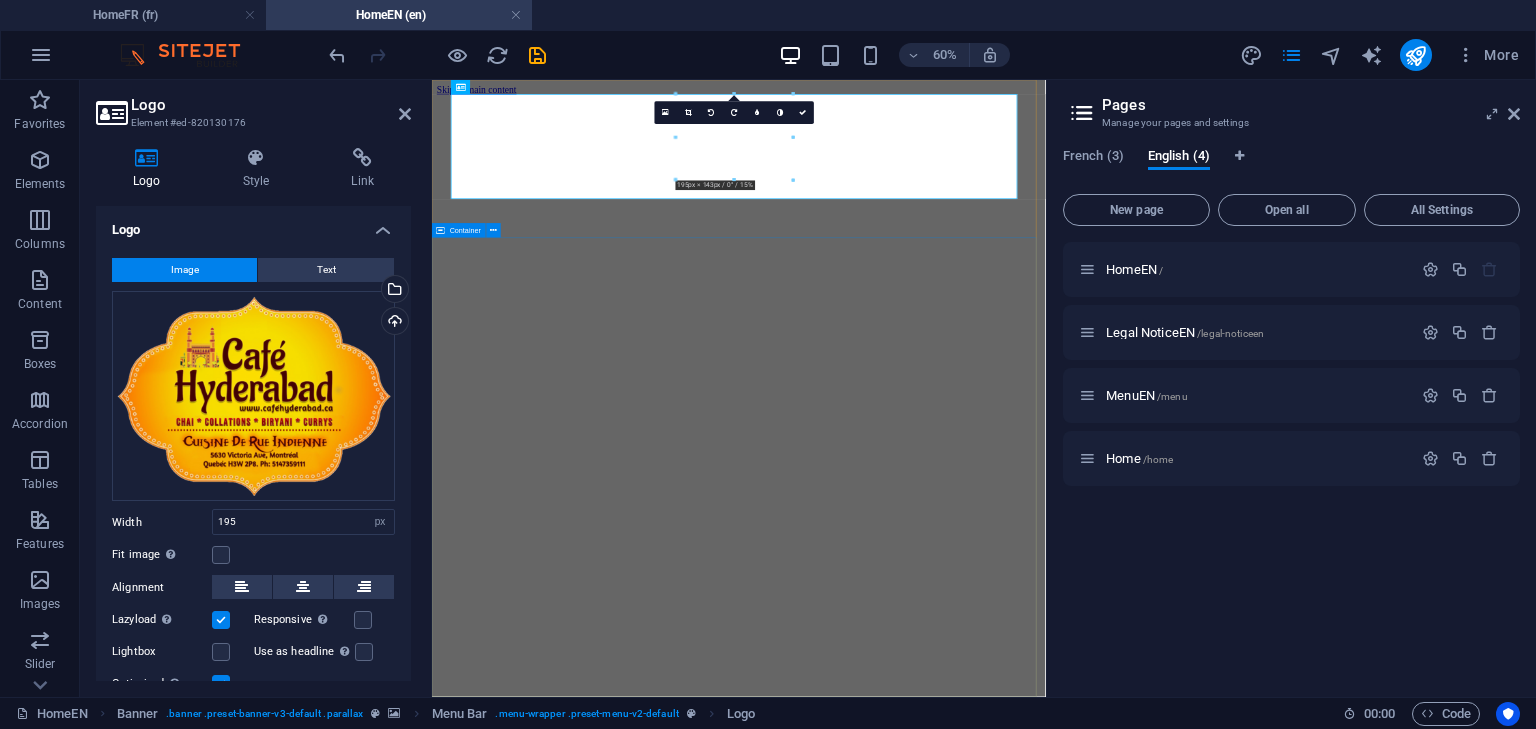 click on "Best Hyderabadi Biryani in Montreal Order now ­ [PHONE]" at bounding box center (943, 4291) 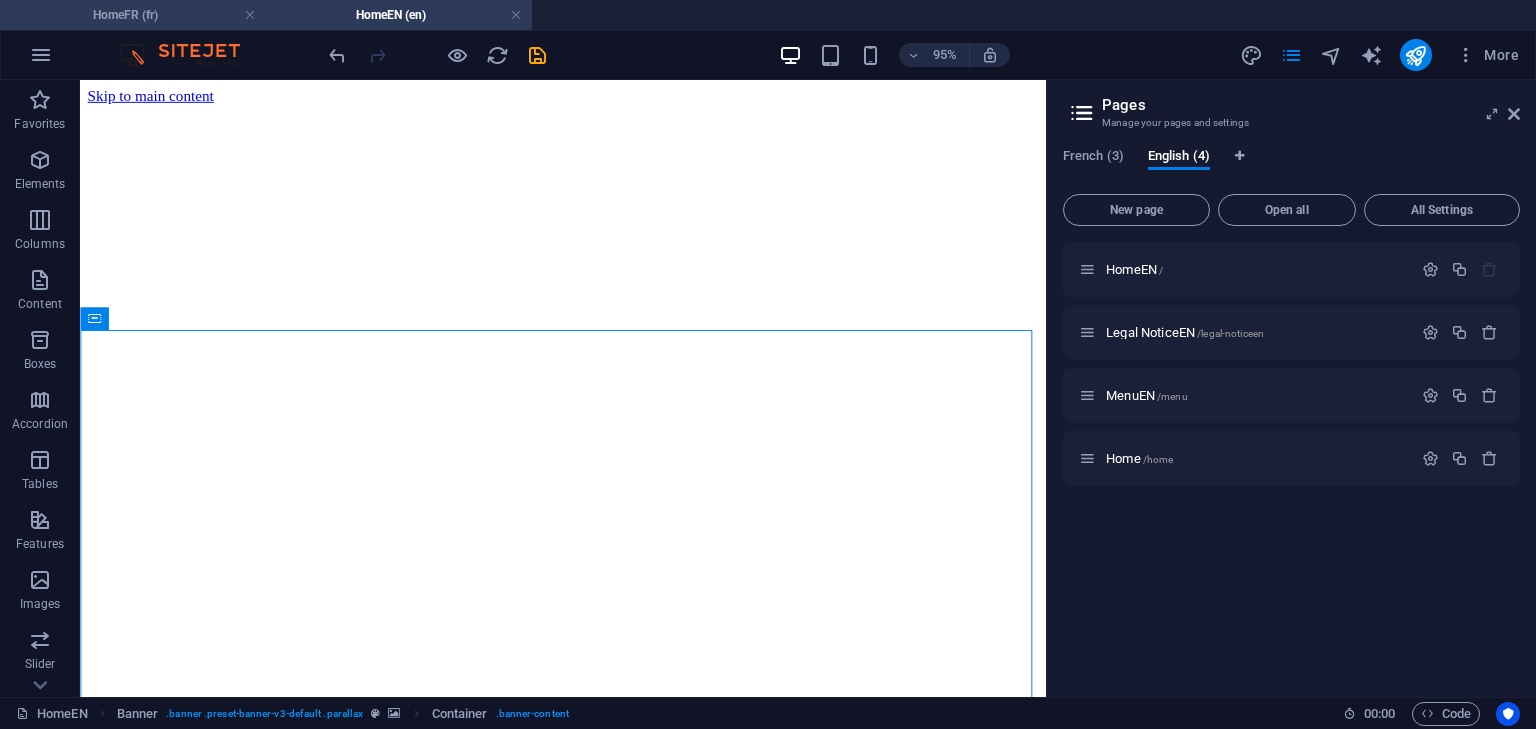 click on "HomeFR (fr)" at bounding box center (133, 15) 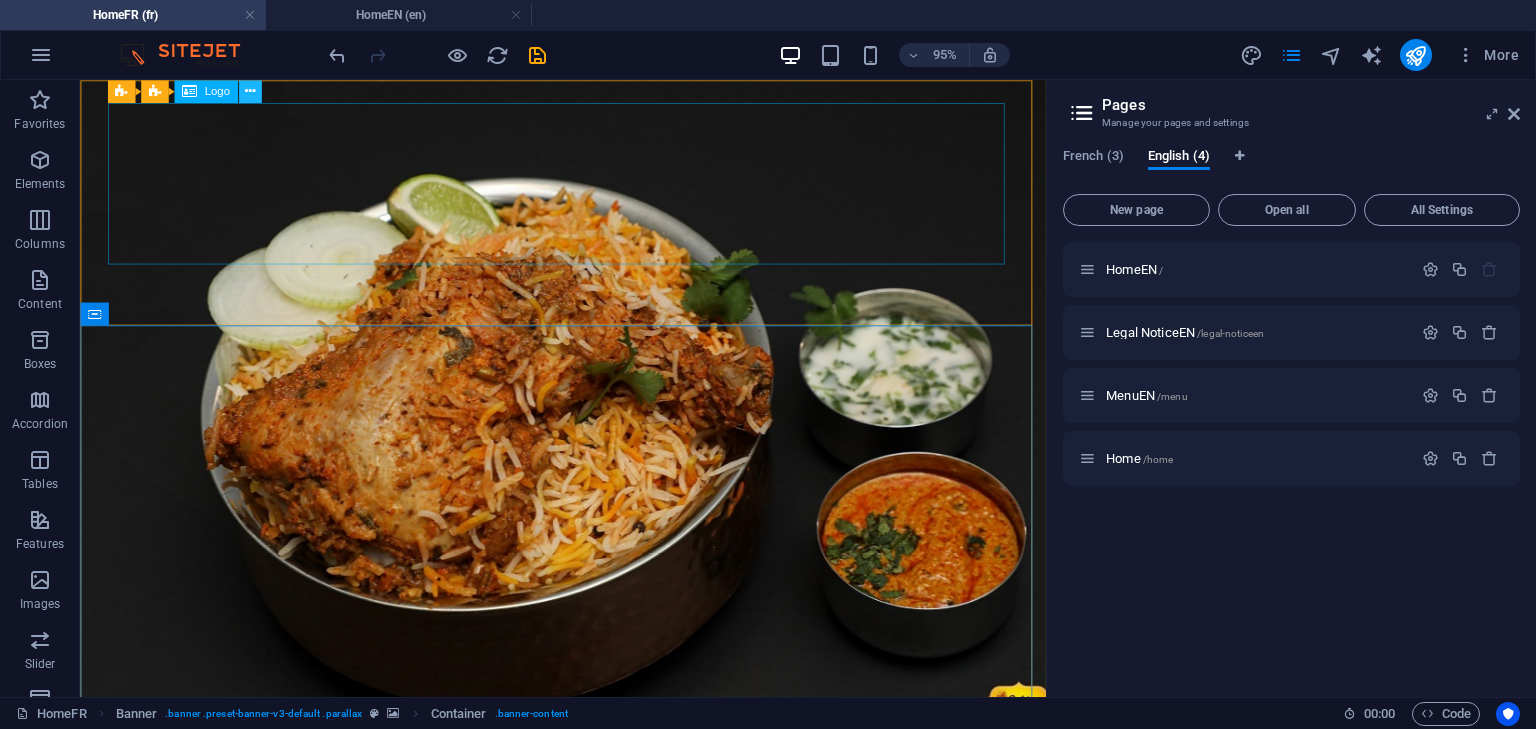 click at bounding box center (249, 91) 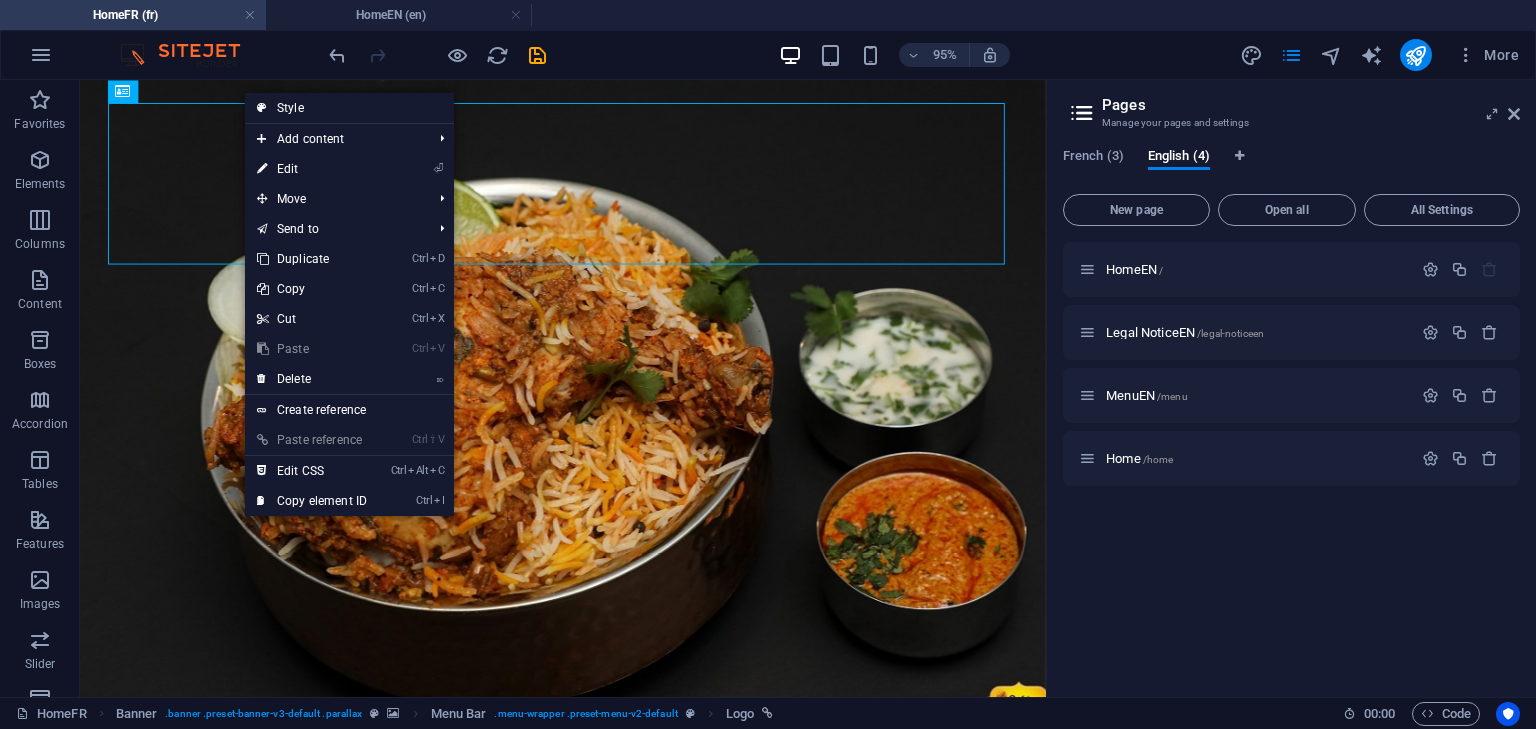 click on "⏎  Edit" at bounding box center (312, 169) 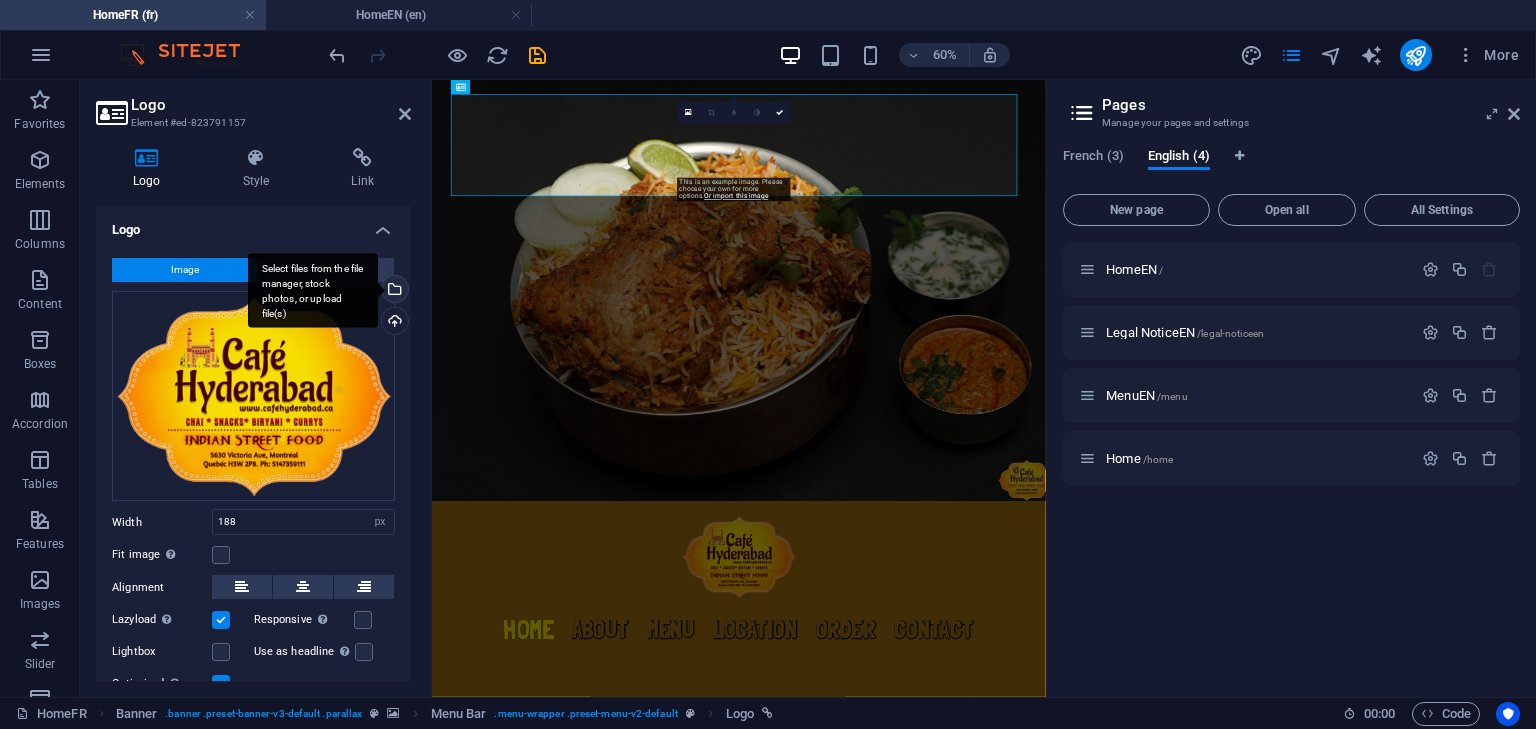 click on "Select files from the file manager, stock photos, or upload file(s)" at bounding box center [313, 290] 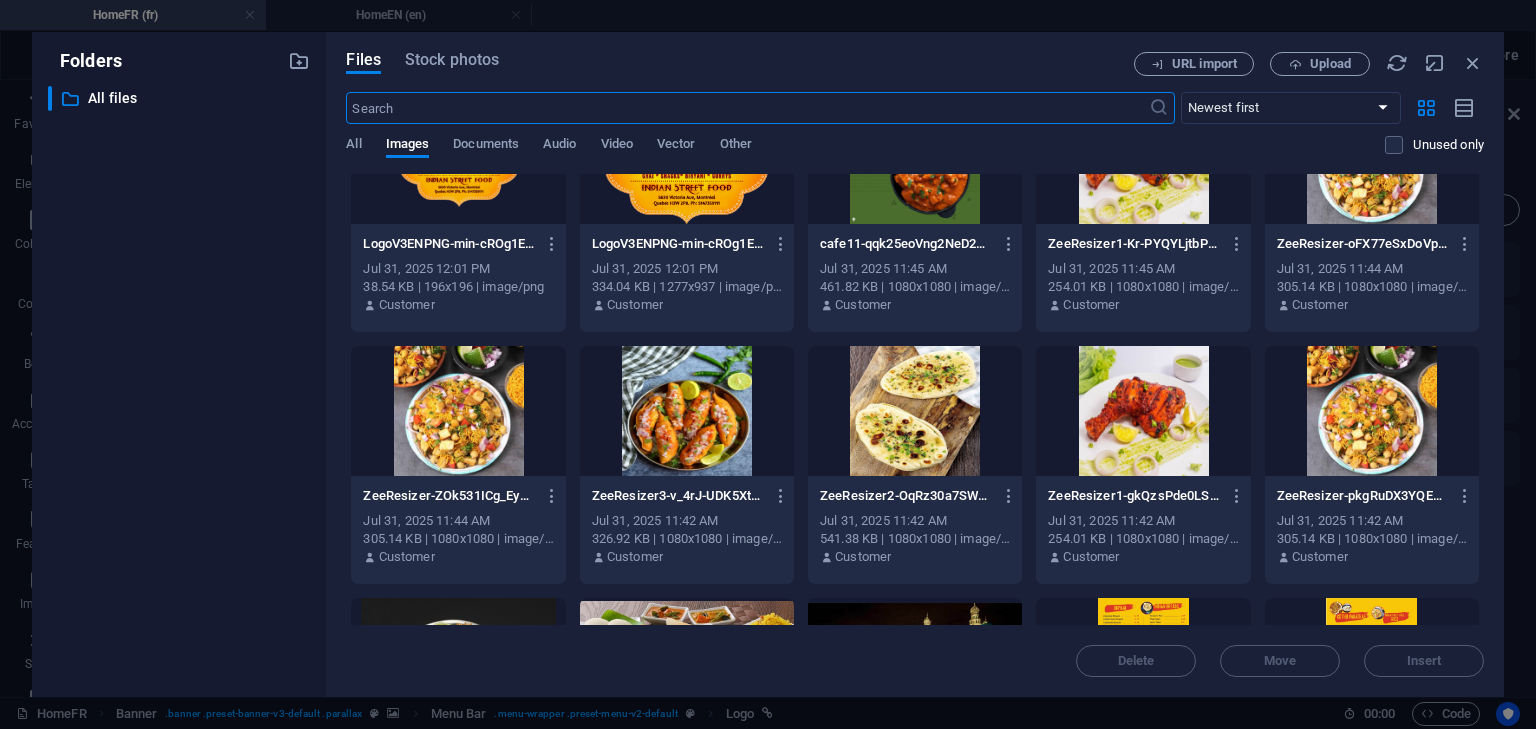 scroll, scrollTop: 0, scrollLeft: 0, axis: both 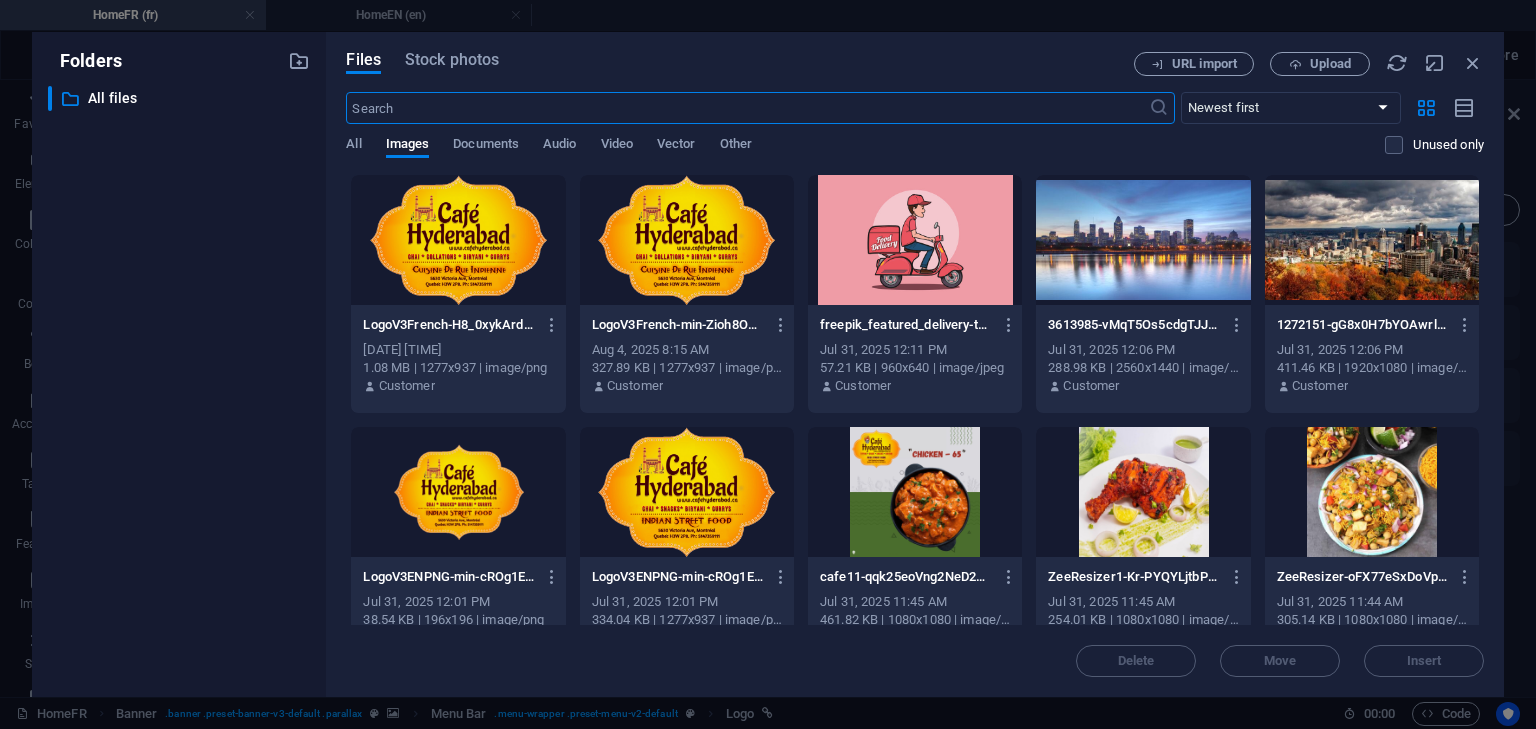 click at bounding box center (458, 240) 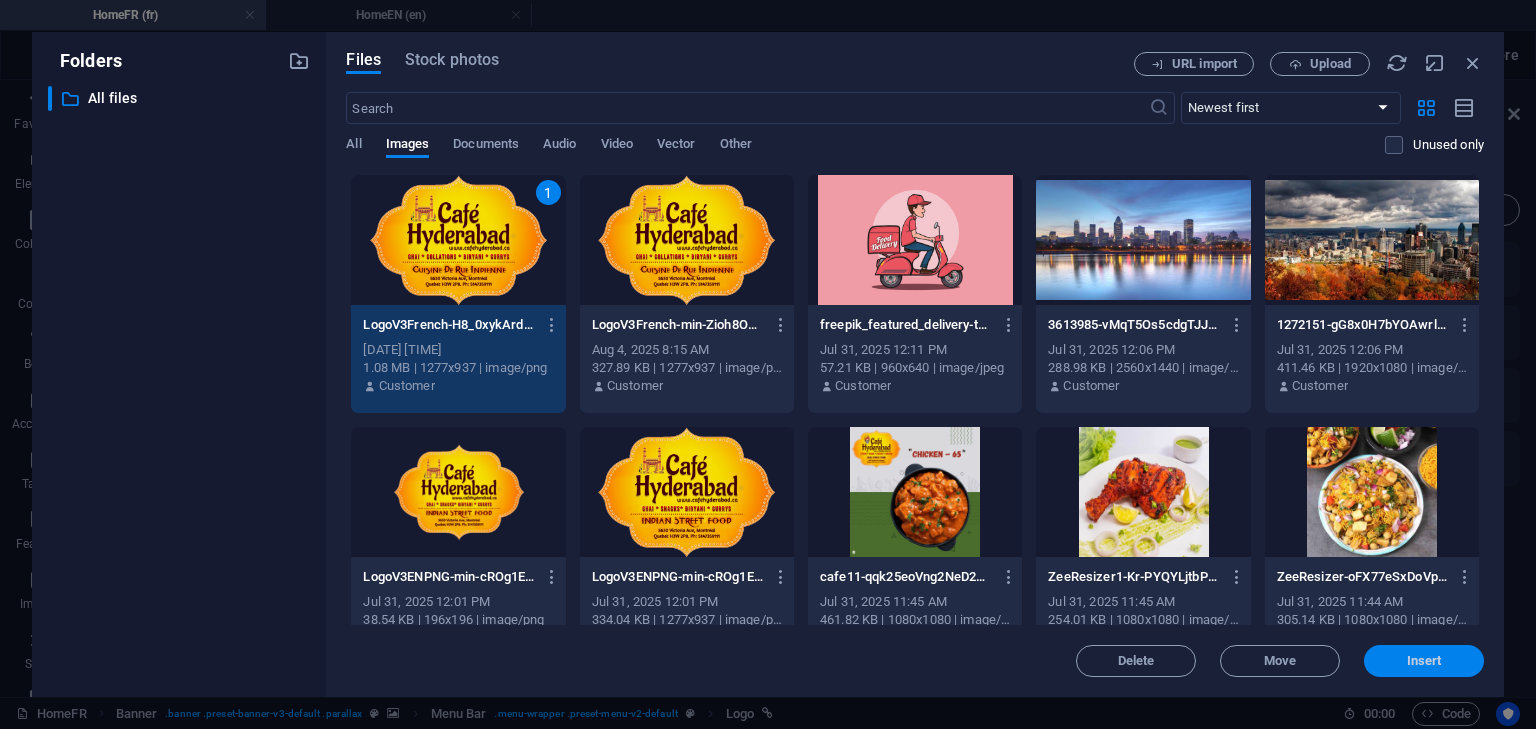 click on "Insert" at bounding box center [1424, 661] 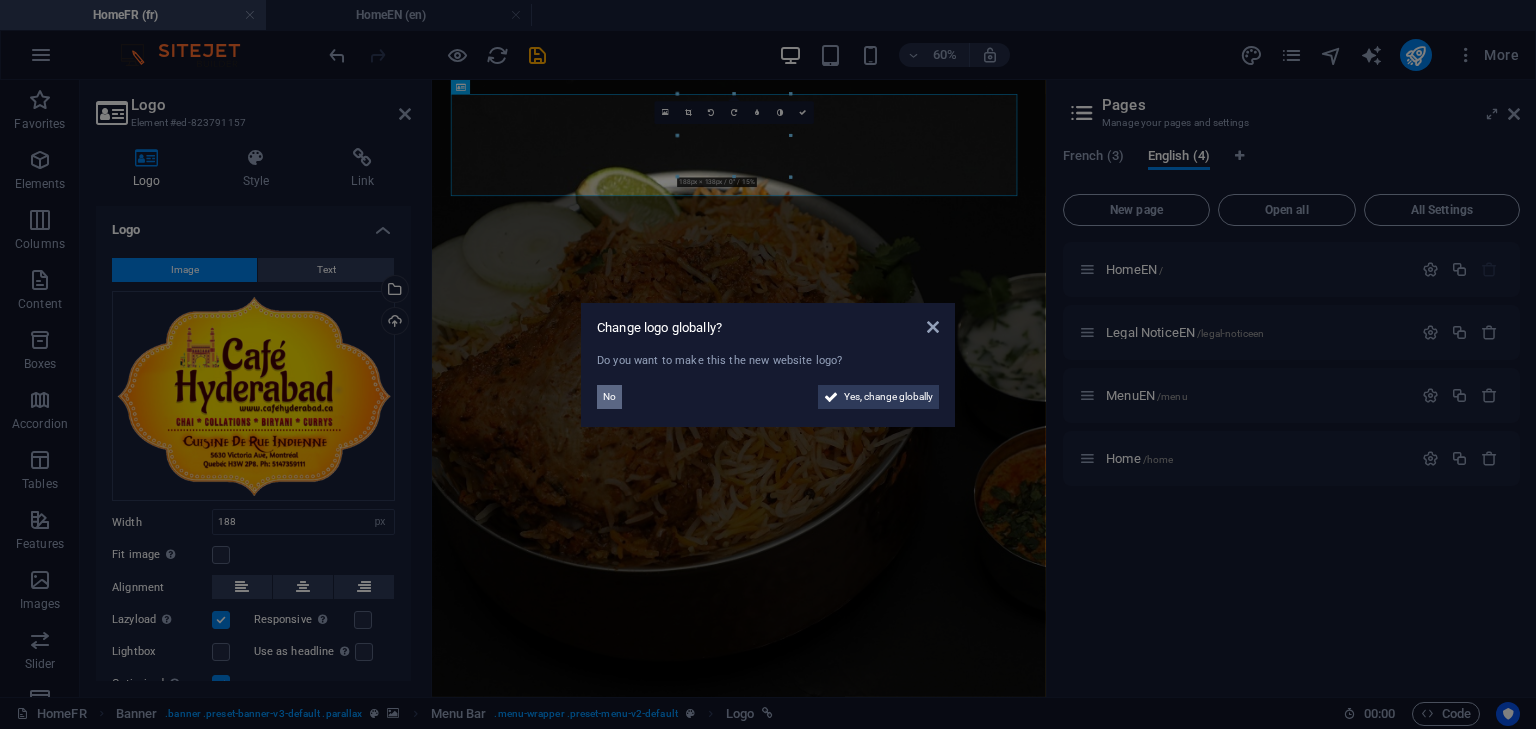 click on "No" at bounding box center [609, 397] 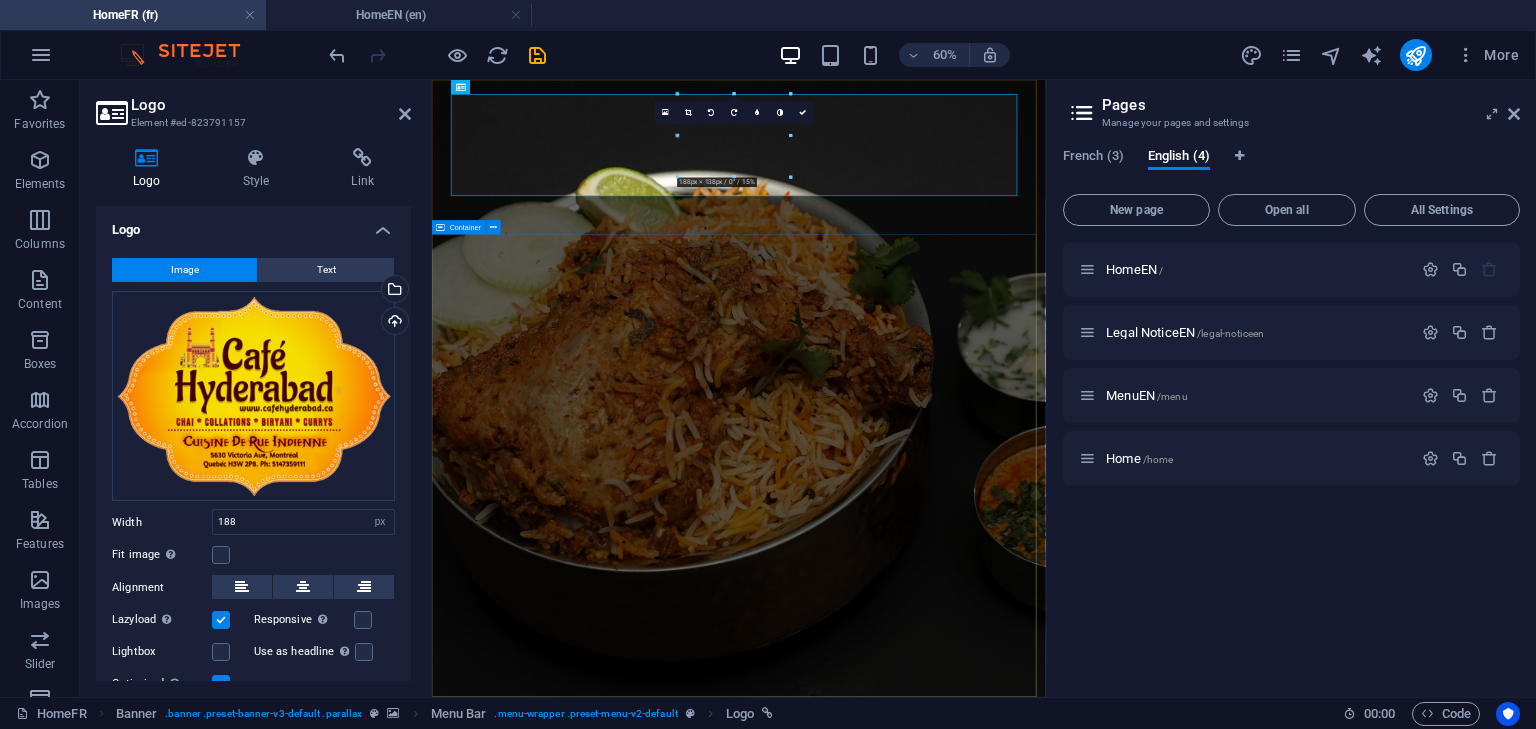click on "Best Hyderabadi Biryani in Montreal Order now ­ [PHONE]" at bounding box center [943, 1616] 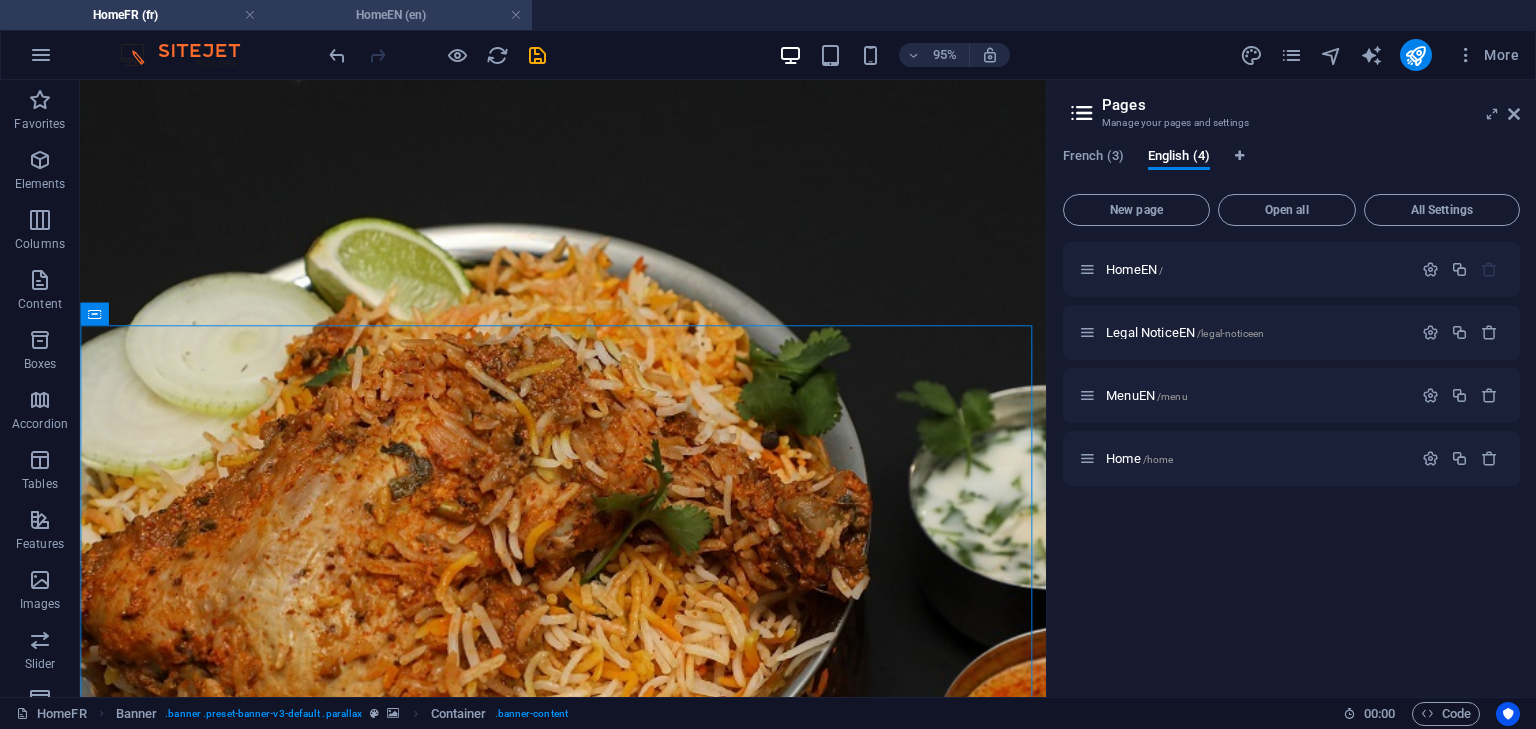click on "HomeEN (en)" at bounding box center [399, 15] 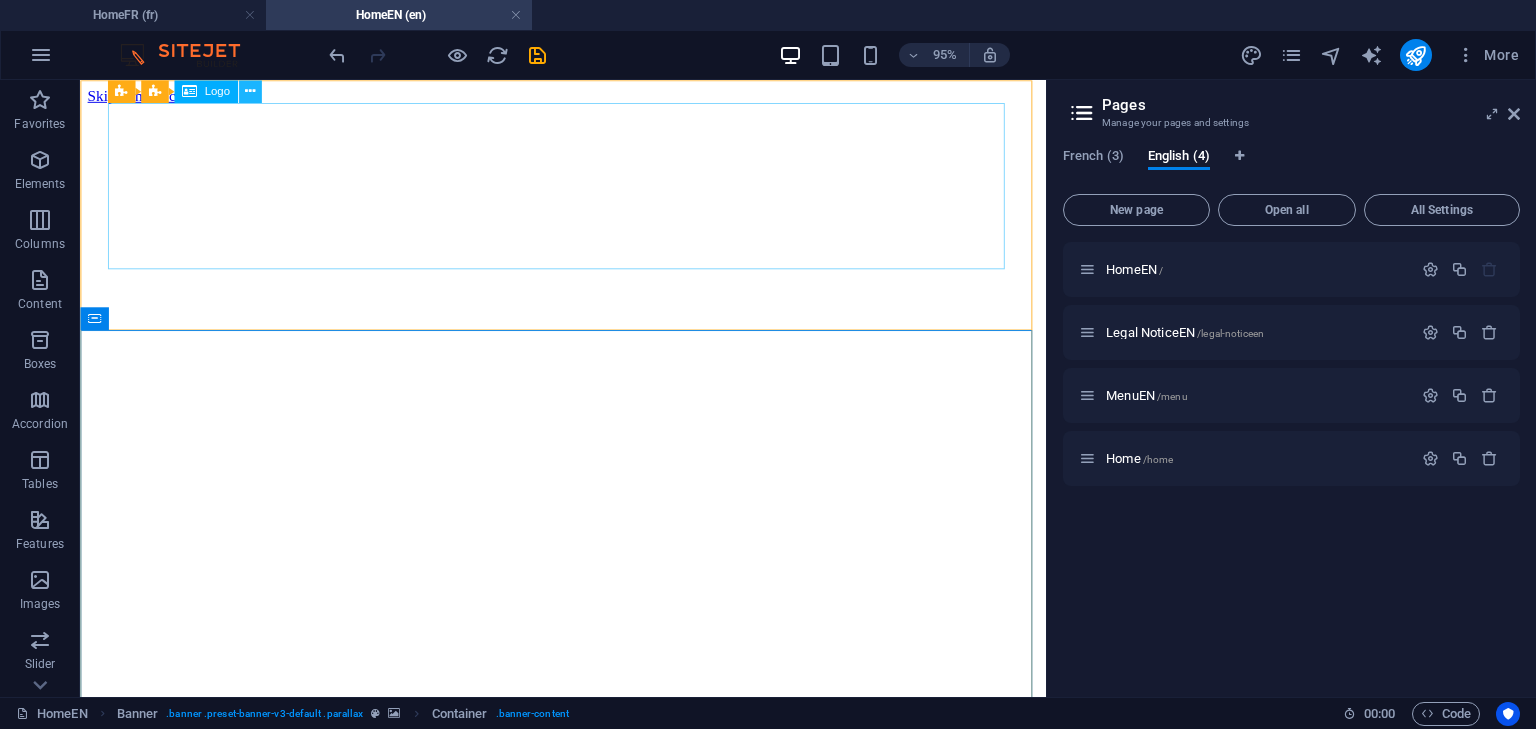 click at bounding box center (249, 91) 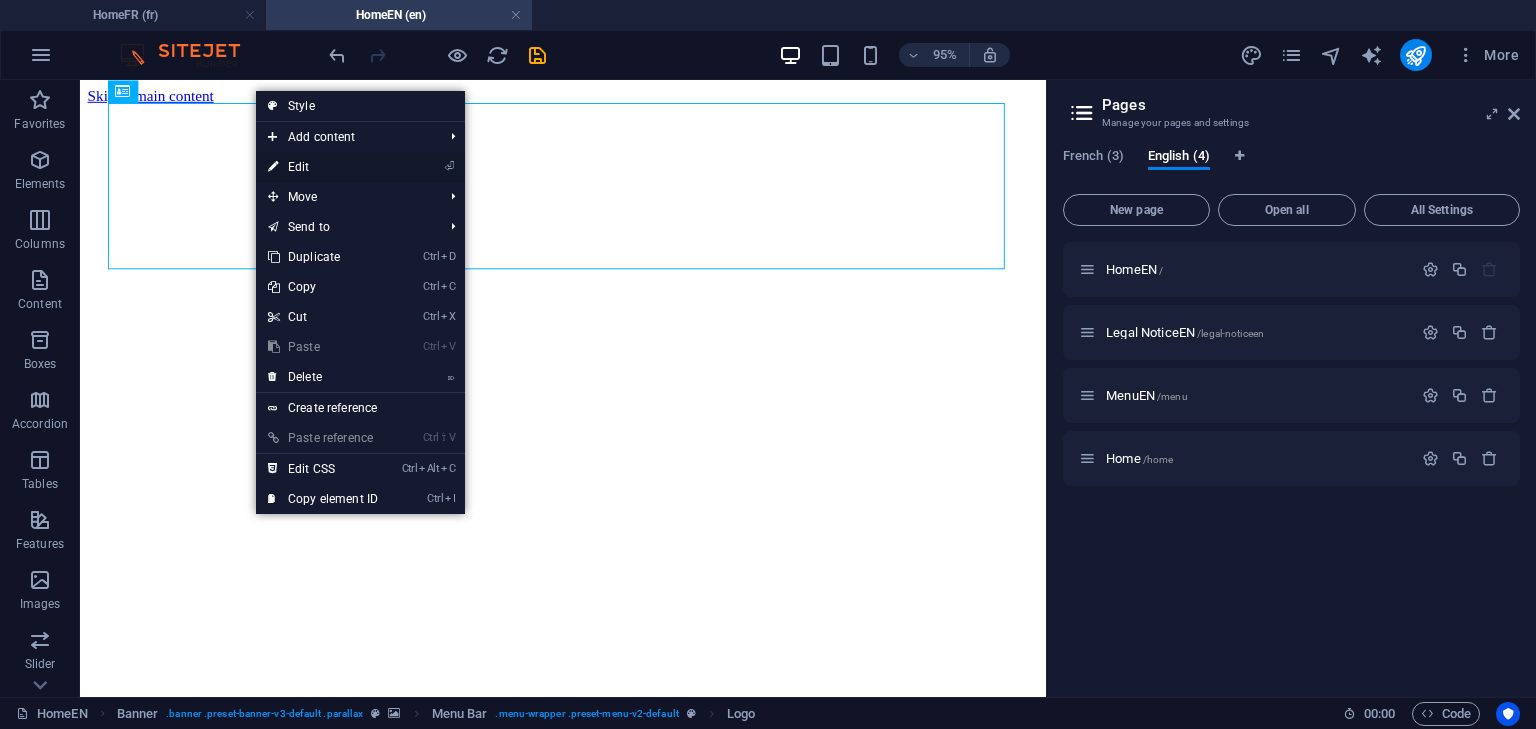 click on "⏎  Edit" at bounding box center (323, 167) 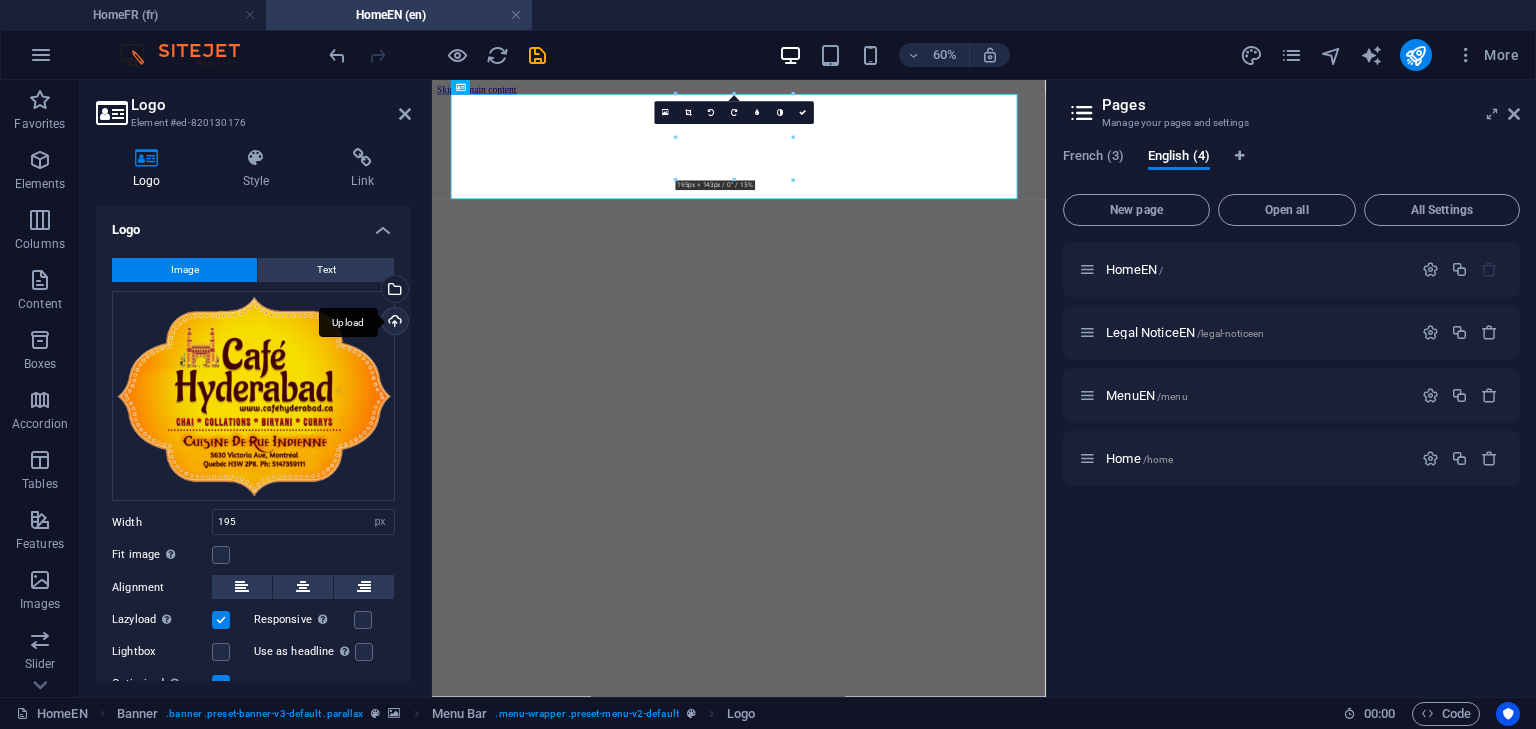 click on "Upload" at bounding box center [393, 323] 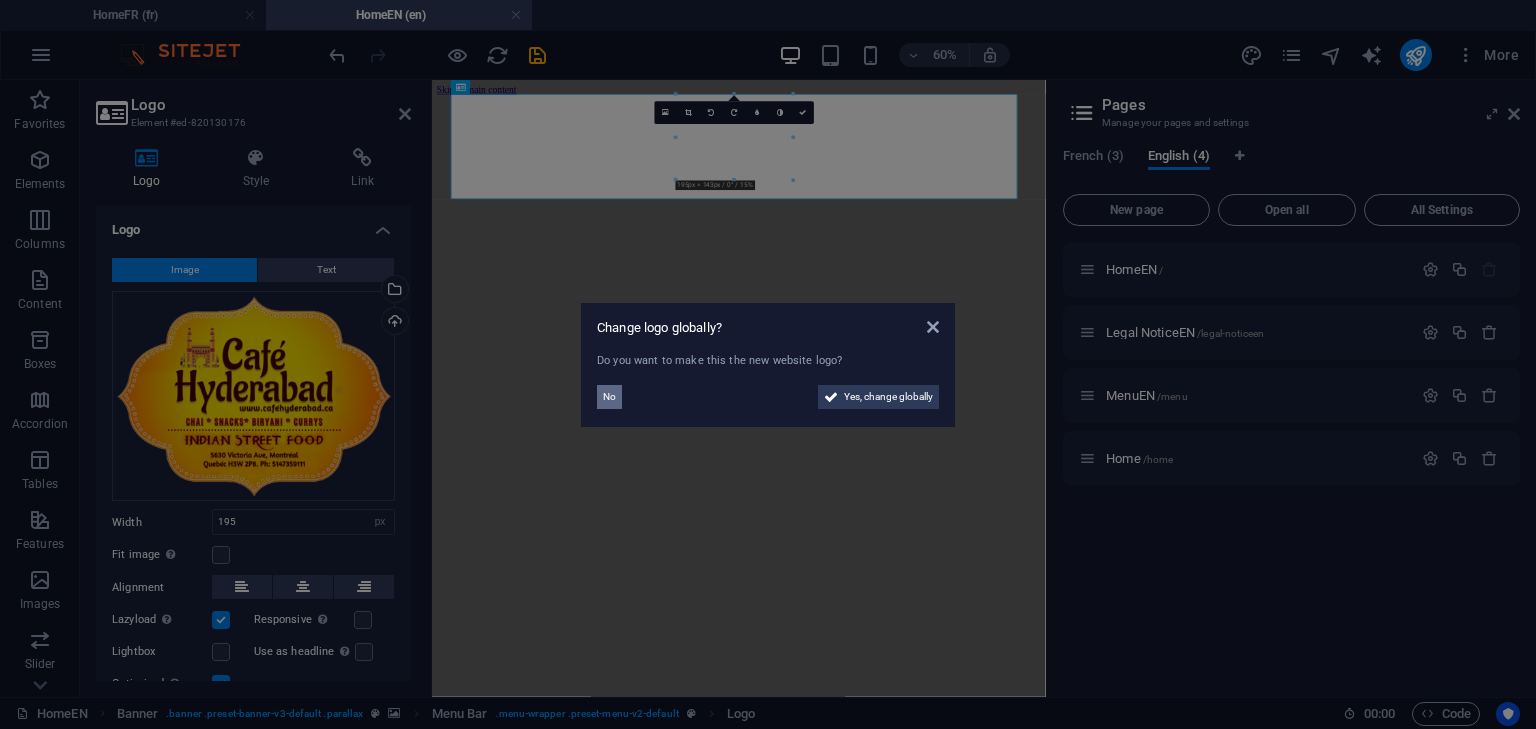 click on "No" at bounding box center [609, 397] 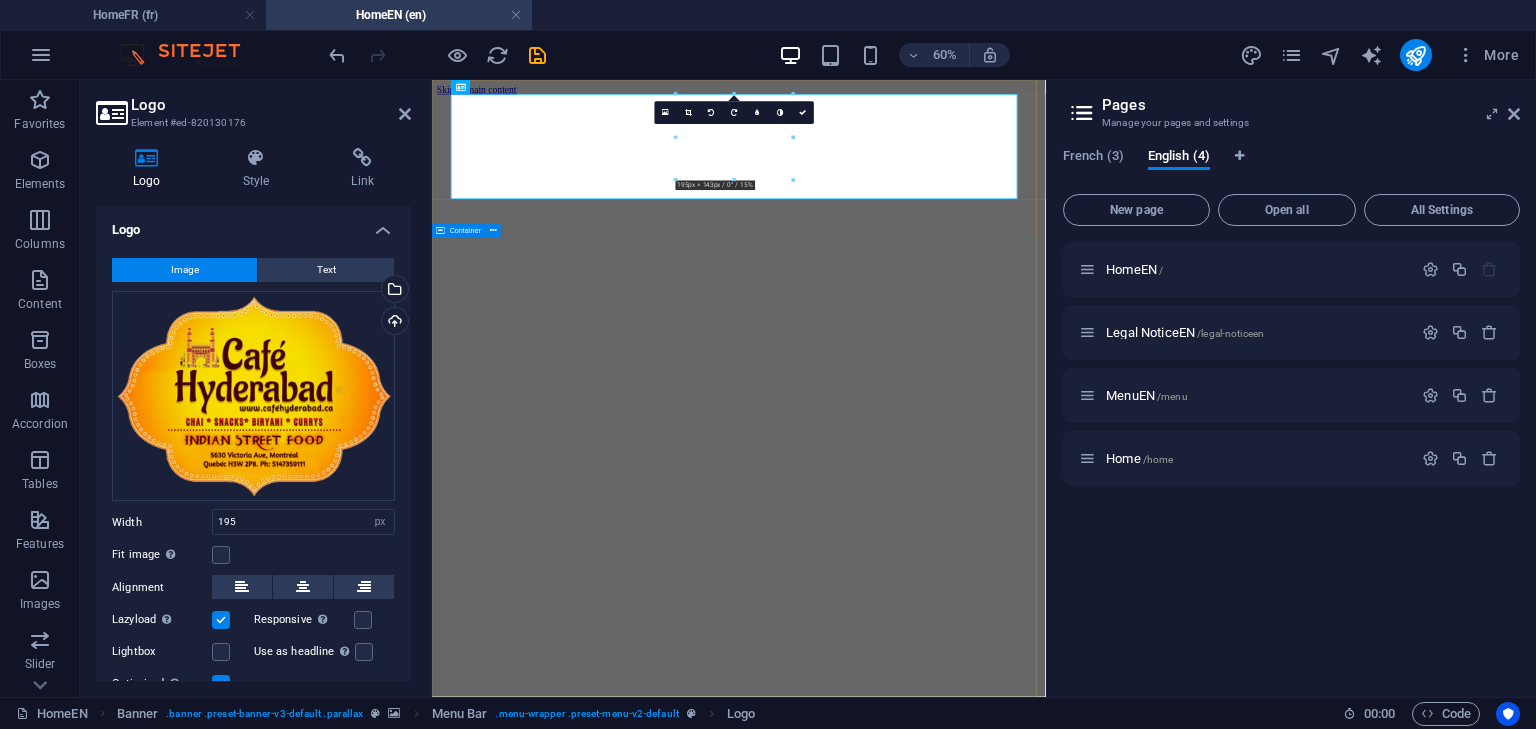 click on "Best Hyderabadi Biryani in Montreal Order now ­ [PHONE]" at bounding box center [943, 4291] 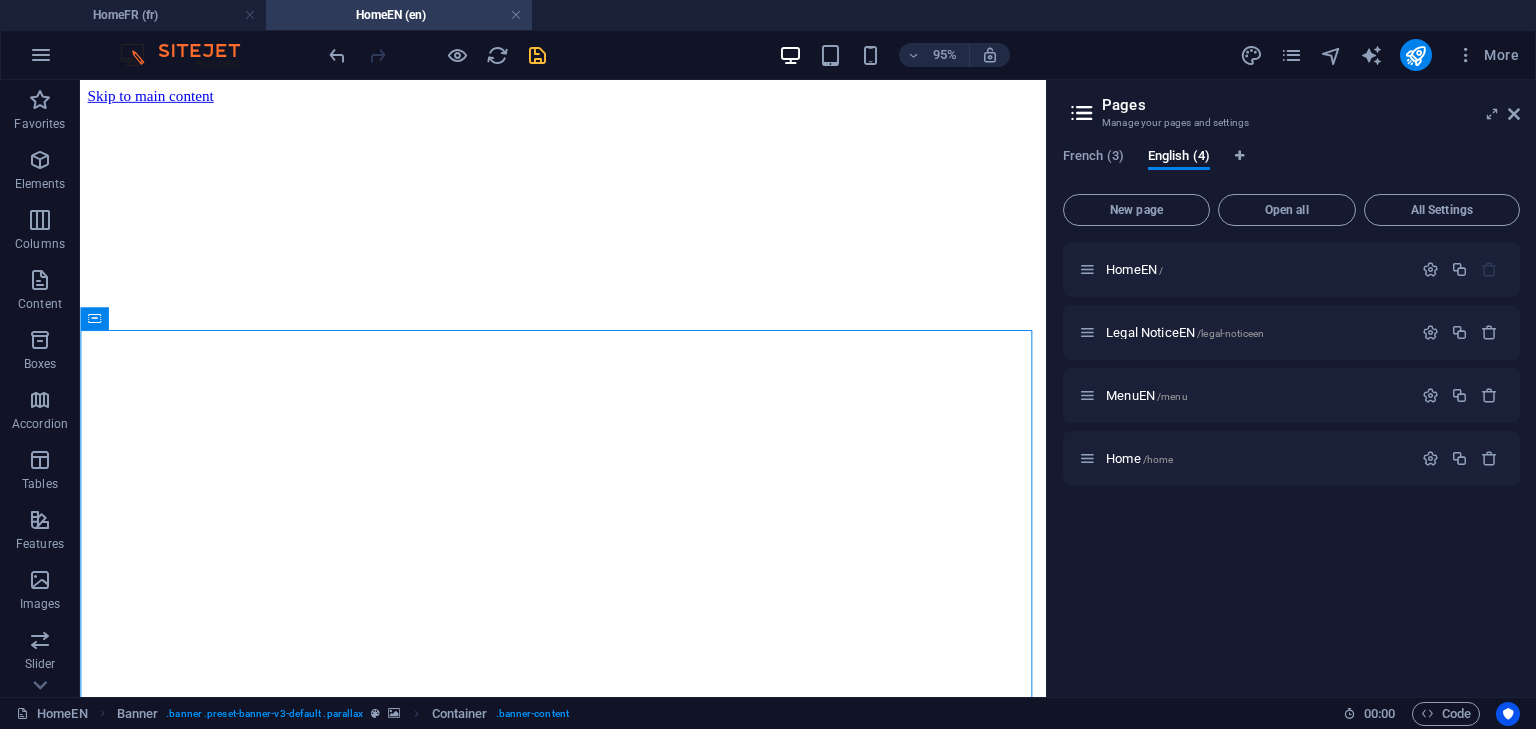 click at bounding box center (537, 55) 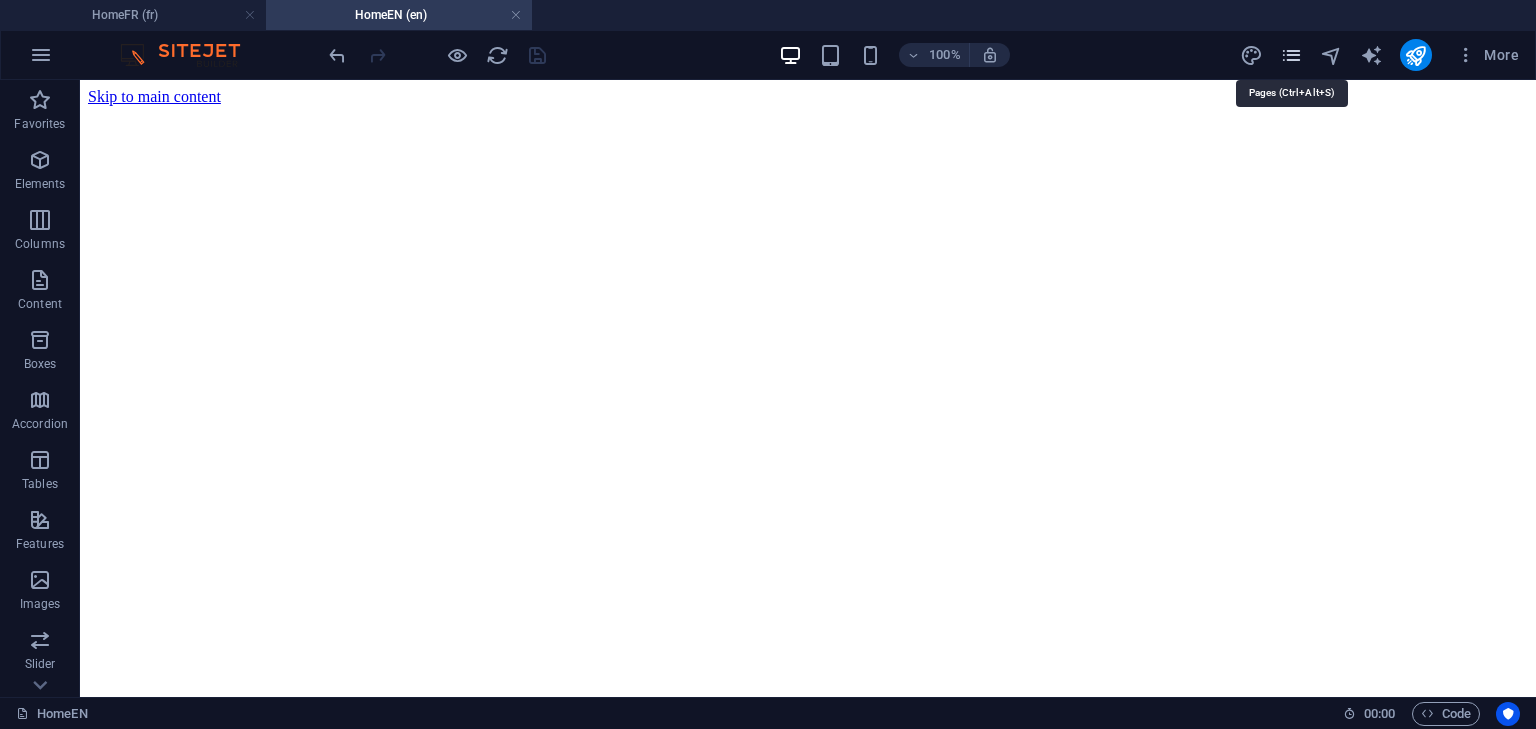 click at bounding box center (1291, 55) 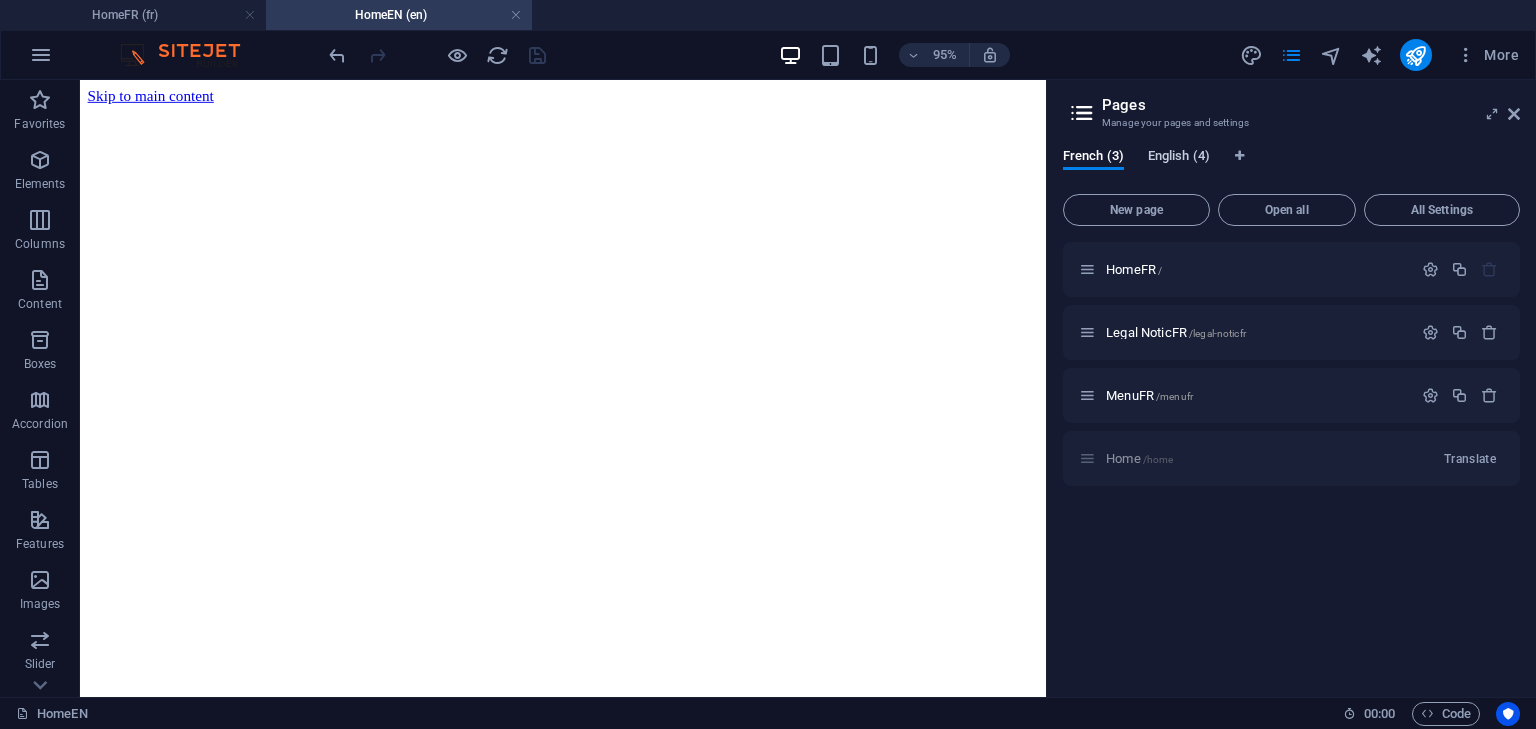 click on "English (4)" at bounding box center [1179, 158] 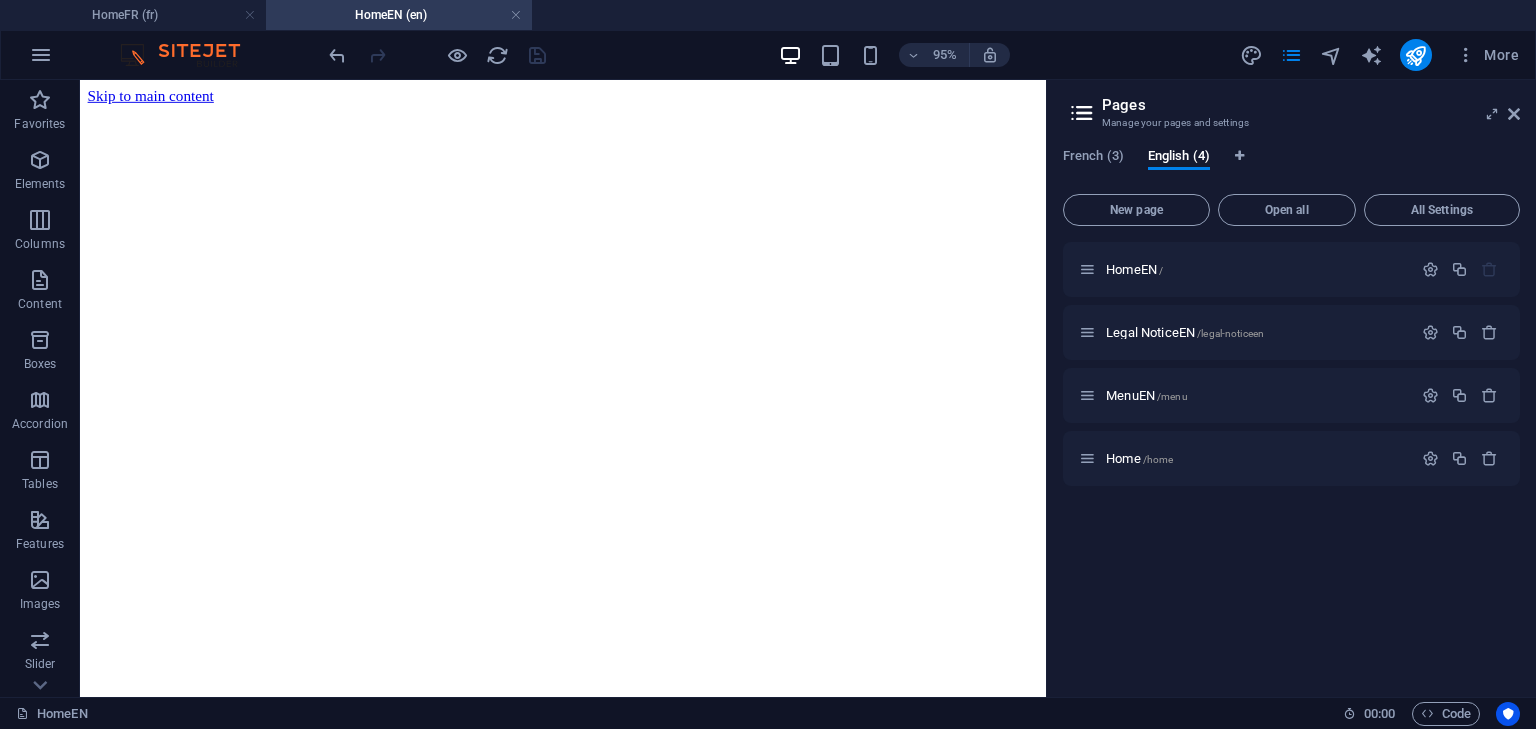 click at bounding box center (1082, 113) 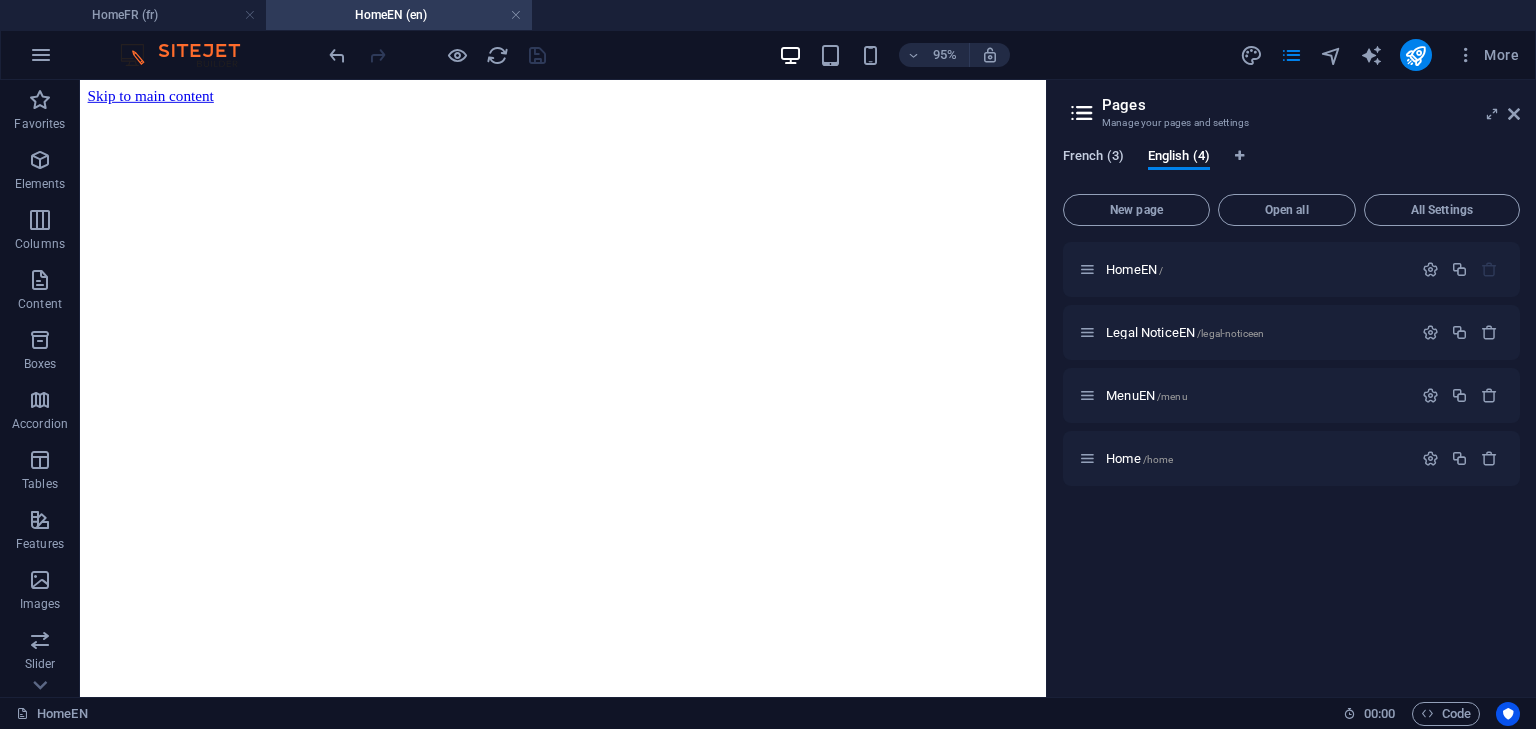 click on "French (3)" at bounding box center [1093, 158] 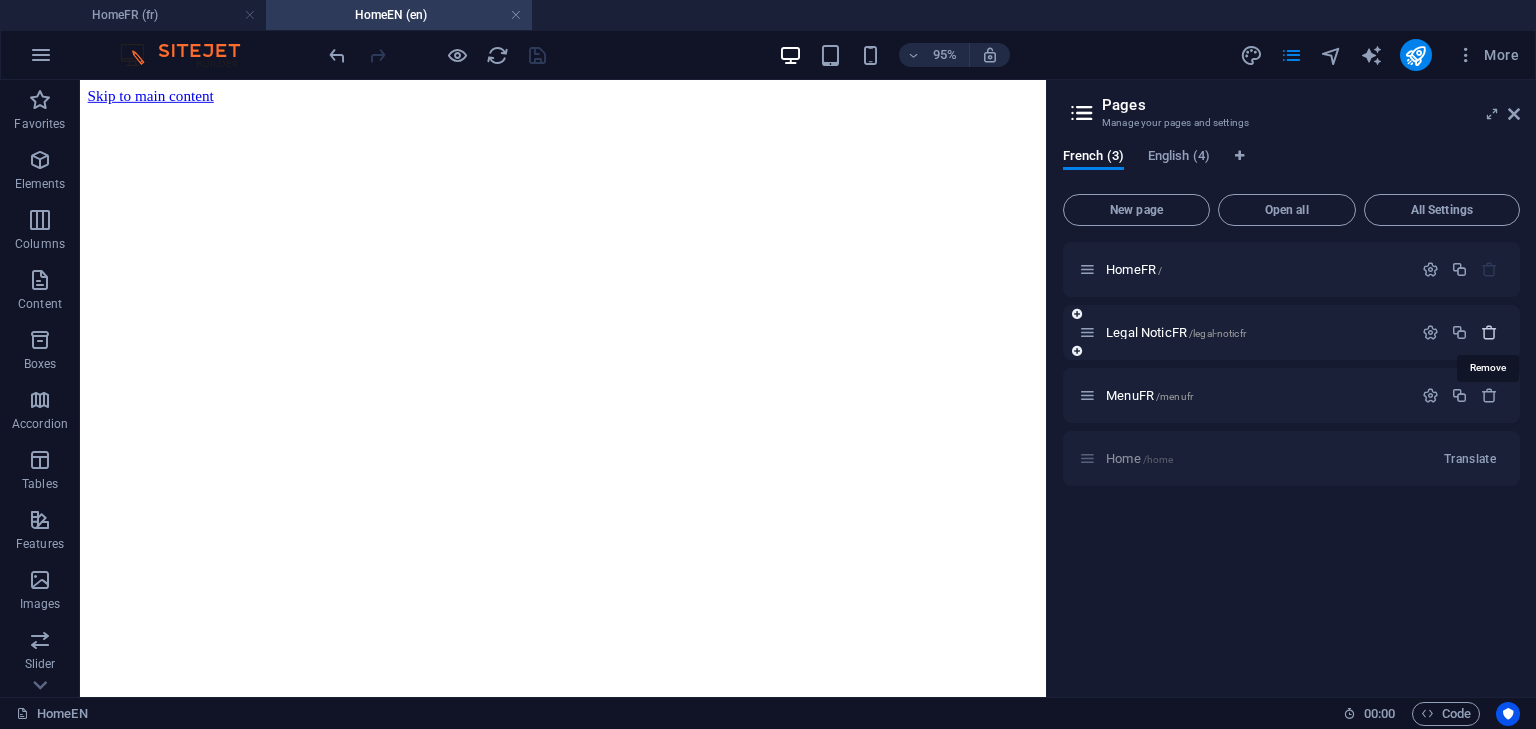 click at bounding box center (1489, 332) 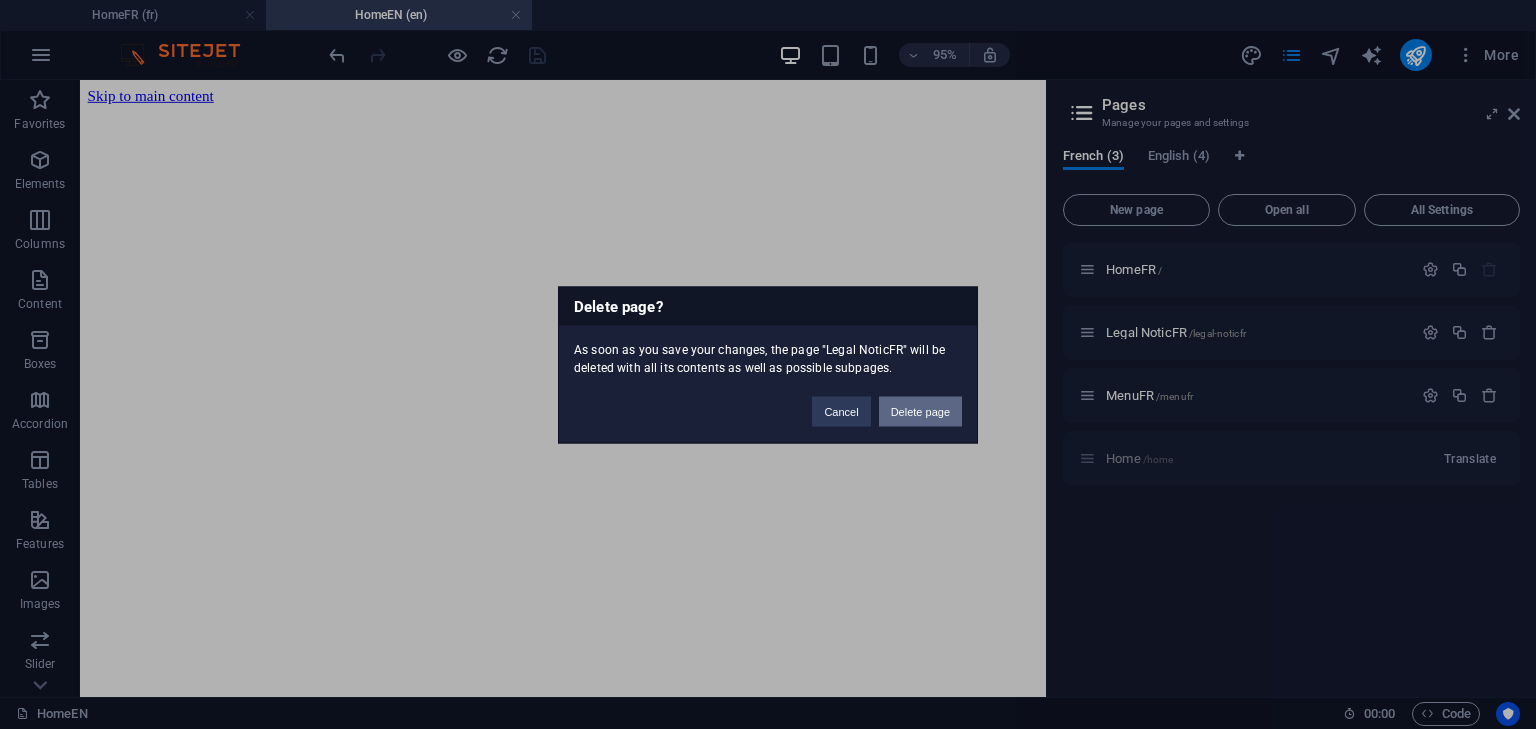 click on "Delete page" at bounding box center [920, 411] 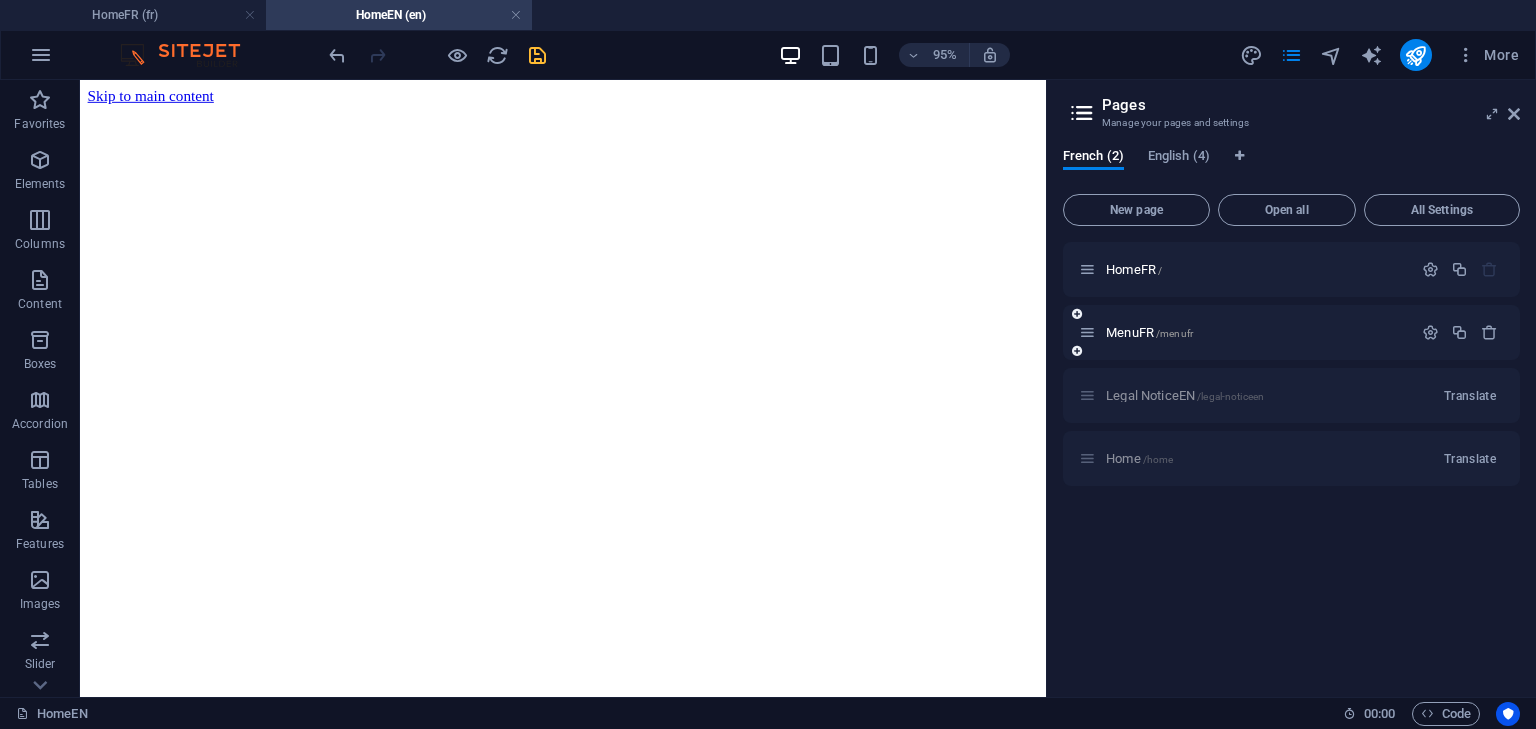 click on "MenuFR /menufr" at bounding box center (1291, 332) 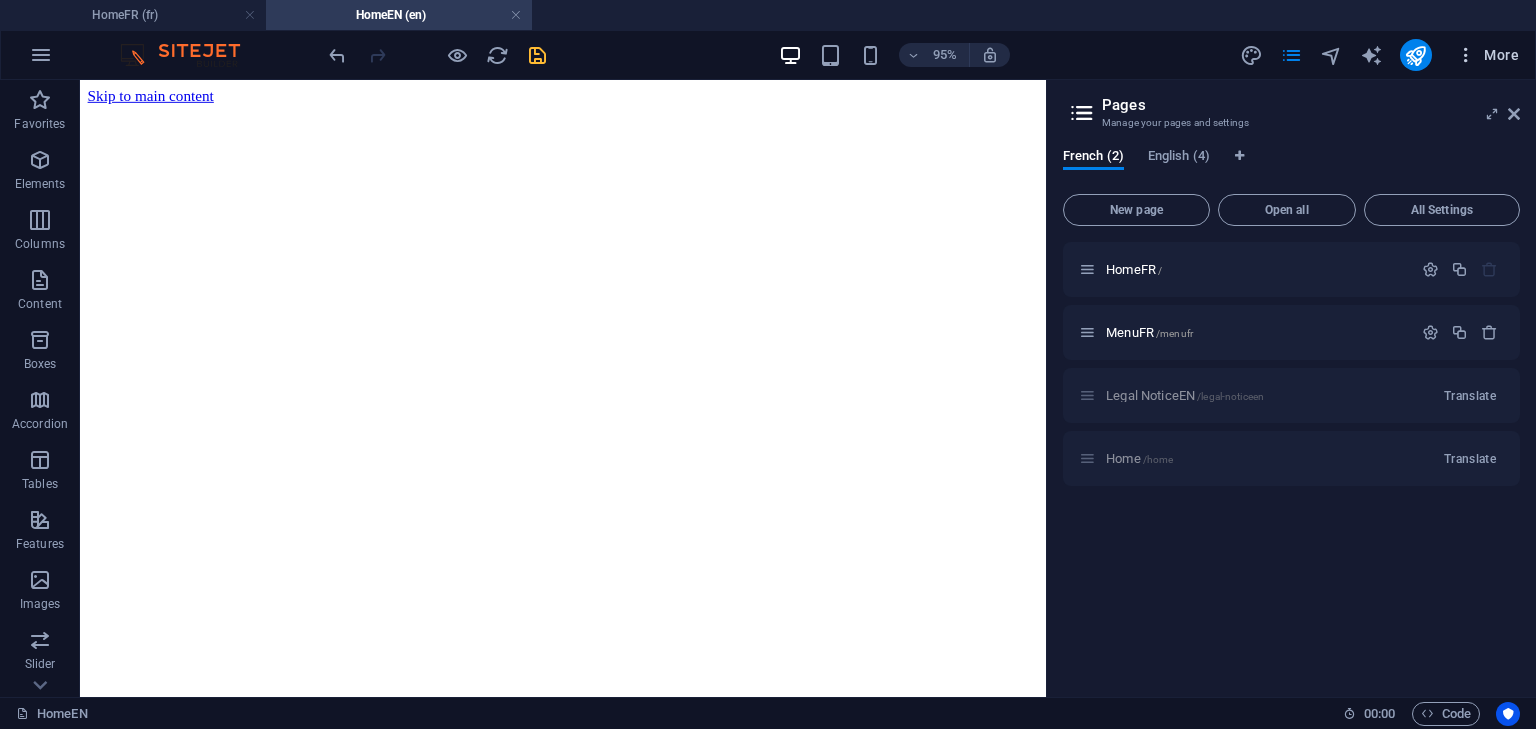 click at bounding box center [1466, 55] 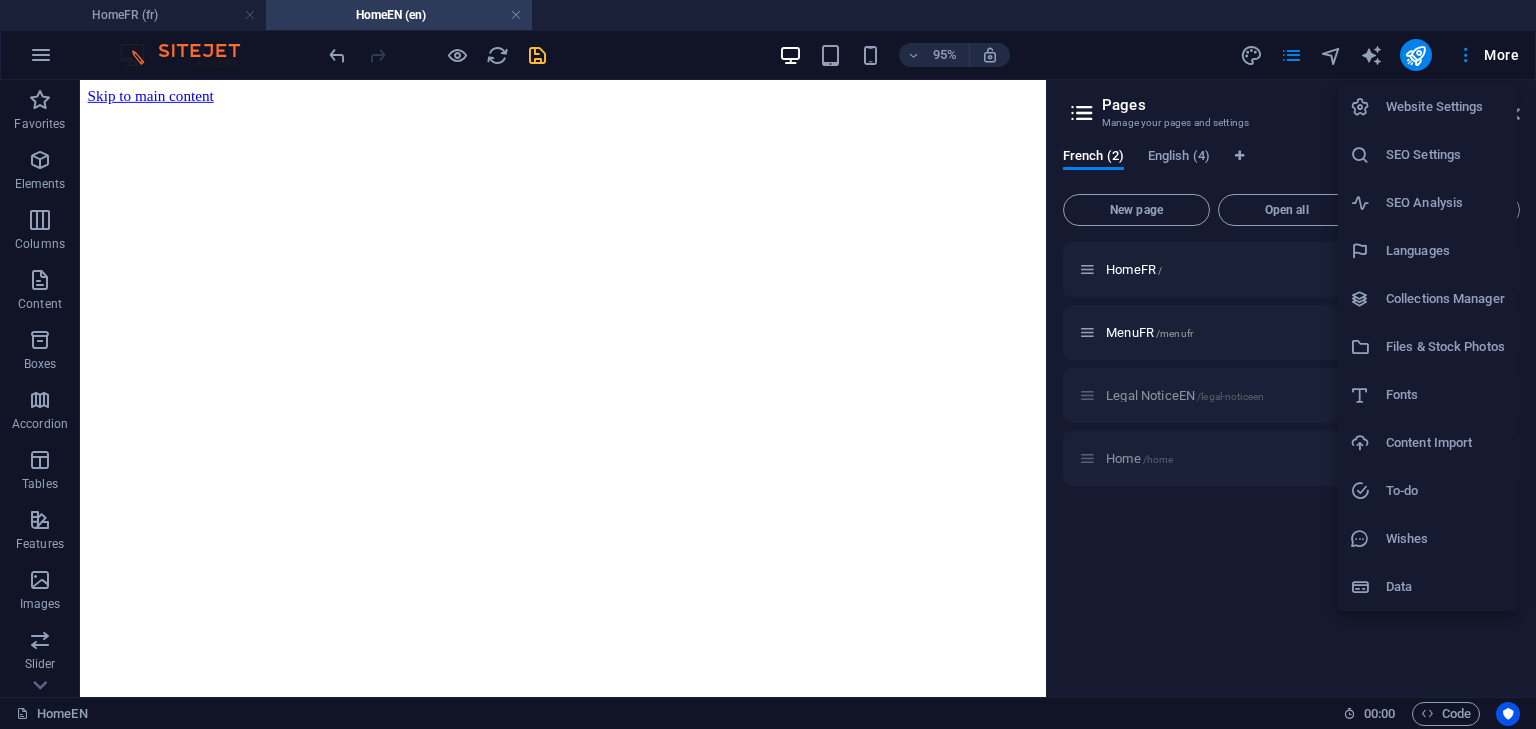 click on "Website Settings" at bounding box center (1445, 107) 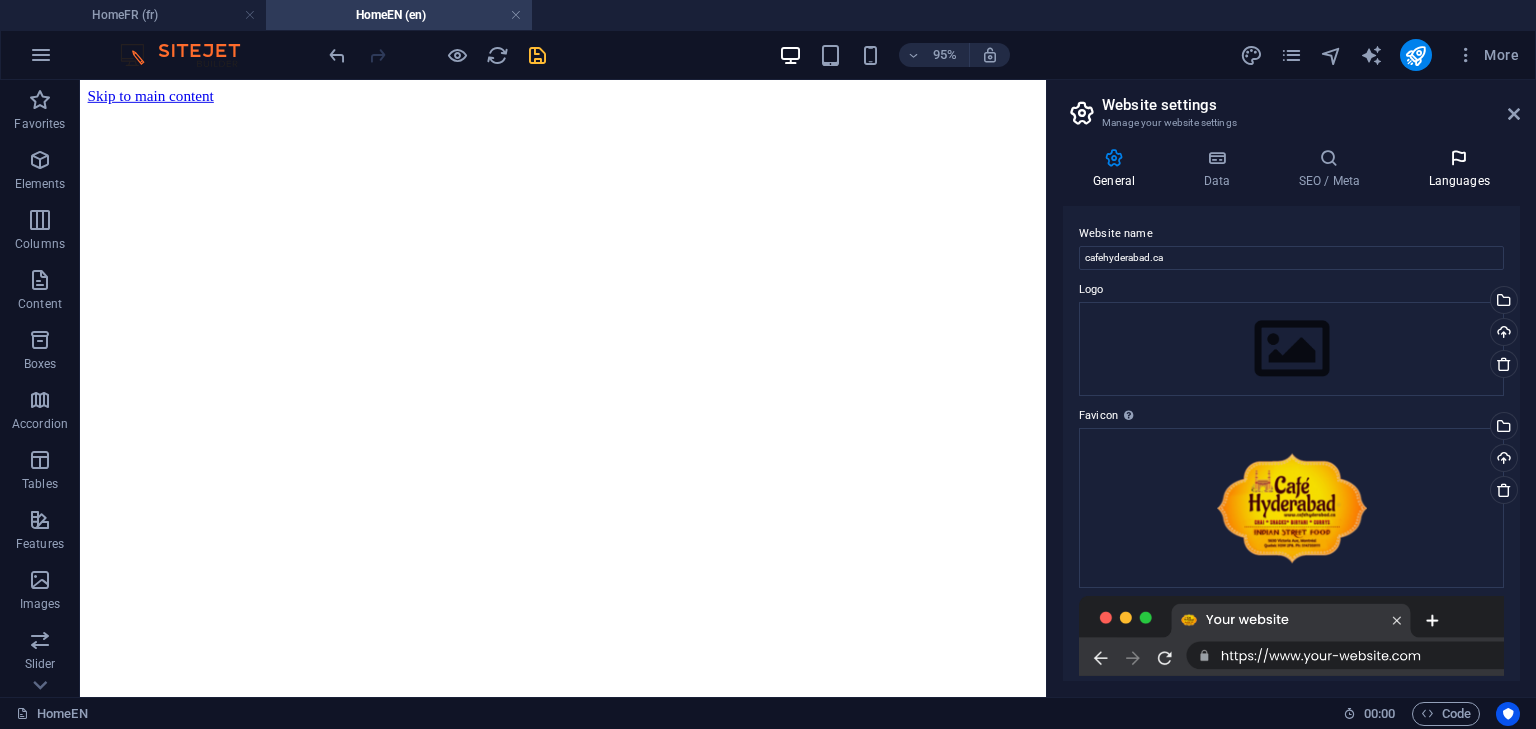 click on "Languages" at bounding box center [1459, 169] 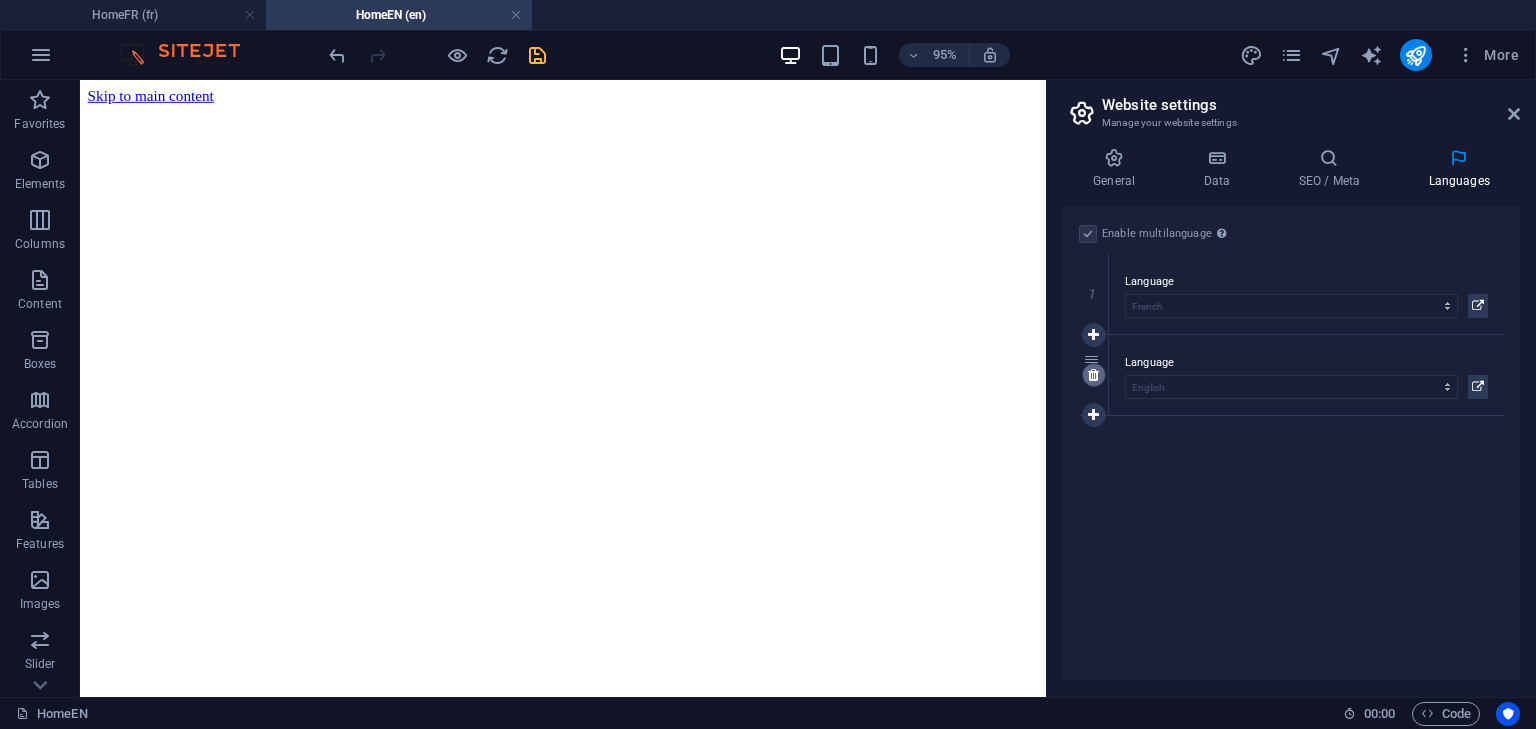 select on "41" 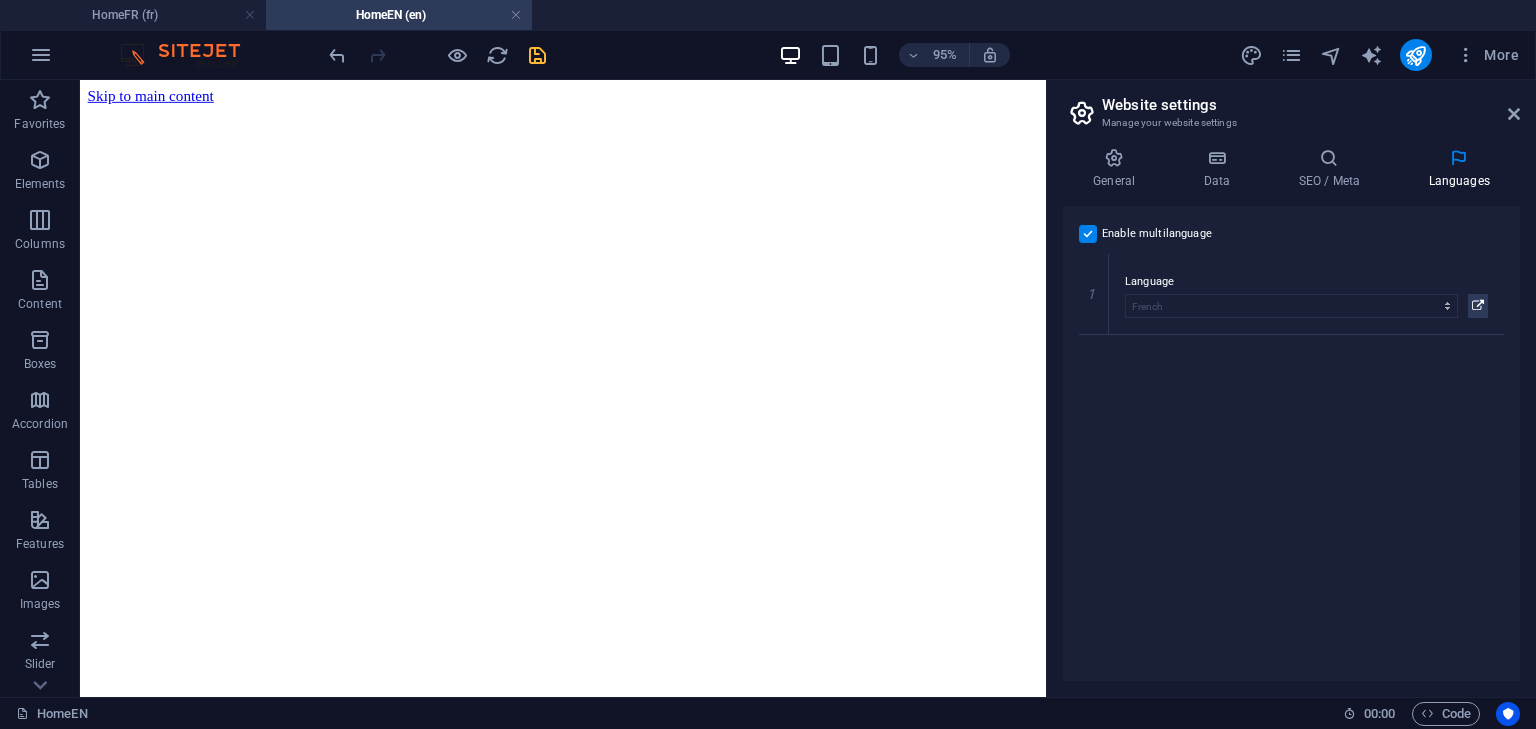 click at bounding box center [1088, 234] 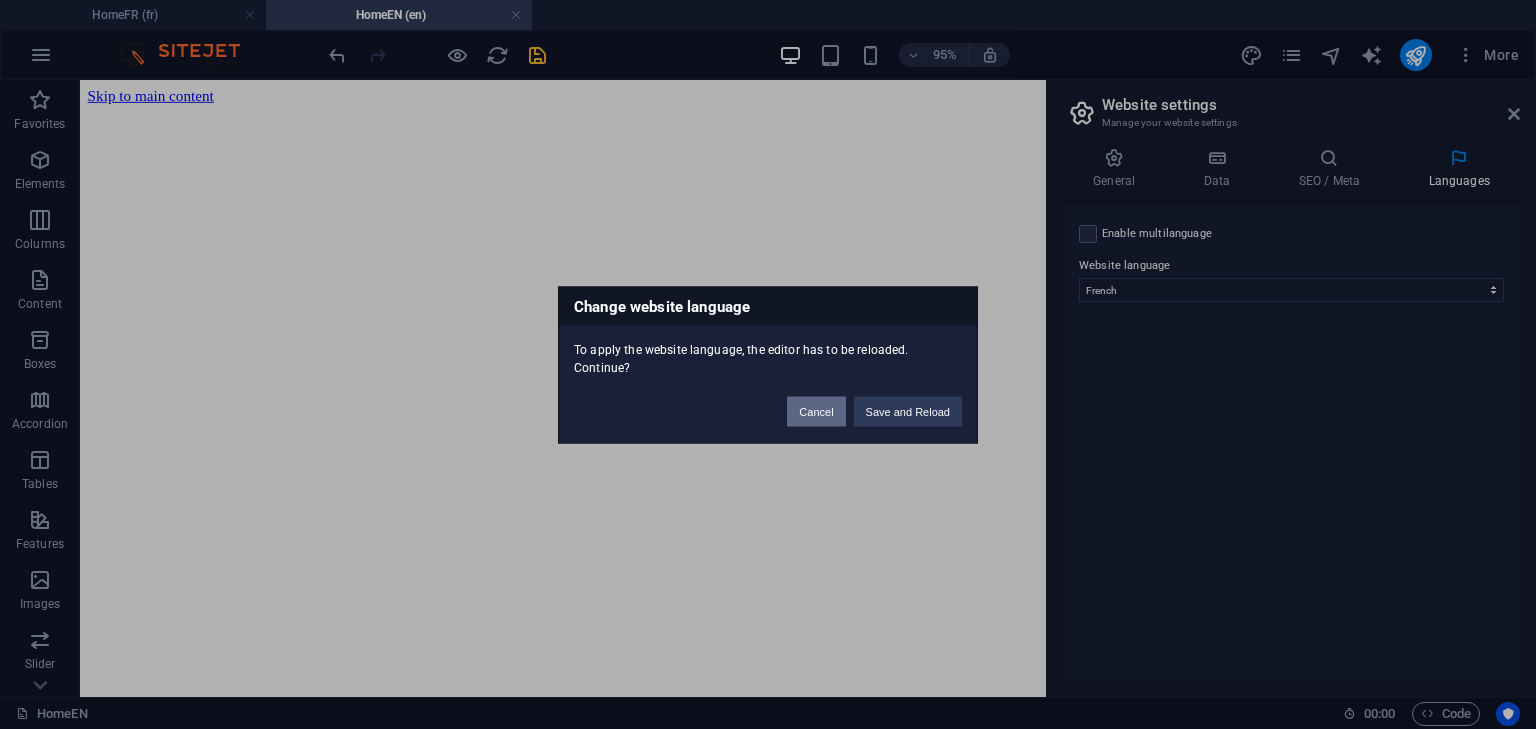 click on "Cancel" at bounding box center (816, 411) 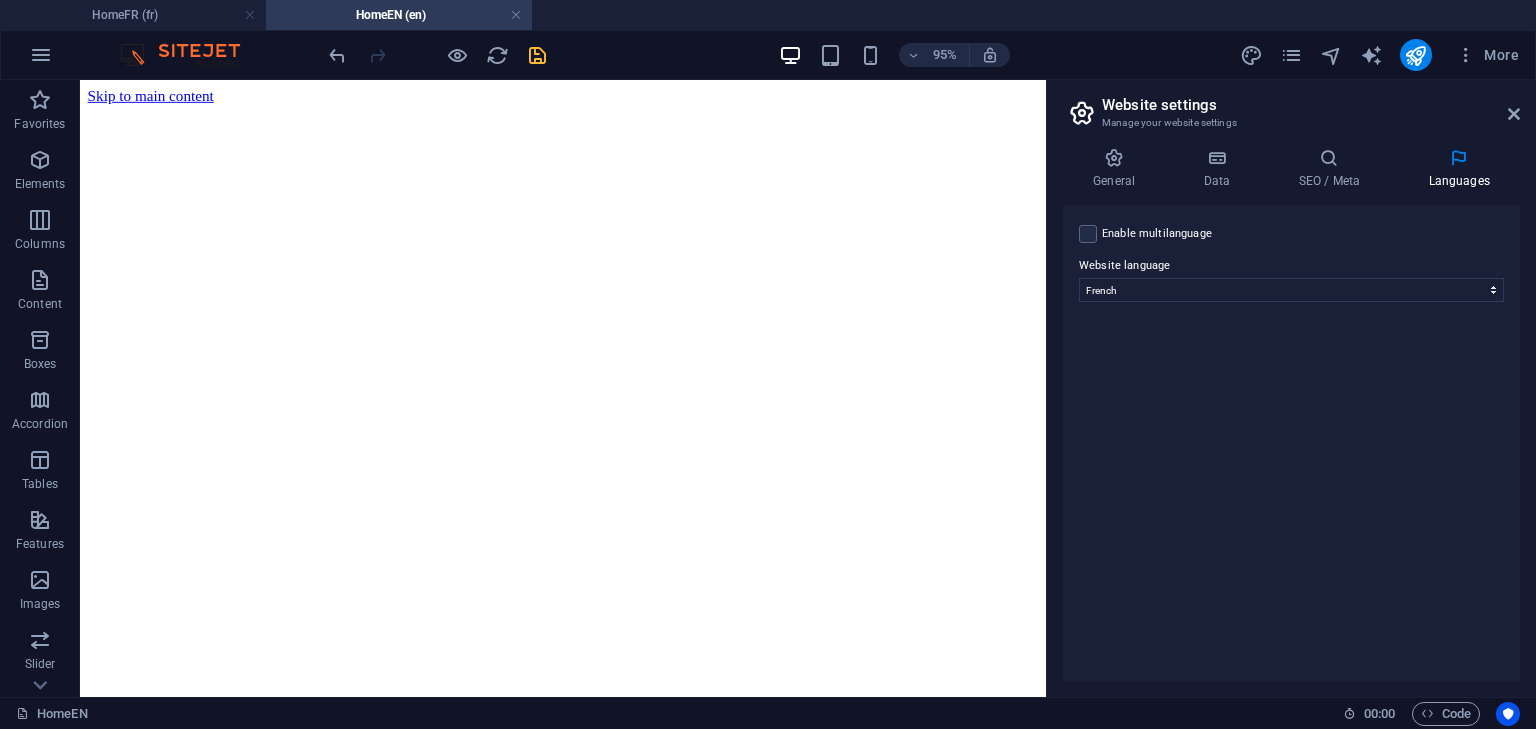 click on "Website language" at bounding box center (1291, 266) 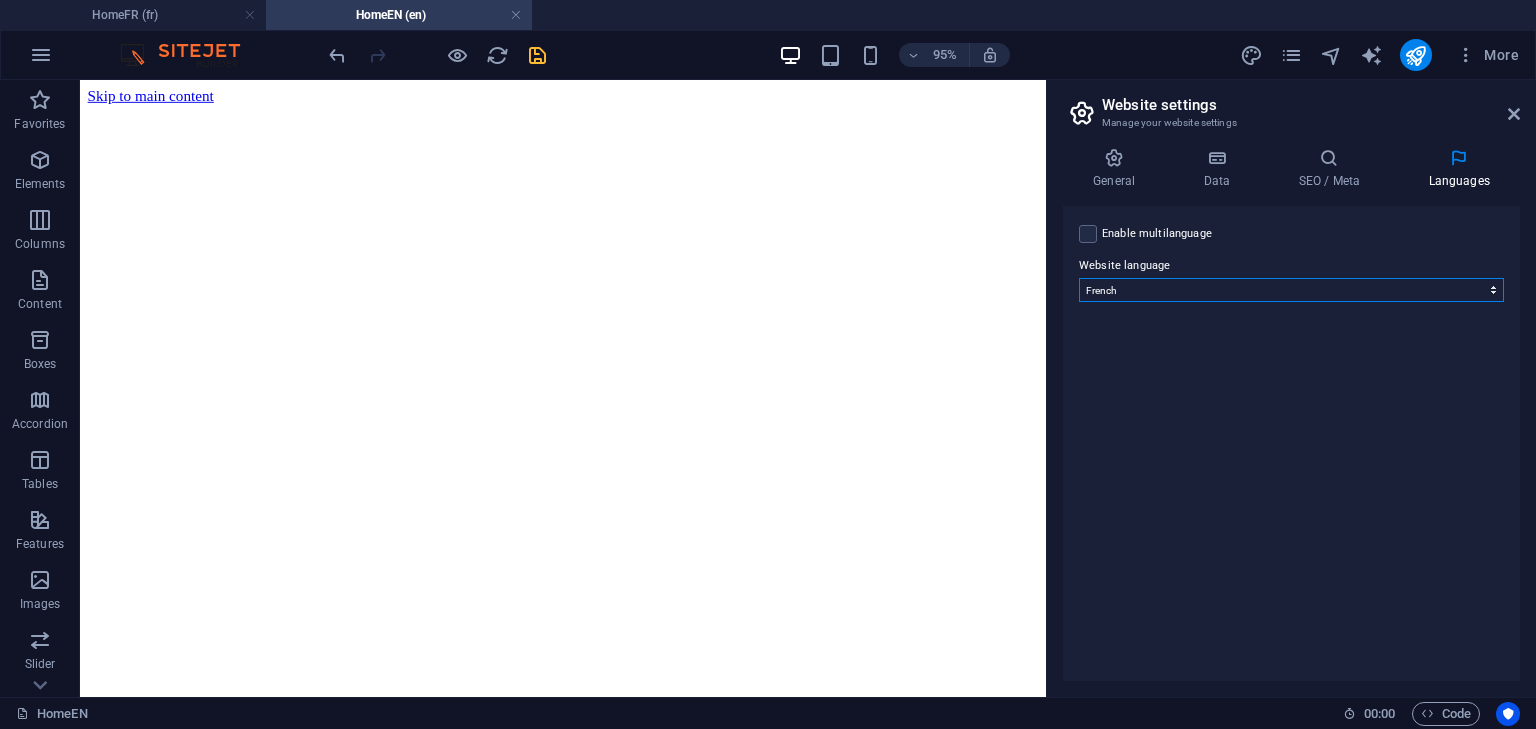 click on "Abkhazian Afar Afrikaans Akan Albanian Amharic Arabic Aragonese Armenian Assamese Avaric Avestan Aymara Azerbaijani Bambara Bashkir Basque Belarusian Bengali Bihari languages Bislama Bokmål Bosnian Breton Bulgarian Burmese Catalan Central Khmer Chamorro Chechen Chinese Church Slavic Chuvash Cornish Corsican Cree Croatian Czech Danish Dutch Dzongkha English Esperanto Estonian Ewe Faroese Farsi (Persian) Fijian Finnish French Fulah Gaelic Galician Ganda Georgian German Greek Greenlandic Guaraní Gujarati Haitian Creole Hausa Hebrew Herero Hindi Hiri Motu Hungarian Icelandic Ido Igbo Indonesian Interlingua Interlingue Inuktitut Inupiaq Irish Italian Japanese Javanese Kannada Kanuri Kashmiri Kazakh Kikuyu Kinyarwanda Komi Kongo Korean Kurdish Kwanyama Kyrgyz Lao Latin Latvian Limburgish Lingala Lithuanian Luba-Katanga Luxembourgish Macedonian Malagasy Malay Malayalam Maldivian Maltese Manx Maori Marathi Marshallese Mongolian Nauru Navajo Ndonga Nepali North Ndebele Northern Sami Norwegian Norwegian Nynorsk Nuosu" at bounding box center [1291, 290] 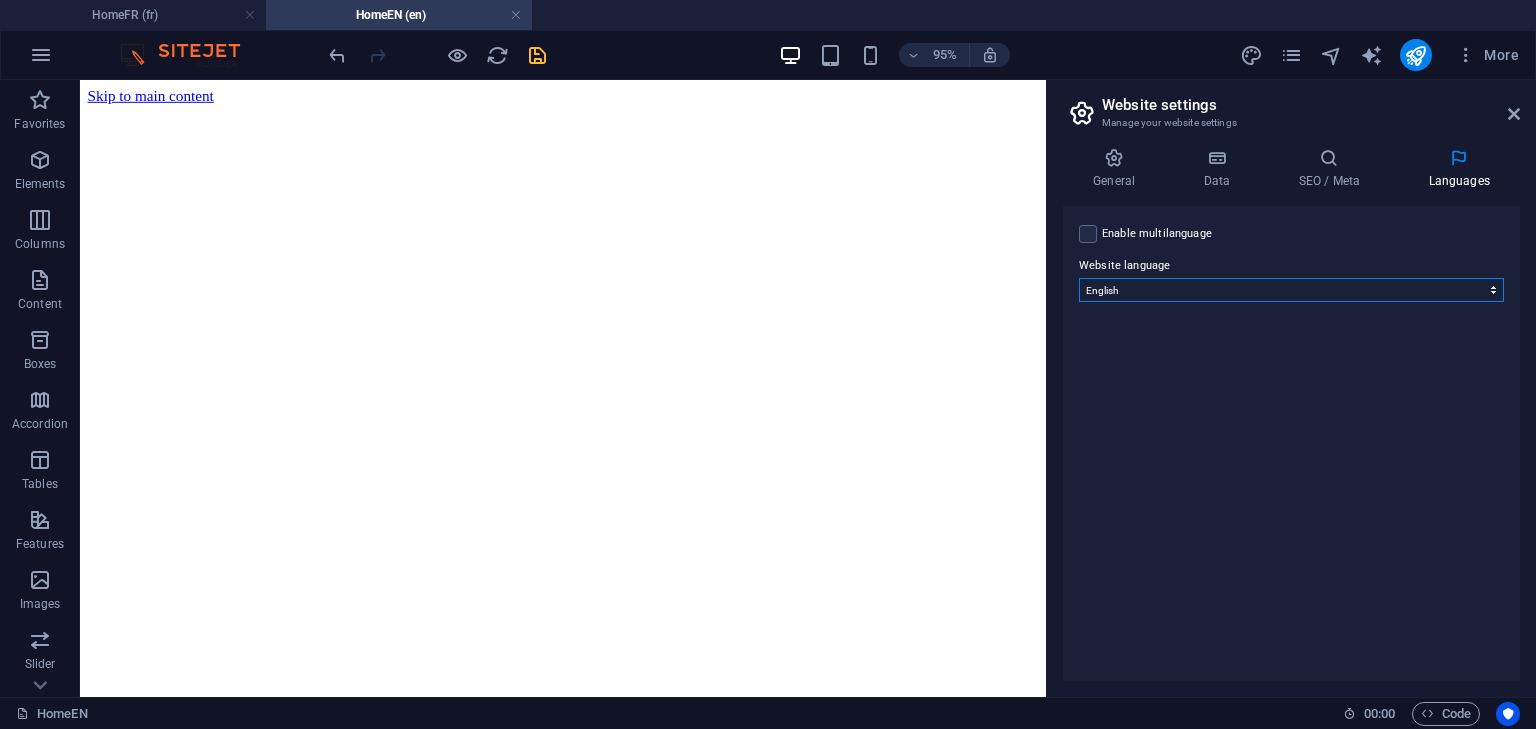 click on "Abkhazian Afar Afrikaans Akan Albanian Amharic Arabic Aragonese Armenian Assamese Avaric Avestan Aymara Azerbaijani Bambara Bashkir Basque Belarusian Bengali Bihari languages Bislama Bokmål Bosnian Breton Bulgarian Burmese Catalan Central Khmer Chamorro Chechen Chinese Church Slavic Chuvash Cornish Corsican Cree Croatian Czech Danish Dutch Dzongkha English Esperanto Estonian Ewe Faroese Farsi (Persian) Fijian Finnish French Fulah Gaelic Galician Ganda Georgian German Greek Greenlandic Guaraní Gujarati Haitian Creole Hausa Hebrew Herero Hindi Hiri Motu Hungarian Icelandic Ido Igbo Indonesian Interlingua Interlingue Inuktitut Inupiaq Irish Italian Japanese Javanese Kannada Kanuri Kashmiri Kazakh Kikuyu Kinyarwanda Komi Kongo Korean Kurdish Kwanyama Kyrgyz Lao Latin Latvian Limburgish Lingala Lithuanian Luba-Katanga Luxembourgish Macedonian Malagasy Malay Malayalam Maldivian Maltese Manx Maori Marathi Marshallese Mongolian Nauru Navajo Ndonga Nepali North Ndebele Northern Sami Norwegian Norwegian Nynorsk Nuosu" at bounding box center [1291, 290] 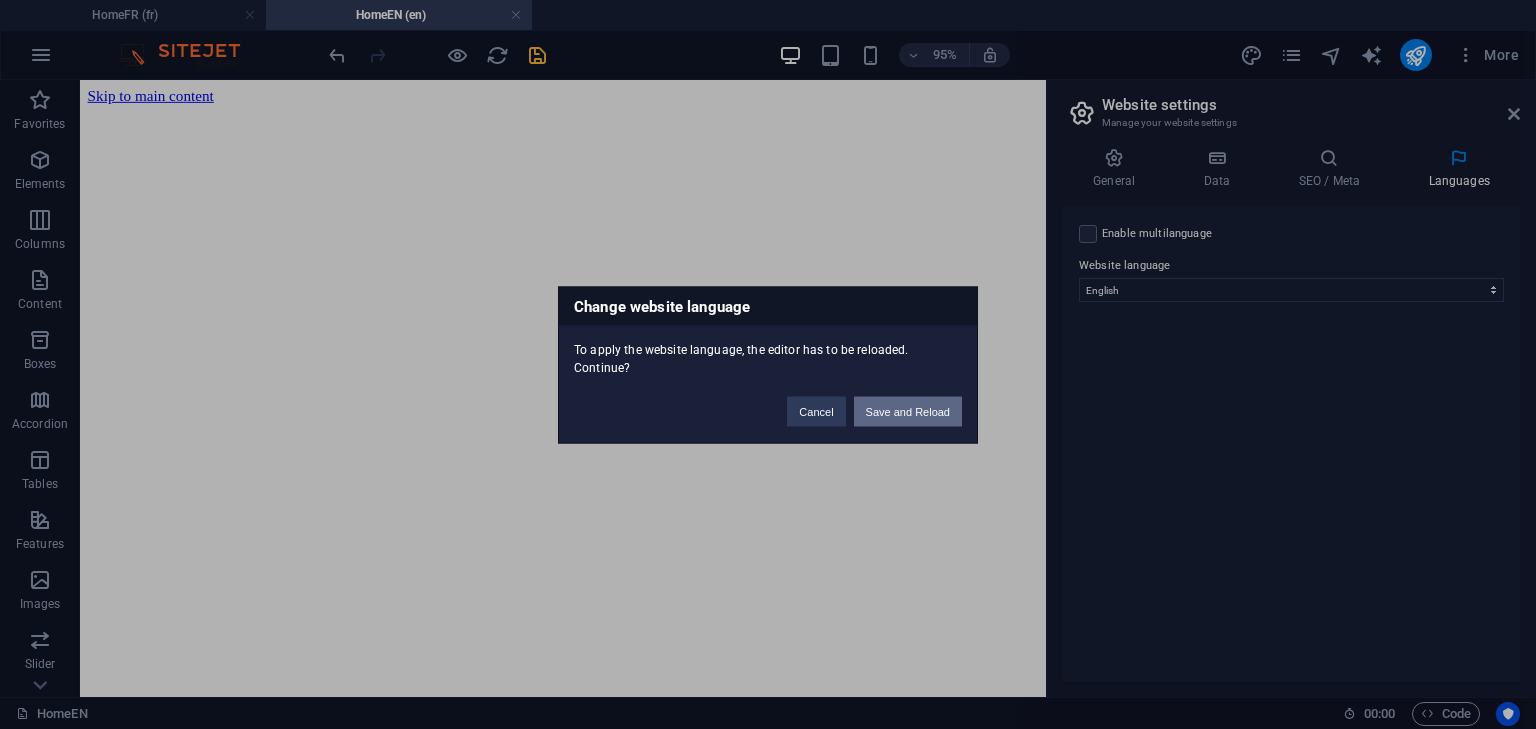 drag, startPoint x: 831, startPoint y: 325, endPoint x: 911, endPoint y: 404, distance: 112.432205 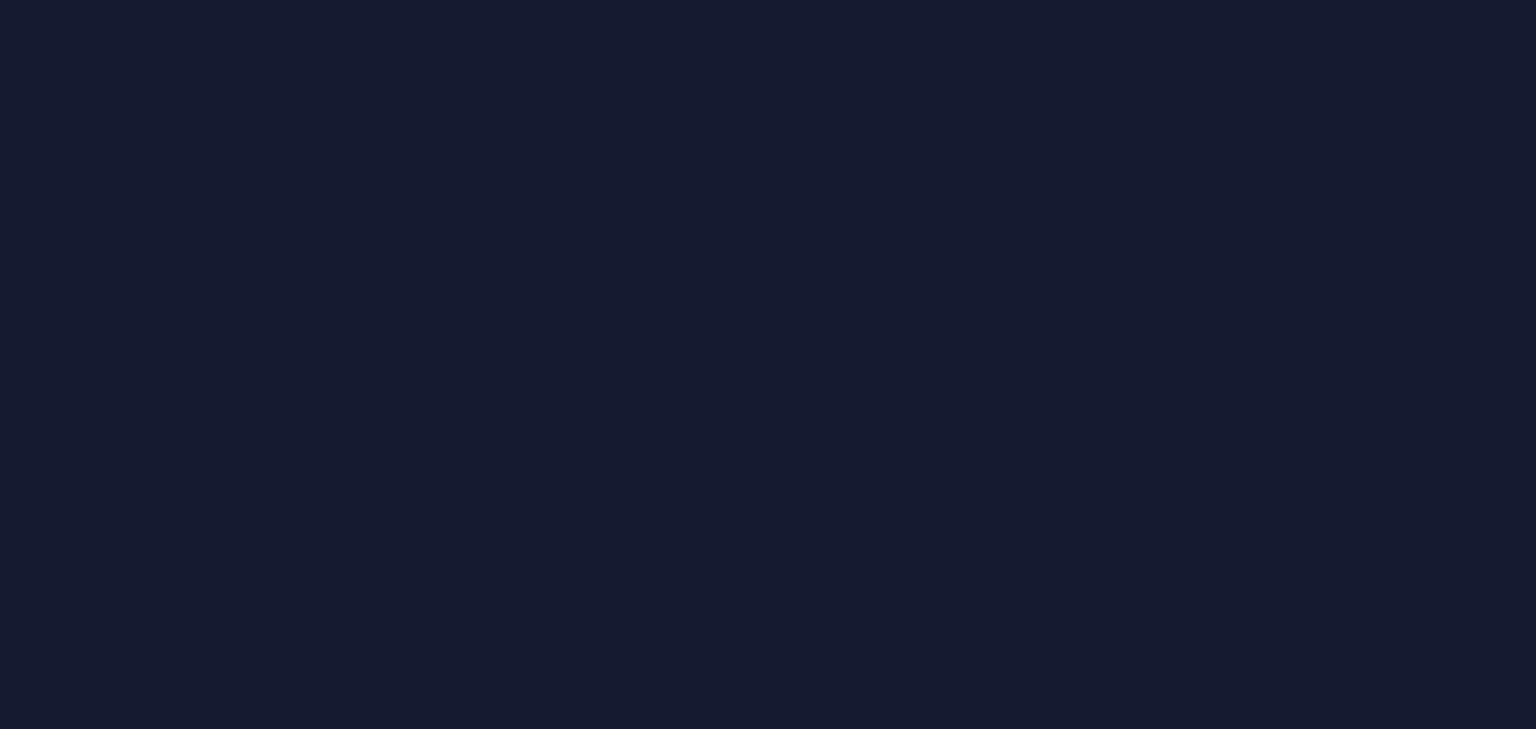 scroll, scrollTop: 0, scrollLeft: 0, axis: both 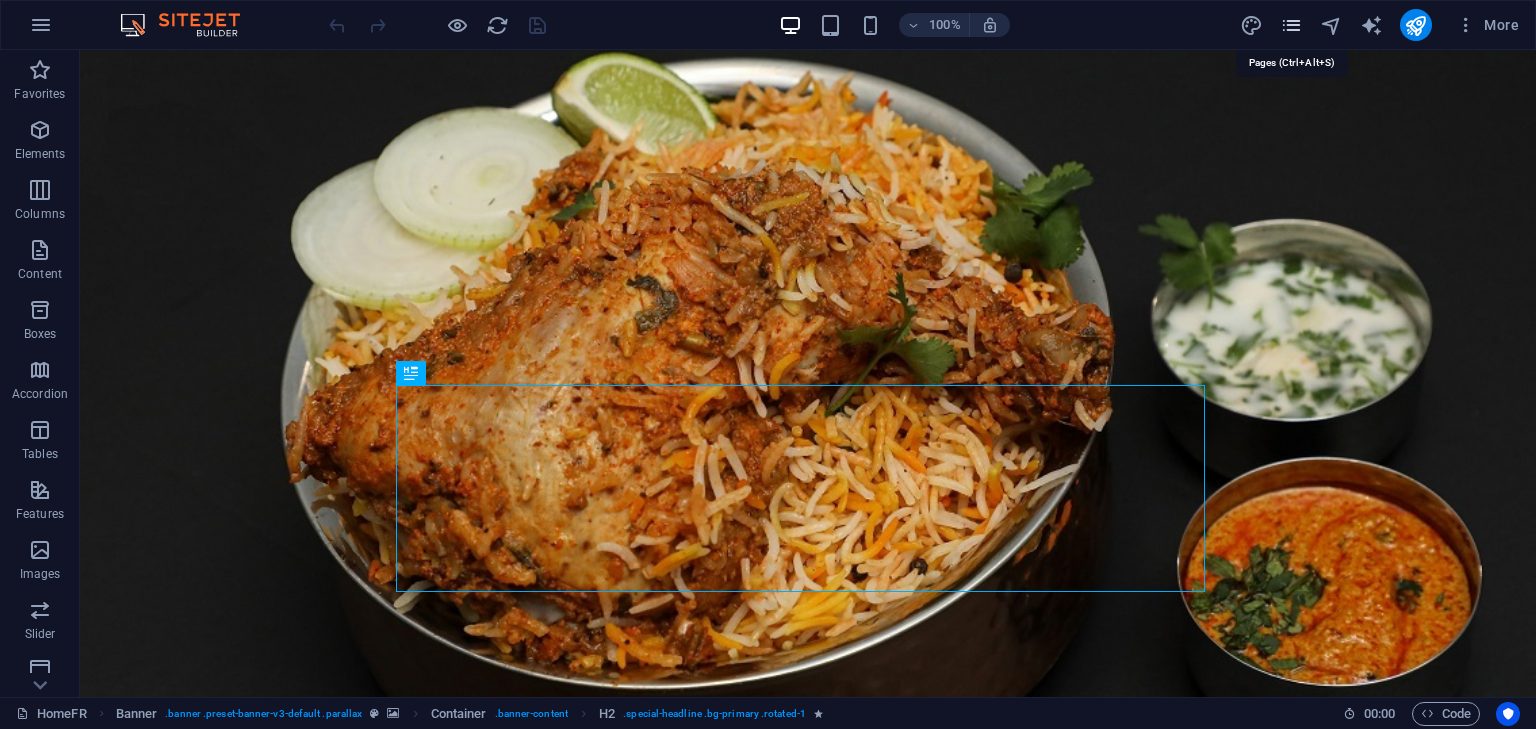 click at bounding box center [1291, 25] 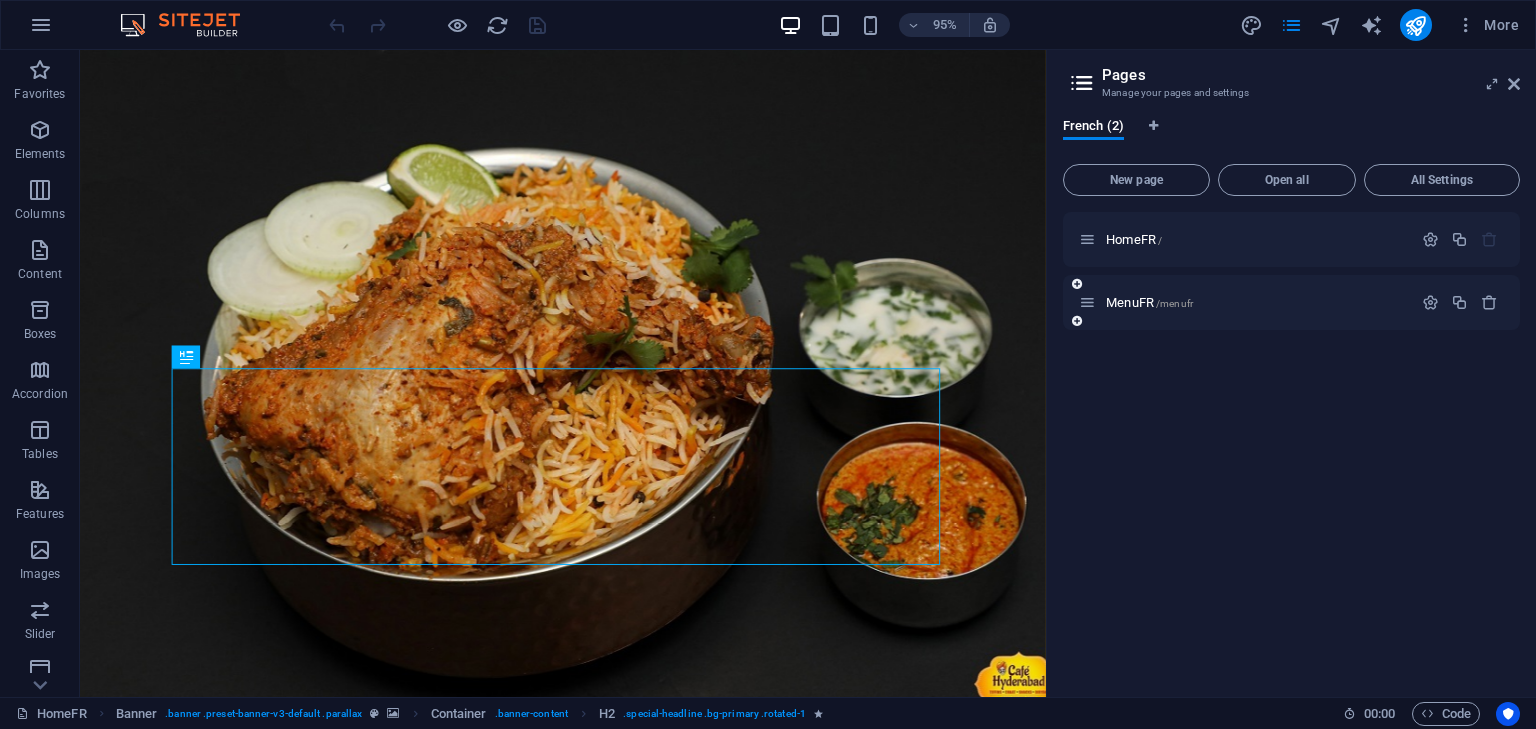 click on "MenuFR /menufr" at bounding box center [1245, 302] 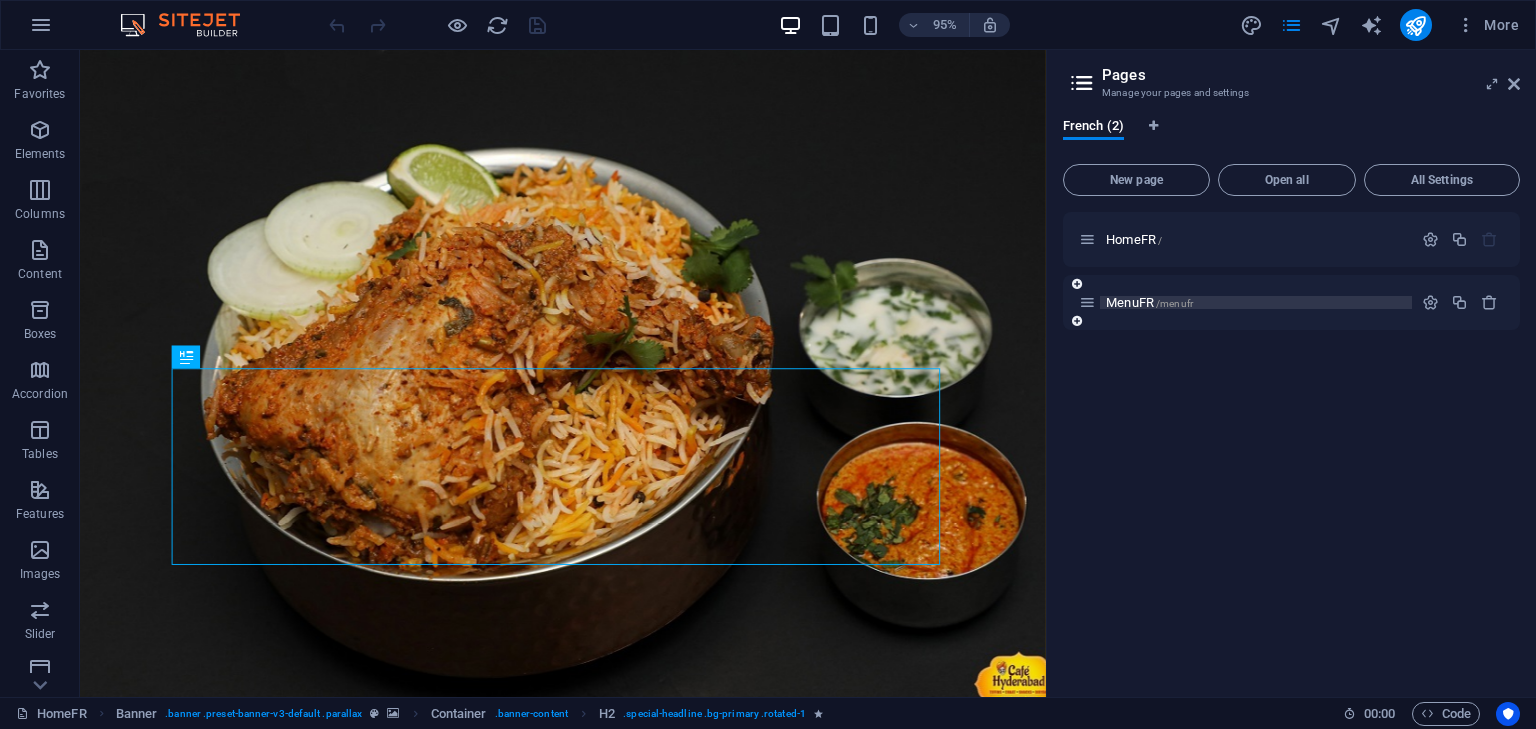 click on "MenuFR /menufr" at bounding box center (1149, 302) 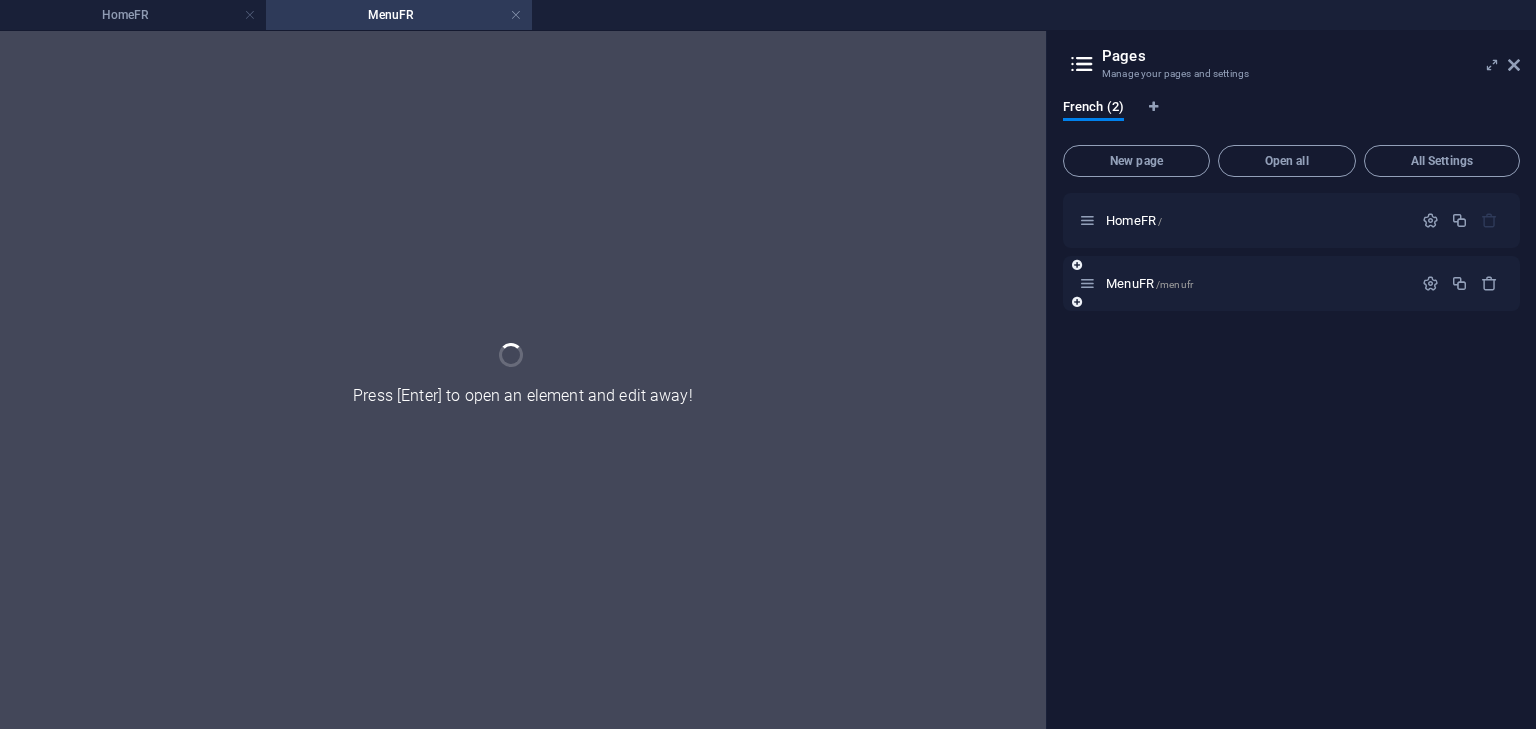 click on "MenuFR /menufr" at bounding box center [1291, 283] 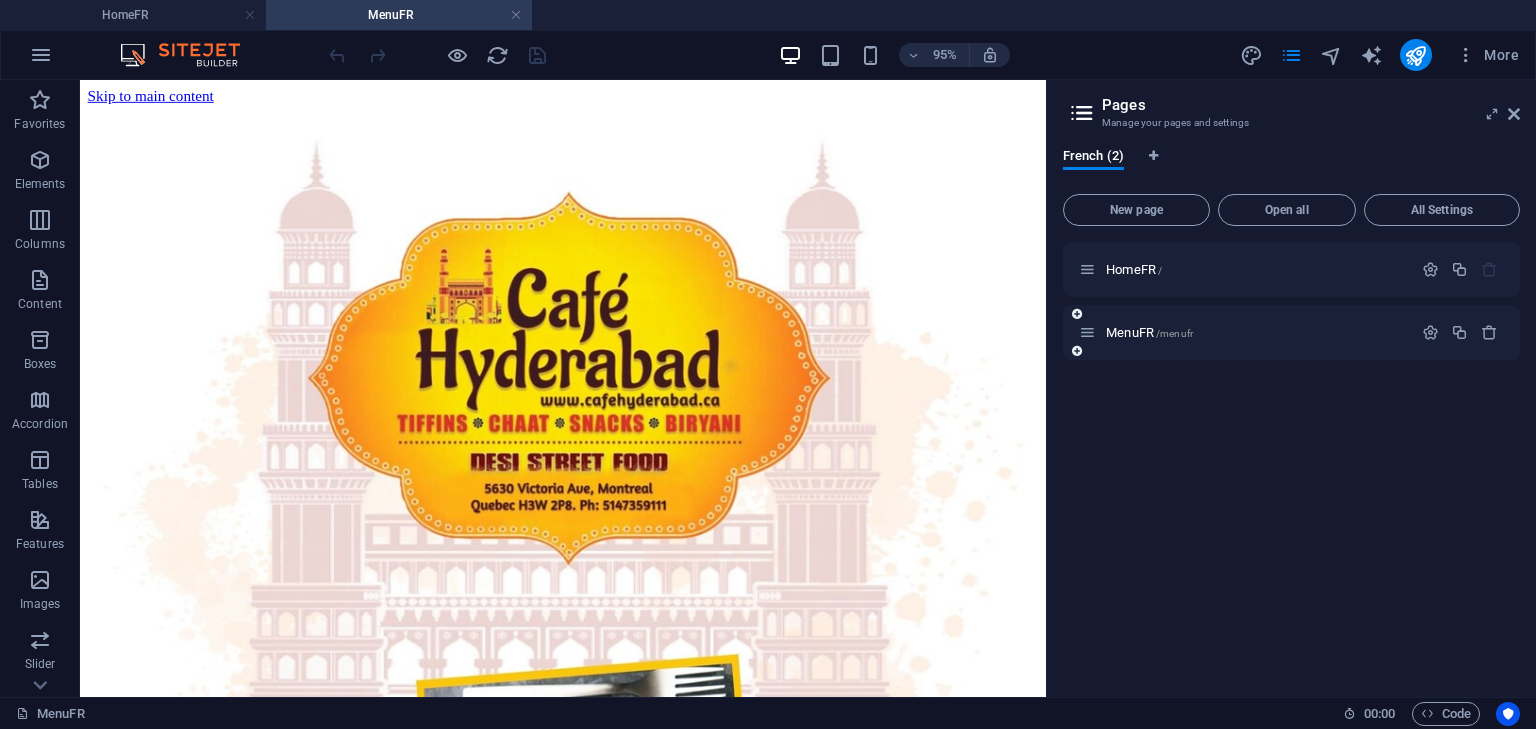 scroll, scrollTop: 0, scrollLeft: 0, axis: both 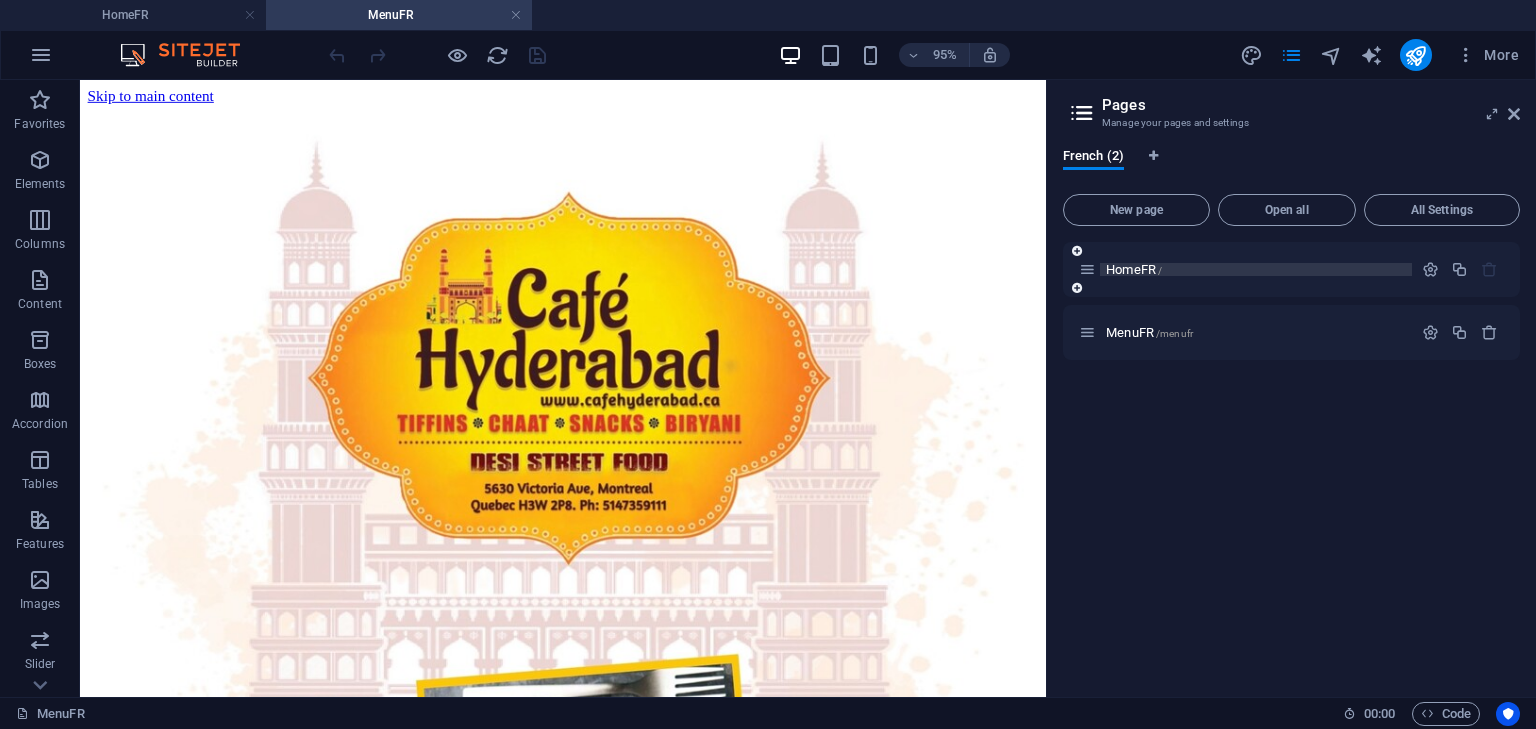 click on "HomeFR /" at bounding box center [1134, 269] 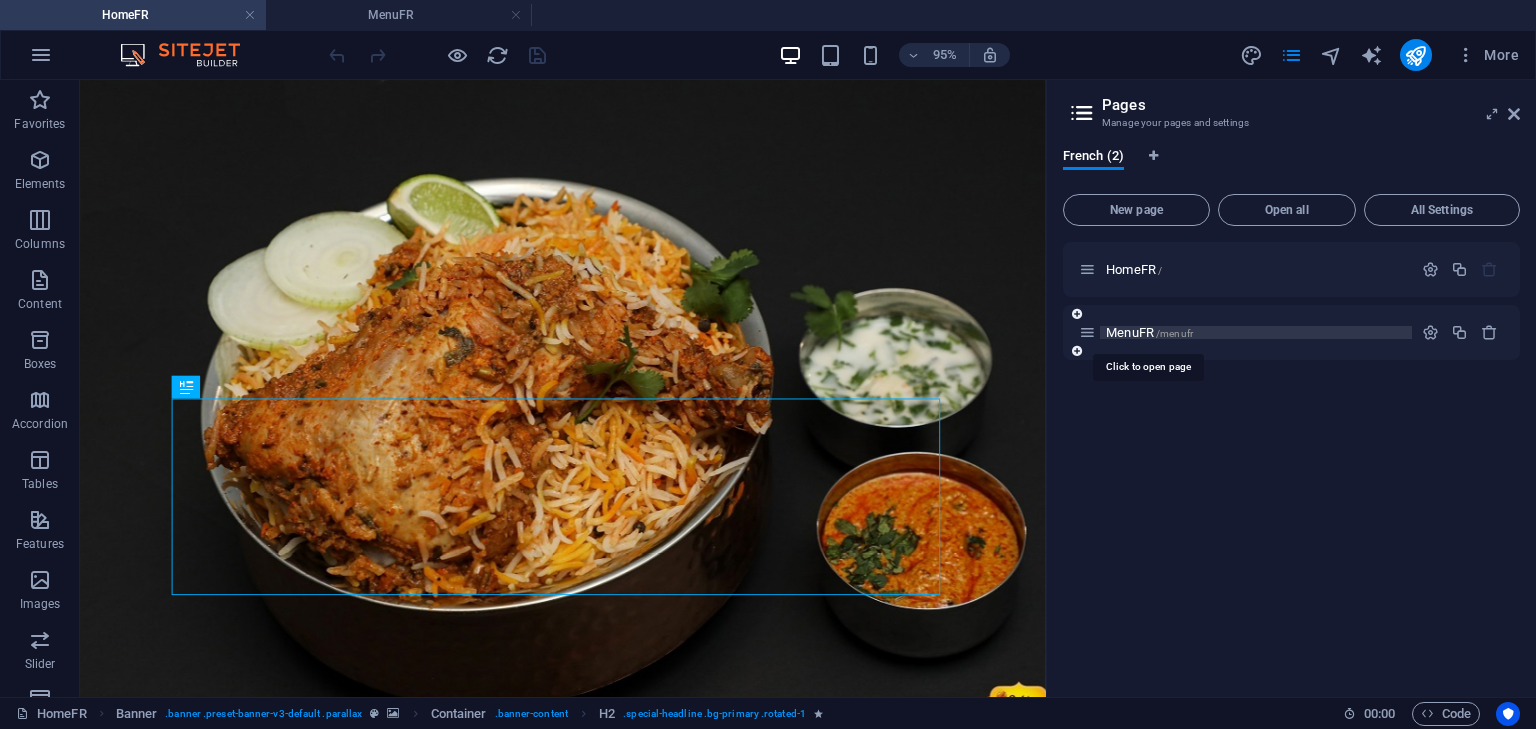 click on "MenuFR /menufr" at bounding box center [1149, 332] 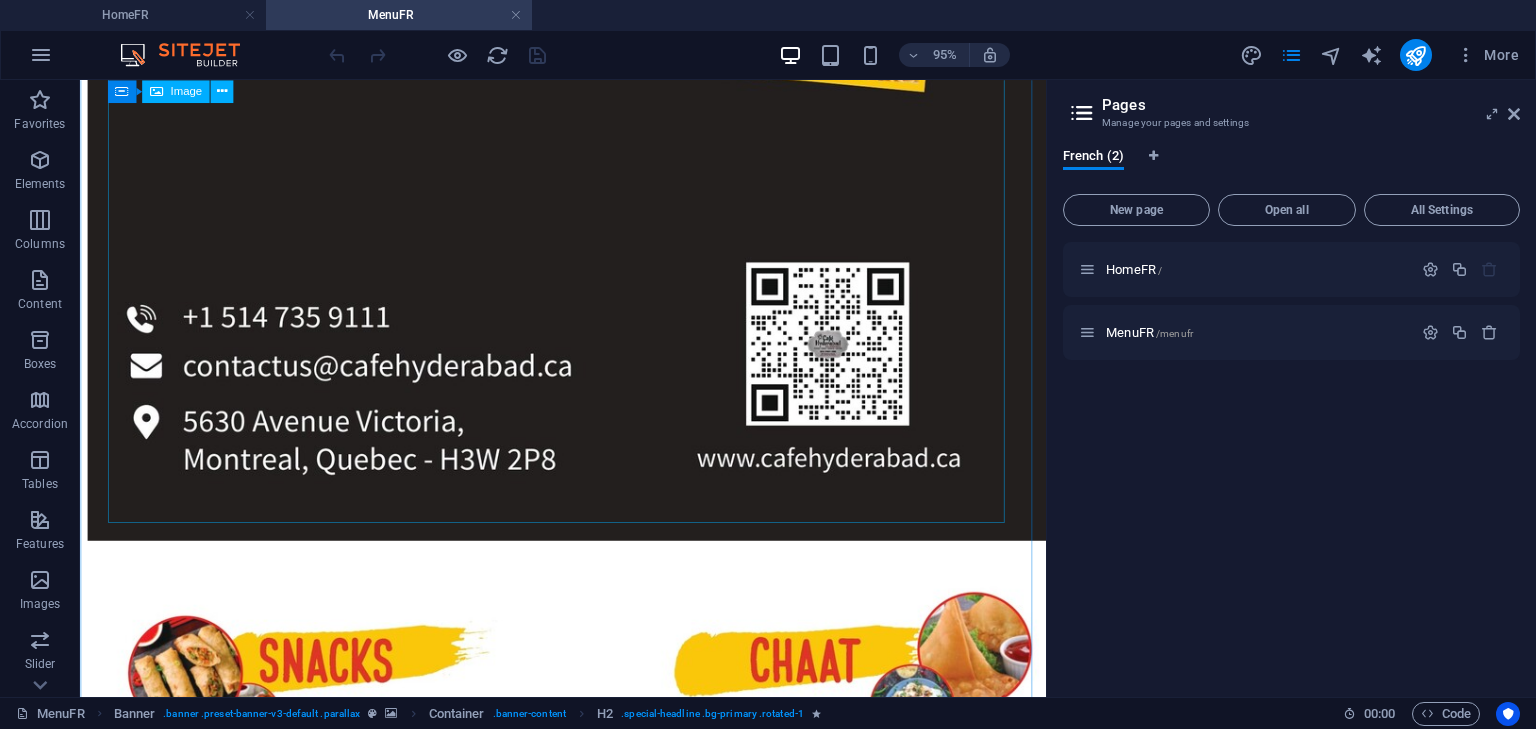 scroll, scrollTop: 0, scrollLeft: 0, axis: both 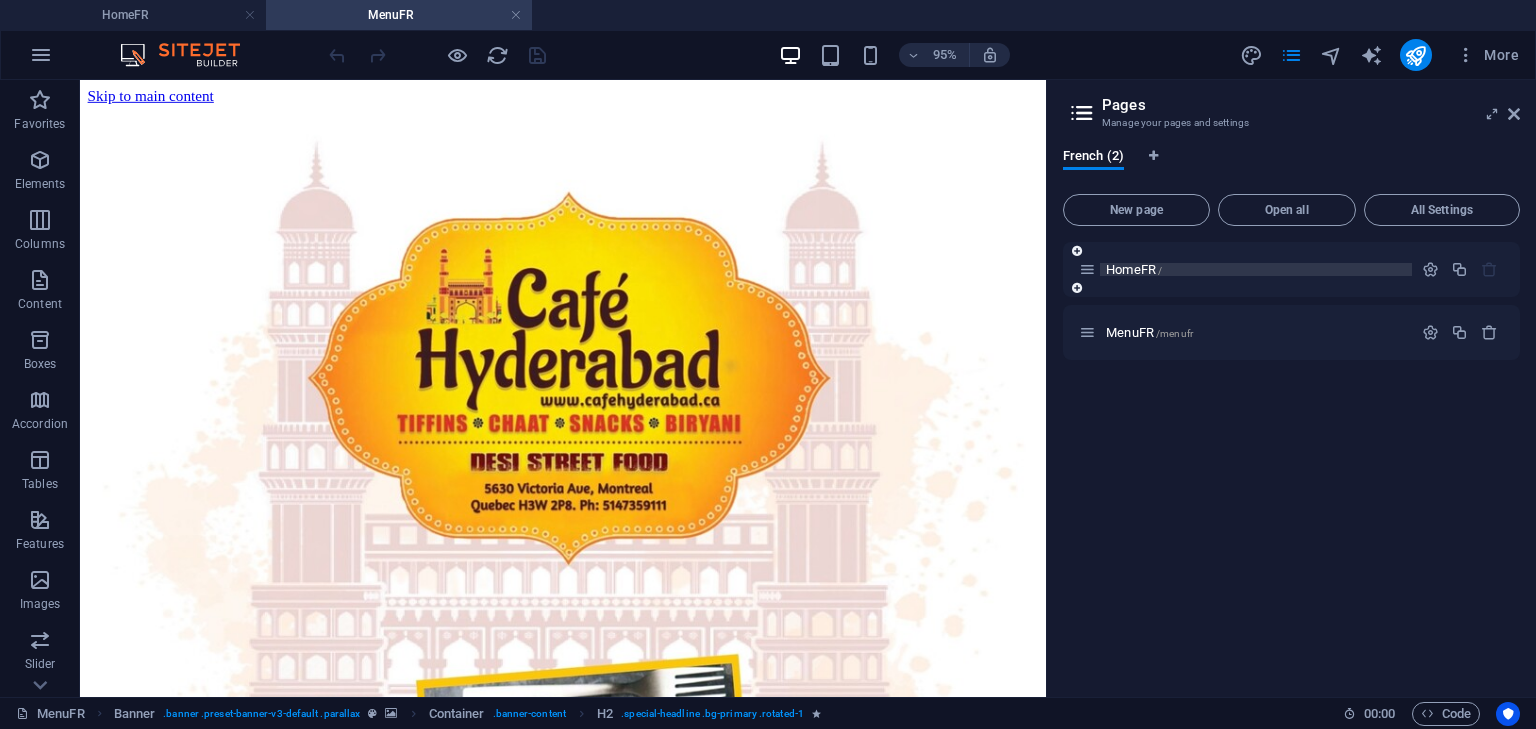 click on "HomeFR /" at bounding box center (1134, 269) 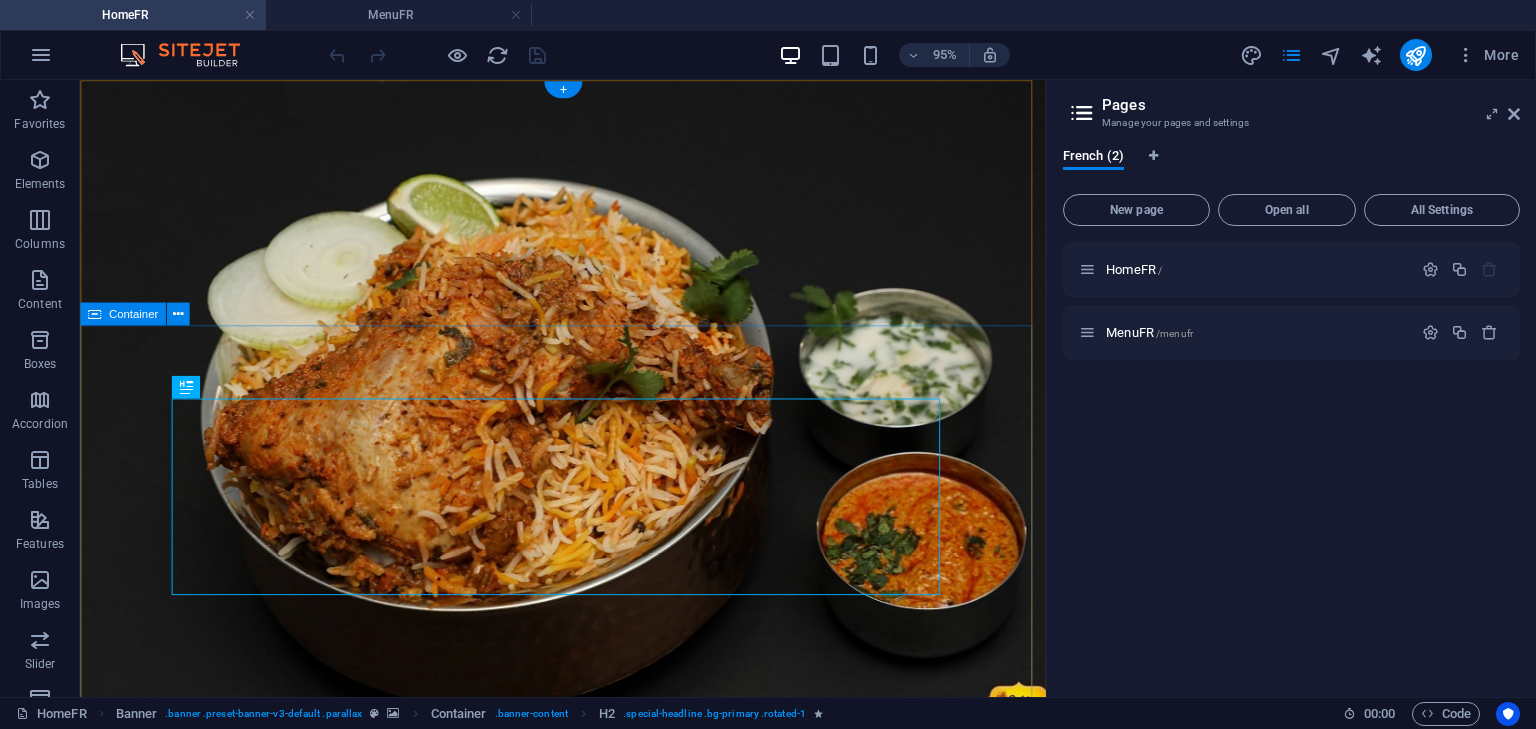 click on "Best Hyderabadi Biryani in Montreal Order now ­ [PHONE]" at bounding box center (588, 1289) 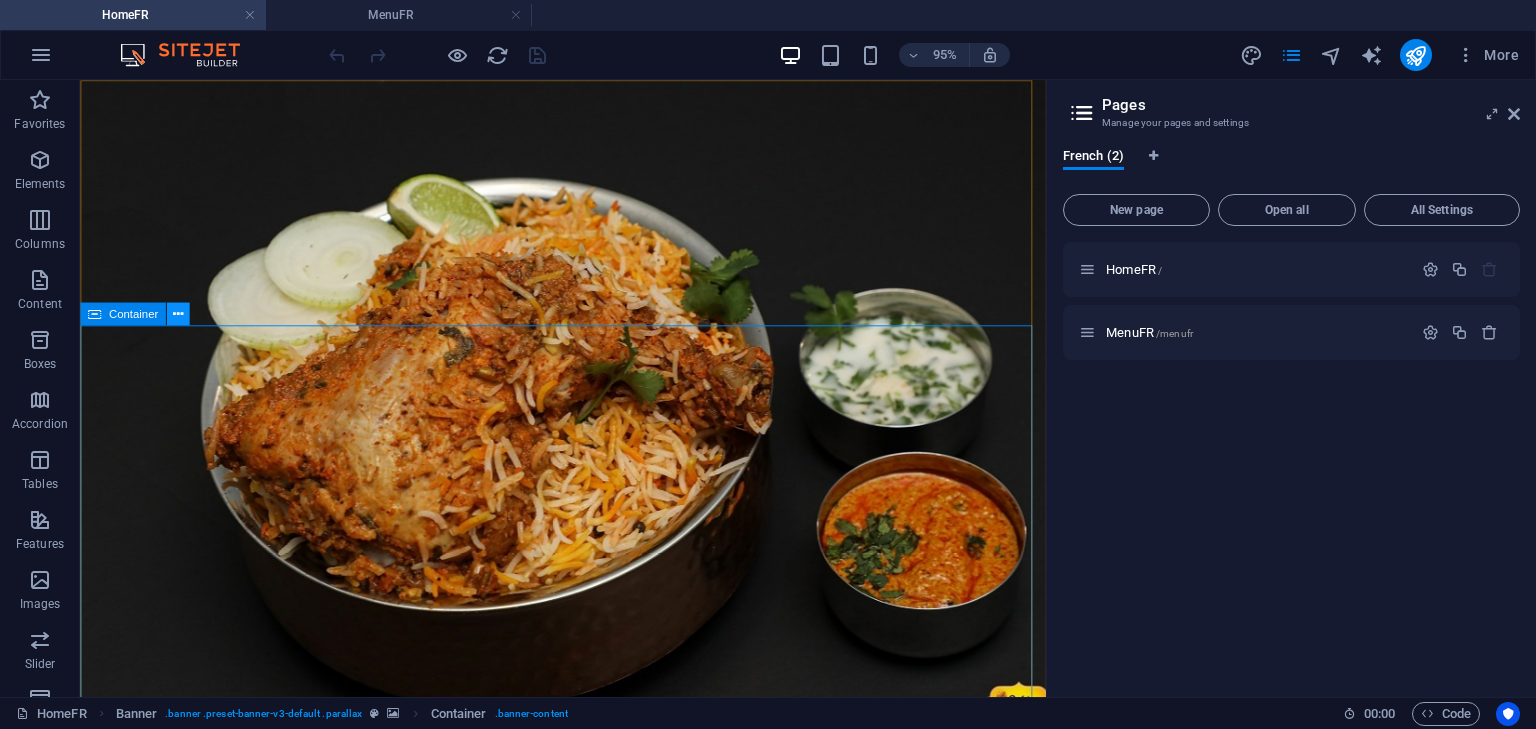 click at bounding box center (178, 314) 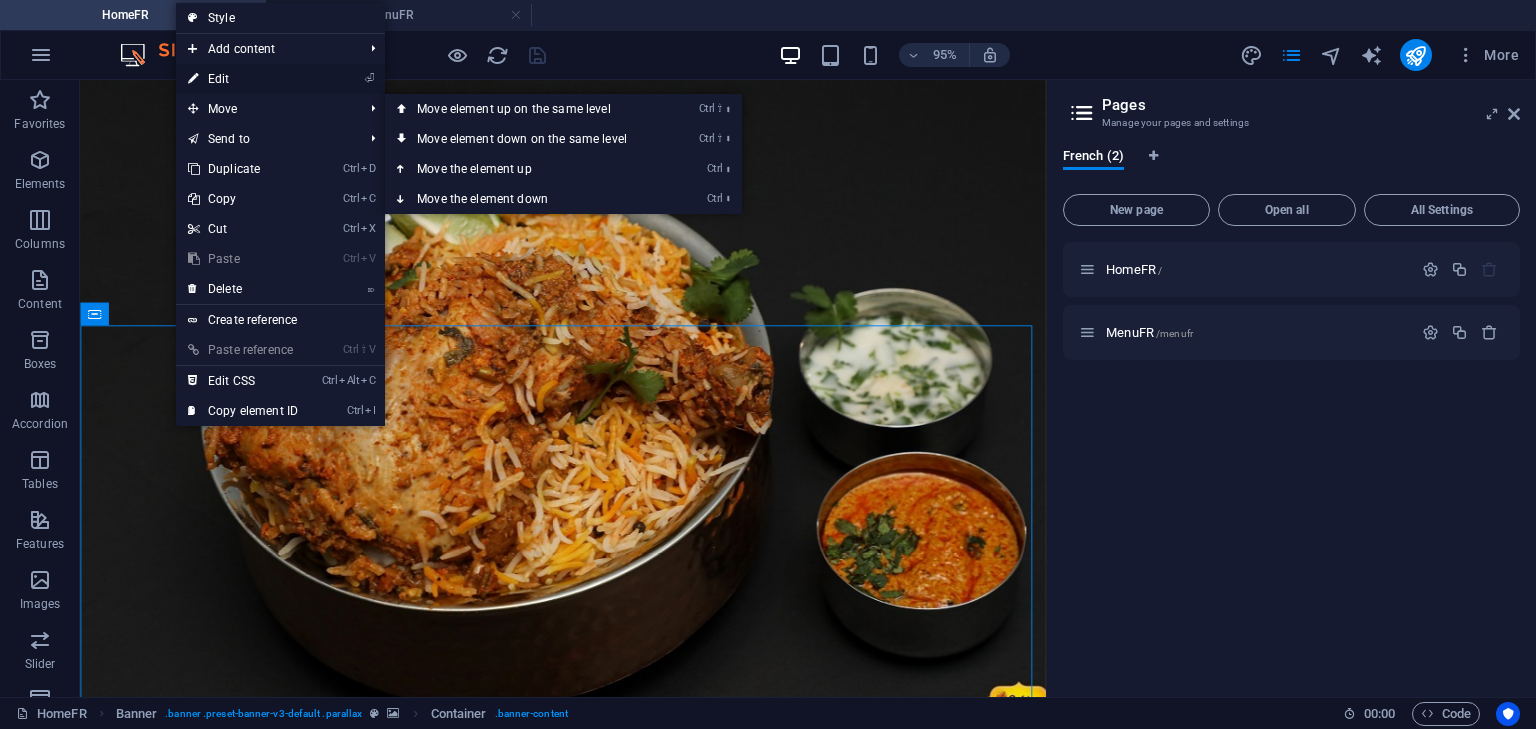 click on "⏎  Edit" at bounding box center [243, 79] 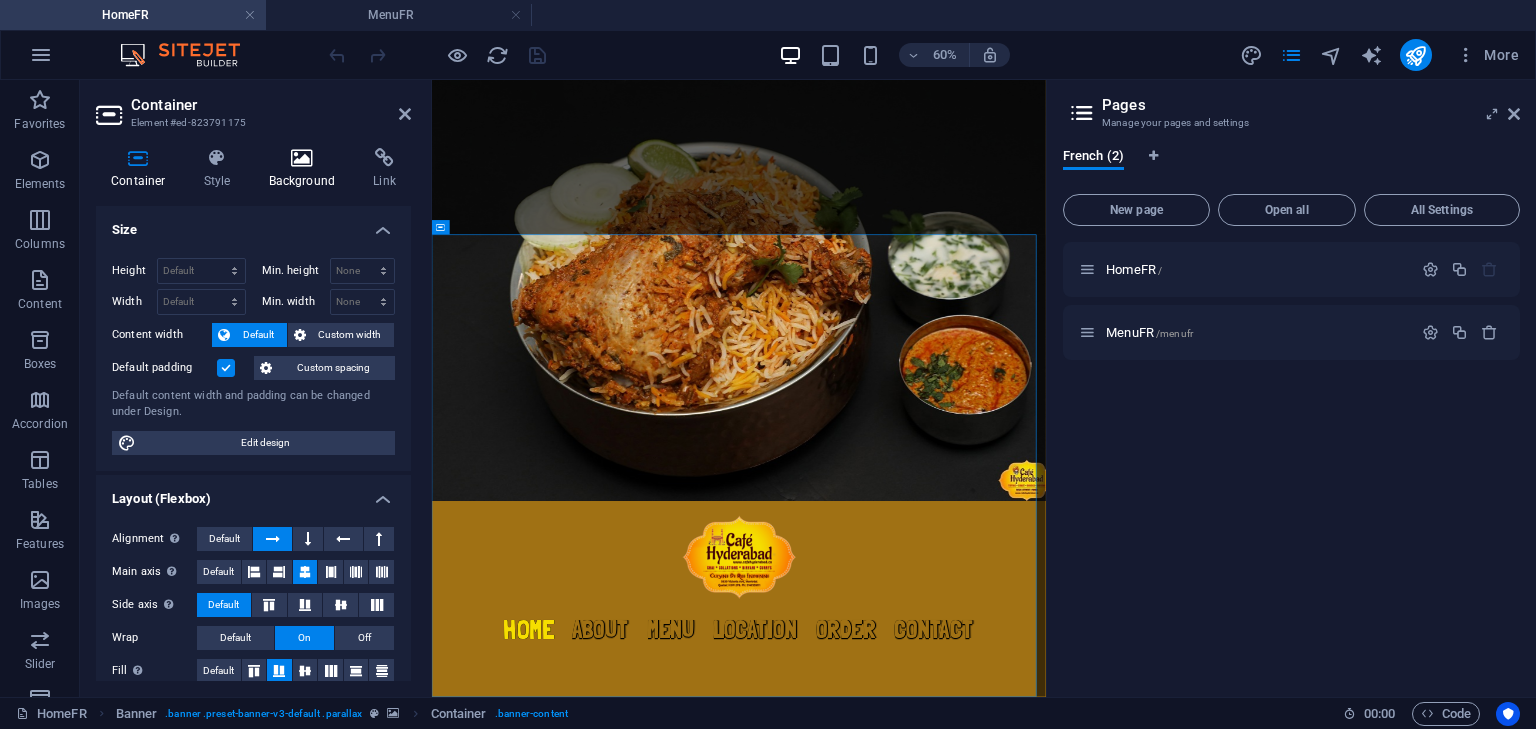 click on "Background" at bounding box center (306, 169) 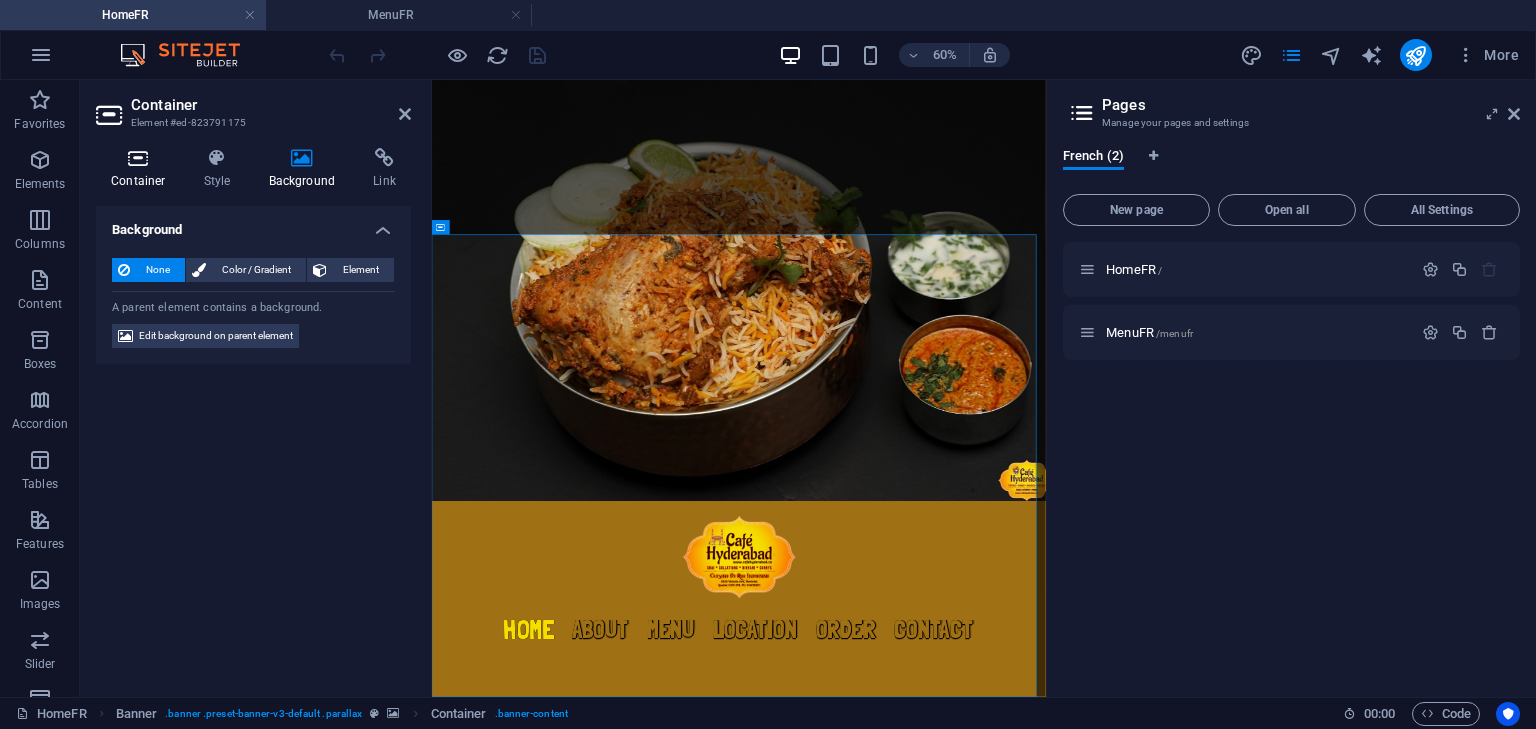 click at bounding box center [138, 158] 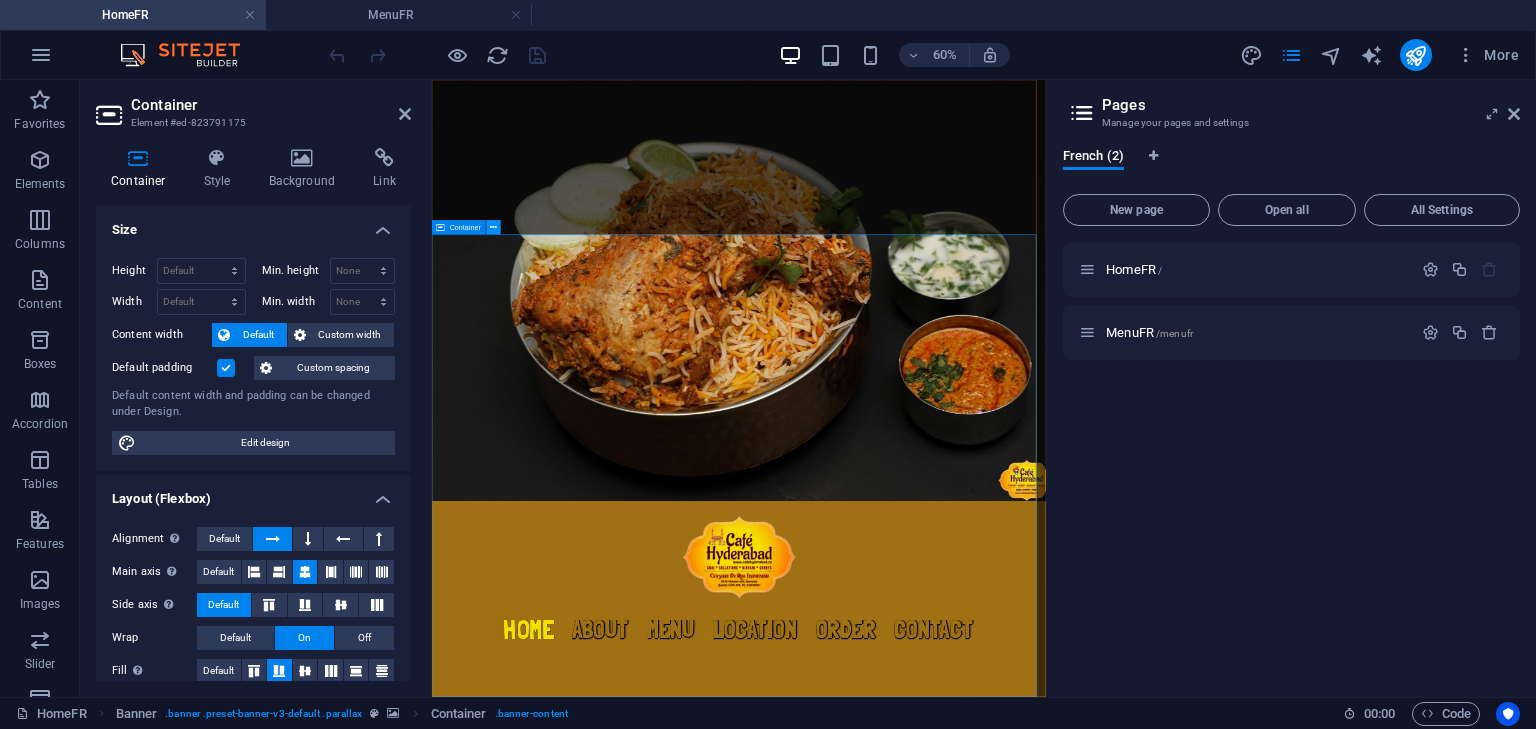 click at bounding box center (494, 227) 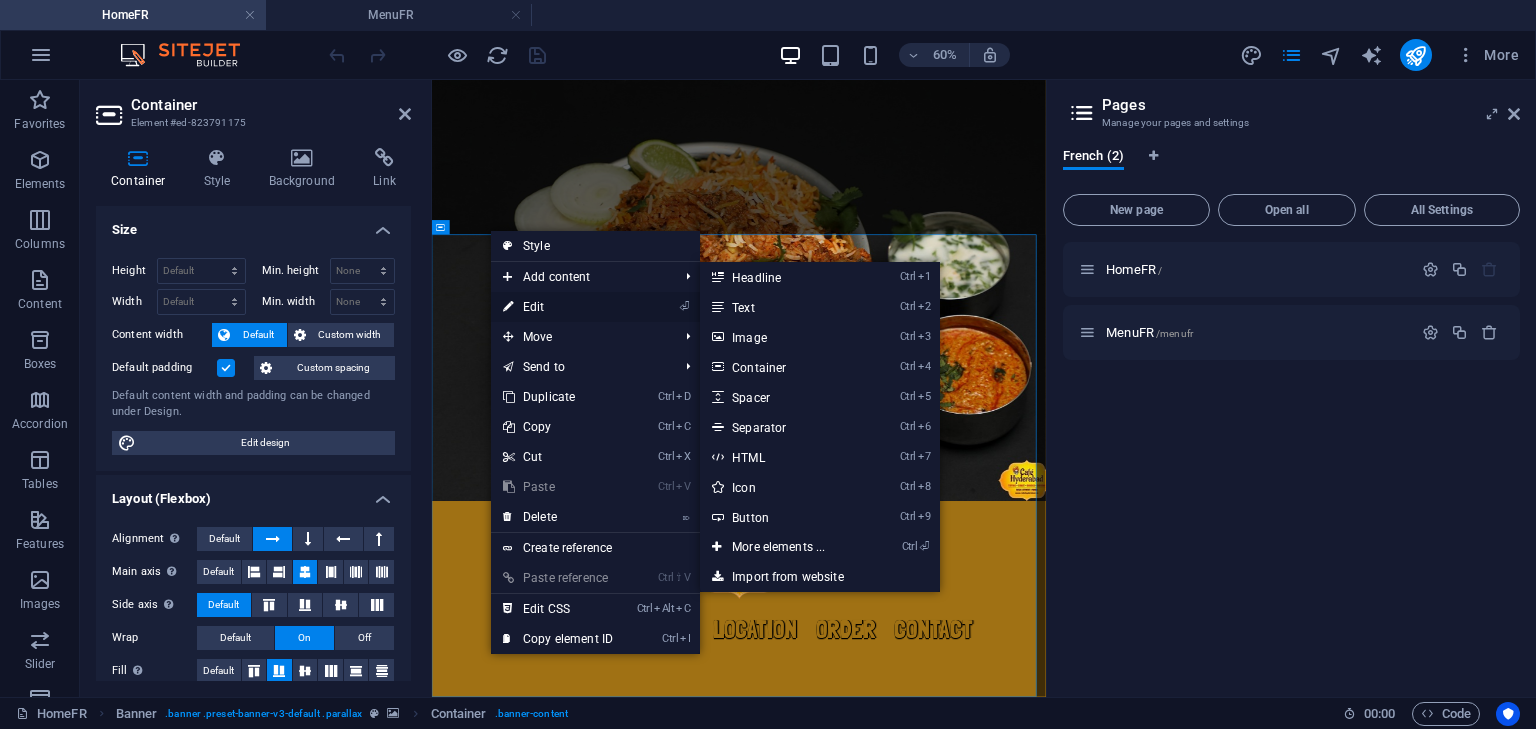 click on "⏎  Edit" at bounding box center [558, 307] 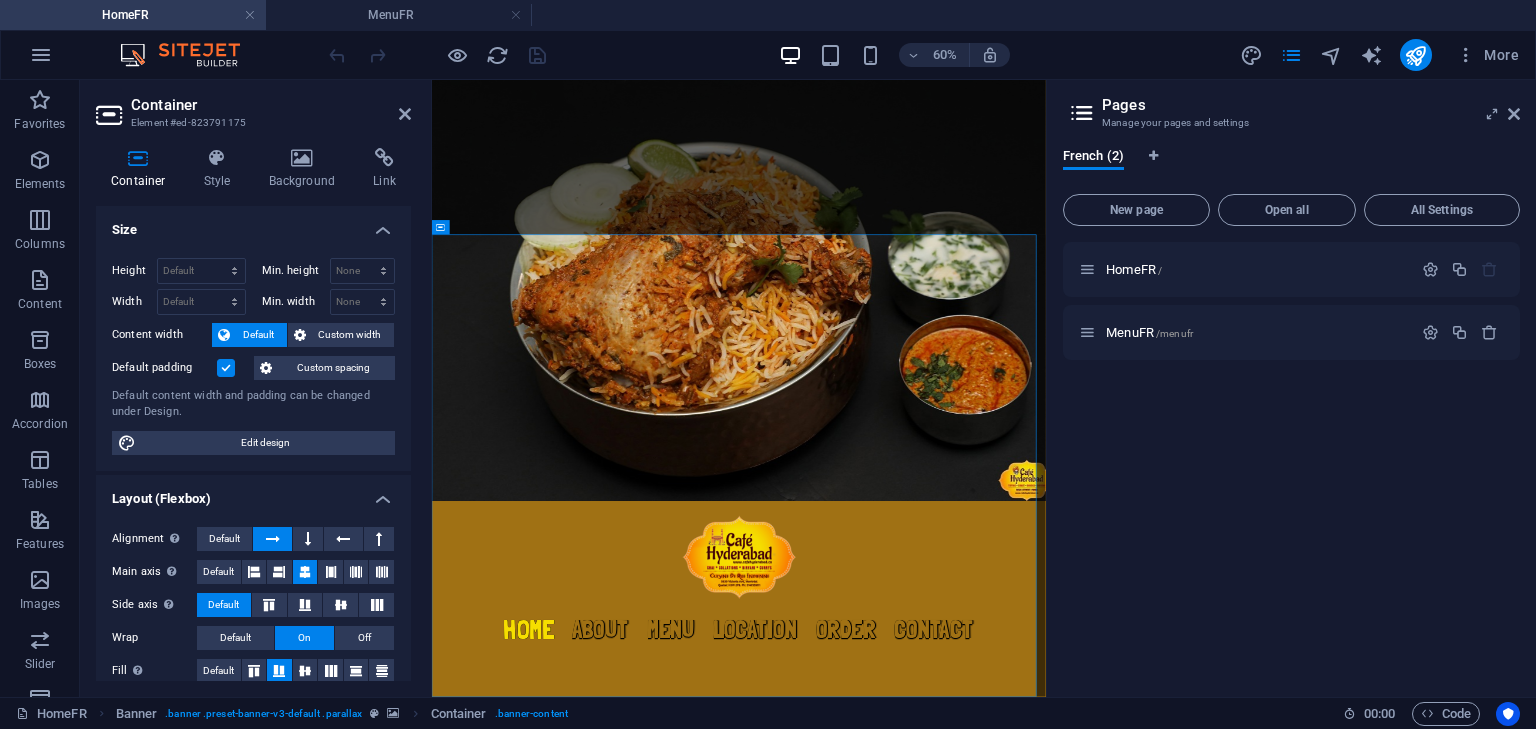 scroll, scrollTop: 299, scrollLeft: 0, axis: vertical 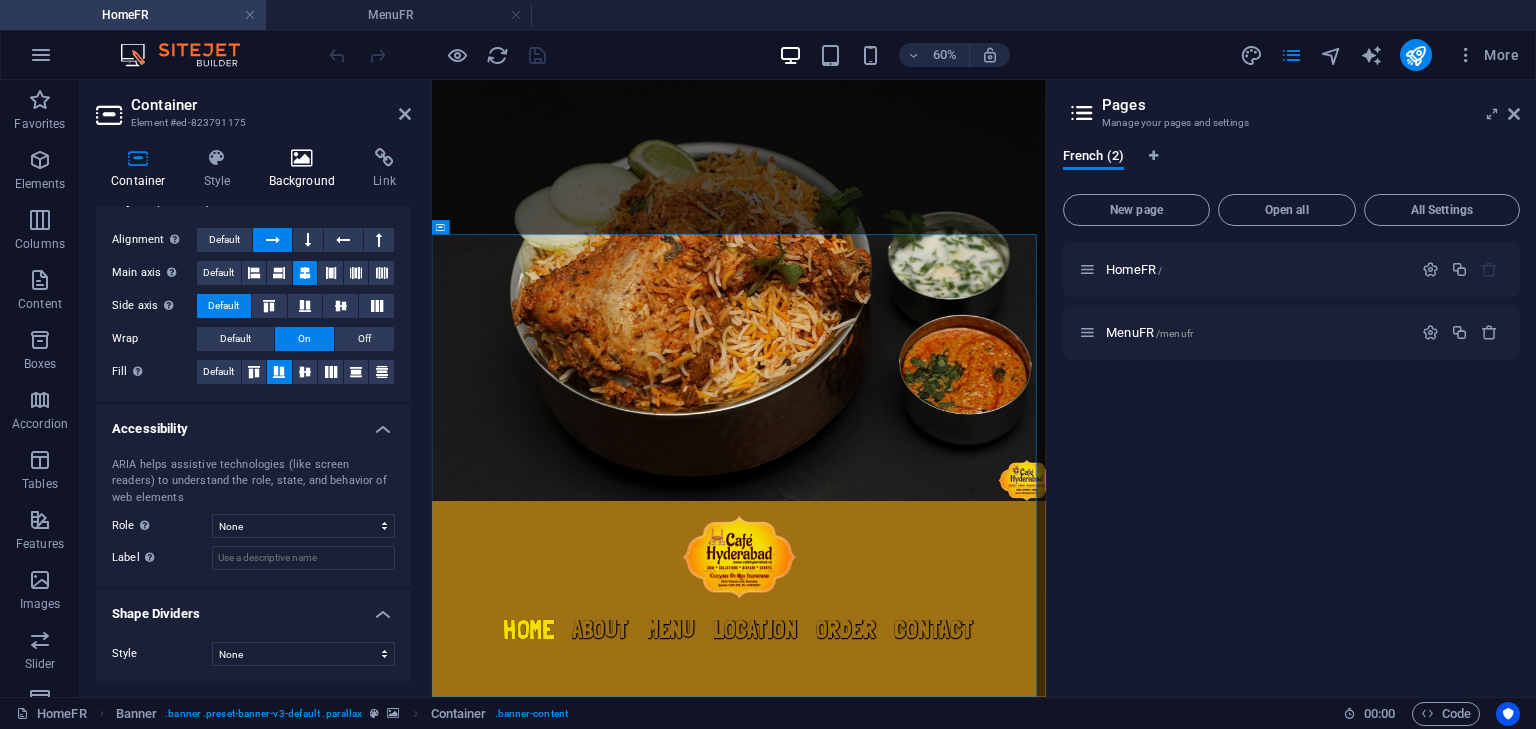 click on "Background" at bounding box center (306, 169) 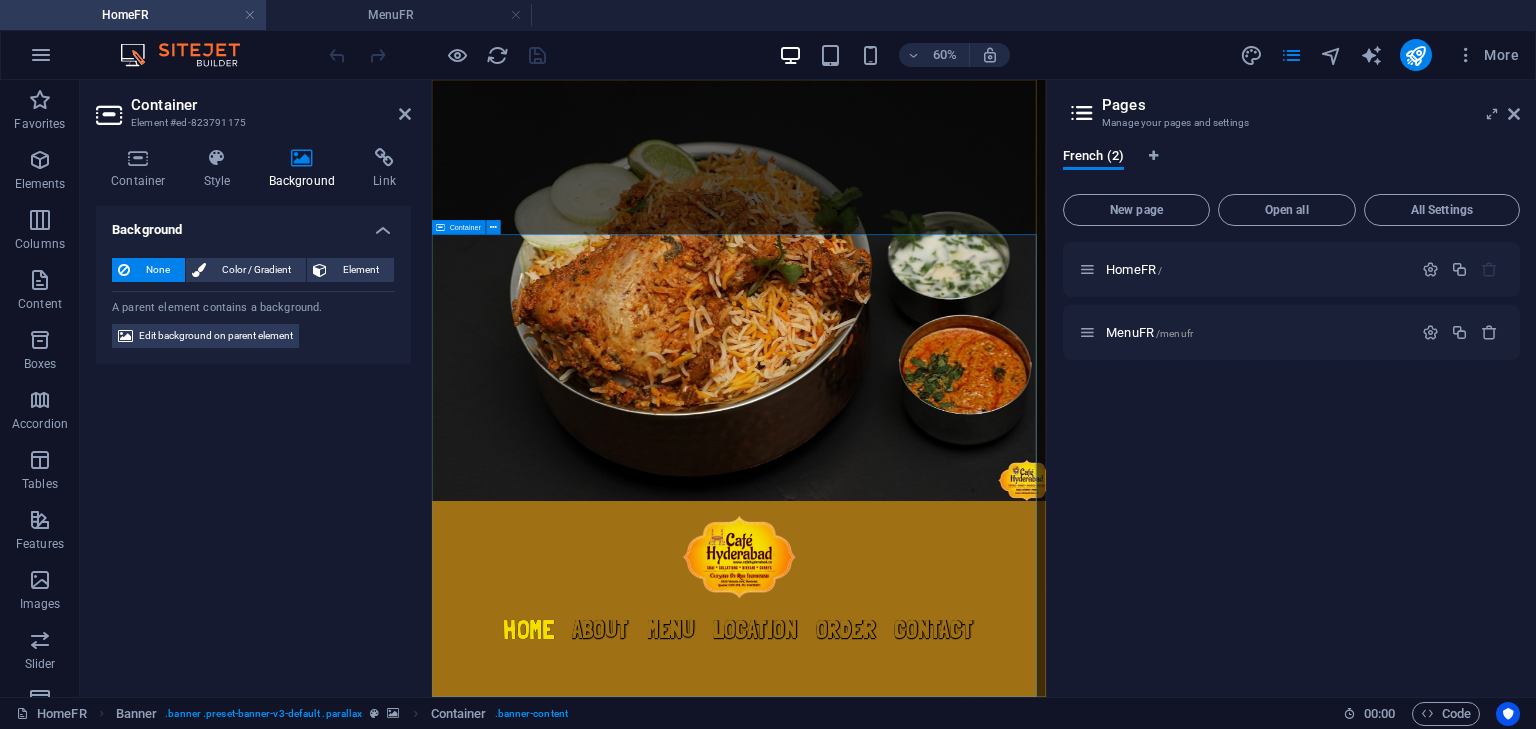 click on "Best Hyderabadi Biryani in Montreal Order now ­ [PHONE]" at bounding box center [943, 1289] 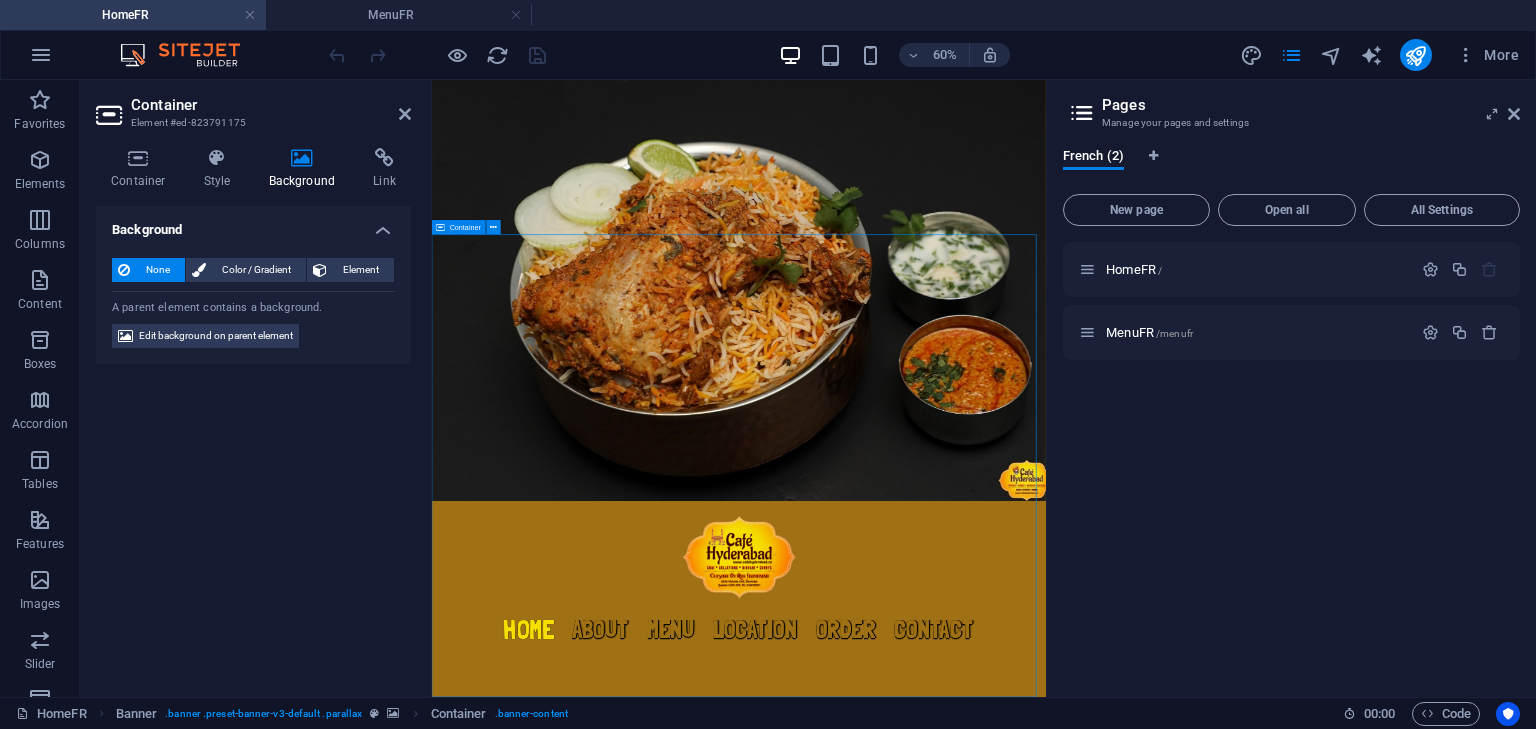 click on "Best Hyderabadi Biryani in Montreal Order now ­ [PHONE]" at bounding box center (943, 1289) 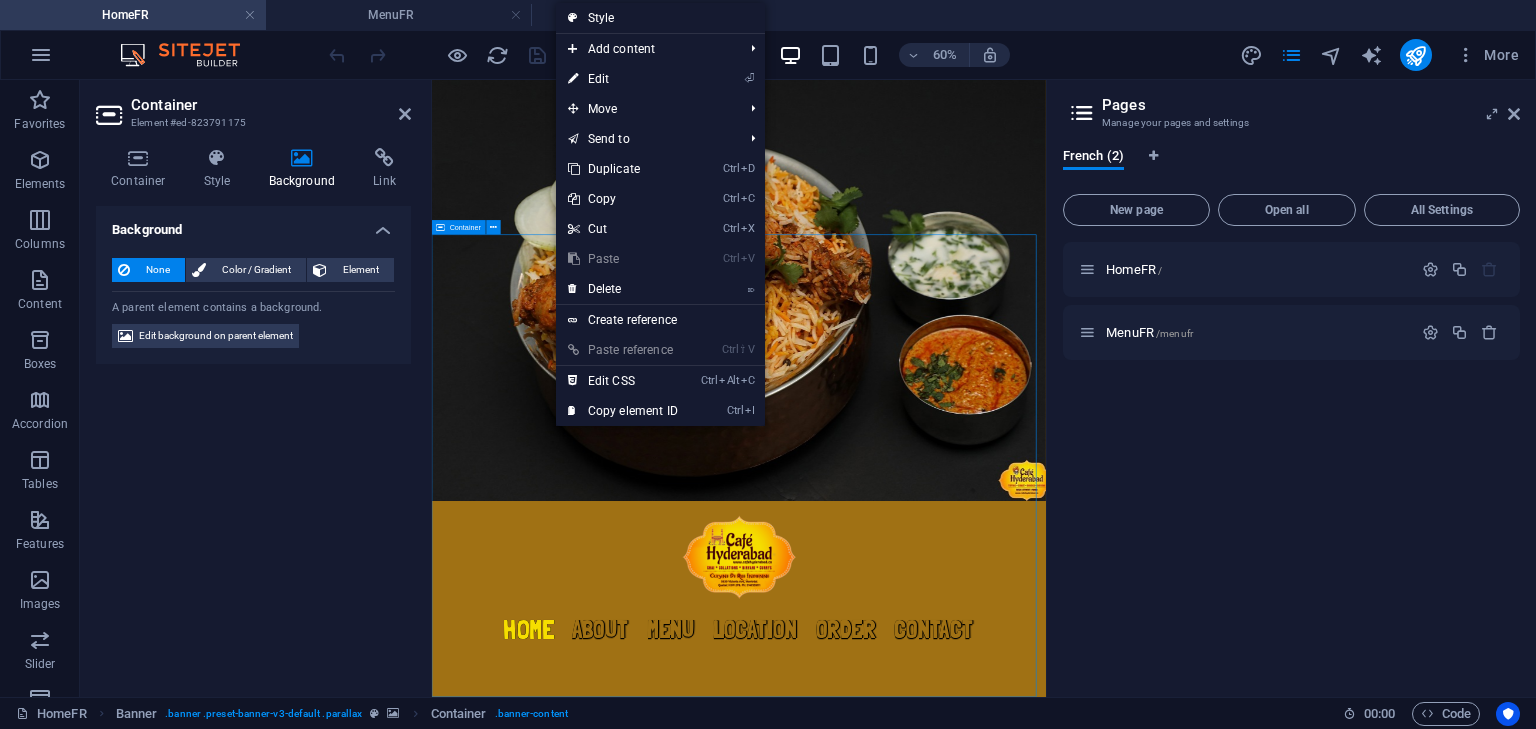 click on "Best Hyderabadi Biryani in Montreal Order now ­ [PHONE]" at bounding box center [943, 1289] 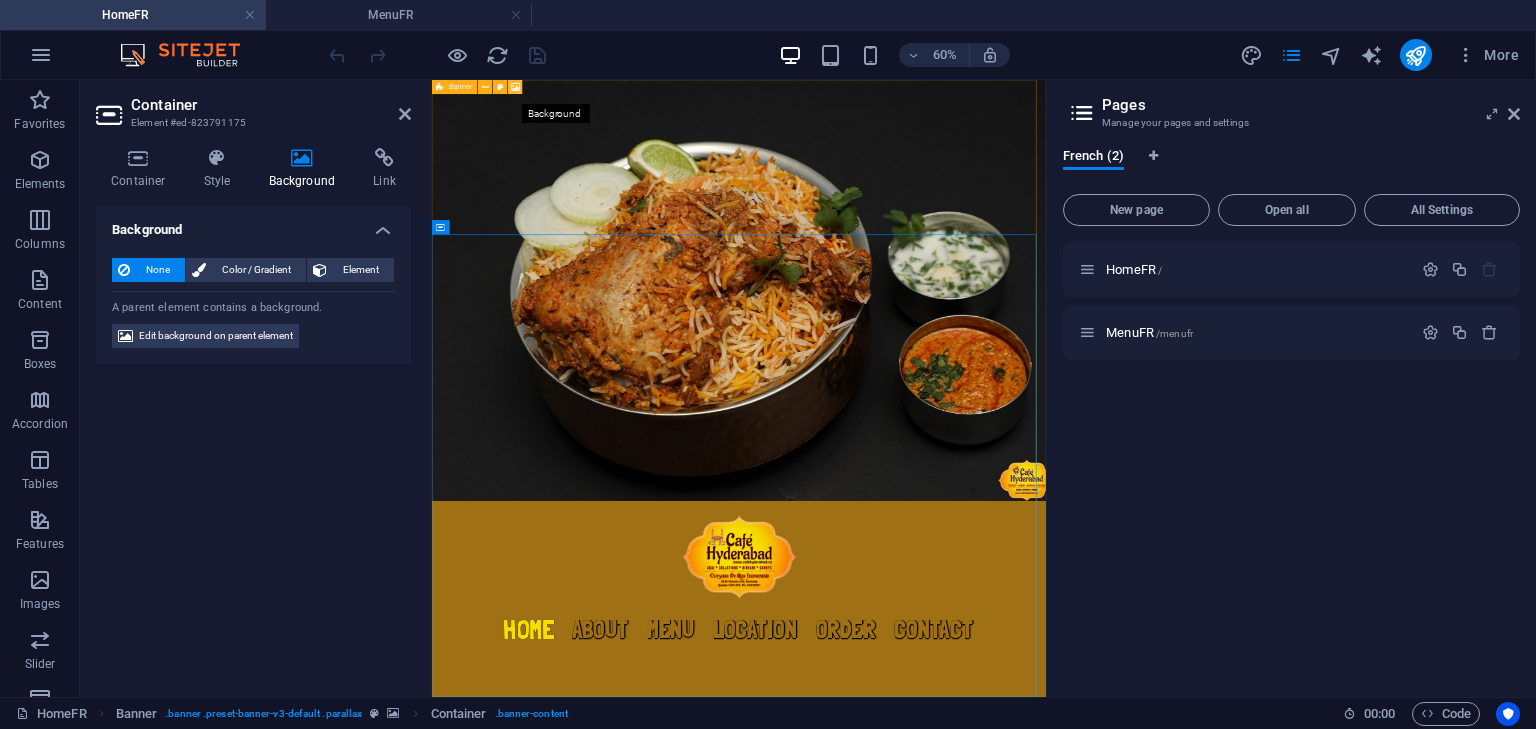 click at bounding box center (515, 87) 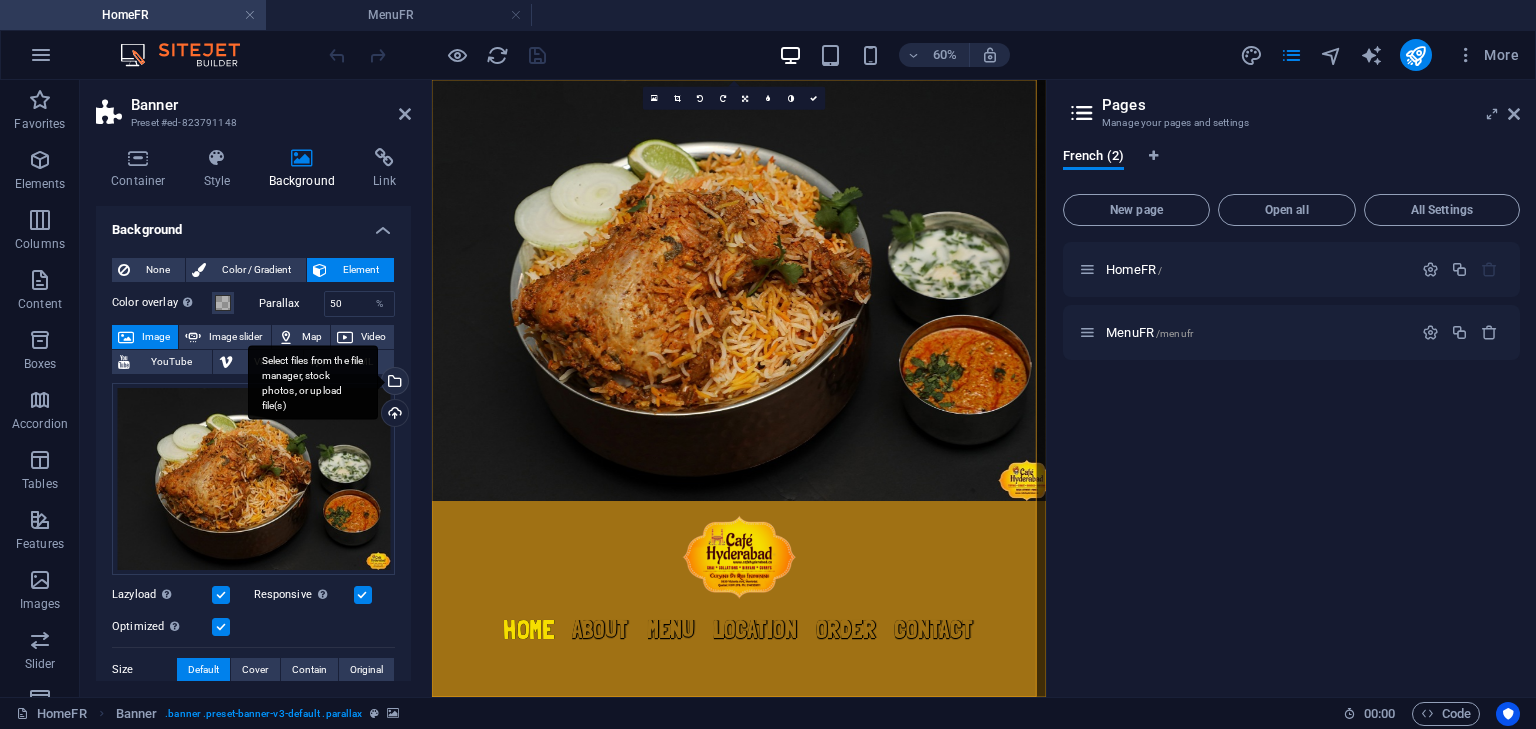click on "Select files from the file manager, stock photos, or upload file(s)" at bounding box center [393, 383] 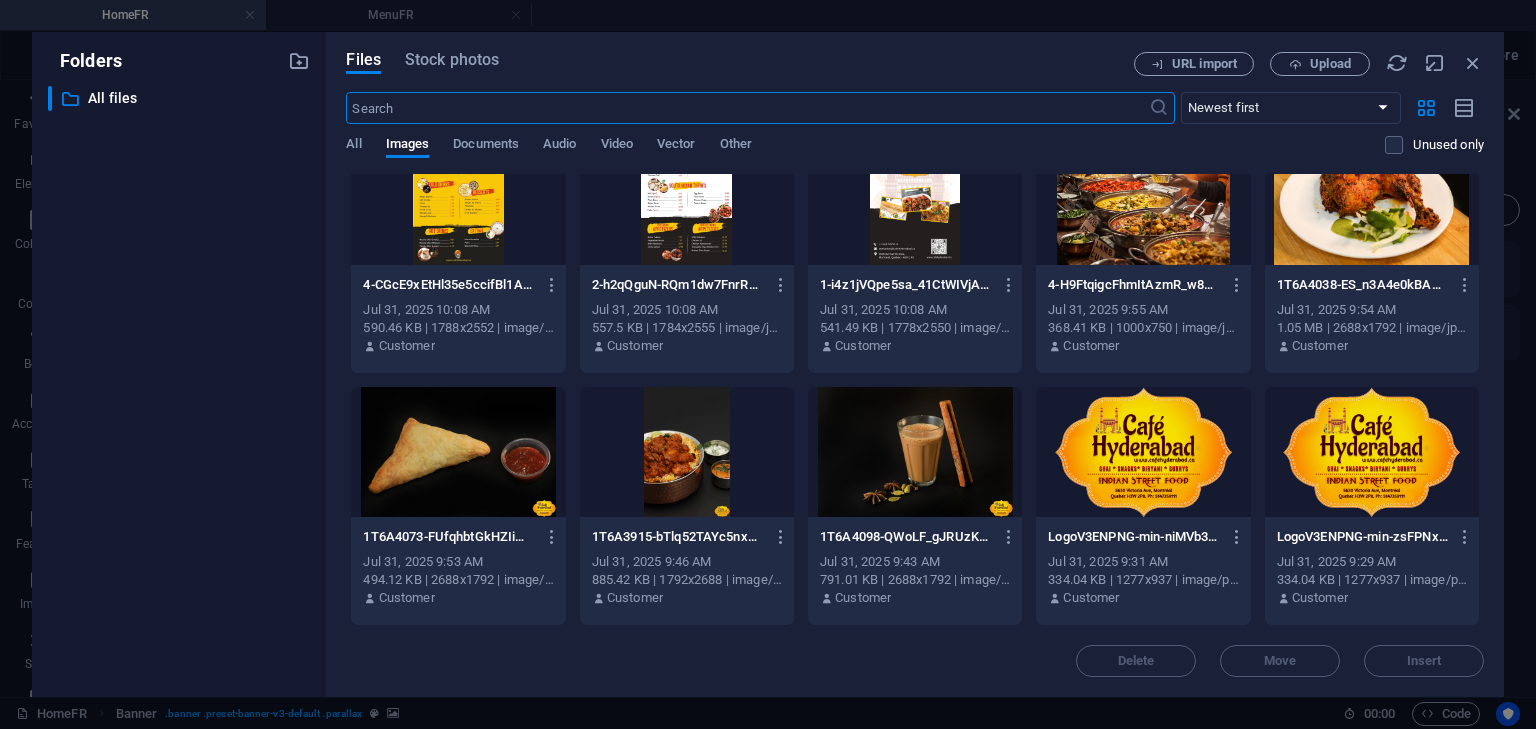 scroll, scrollTop: 1300, scrollLeft: 0, axis: vertical 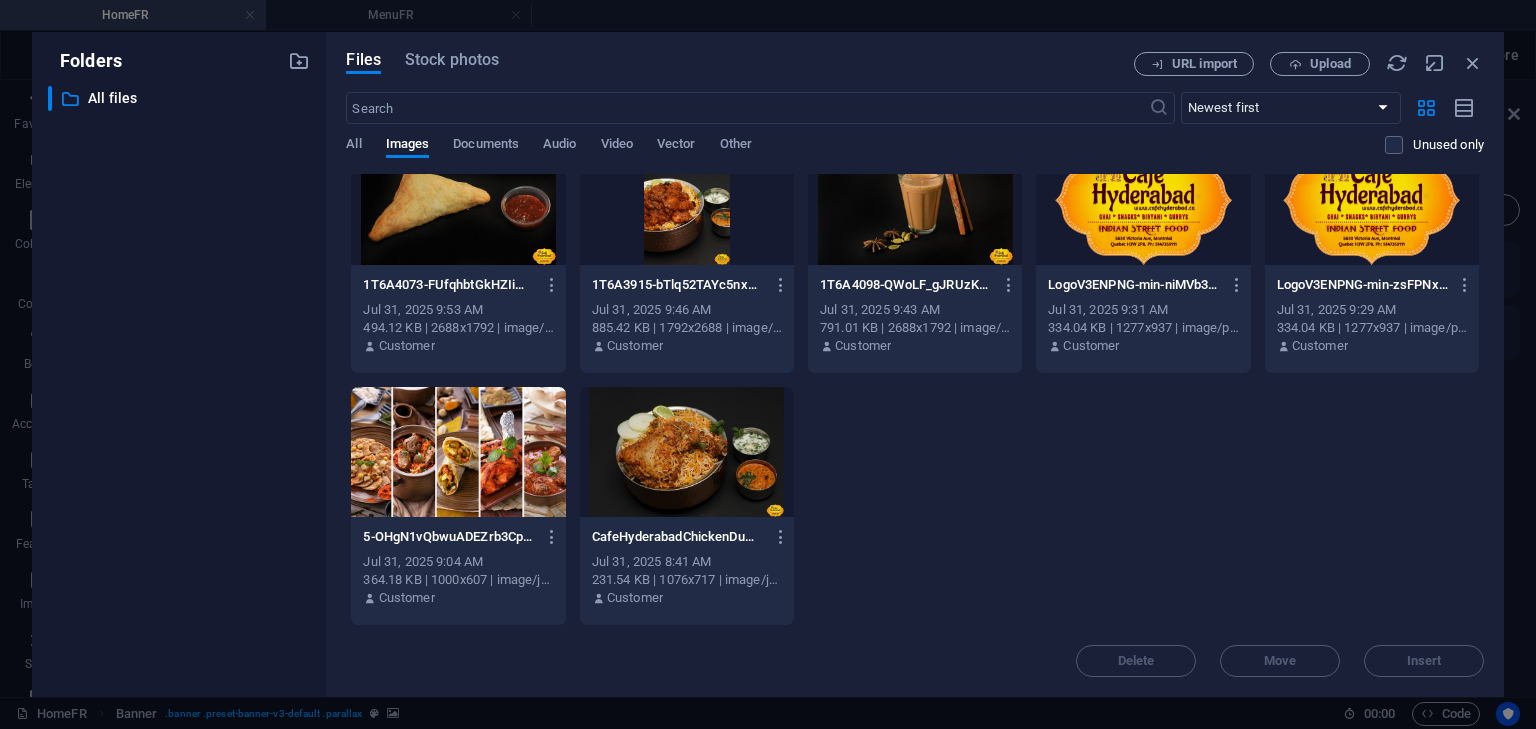 click at bounding box center (687, 452) 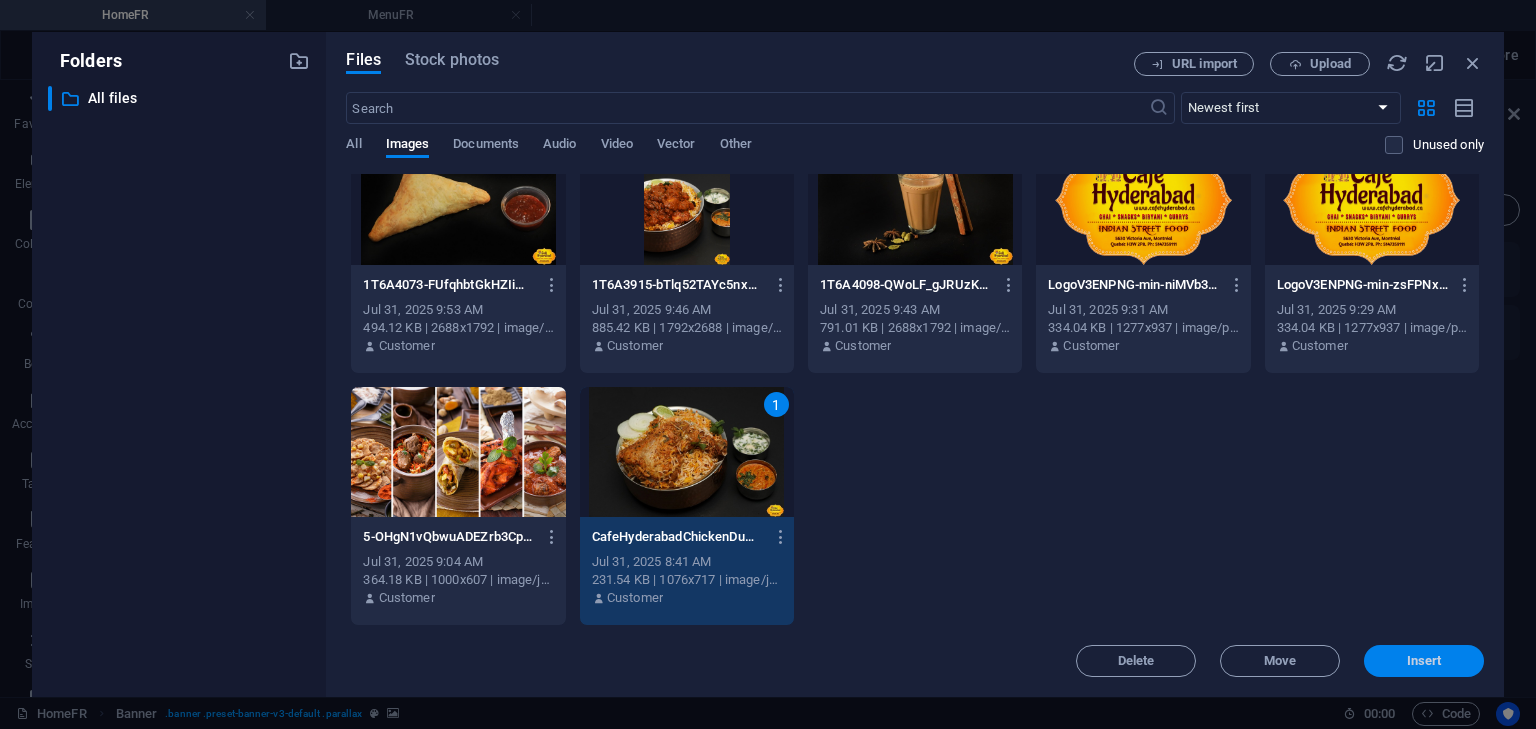 click on "Insert" at bounding box center (1424, 661) 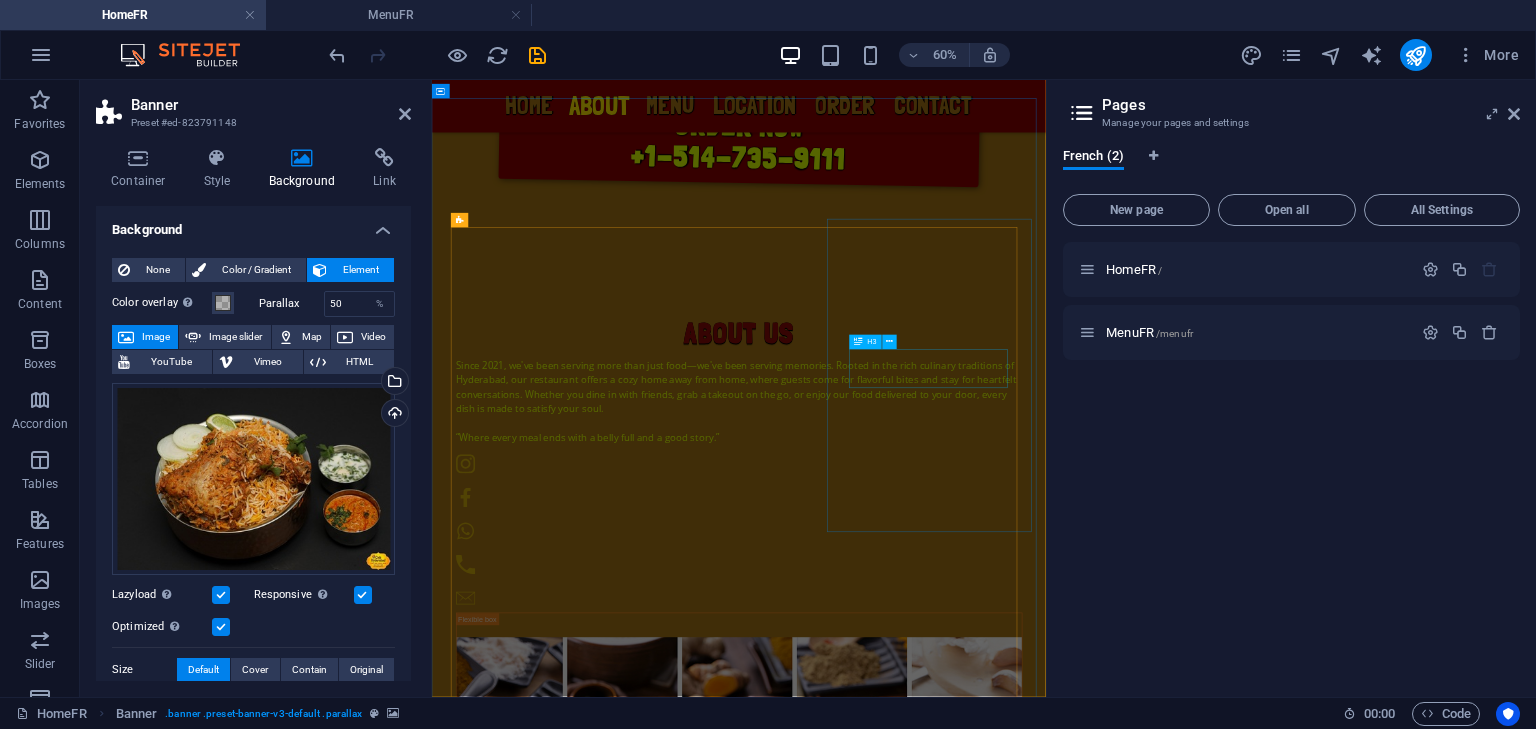 scroll, scrollTop: 1666, scrollLeft: 0, axis: vertical 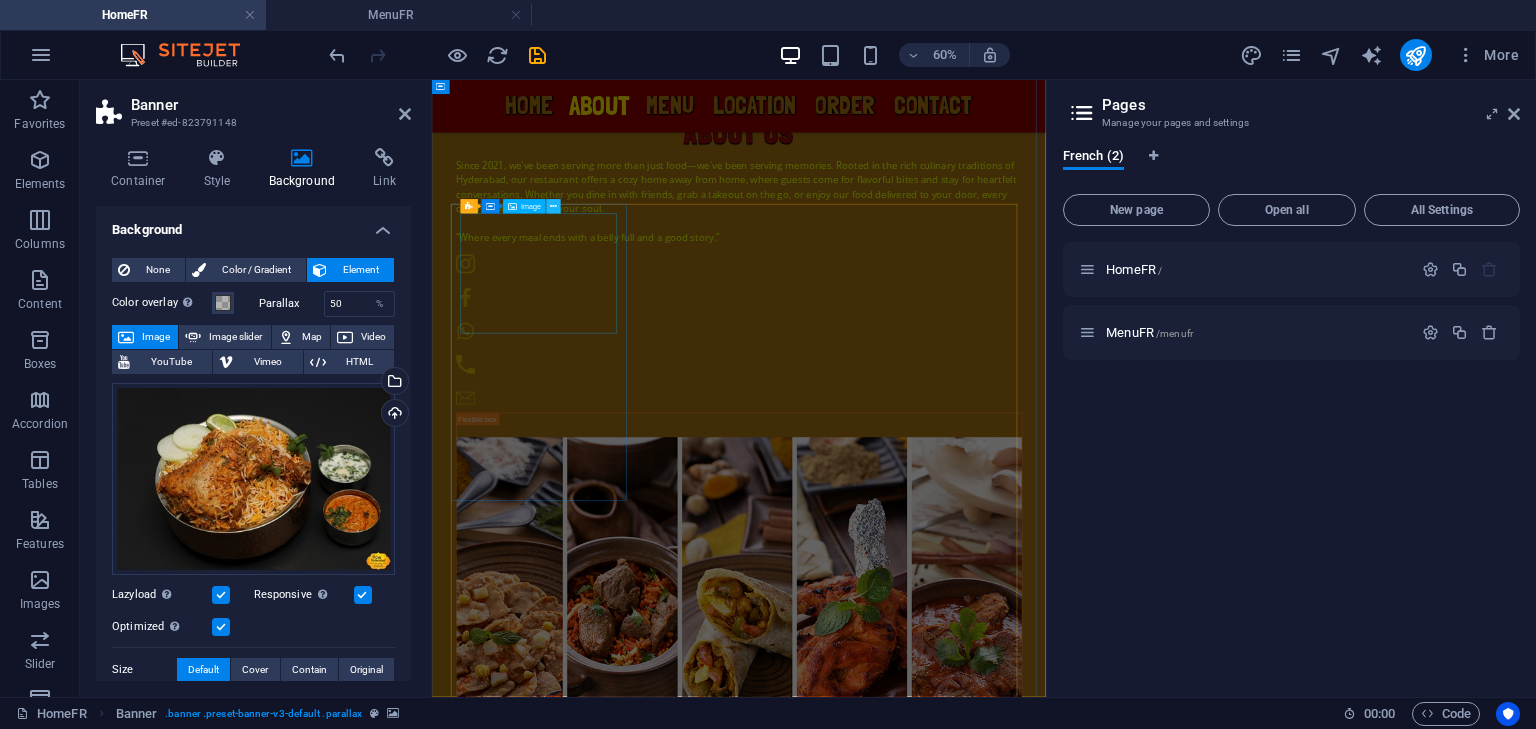 click at bounding box center [554, 206] 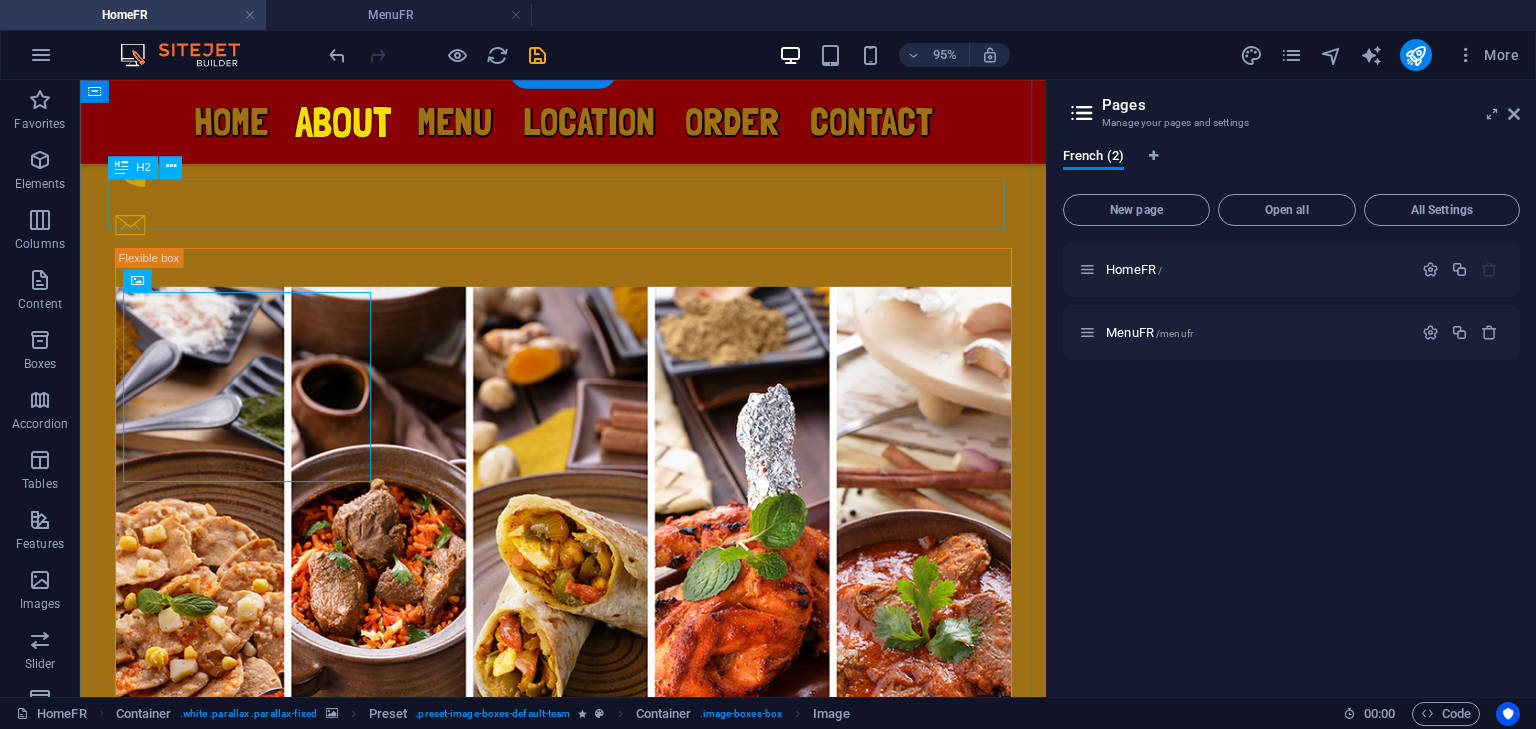 scroll, scrollTop: 1287, scrollLeft: 0, axis: vertical 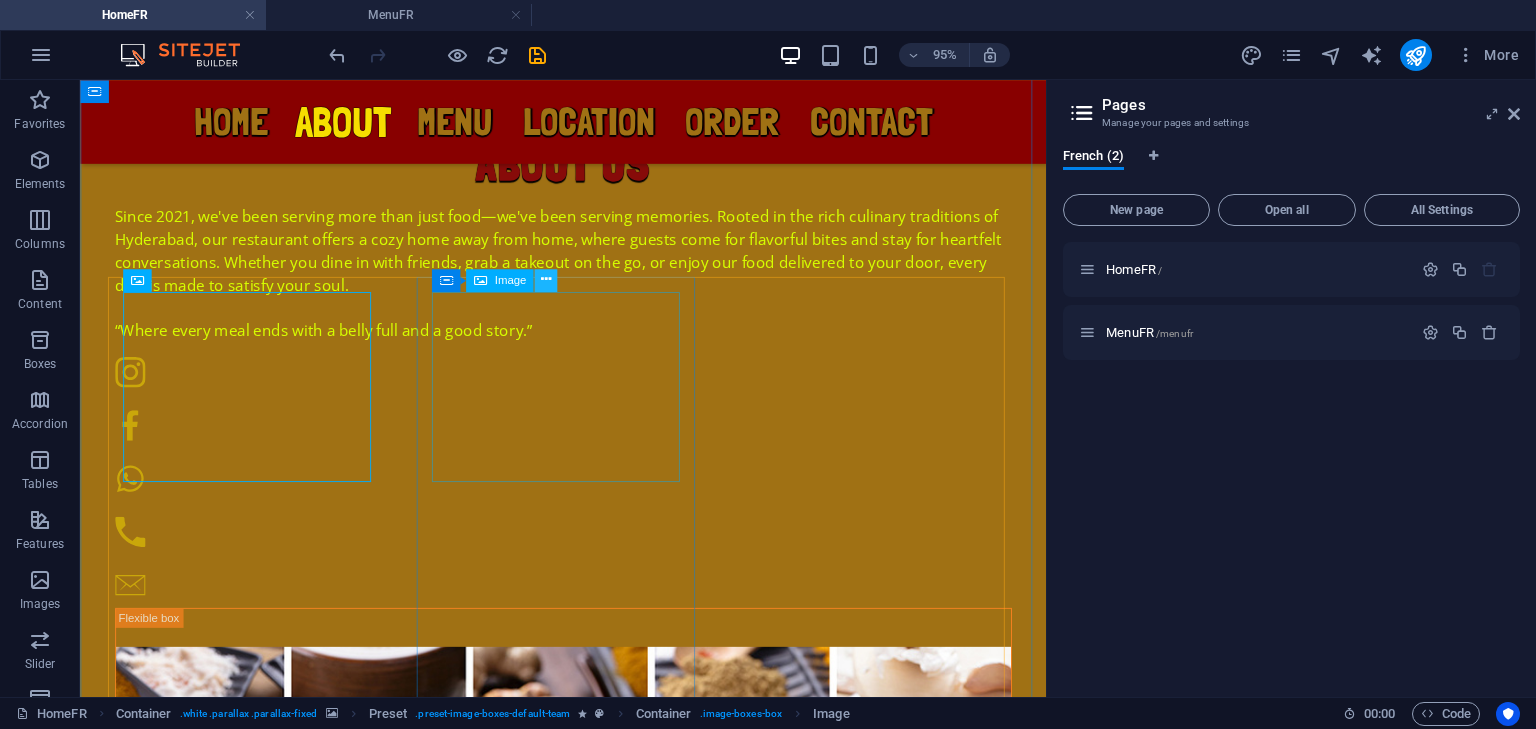 click at bounding box center [546, 280] 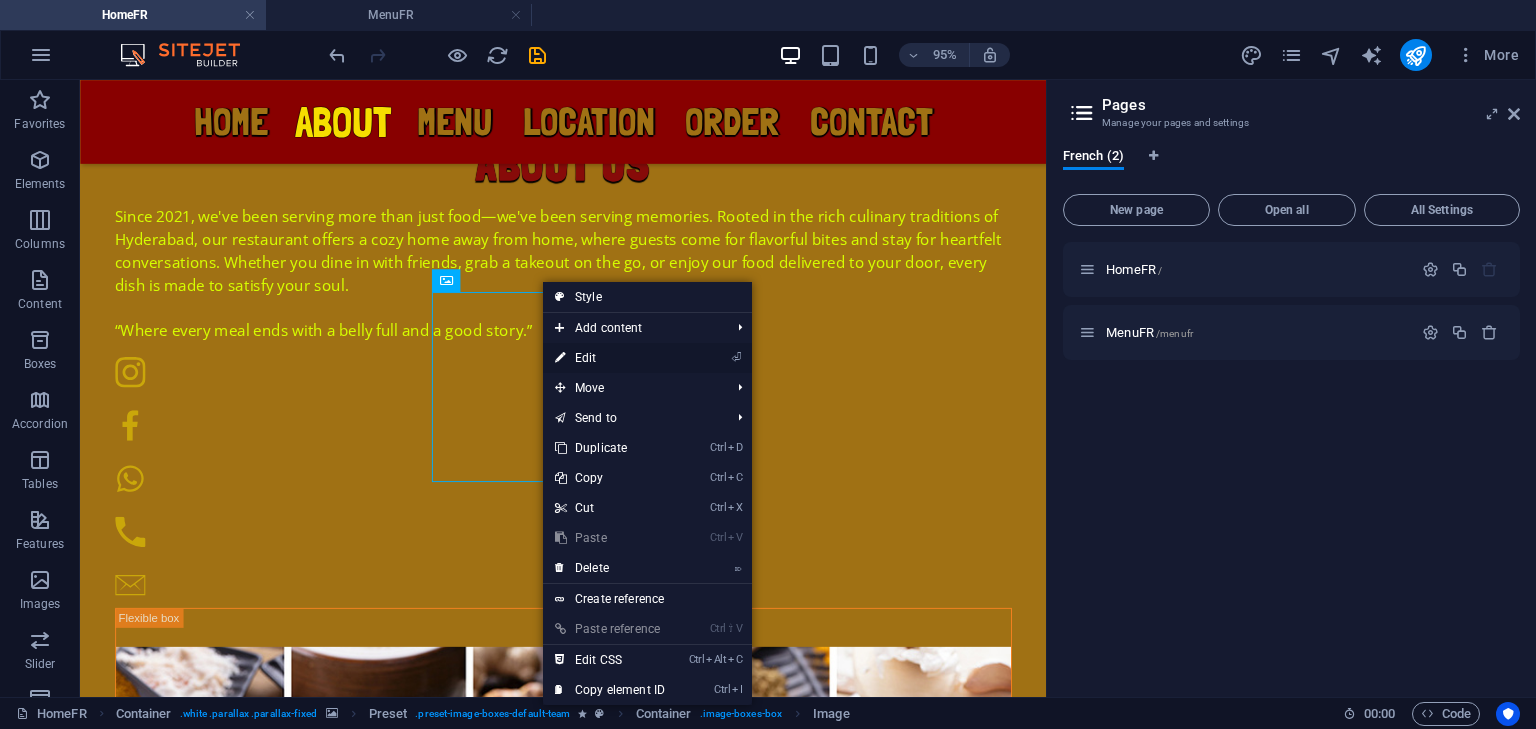 click on "⏎  Edit" at bounding box center [610, 358] 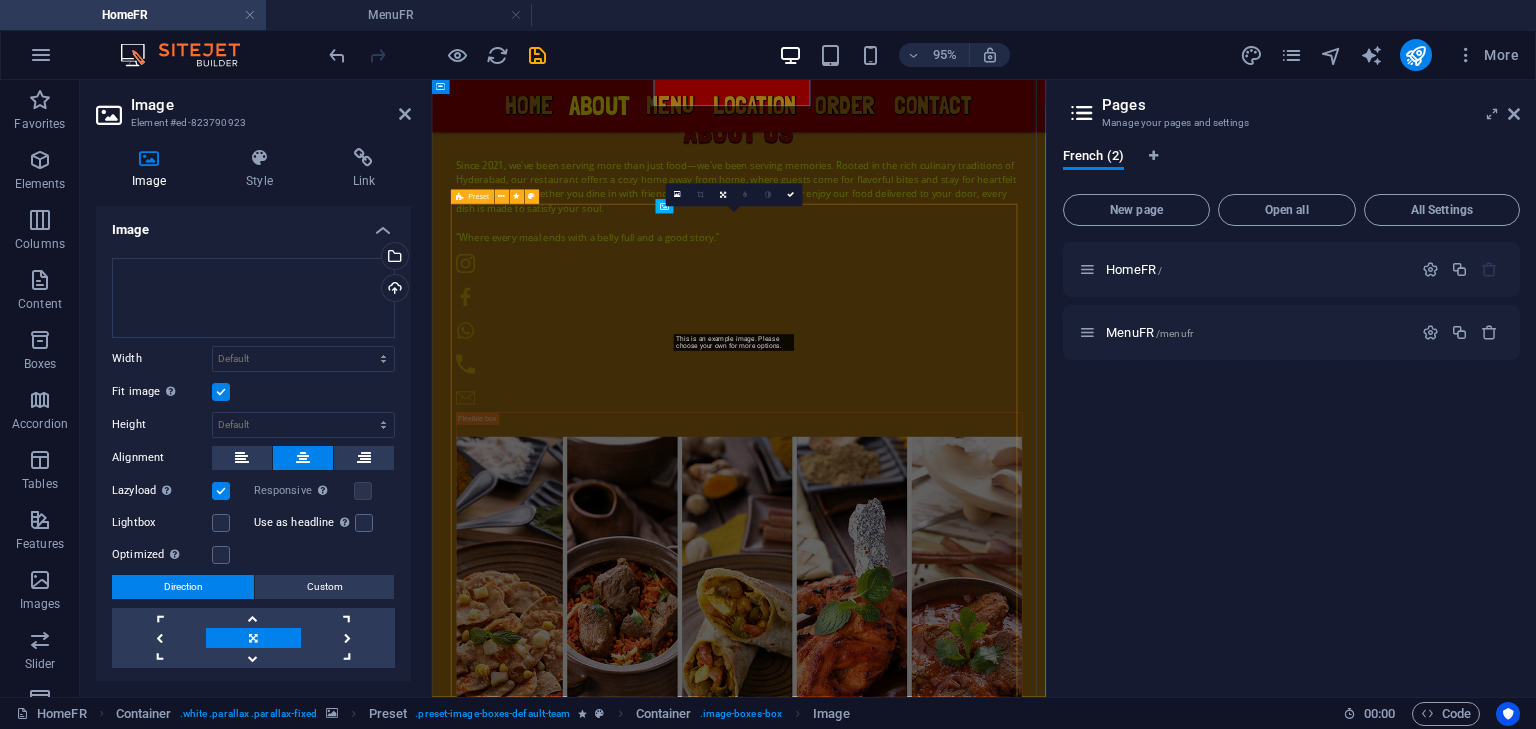 scroll, scrollTop: 1666, scrollLeft: 0, axis: vertical 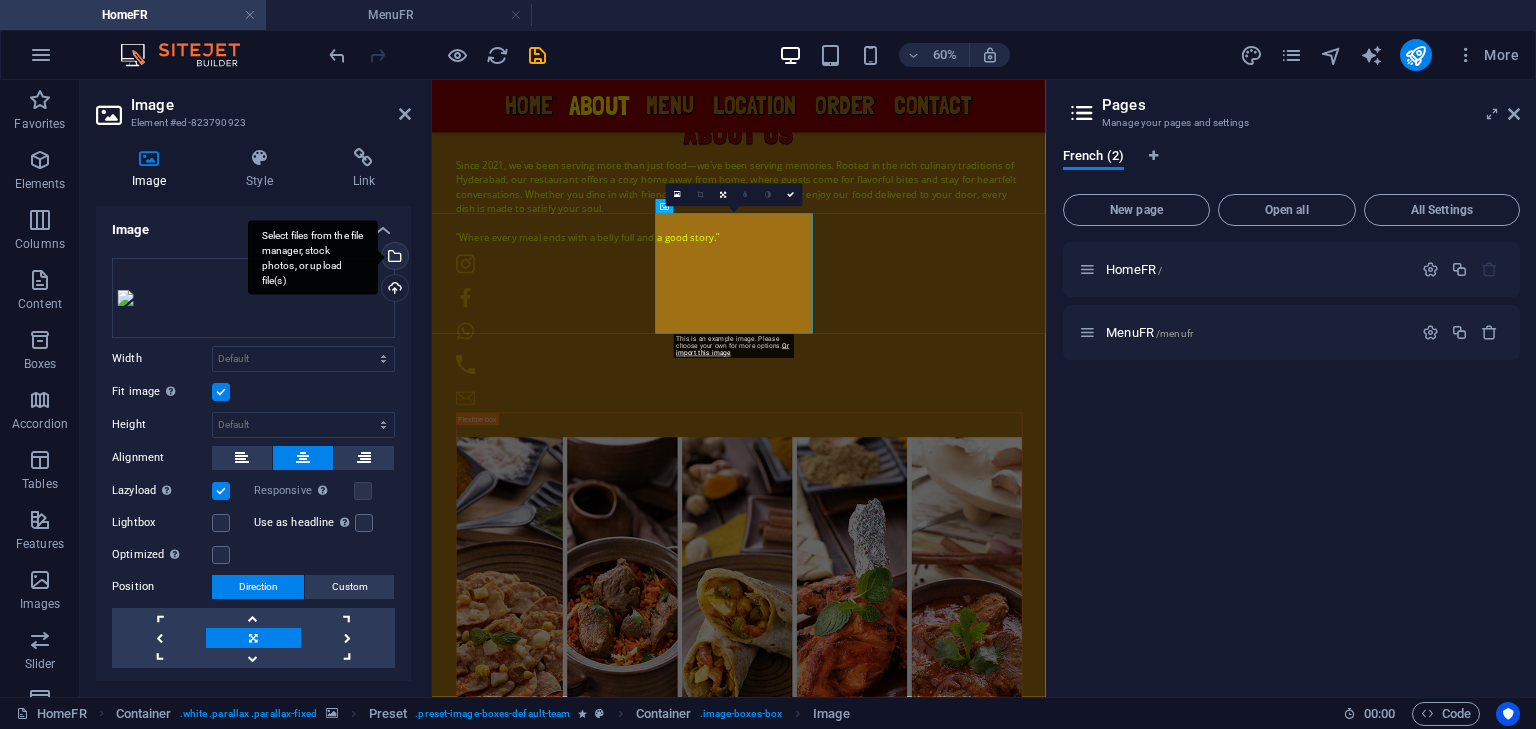 click on "Select files from the file manager, stock photos, or upload file(s)" at bounding box center (393, 258) 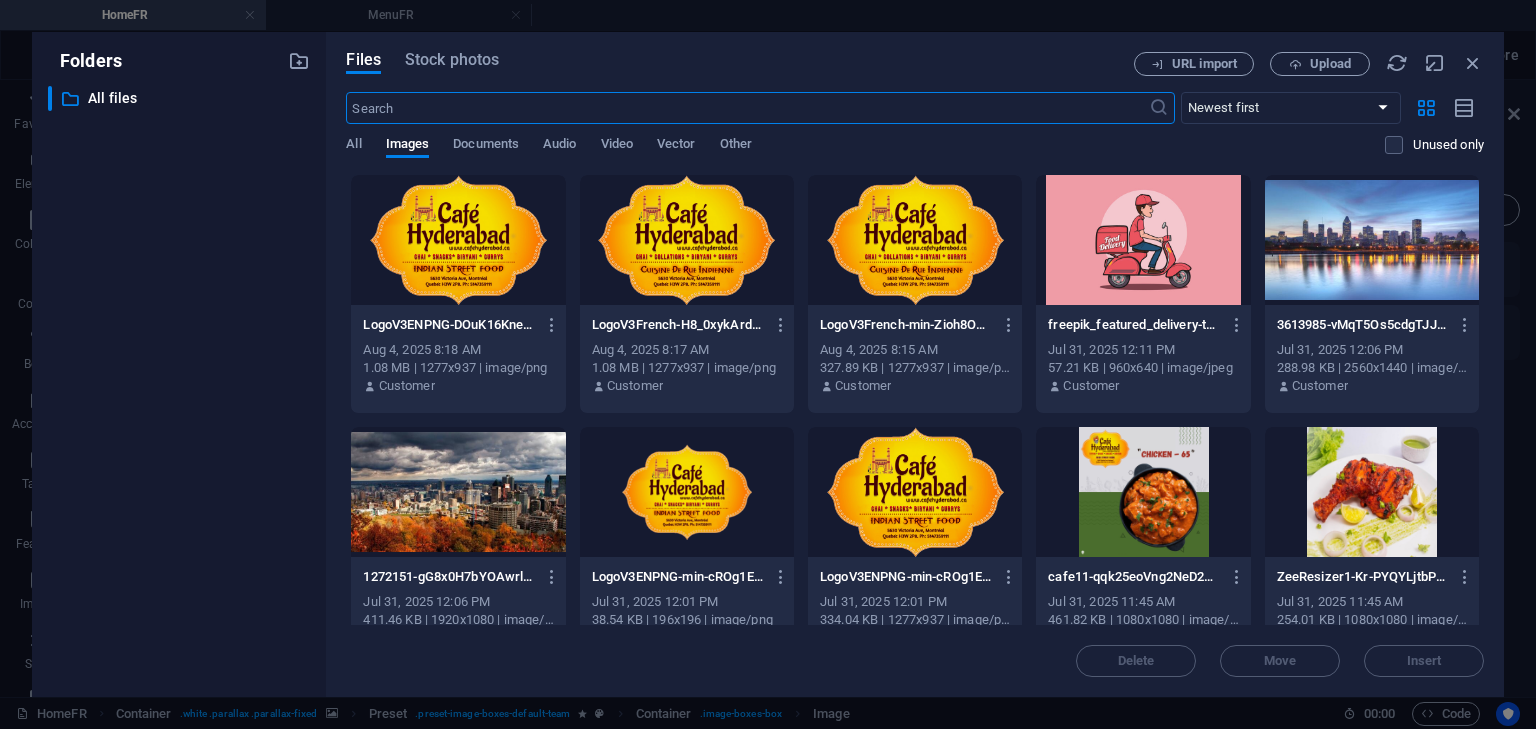 scroll, scrollTop: 5494, scrollLeft: 0, axis: vertical 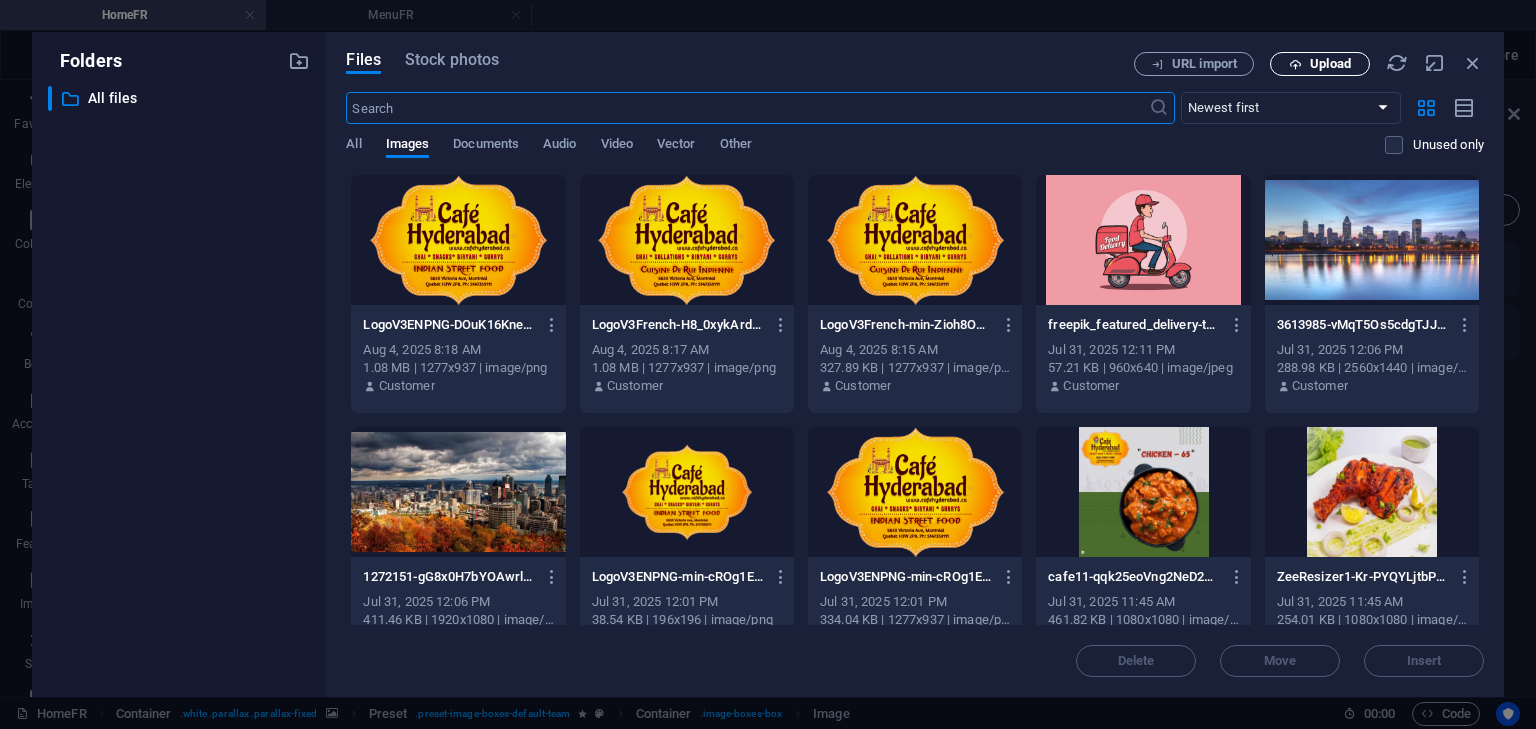 click on "Upload" at bounding box center [1330, 64] 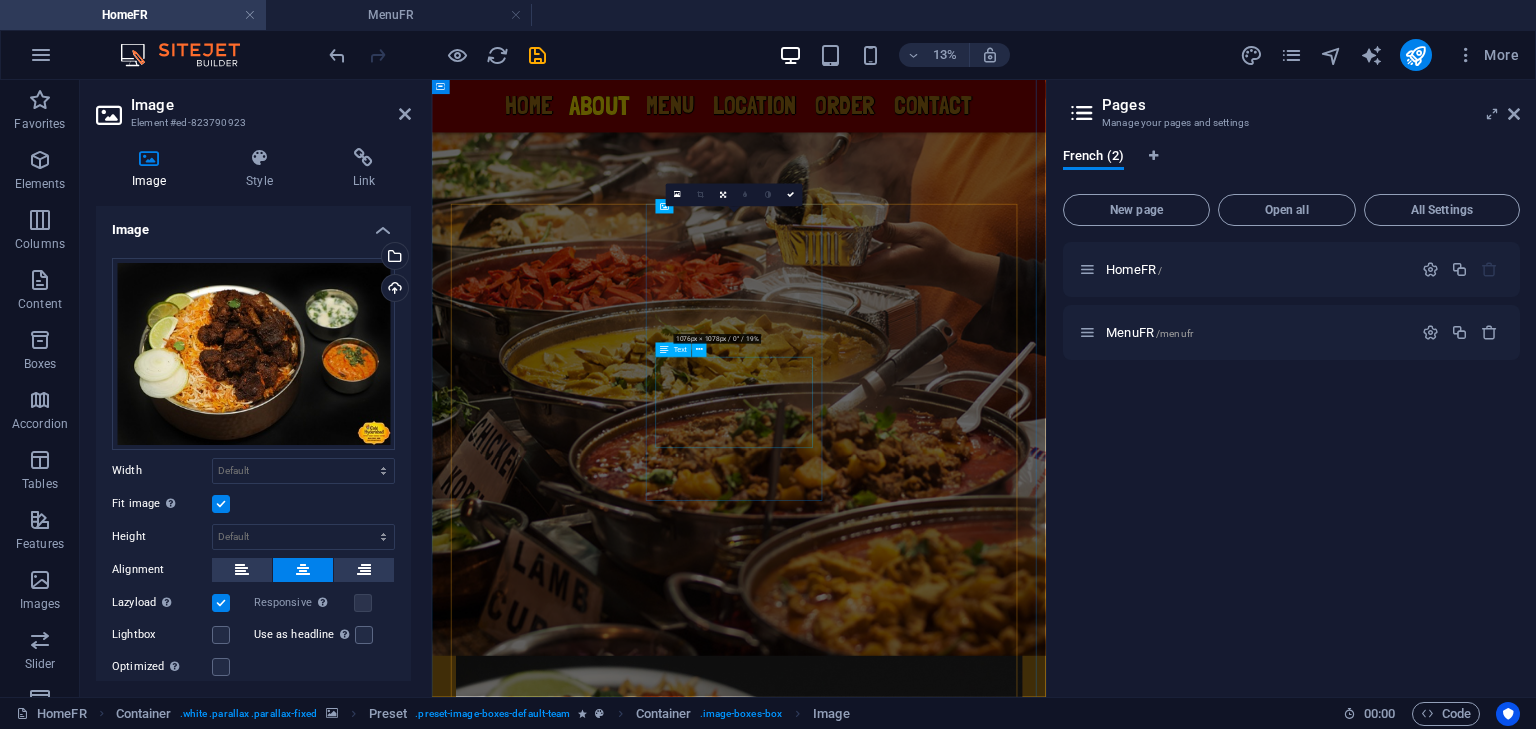 scroll, scrollTop: 1666, scrollLeft: 0, axis: vertical 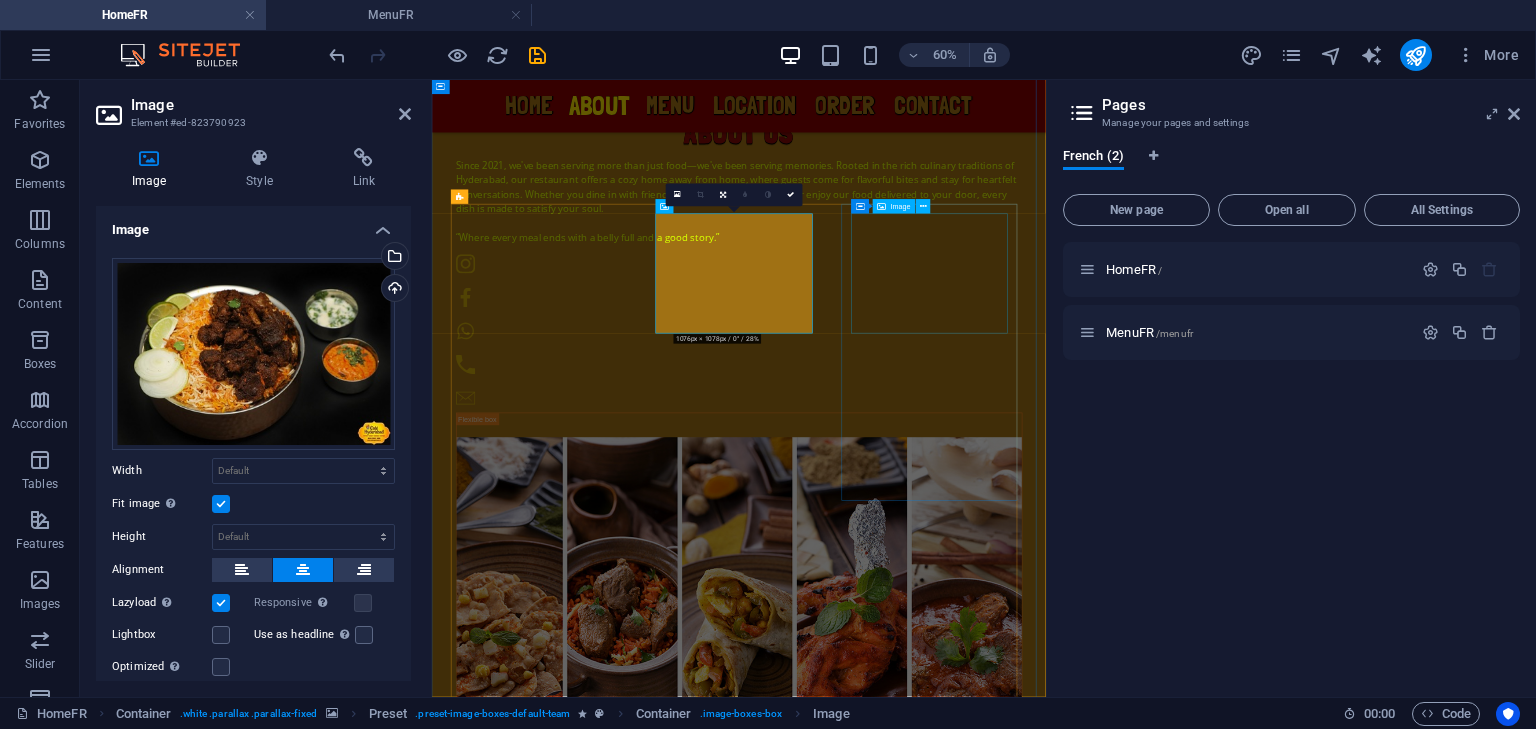 click at bounding box center [944, 2427] 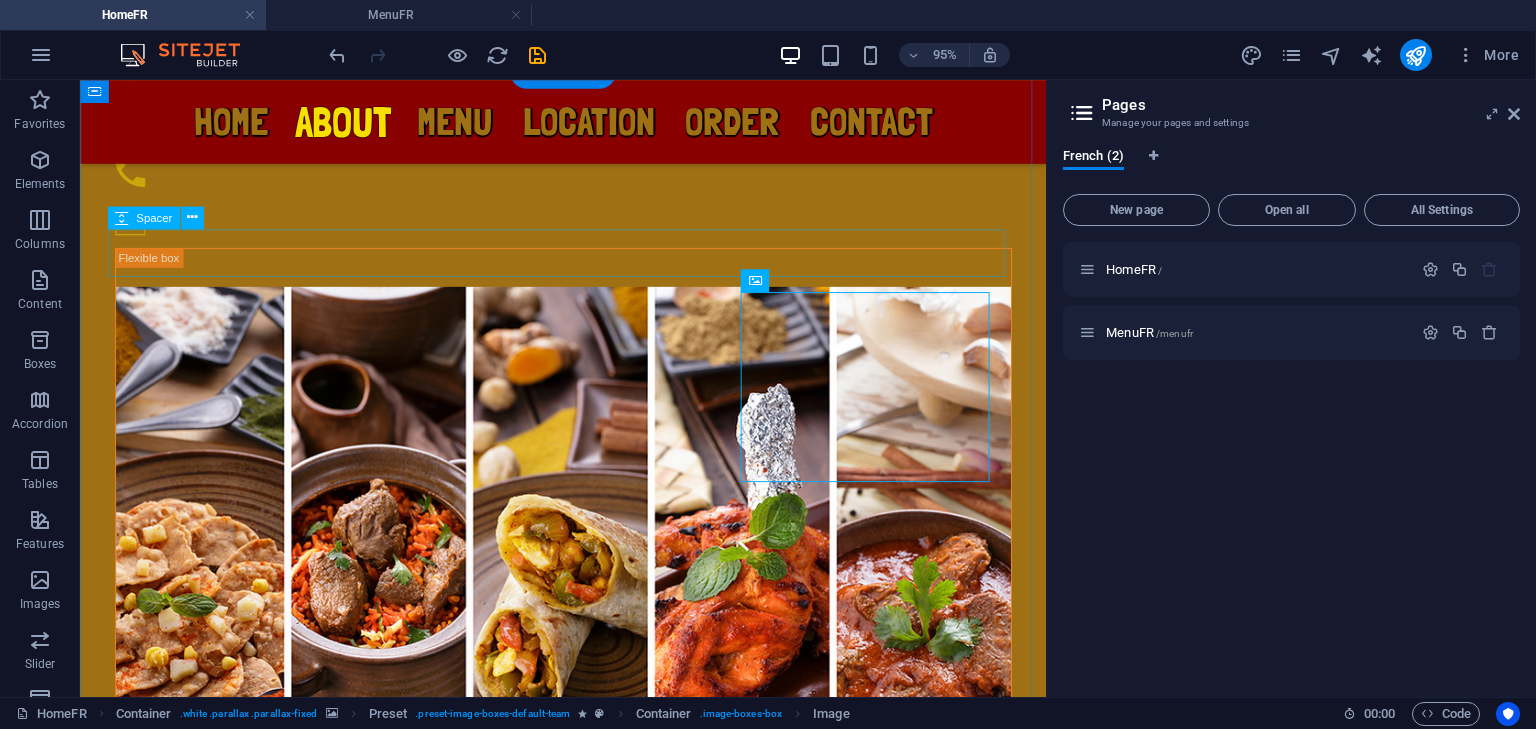 scroll, scrollTop: 1287, scrollLeft: 0, axis: vertical 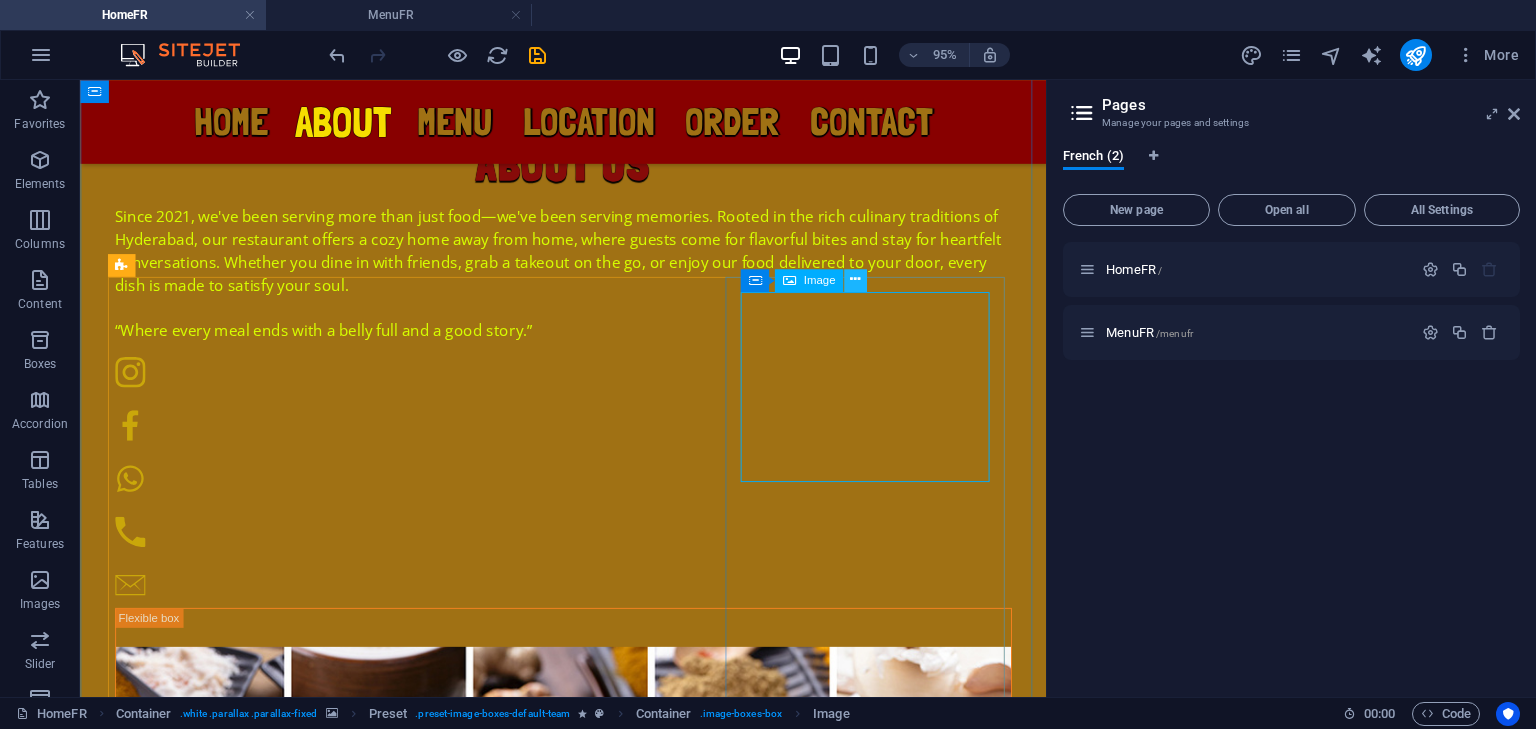 click at bounding box center (855, 280) 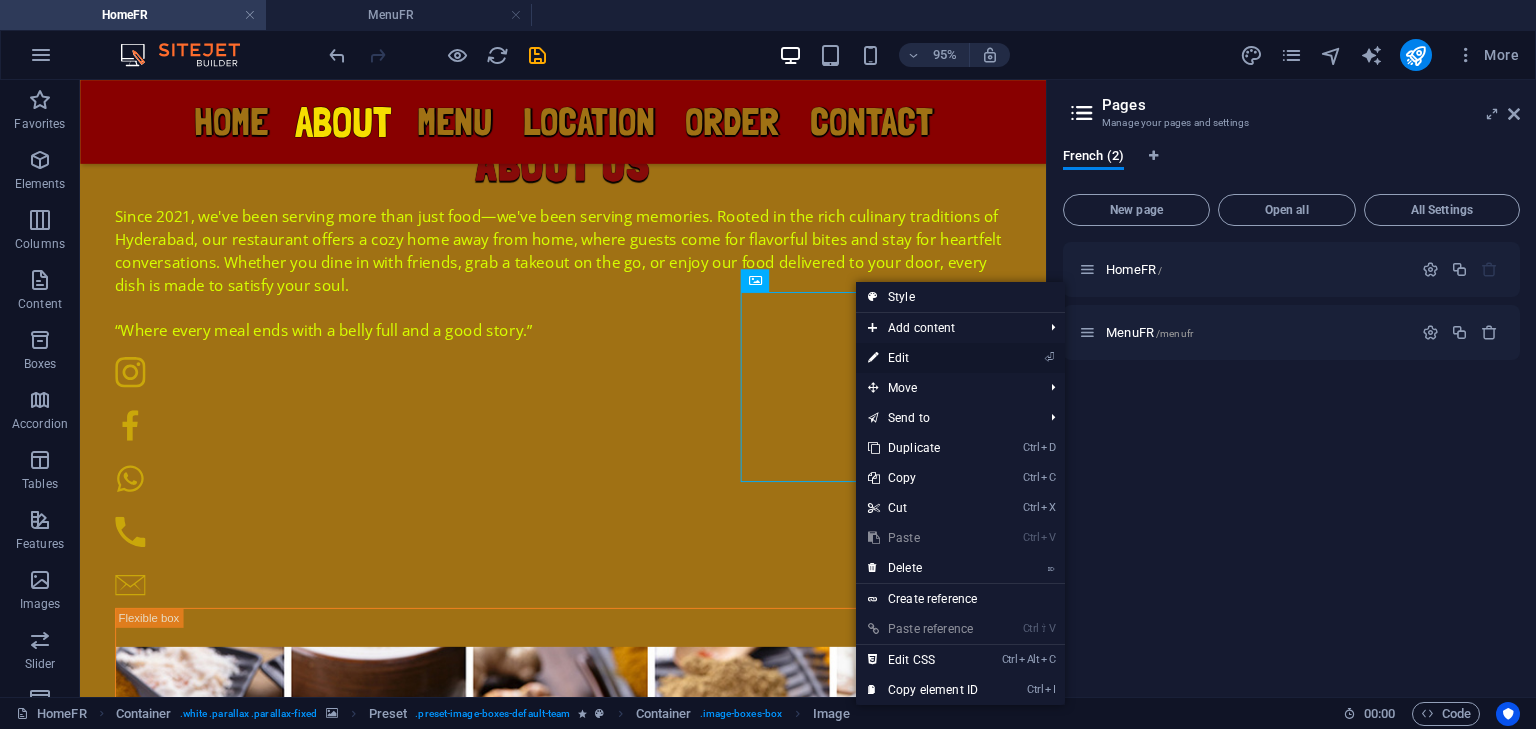 drag, startPoint x: 910, startPoint y: 356, endPoint x: 751, endPoint y: 468, distance: 194.4865 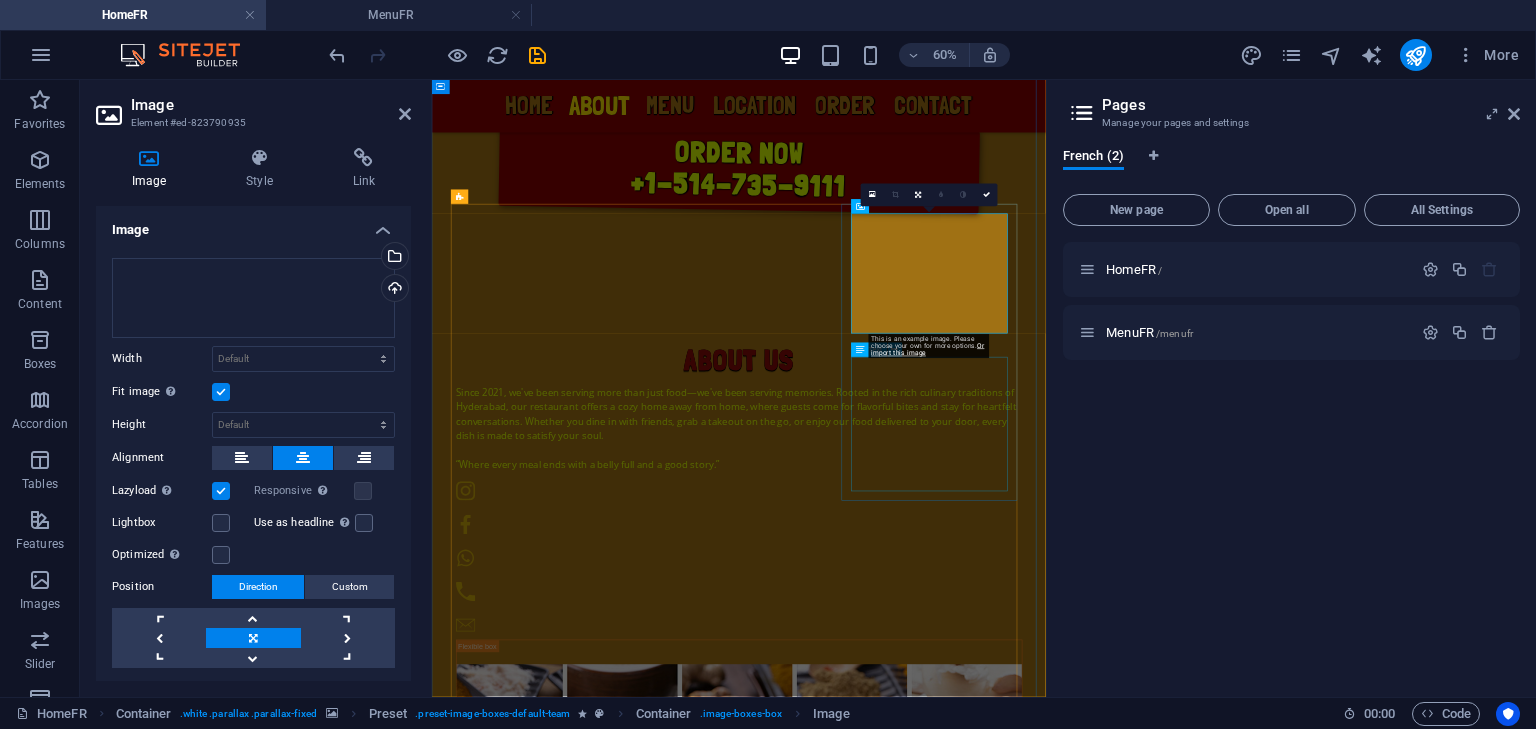 scroll, scrollTop: 1666, scrollLeft: 0, axis: vertical 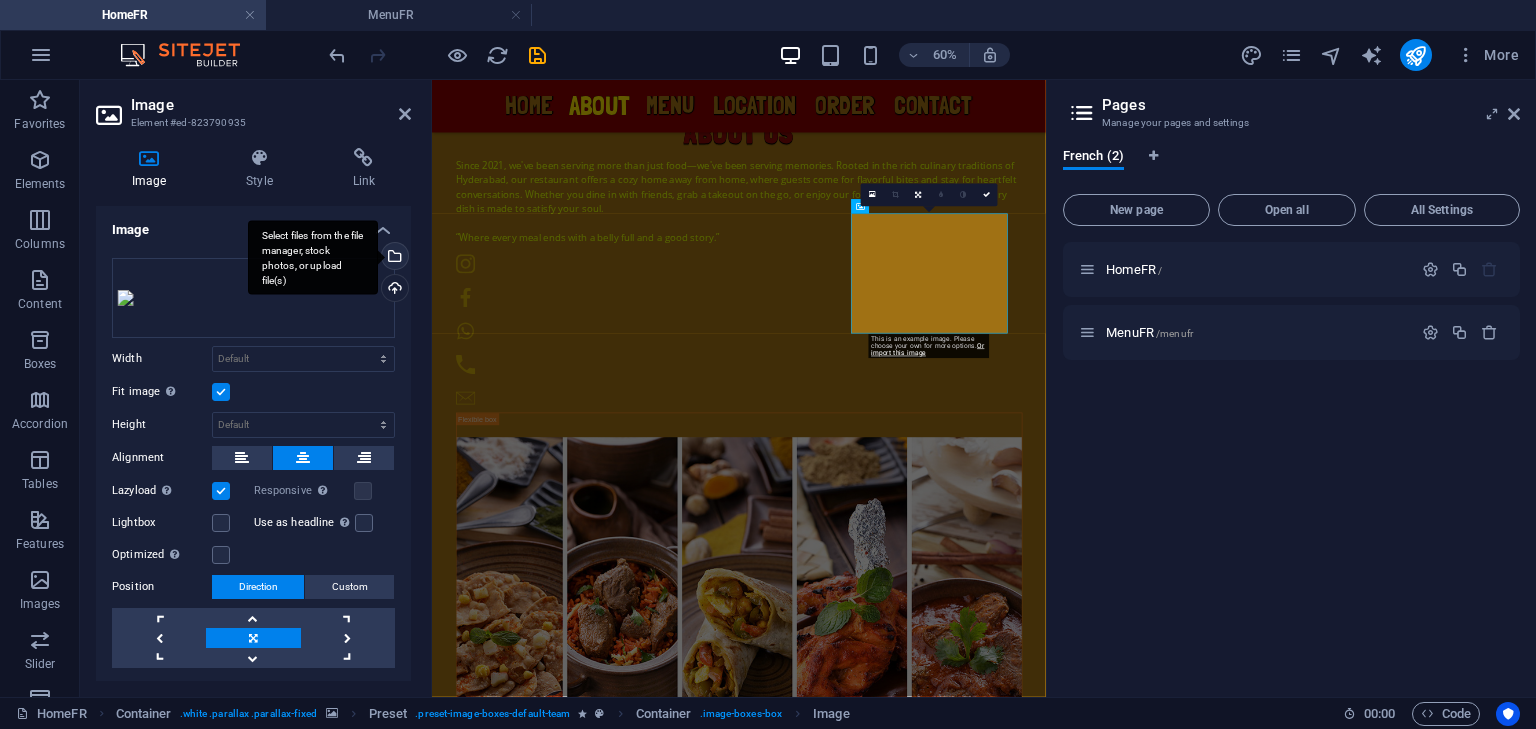 click on "Select files from the file manager, stock photos, or upload file(s)" at bounding box center (393, 258) 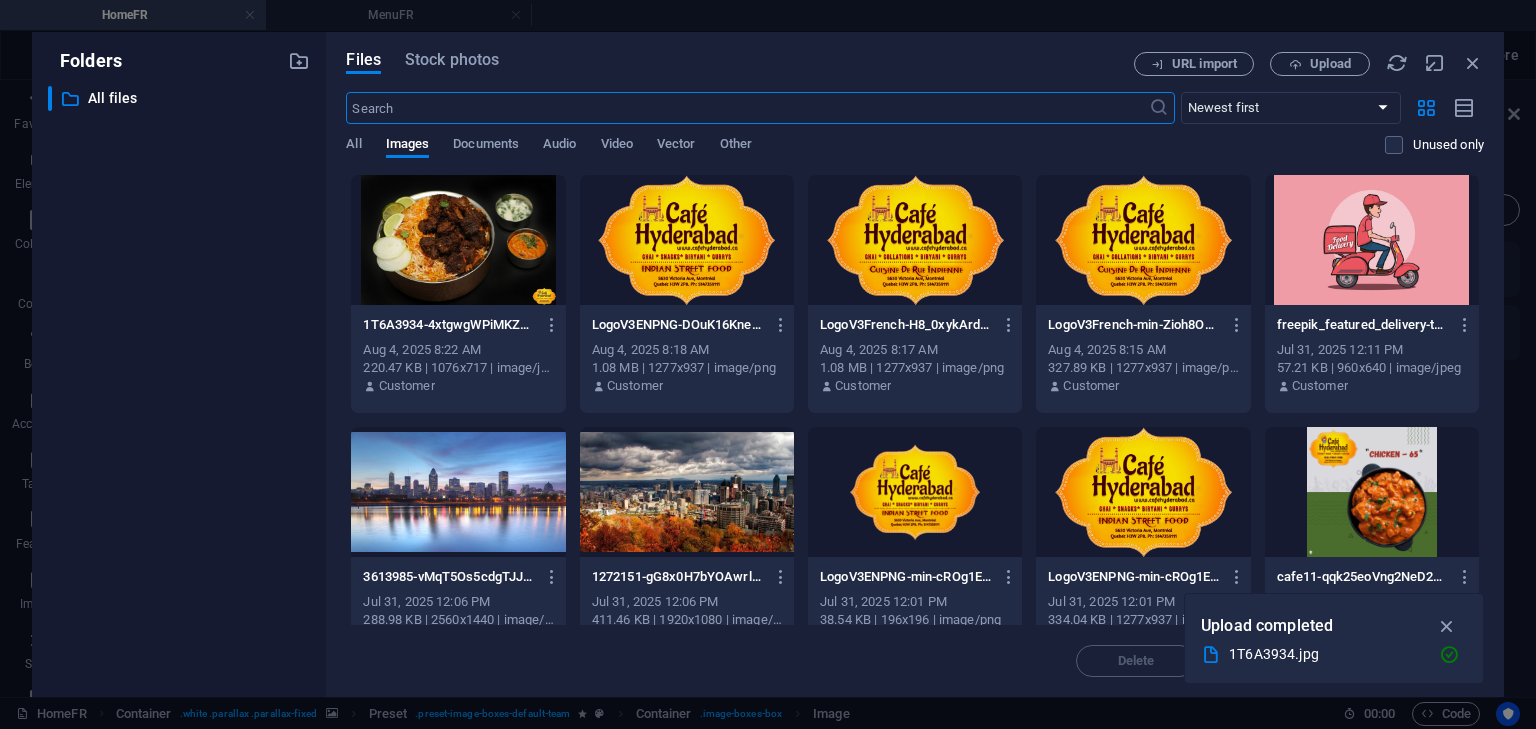 scroll, scrollTop: 5494, scrollLeft: 0, axis: vertical 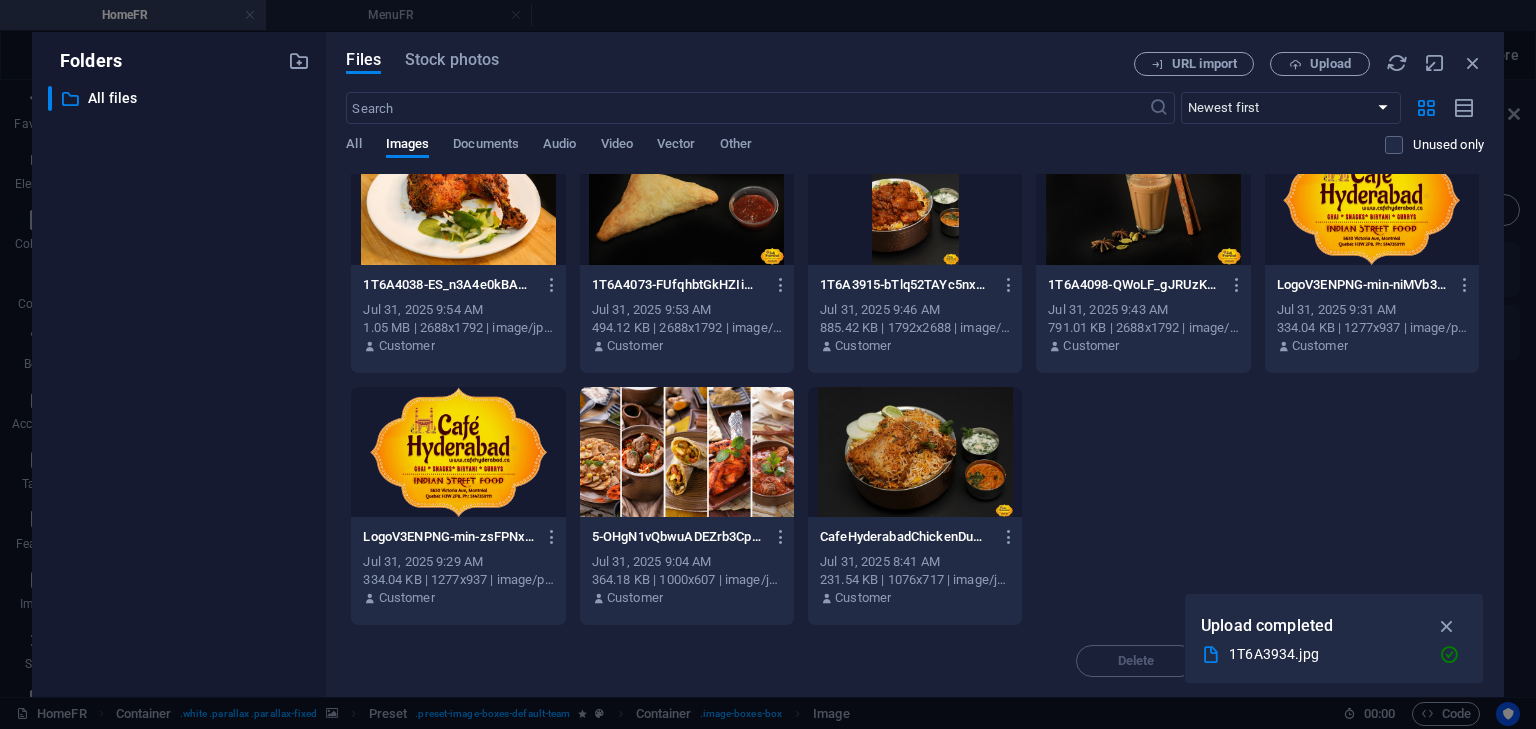 click at bounding box center [1143, 200] 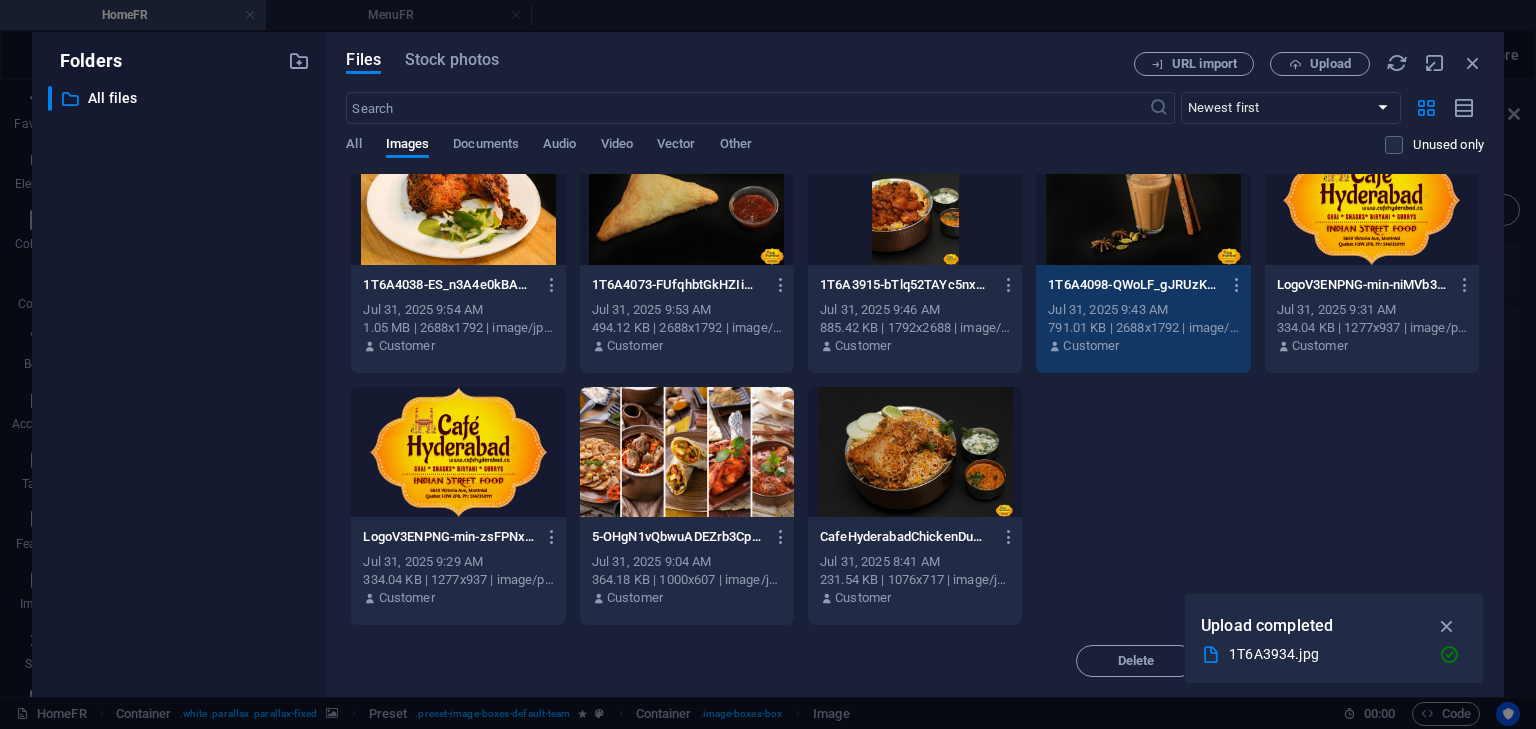 click at bounding box center [1447, 626] 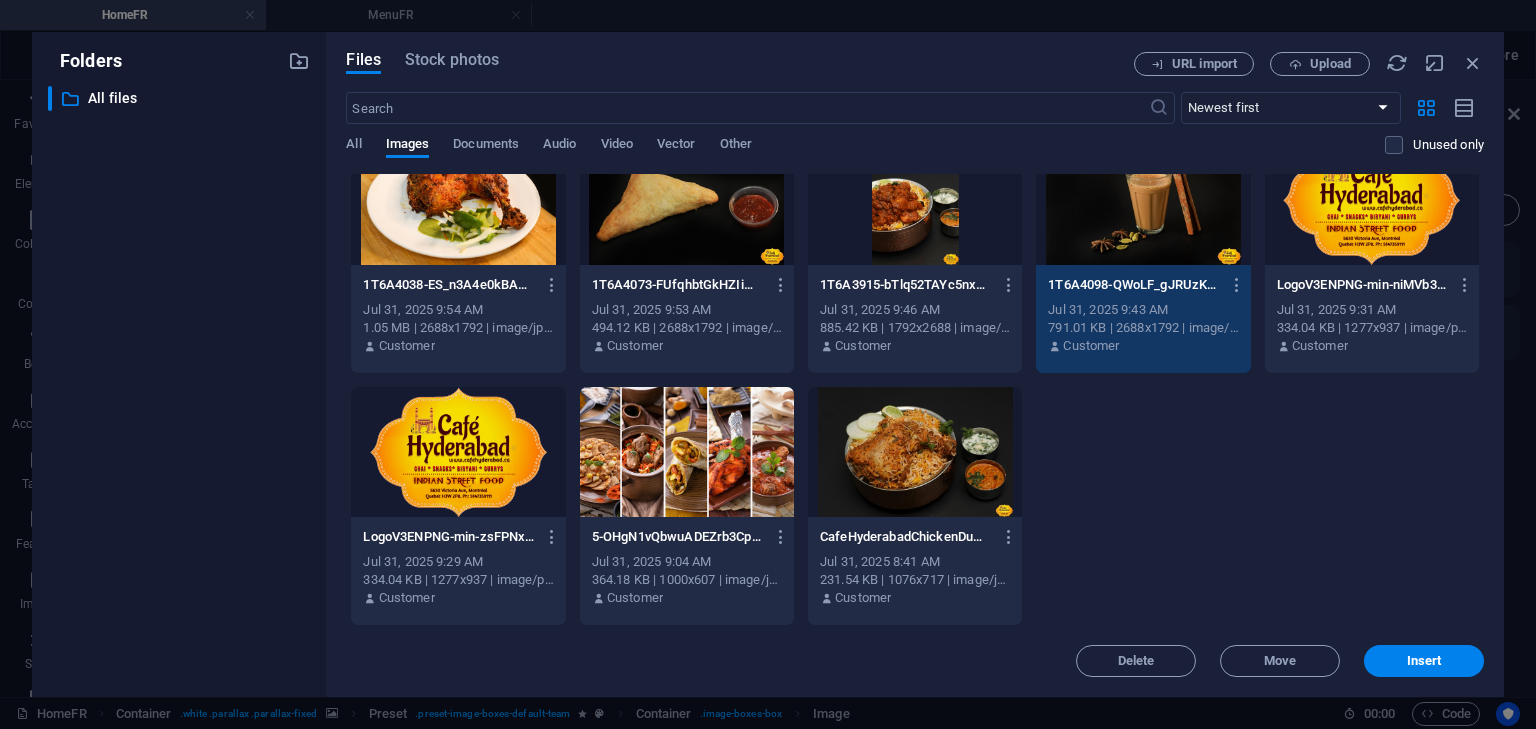 click on "Insert" at bounding box center (1424, 661) 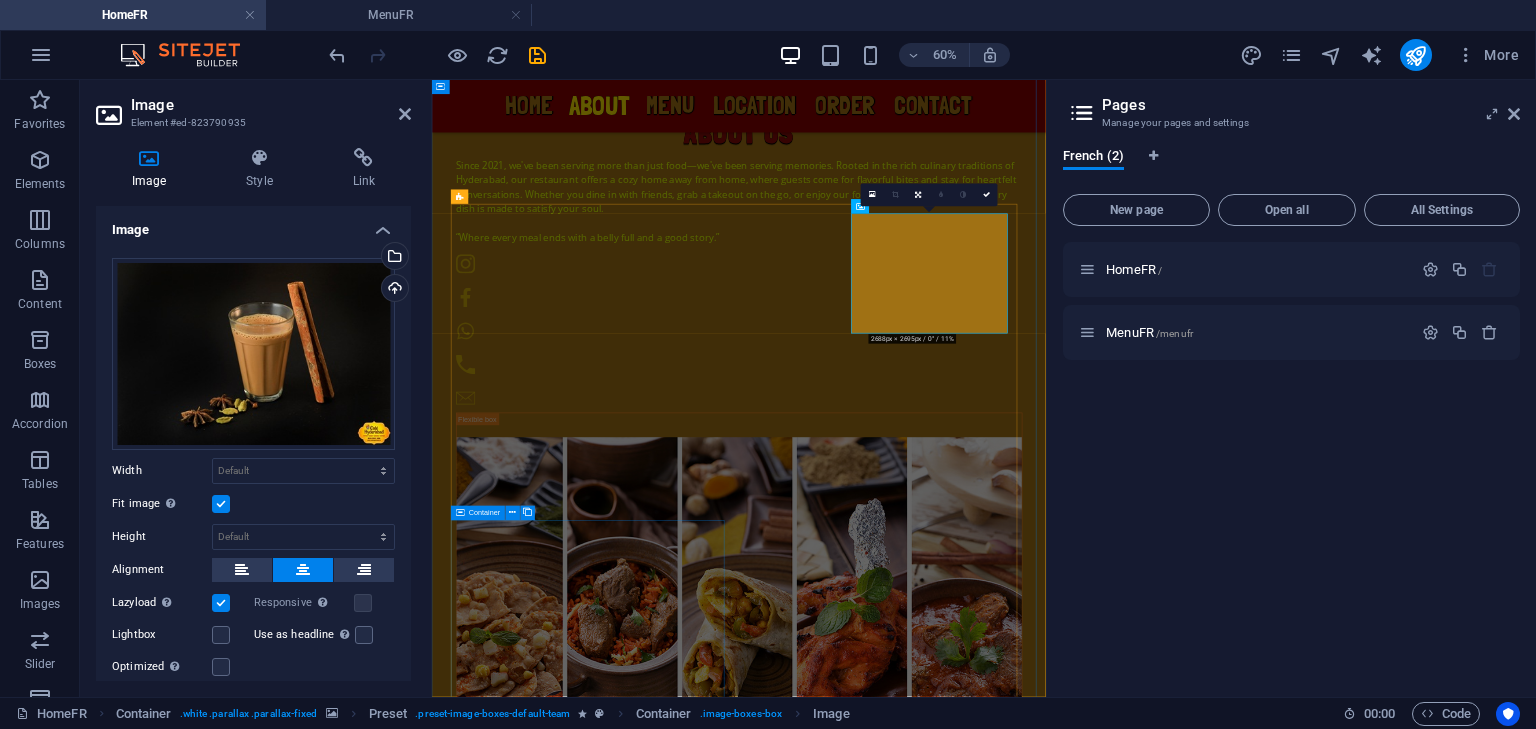 scroll, scrollTop: 2000, scrollLeft: 0, axis: vertical 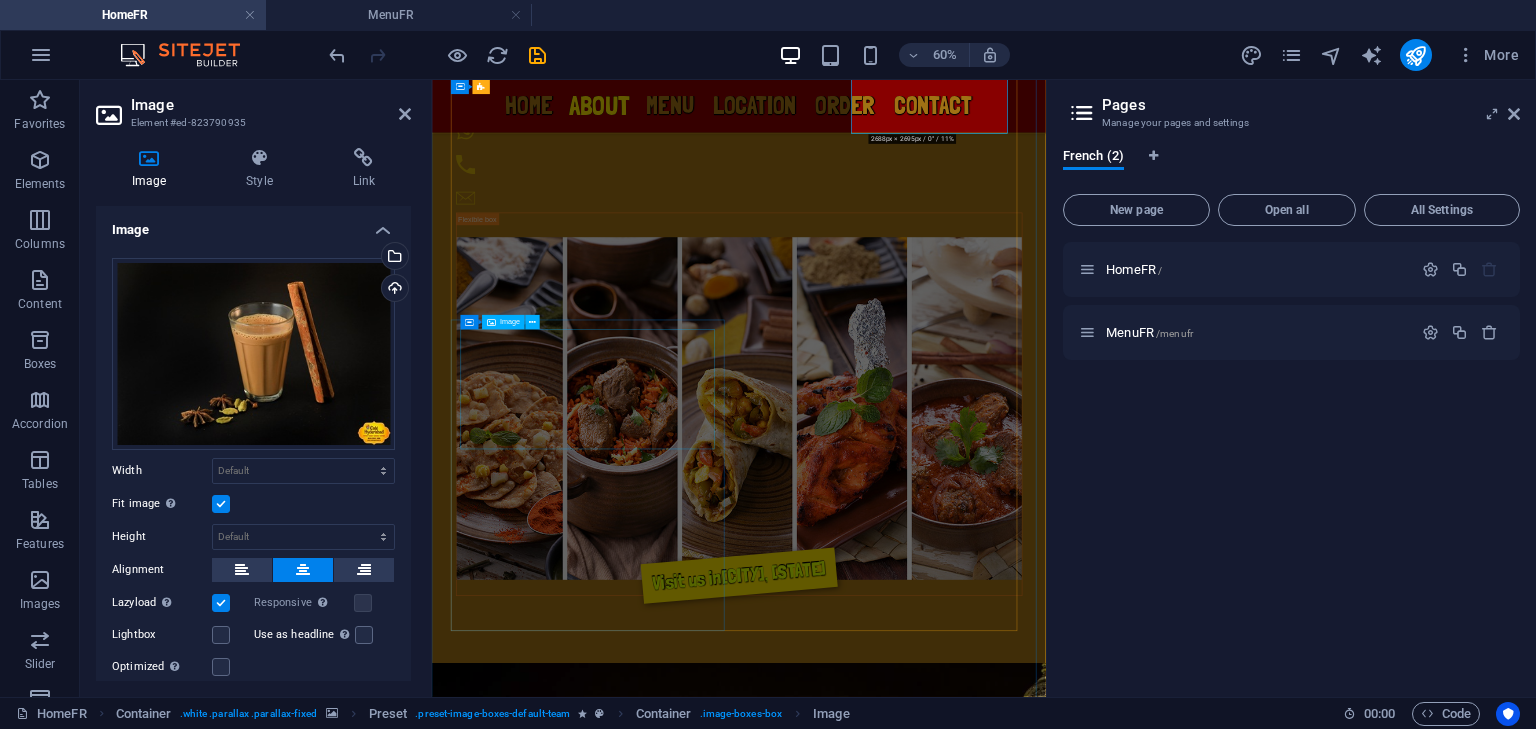 click at bounding box center (944, 2460) 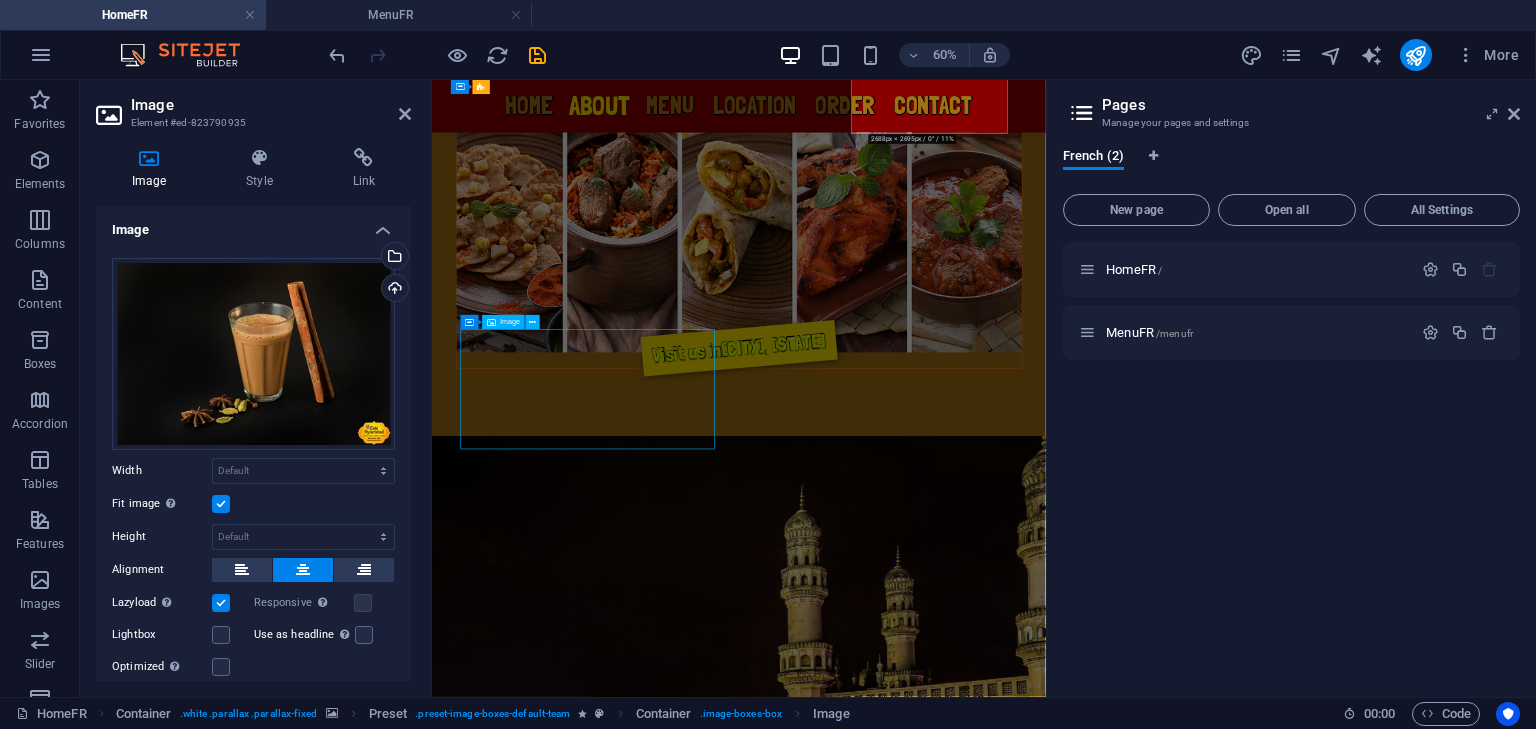 scroll, scrollTop: 1620, scrollLeft: 0, axis: vertical 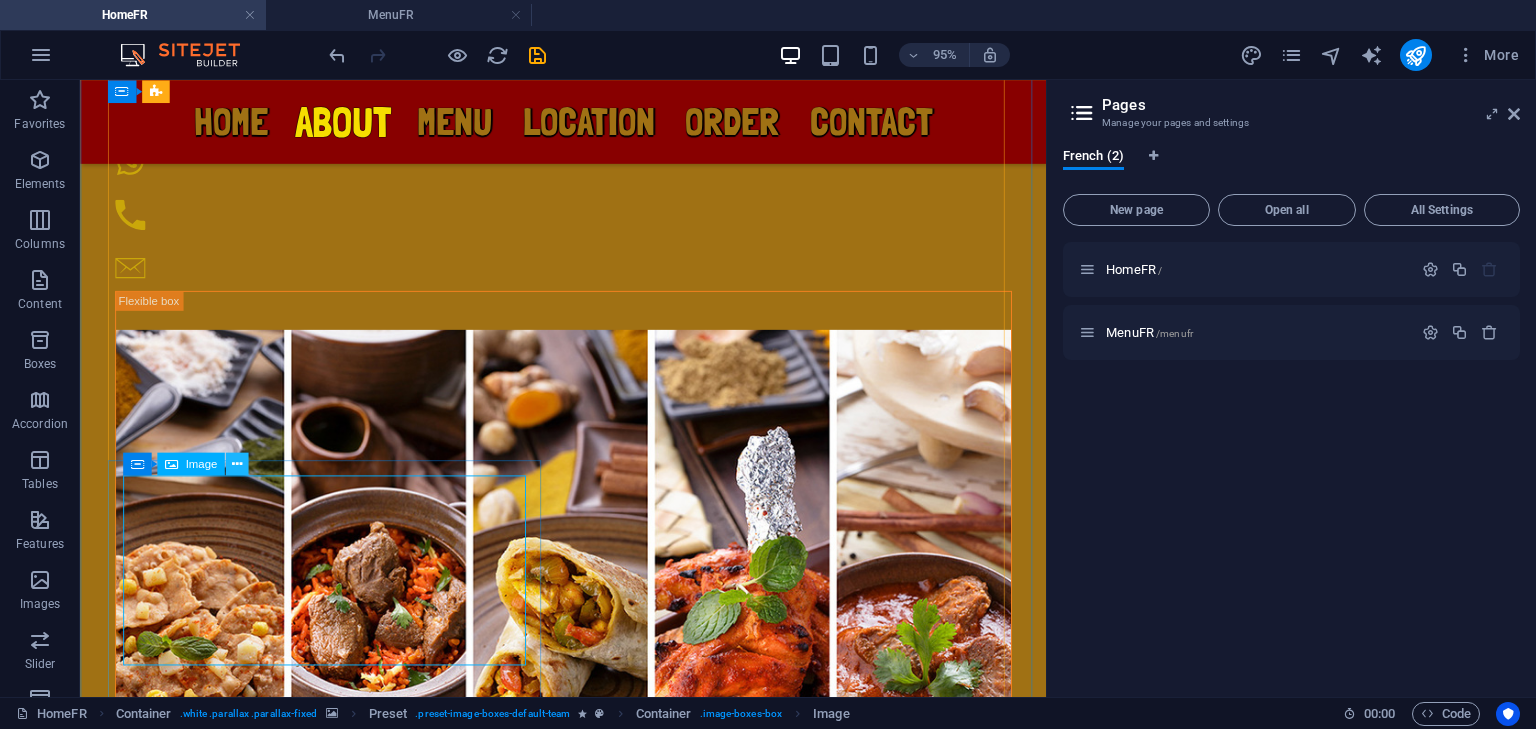 click at bounding box center (237, 464) 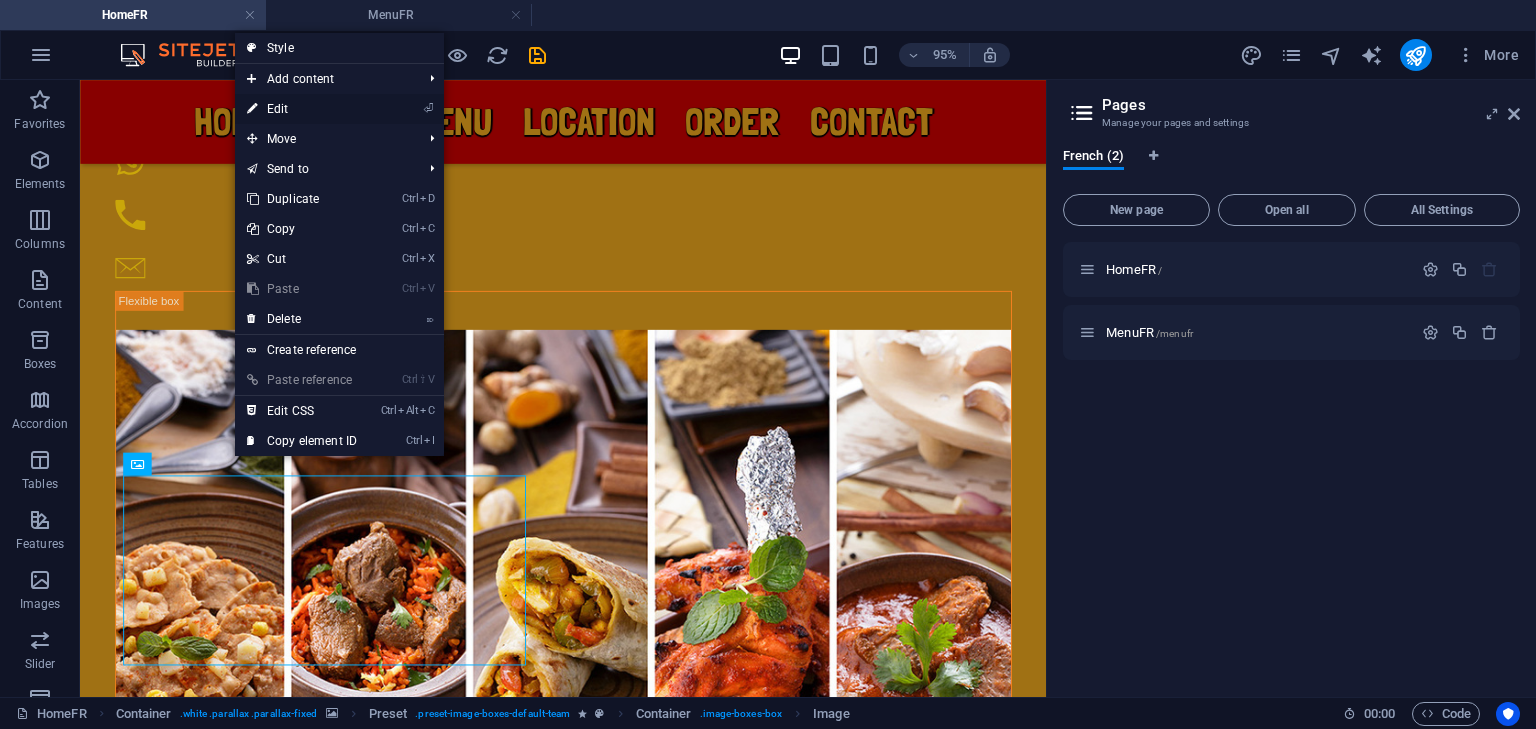 click on "⏎  Edit" at bounding box center [302, 109] 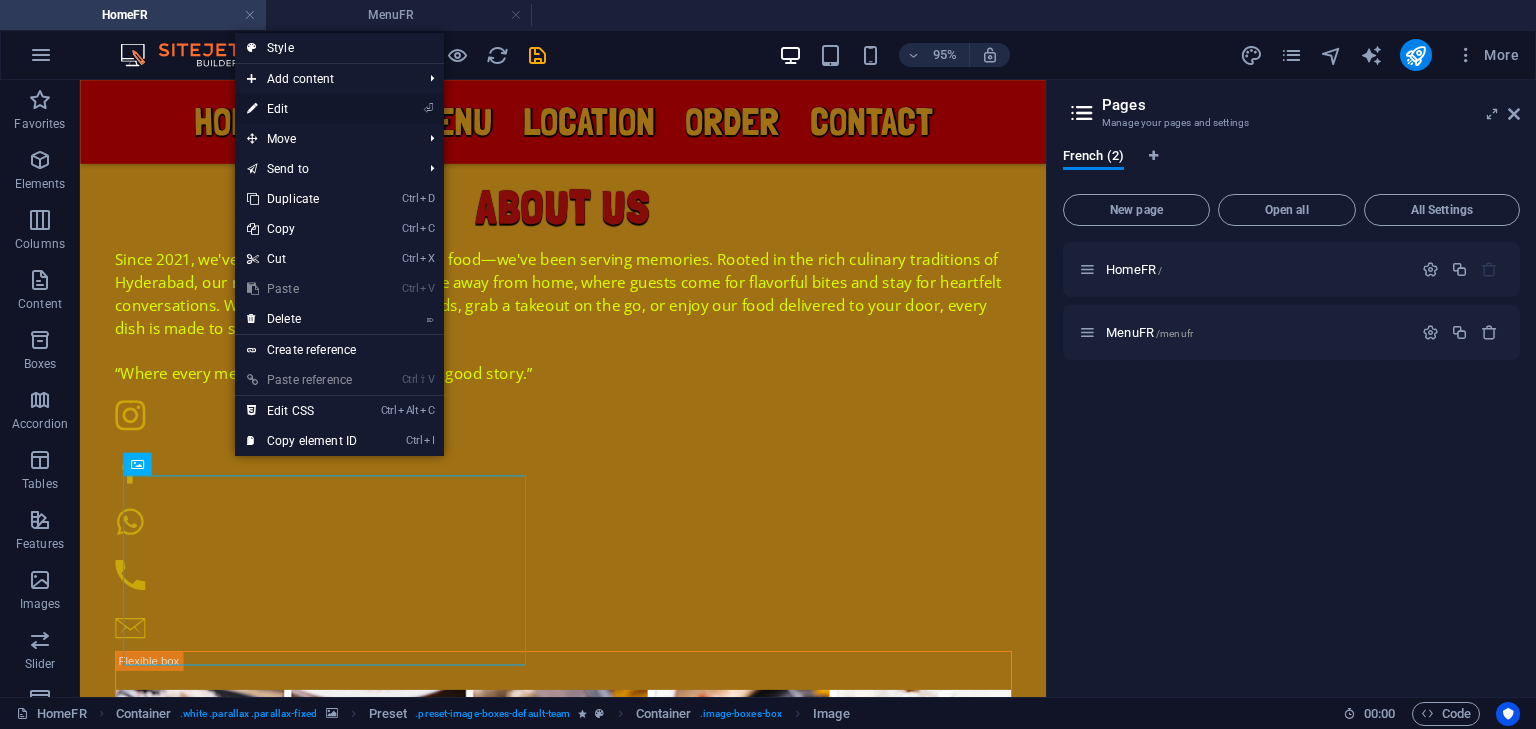 scroll, scrollTop: 2000, scrollLeft: 0, axis: vertical 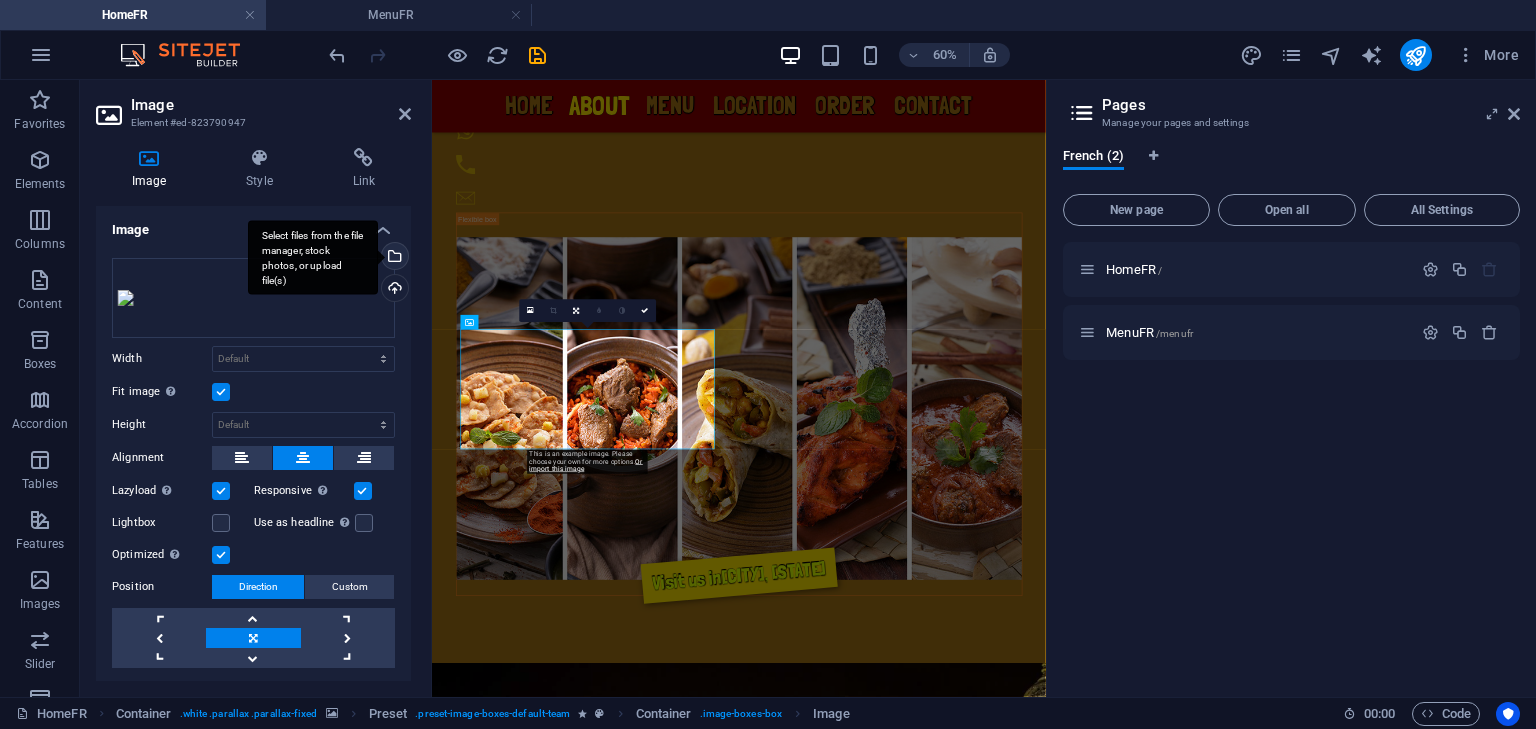click on "Select files from the file manager, stock photos, or upload file(s)" at bounding box center [393, 258] 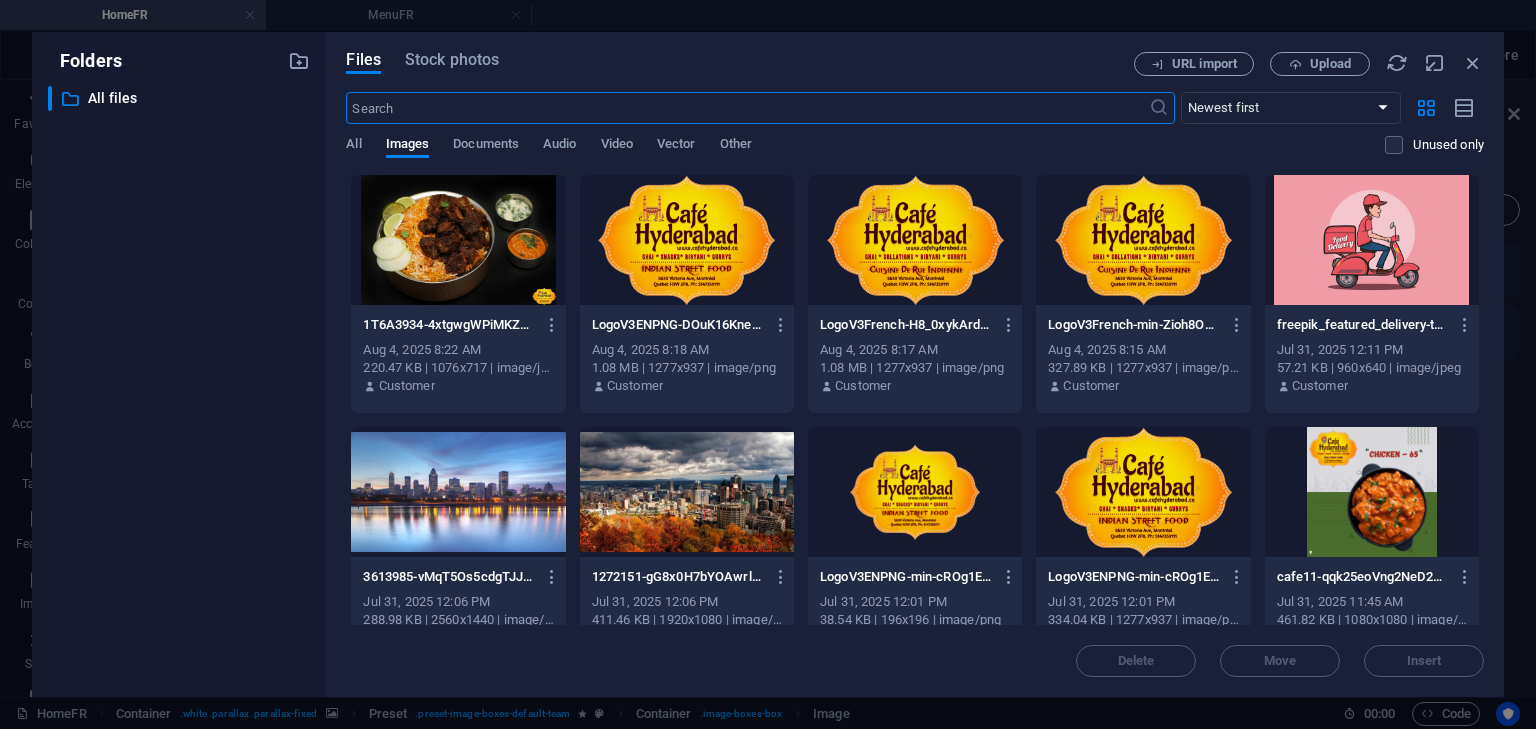 scroll, scrollTop: 5828, scrollLeft: 0, axis: vertical 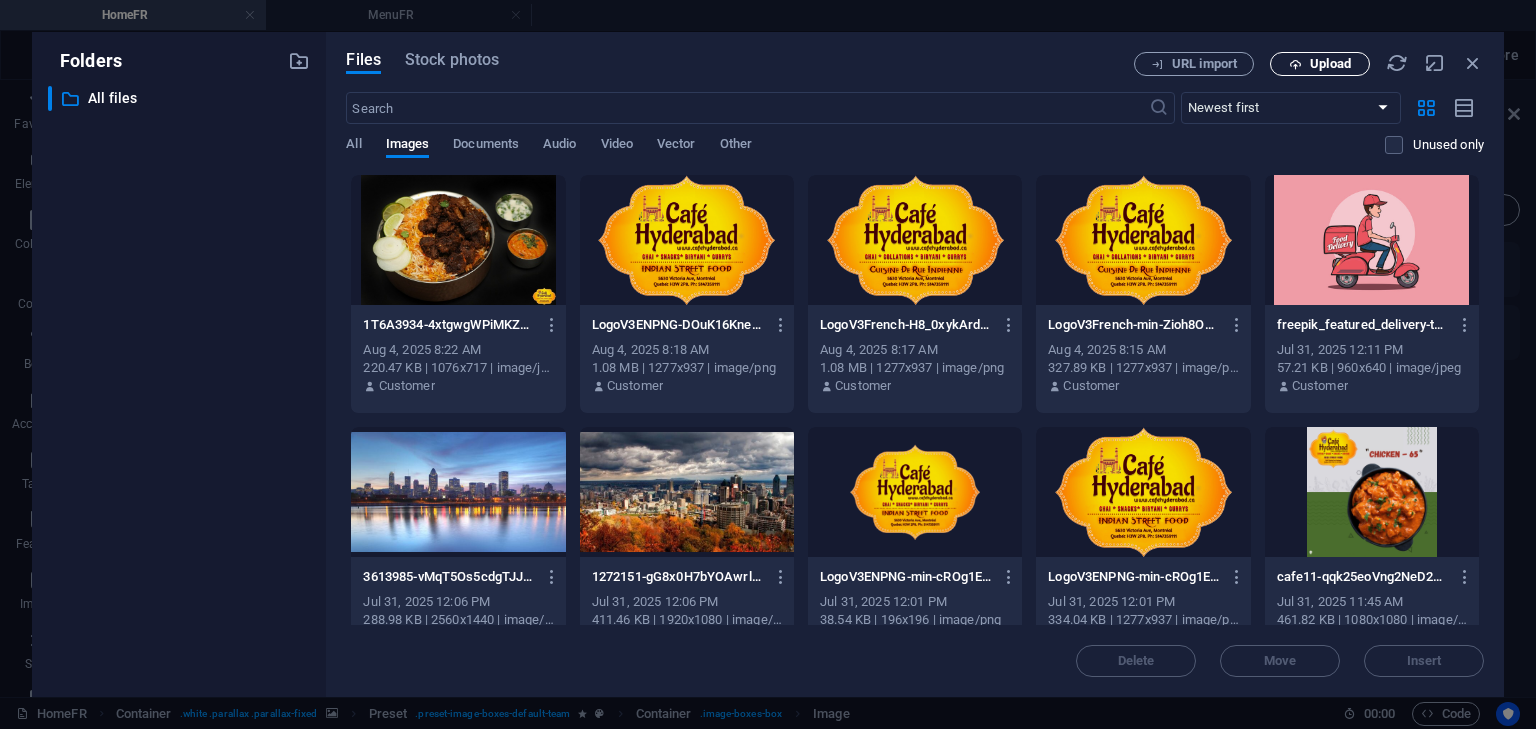 click on "Upload" at bounding box center [1330, 64] 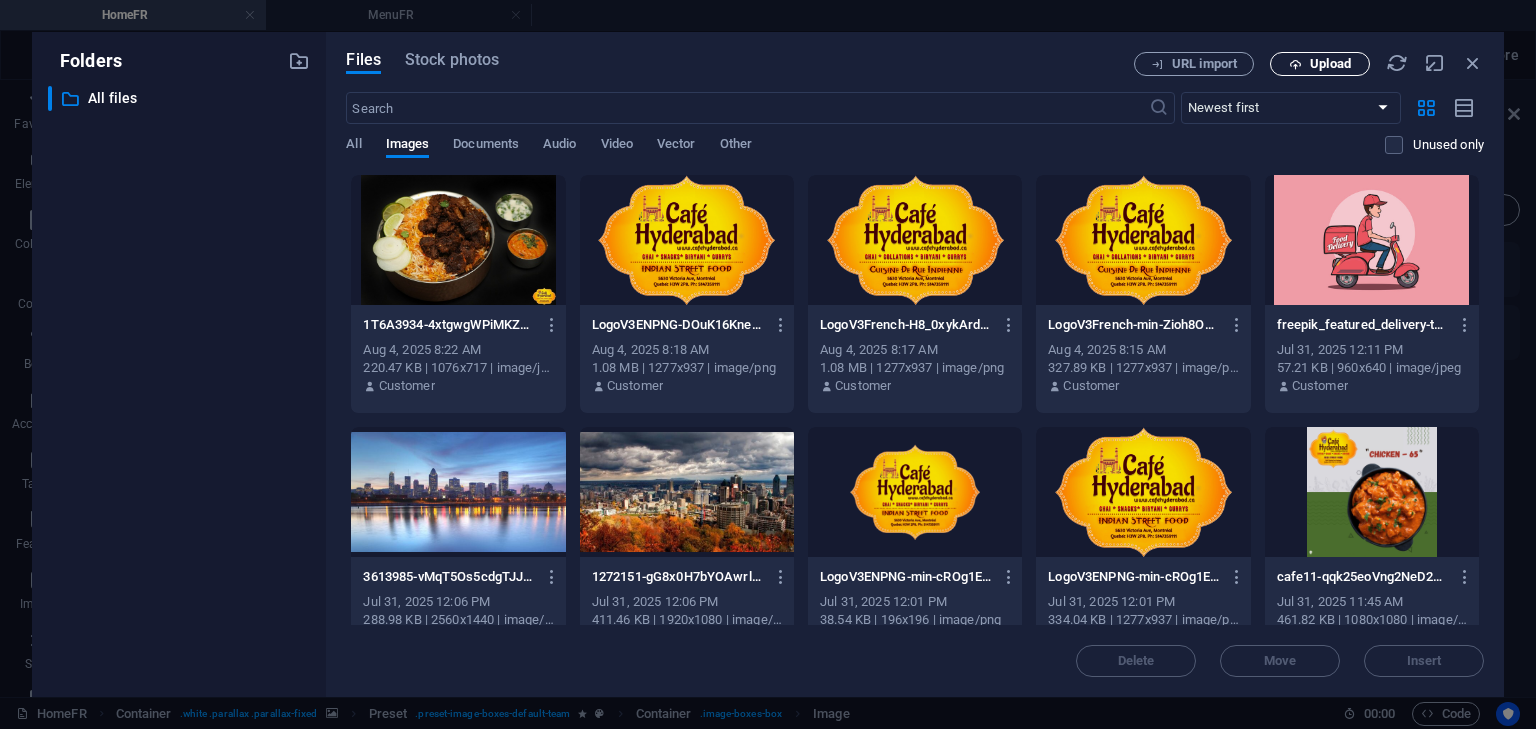 click on "Upload" at bounding box center [1330, 64] 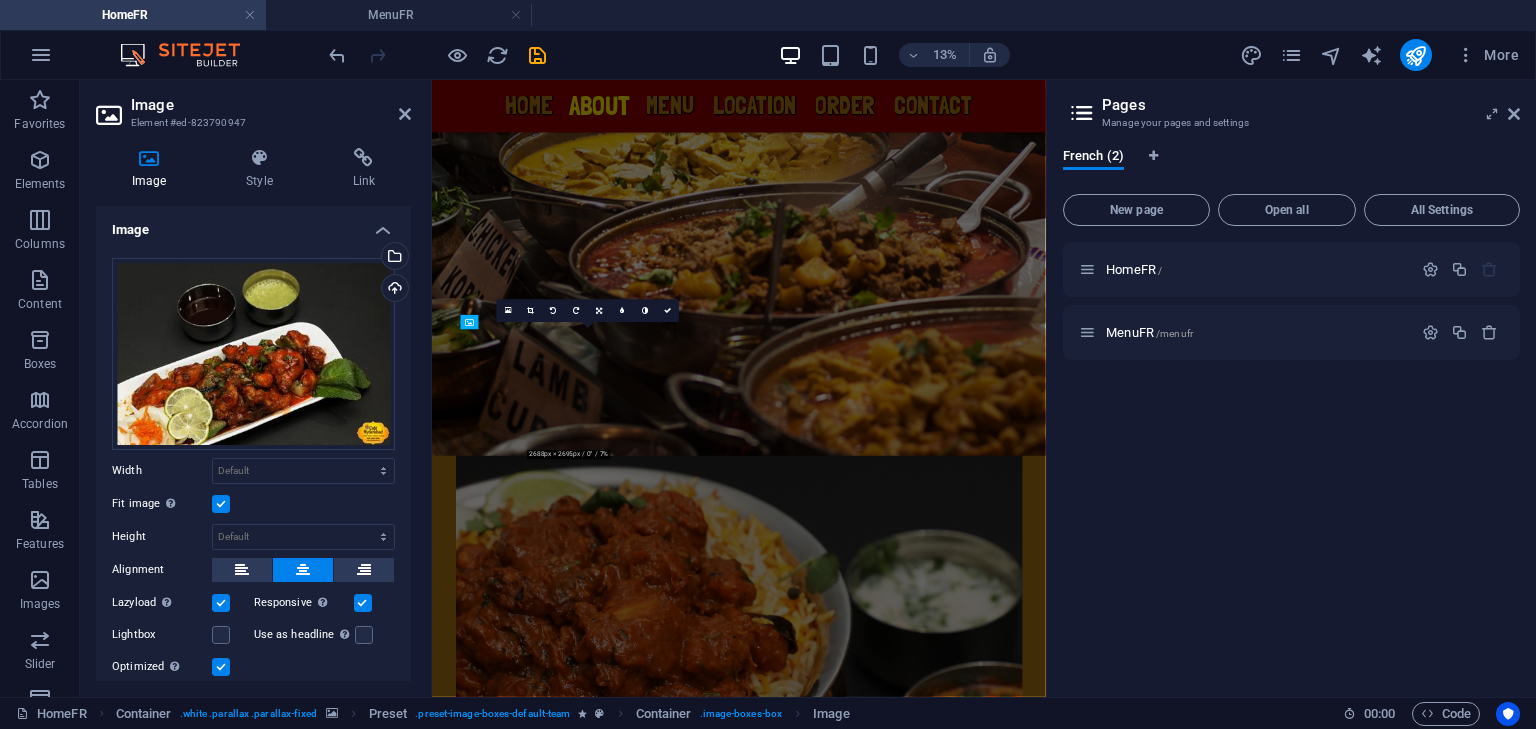 scroll, scrollTop: 2000, scrollLeft: 0, axis: vertical 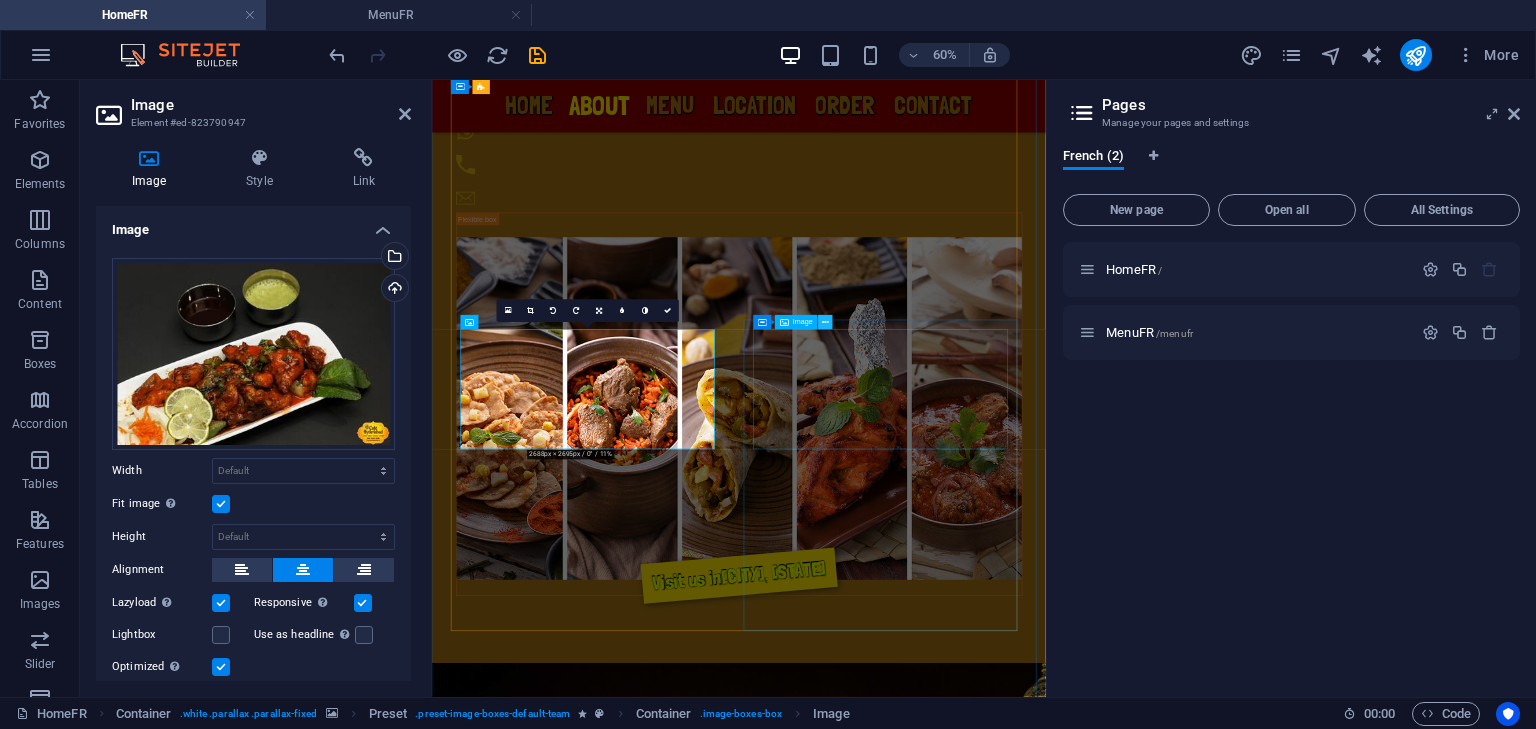 click at bounding box center (826, 322) 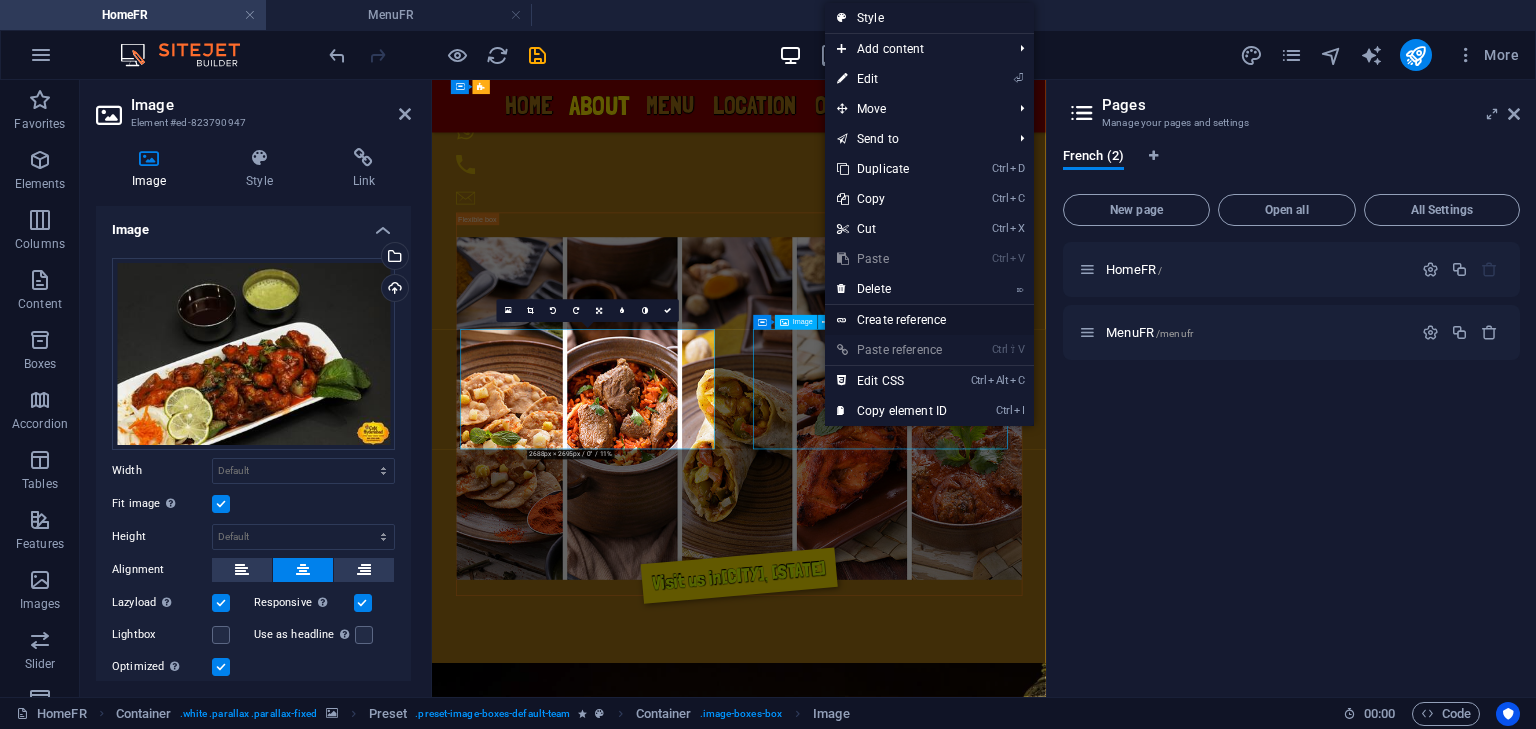 scroll, scrollTop: 1620, scrollLeft: 0, axis: vertical 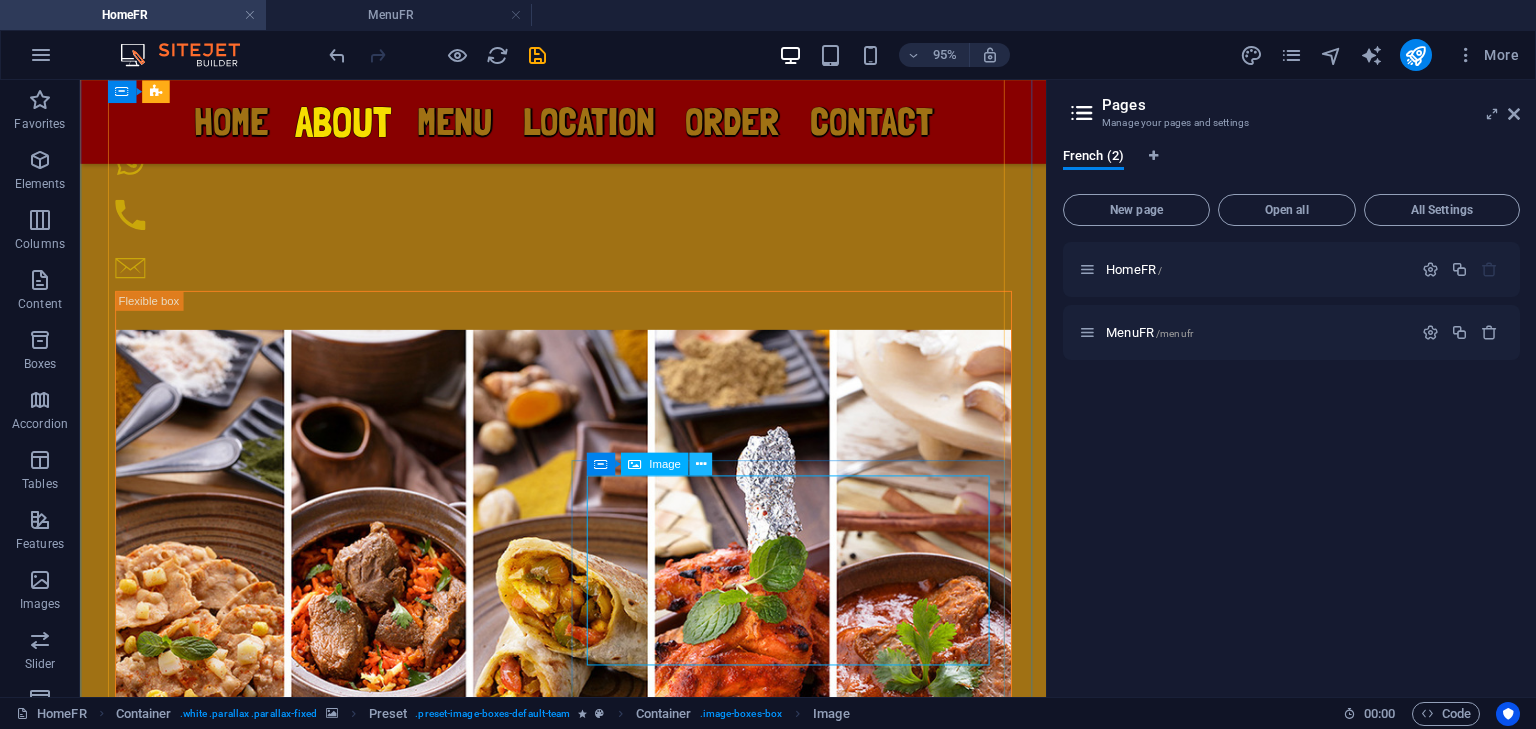 click at bounding box center (700, 464) 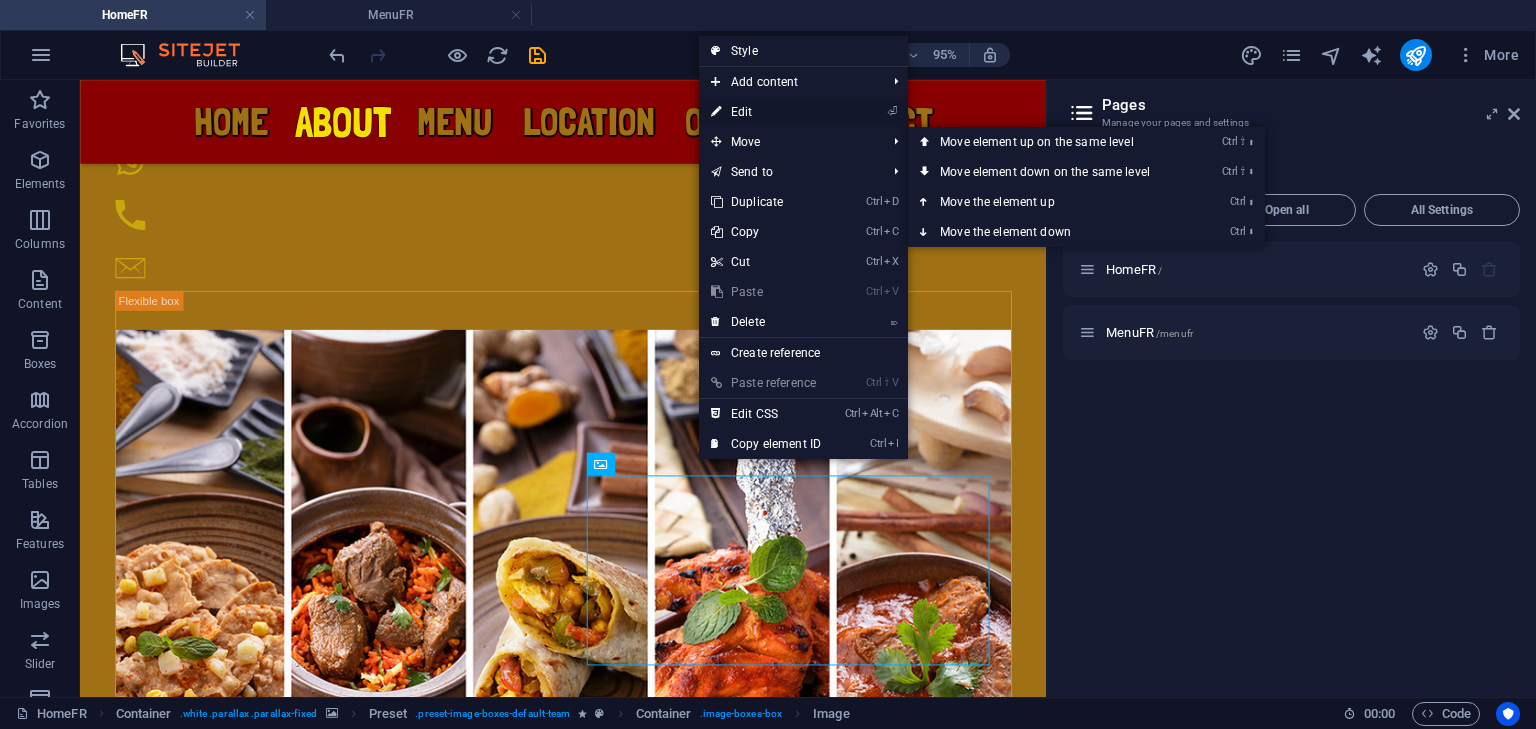 click on "⏎  Edit" at bounding box center [766, 112] 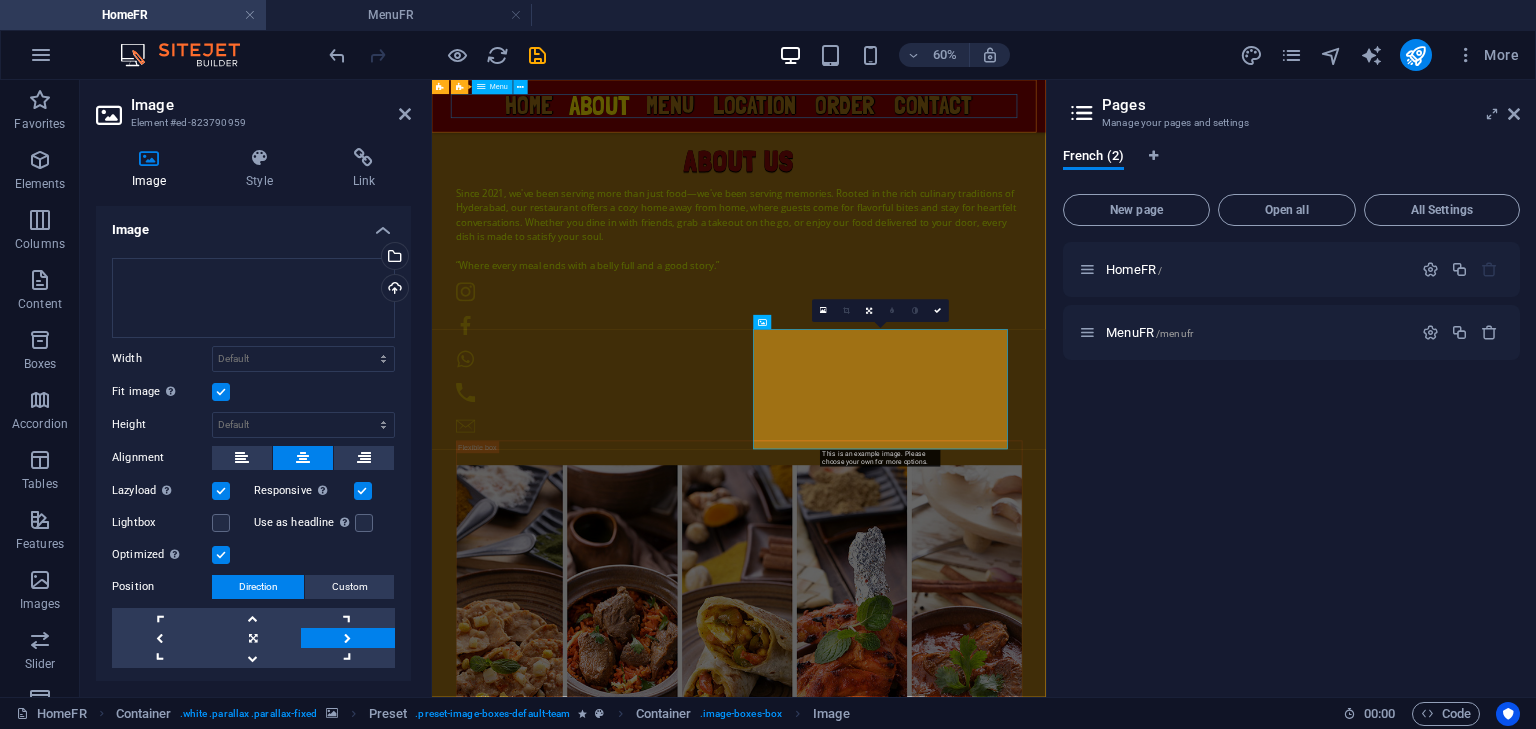 scroll, scrollTop: 2000, scrollLeft: 0, axis: vertical 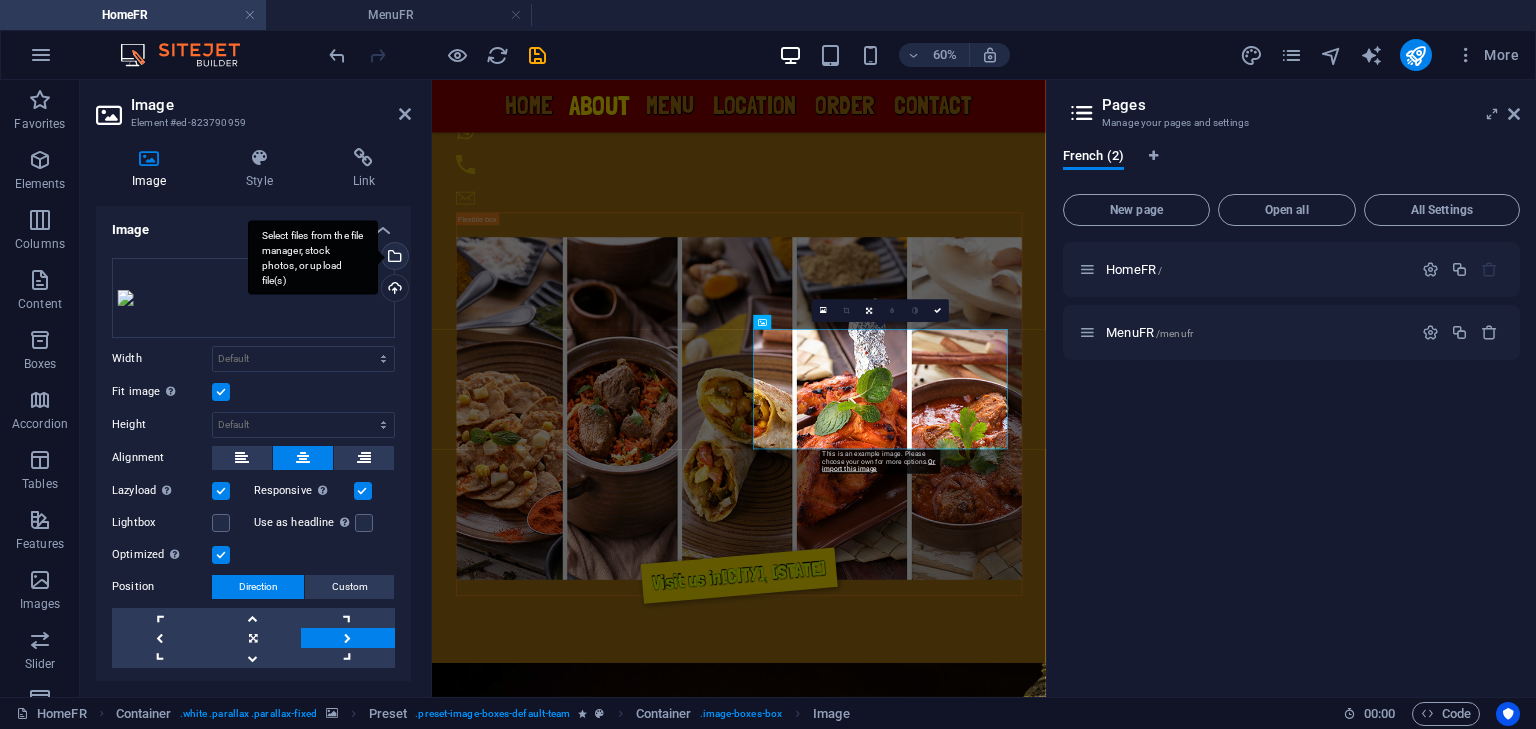 click on "Select files from the file manager, stock photos, or upload file(s)" at bounding box center [393, 258] 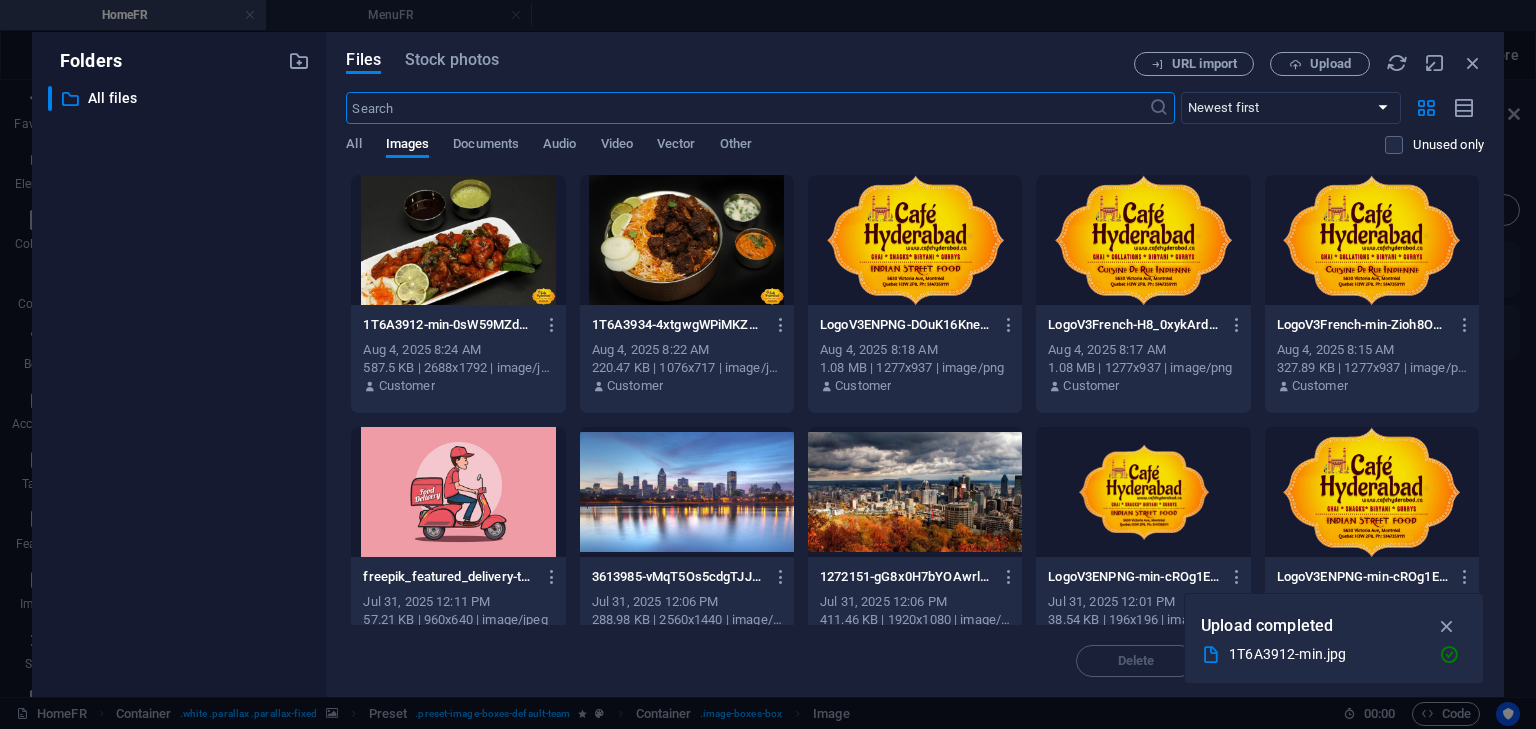 scroll, scrollTop: 5828, scrollLeft: 0, axis: vertical 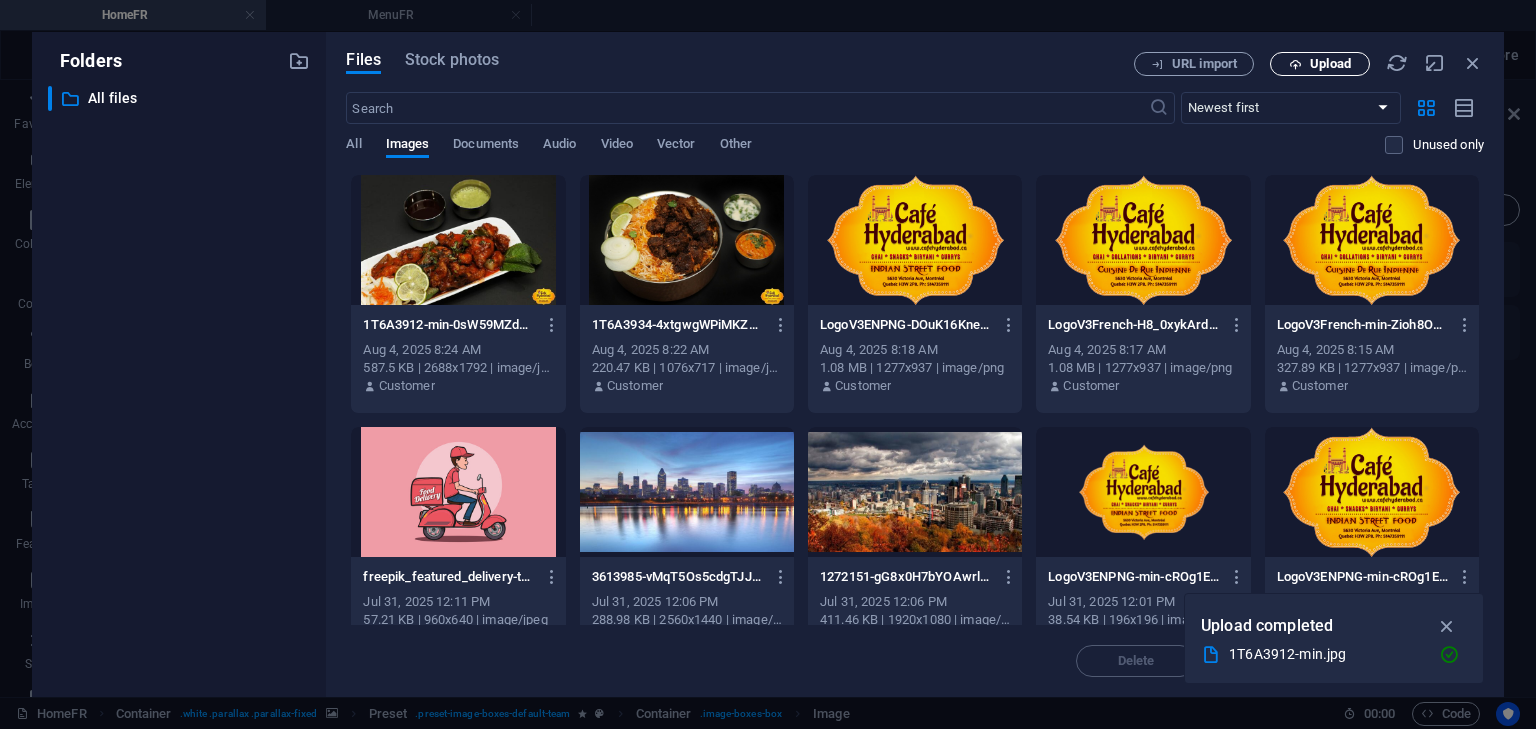 click on "Upload" at bounding box center (1330, 64) 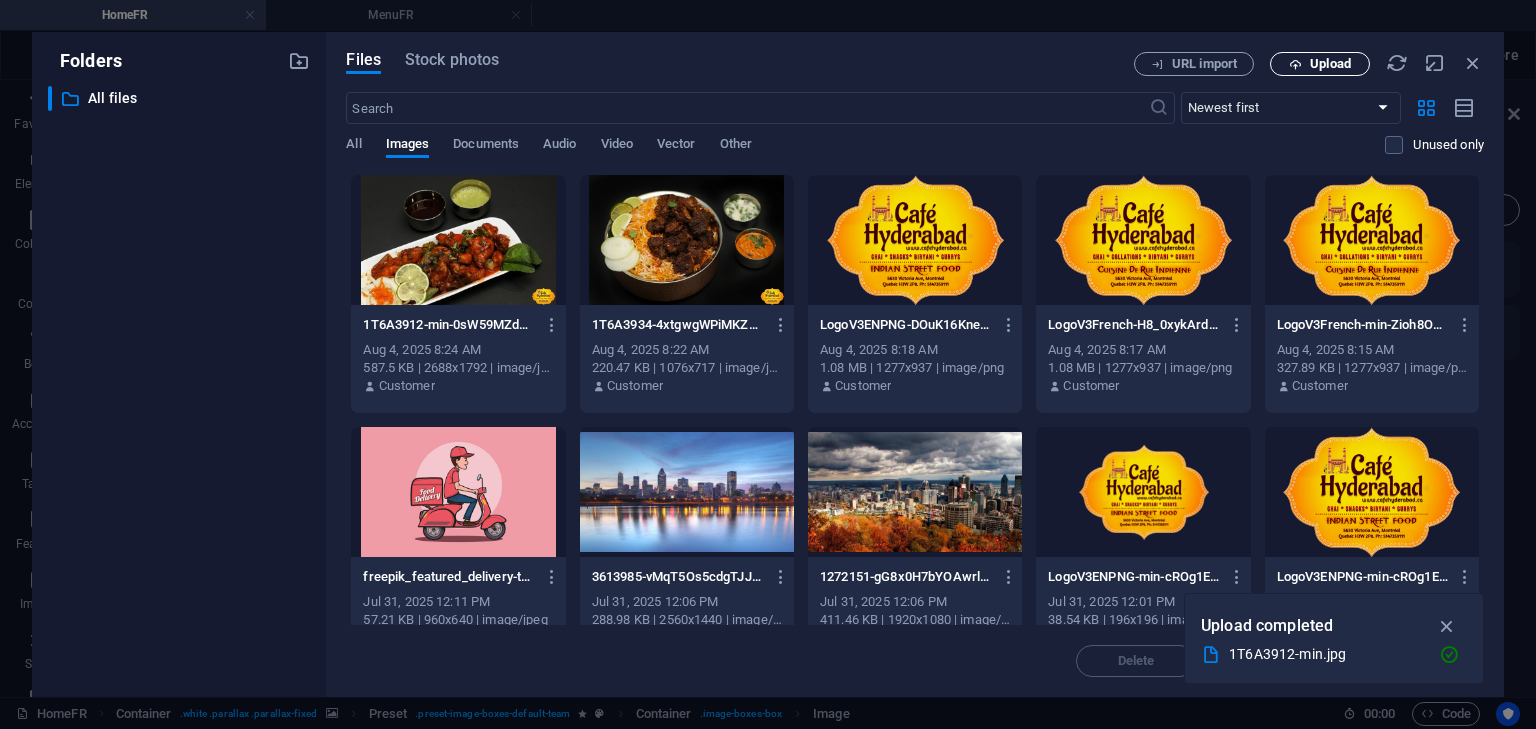 click on "Upload" at bounding box center [1330, 64] 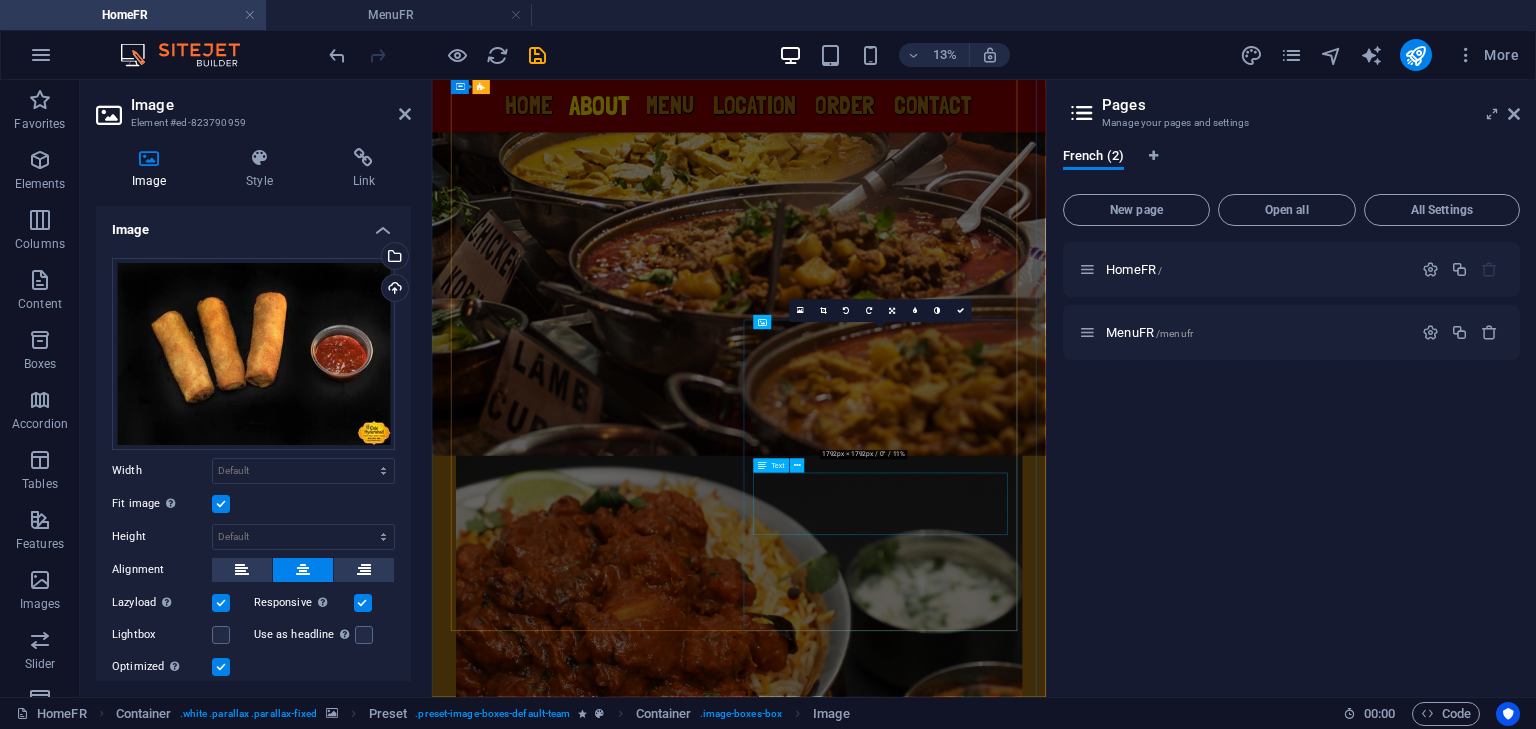 scroll, scrollTop: 2000, scrollLeft: 0, axis: vertical 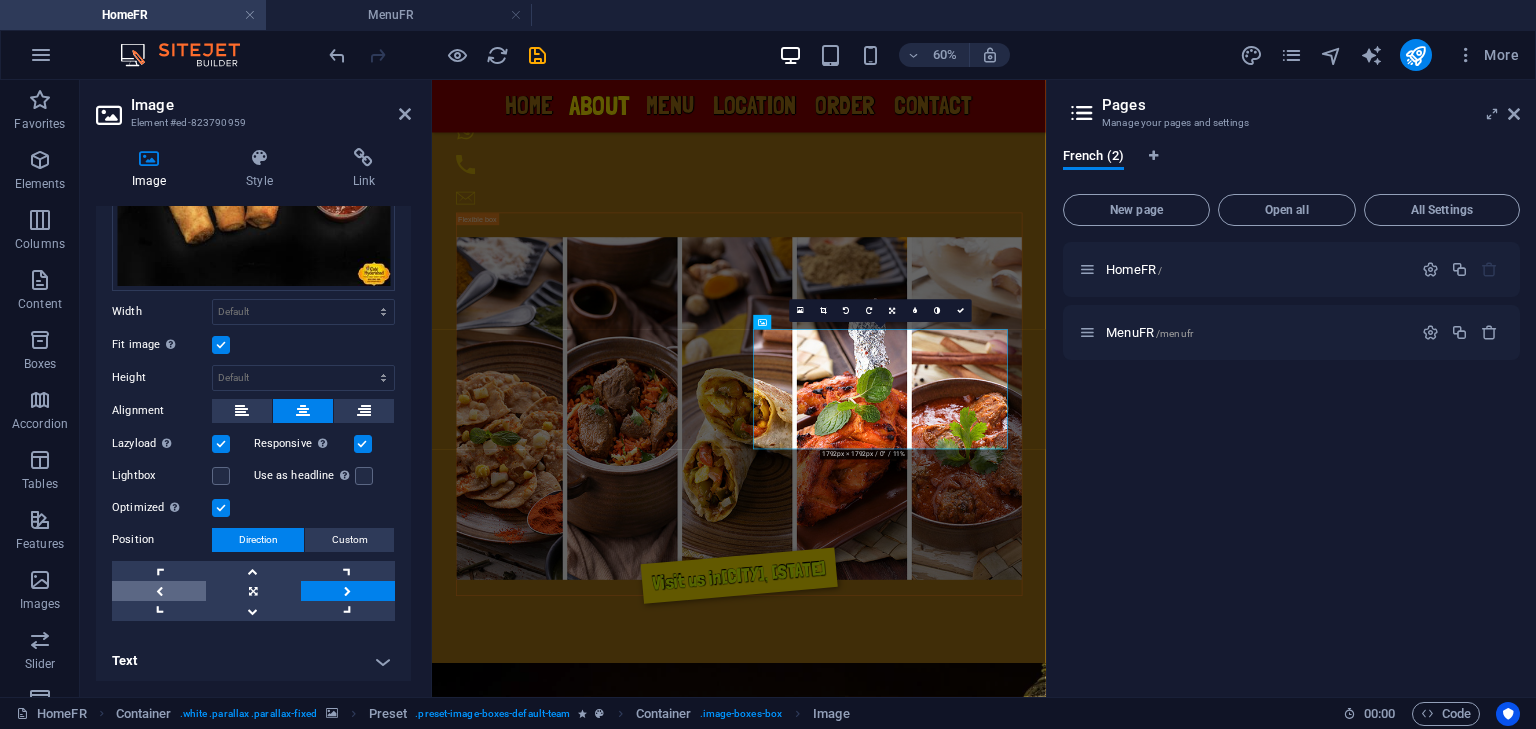 click at bounding box center [159, 591] 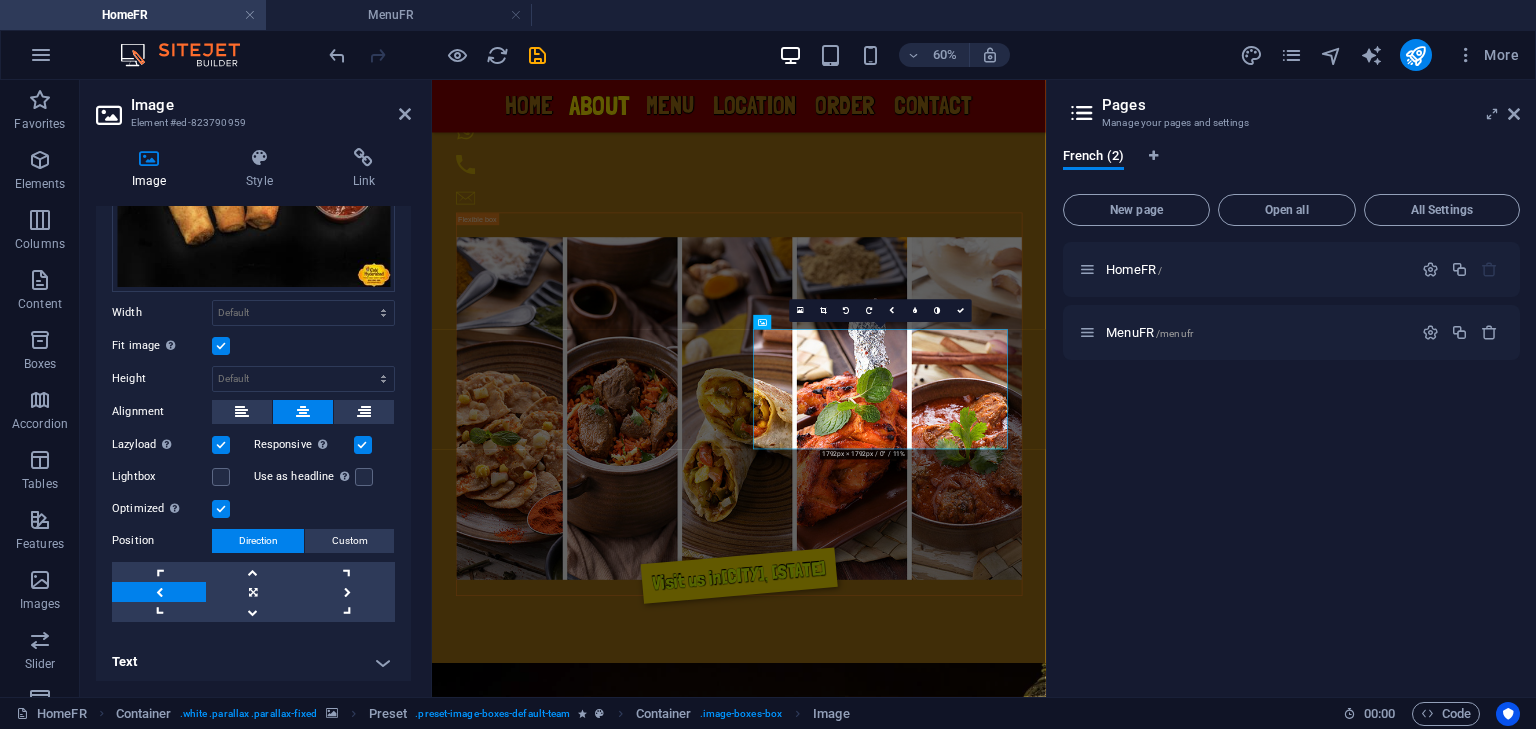 scroll, scrollTop: 159, scrollLeft: 0, axis: vertical 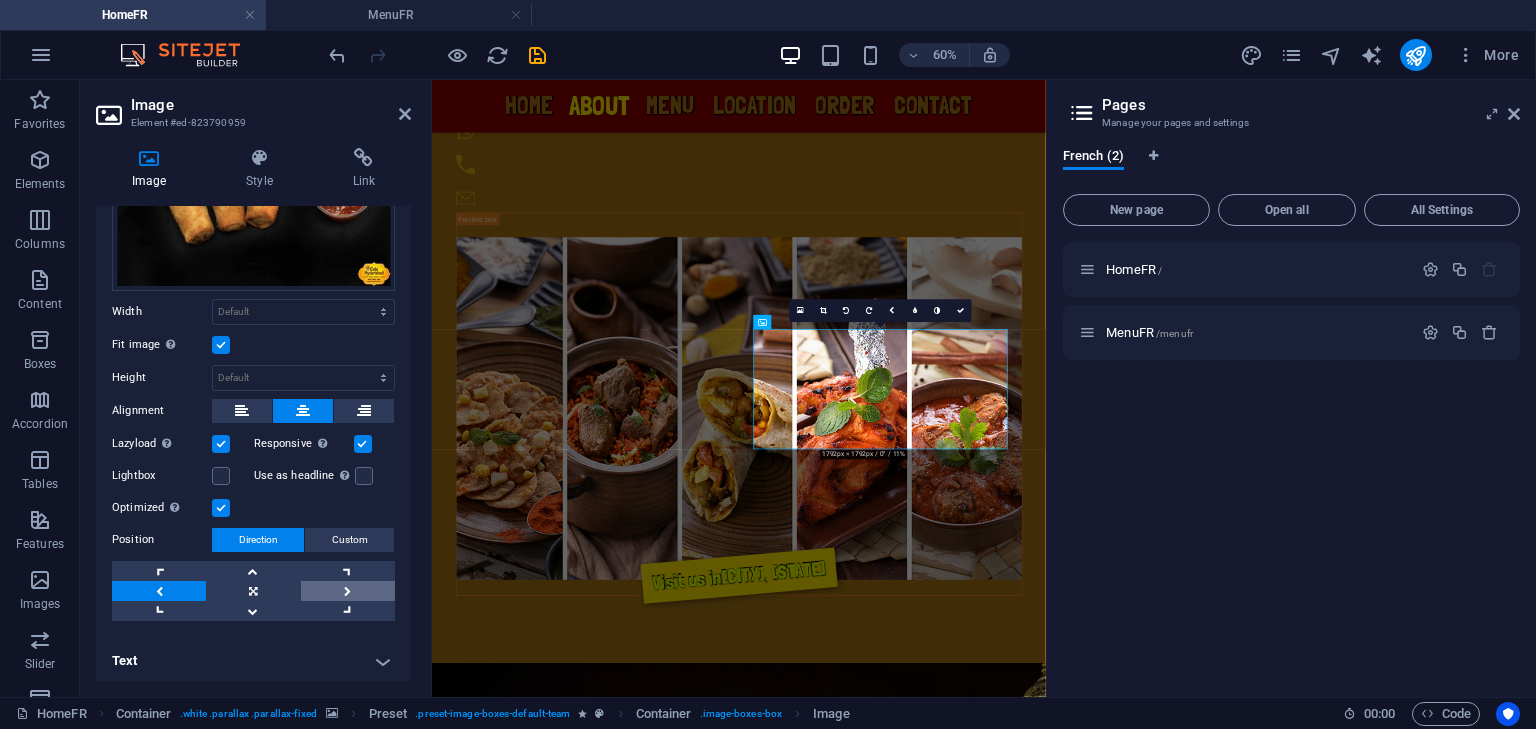 click at bounding box center [348, 591] 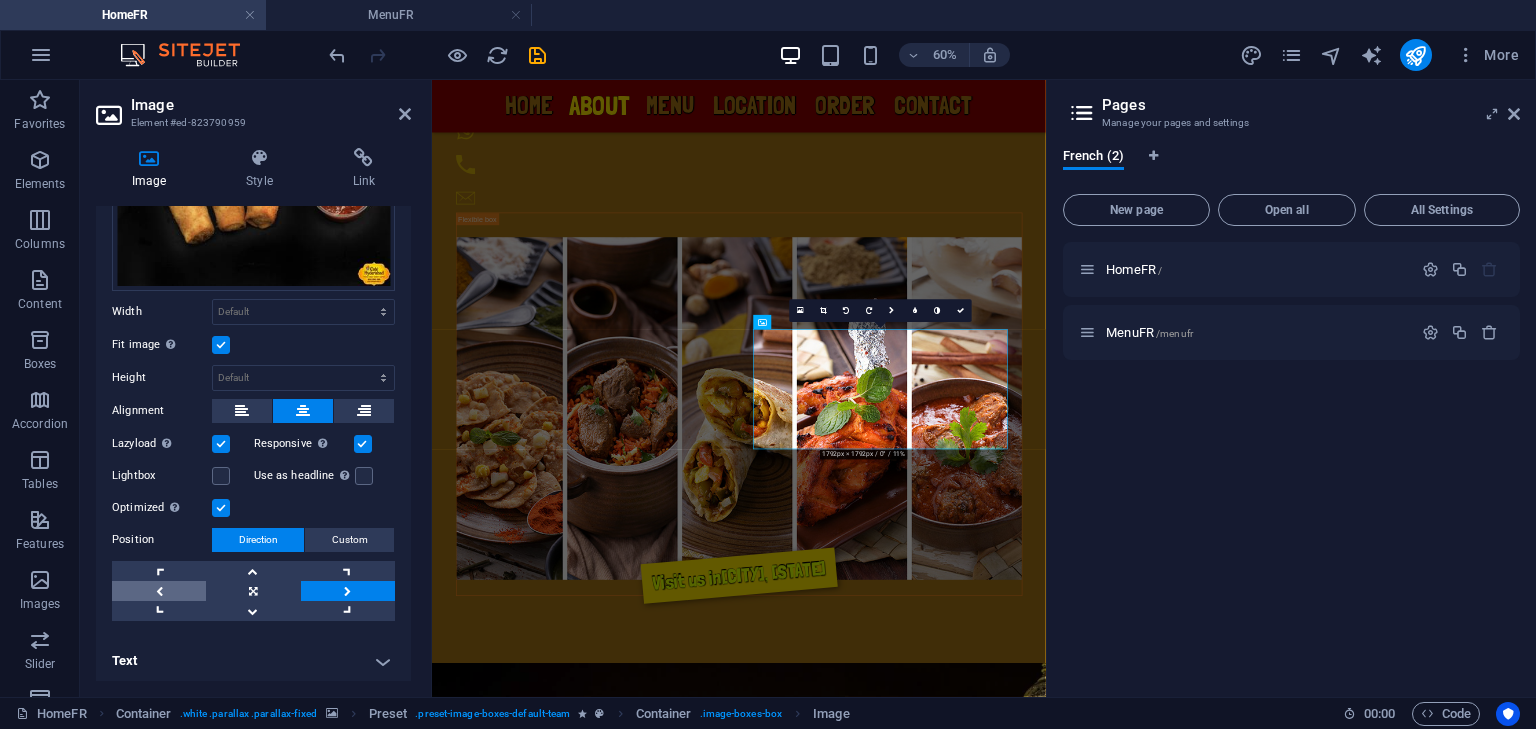 click at bounding box center (159, 591) 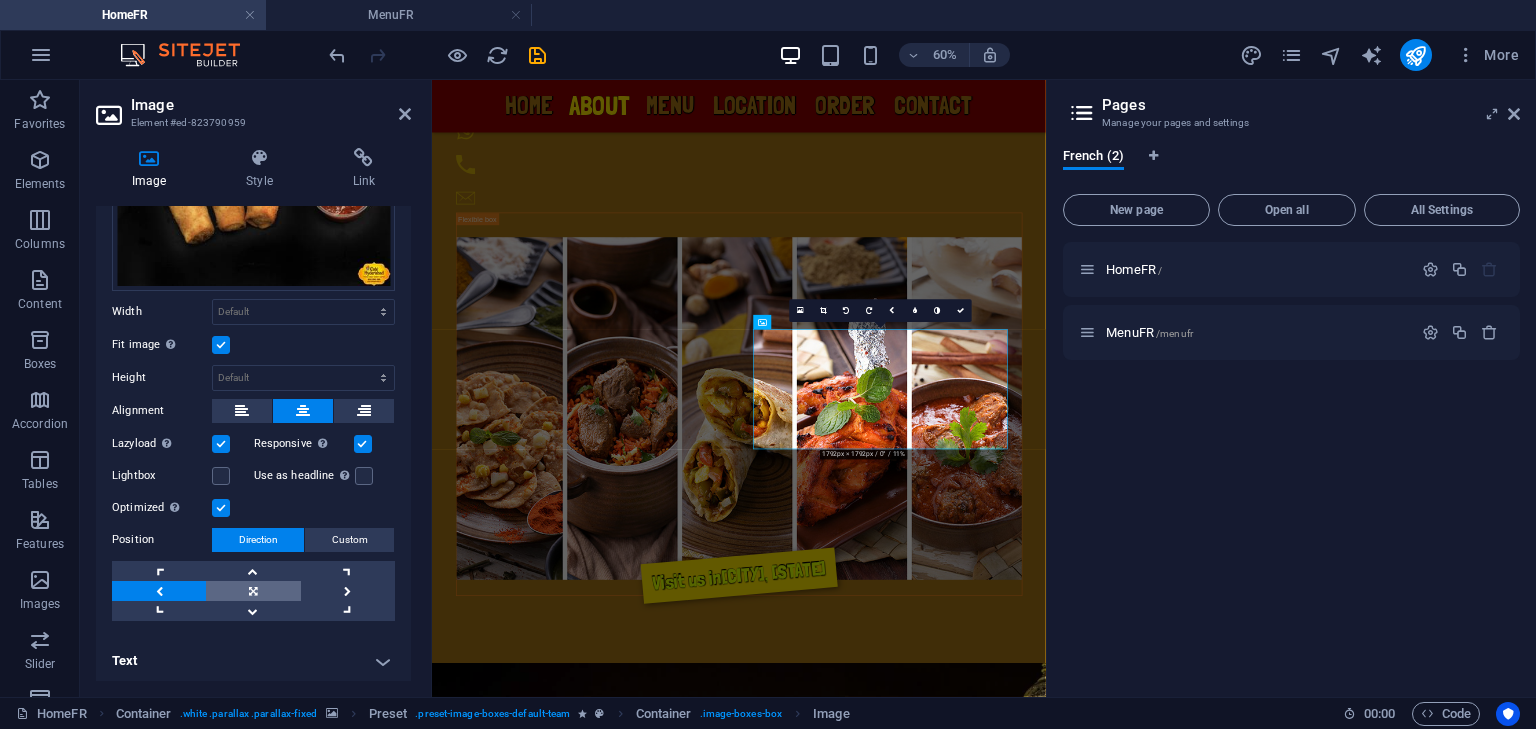 click at bounding box center [253, 591] 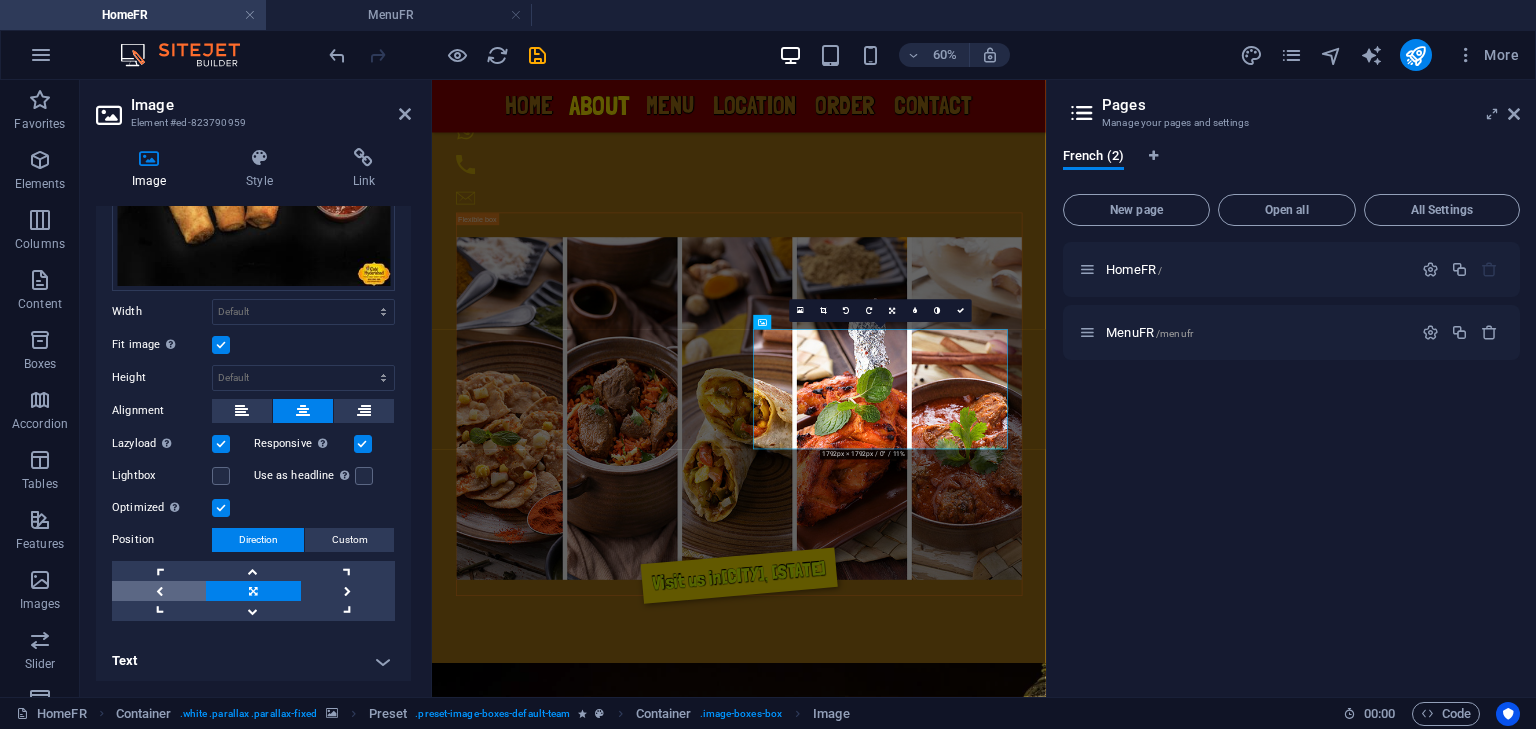 click at bounding box center (159, 591) 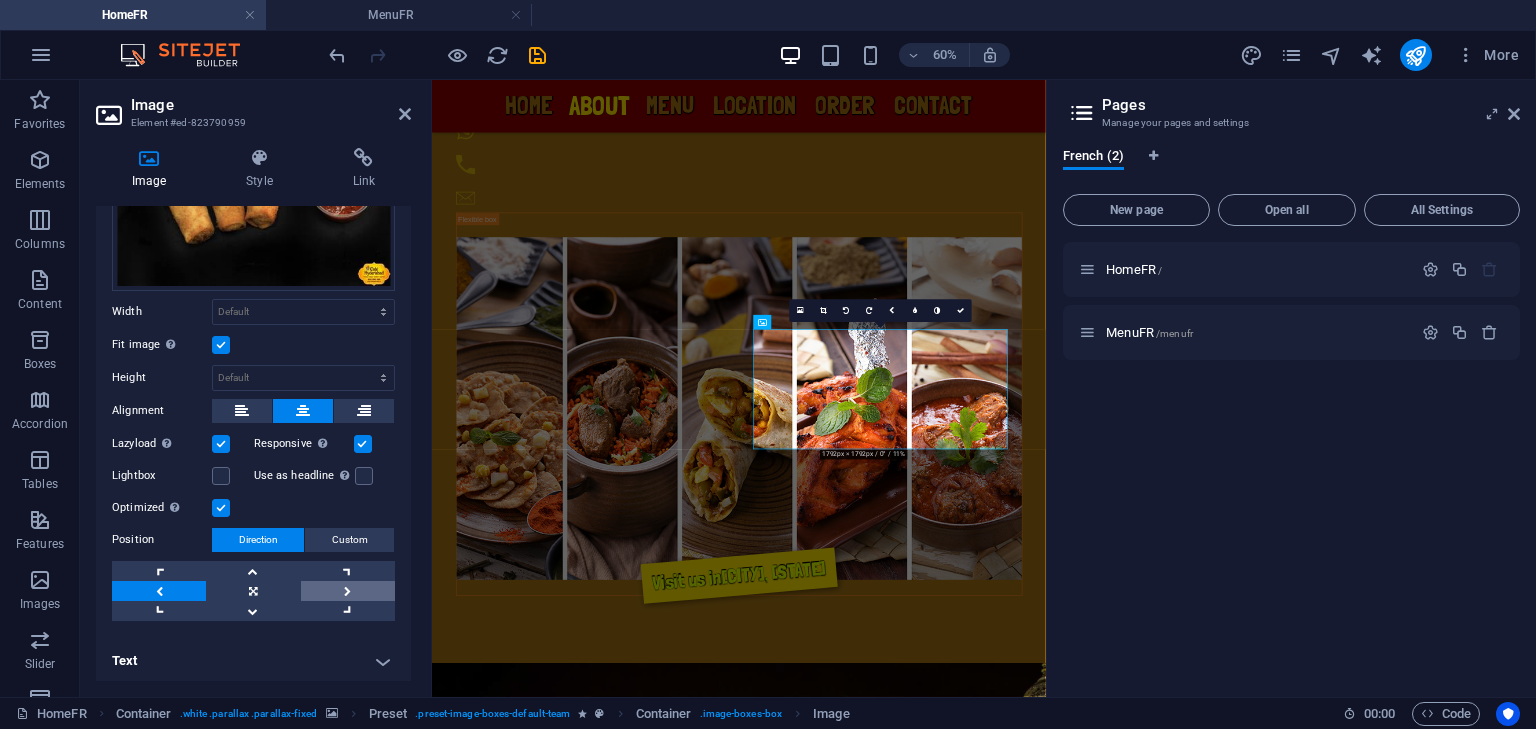 click at bounding box center [348, 591] 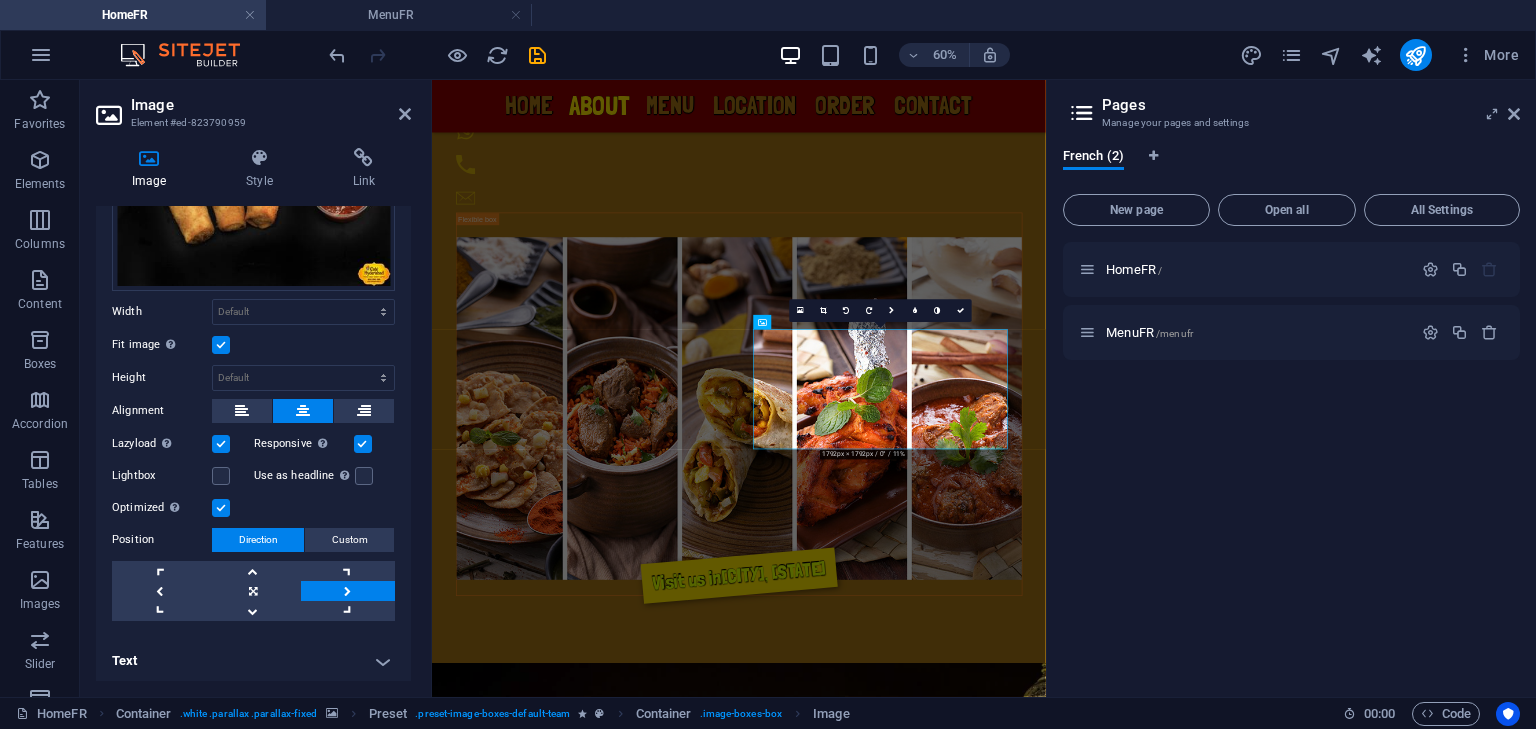 click at bounding box center (348, 591) 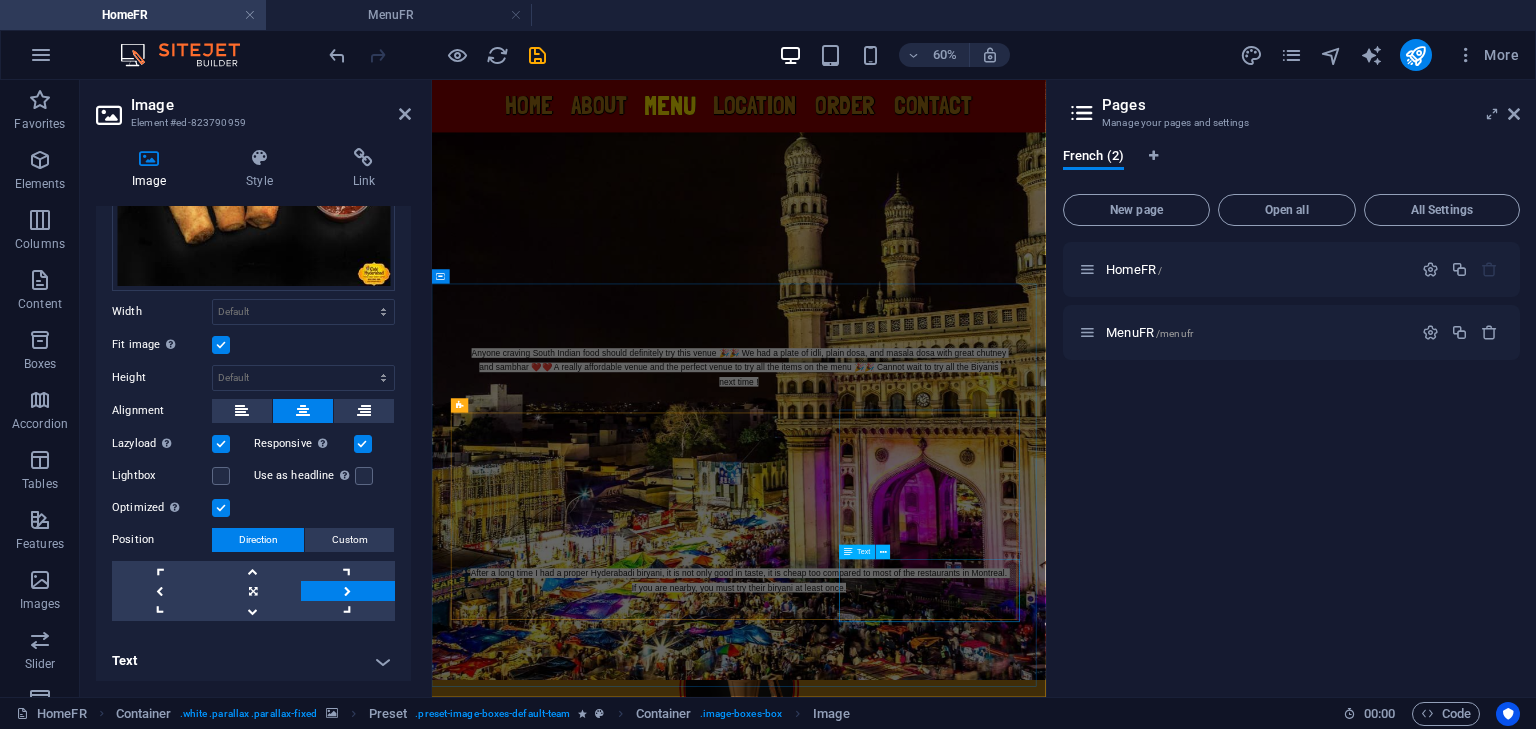 scroll, scrollTop: 3333, scrollLeft: 0, axis: vertical 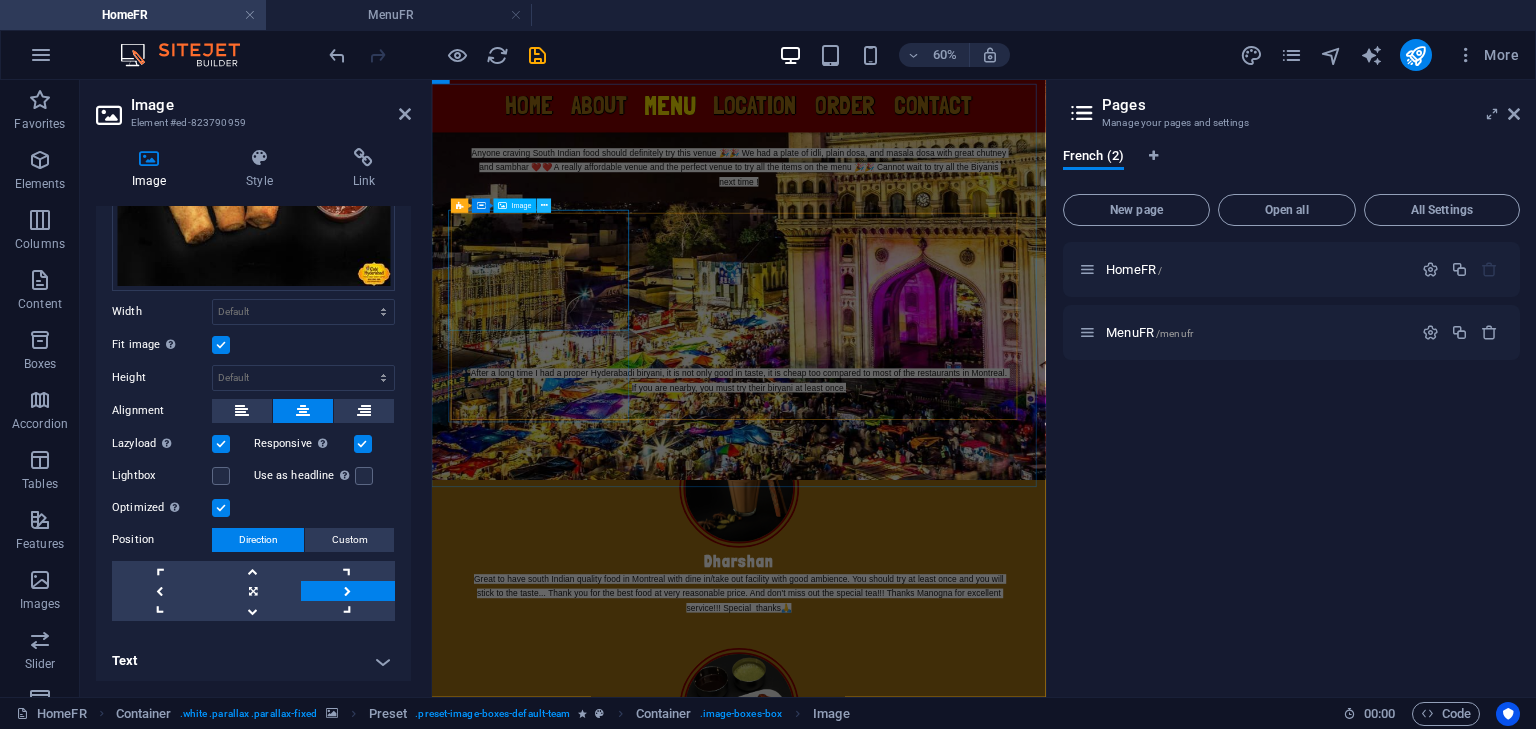 click at bounding box center (544, 205) 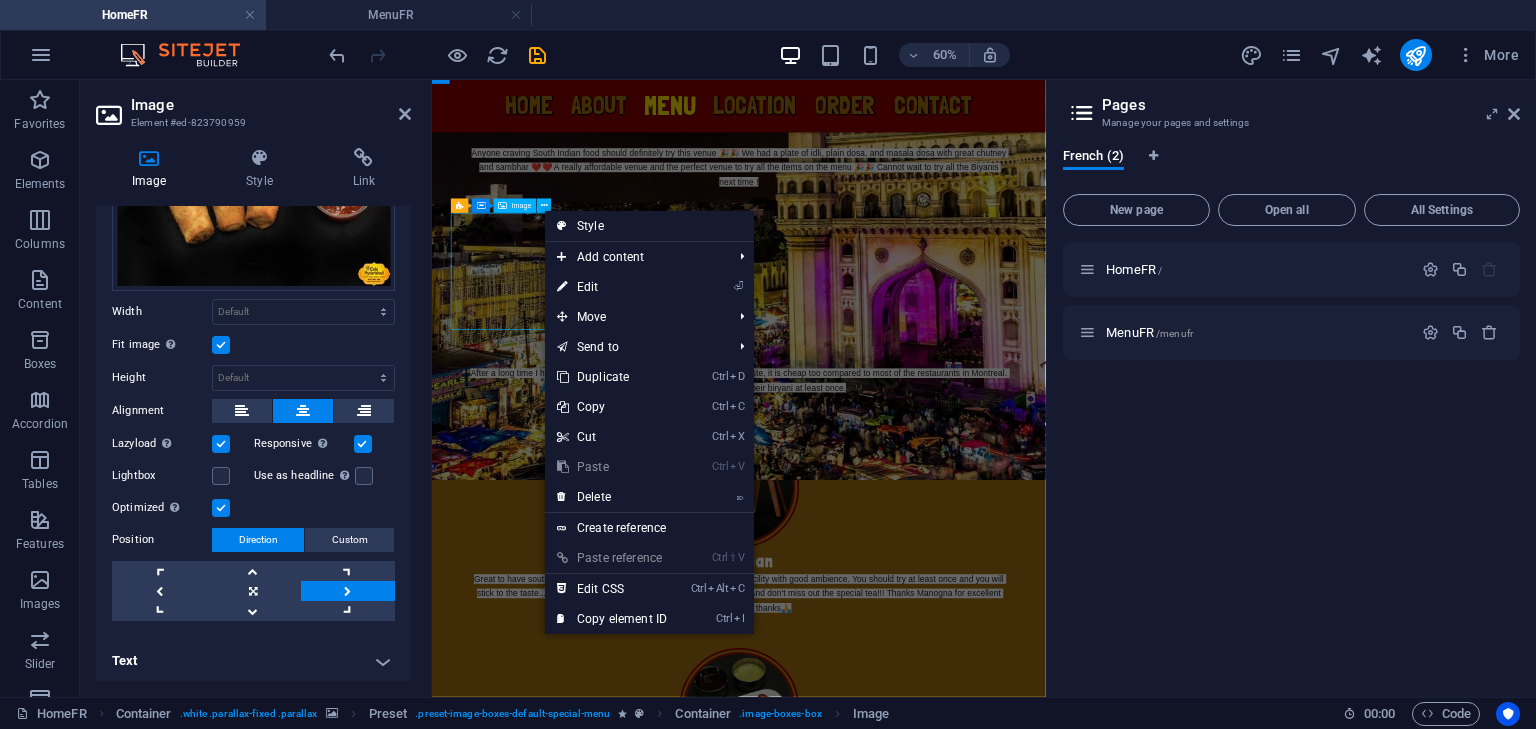 scroll, scrollTop: 2954, scrollLeft: 0, axis: vertical 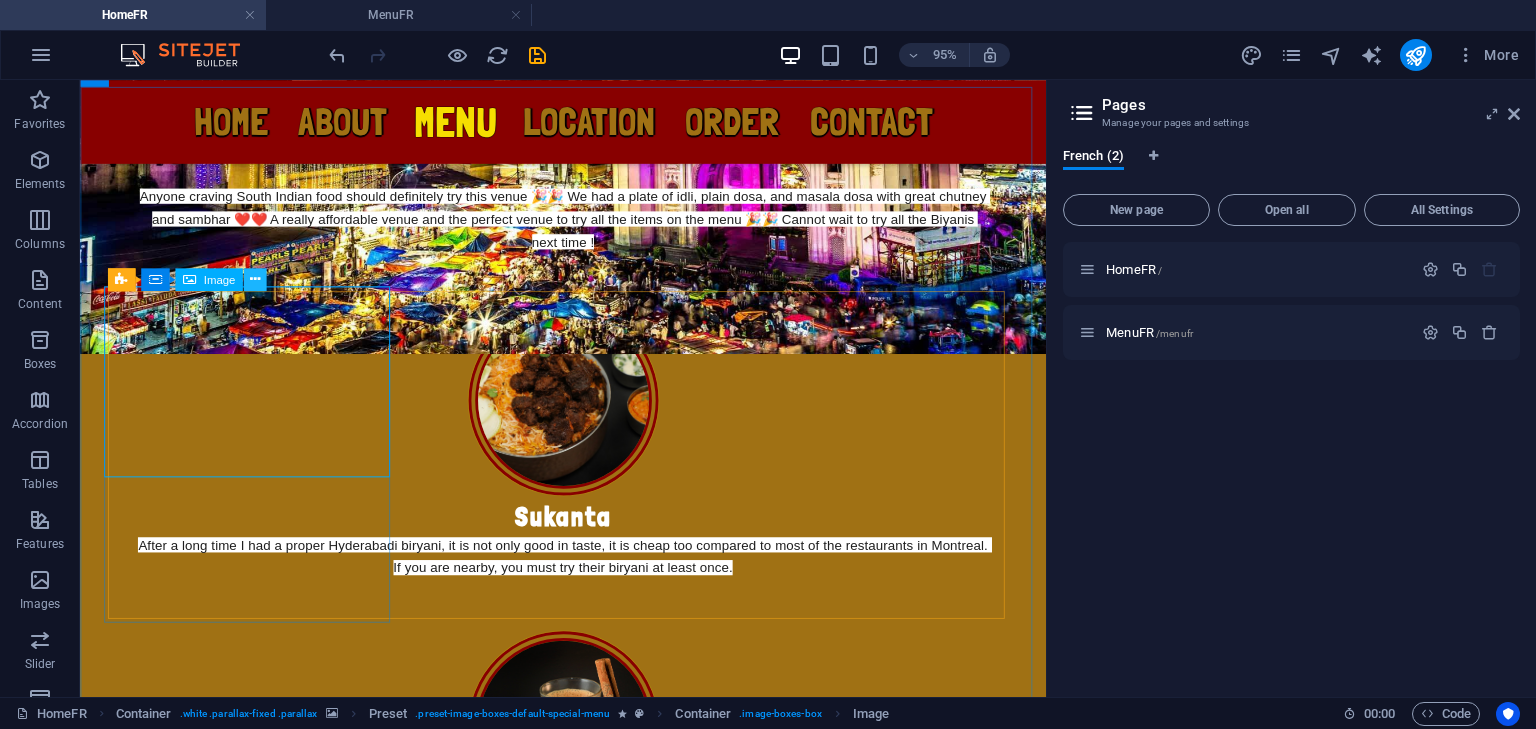 click at bounding box center [255, 279] 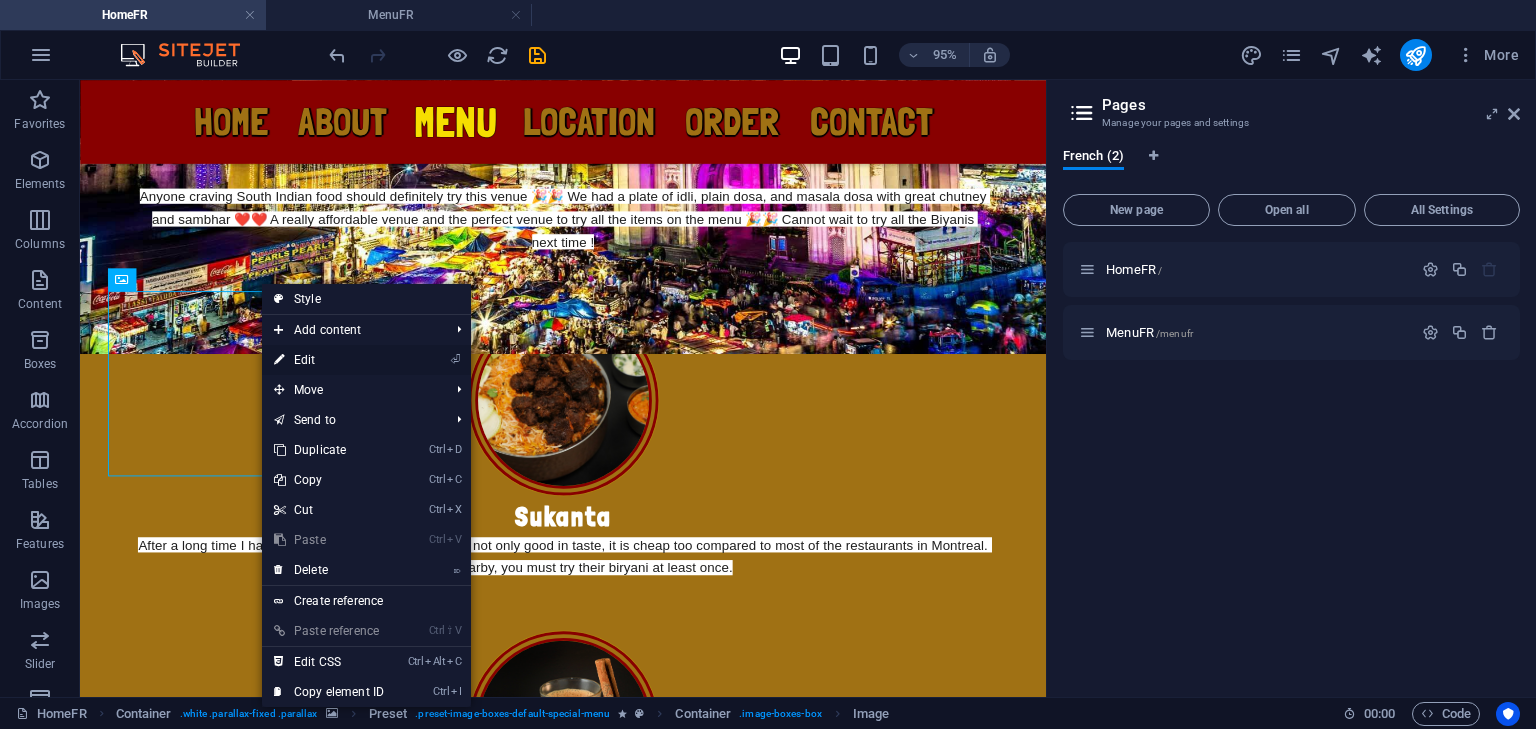 click on "⏎  Edit" at bounding box center [329, 360] 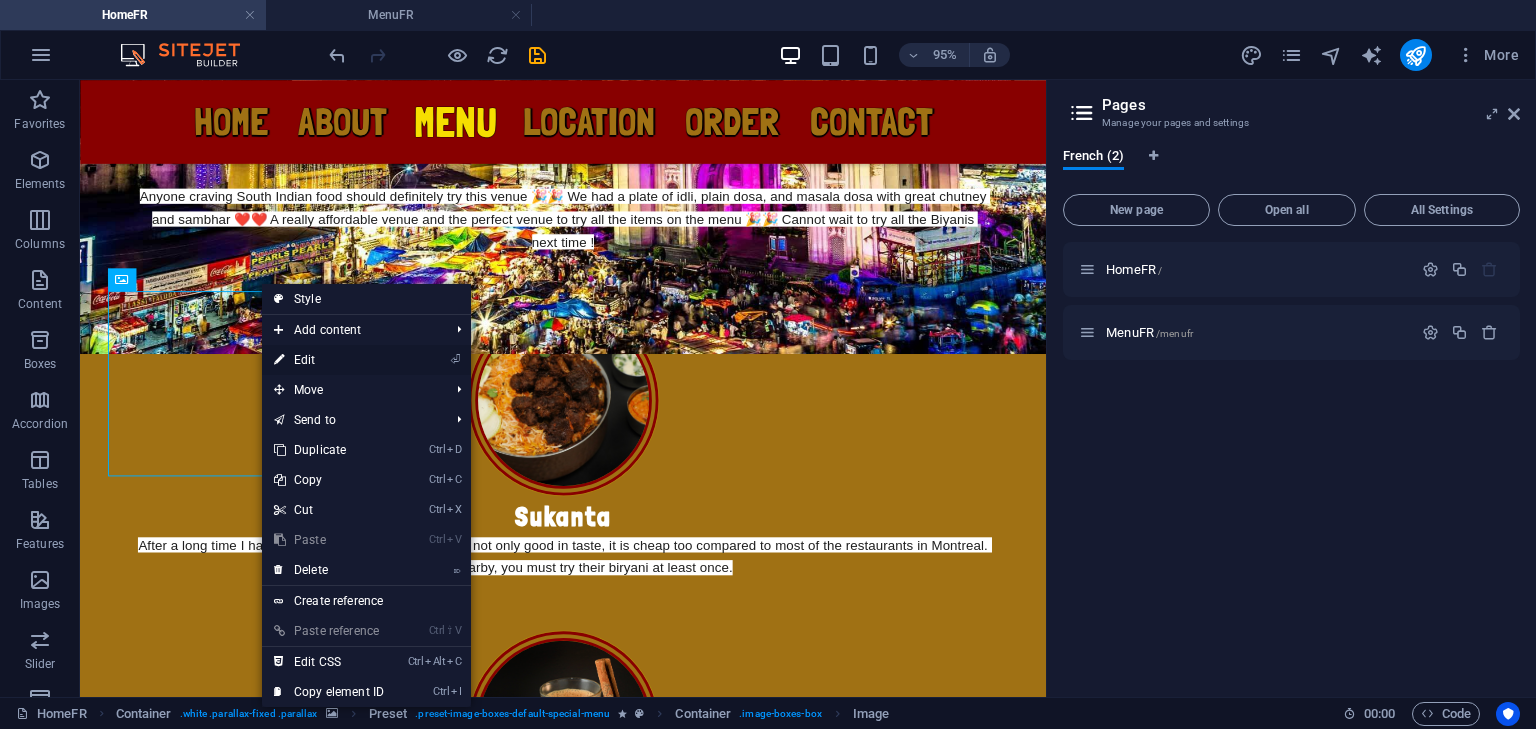 select on "%" 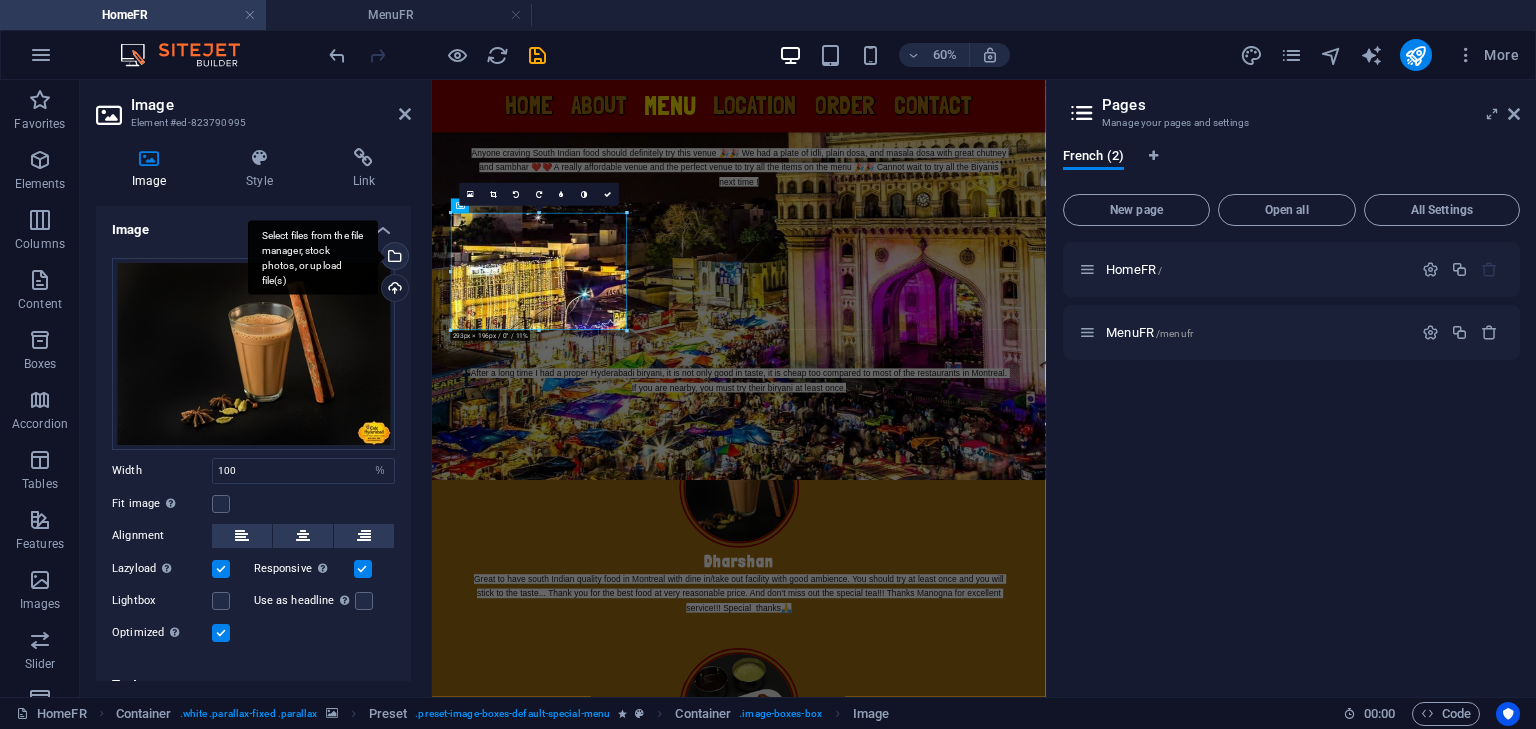 click on "Select files from the file manager, stock photos, or upload file(s)" at bounding box center [393, 258] 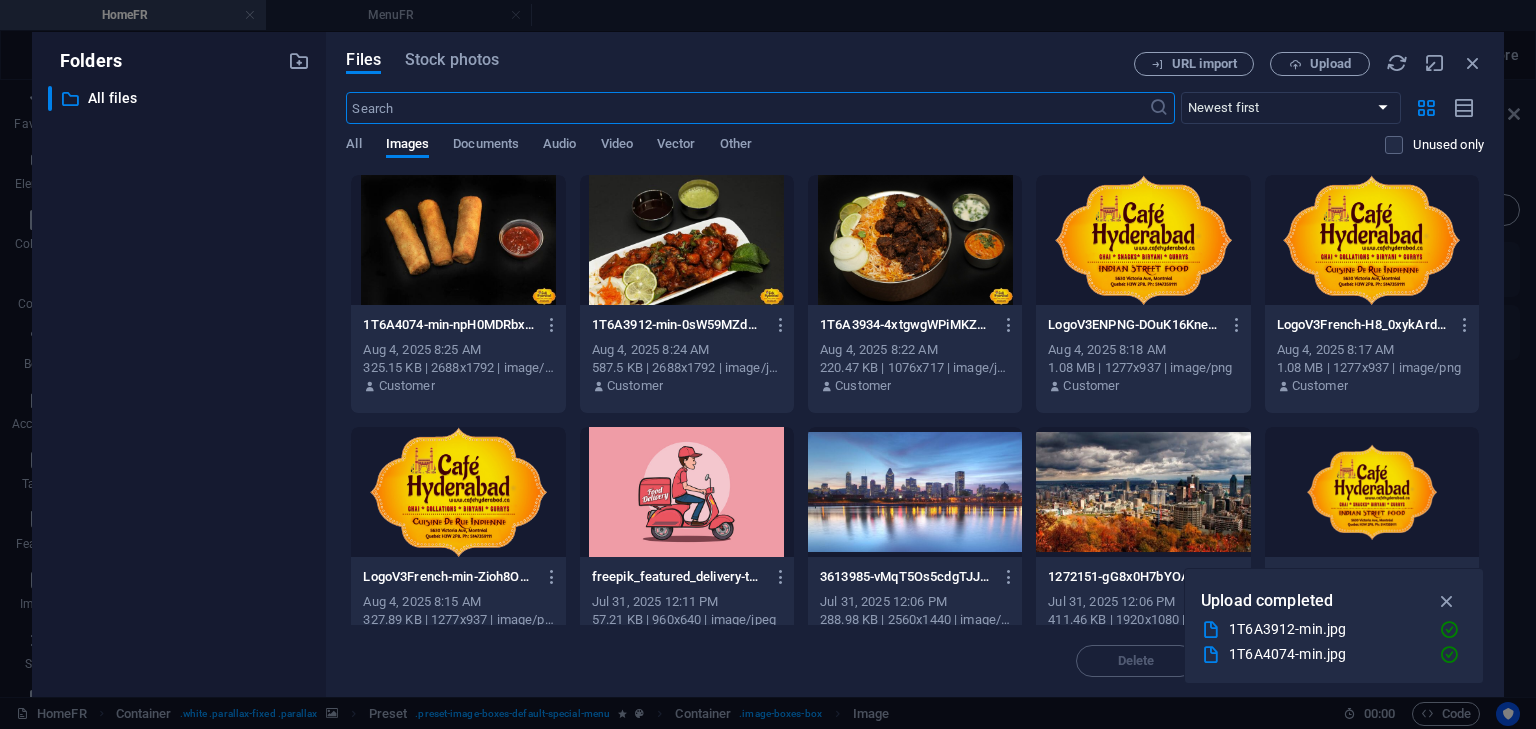 scroll, scrollTop: 6017, scrollLeft: 0, axis: vertical 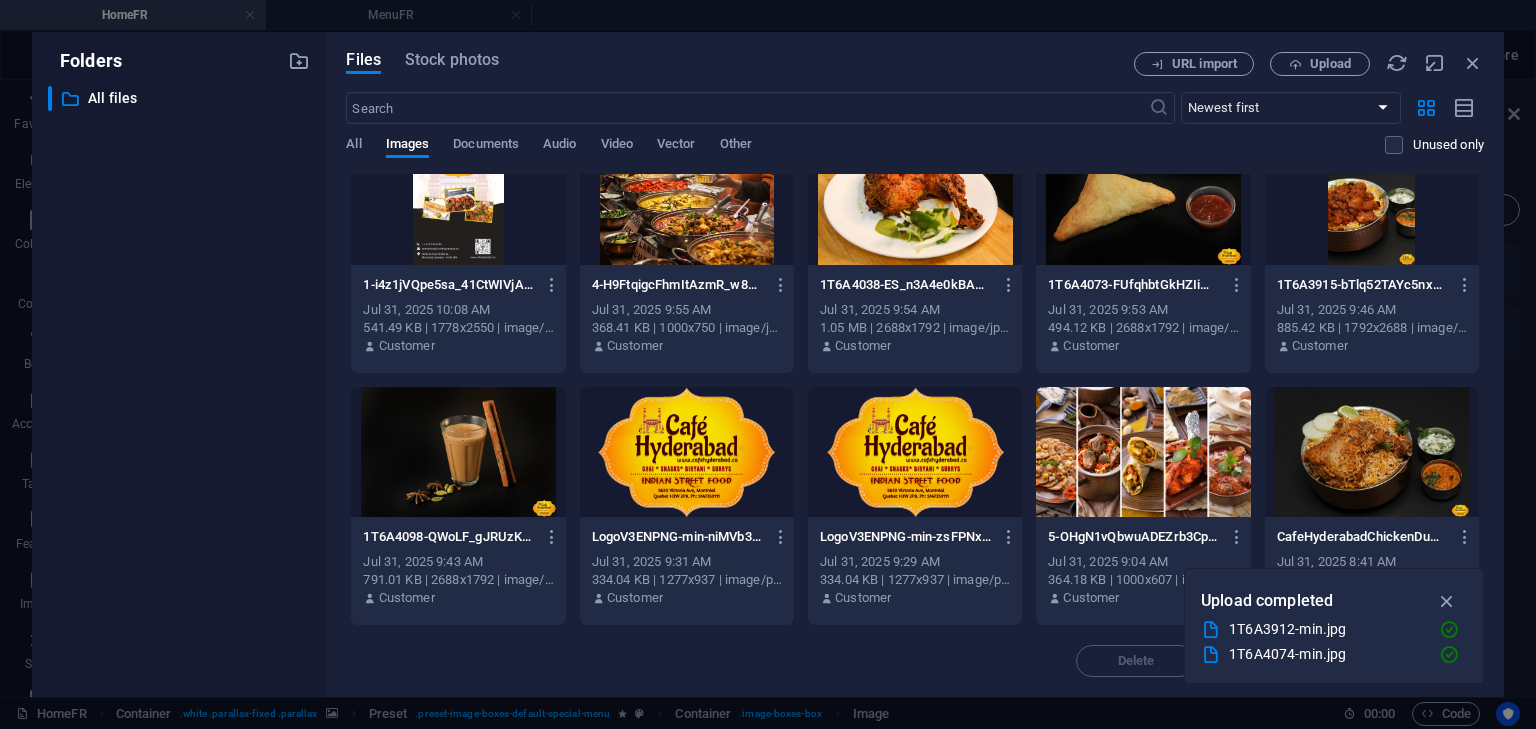 click at bounding box center (458, 452) 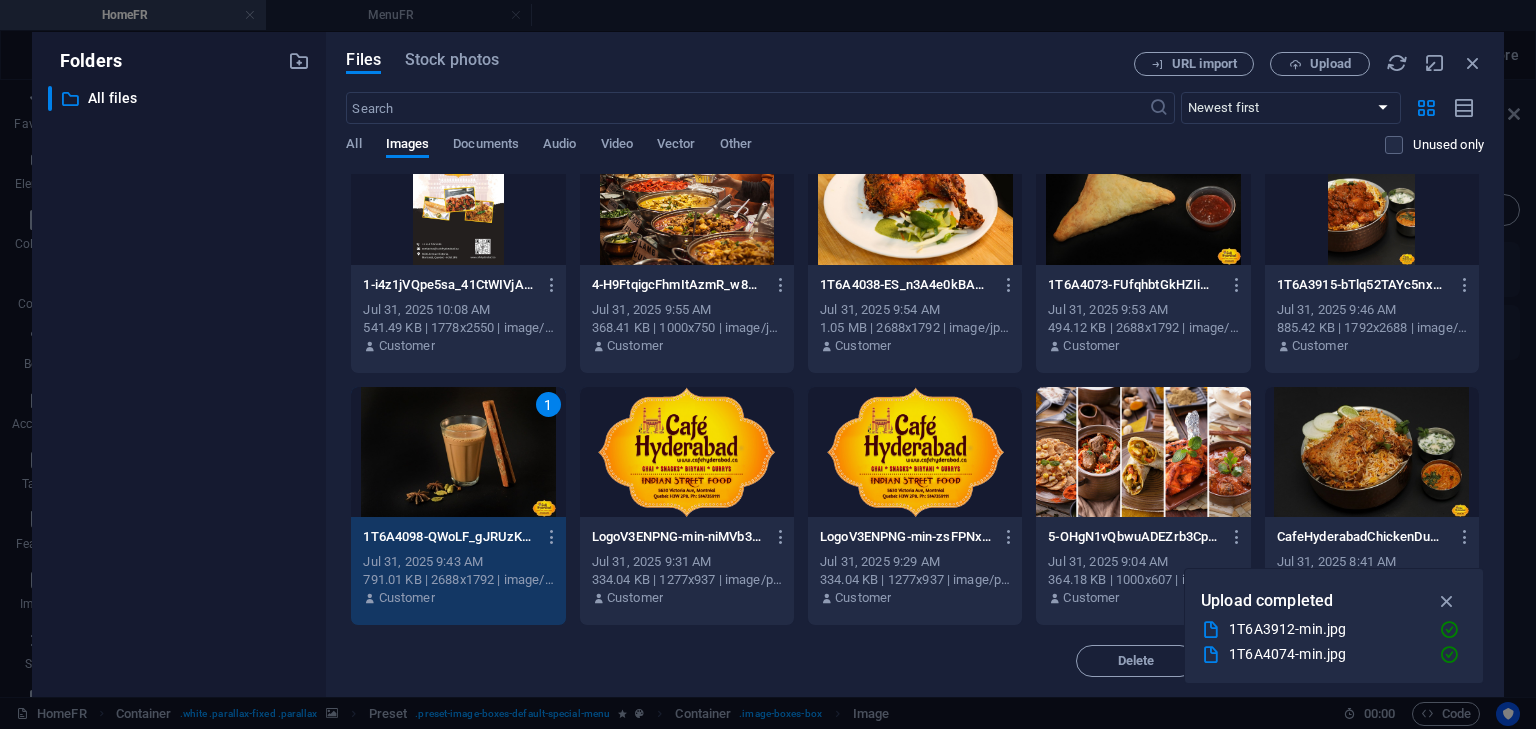 click at bounding box center [1447, 601] 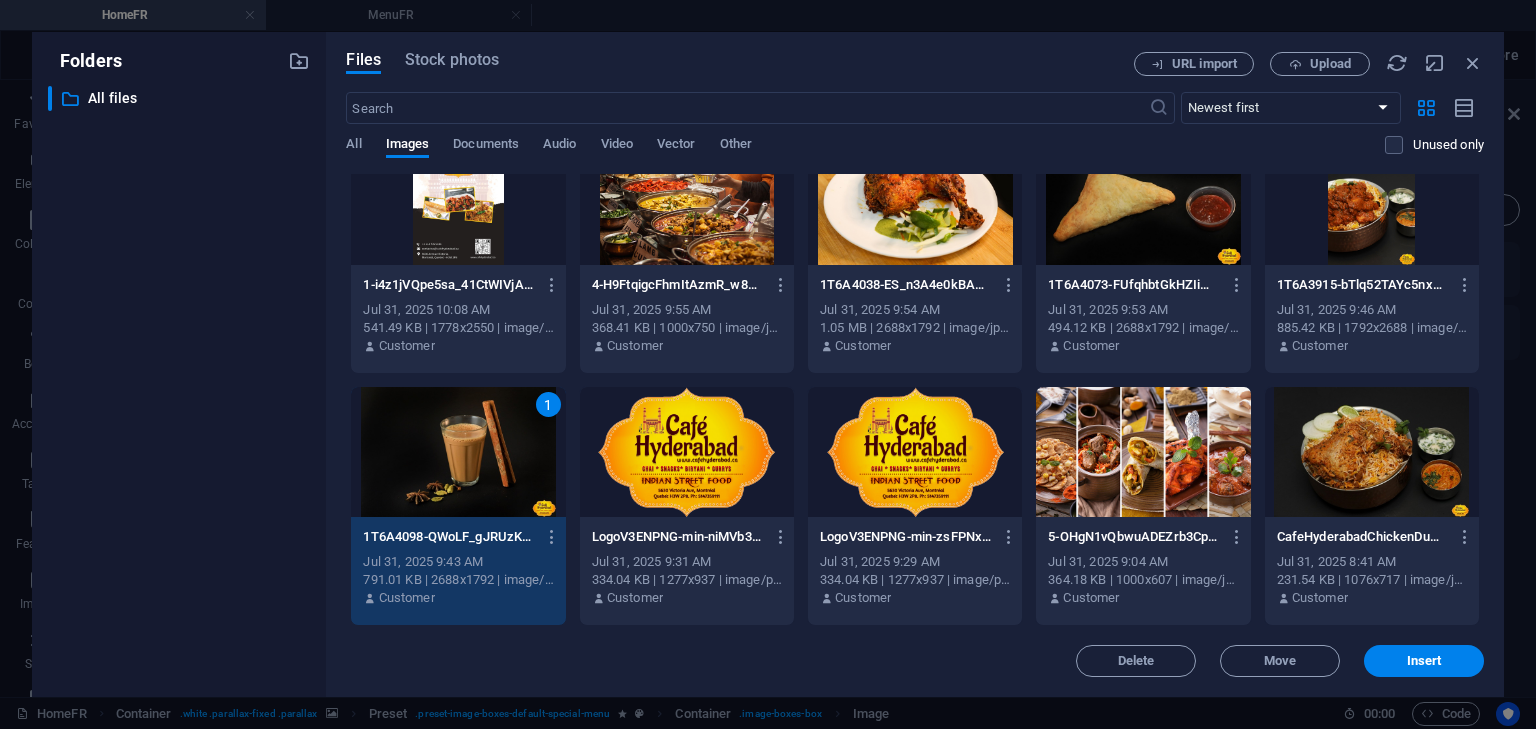 click on "Insert" at bounding box center [1424, 661] 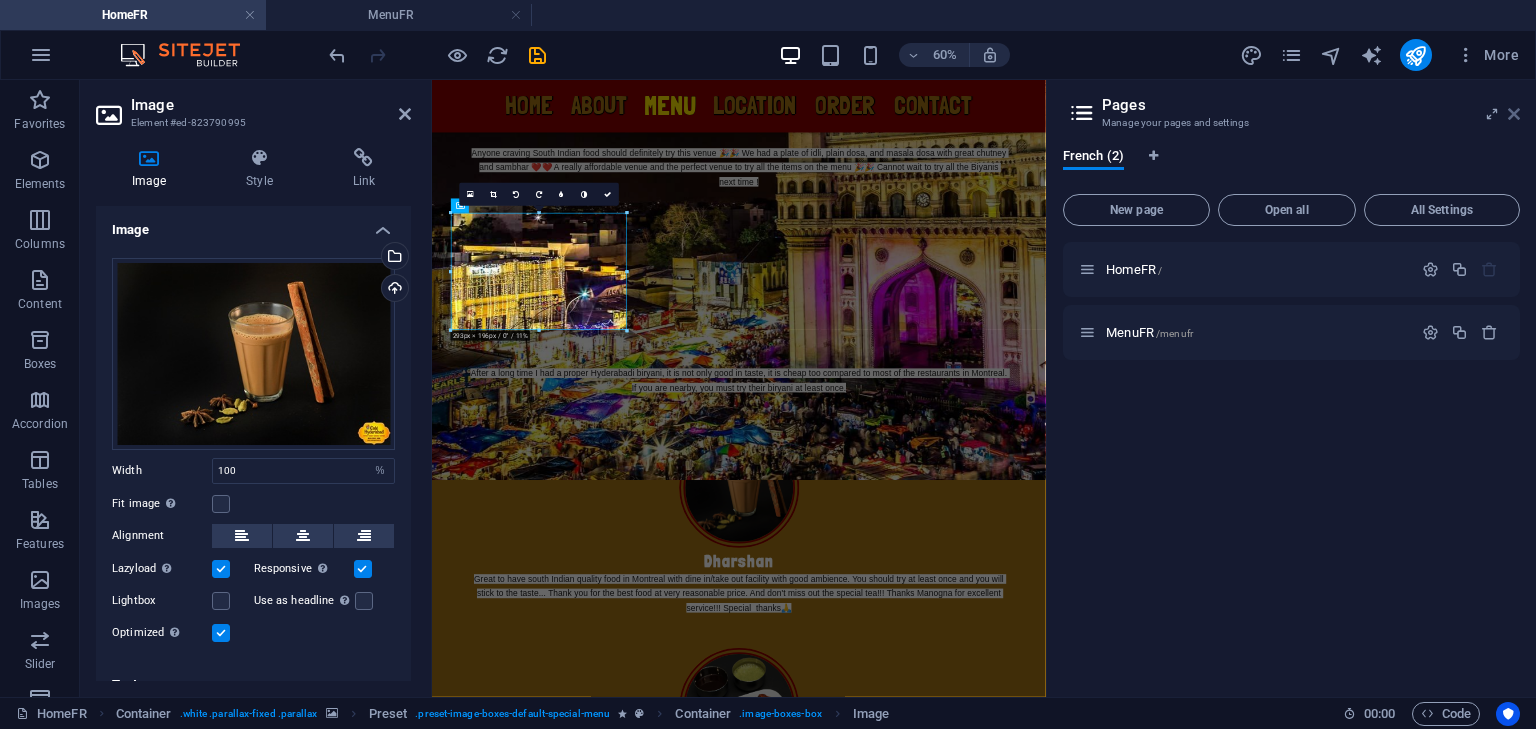 drag, startPoint x: 1511, startPoint y: 113, endPoint x: 1079, endPoint y: 34, distance: 439.16397 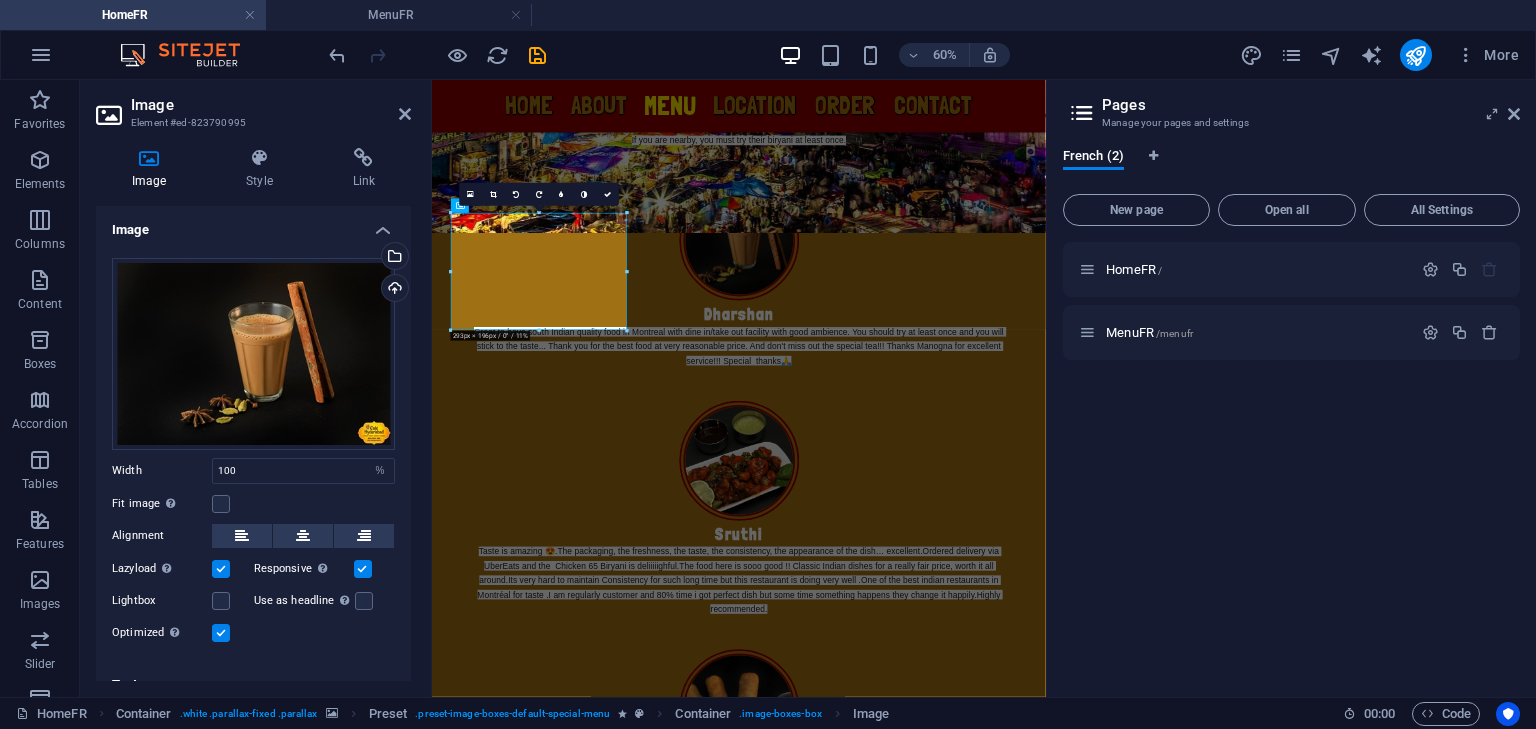 scroll, scrollTop: 2921, scrollLeft: 0, axis: vertical 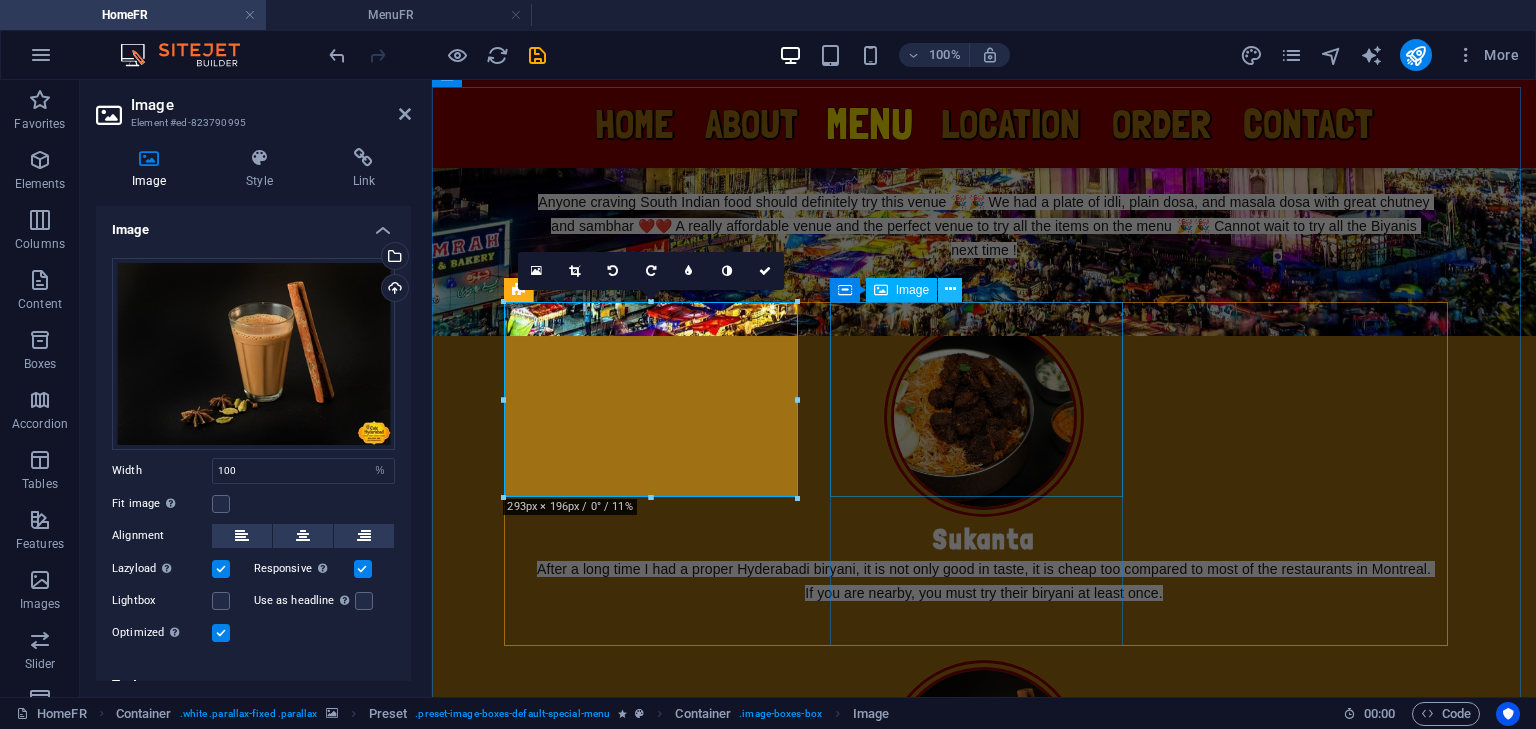 click at bounding box center (950, 290) 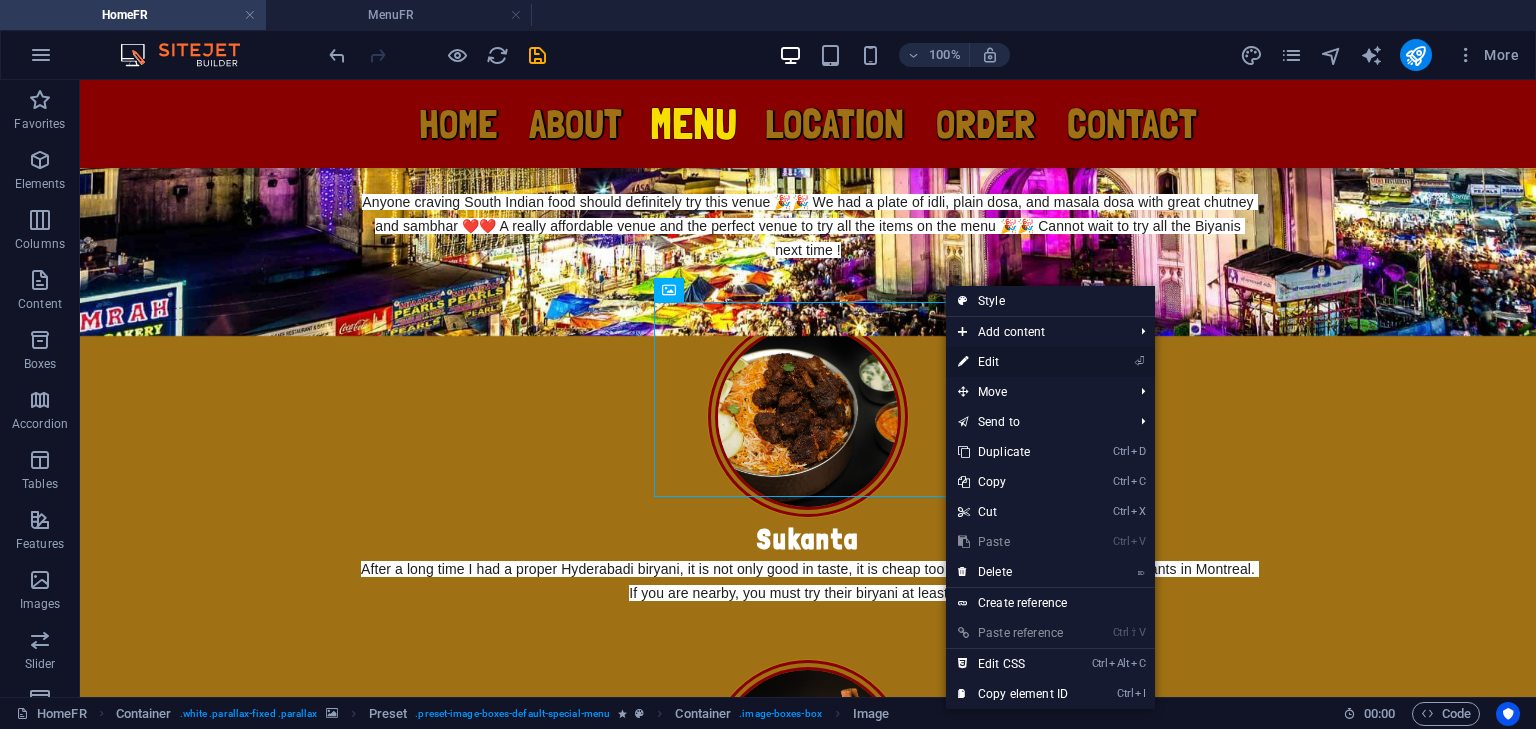 click on "⏎  Edit" at bounding box center (1013, 362) 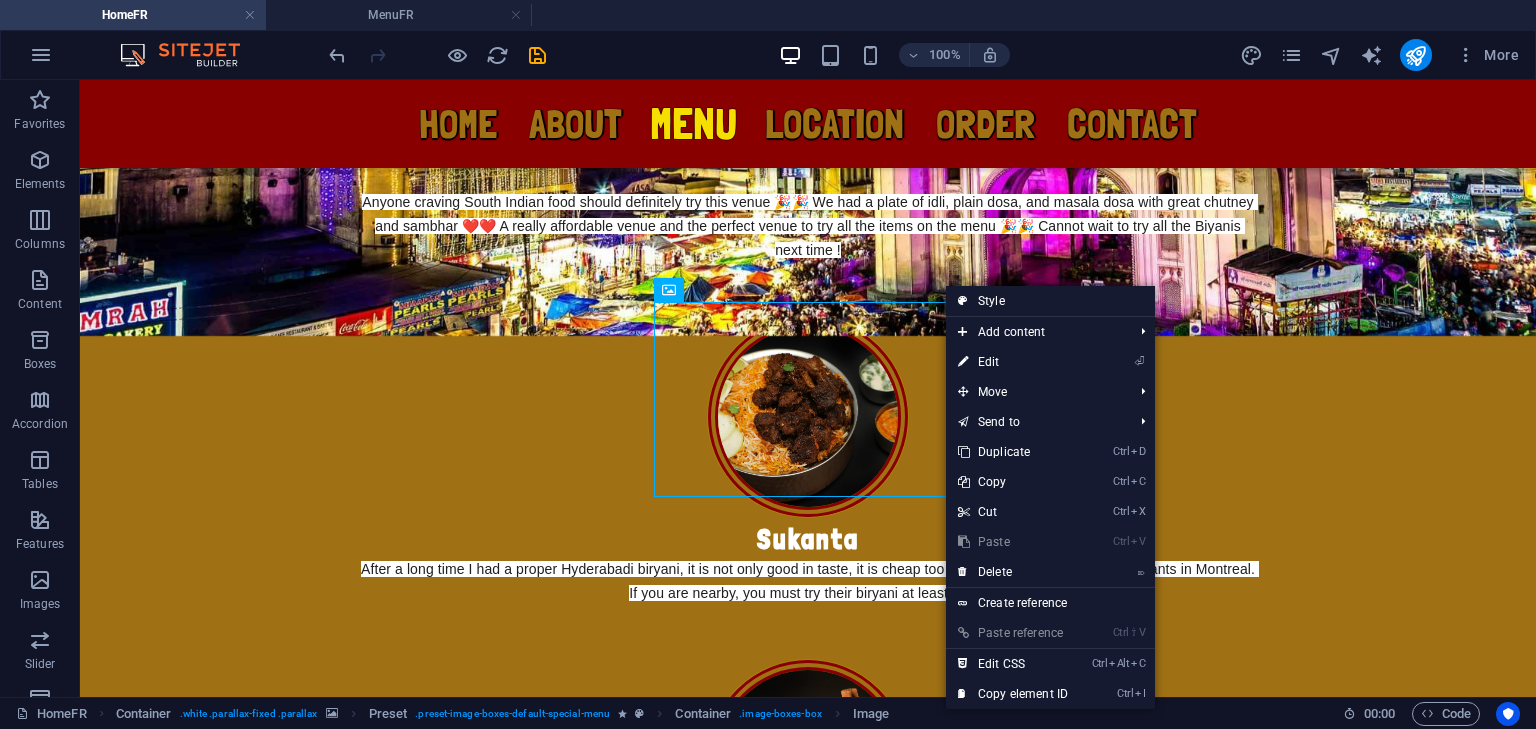 select on "%" 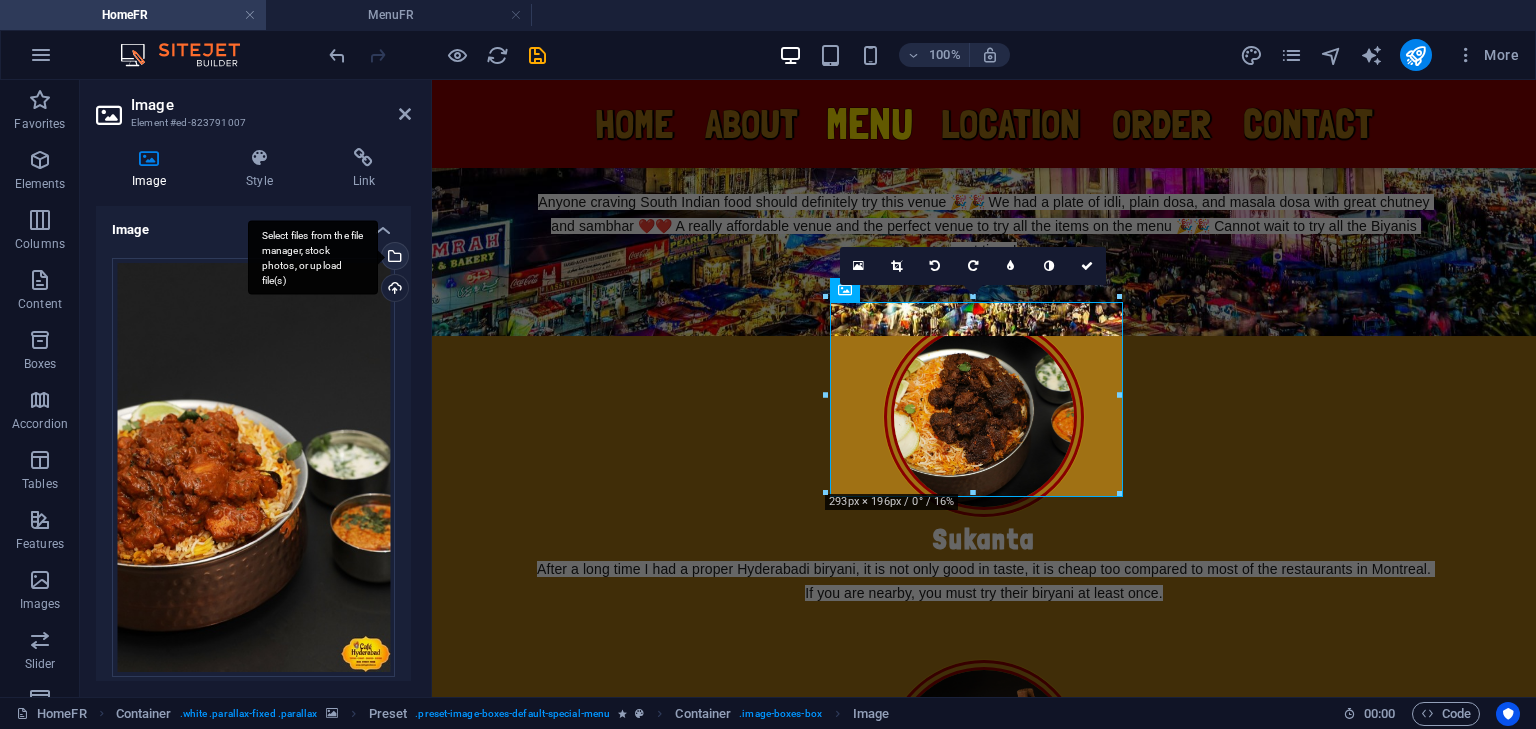 click on "Select files from the file manager, stock photos, or upload file(s)" at bounding box center [393, 258] 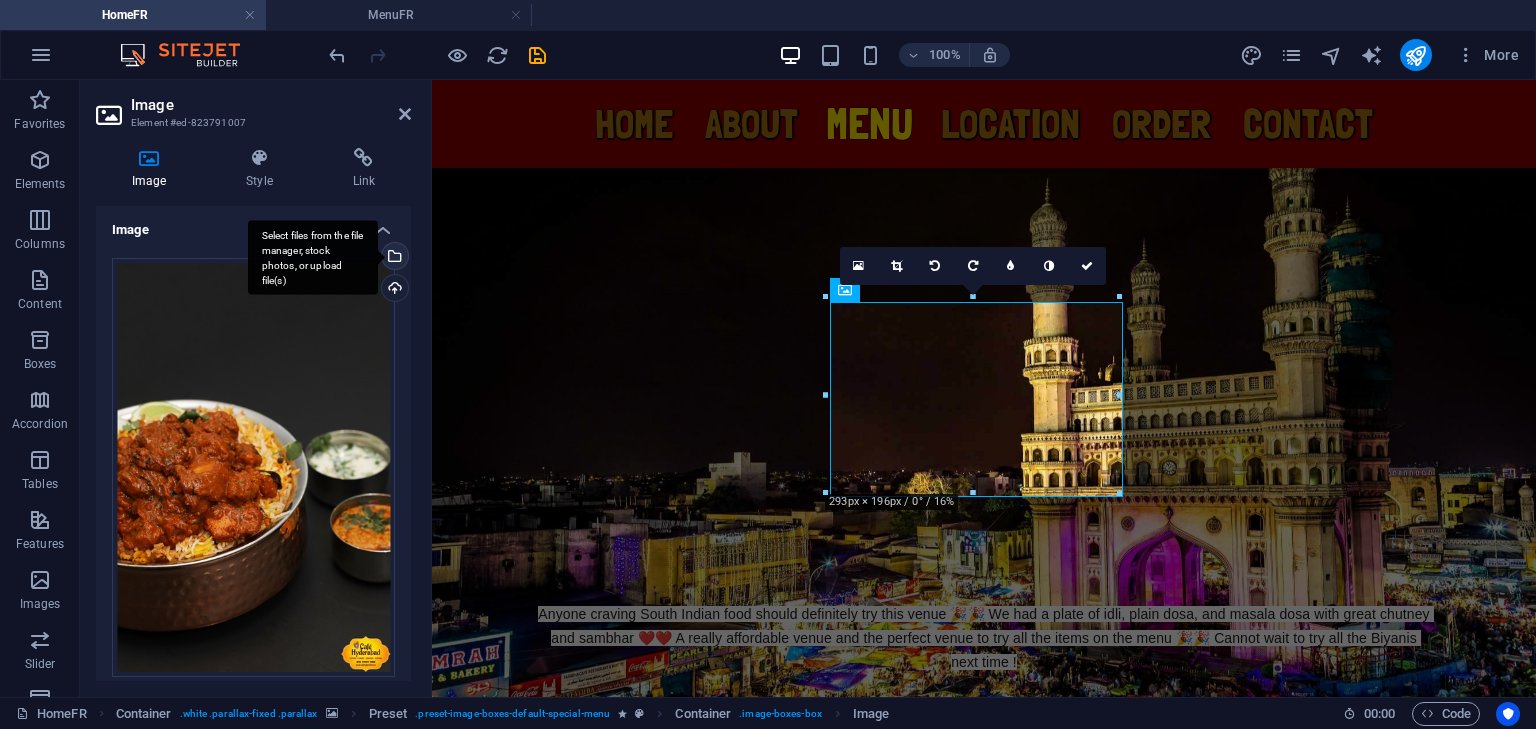scroll, scrollTop: 3333, scrollLeft: 0, axis: vertical 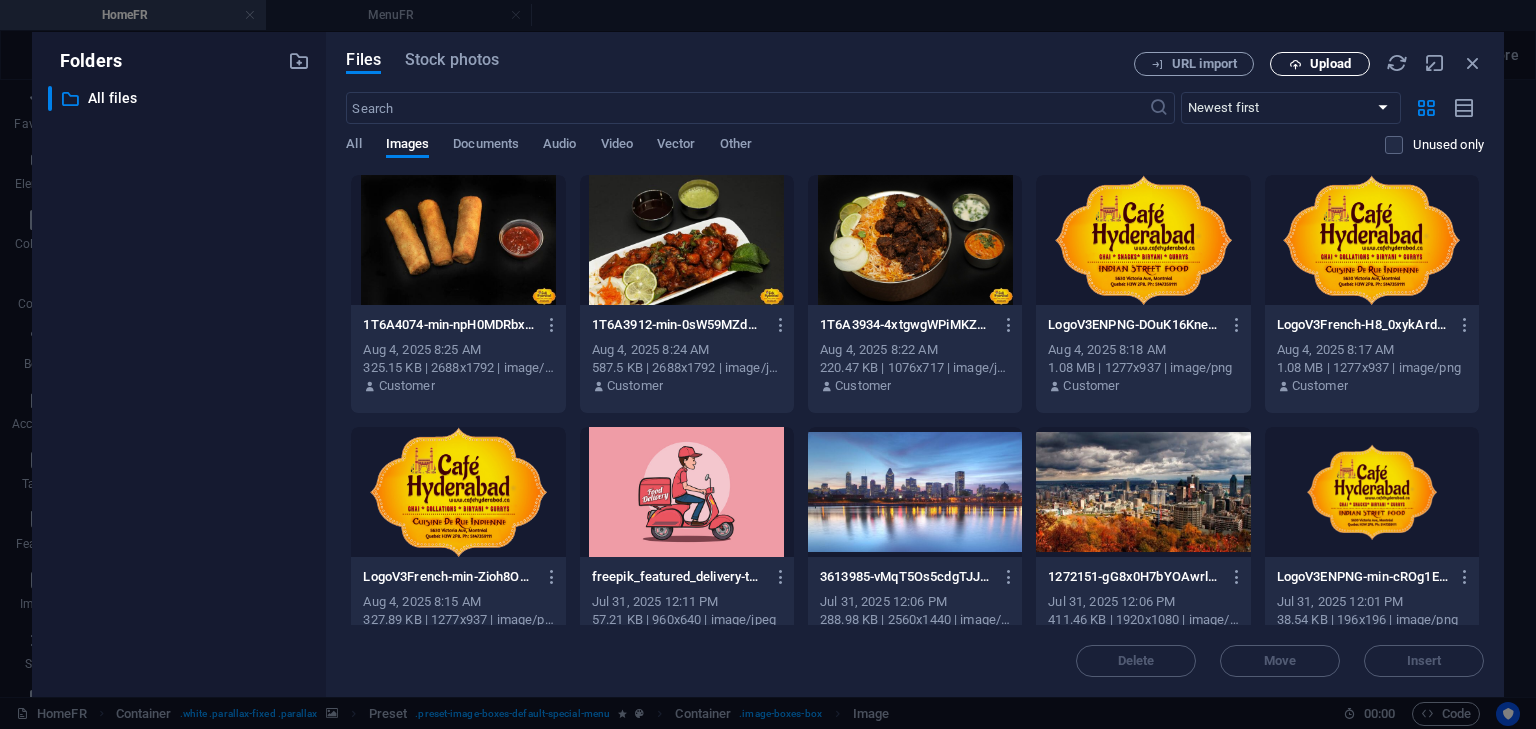 click on "Upload" at bounding box center [1330, 64] 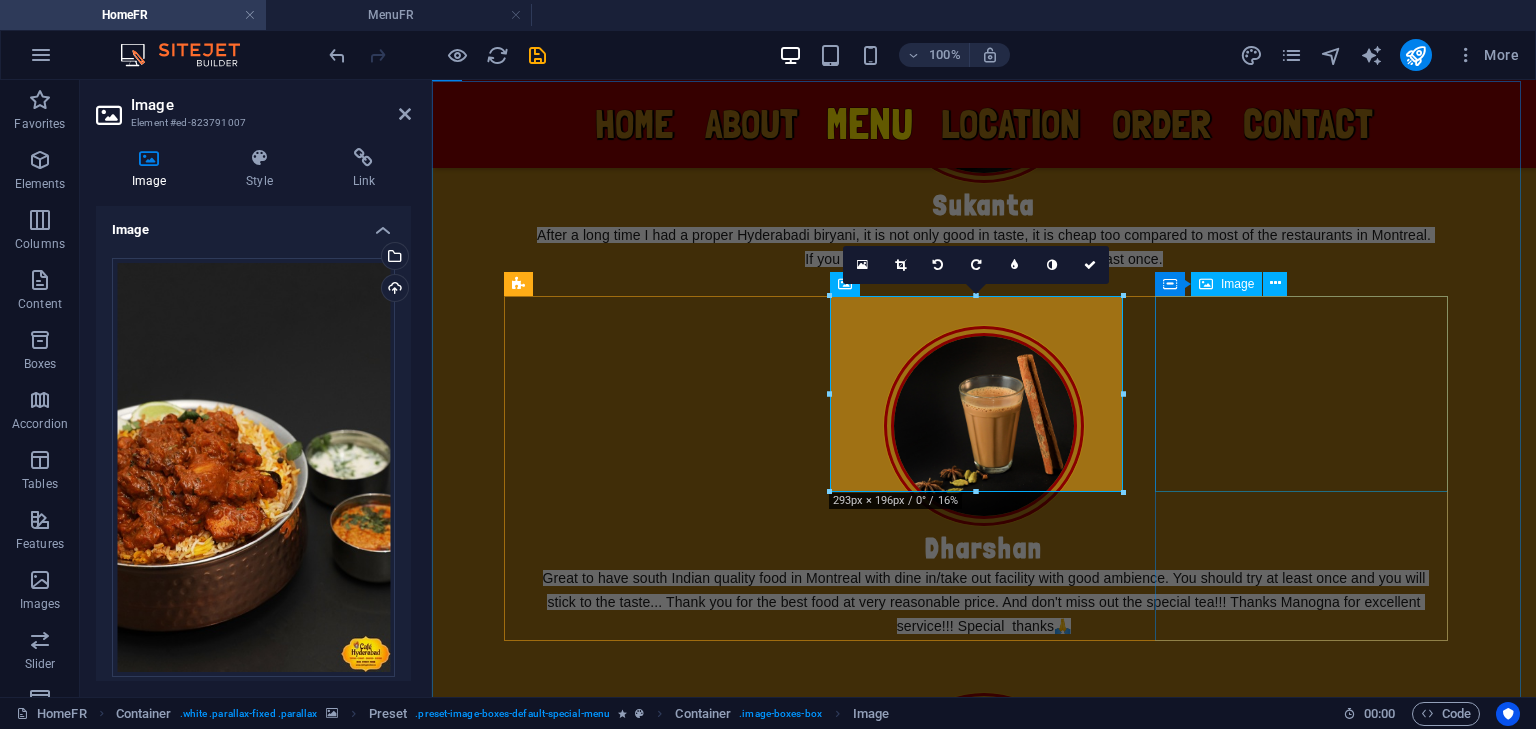 scroll, scrollTop: 2921, scrollLeft: 0, axis: vertical 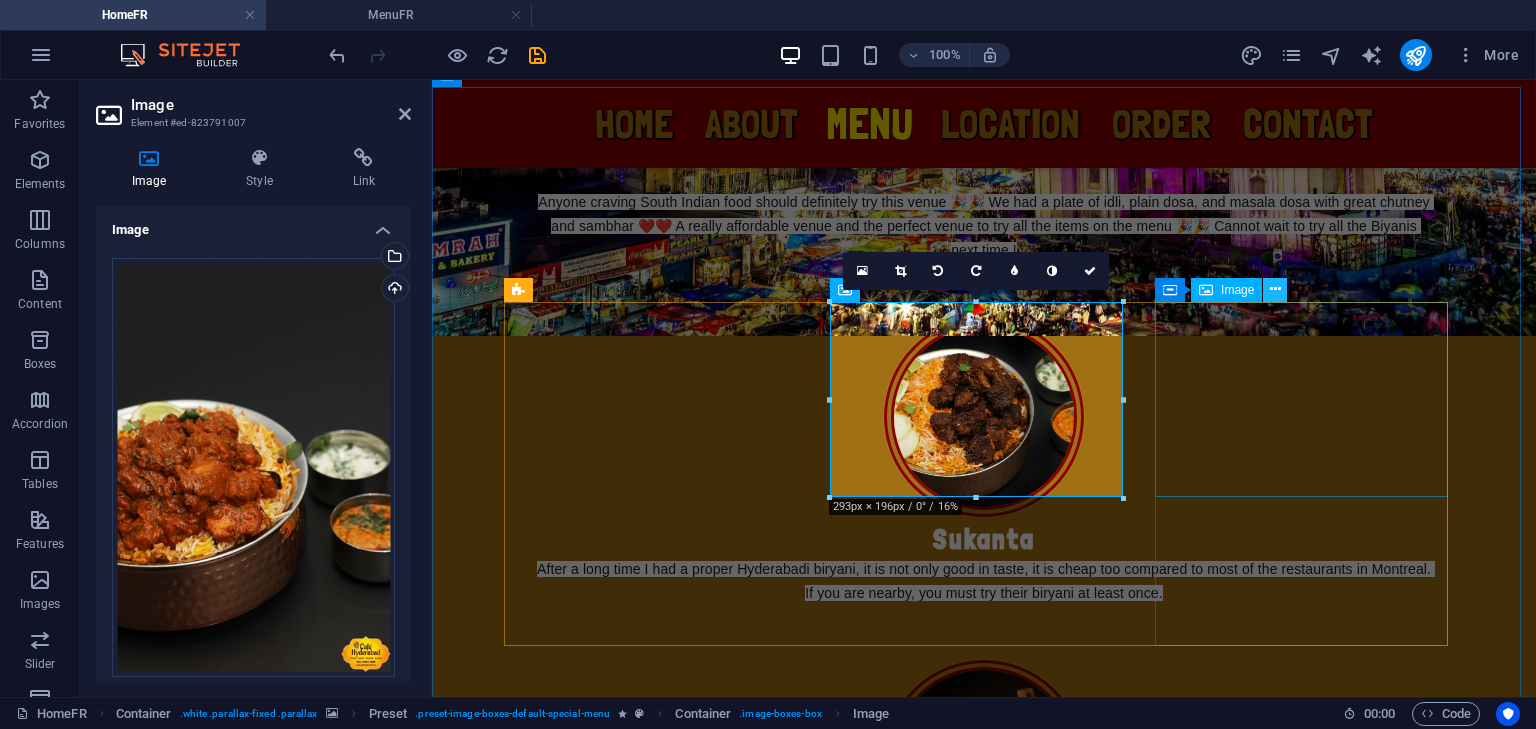 click at bounding box center [1275, 289] 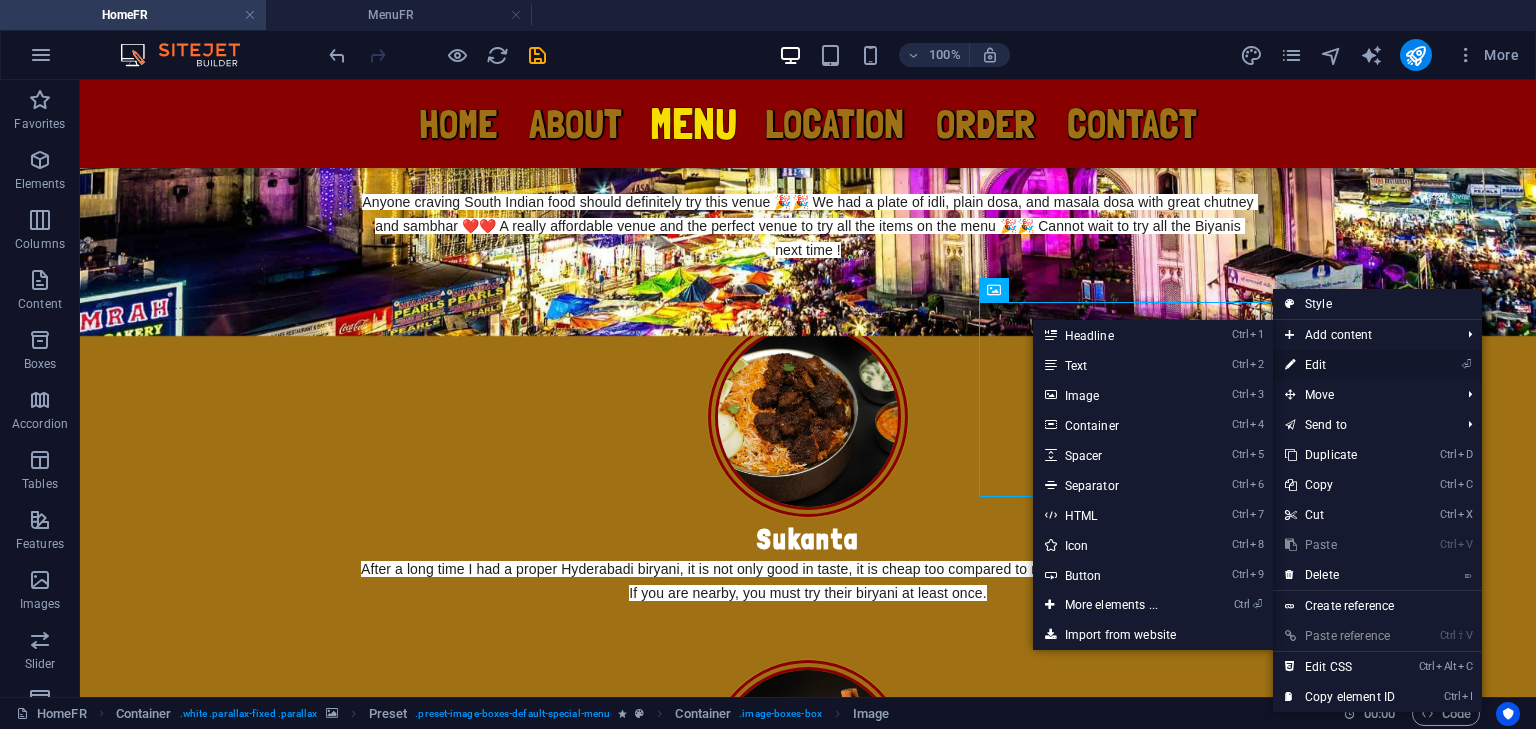 click on "⏎  Edit" at bounding box center [1340, 365] 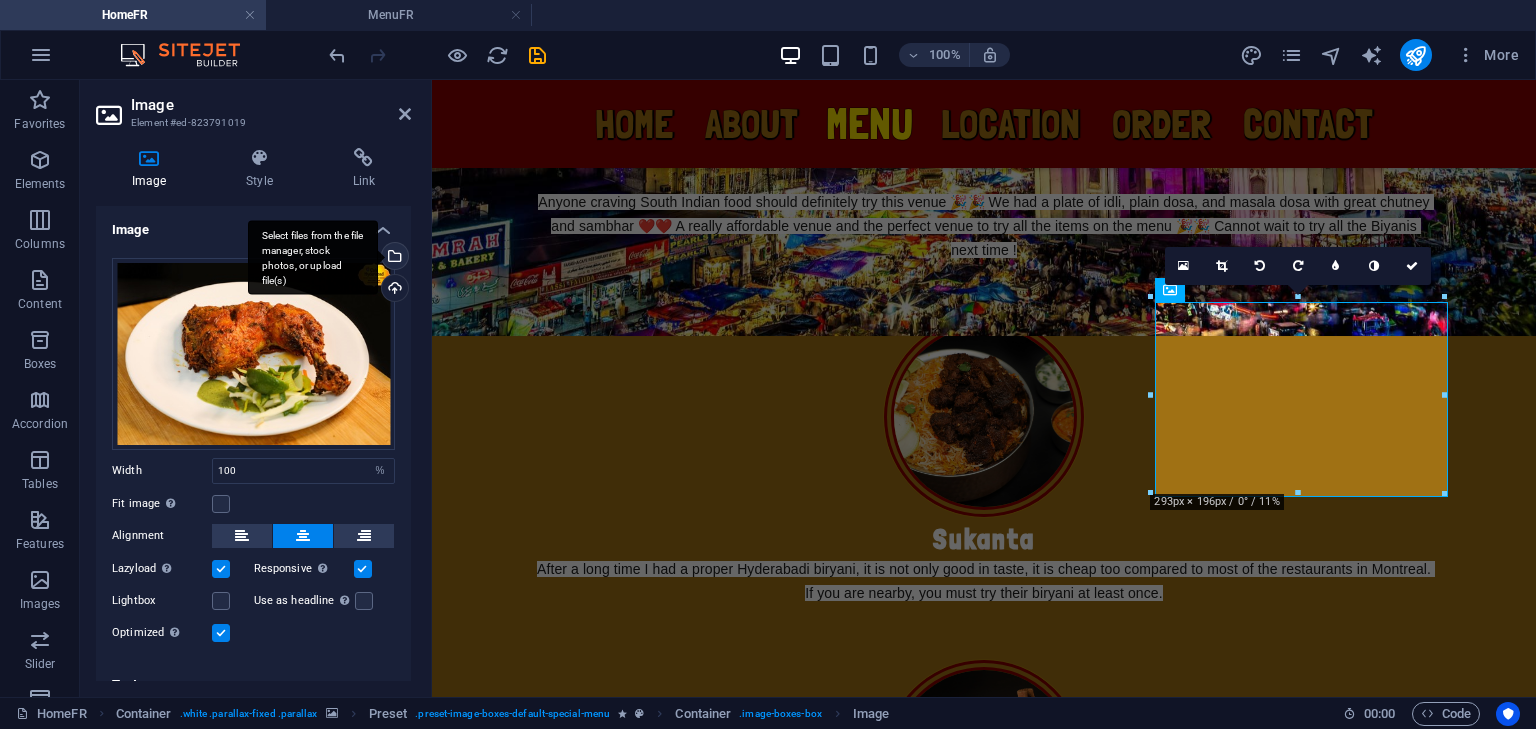 click on "Select files from the file manager, stock photos, or upload file(s)" at bounding box center [313, 257] 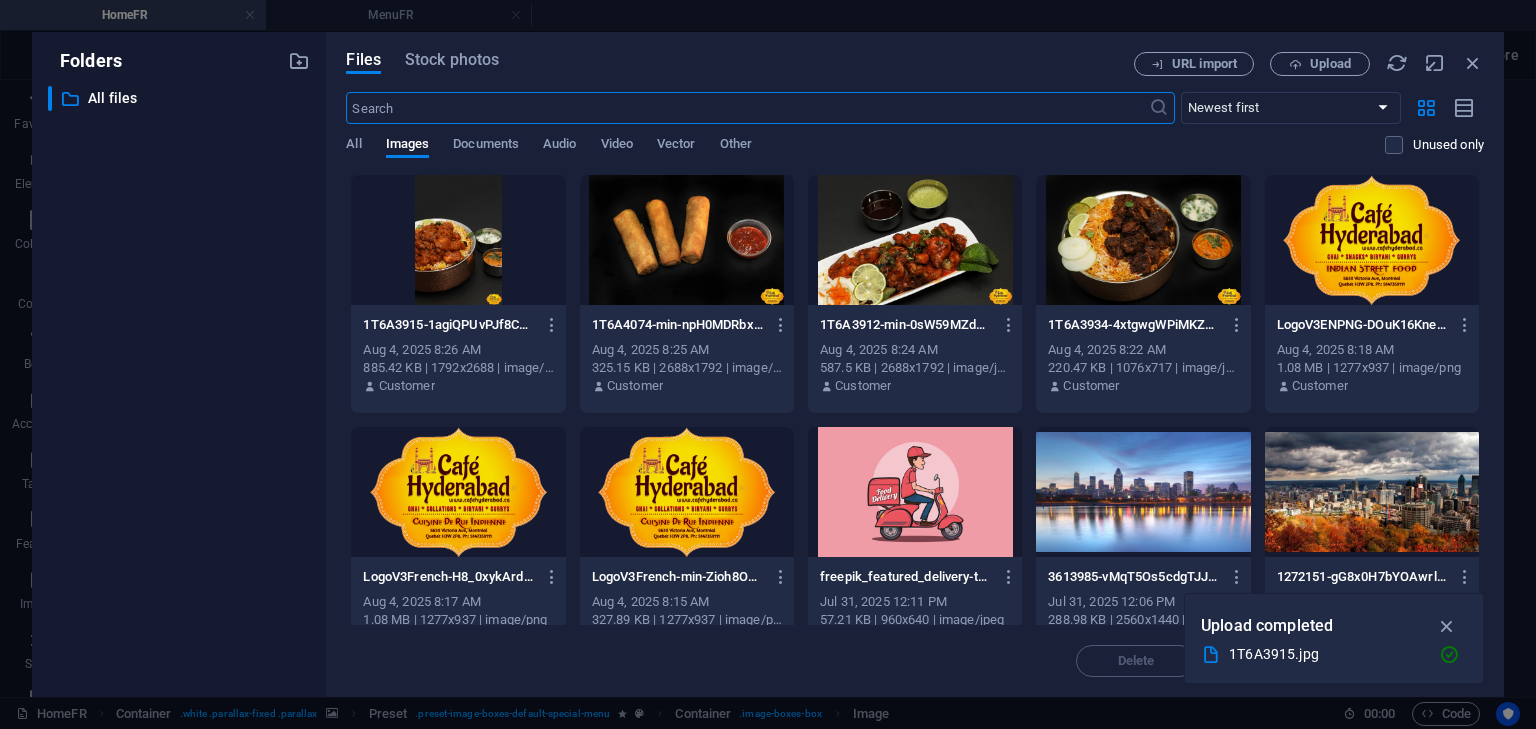 scroll, scrollTop: 3333, scrollLeft: 0, axis: vertical 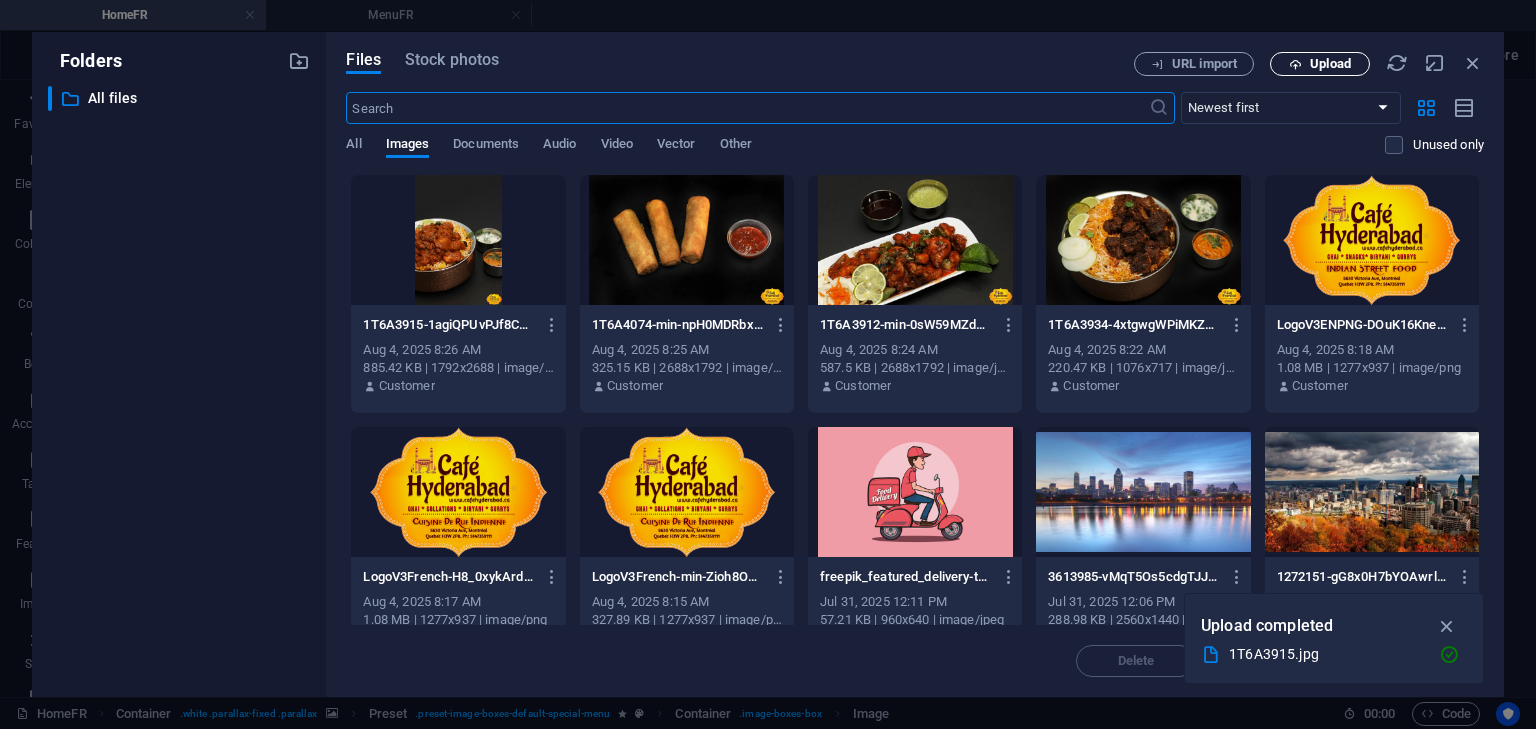click on "Upload" at bounding box center (1320, 64) 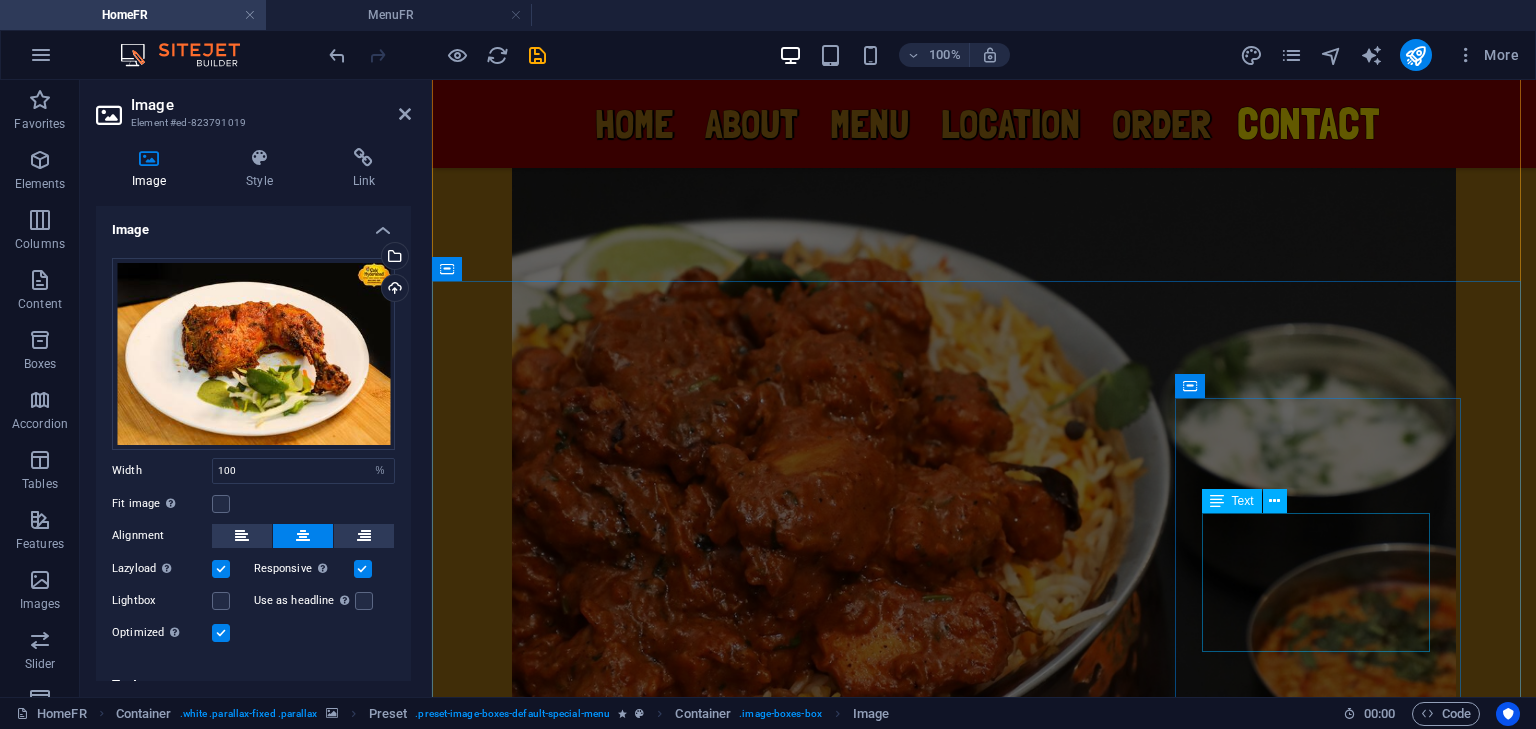 scroll, scrollTop: 6062, scrollLeft: 0, axis: vertical 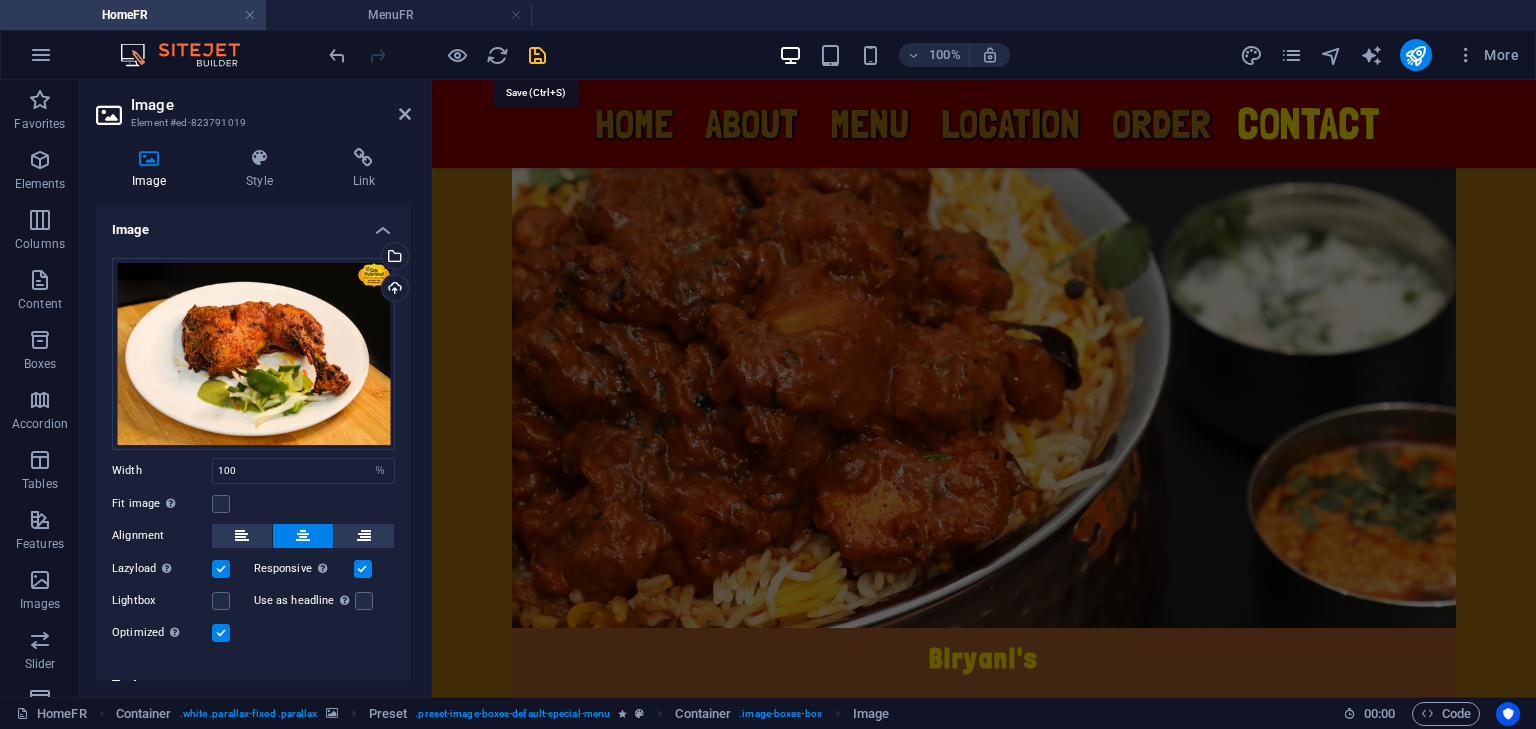click at bounding box center [537, 55] 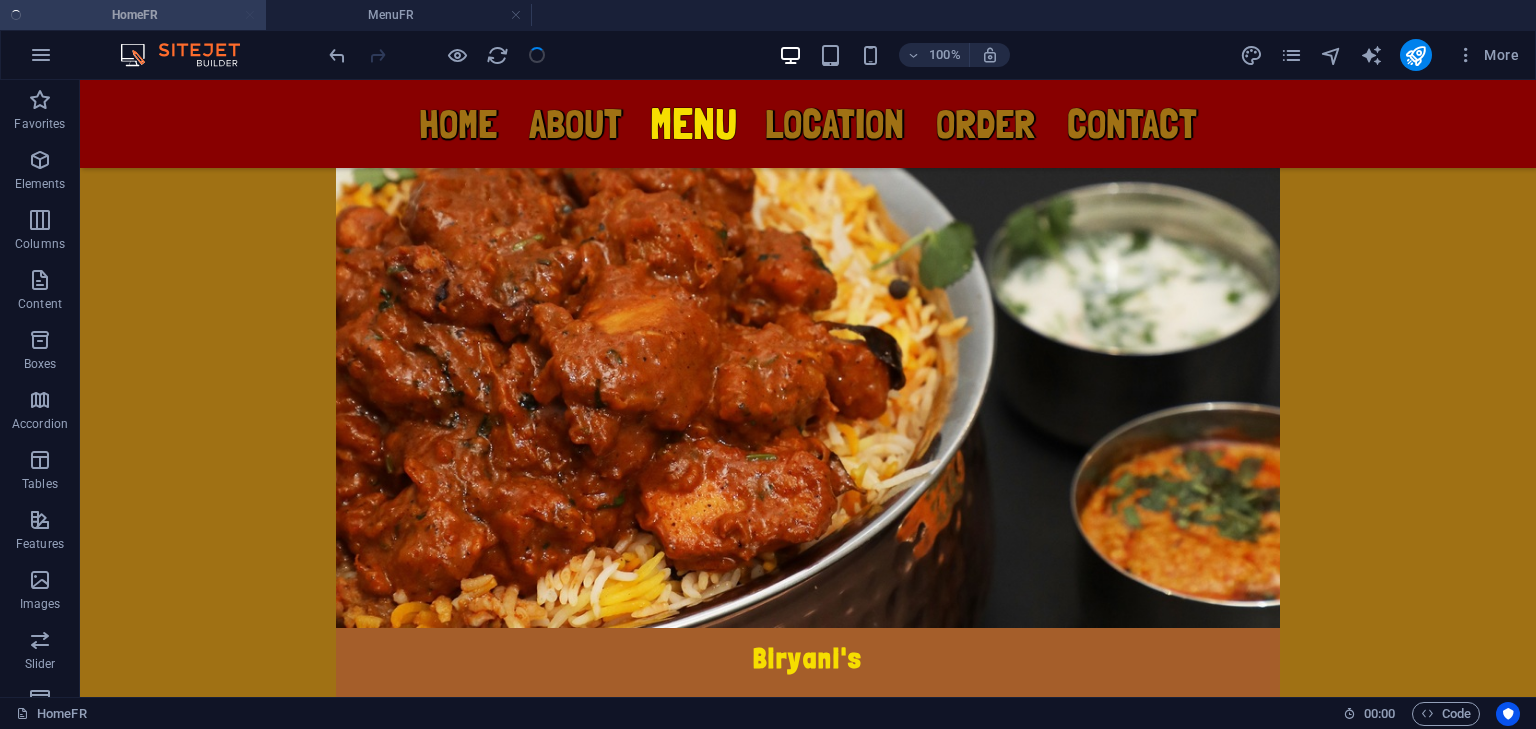 scroll, scrollTop: 2932, scrollLeft: 0, axis: vertical 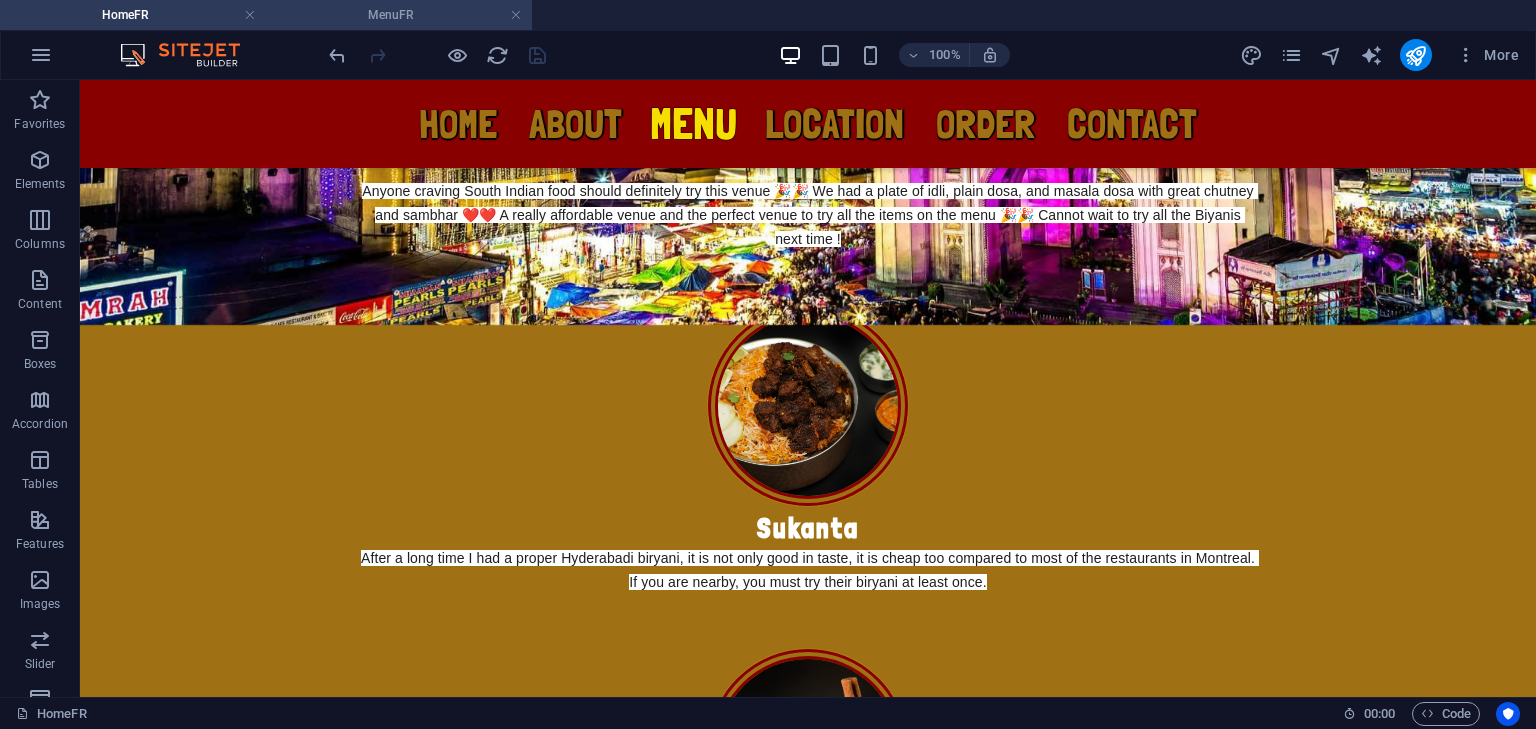 click on "MenuFR" at bounding box center (399, 15) 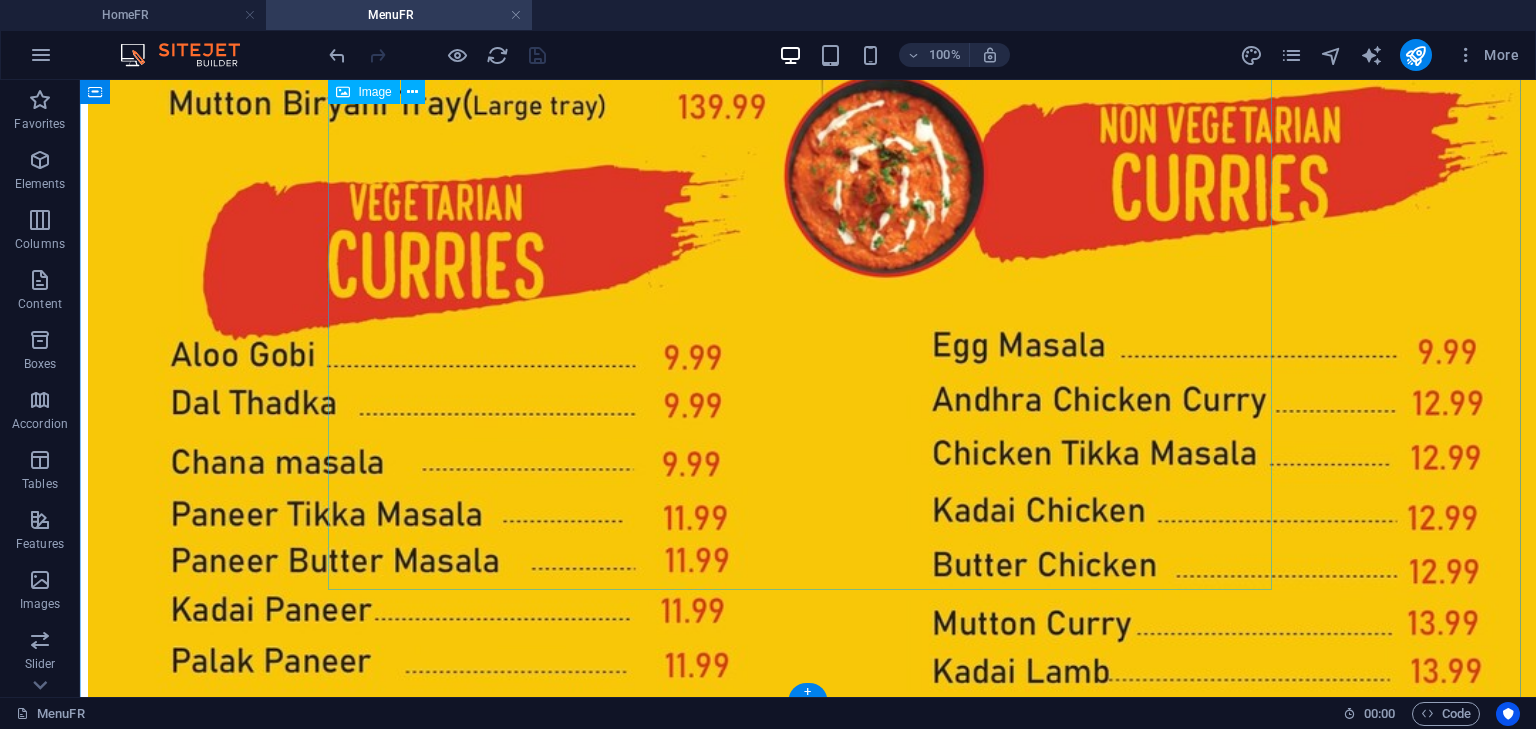 scroll, scrollTop: 5010, scrollLeft: 0, axis: vertical 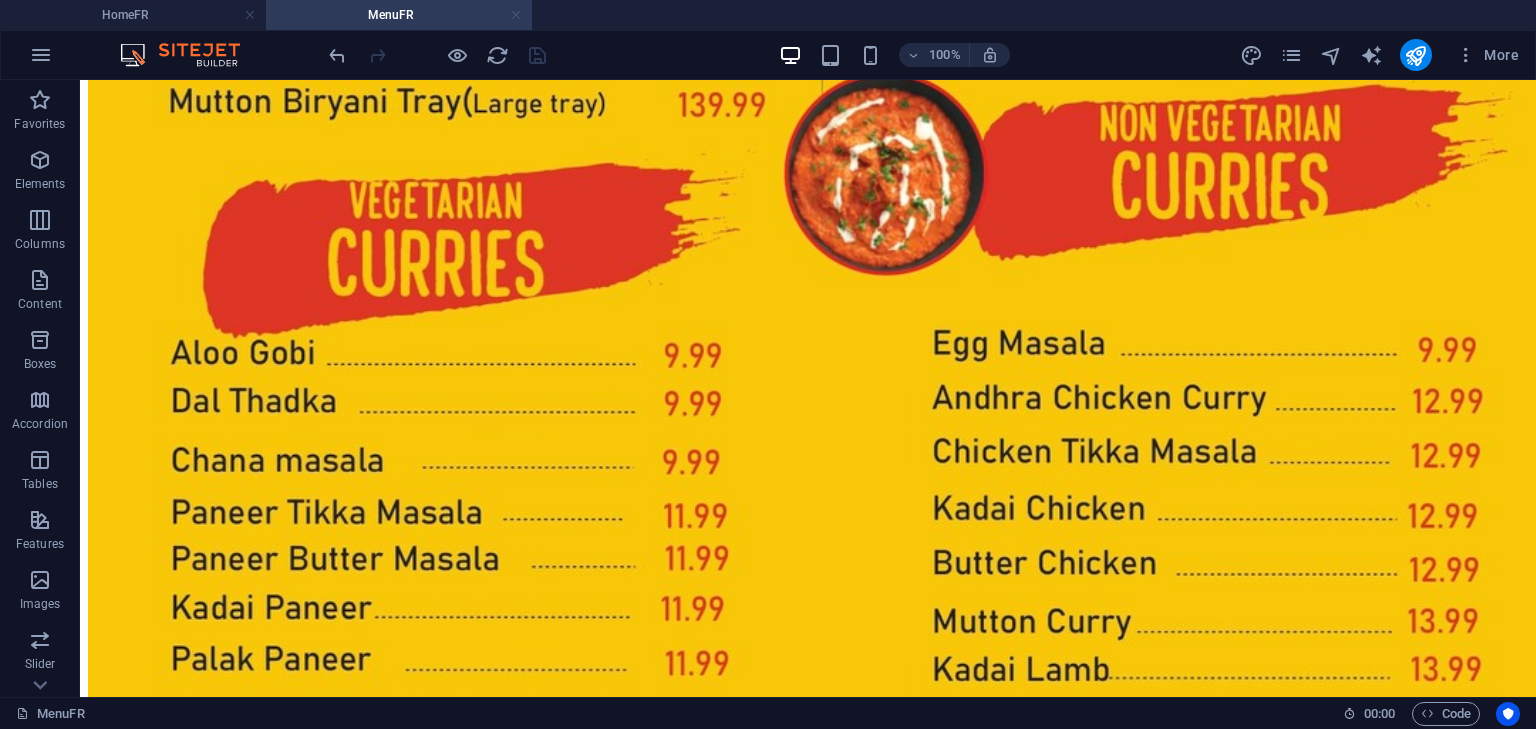 click at bounding box center (516, 15) 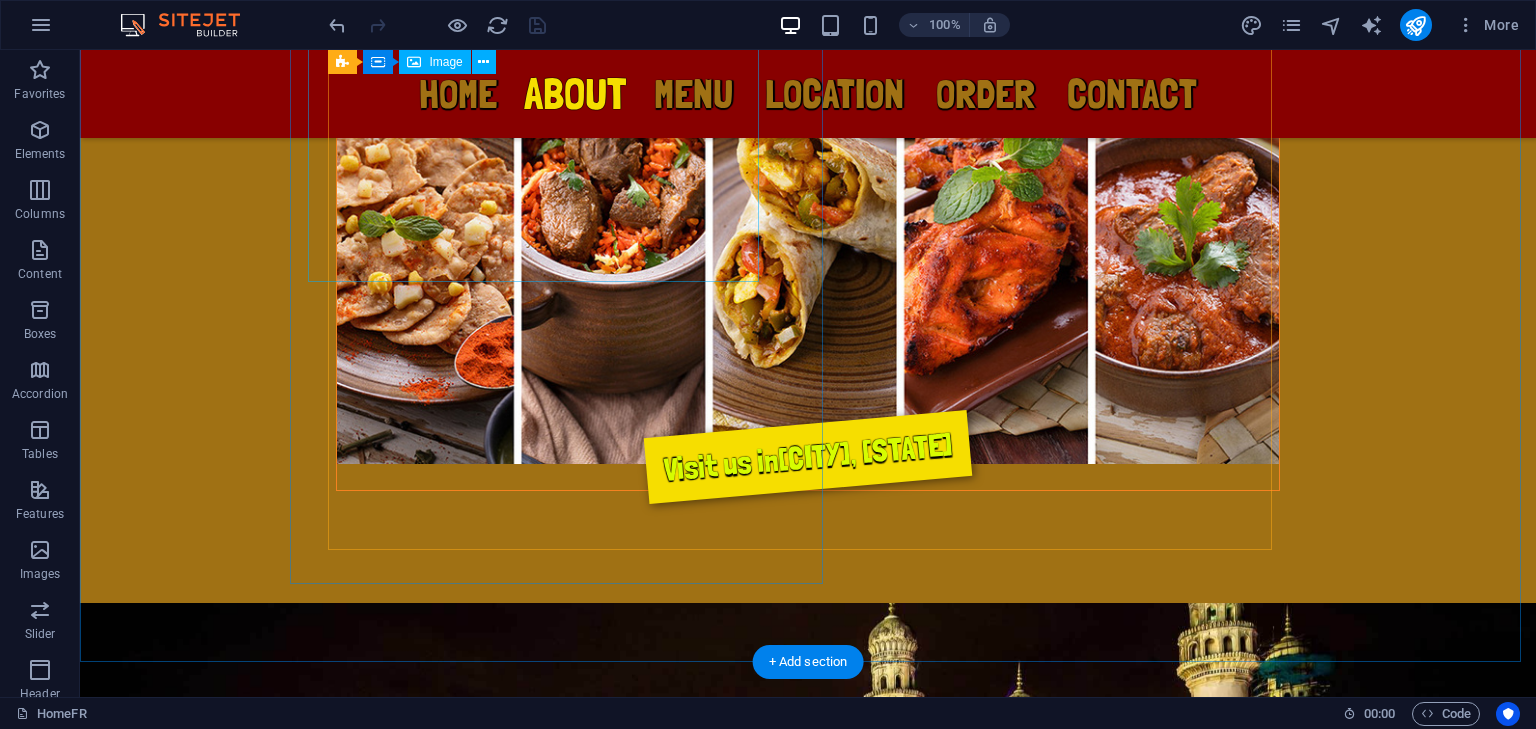 scroll, scrollTop: 1489, scrollLeft: 0, axis: vertical 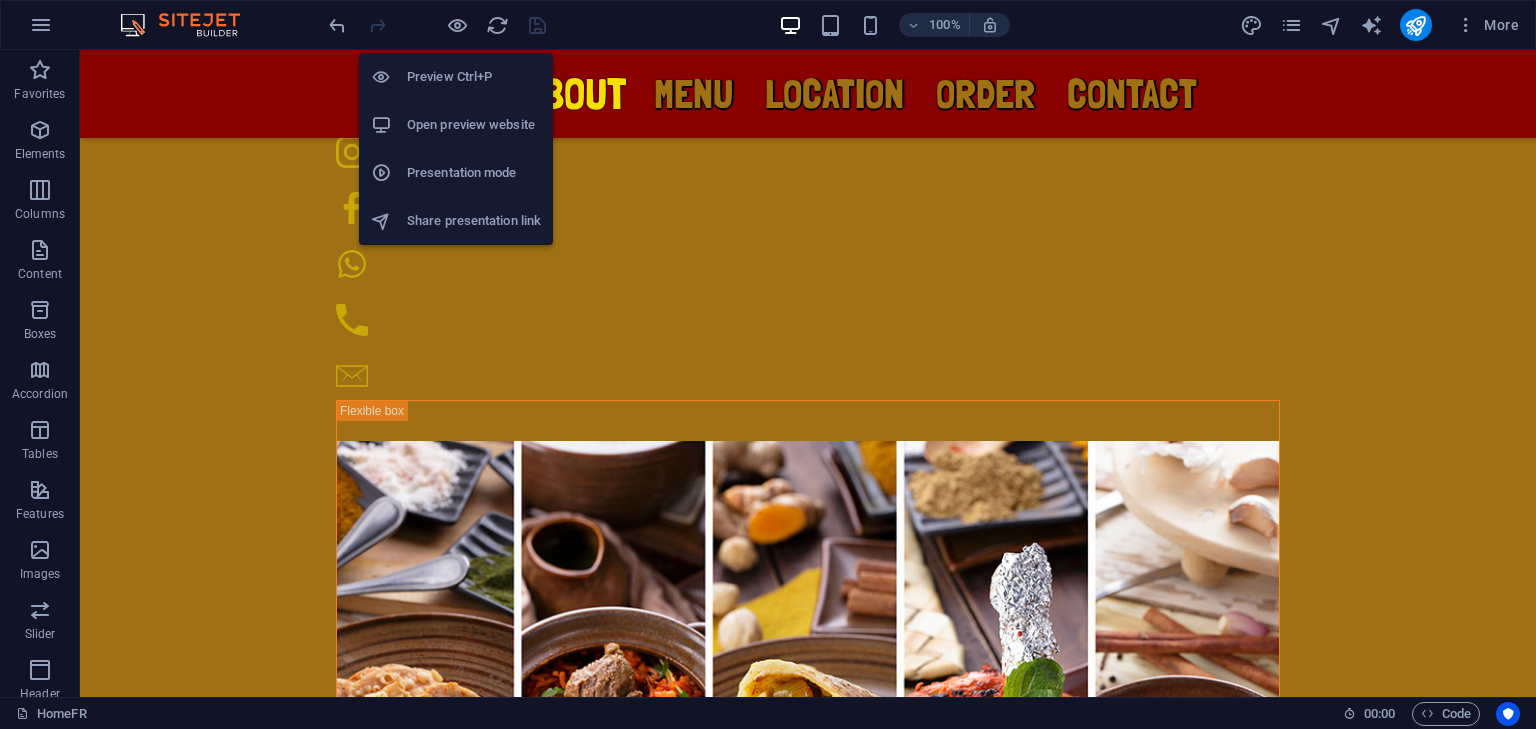 click on "Open preview website" at bounding box center (474, 125) 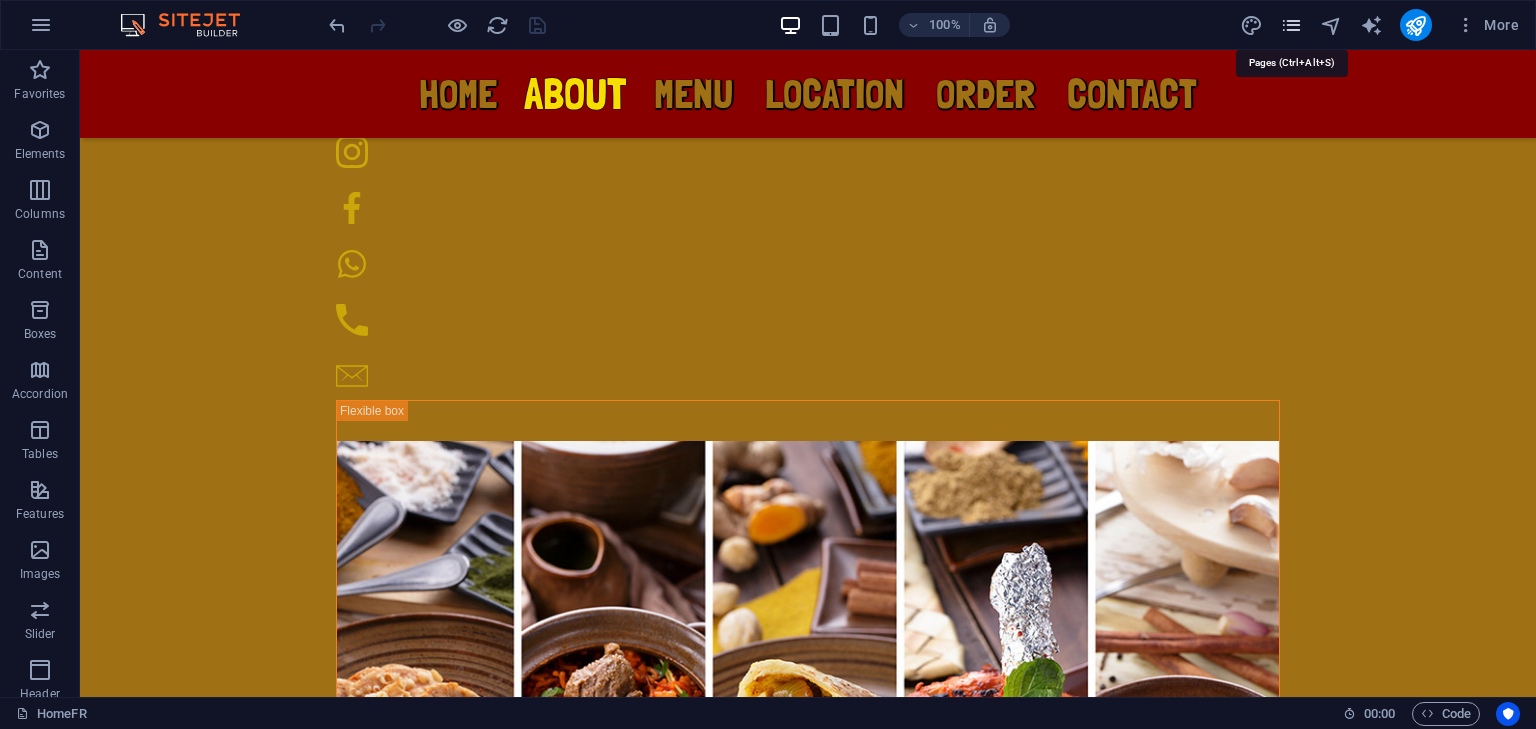 click at bounding box center [1291, 25] 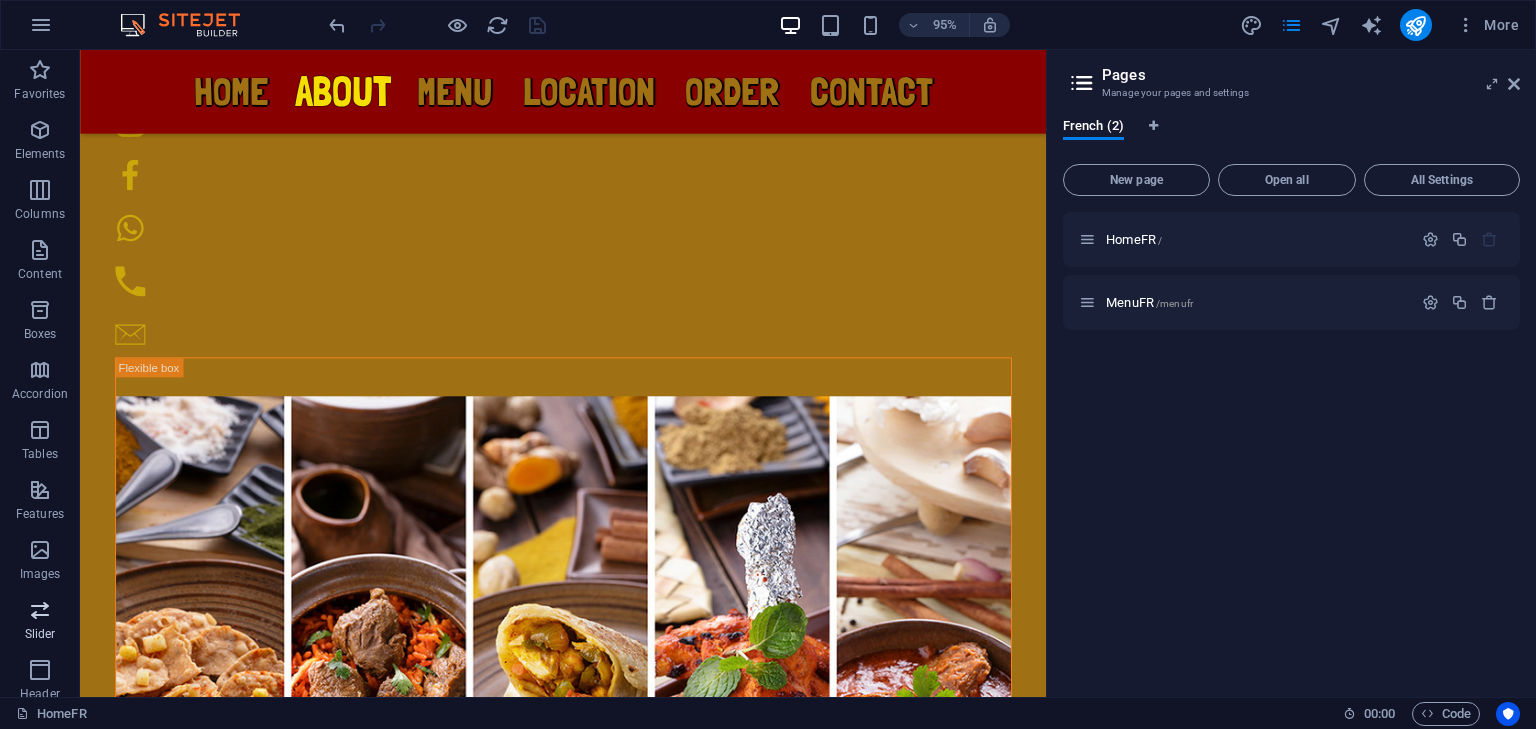 scroll, scrollTop: 1856, scrollLeft: 0, axis: vertical 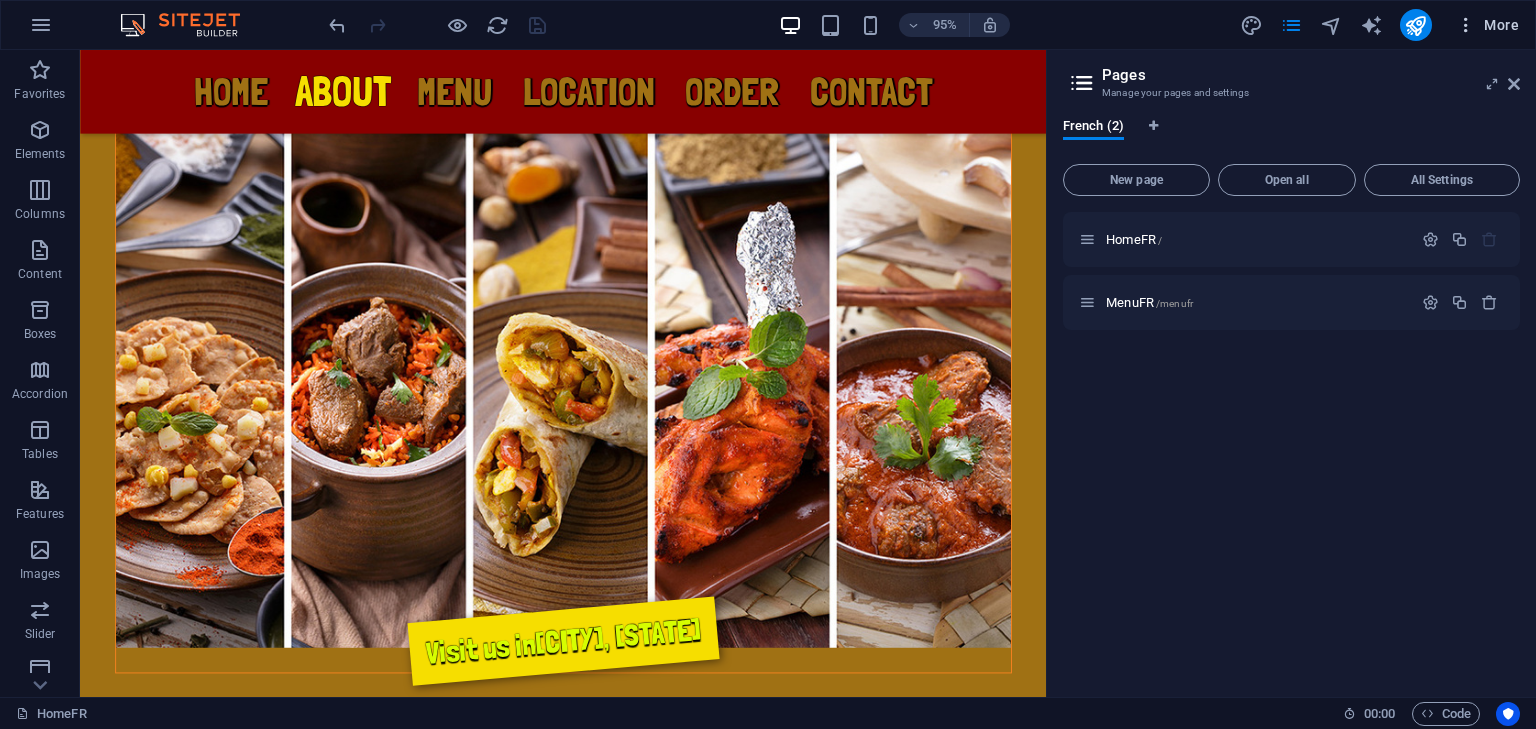 click at bounding box center (1466, 25) 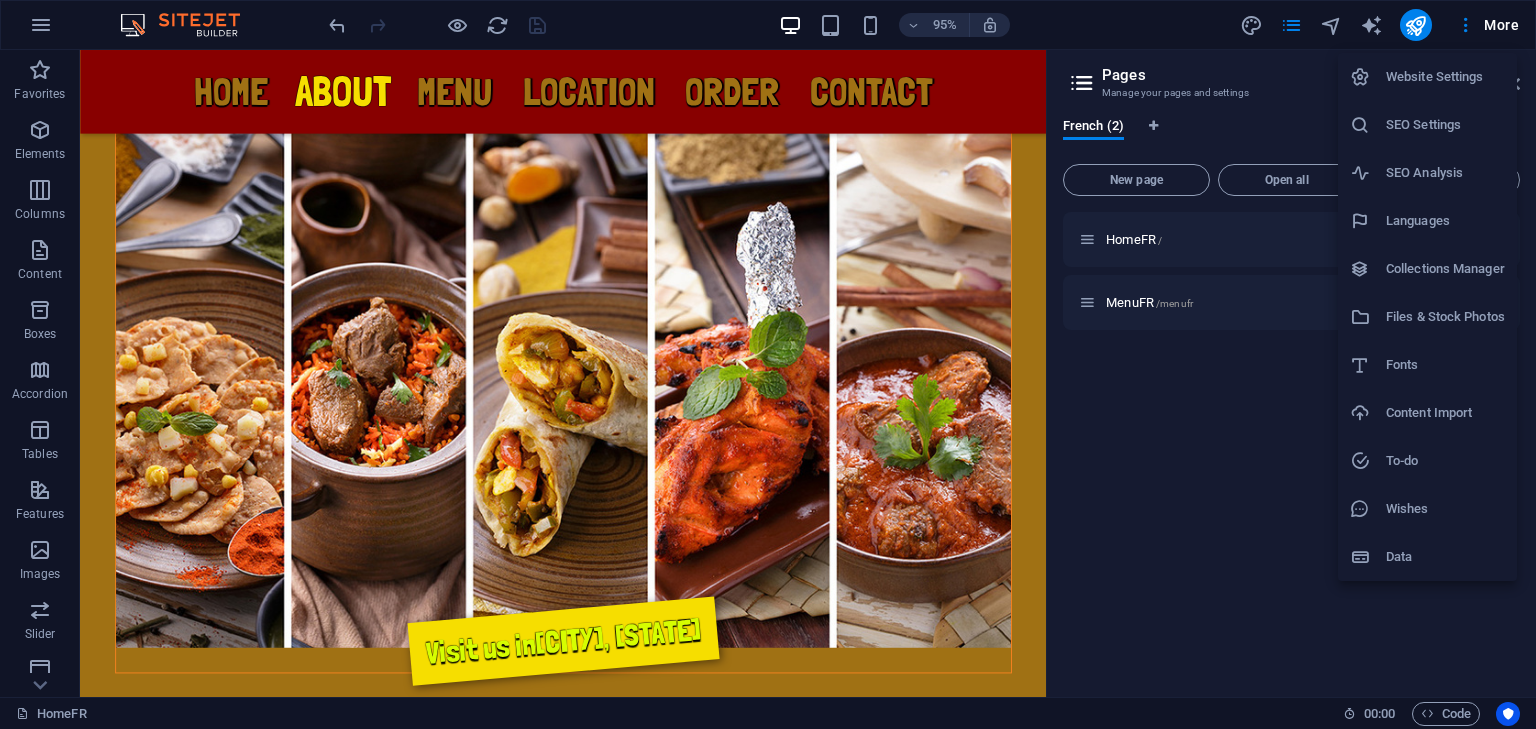 click on "Website Settings" at bounding box center (1445, 77) 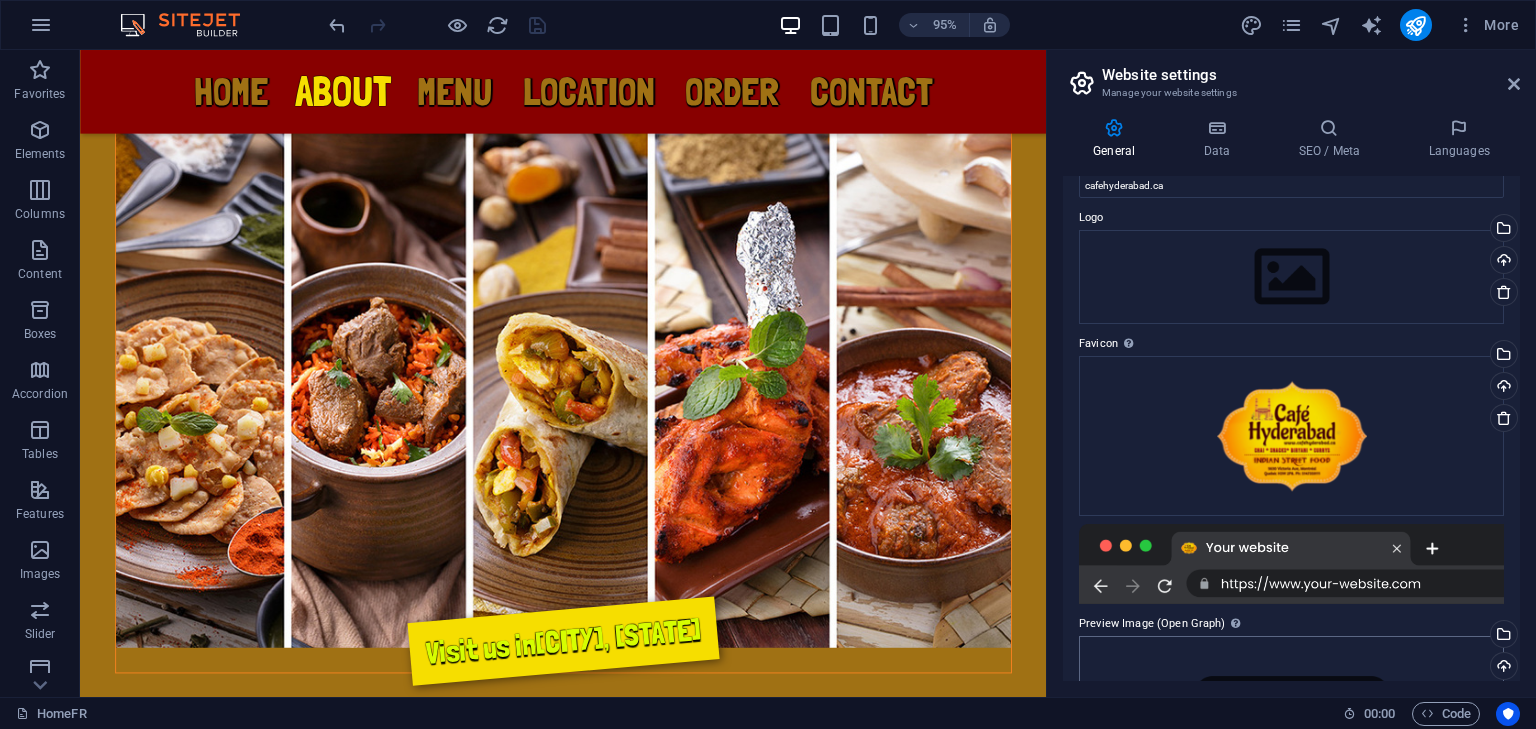 scroll, scrollTop: 0, scrollLeft: 0, axis: both 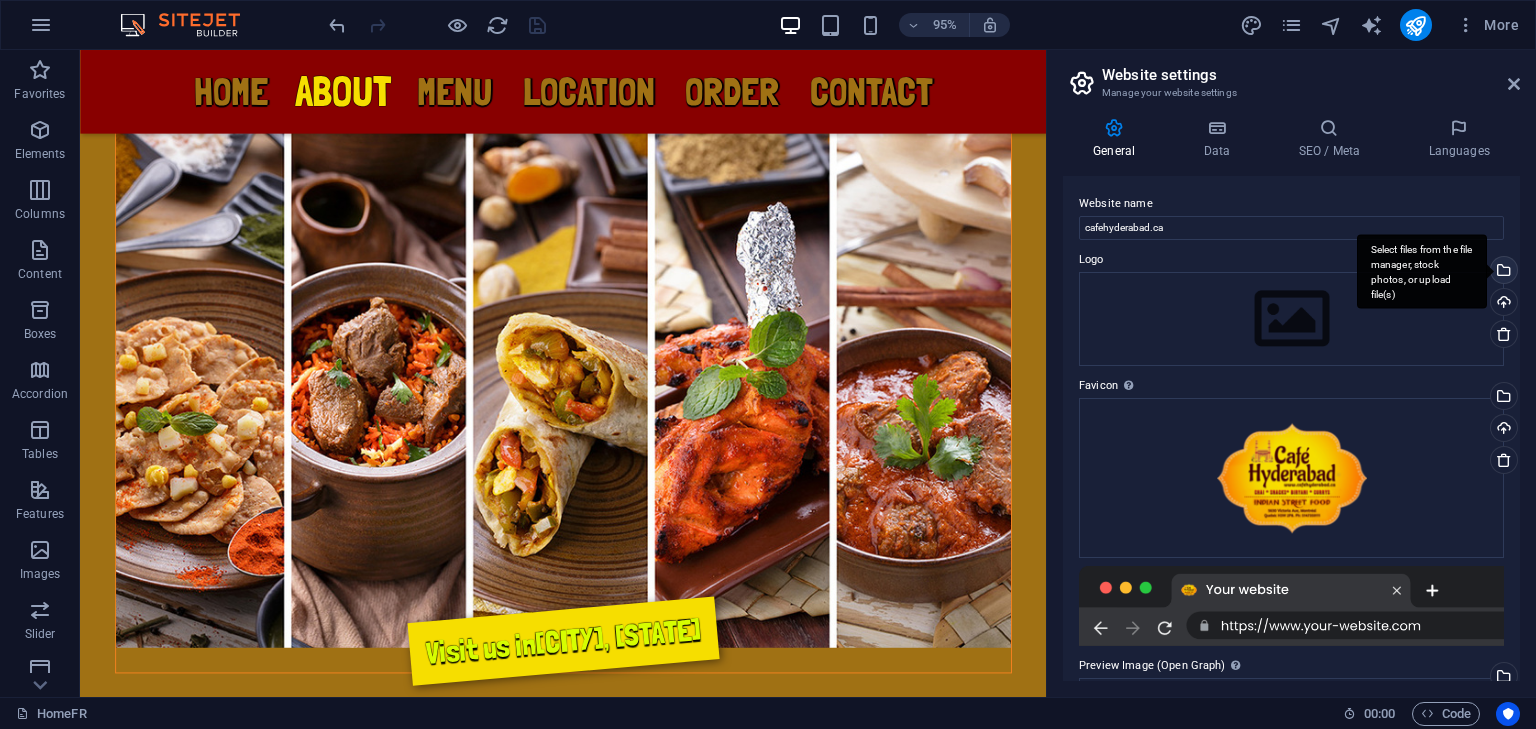 click on "Select files from the file manager, stock photos, or upload file(s)" at bounding box center [1422, 271] 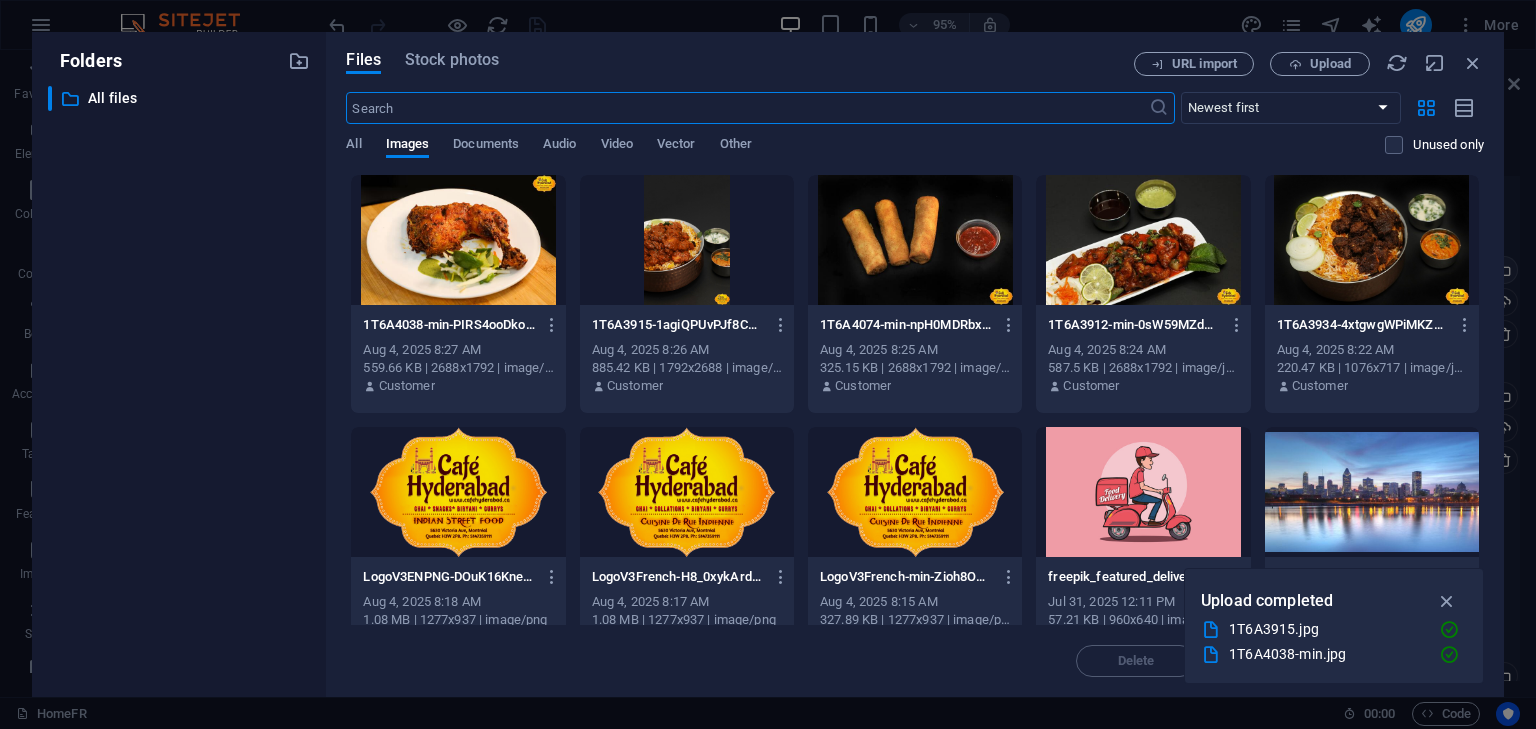 scroll, scrollTop: 2613, scrollLeft: 0, axis: vertical 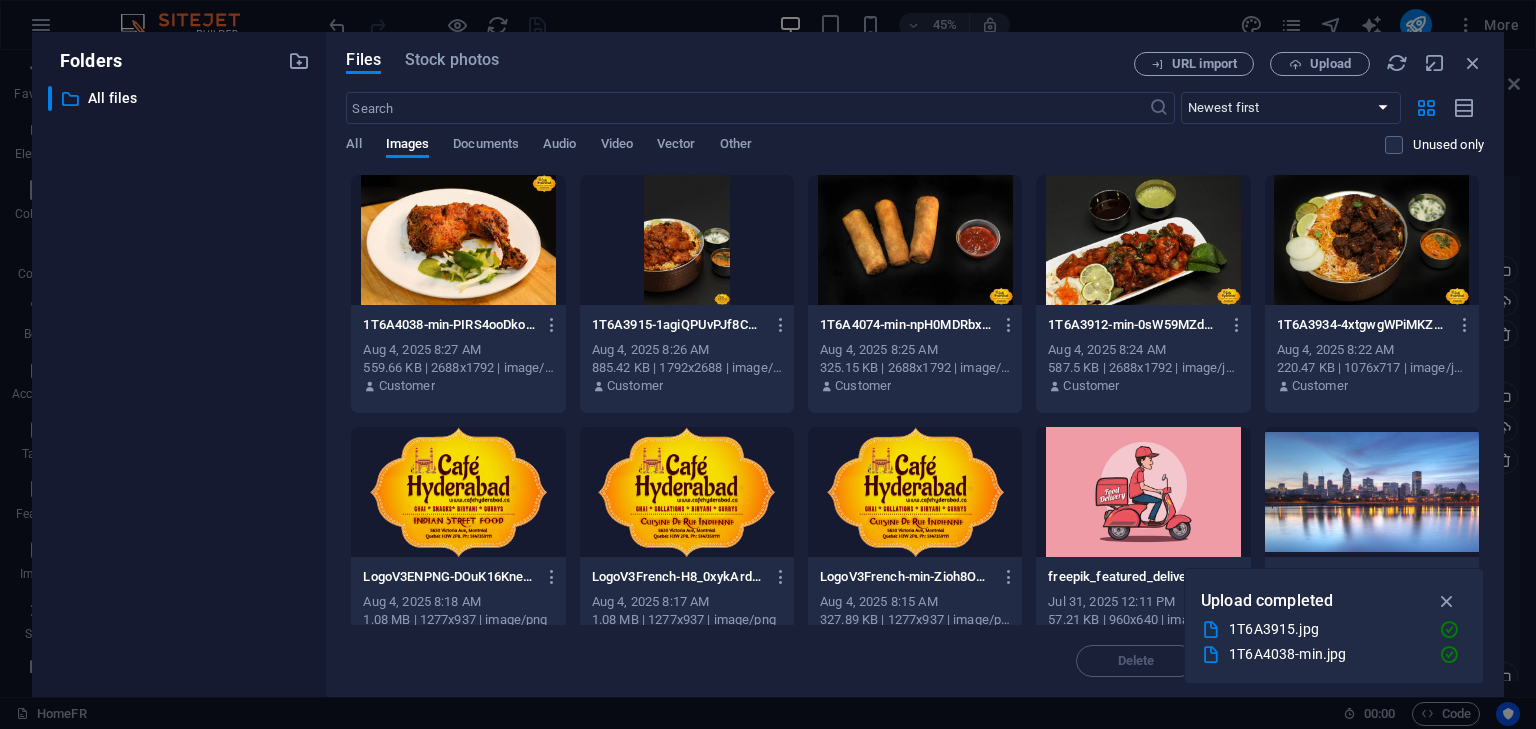 click at bounding box center (1447, 601) 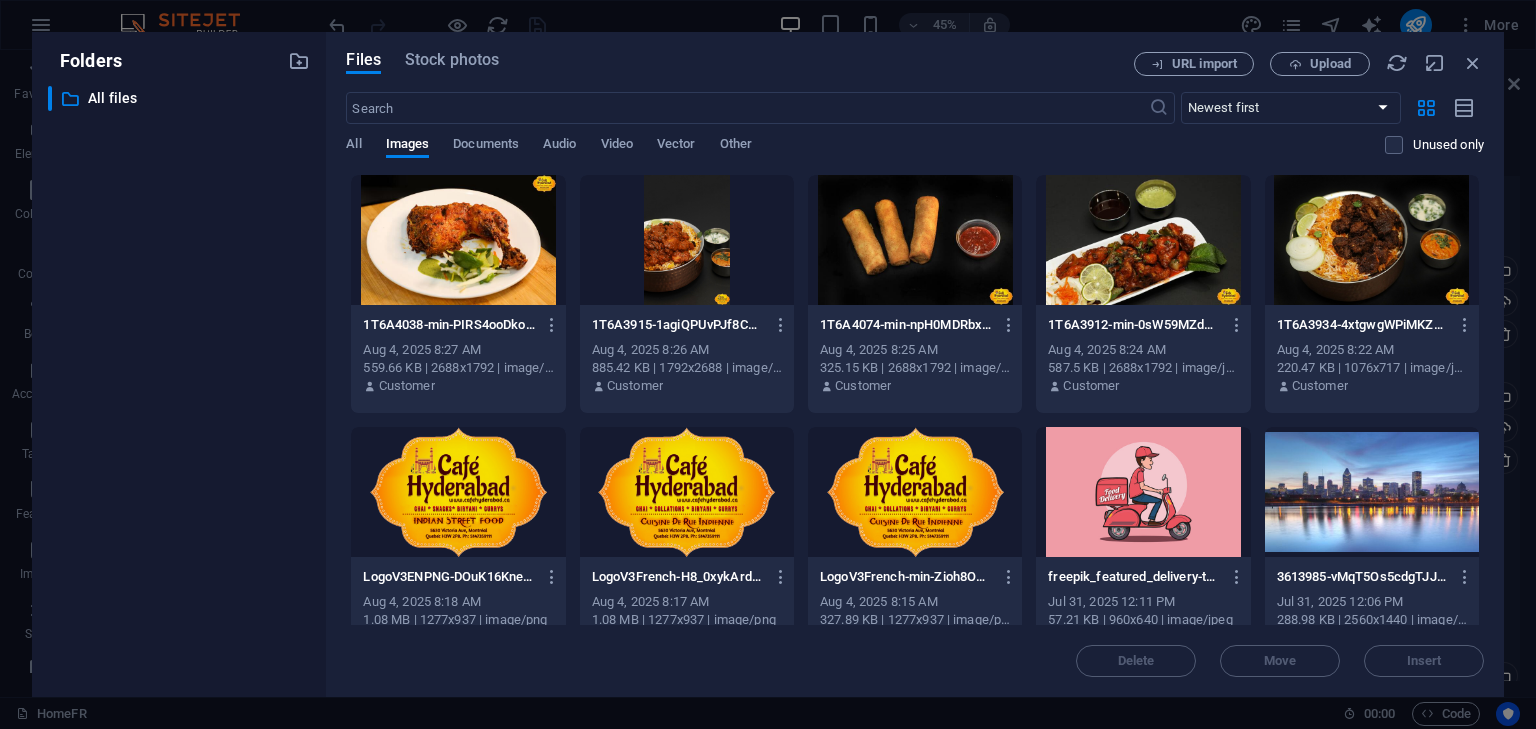 scroll, scrollTop: 333, scrollLeft: 0, axis: vertical 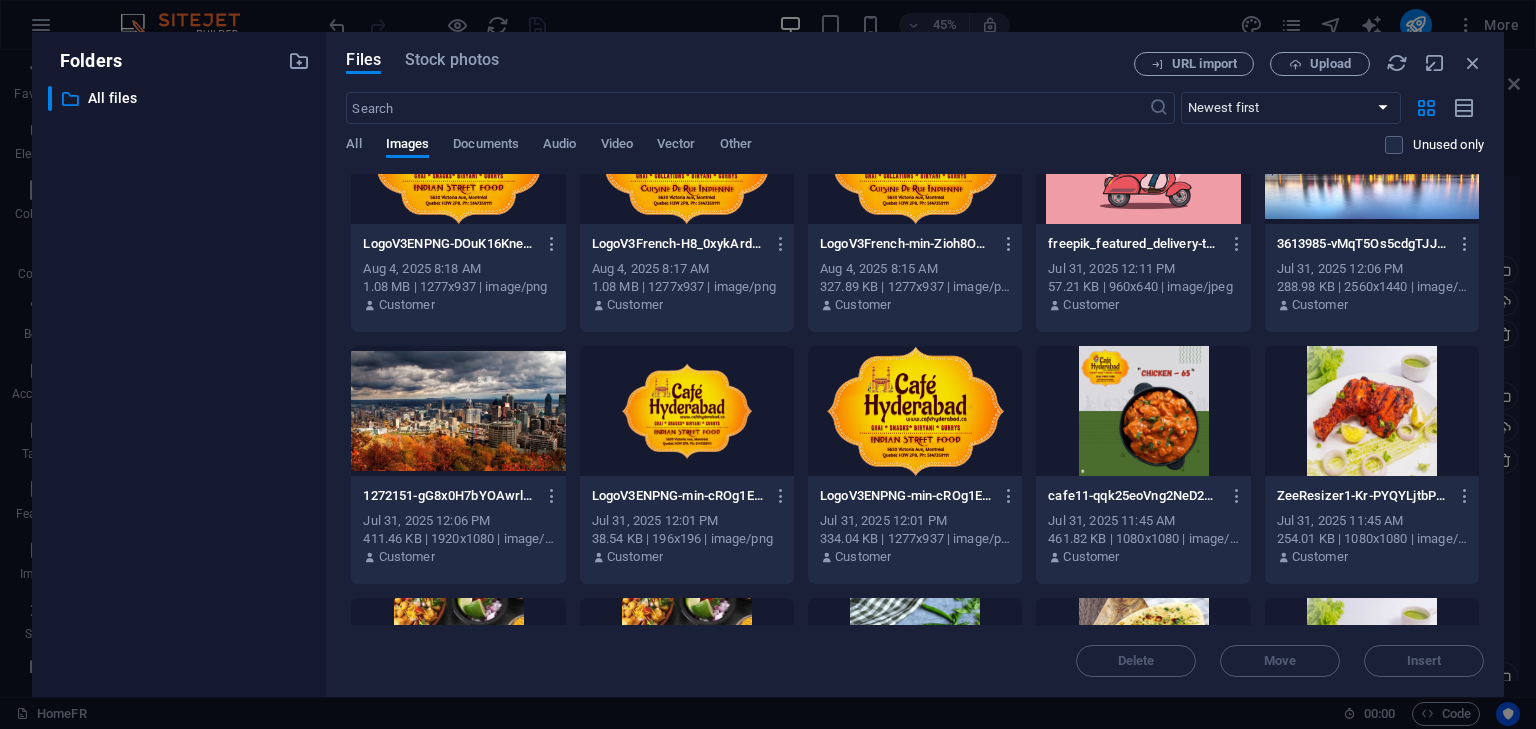 click at bounding box center (915, 411) 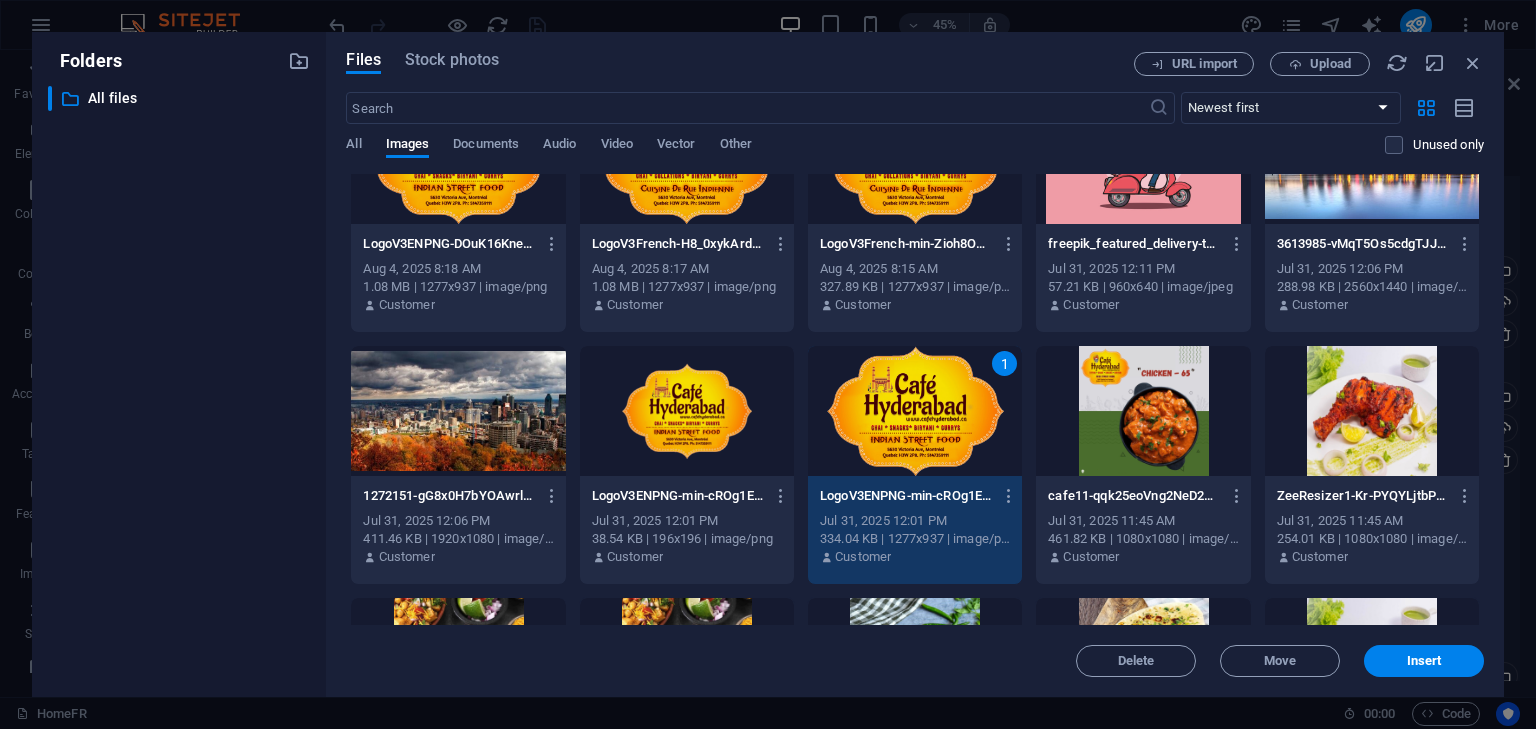 click on "Insert" at bounding box center [1424, 661] 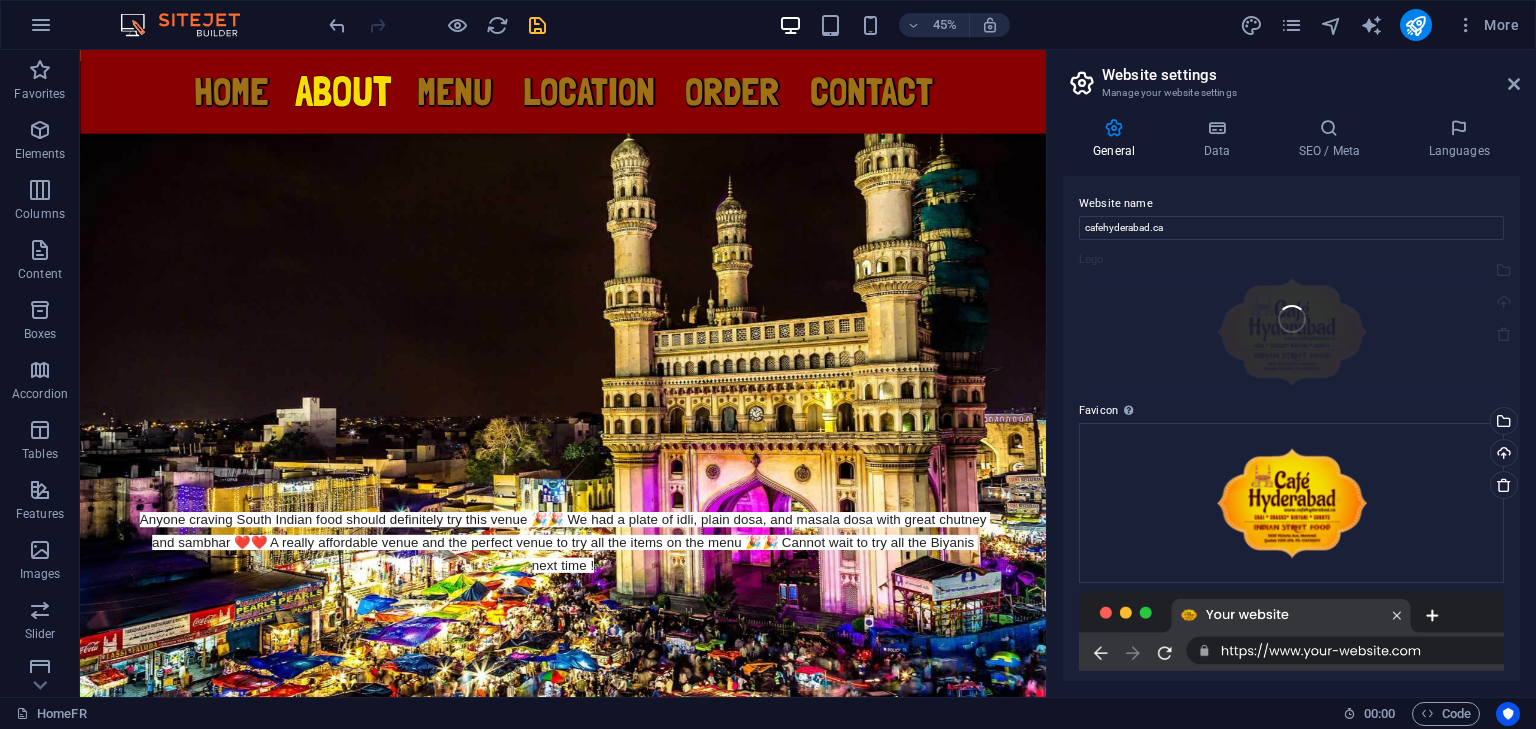 scroll, scrollTop: 1856, scrollLeft: 0, axis: vertical 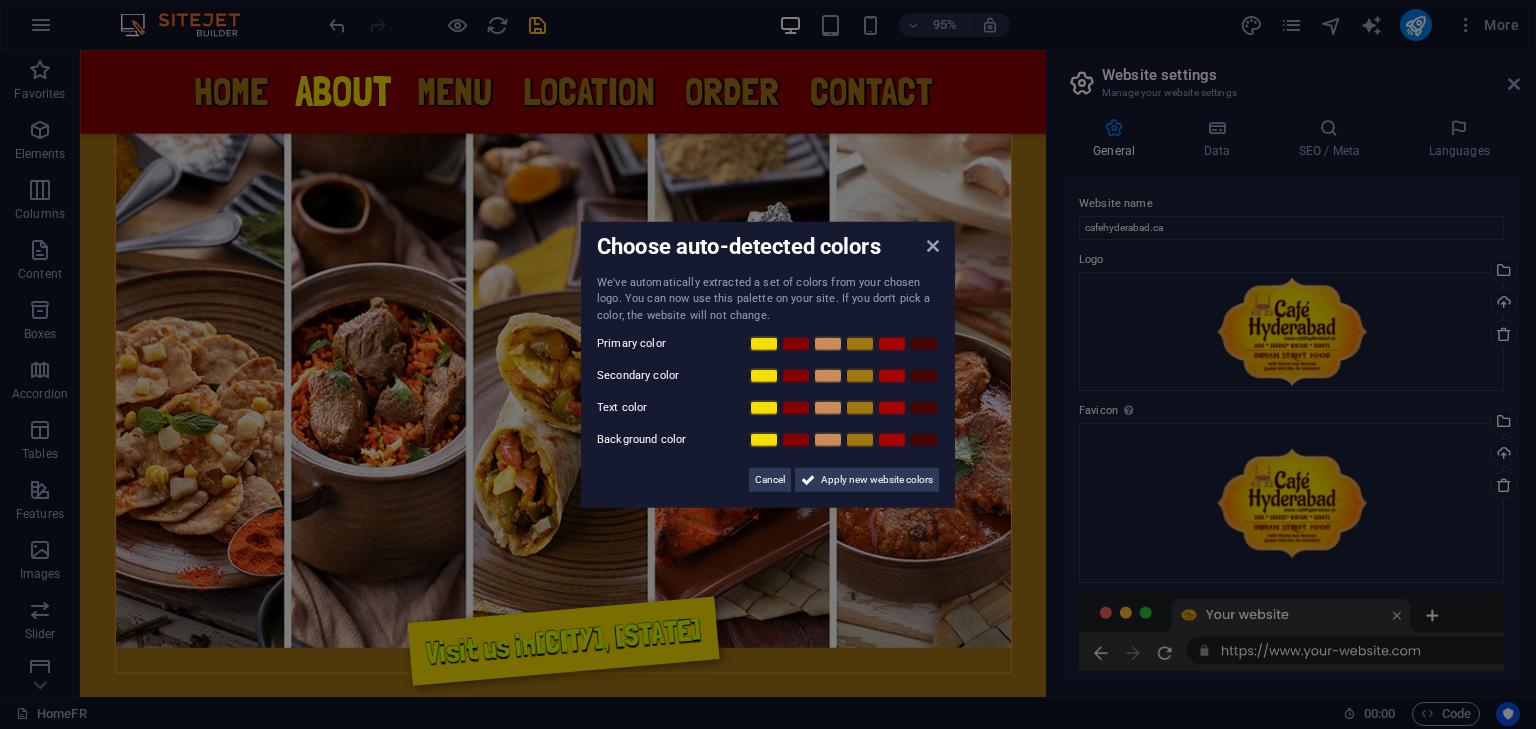 click on "Choose auto-detected colors We've automatically extracted a set of colors from your chosen logo. You can now use this palette on your site. If you don't pick a color, the website will not change.  Primary color Secondary color Text color Background color Cancel Apply new website colors" at bounding box center [768, 364] 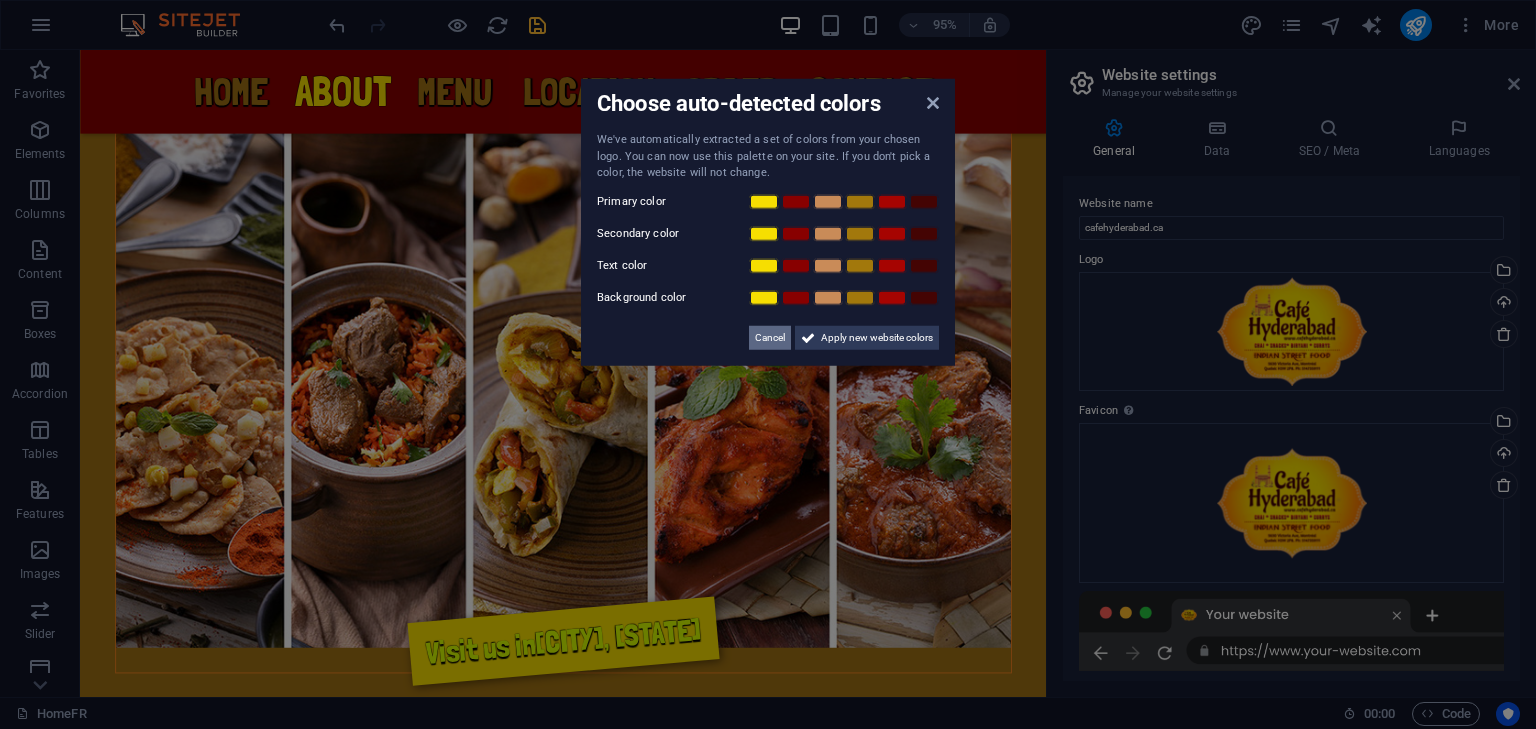 click on "Cancel" at bounding box center (770, 338) 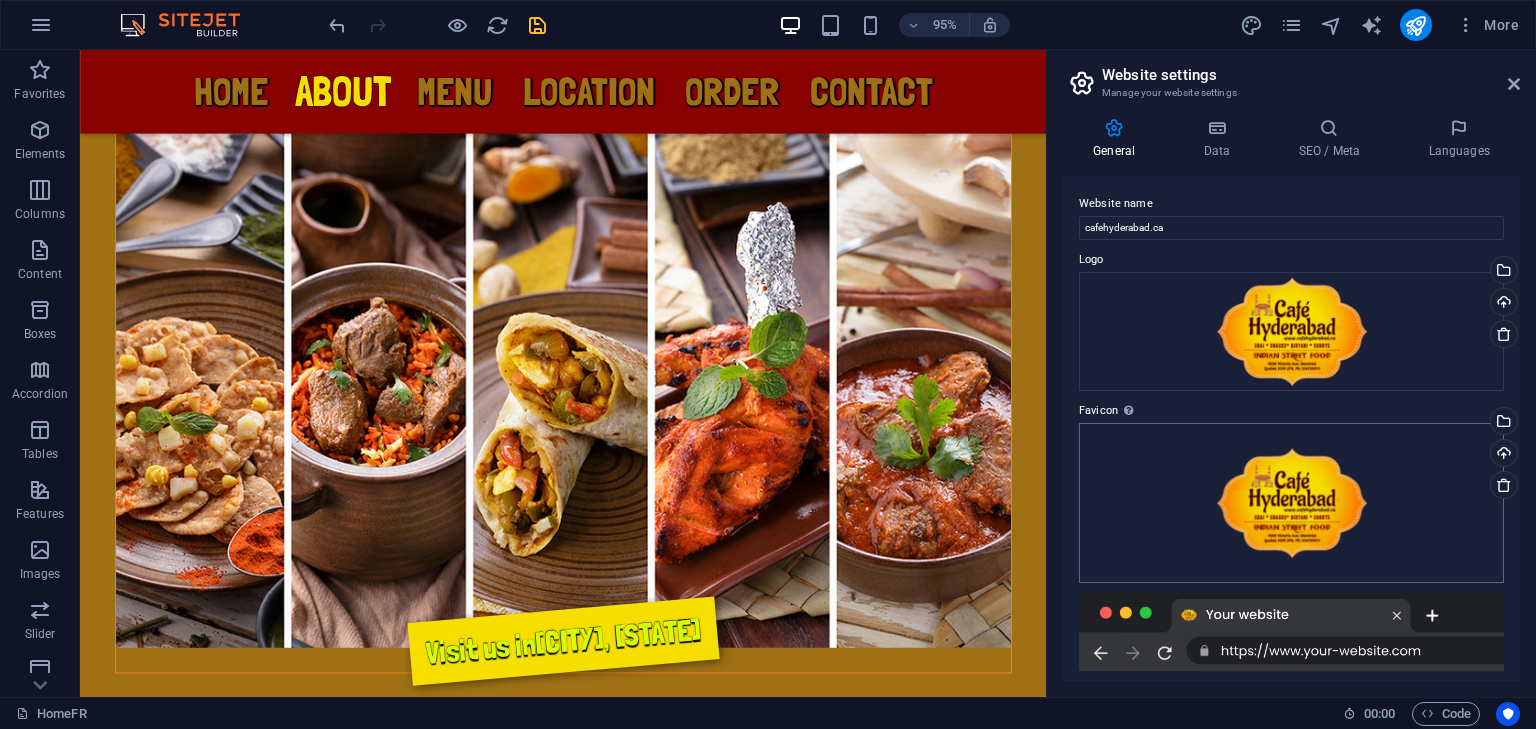 scroll, scrollTop: 267, scrollLeft: 0, axis: vertical 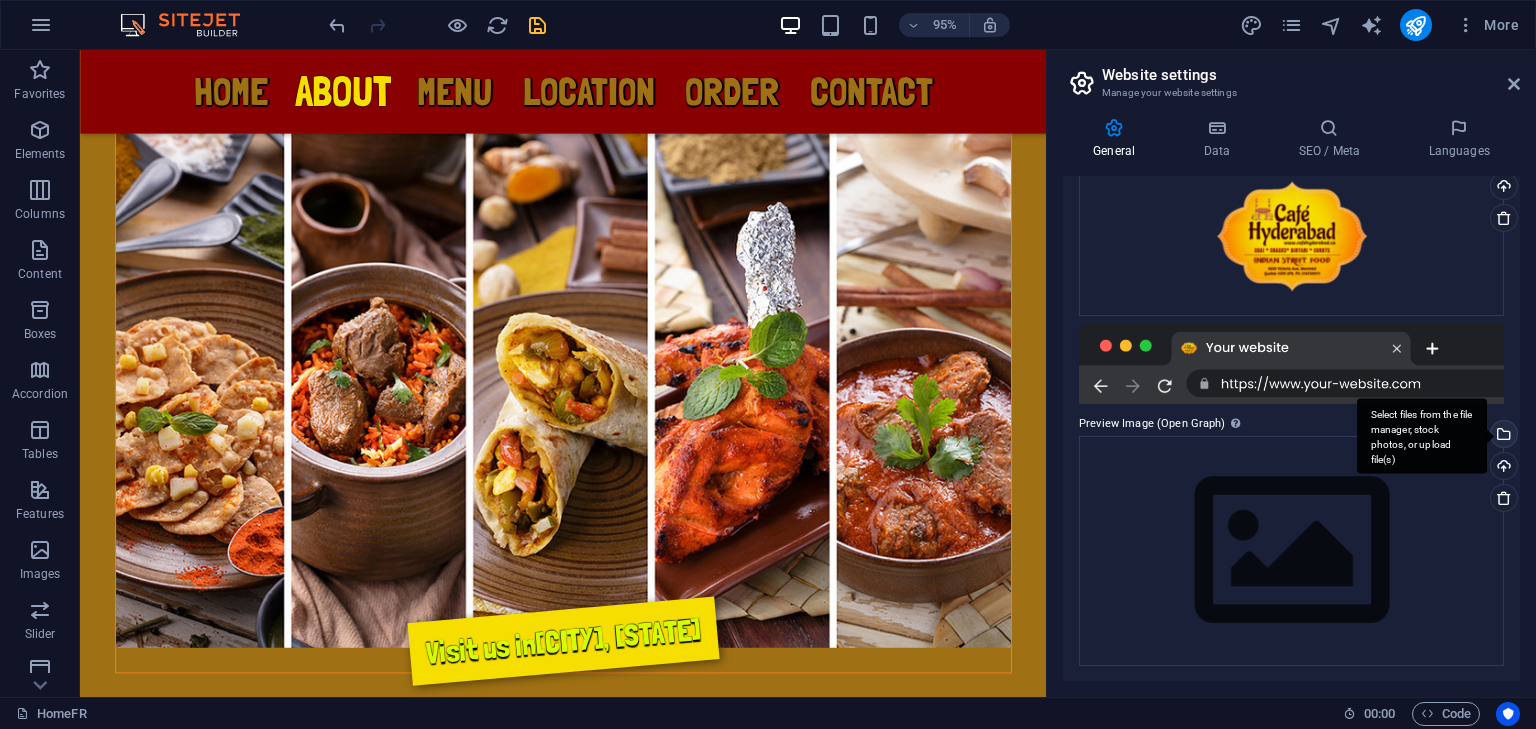 click on "Select files from the file manager, stock photos, or upload file(s)" at bounding box center (1502, 436) 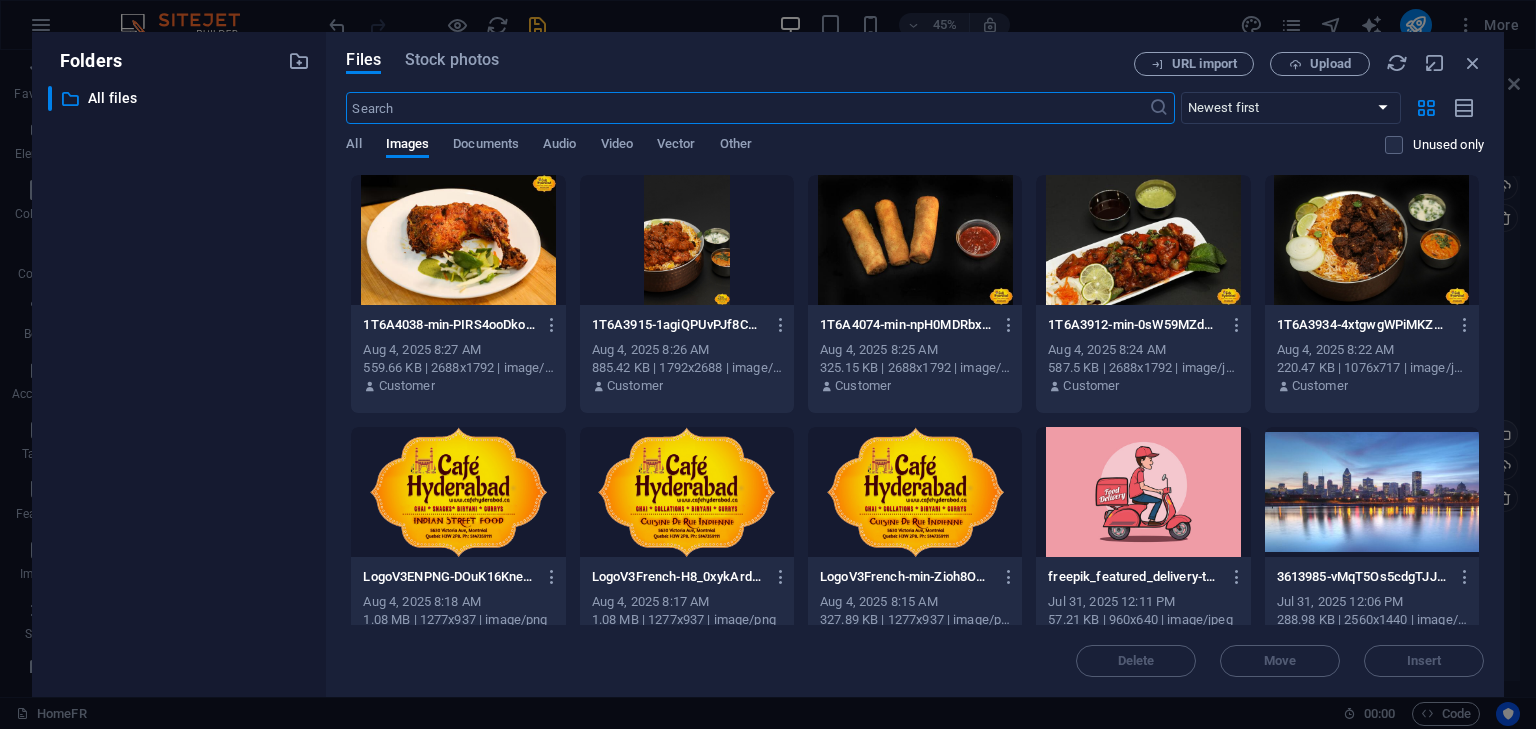 scroll, scrollTop: 2613, scrollLeft: 0, axis: vertical 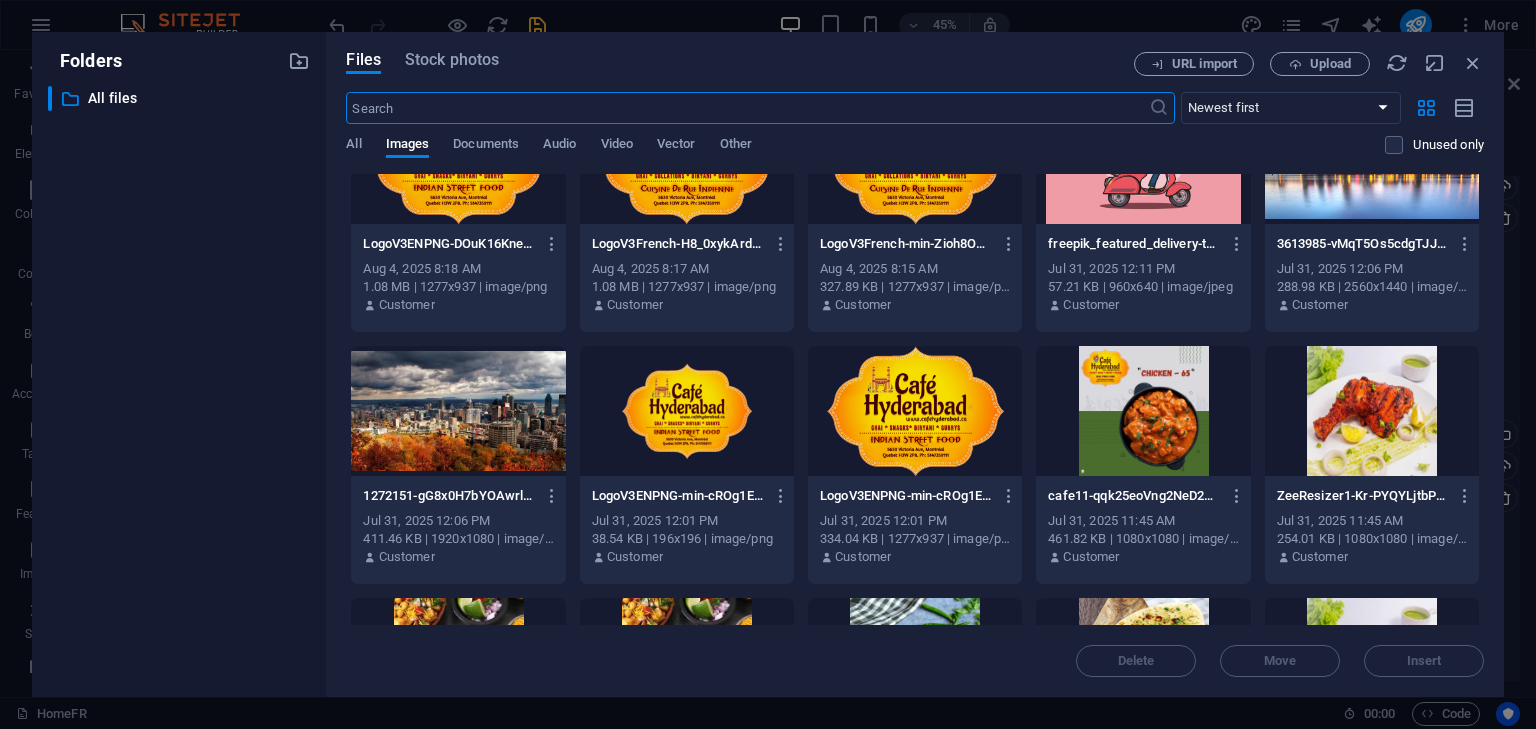 click at bounding box center (915, 411) 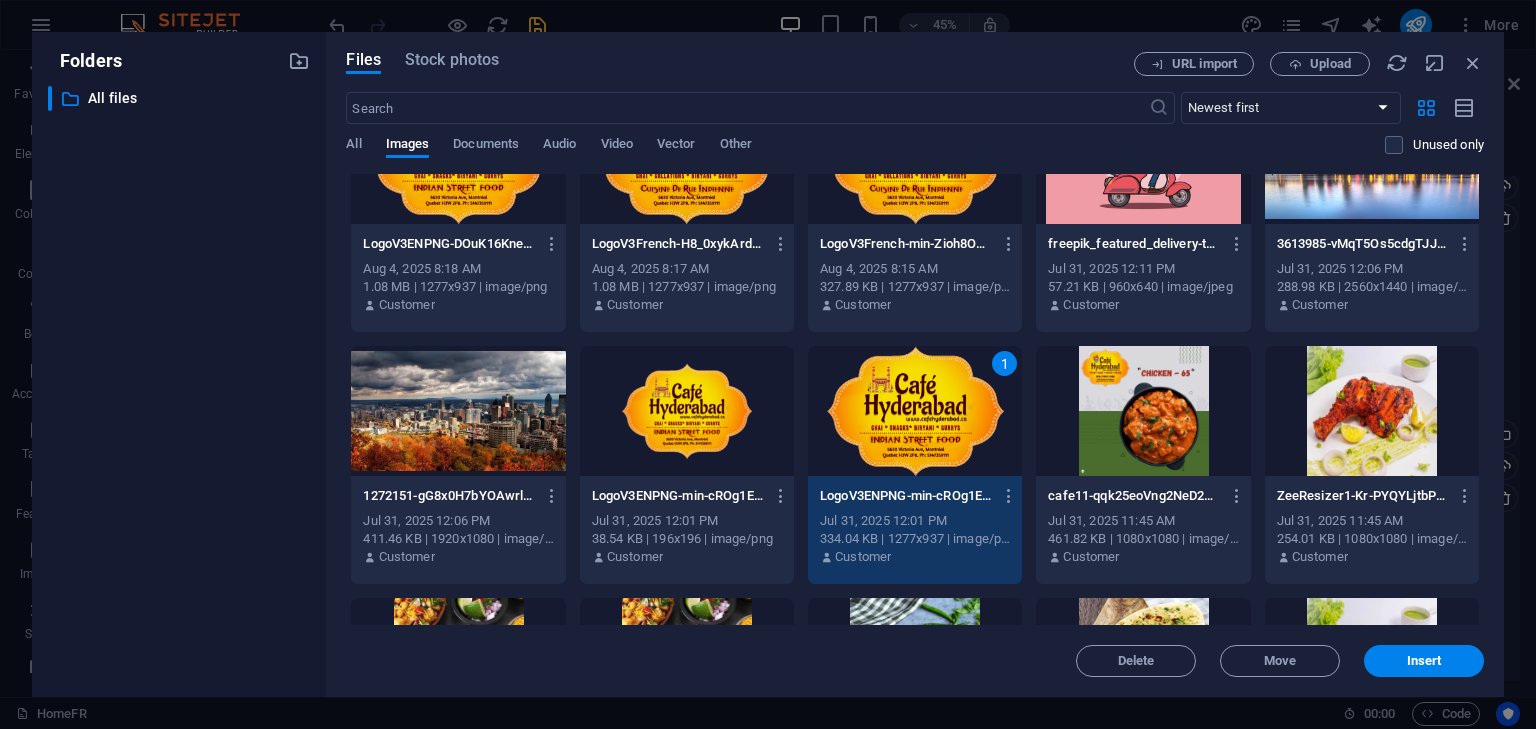 click on "Insert" at bounding box center [1424, 661] 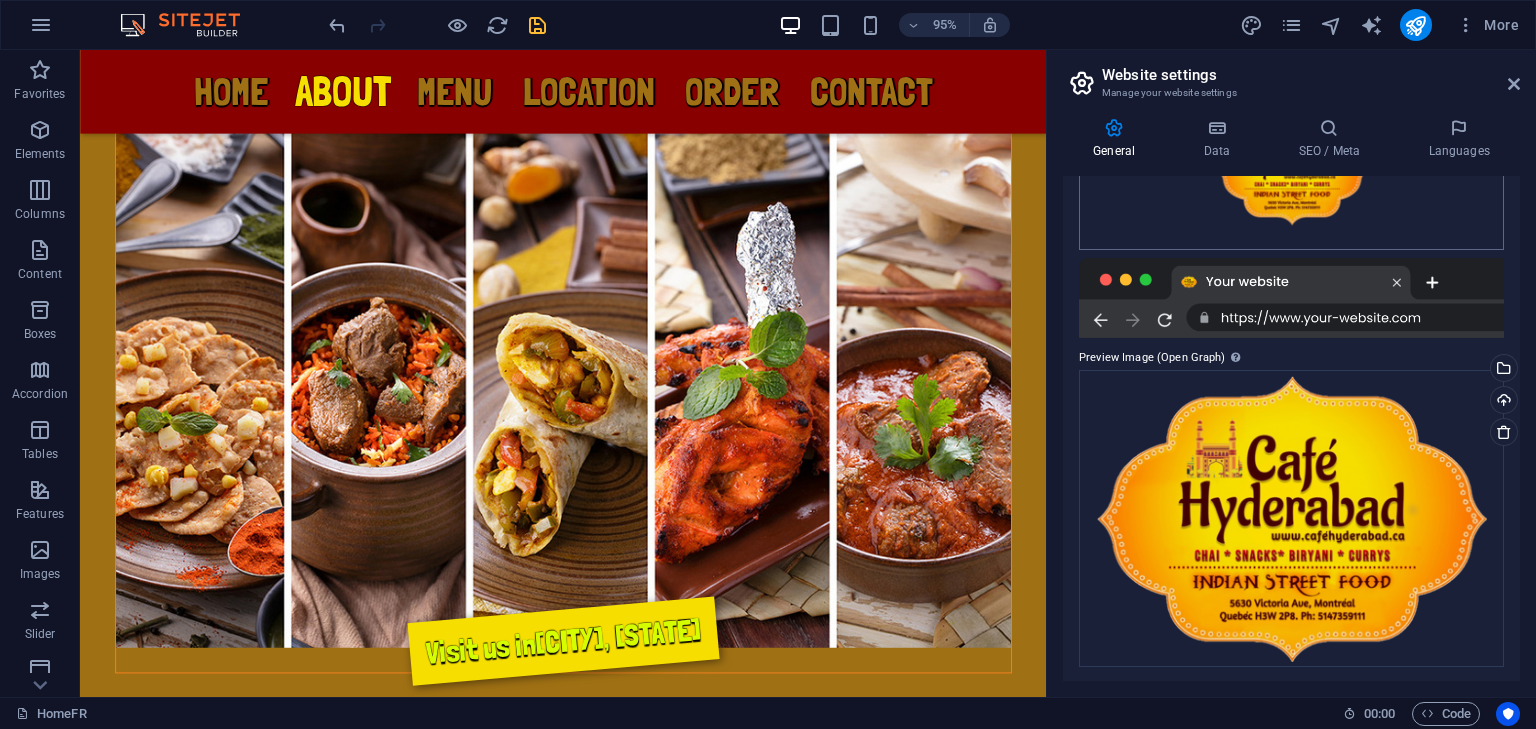 scroll, scrollTop: 0, scrollLeft: 0, axis: both 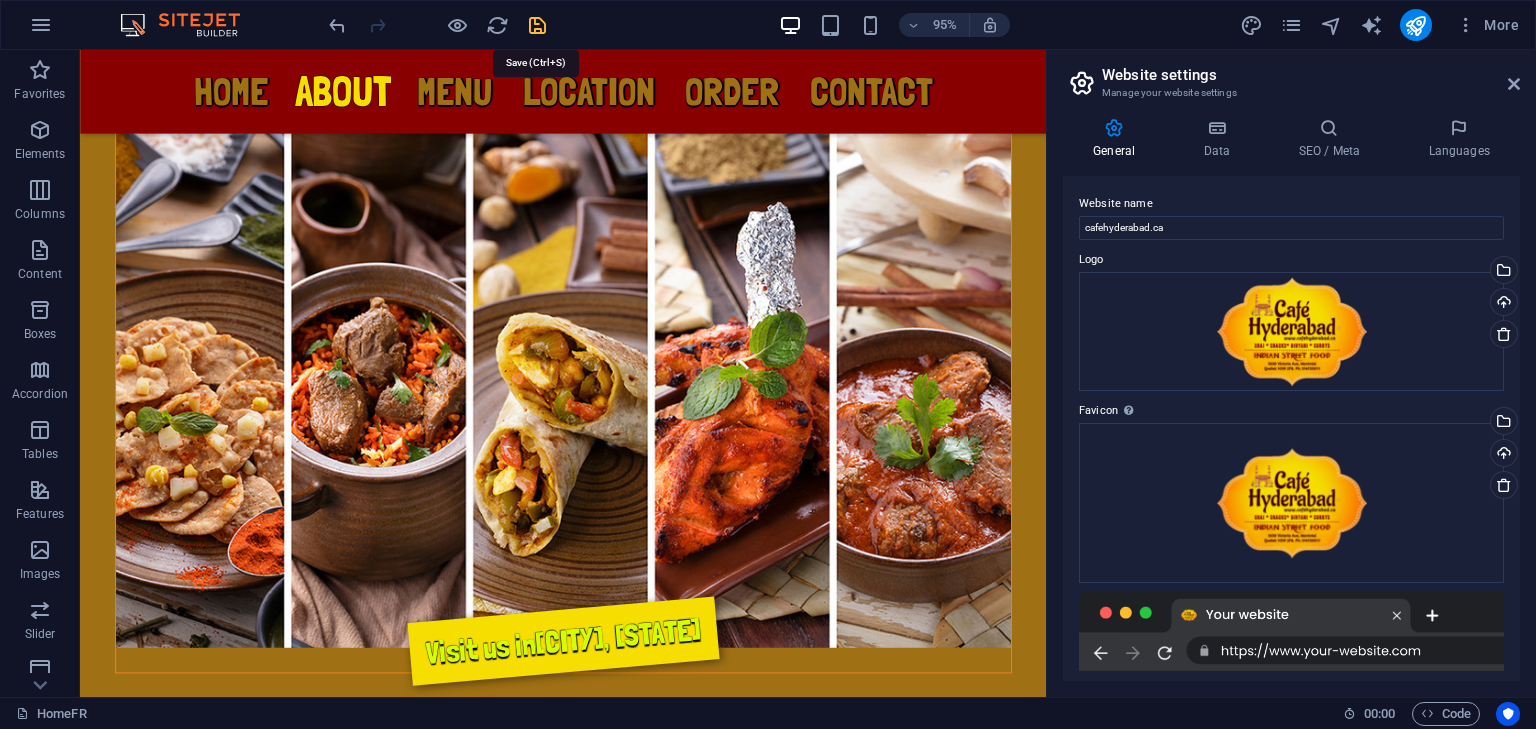 click at bounding box center (537, 25) 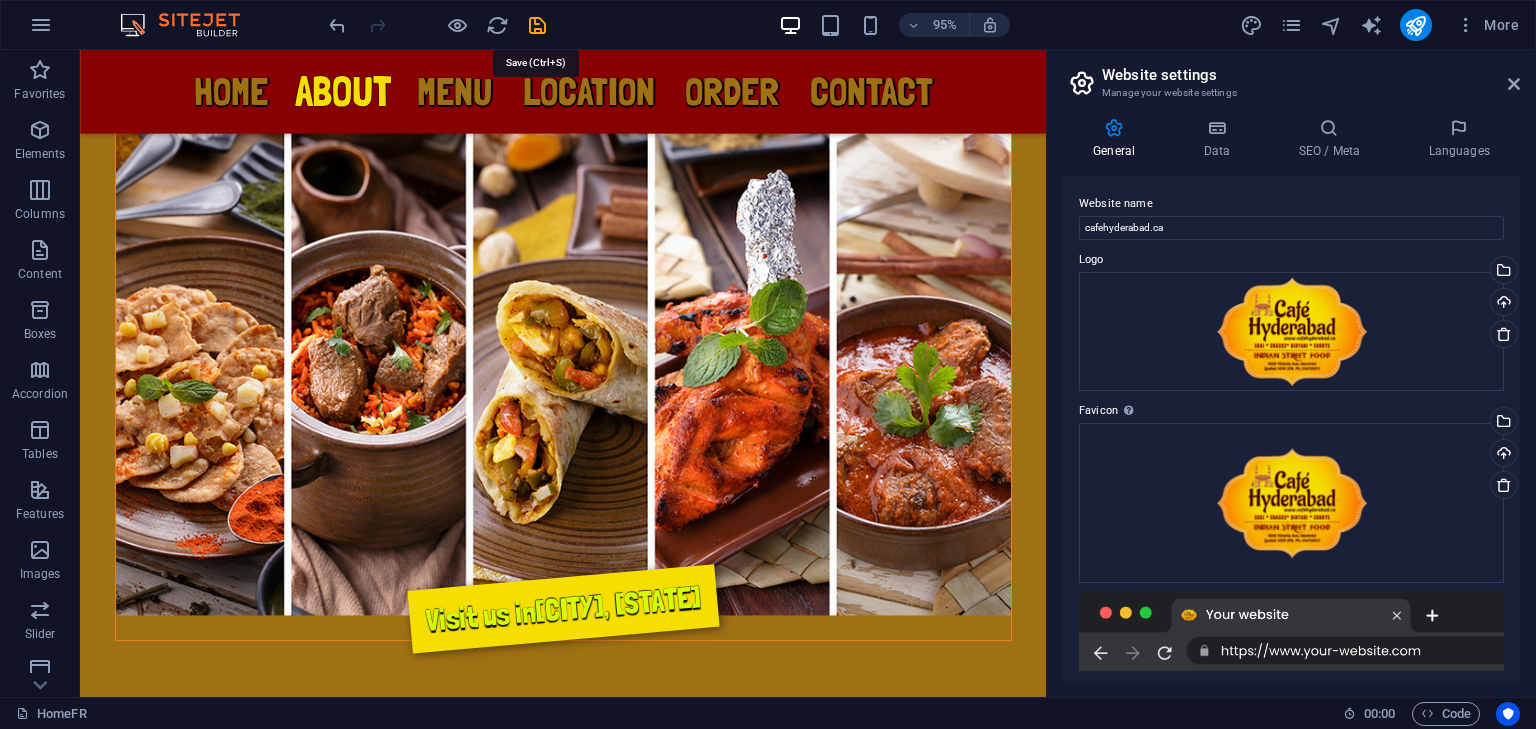 scroll, scrollTop: 1822, scrollLeft: 0, axis: vertical 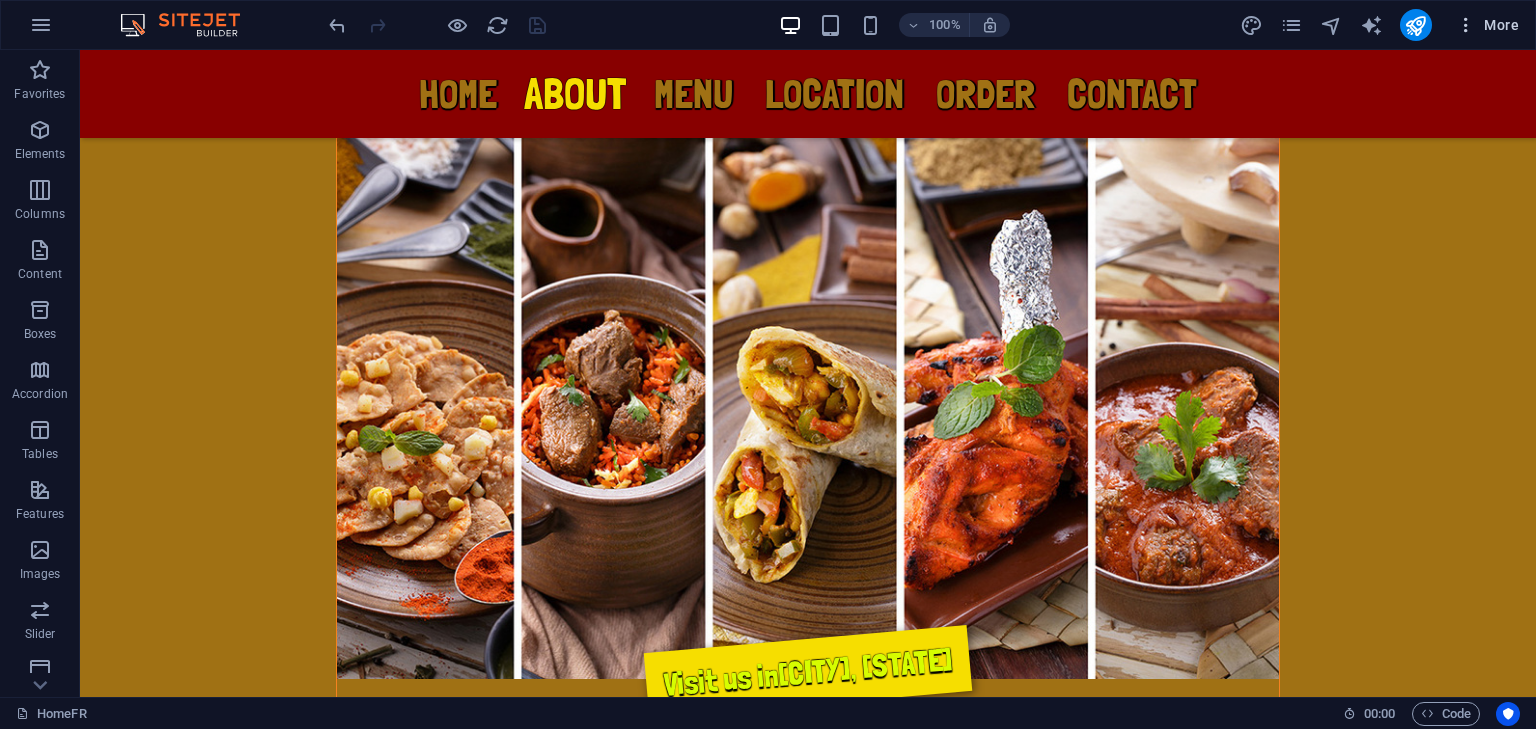 click at bounding box center (1466, 25) 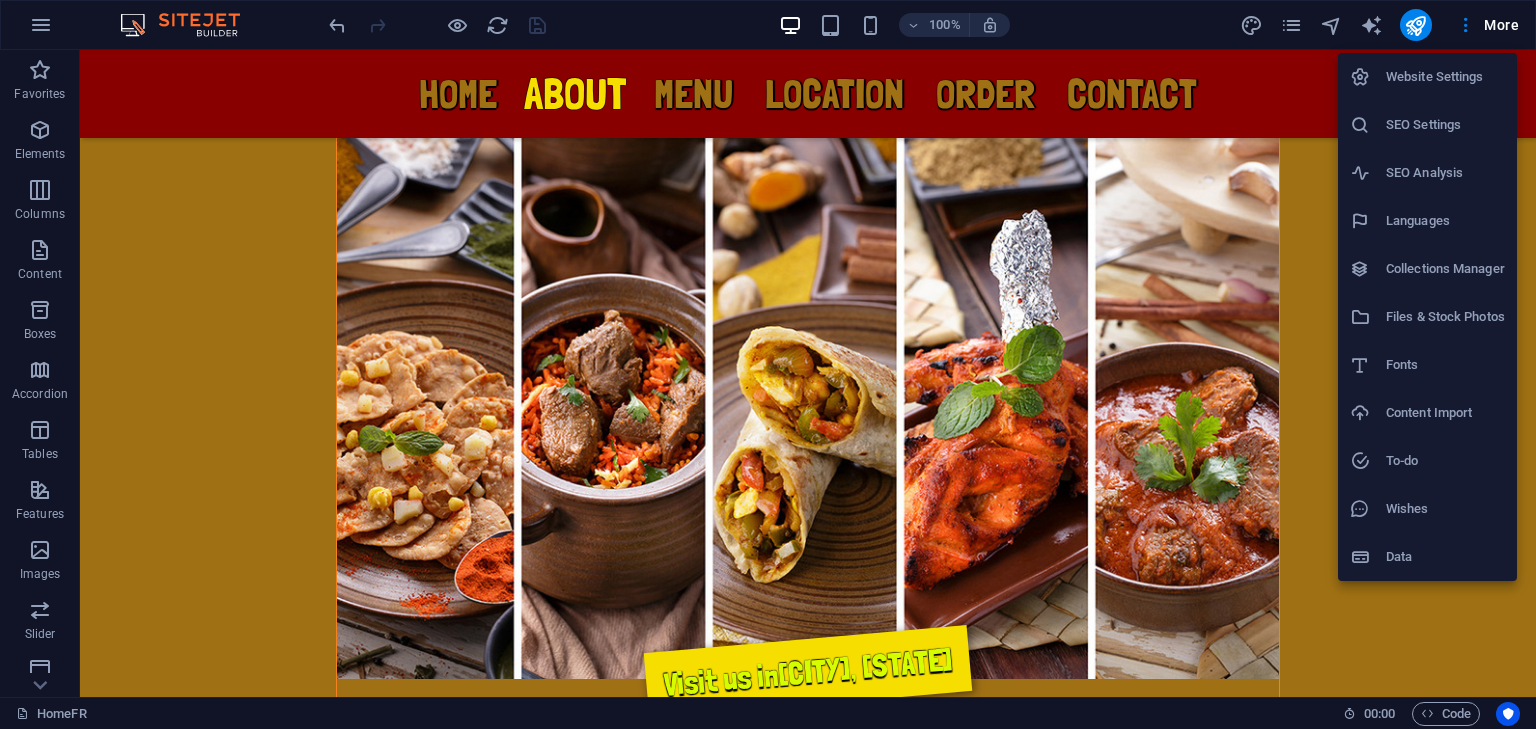click on "Website Settings" at bounding box center (1445, 77) 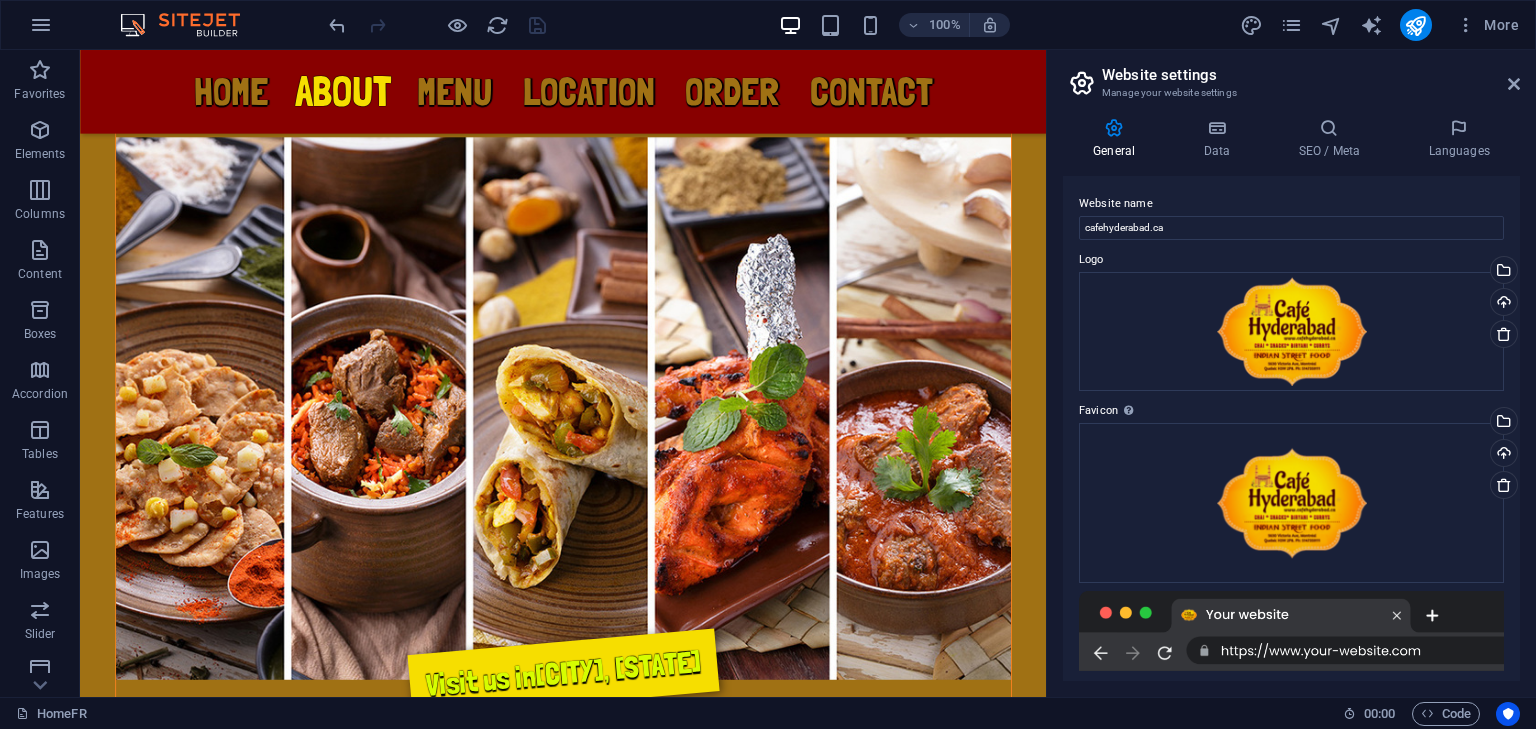 scroll, scrollTop: 1856, scrollLeft: 0, axis: vertical 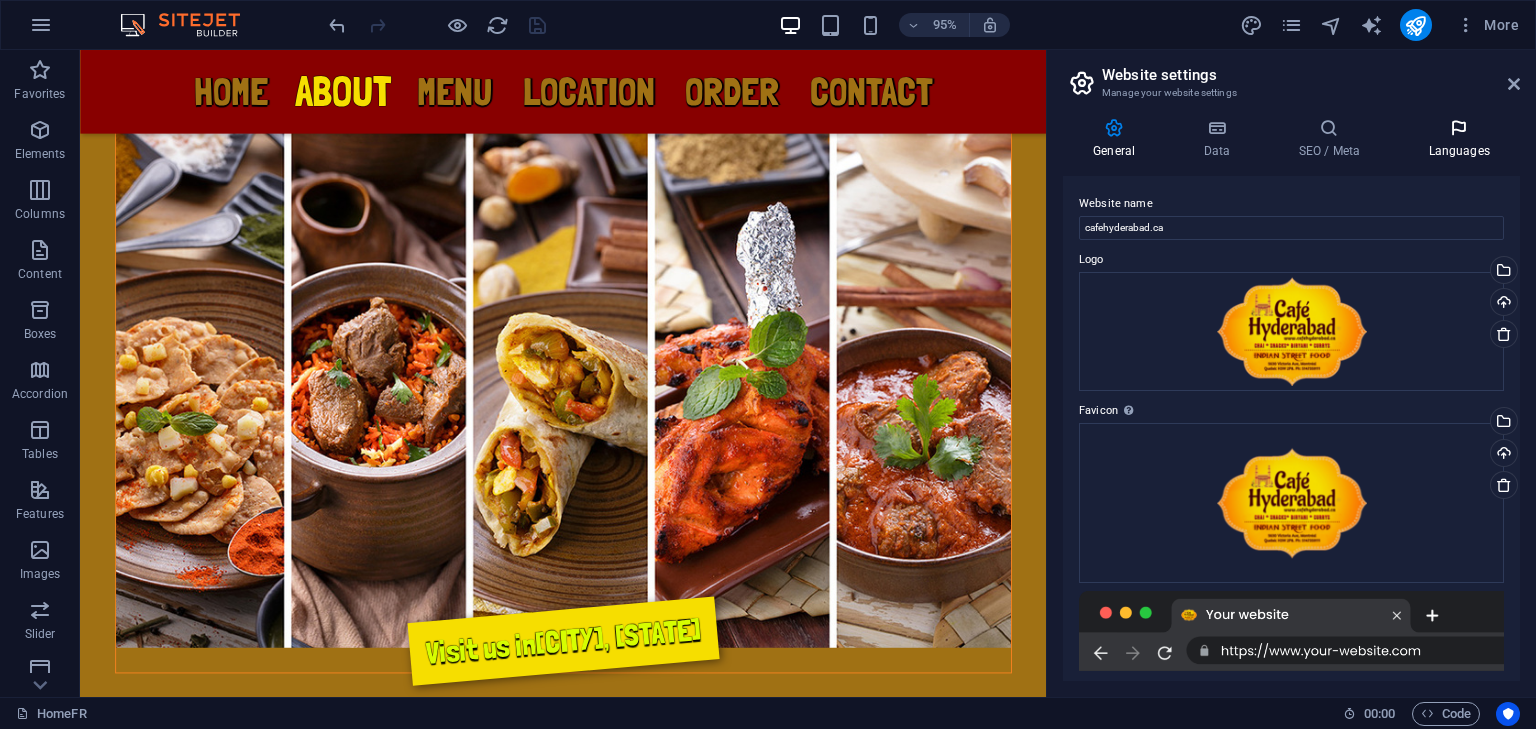click on "Languages" at bounding box center (1459, 139) 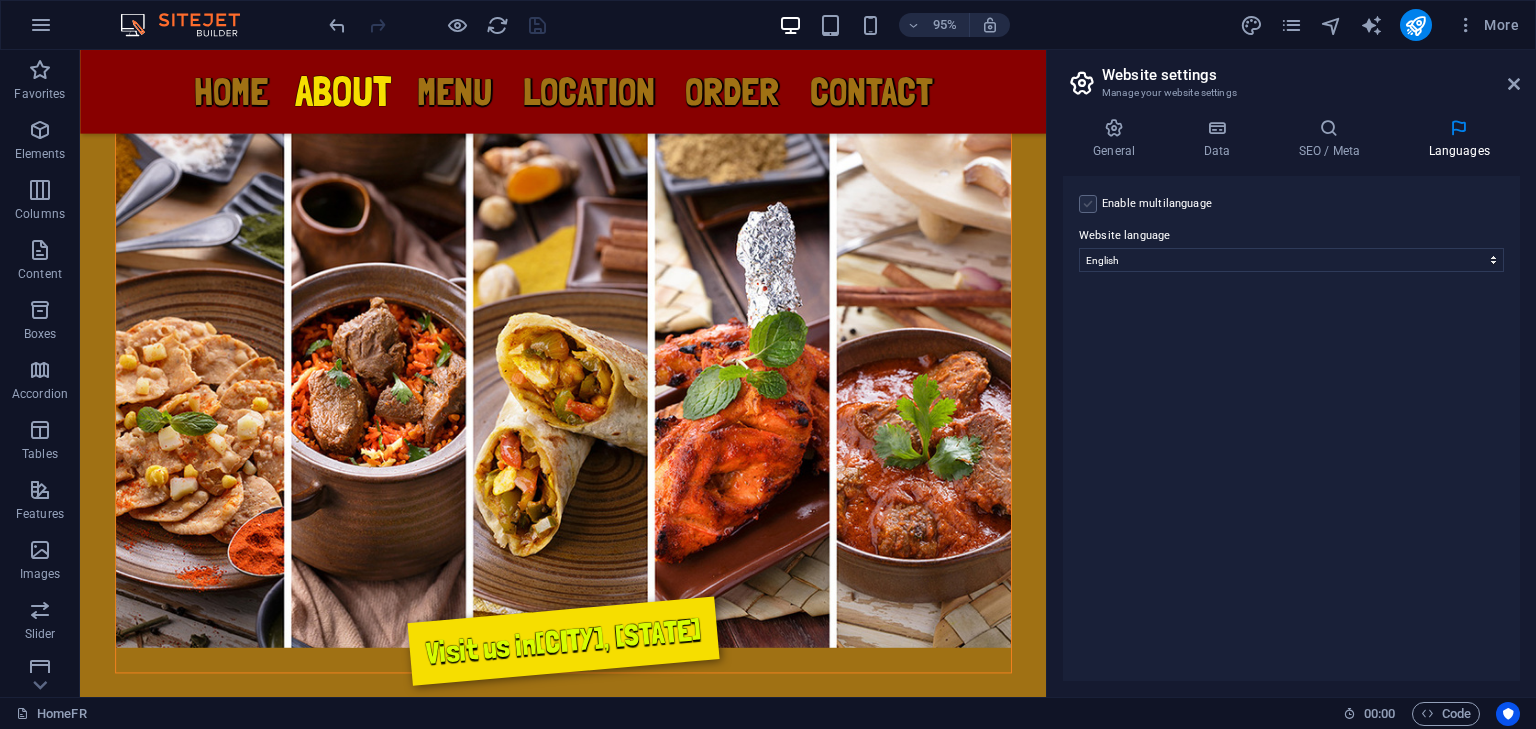 click at bounding box center (1088, 204) 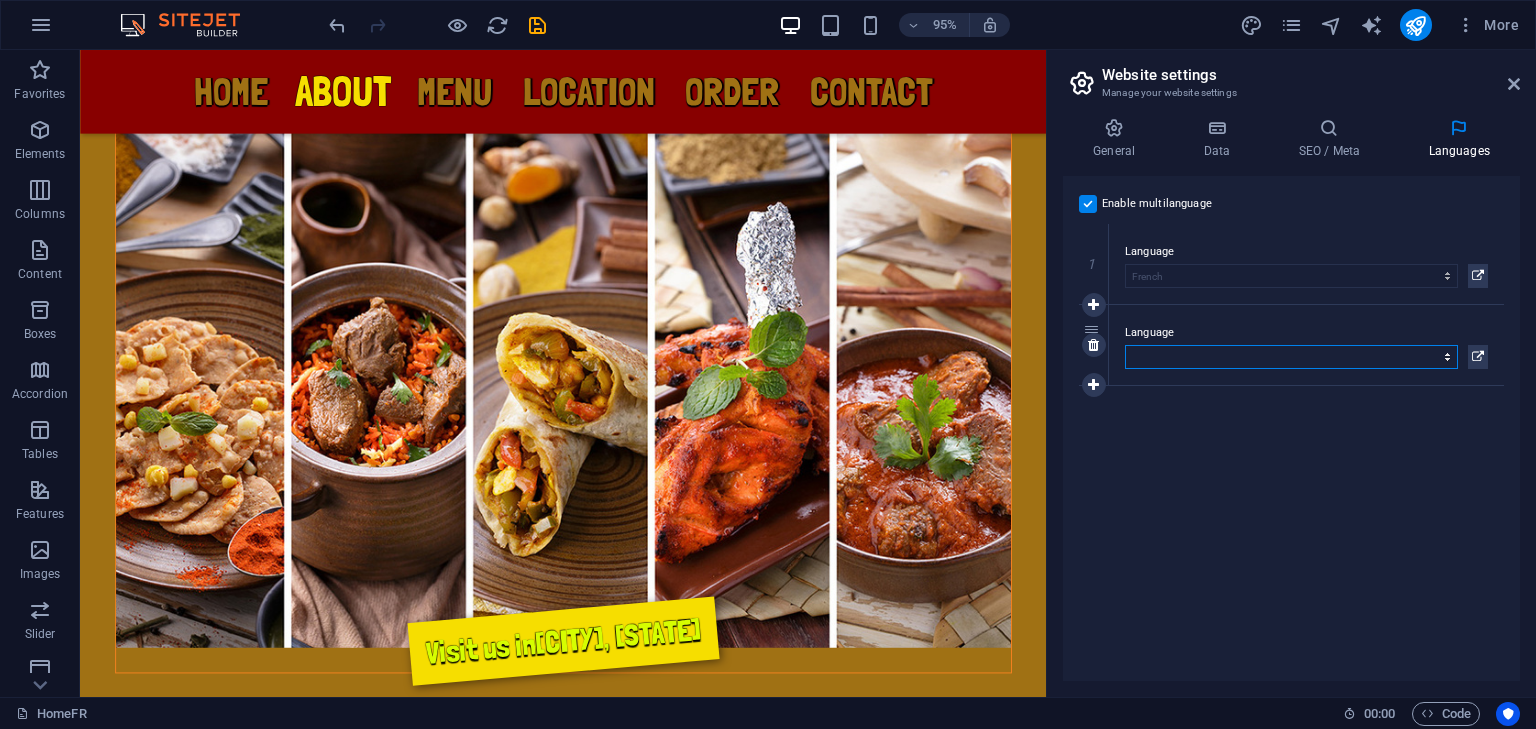 click on "Abkhazian Afar Afrikaans Akan Albanian Amharic Arabic Aragonese Armenian Assamese Avaric Avestan Aymara Azerbaijani Bambara Bashkir Basque Belarusian Bengali Bihari languages Bislama Bokmål Bosnian Breton Bulgarian Burmese Catalan Central Khmer Chamorro Chechen Chinese Church Slavic Chuvash Cornish Corsican Cree Croatian Czech Danish Dutch Dzongkha English Esperanto Estonian Ewe Faroese Farsi (Persian) Fijian Finnish French Fulah Gaelic Galician Ganda Georgian German Greek Greenlandic Guaraní Gujarati Haitian Creole Hausa Hebrew Herero Hindi Hiri Motu Hungarian Icelandic Ido Igbo Indonesian Interlingua Interlingue Inuktitut Inupiaq Irish Italian Japanese Javanese Kannada Kanuri Kashmiri Kazakh Kikuyu Kinyarwanda Komi Kongo Korean Kurdish Kwanyama Kyrgyz Lao Latin Latvian Limburgish Lingala Lithuanian Luba-Katanga Luxembourgish Macedonian Malagasy Malay Malayalam Maldivian Maltese Manx Maori Marathi Marshallese Mongolian Nauru Navajo Ndonga Nepali North Ndebele Northern Sami Norwegian Norwegian Nynorsk Nuosu" at bounding box center [1291, 357] 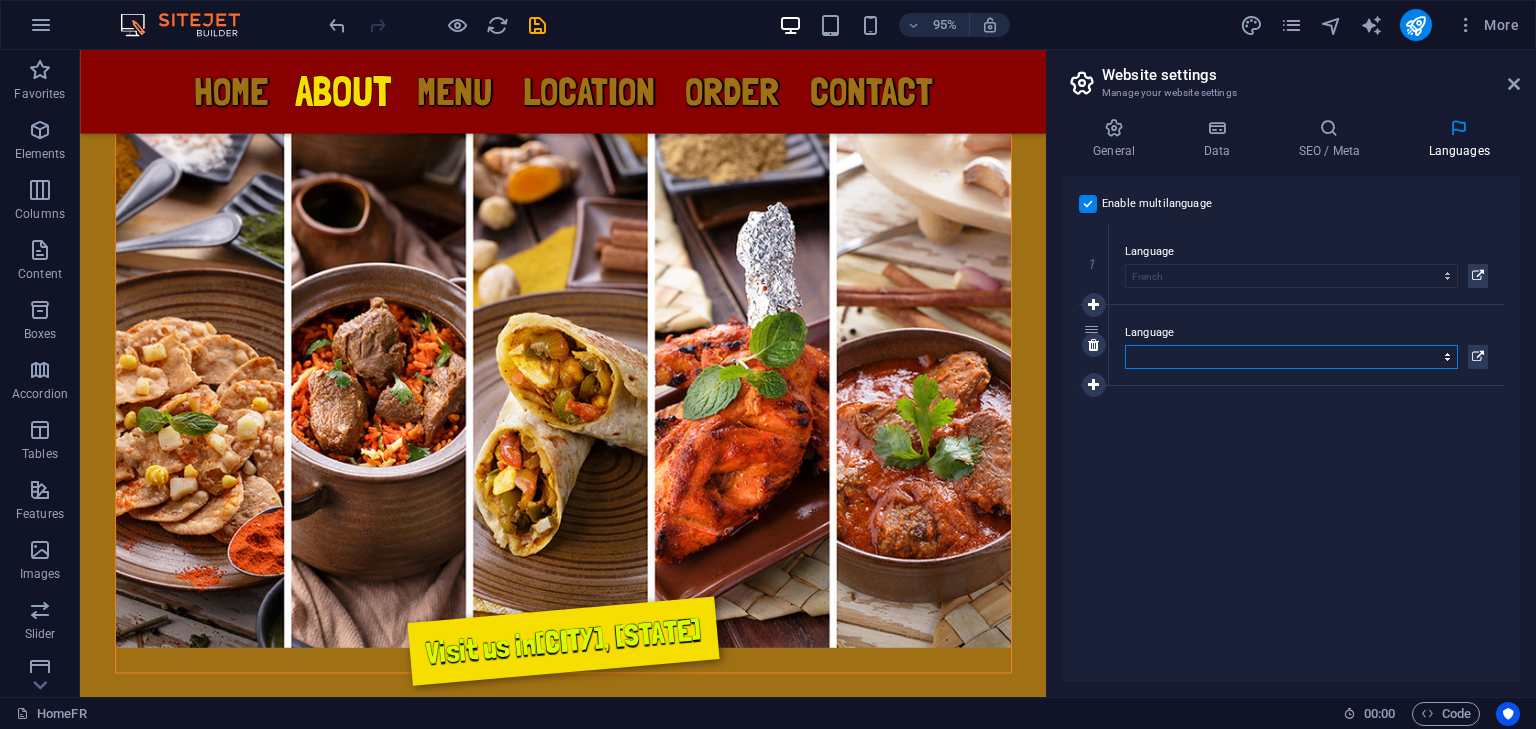 select on "41" 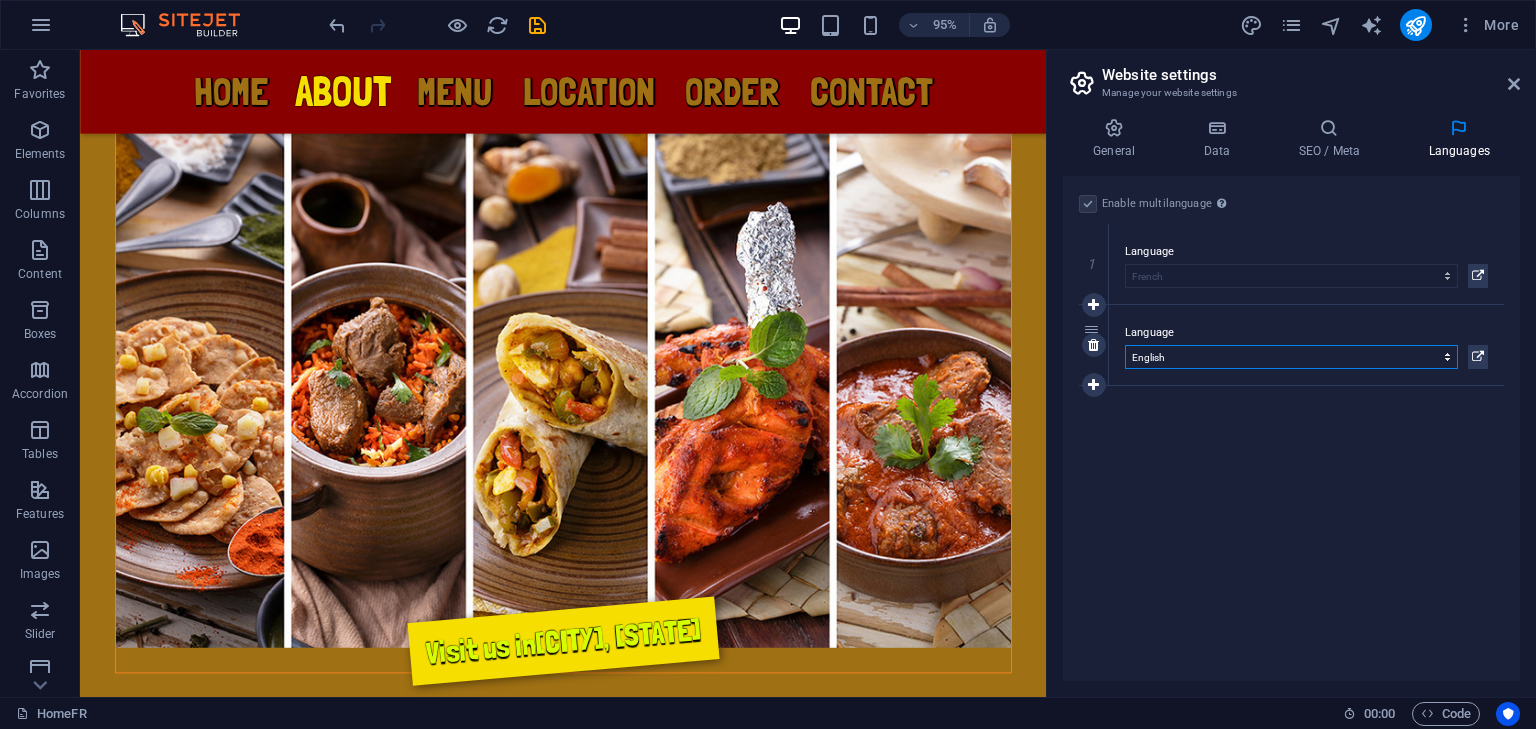 click on "Abkhazian Afar Afrikaans Akan Albanian Amharic Arabic Aragonese Armenian Assamese Avaric Avestan Aymara Azerbaijani Bambara Bashkir Basque Belarusian Bengali Bihari languages Bislama Bokmål Bosnian Breton Bulgarian Burmese Catalan Central Khmer Chamorro Chechen Chinese Church Slavic Chuvash Cornish Corsican Cree Croatian Czech Danish Dutch Dzongkha English Esperanto Estonian Ewe Faroese Farsi (Persian) Fijian Finnish French Fulah Gaelic Galician Ganda Georgian German Greek Greenlandic Guaraní Gujarati Haitian Creole Hausa Hebrew Herero Hindi Hiri Motu Hungarian Icelandic Ido Igbo Indonesian Interlingua Interlingue Inuktitut Inupiaq Irish Italian Japanese Javanese Kannada Kanuri Kashmiri Kazakh Kikuyu Kinyarwanda Komi Kongo Korean Kurdish Kwanyama Kyrgyz Lao Latin Latvian Limburgish Lingala Lithuanian Luba-Katanga Luxembourgish Macedonian Malagasy Malay Malayalam Maldivian Maltese Manx Maori Marathi Marshallese Mongolian Nauru Navajo Ndonga Nepali North Ndebele Northern Sami Norwegian Norwegian Nynorsk Nuosu" at bounding box center (1291, 357) 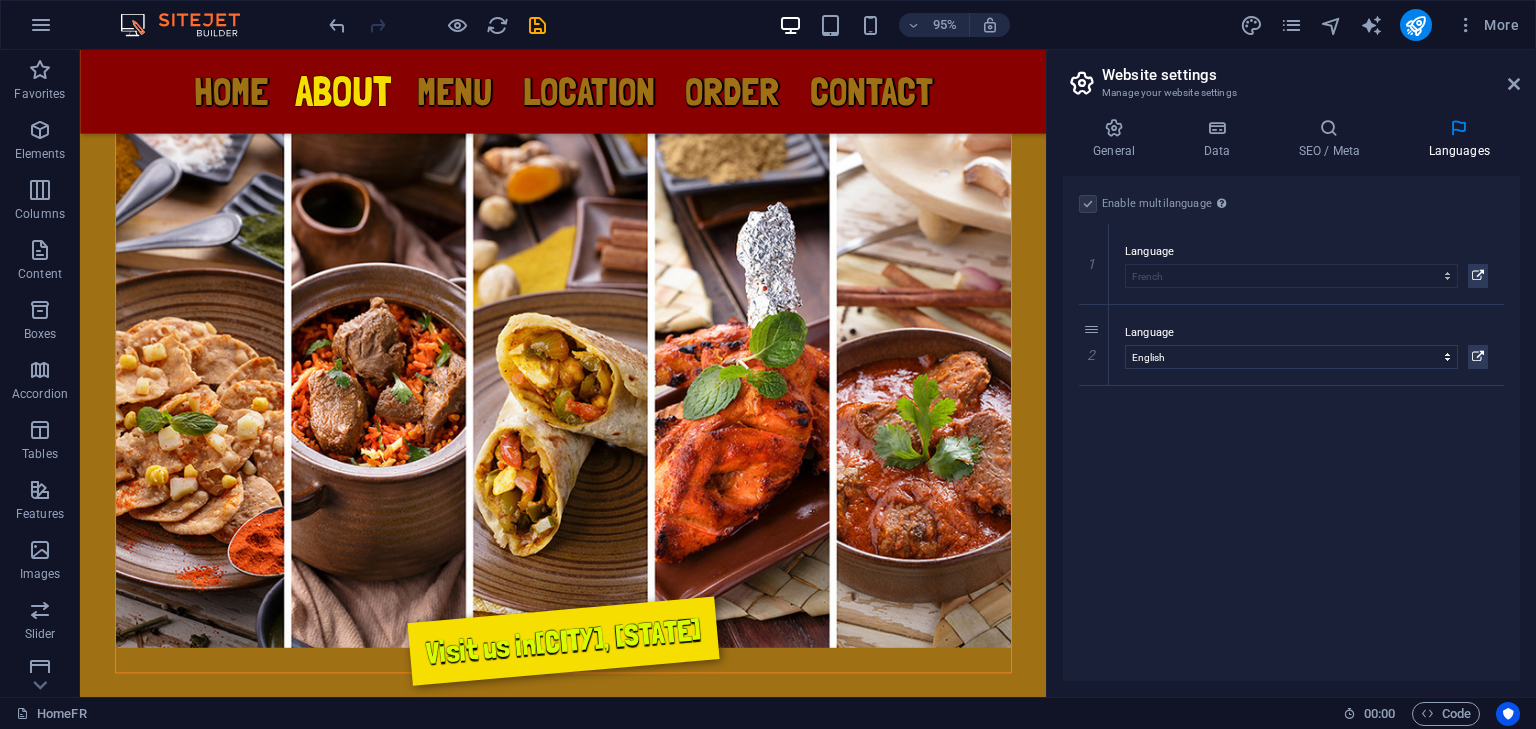 click on "Enable multilanguage To disable multilanguage delete all languages until only one language remains. Website language Abkhazian Afar Afrikaans Akan Albanian Amharic Arabic Aragonese Armenian Assamese Avaric Avestan Aymara Azerbaijani Bambara Bashkir Basque Belarusian Bengali Bihari languages Bislama Bokmål Bosnian Breton Bulgarian Burmese Catalan Central Khmer Chamorro Chechen Chinese Church Slavic Chuvash Cornish Corsican Cree Croatian Czech Danish Dutch Dzongkha English Esperanto Estonian Ewe Faroese Farsi (Persian) Fijian Finnish French Fulah Gaelic Galician Ganda Georgian German Greek Greenlandic Guaraní Gujarati Haitian Creole Hausa Hebrew Herero Hindi Hiri Motu Hungarian Icelandic Ido Igbo Indonesian Interlingua Interlingue Inuktitut Inupiaq Irish Italian Japanese Javanese Kannada Kanuri Kashmiri Kazakh Kikuyu Kinyarwanda Komi Kongo Korean Kurdish Kwanyama Kyrgyz Lao Latin Latvian Limburgish Lingala Lithuanian Luba-Katanga Luxembourgish Macedonian Malagasy Malay Malayalam Maldivian Maltese Manx Maori 1" at bounding box center [1291, 428] 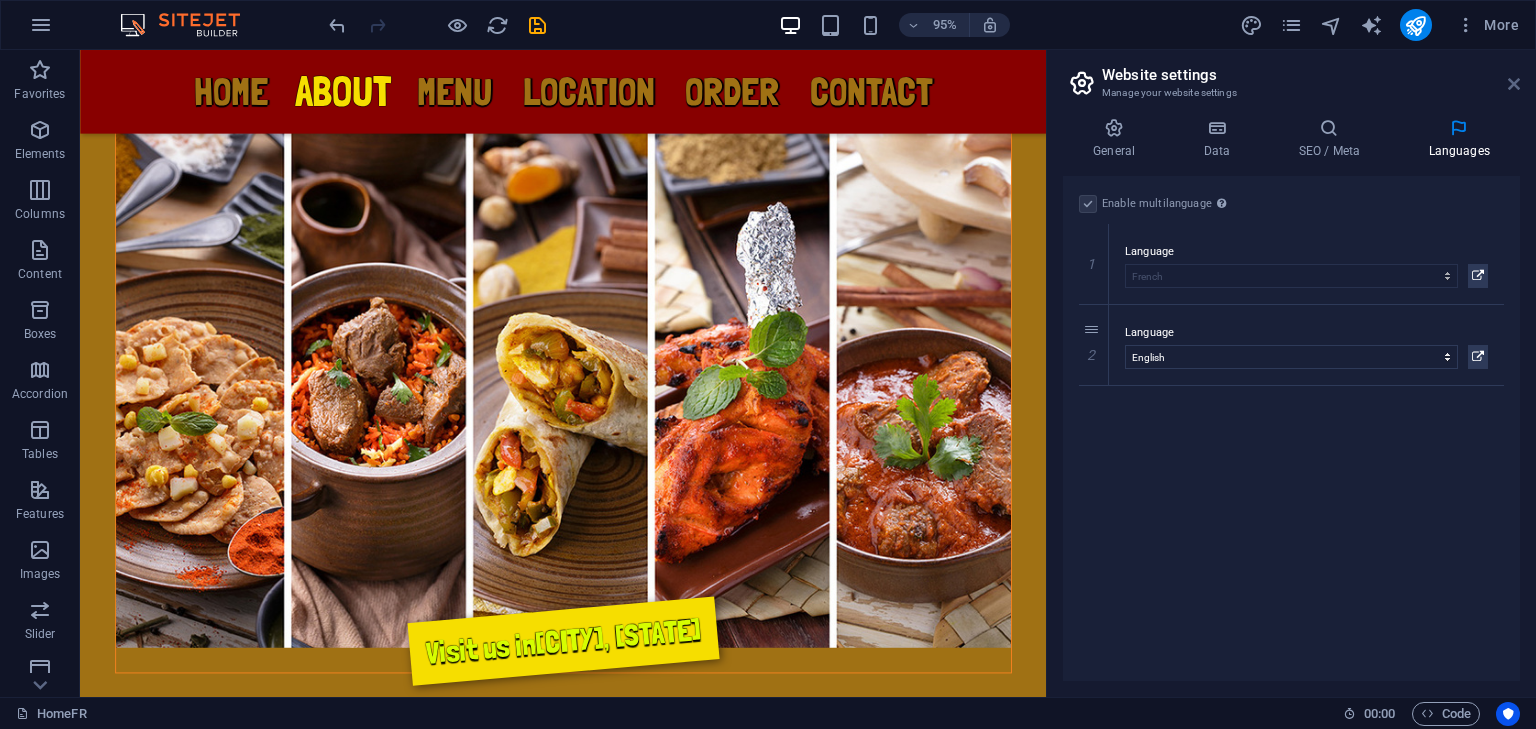 click at bounding box center [1514, 84] 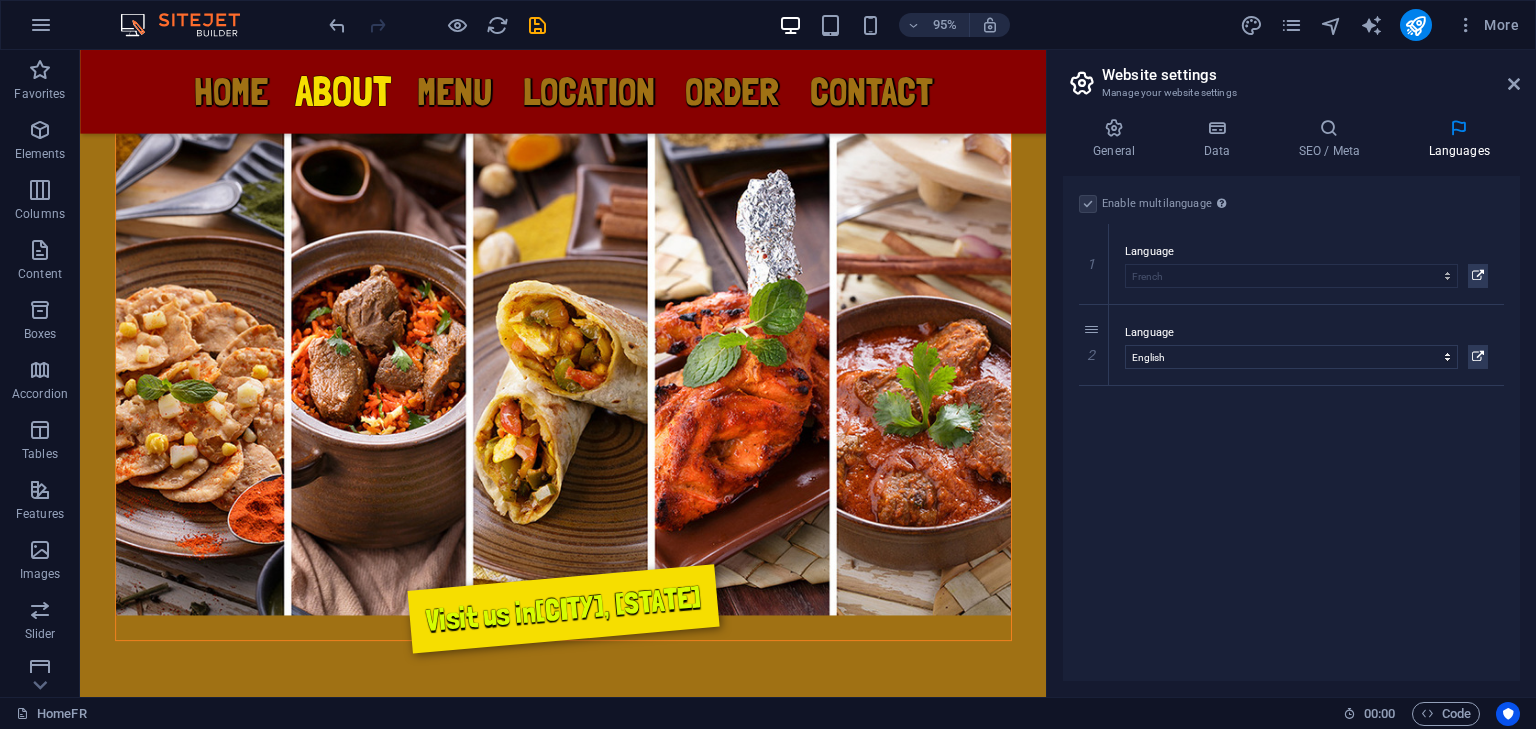 scroll, scrollTop: 1822, scrollLeft: 0, axis: vertical 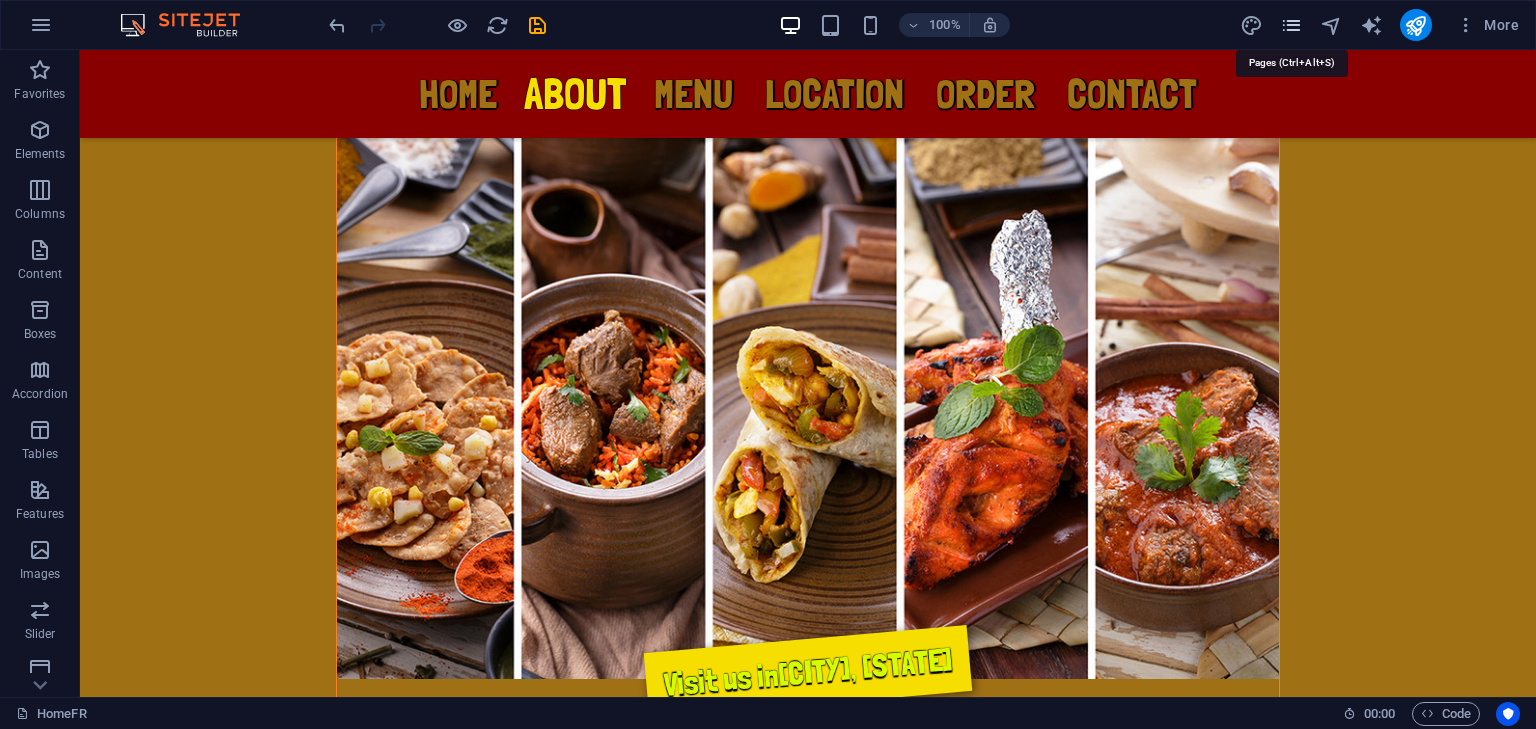 click at bounding box center [1291, 25] 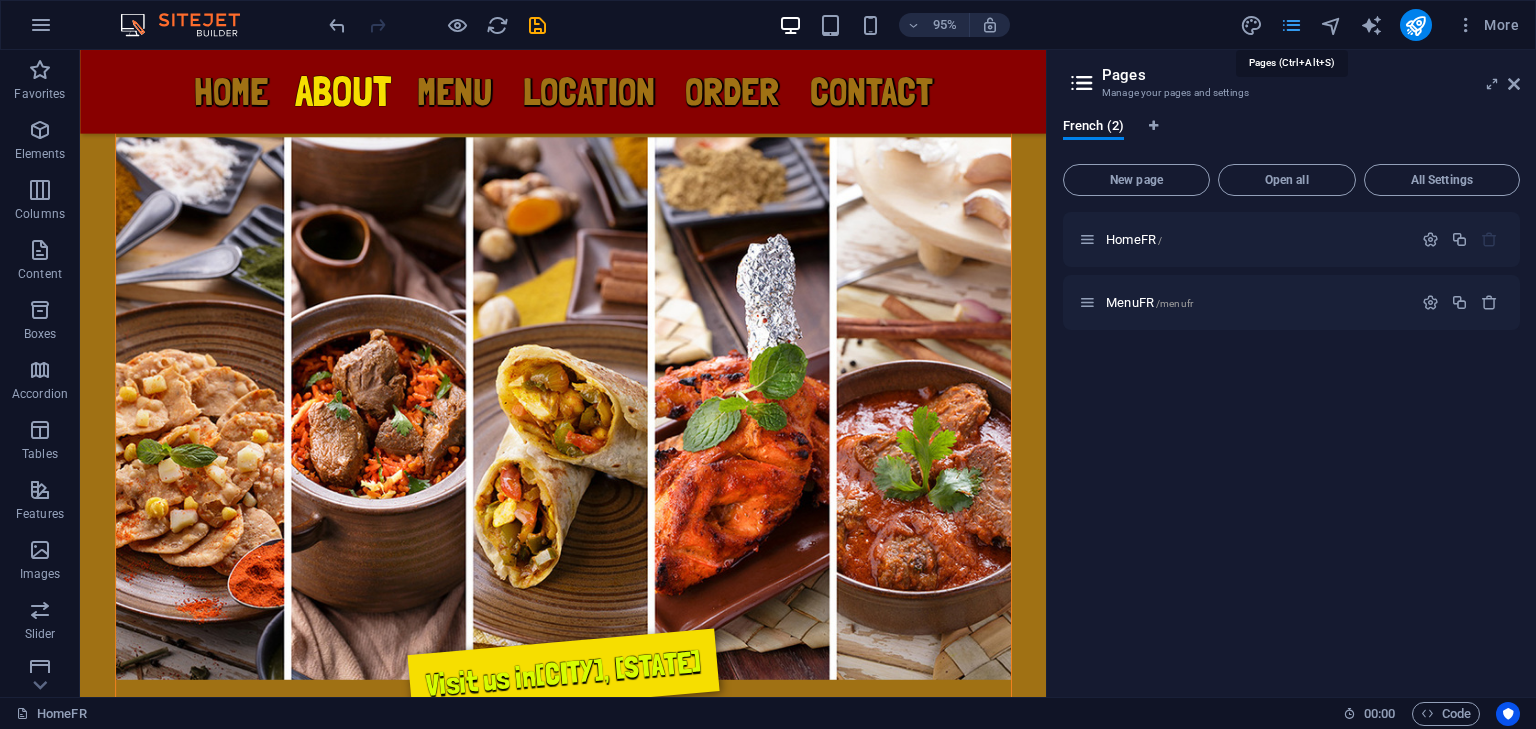 scroll, scrollTop: 1856, scrollLeft: 0, axis: vertical 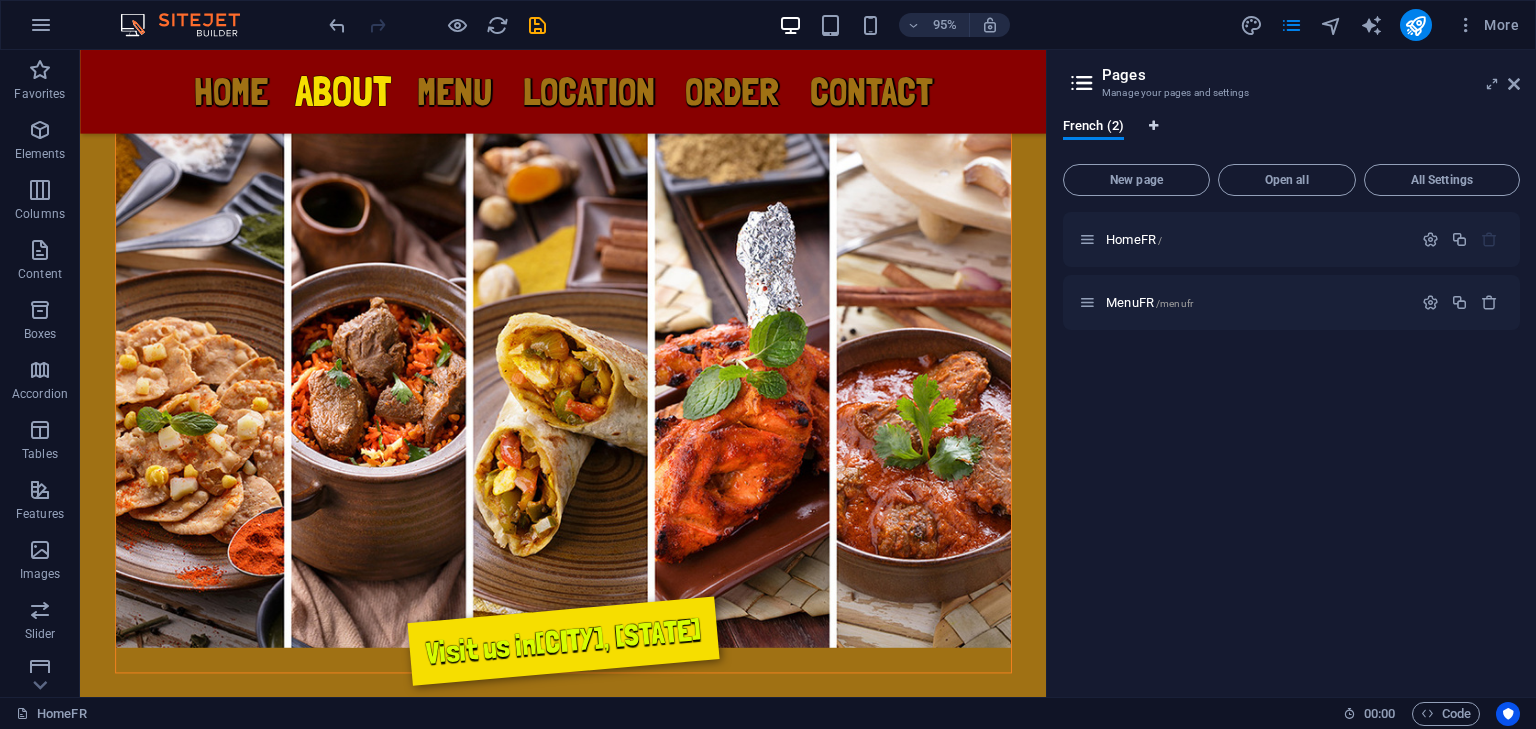 click at bounding box center [1153, 126] 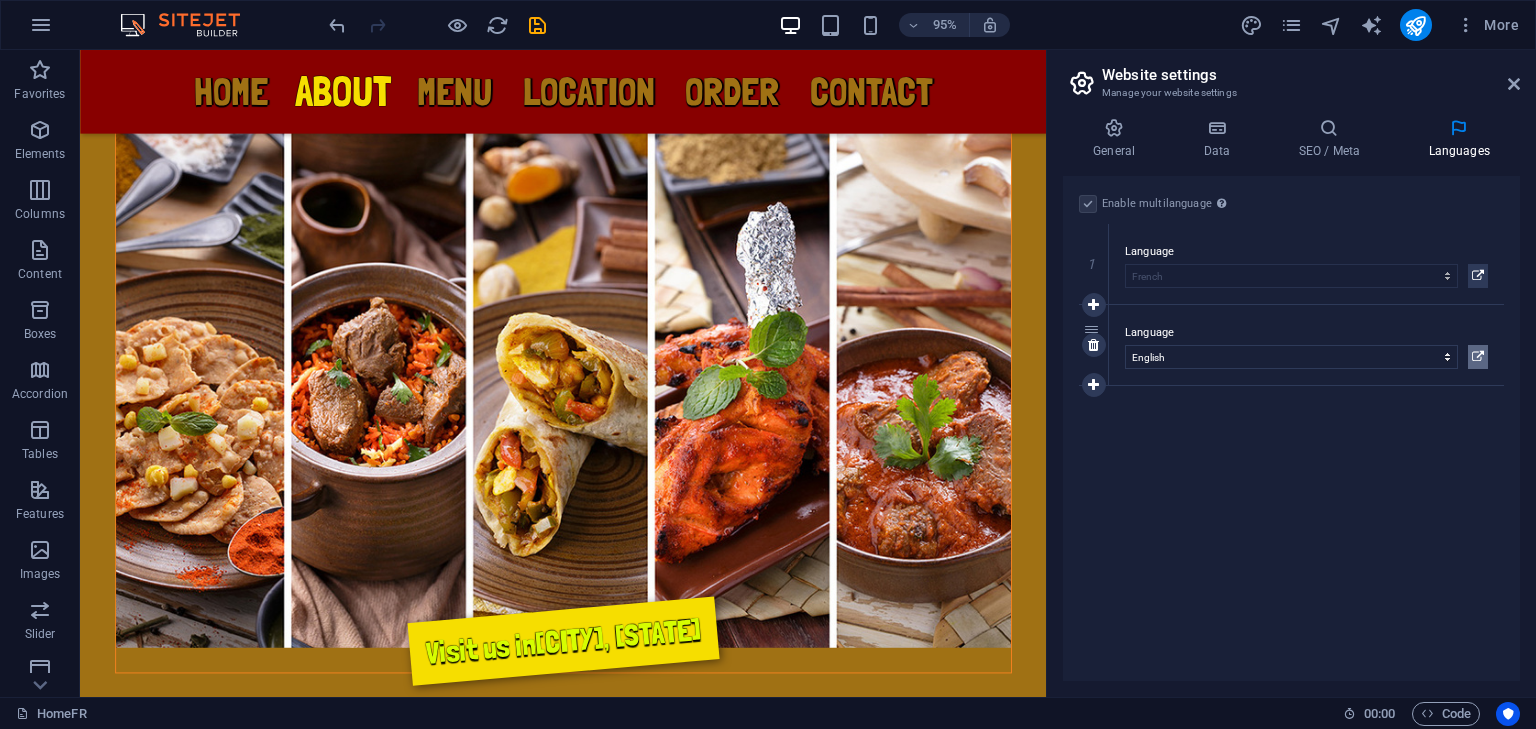 click at bounding box center [1478, 357] 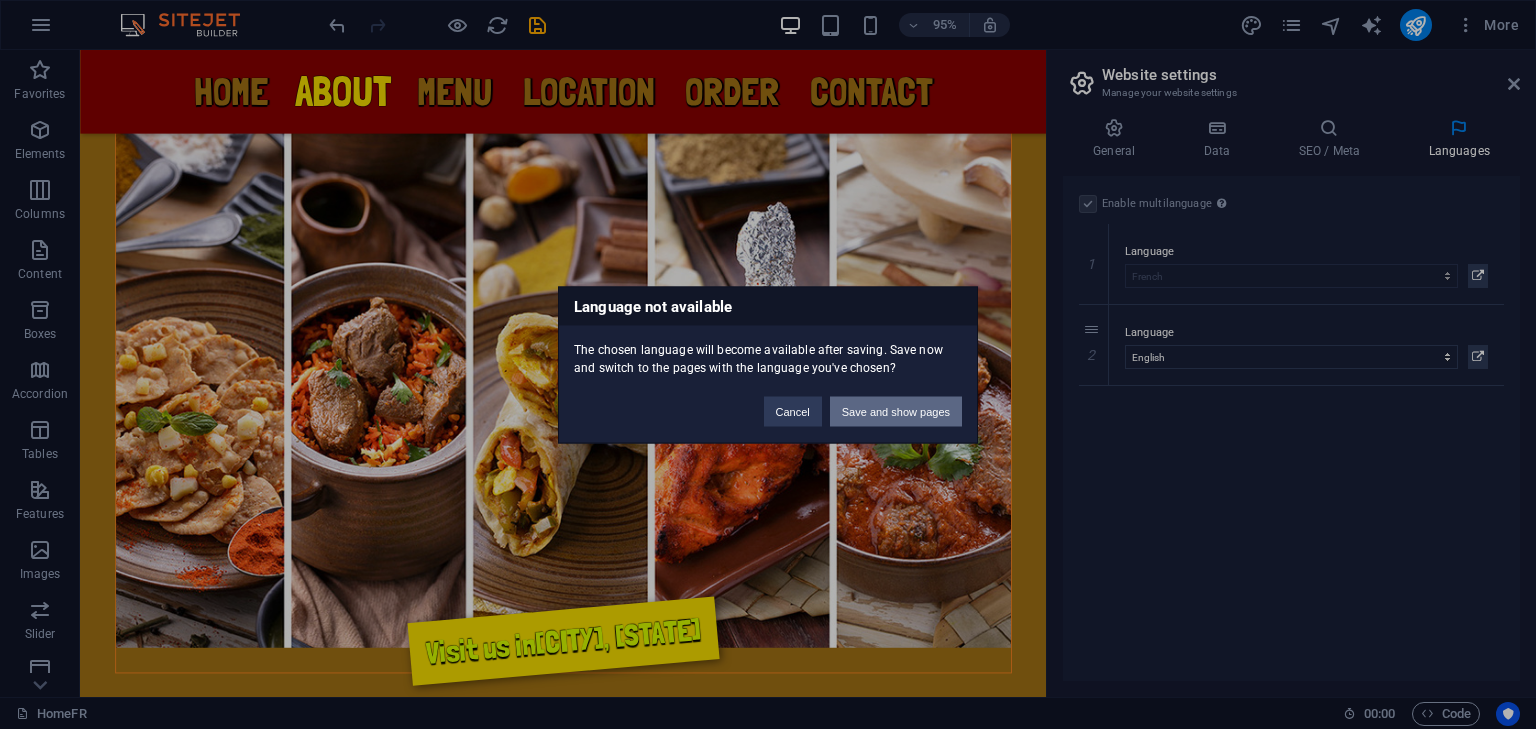 click on "Save and show pages" at bounding box center [896, 411] 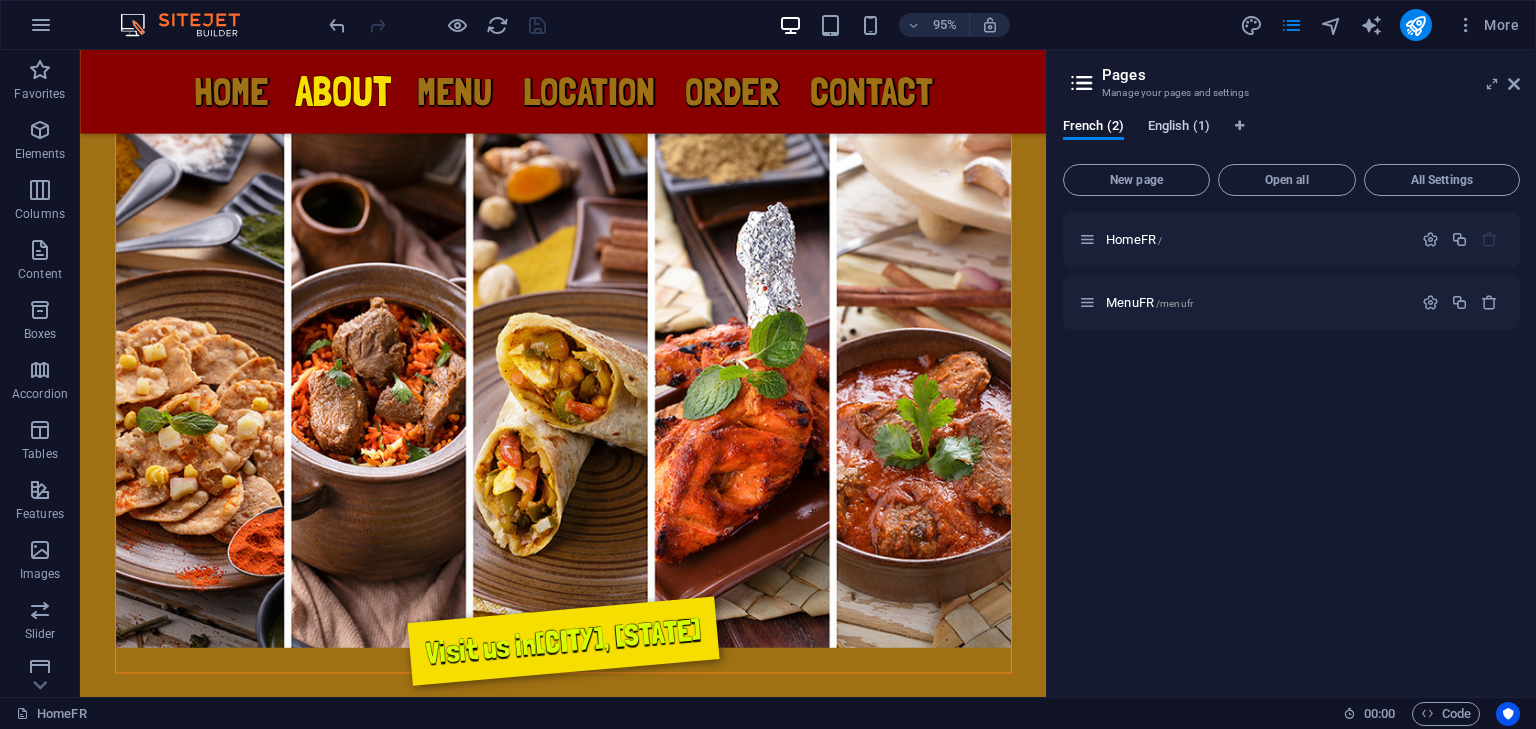 click on "English (1)" at bounding box center (1179, 129) 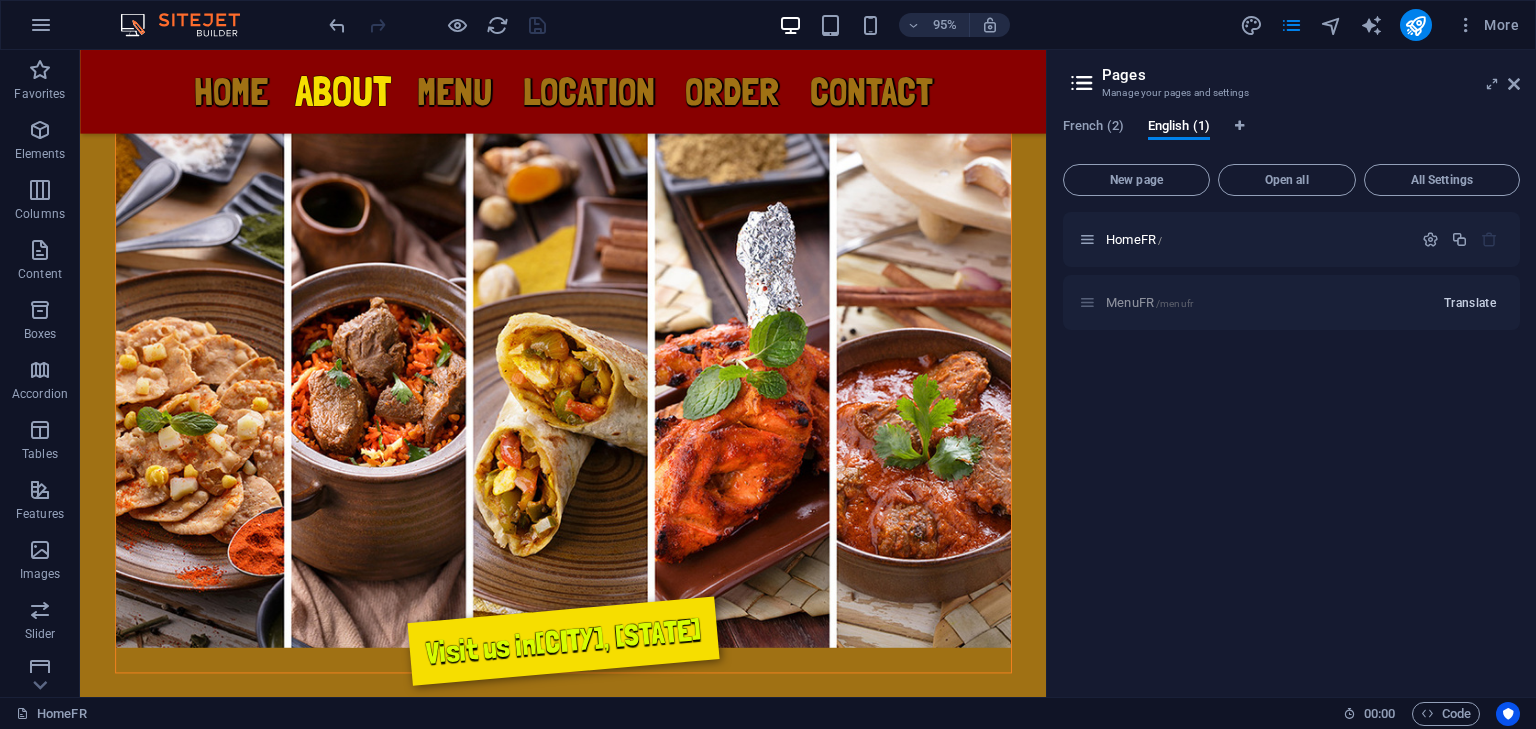 click on "Translate" at bounding box center [1470, 303] 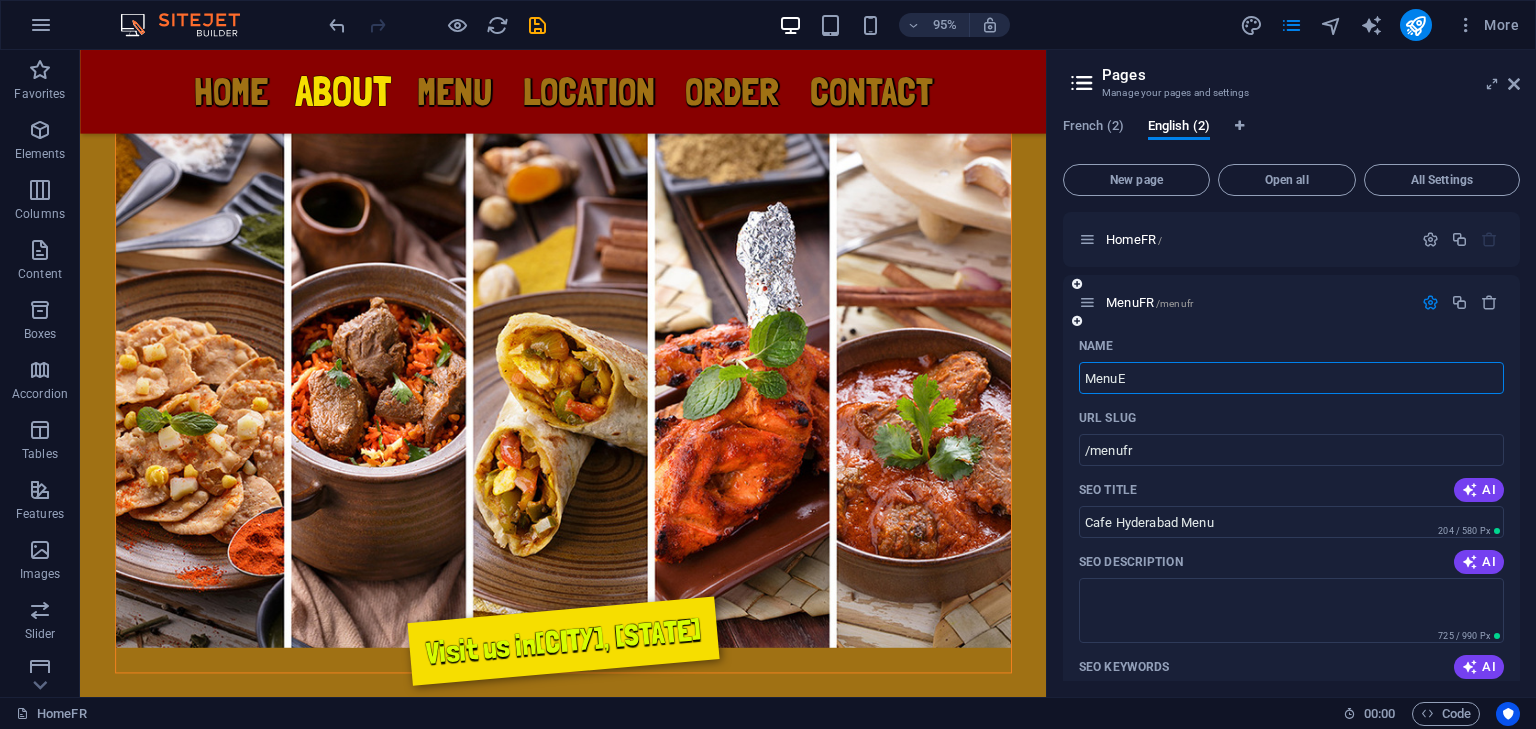 type on "MenuEN" 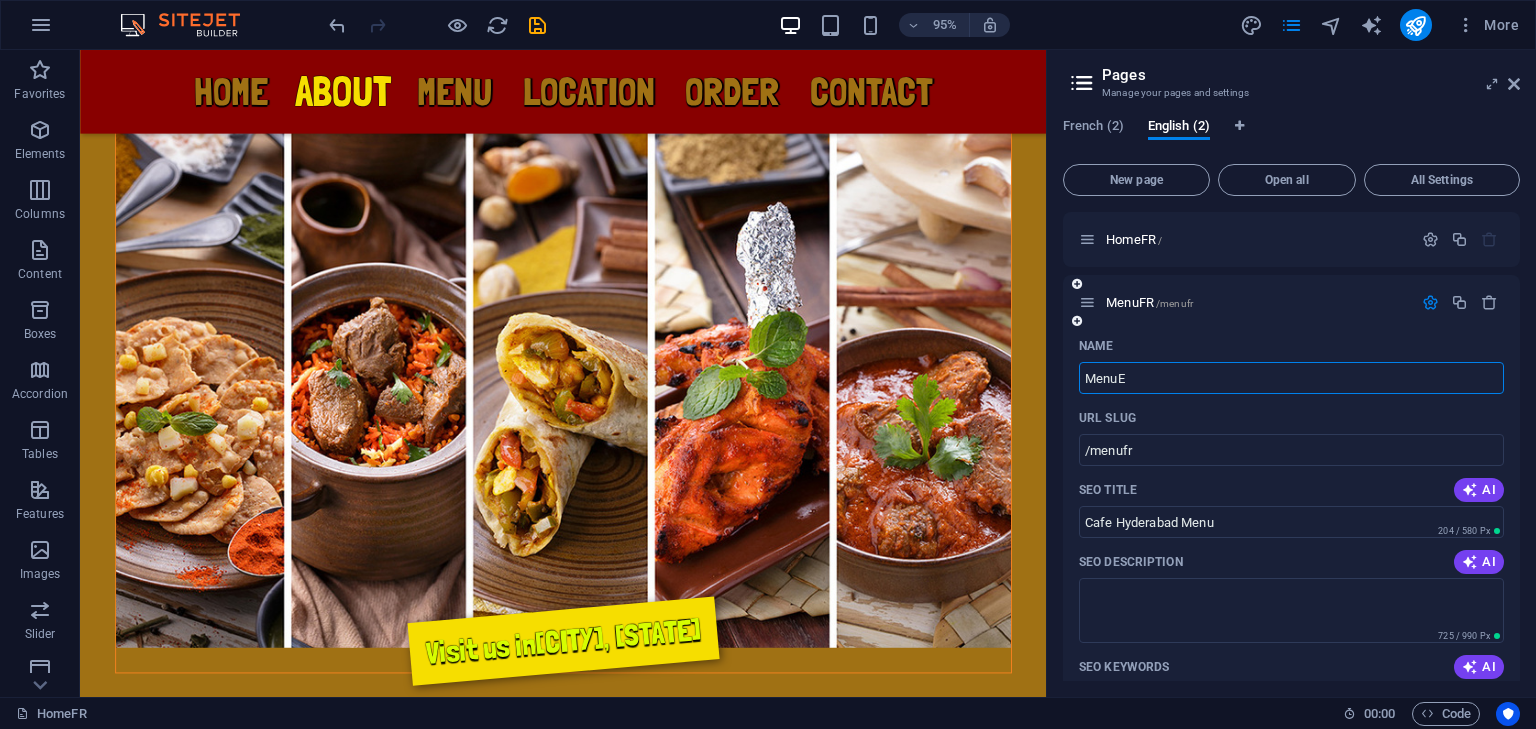 type on "/menu" 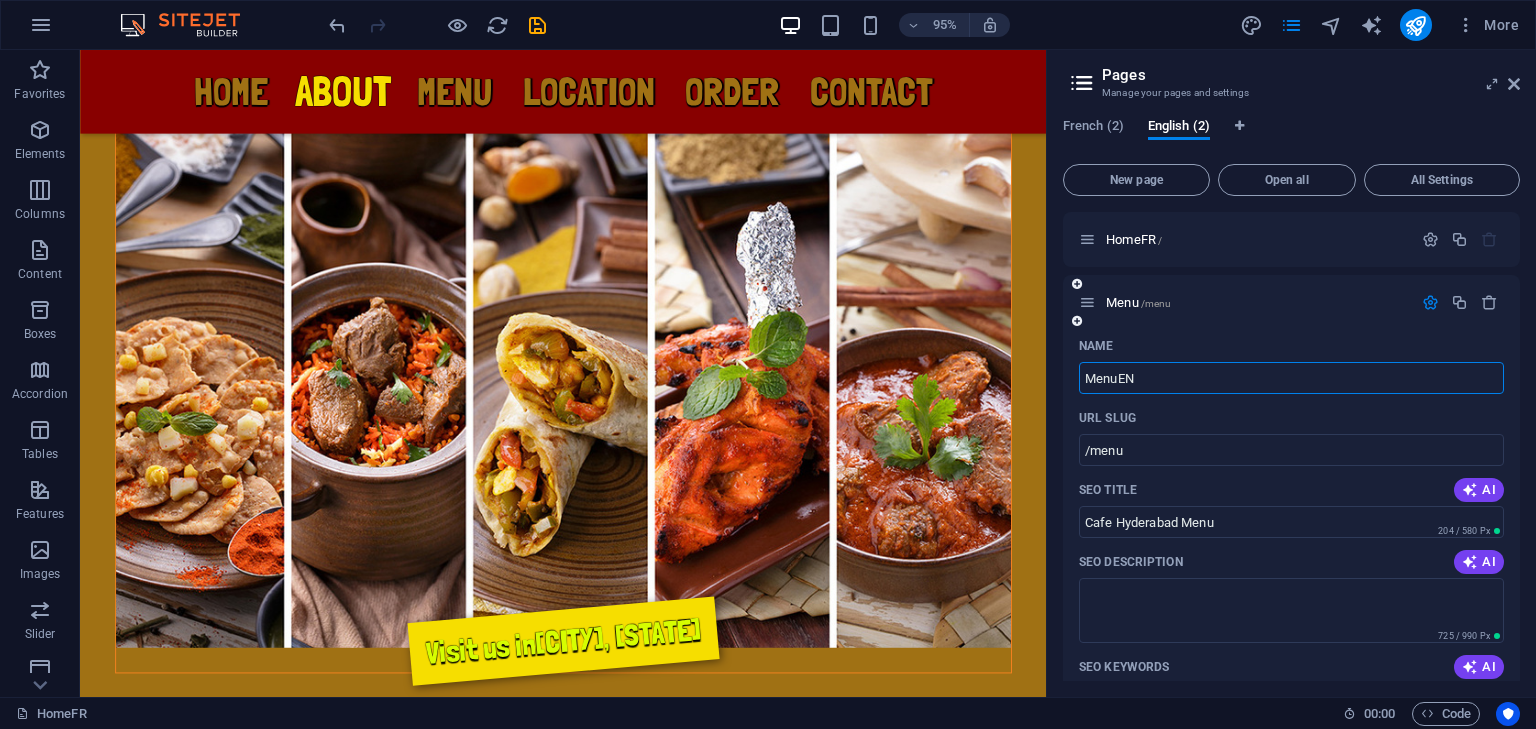 type on "MenuEN" 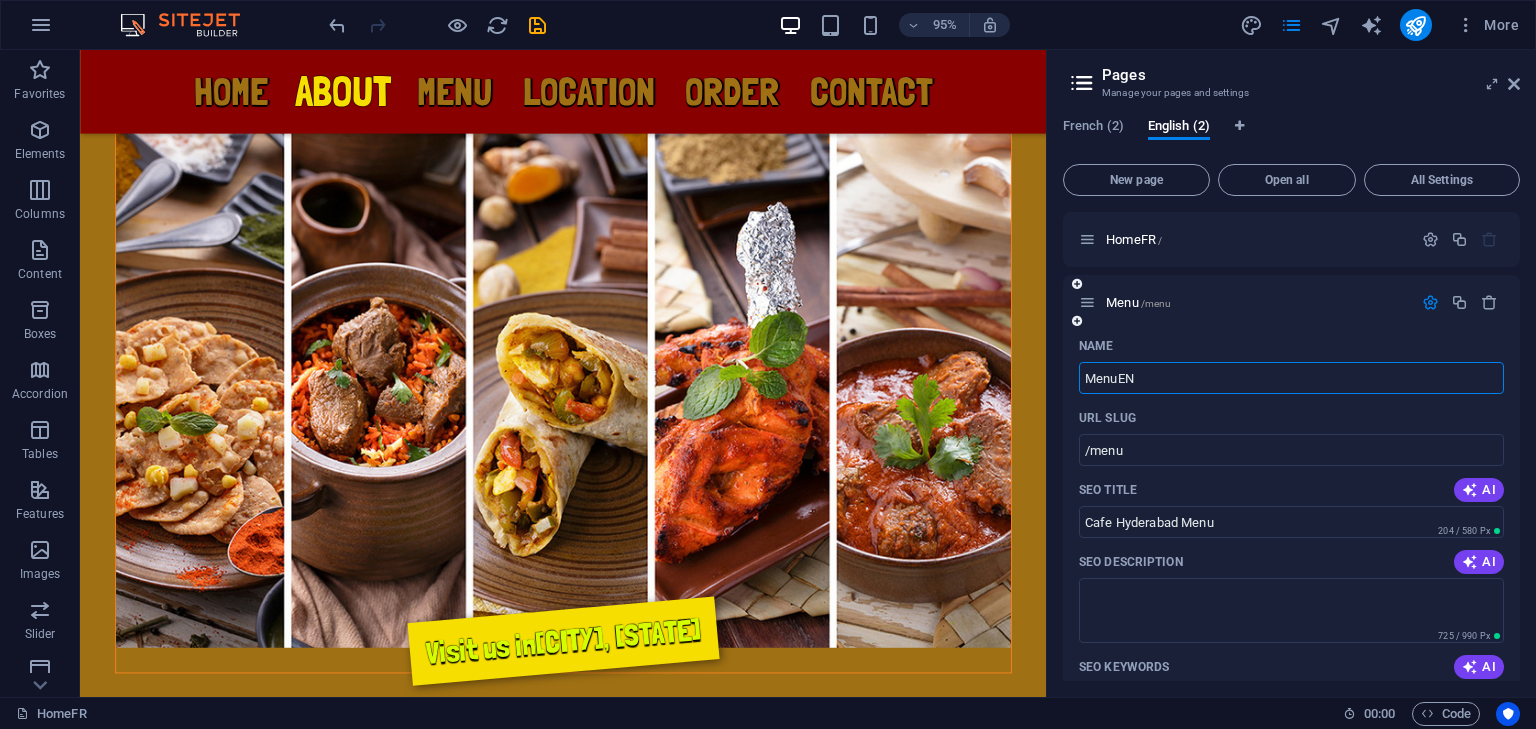 type on "/menuen" 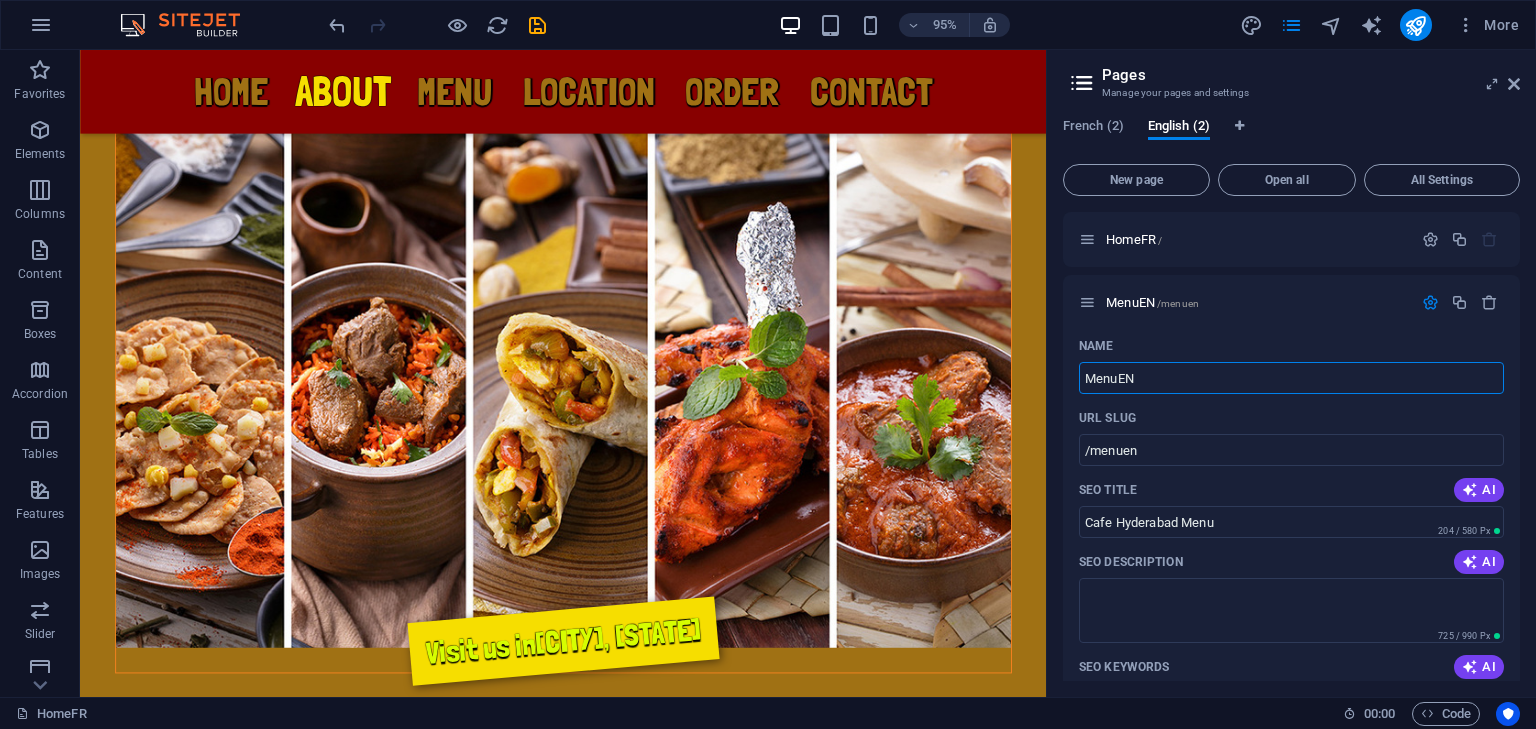 type on "MenuEN" 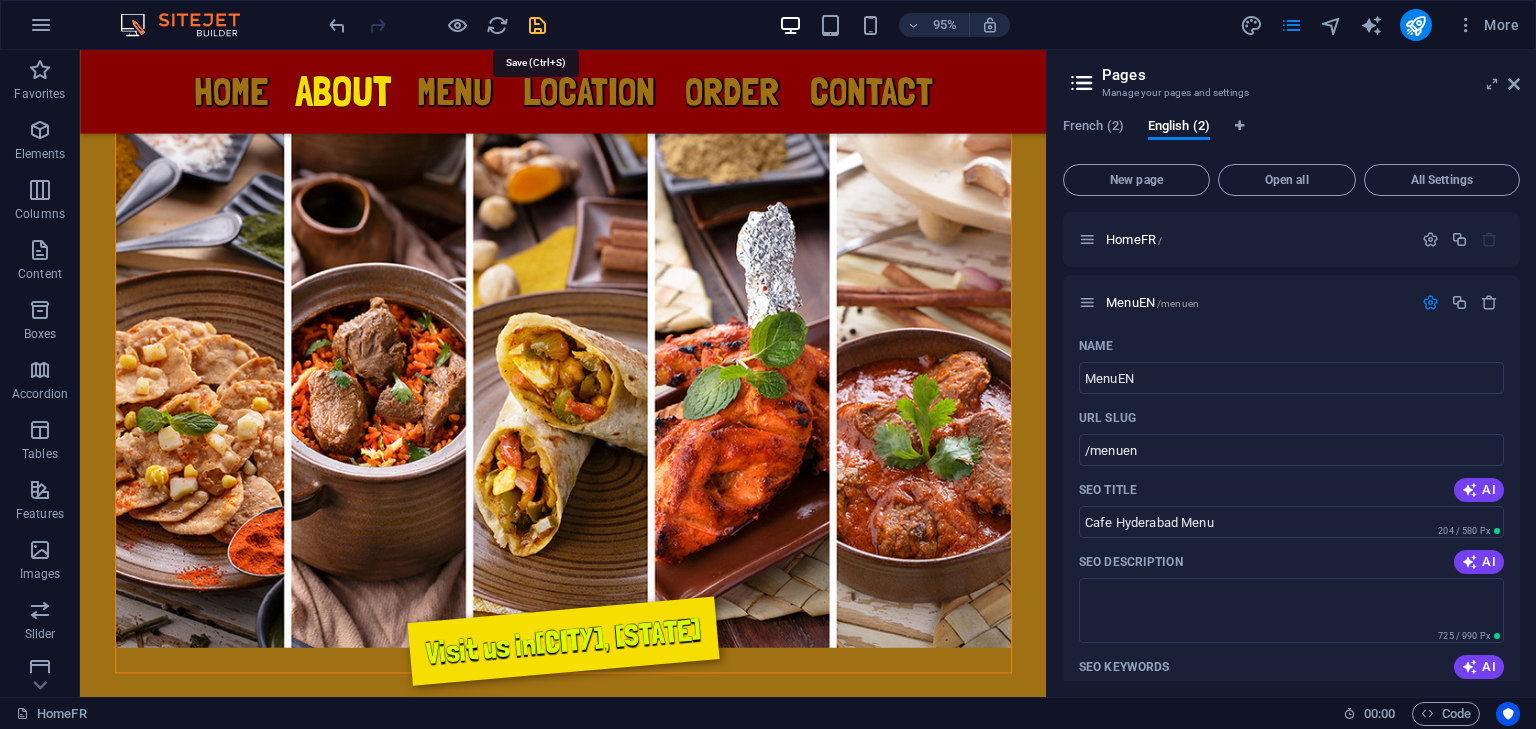 click at bounding box center [537, 25] 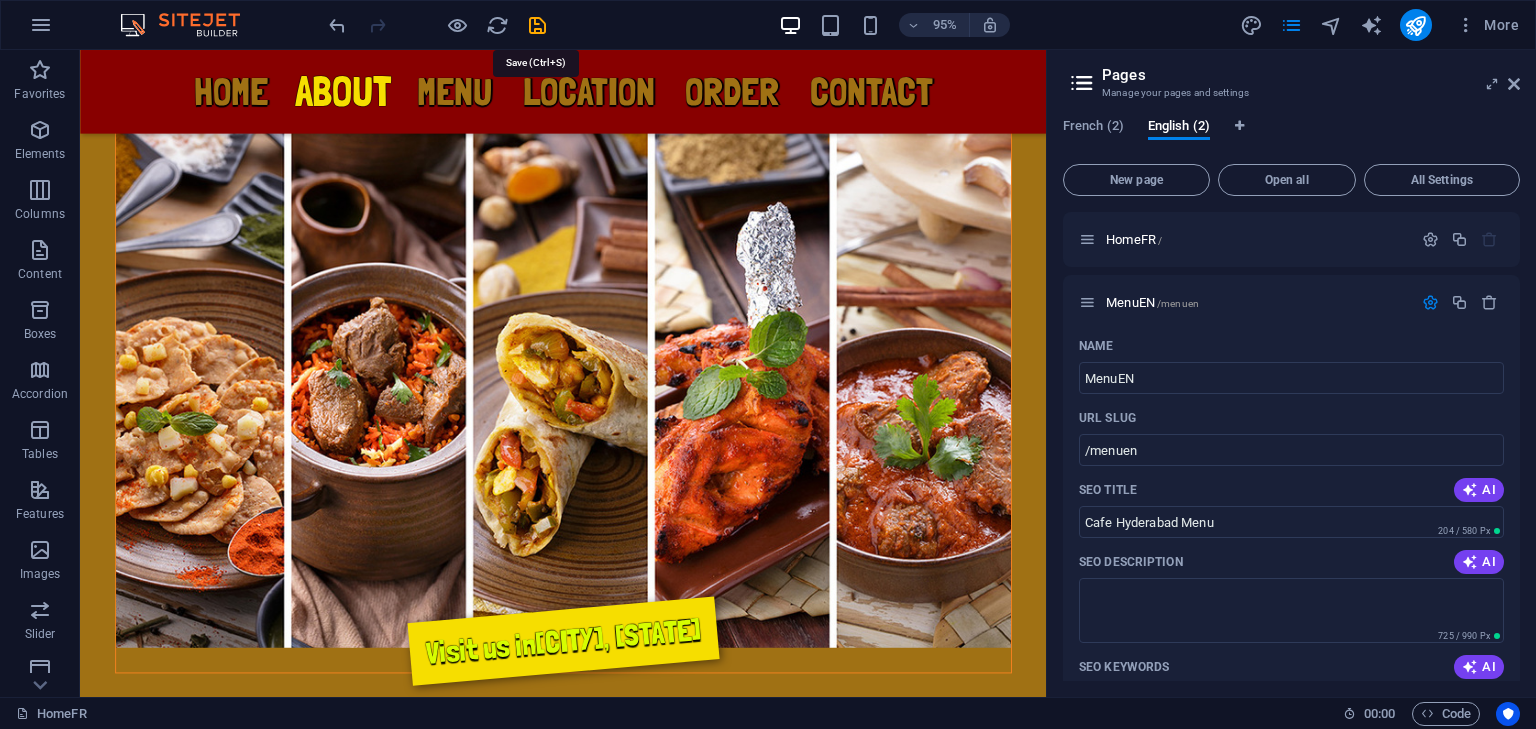 scroll, scrollTop: 1822, scrollLeft: 0, axis: vertical 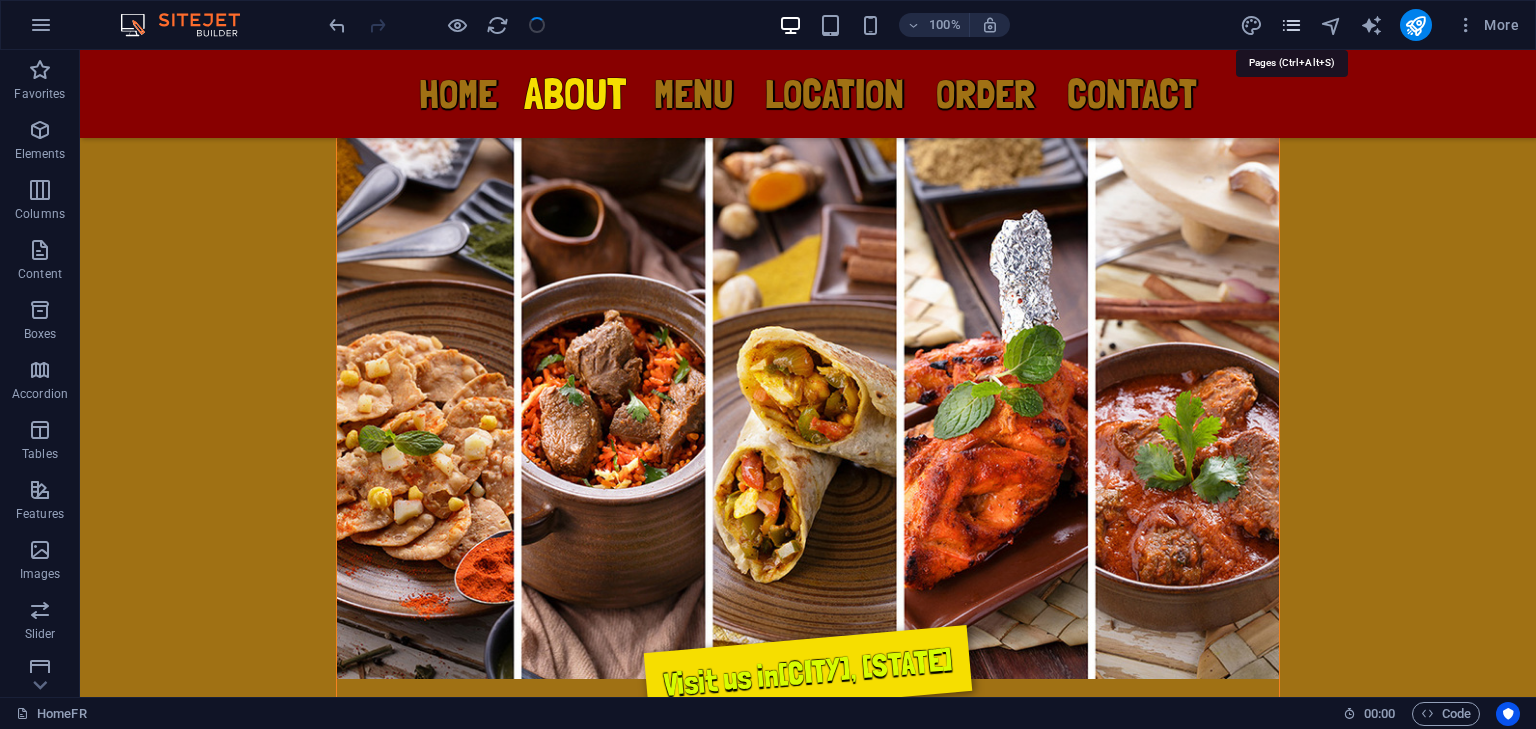 click at bounding box center (1291, 25) 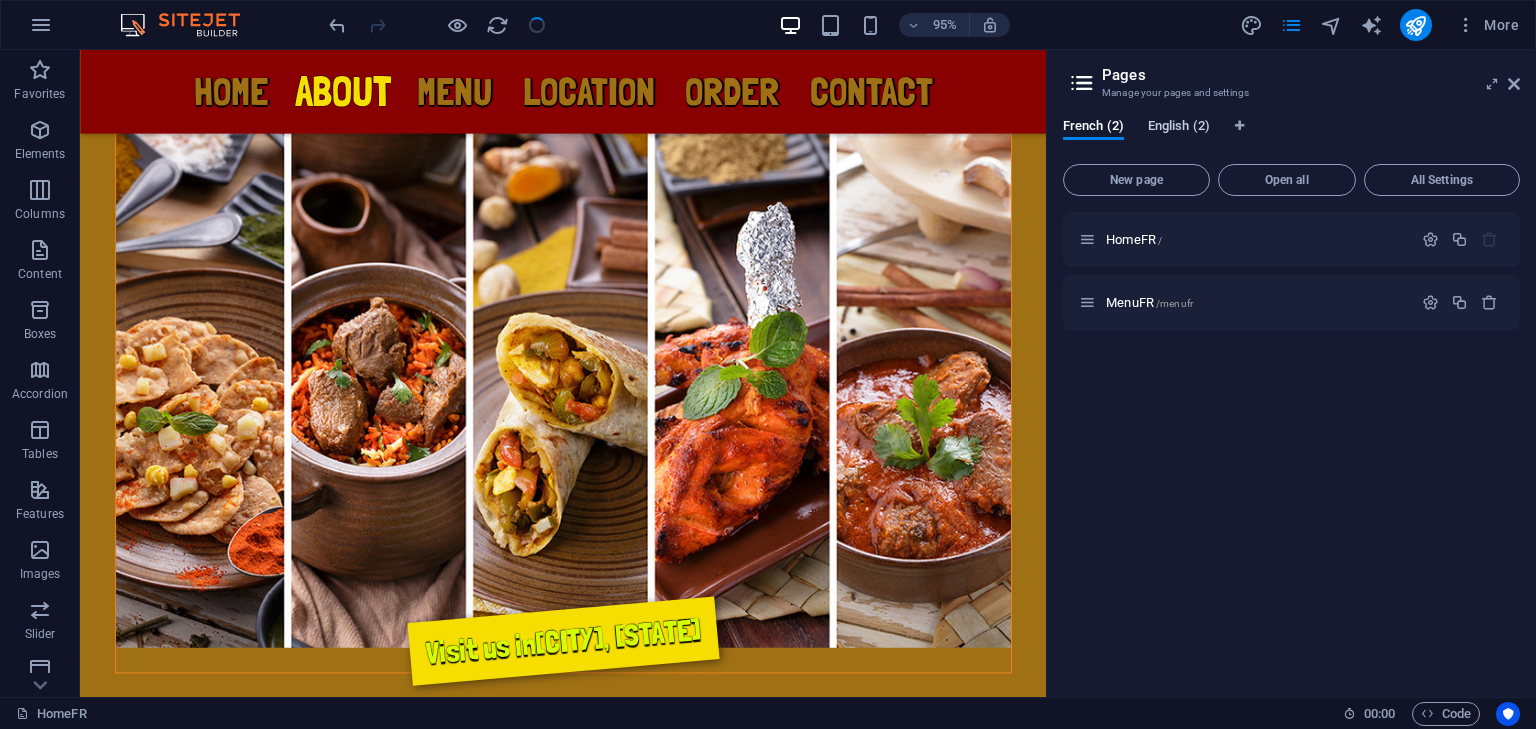 click on "English (2)" at bounding box center [1179, 128] 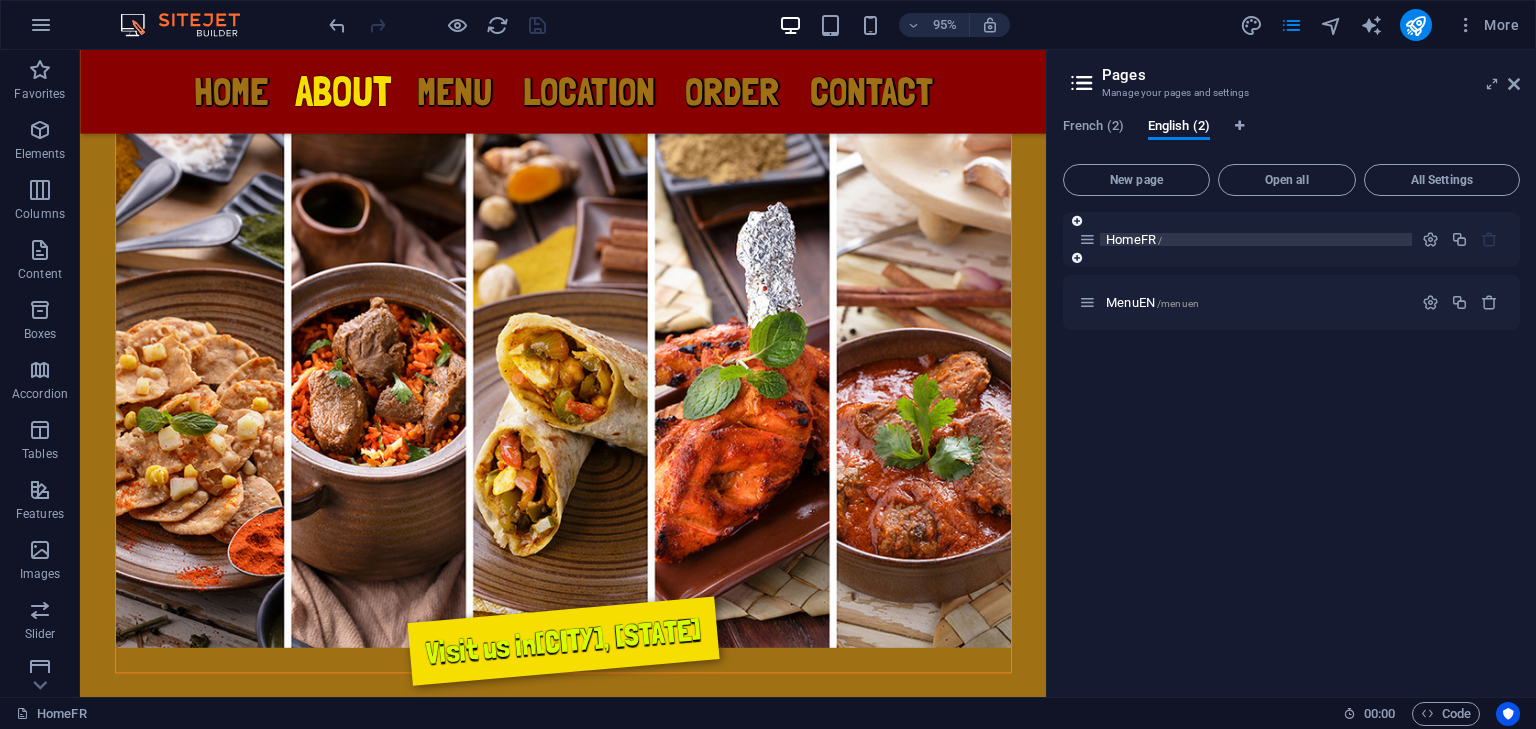 click on "HomeFR /" at bounding box center [1256, 239] 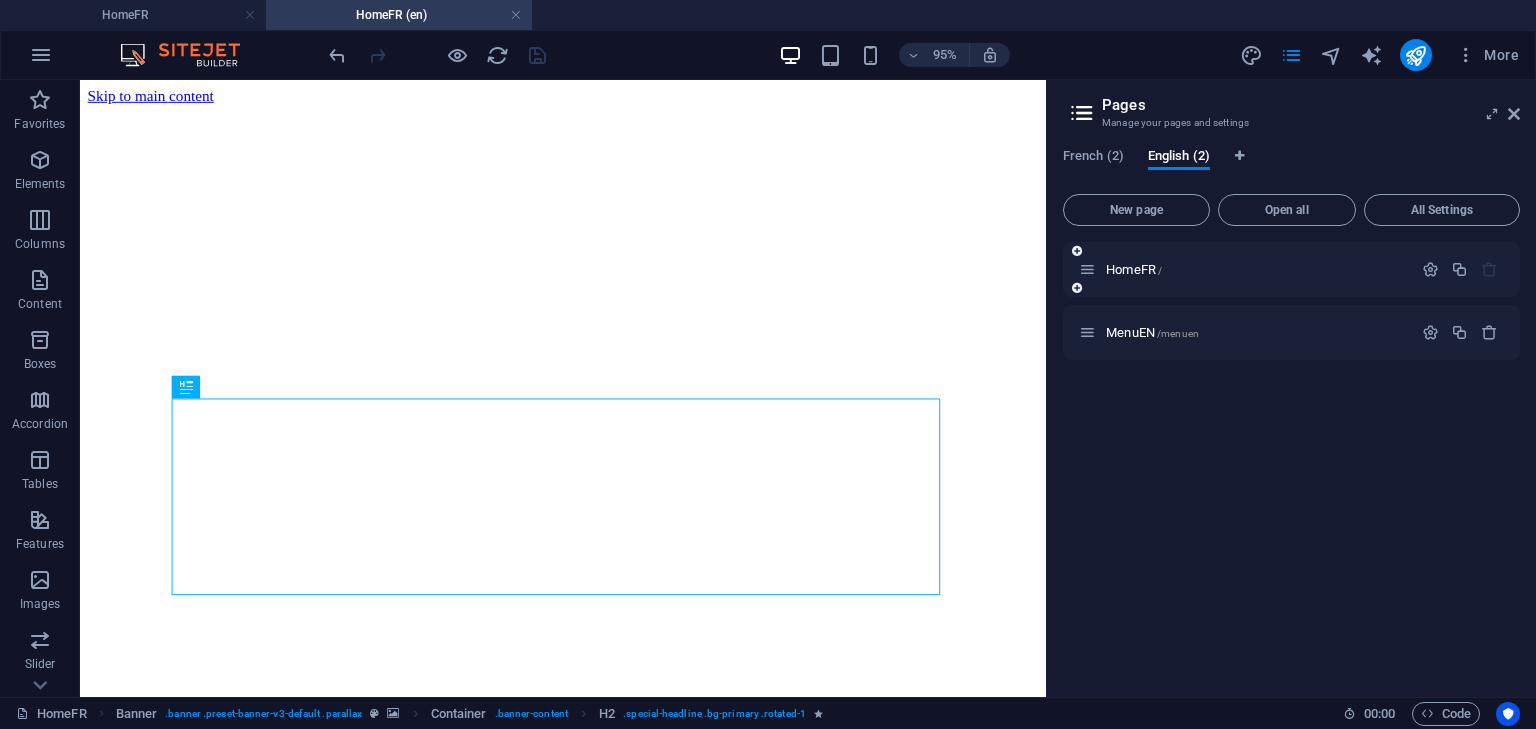 scroll, scrollTop: 0, scrollLeft: 0, axis: both 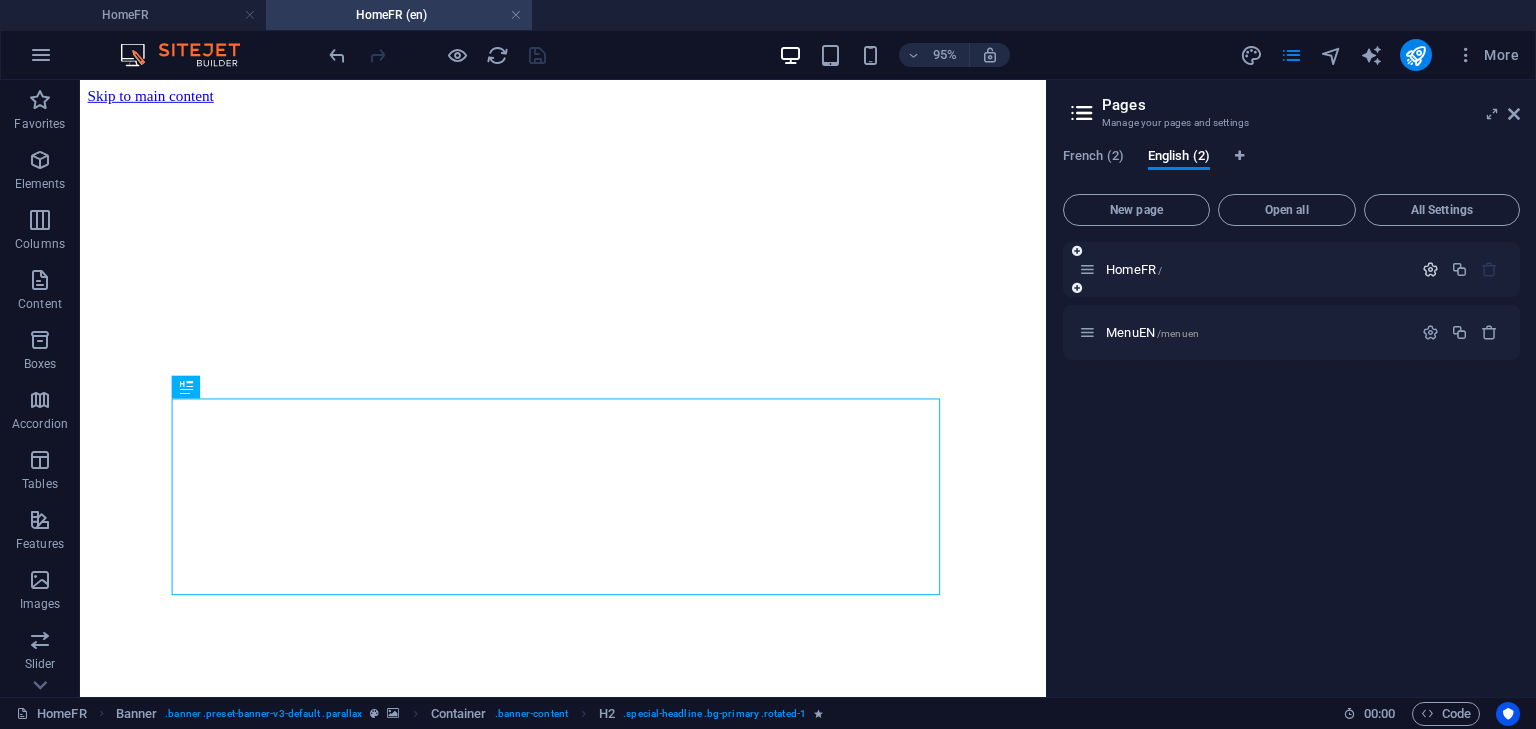 click at bounding box center [1430, 269] 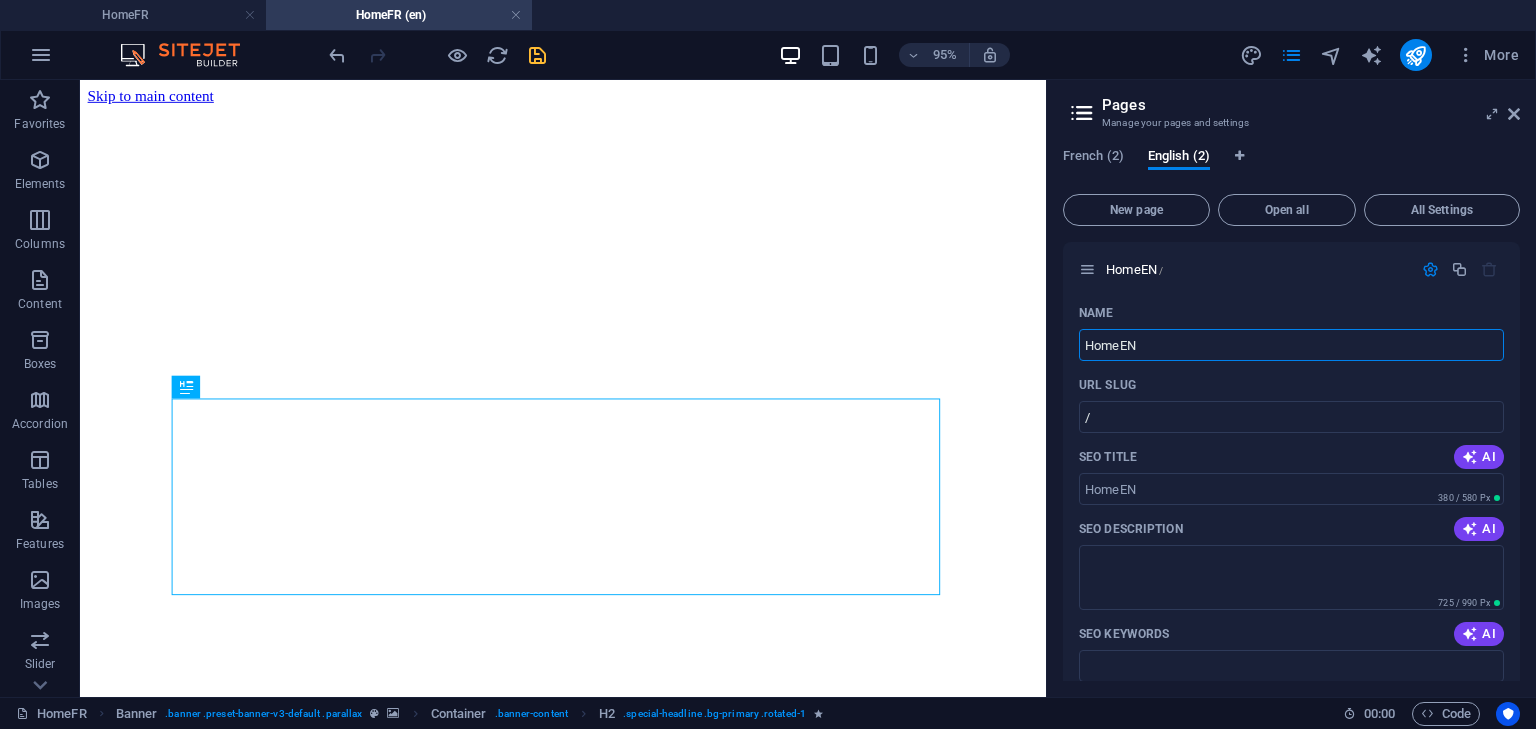 type on "HomeEN" 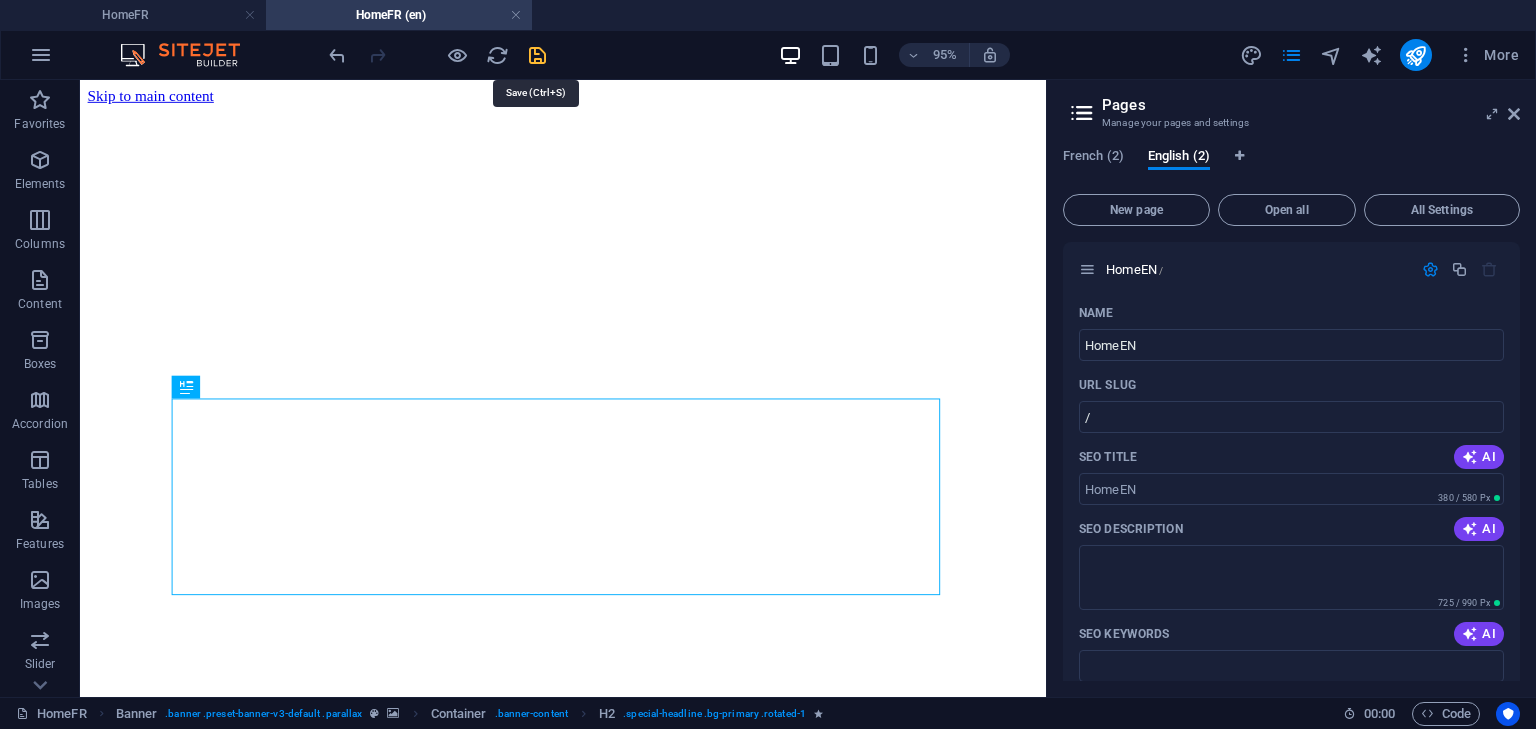 click at bounding box center (537, 55) 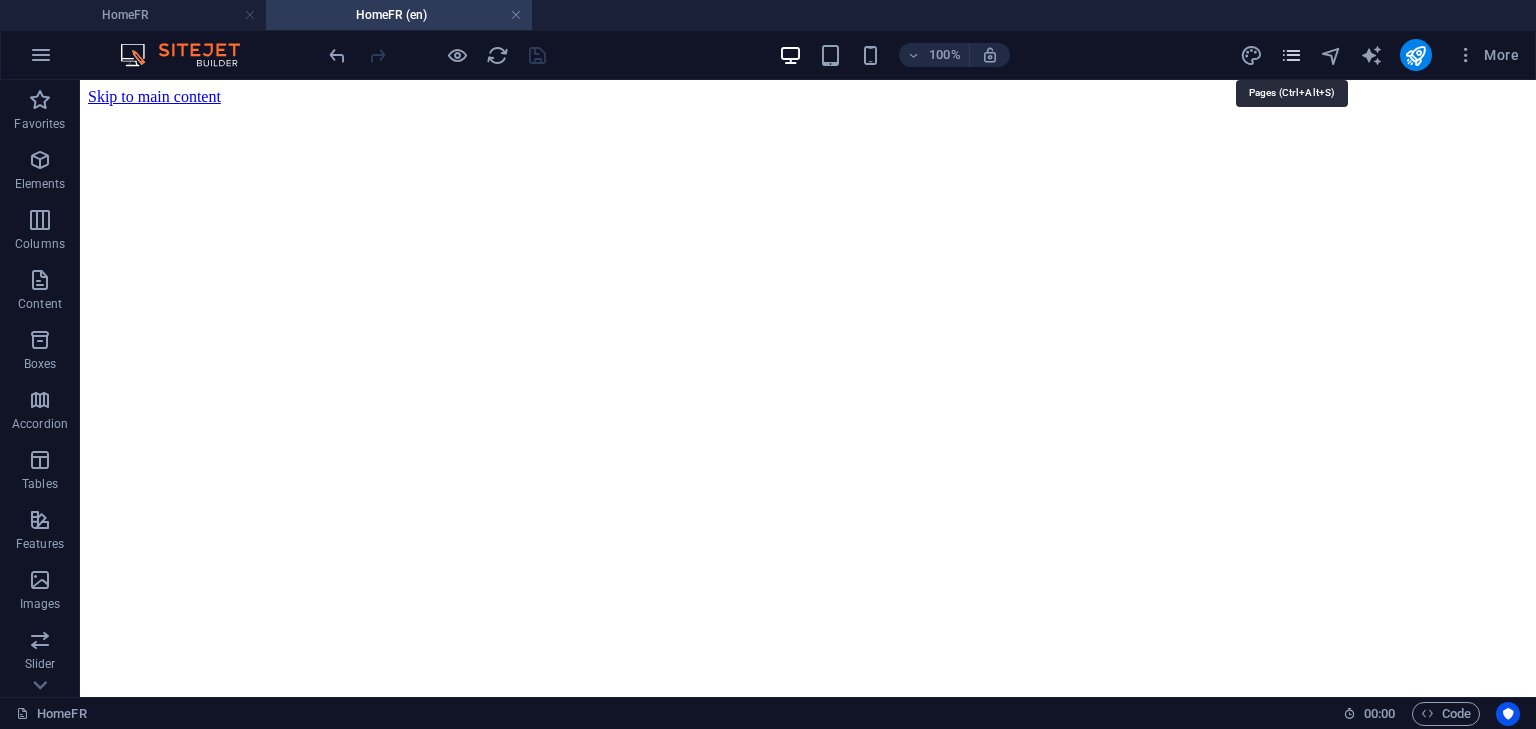 click at bounding box center [1291, 55] 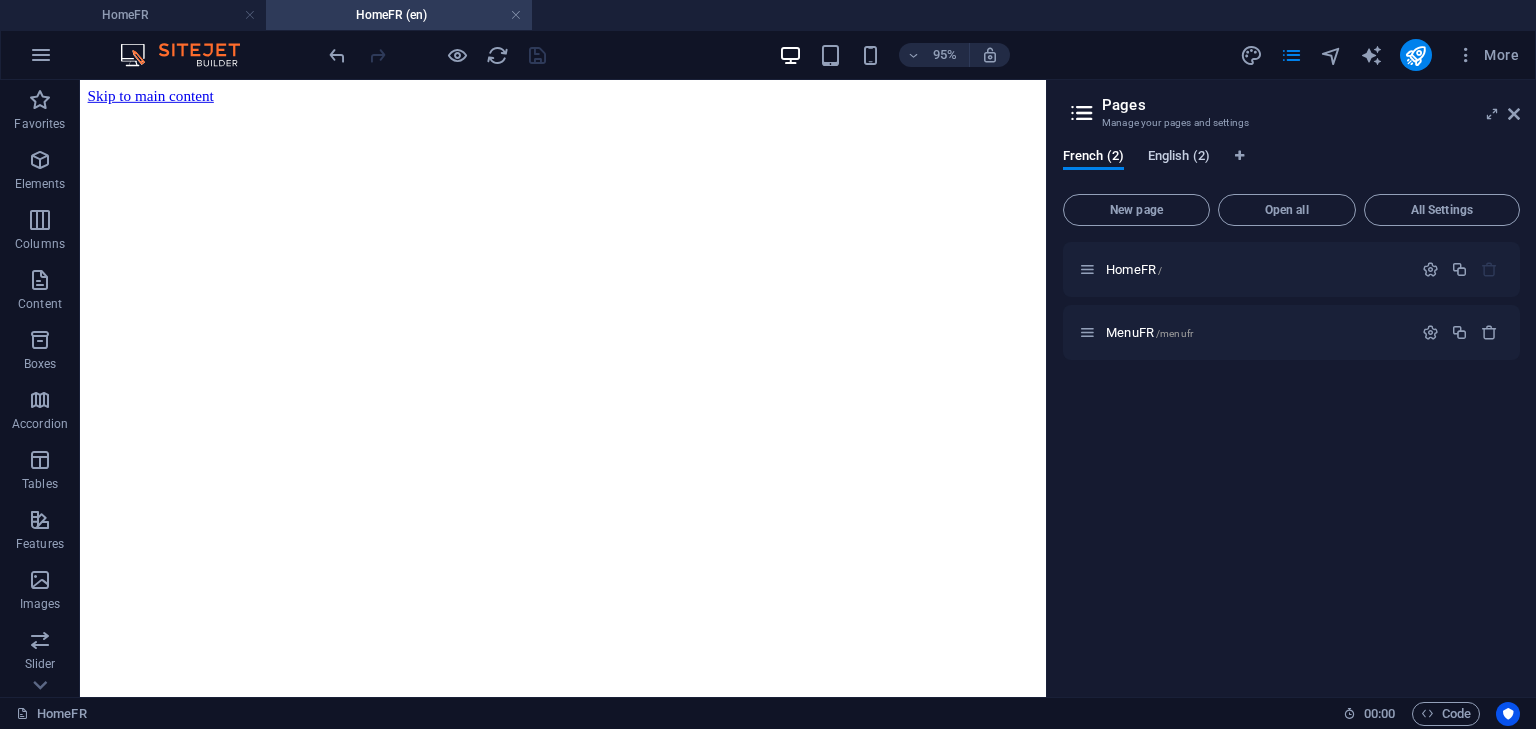 click on "English (2)" at bounding box center [1179, 158] 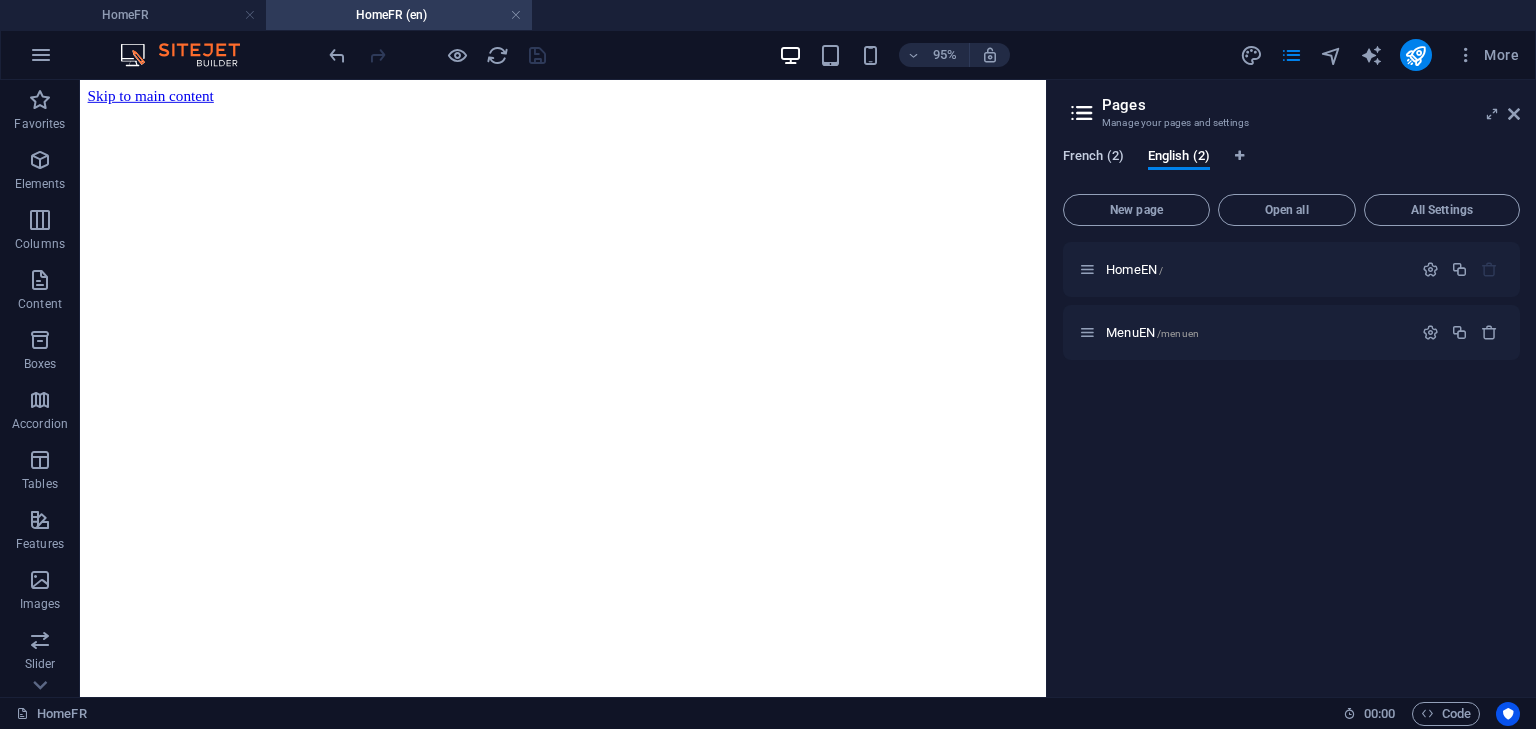 click on "French (2)" at bounding box center [1093, 158] 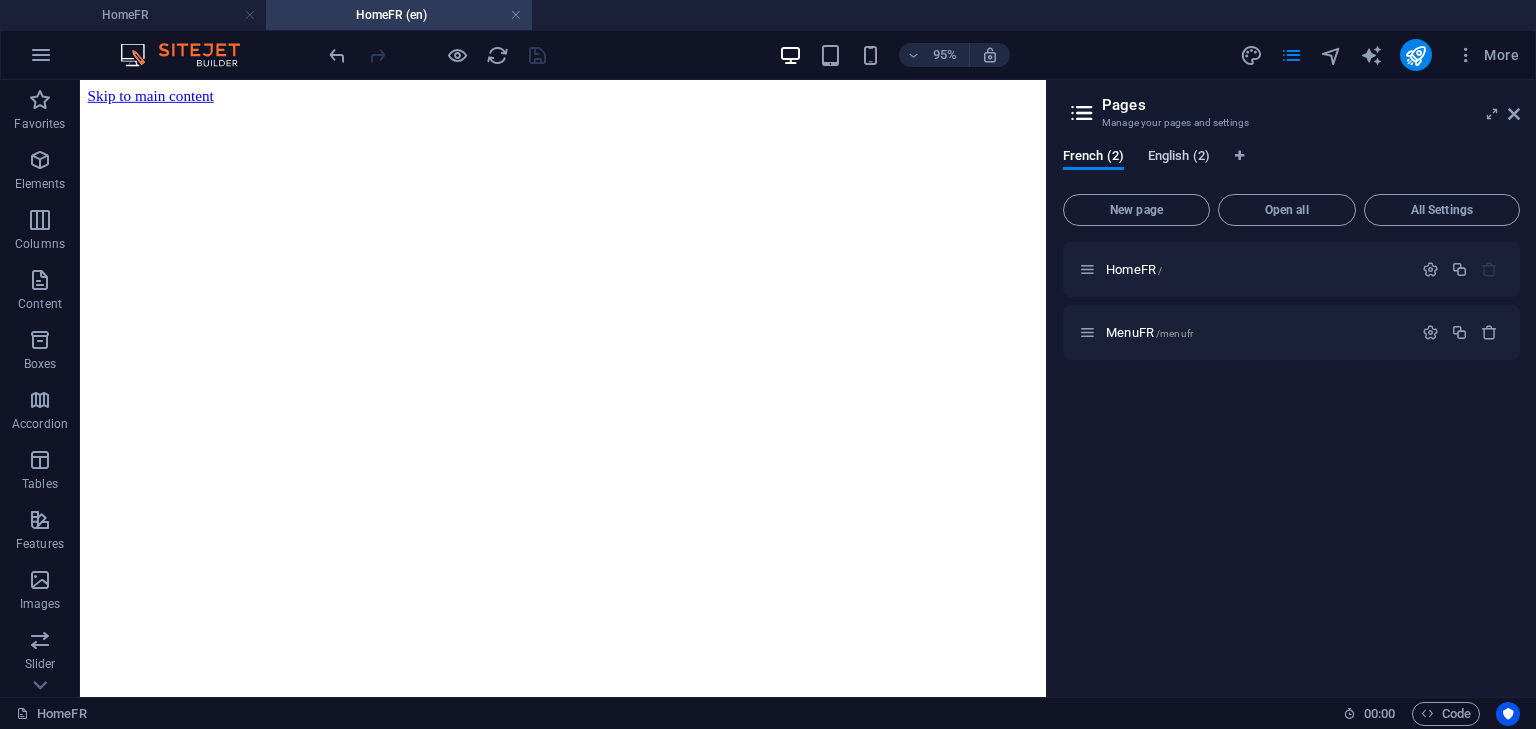 click on "English (2)" at bounding box center [1179, 159] 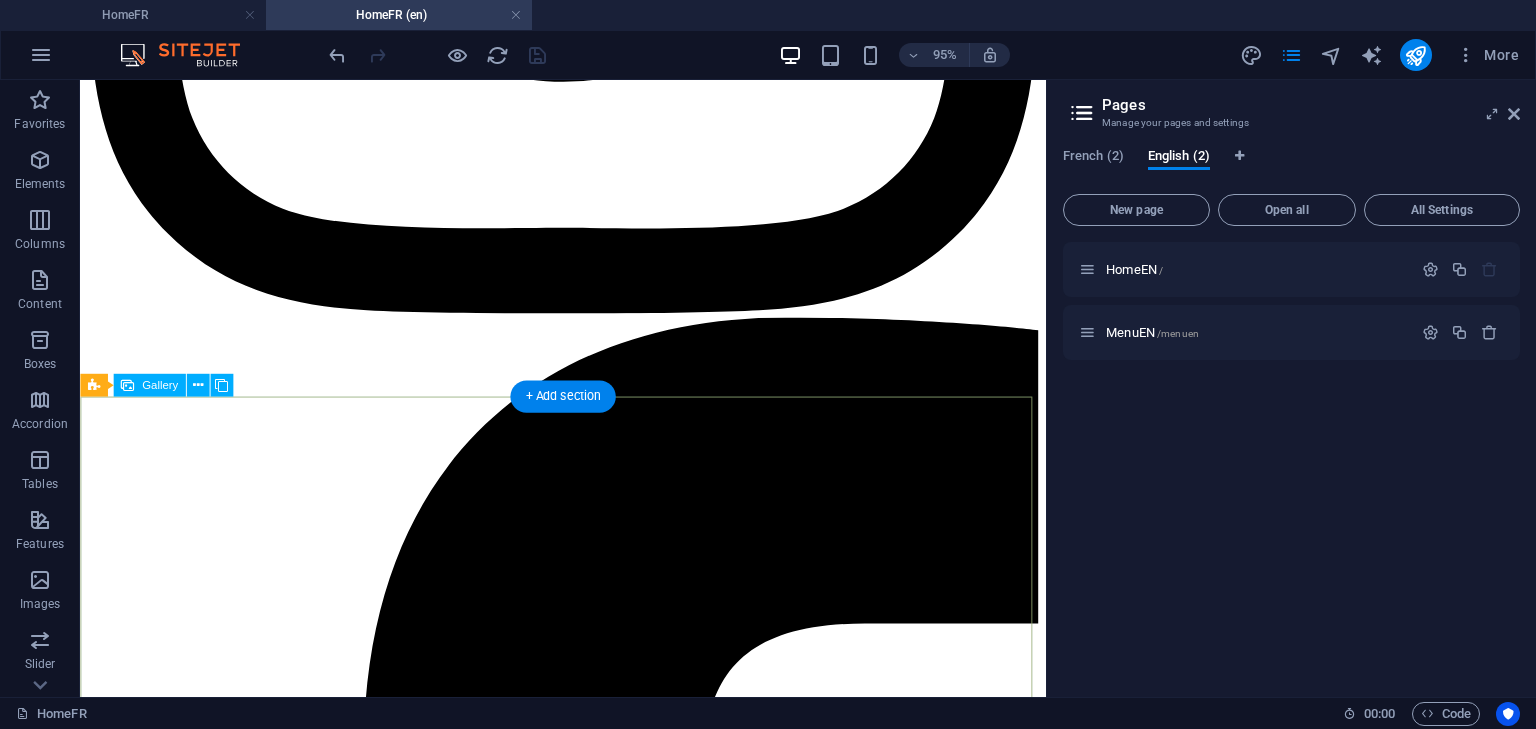 scroll, scrollTop: 6024, scrollLeft: 0, axis: vertical 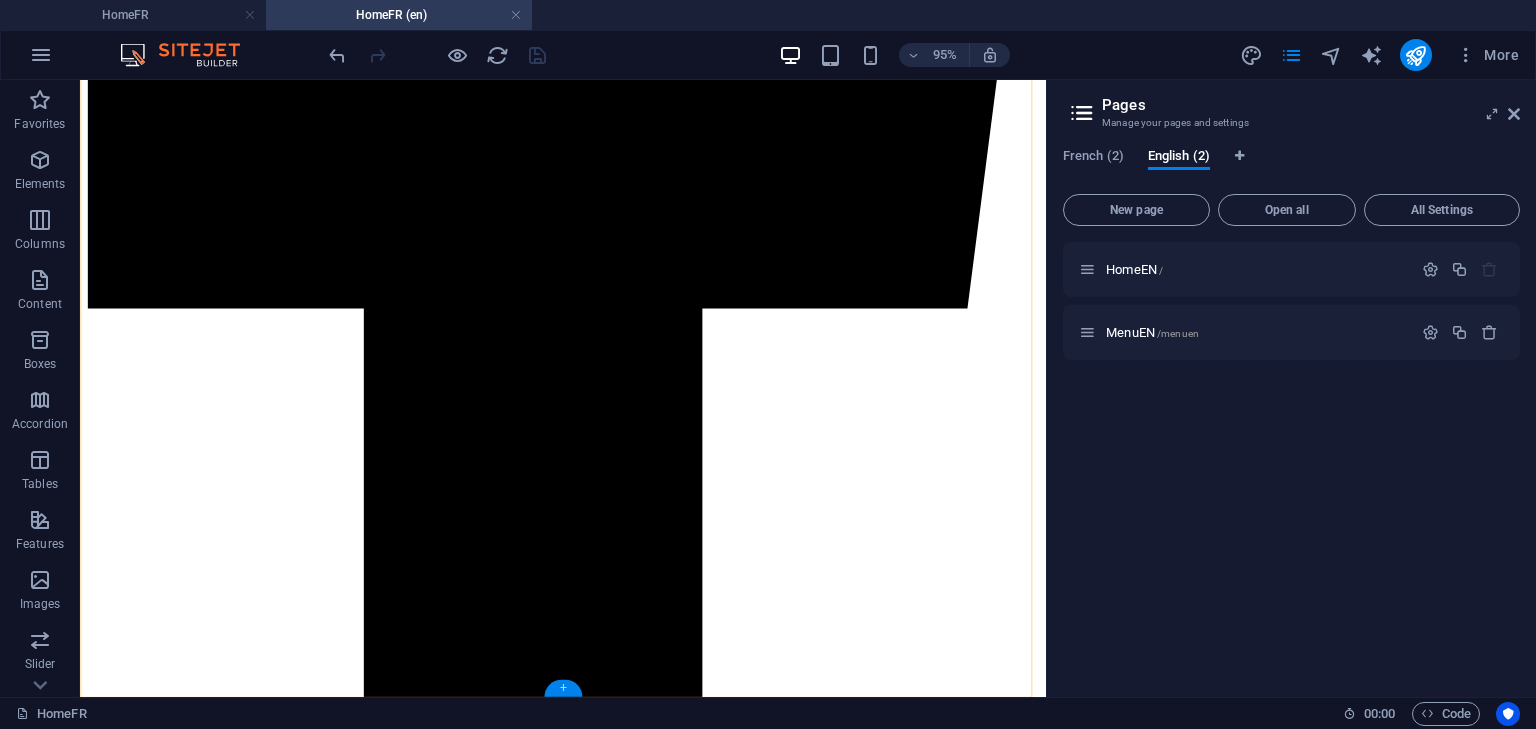 drag, startPoint x: 561, startPoint y: 689, endPoint x: 236, endPoint y: 972, distance: 430.94547 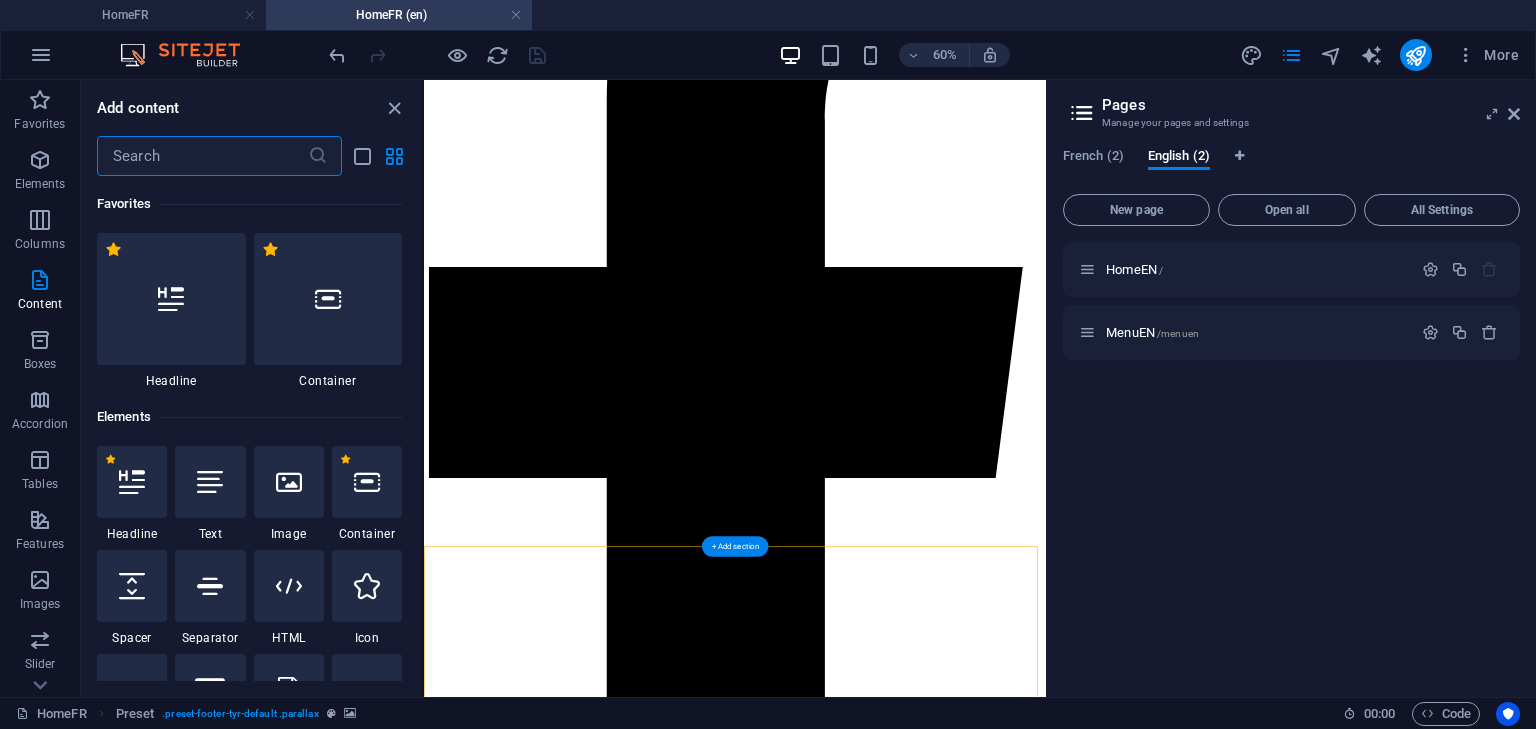 scroll, scrollTop: 5328, scrollLeft: 0, axis: vertical 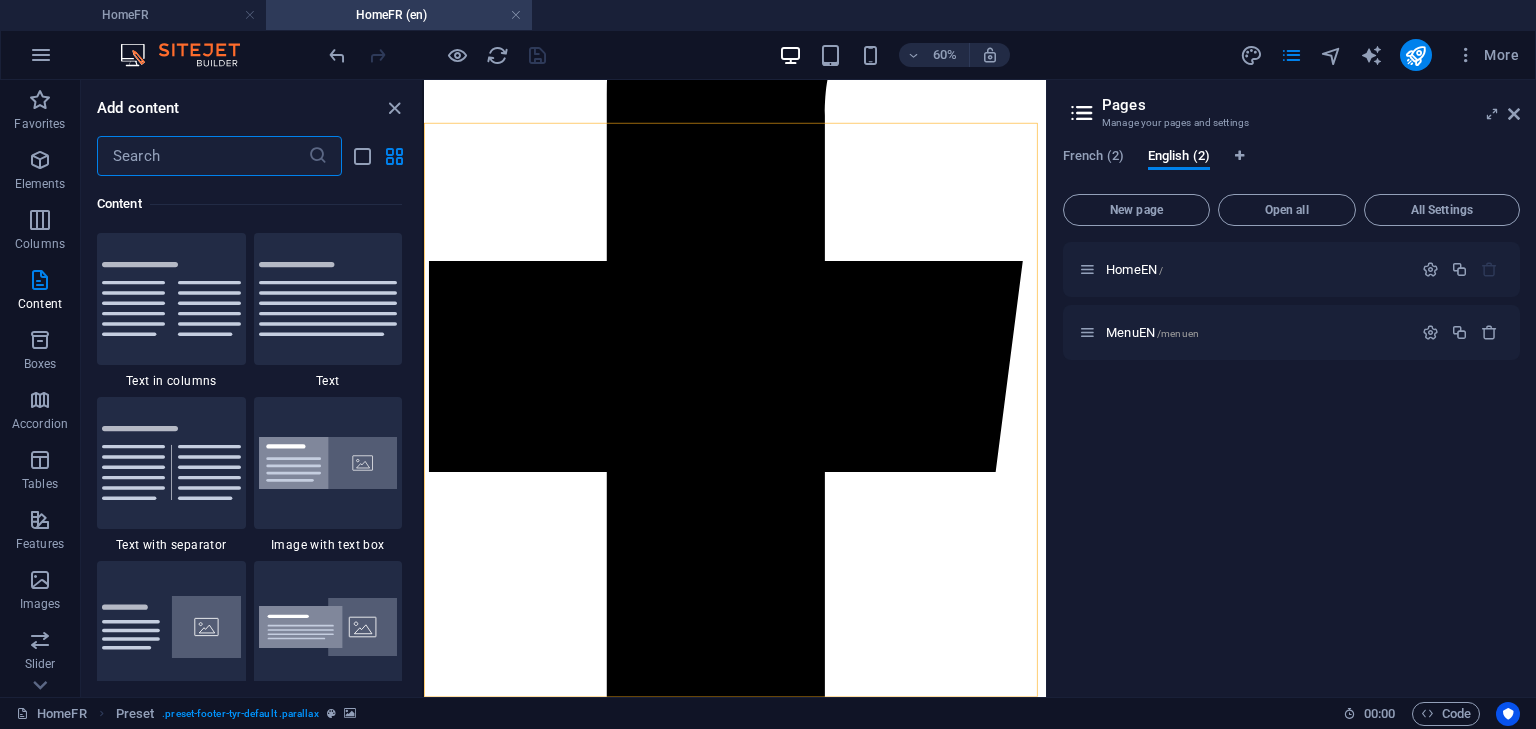click at bounding box center [202, 156] 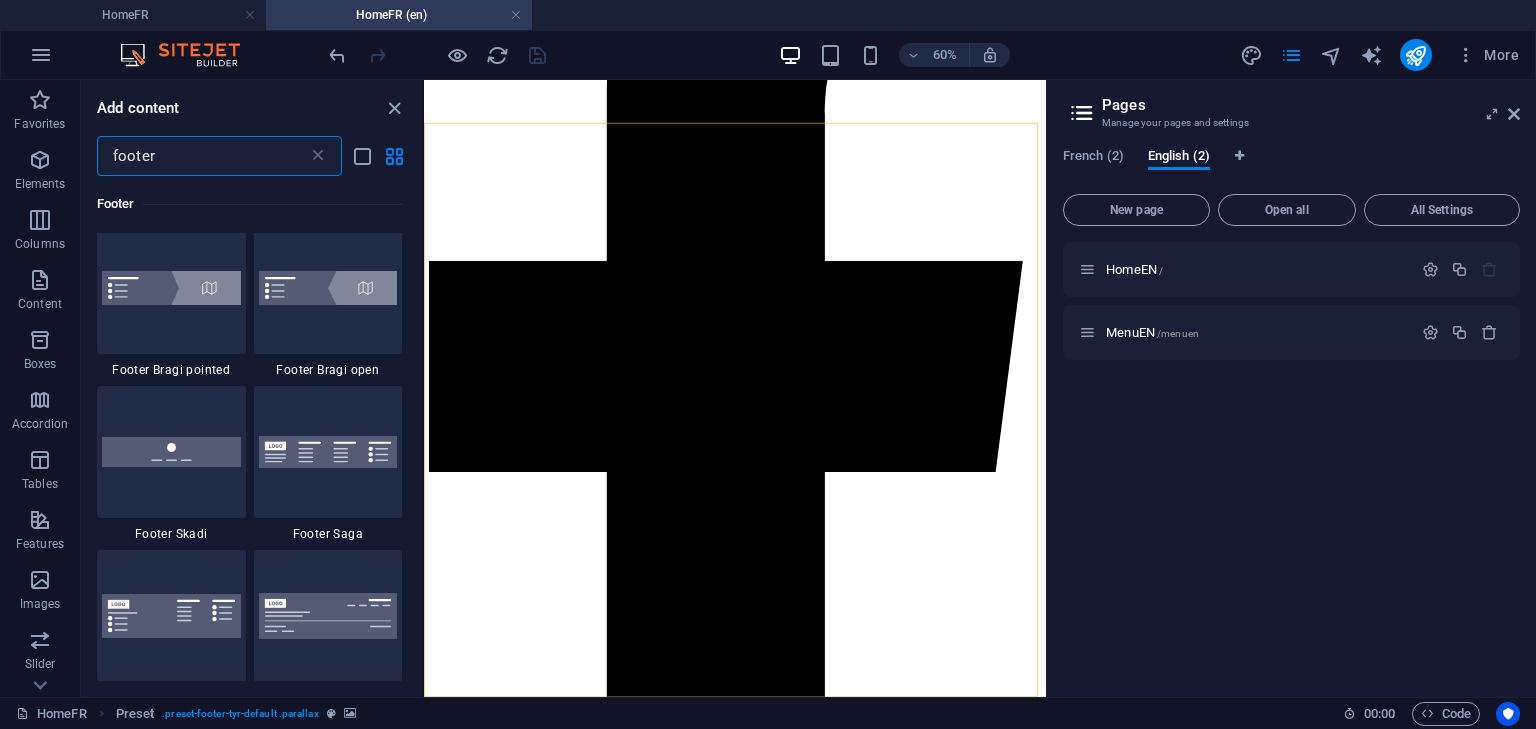 scroll, scrollTop: 1000, scrollLeft: 0, axis: vertical 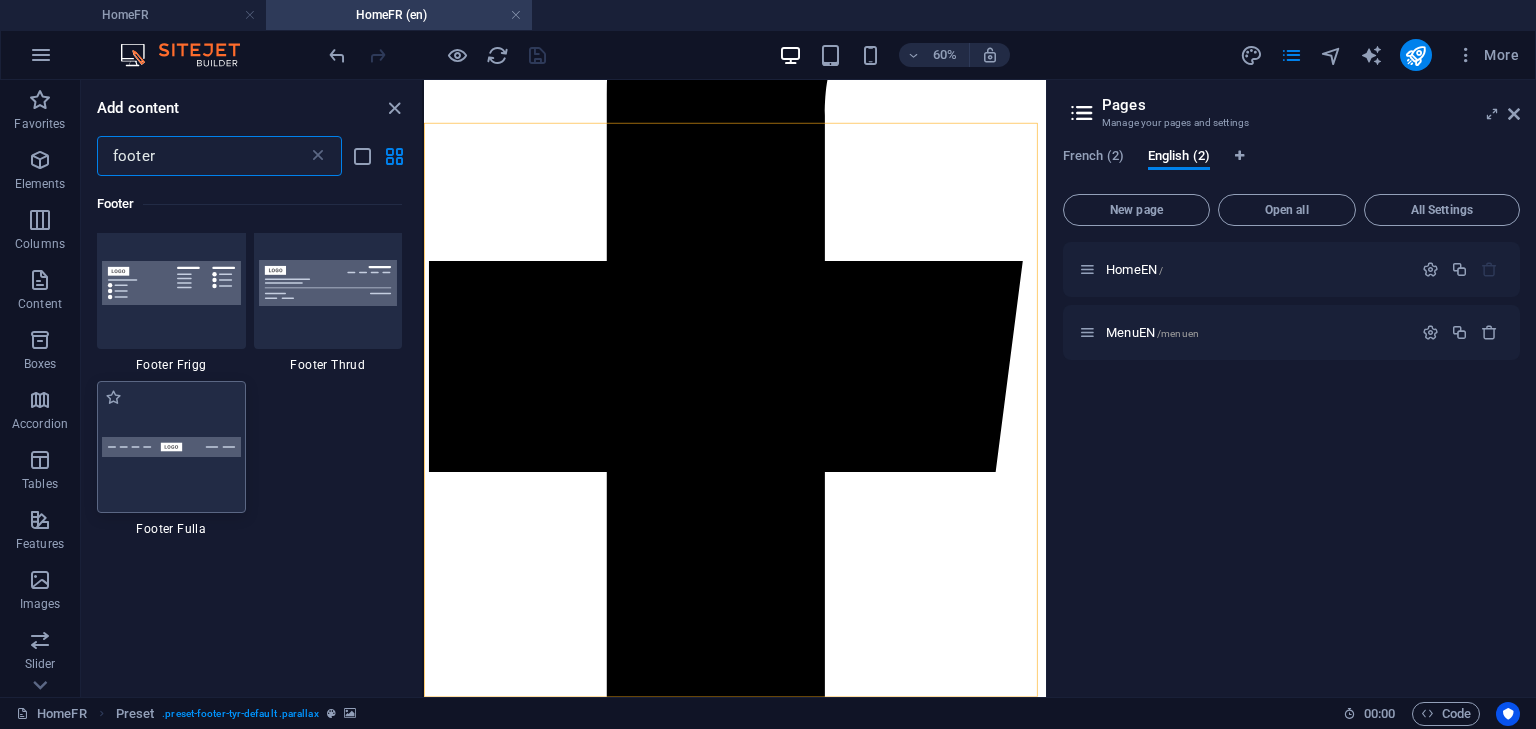 type on "footer" 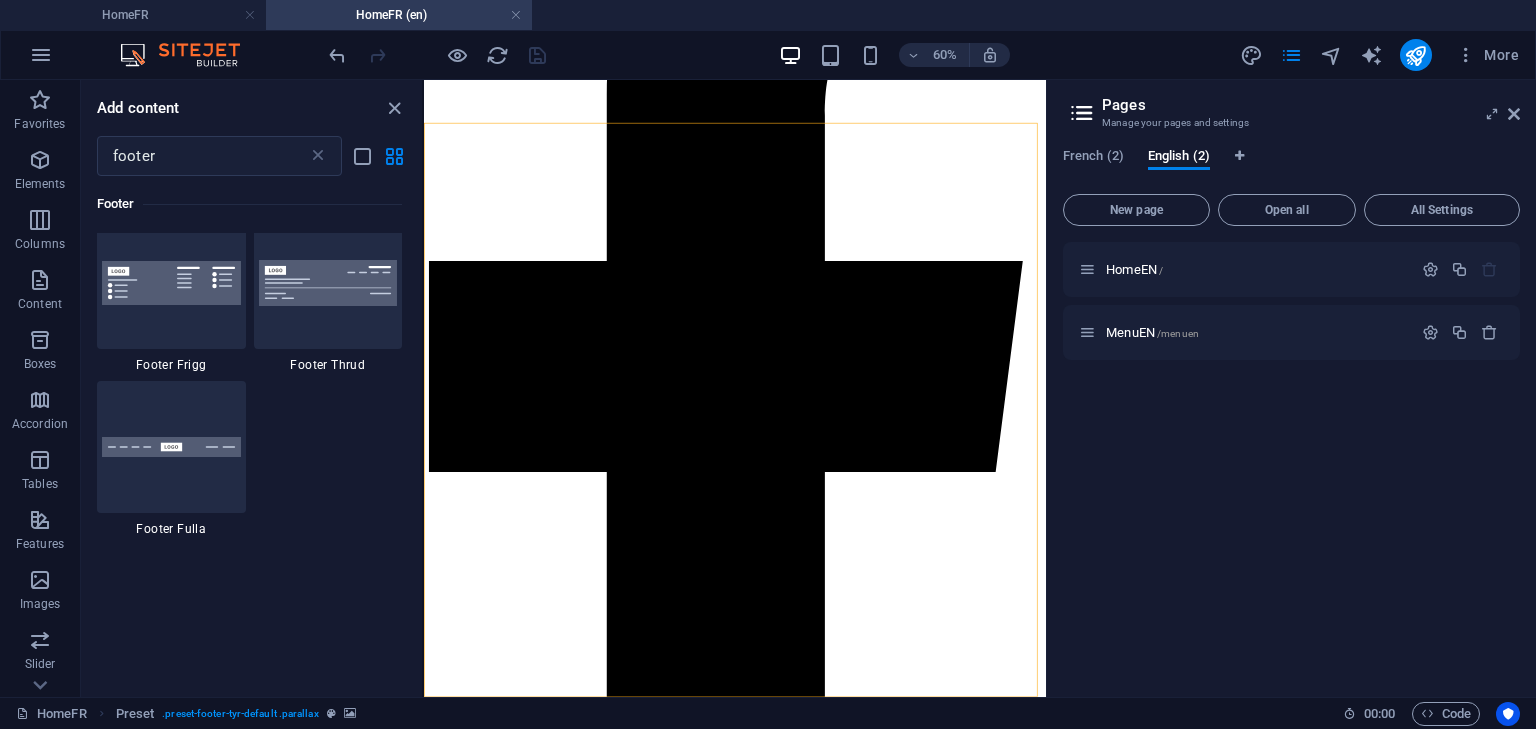 click at bounding box center (171, 447) 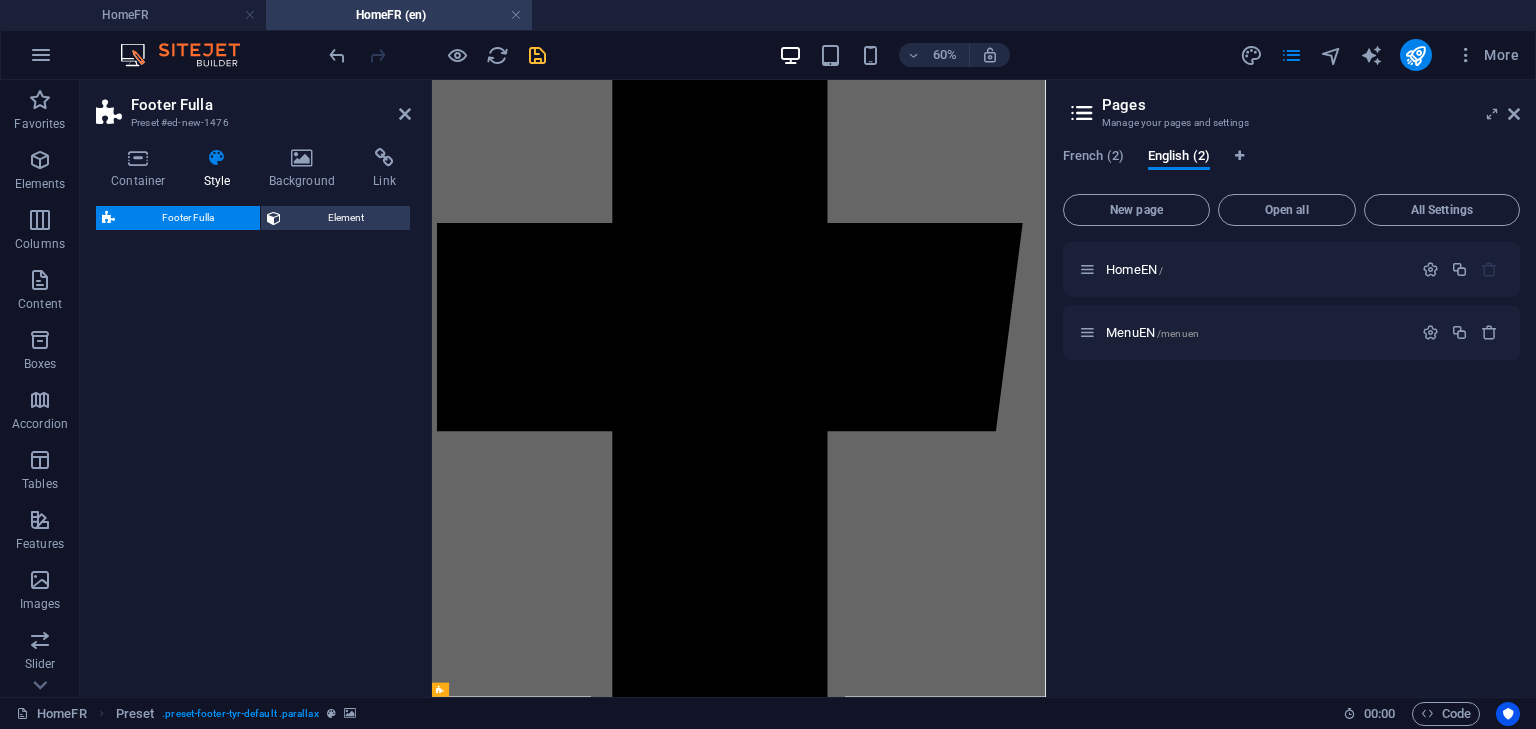 scroll, scrollTop: 6027, scrollLeft: 0, axis: vertical 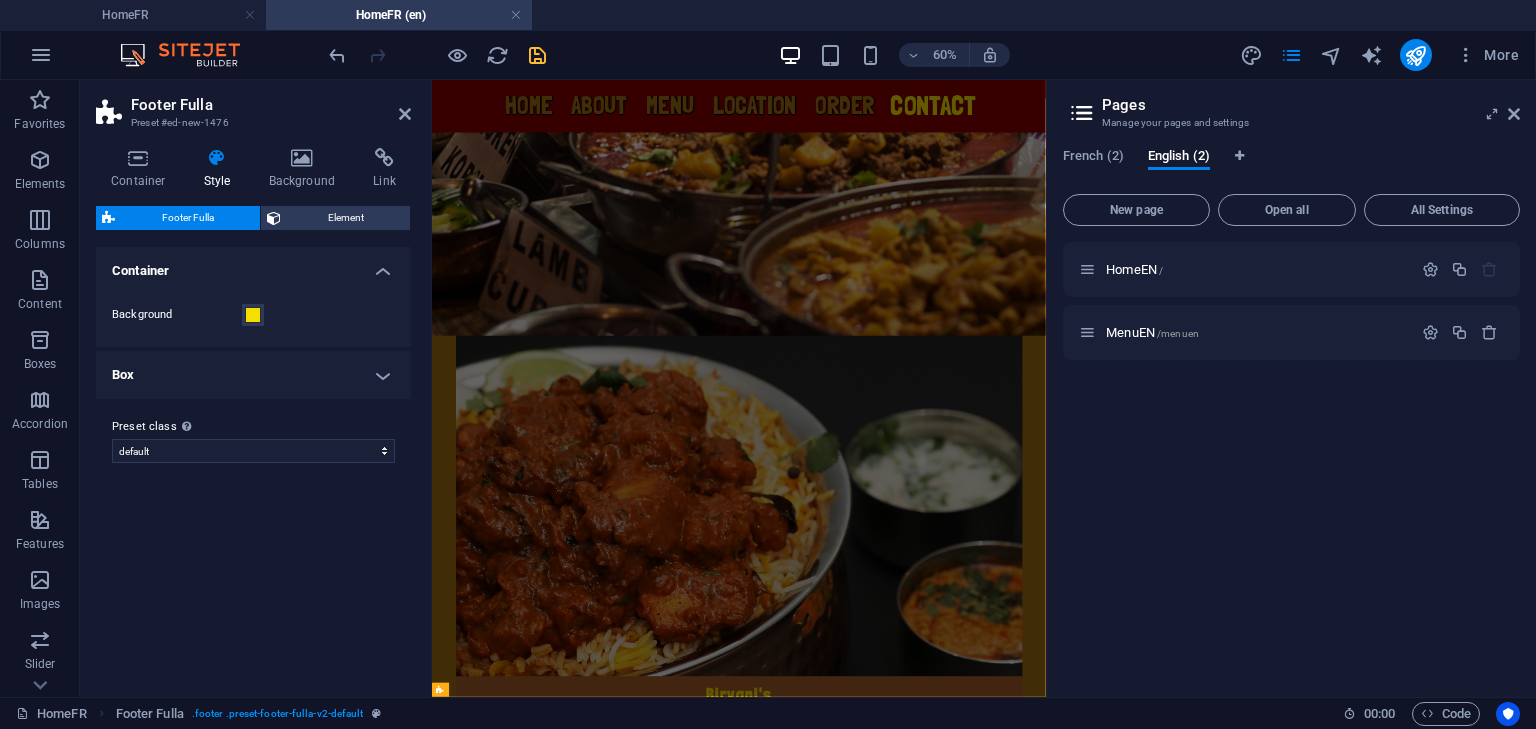 click on "Box" at bounding box center (253, 375) 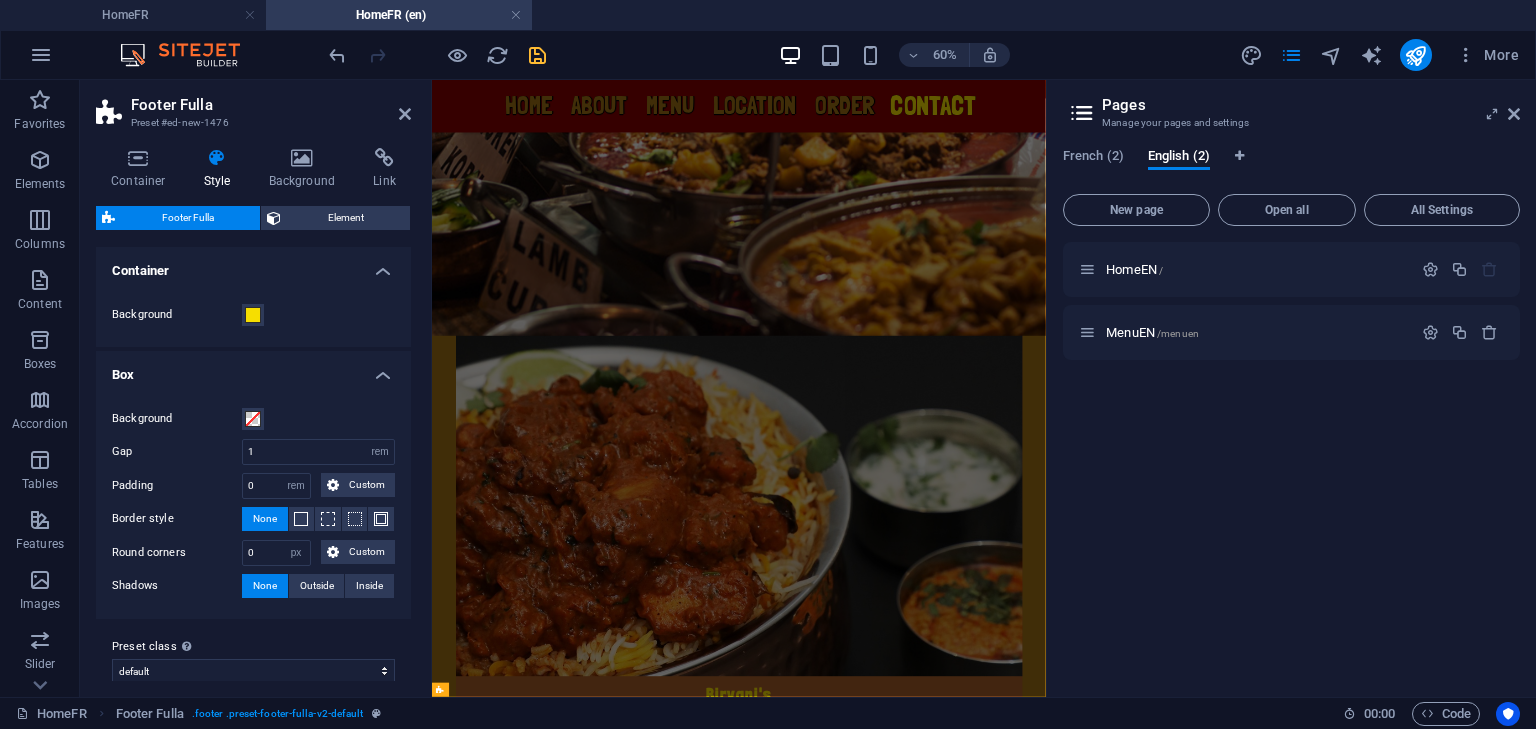 click on "Box" at bounding box center [253, 369] 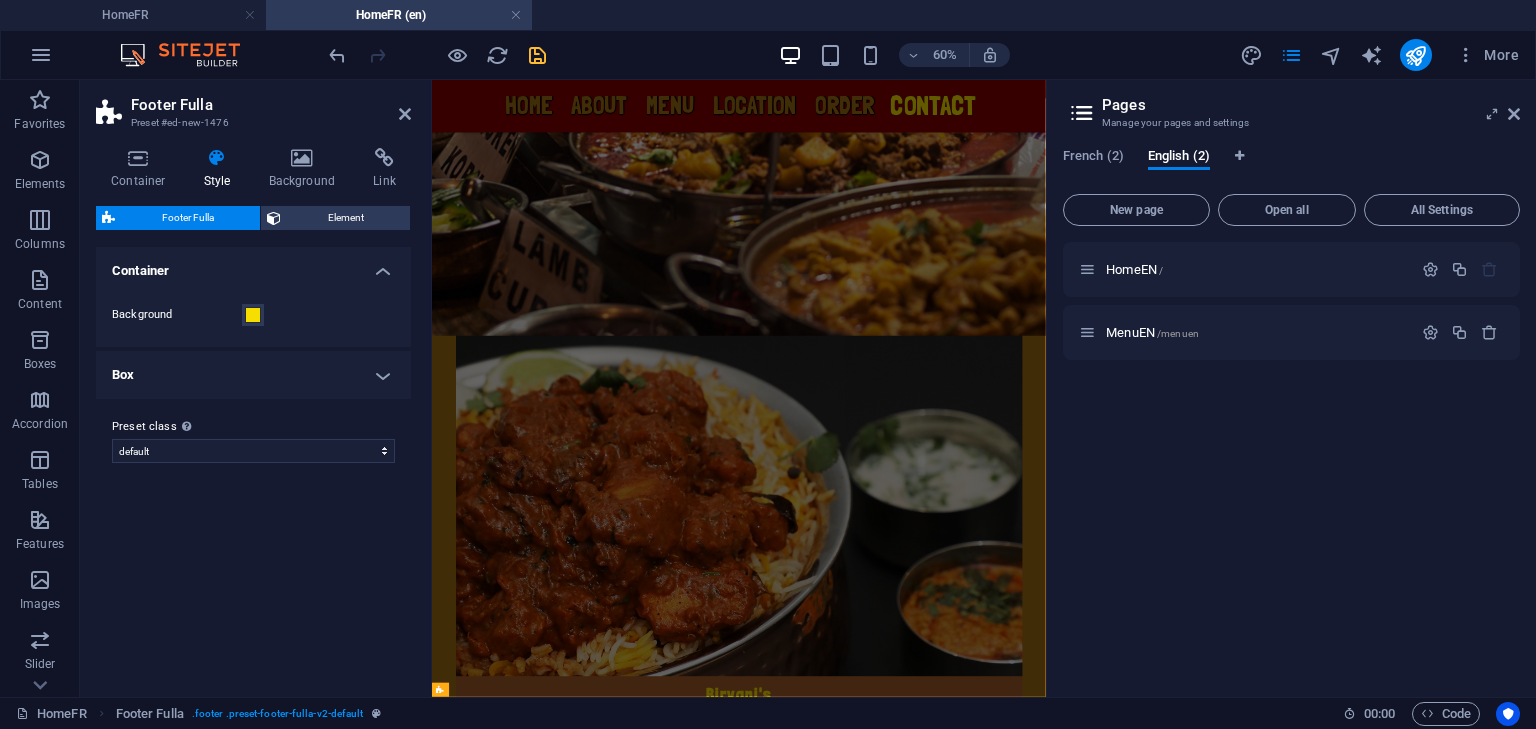 click on "Variants Default Container Background Box Background Gap 1 px rem % vh vw Padding 0 px rem % vh vw Custom Custom 0 px rem % vh vw 0 px rem % vh vw 0 px rem % vh vw 0 px rem % vh vw Border style None              - Width 1 px rem vh vw Custom Custom 1 px rem vh vw 1 px rem vh vw 1 px rem vh vw 1 px rem vh vw  - Color Round corners 0 px rem % vh vw Custom Custom 0 px rem % vh vw 0 px rem % vh vw 0 px rem % vh vw 0 px rem % vh vw Shadows None Outside Inside Color X offset 0 px rem vh vw Y offset 0 px rem vh vw Blur 0 px rem % vh vw Spread 0 px rem vh vw Preset class Above chosen variant and settings affect all elements which carry this preset class. default Add preset class" at bounding box center [253, 464] 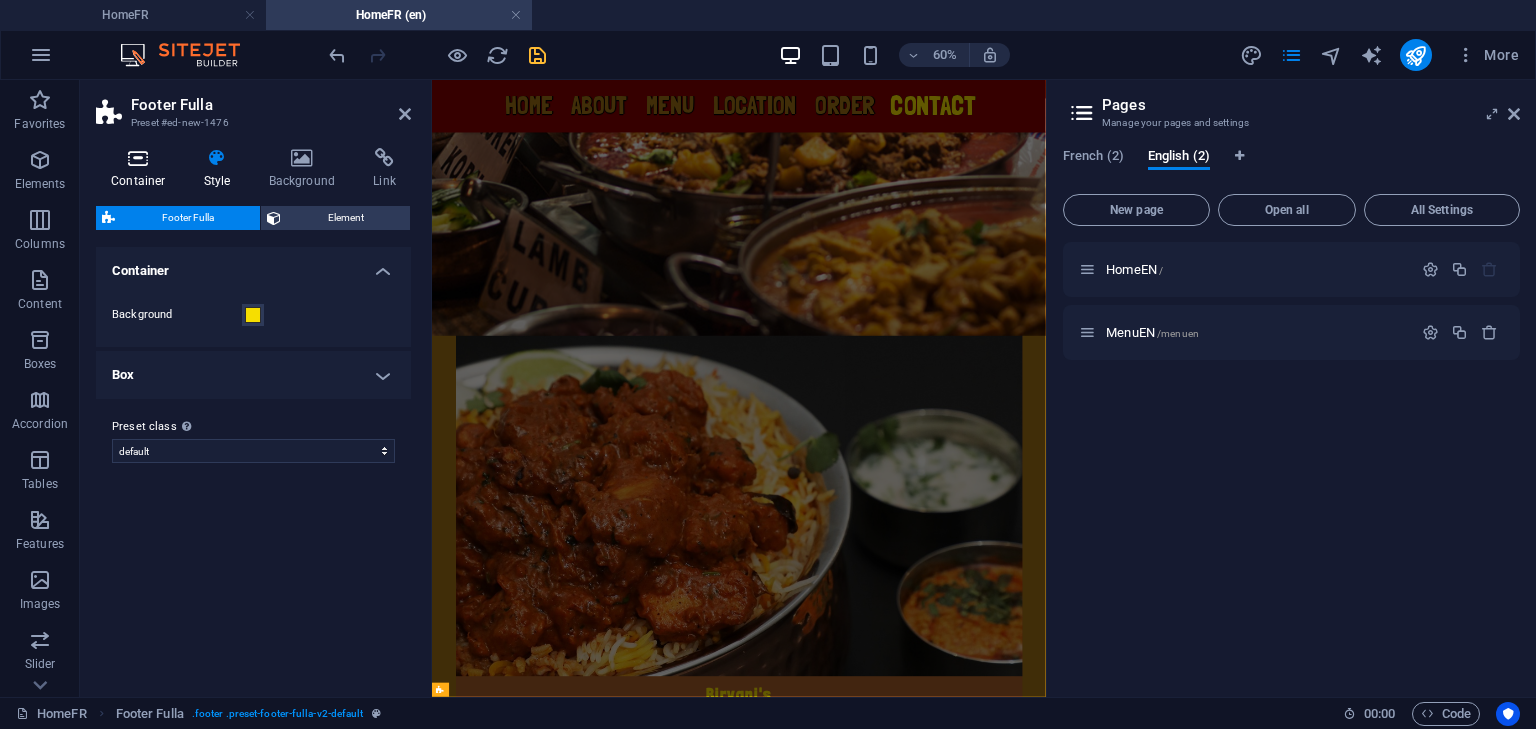 click at bounding box center [138, 158] 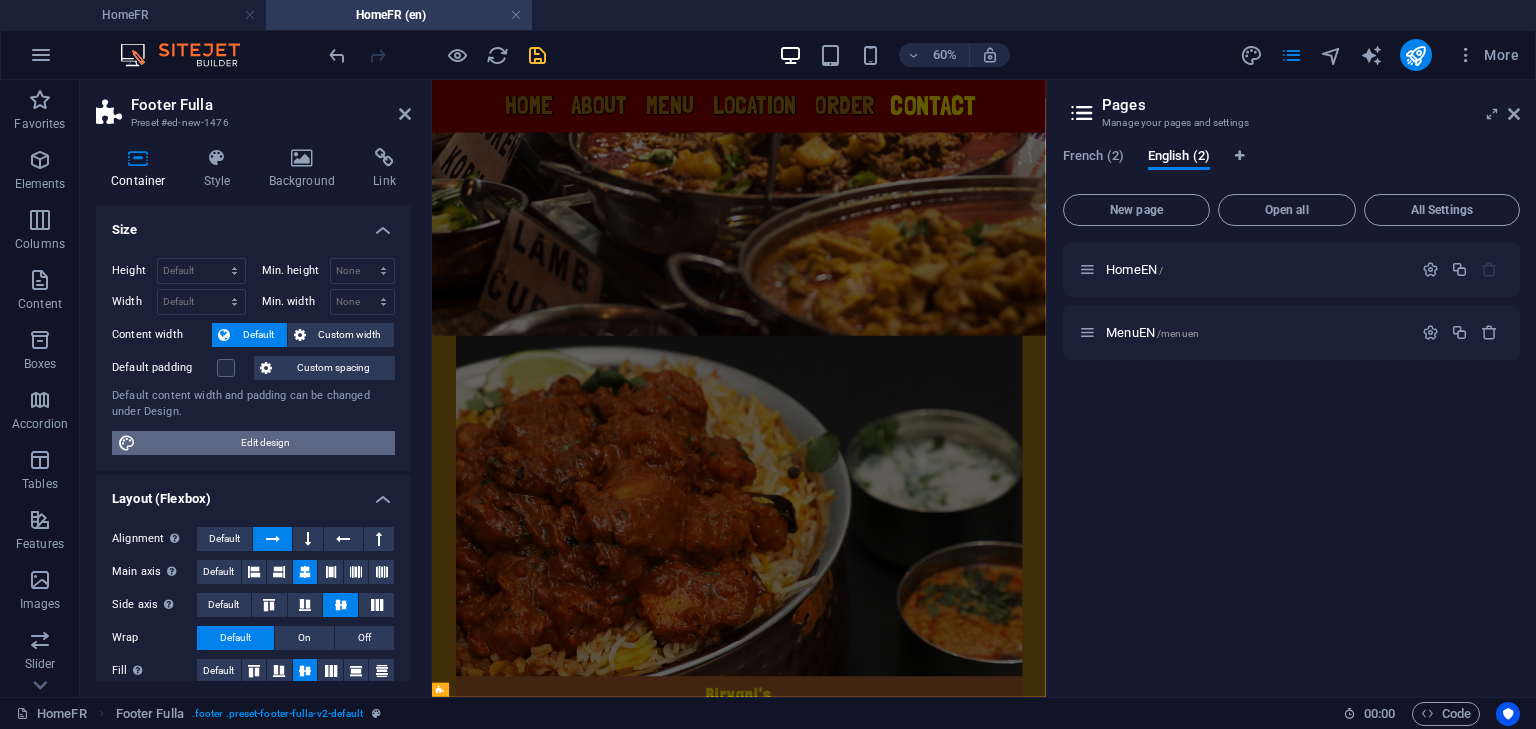 click on "Edit design" at bounding box center [265, 443] 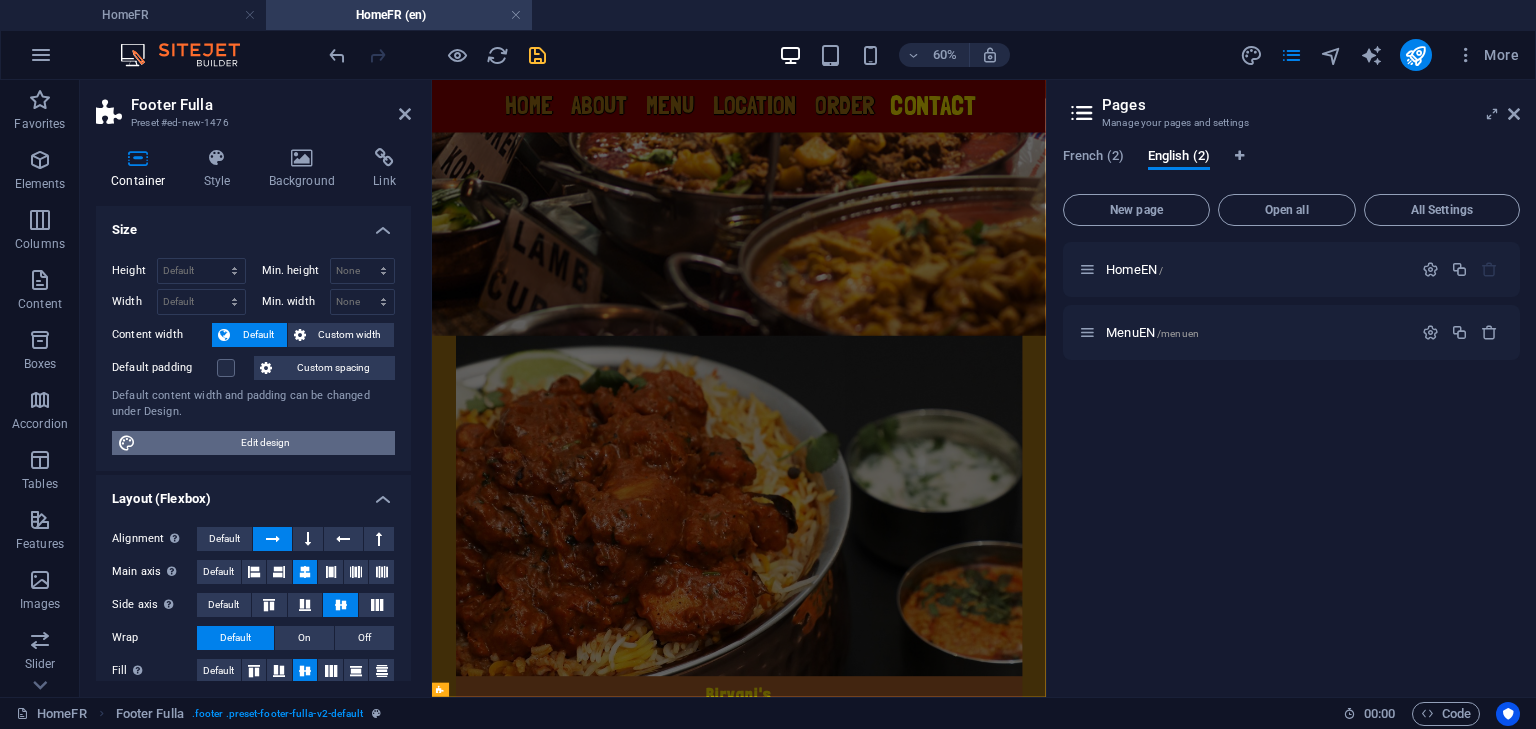 select on "rem" 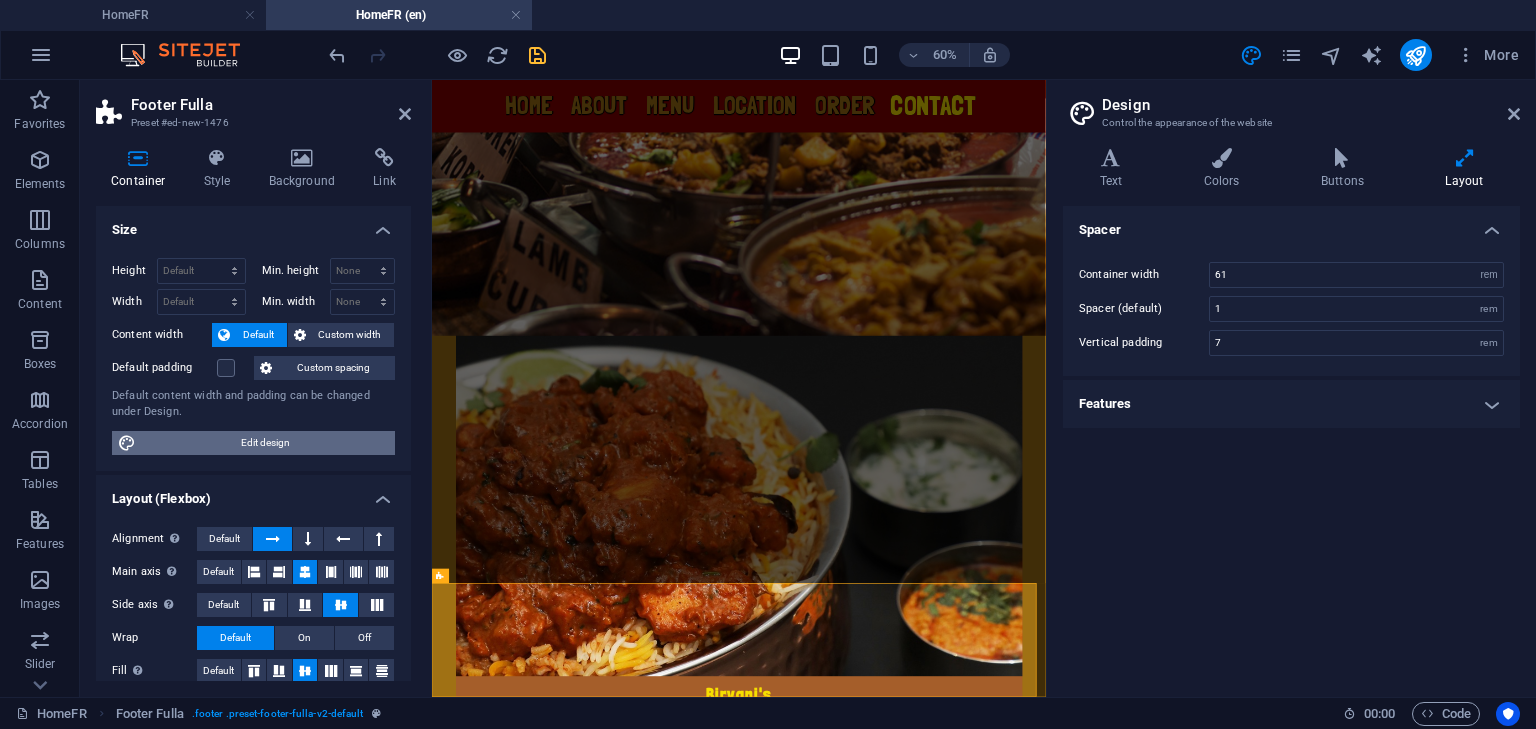 scroll, scrollTop: 6217, scrollLeft: 0, axis: vertical 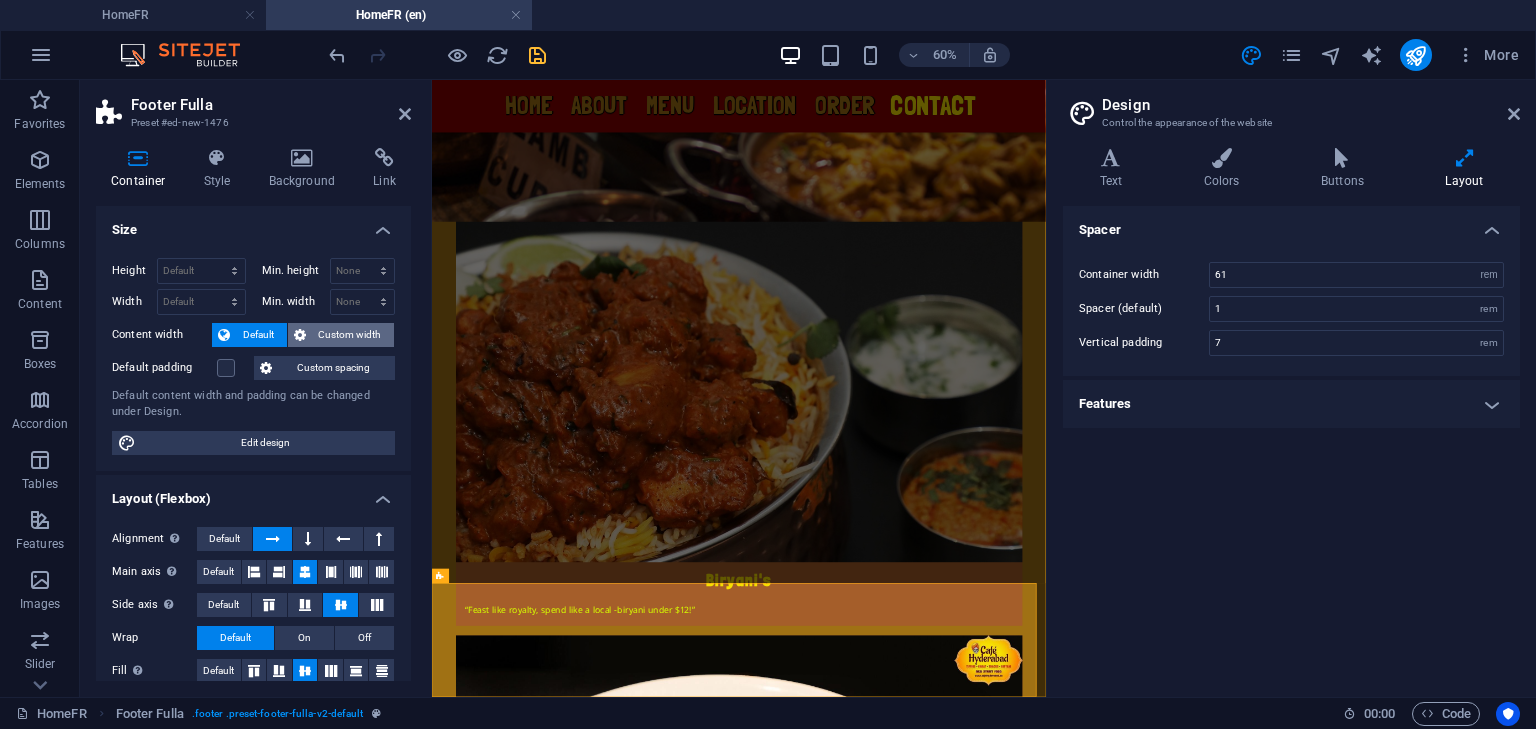 click at bounding box center (300, 335) 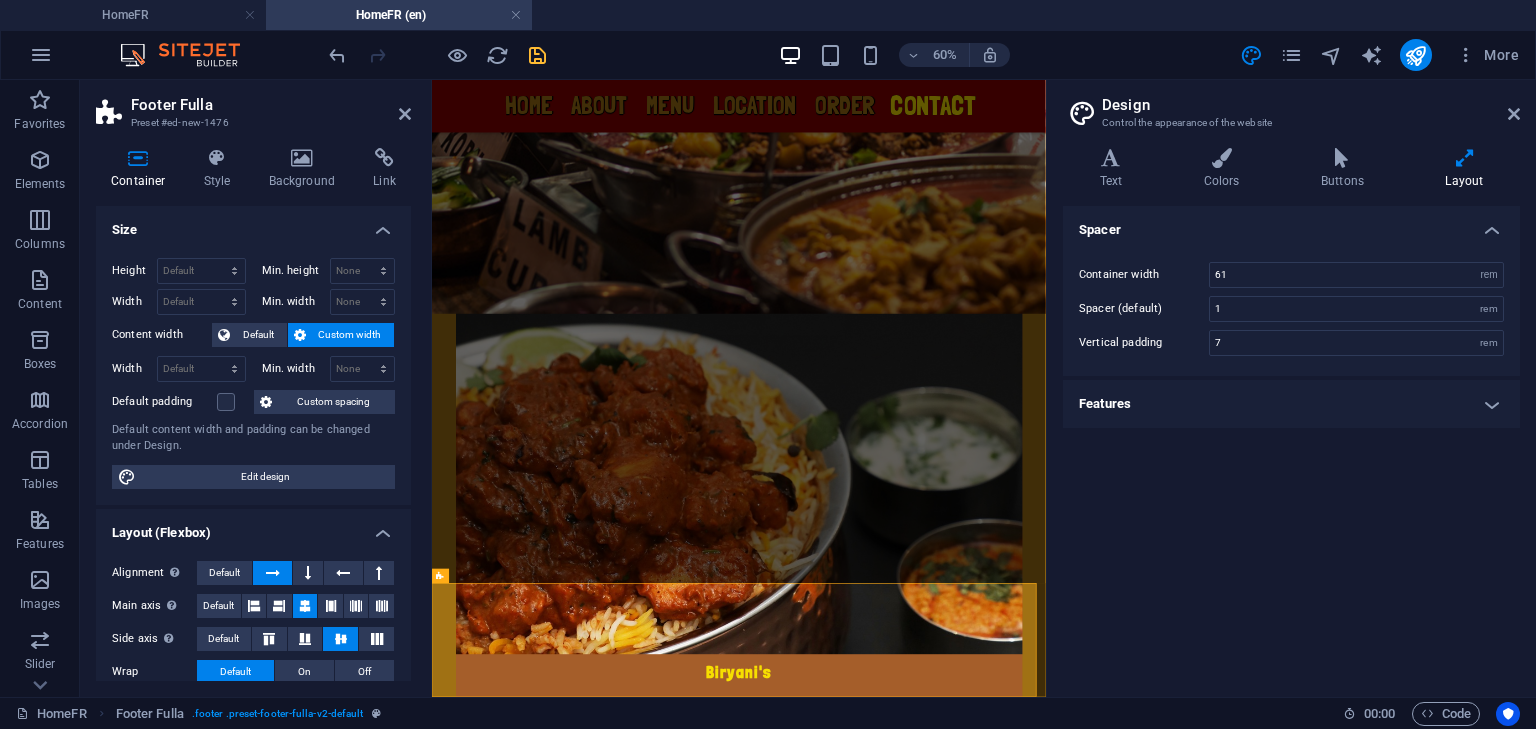 scroll, scrollTop: 6217, scrollLeft: 0, axis: vertical 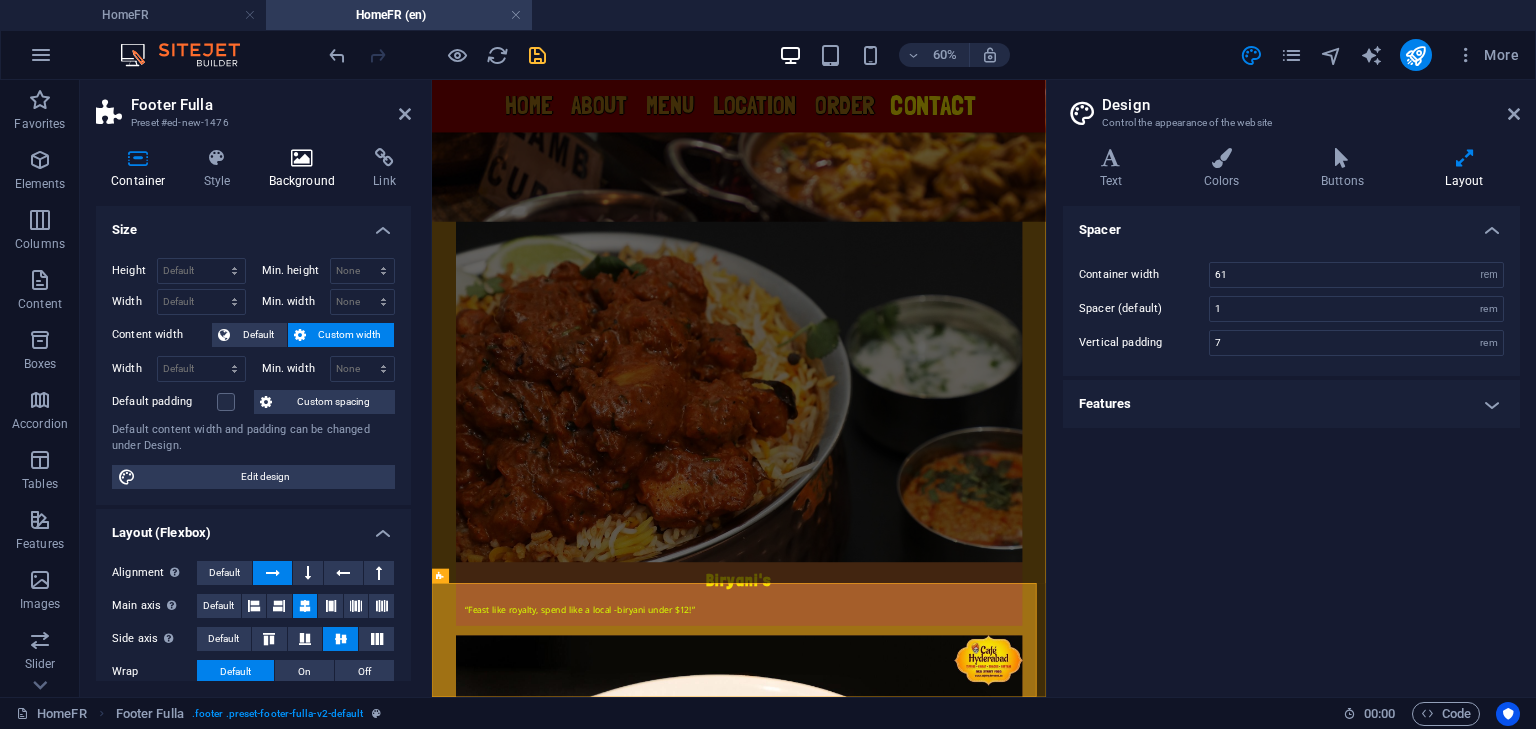 click on "Background" at bounding box center (306, 169) 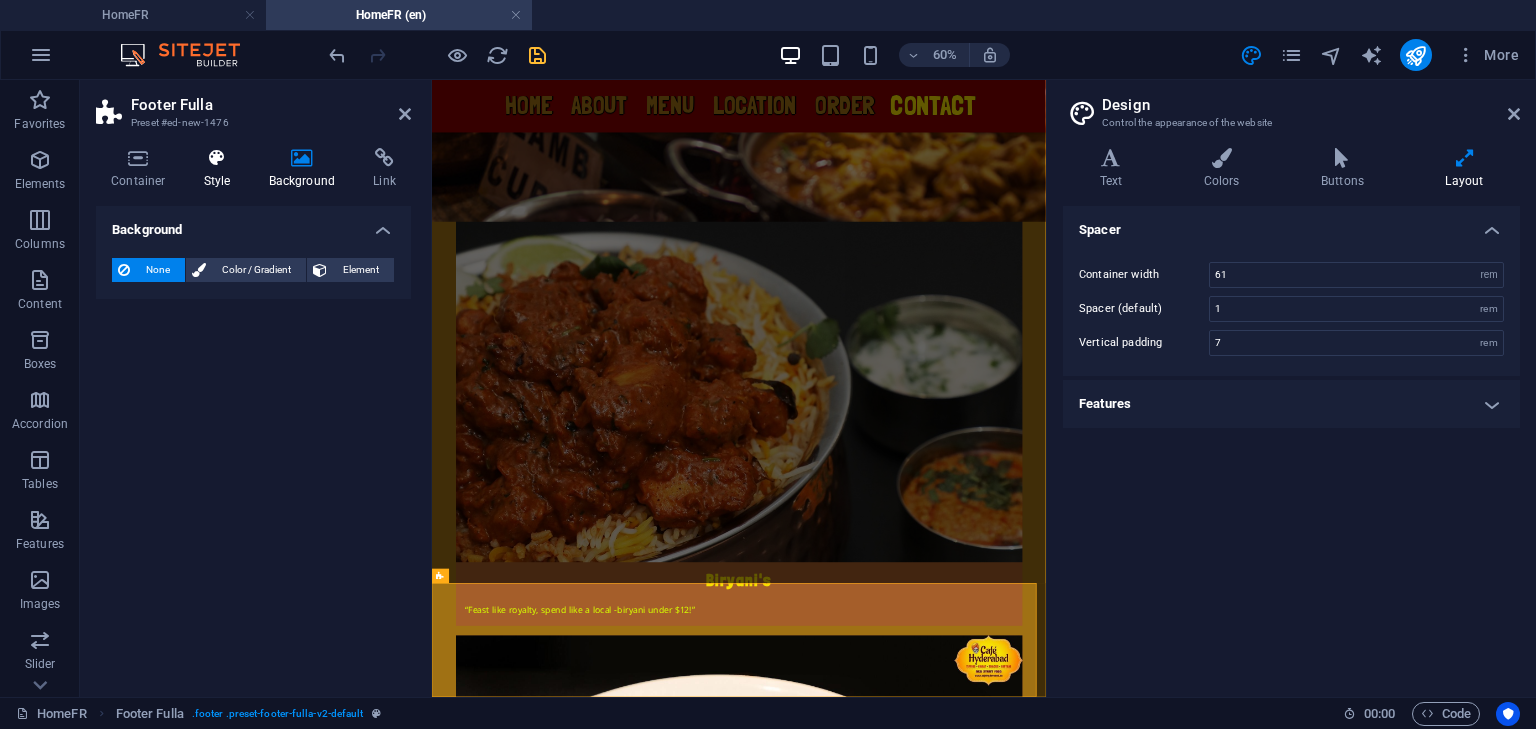 click on "Style" at bounding box center [221, 169] 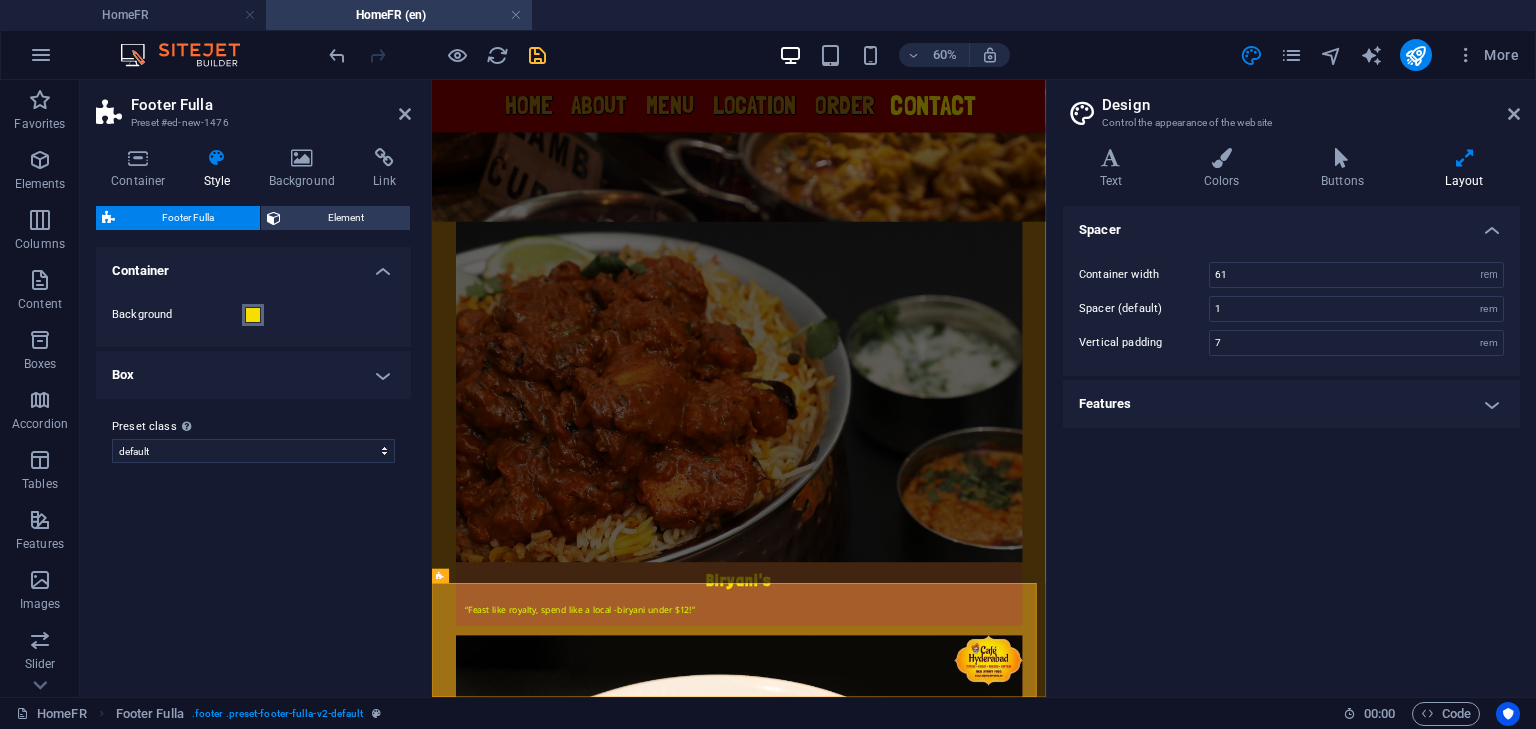 click at bounding box center (253, 315) 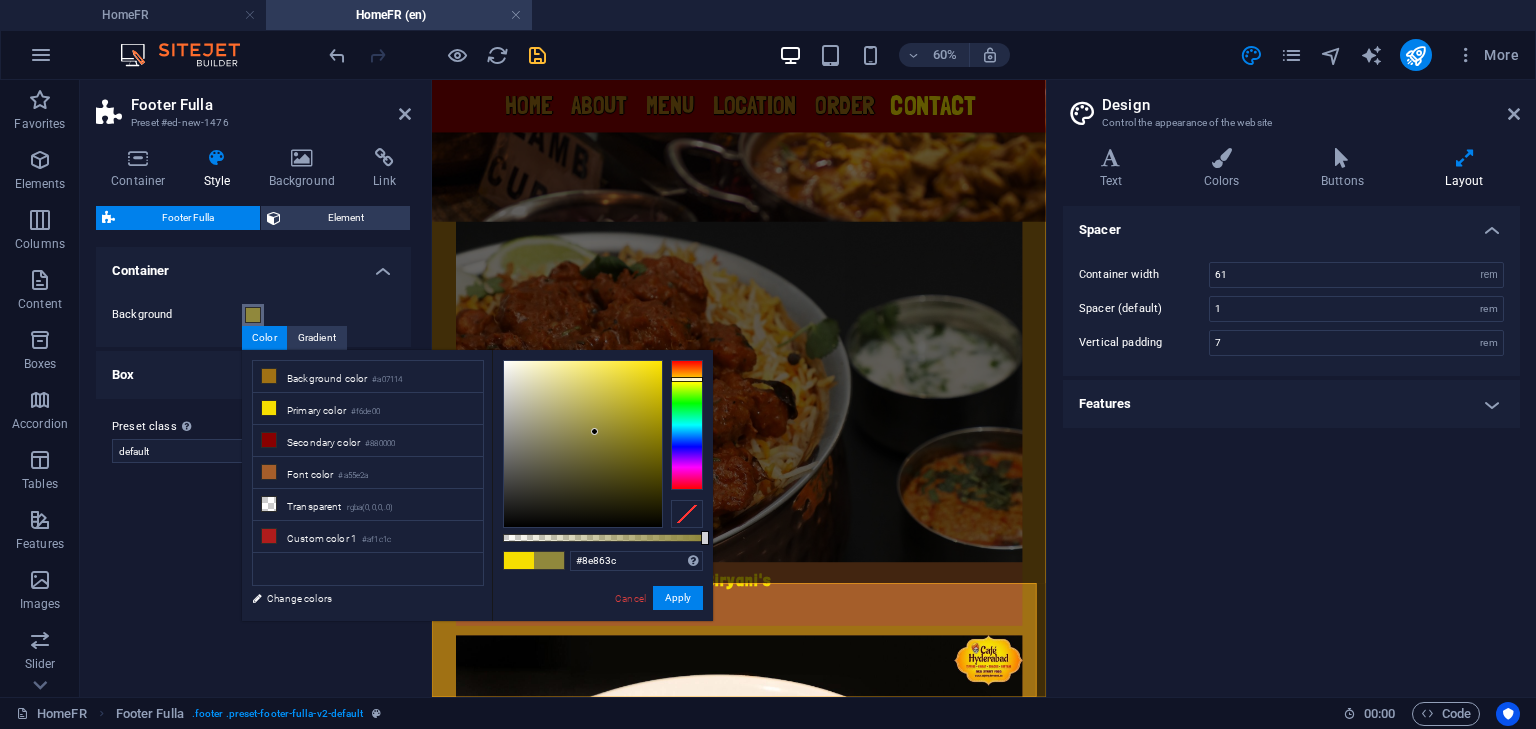 drag, startPoint x: 648, startPoint y: 370, endPoint x: 595, endPoint y: 433, distance: 82.32861 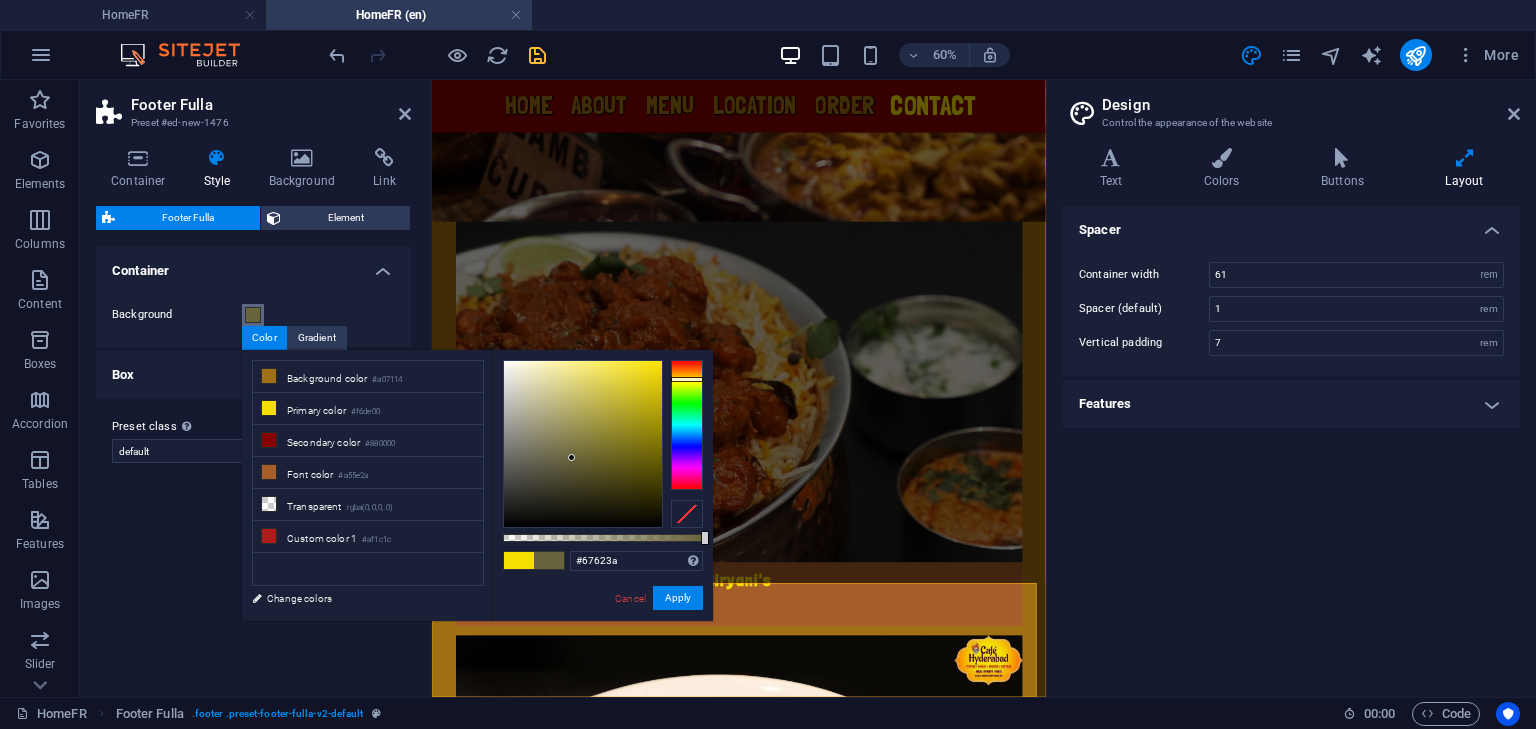 drag, startPoint x: 572, startPoint y: 411, endPoint x: 572, endPoint y: 460, distance: 49 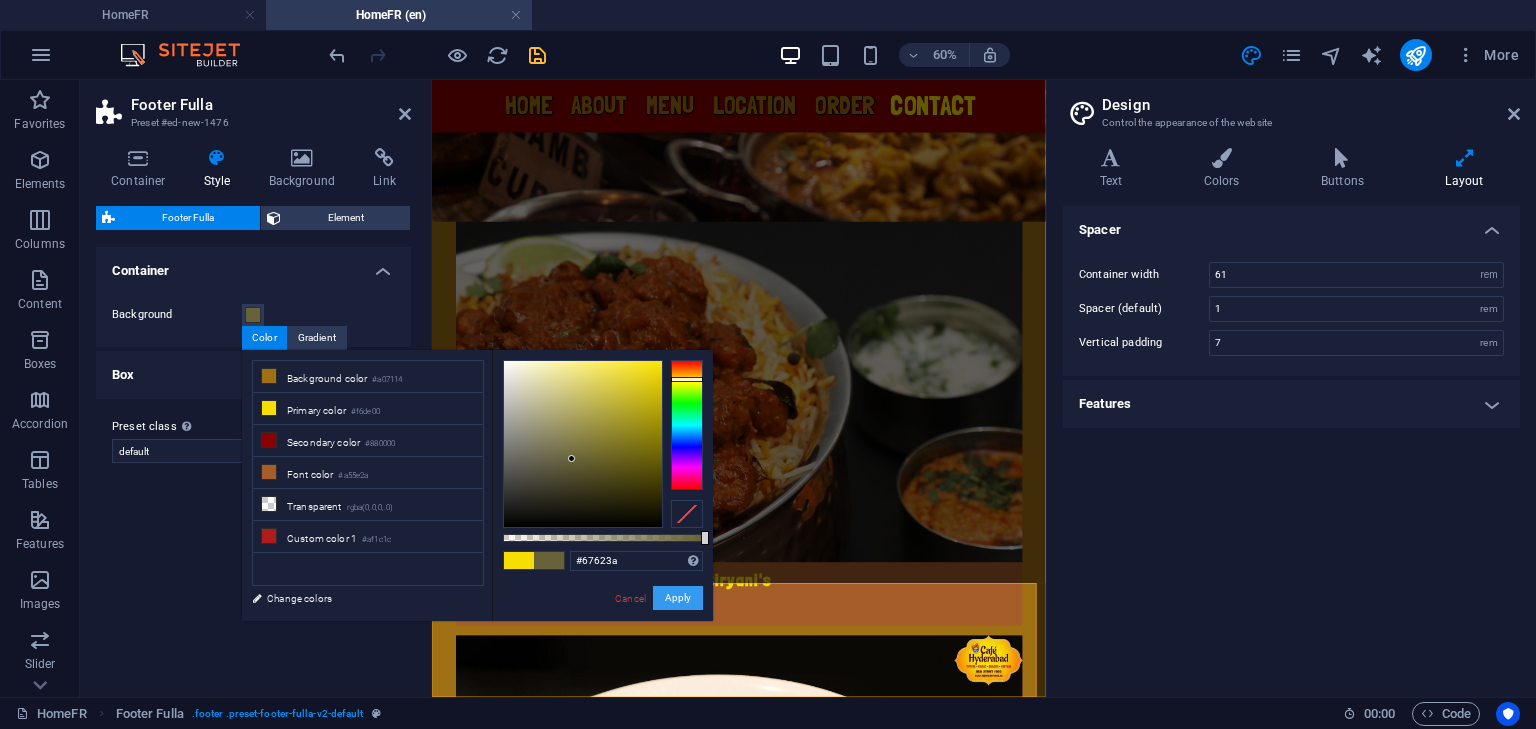 click on "Apply" at bounding box center [678, 598] 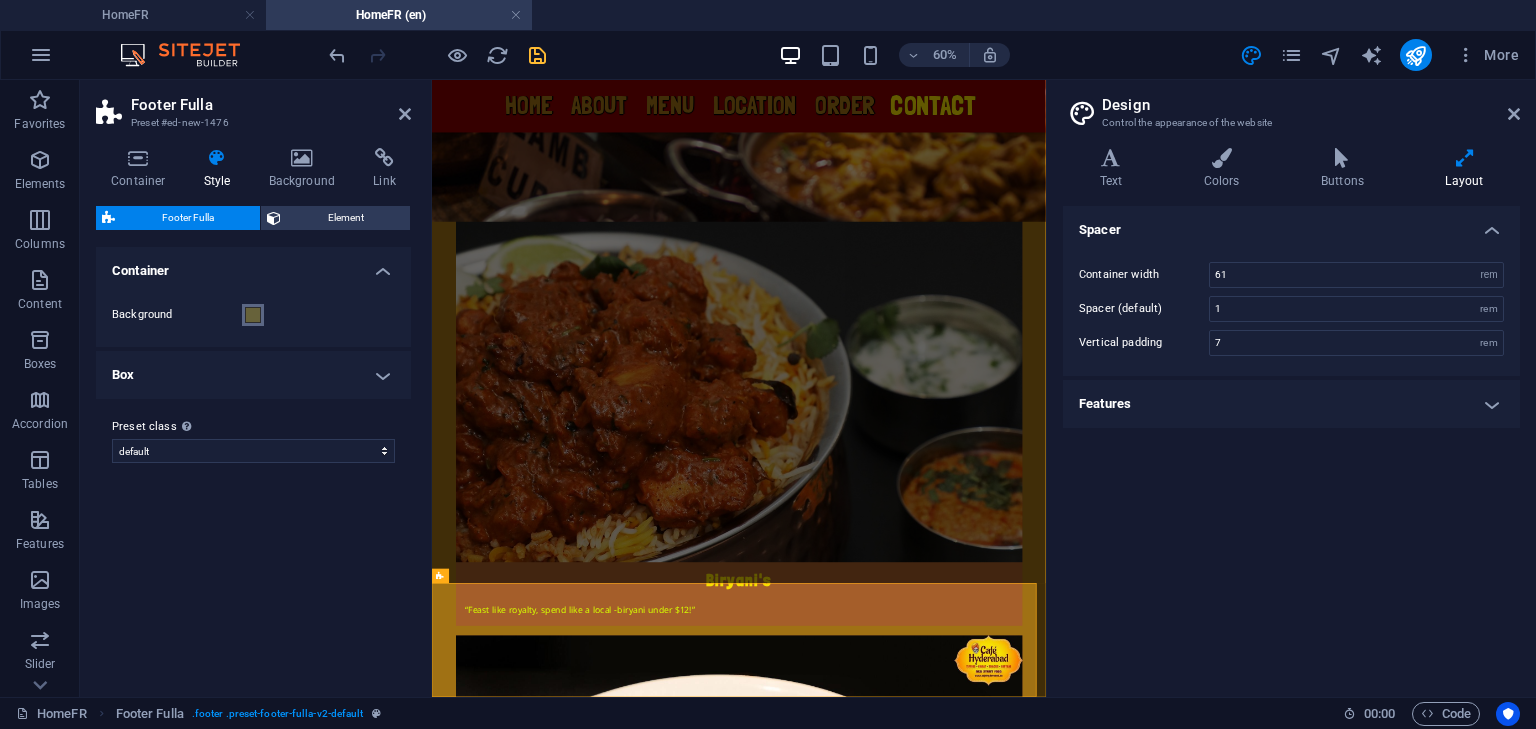 click at bounding box center [253, 315] 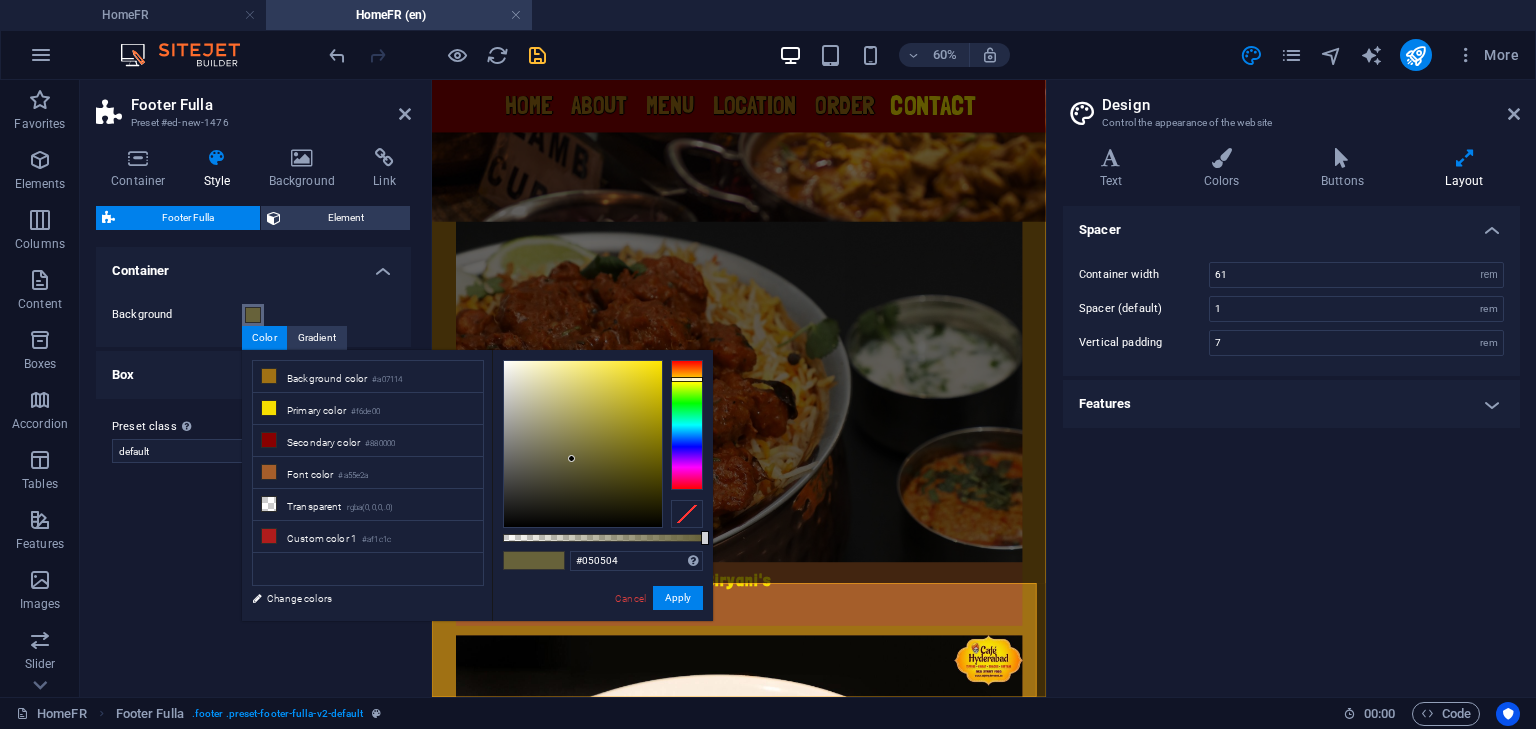 type on "#000000" 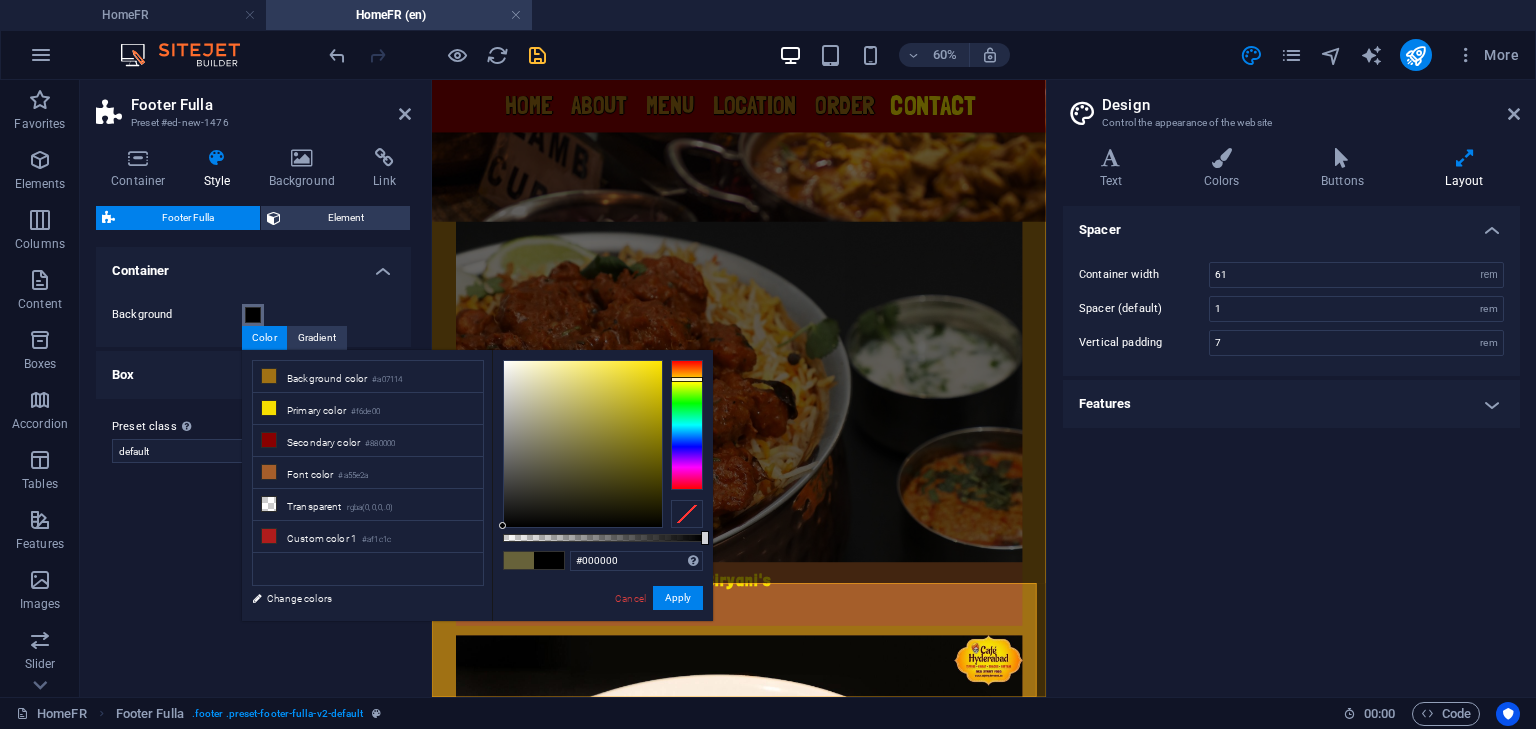 drag, startPoint x: 525, startPoint y: 519, endPoint x: 492, endPoint y: 554, distance: 48.104053 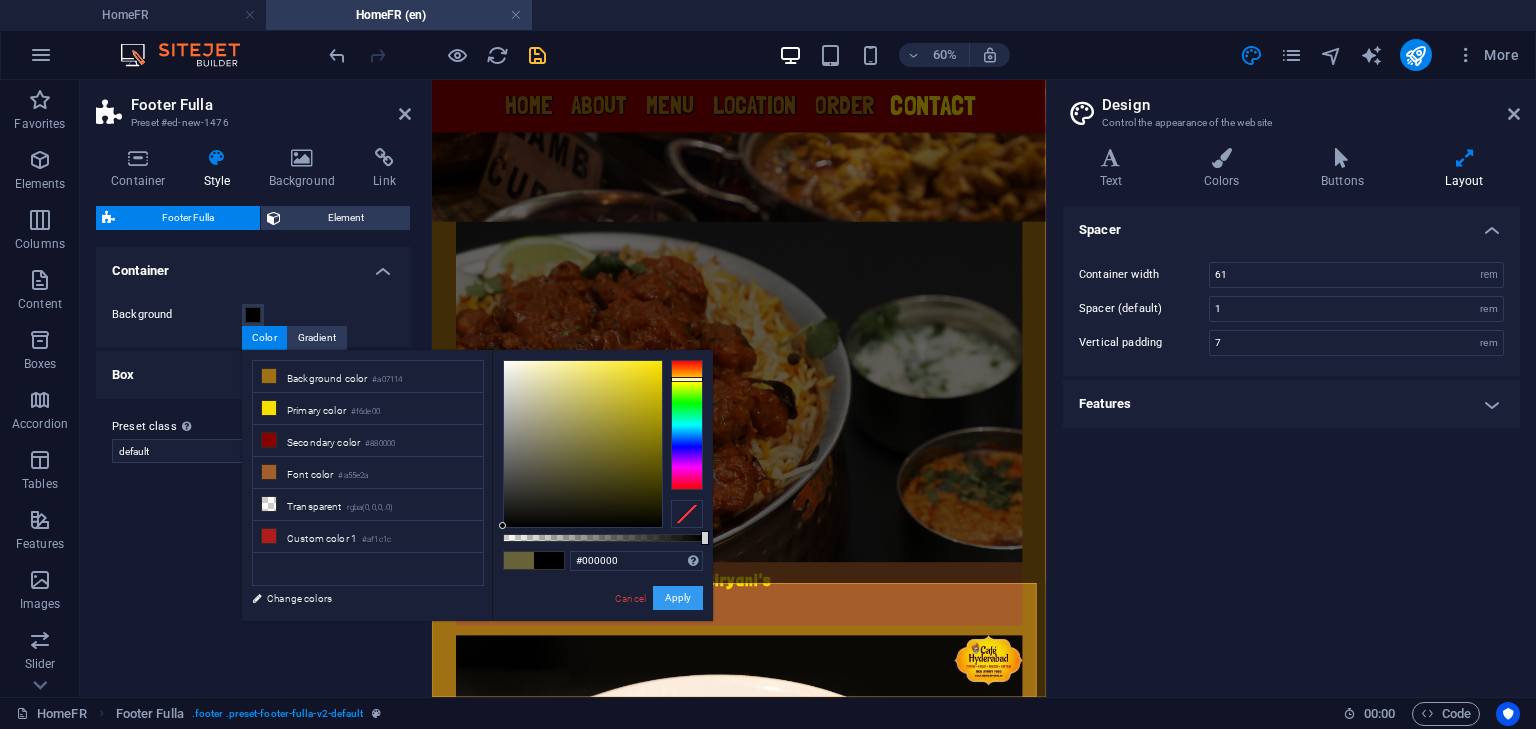 click on "Apply" at bounding box center (678, 598) 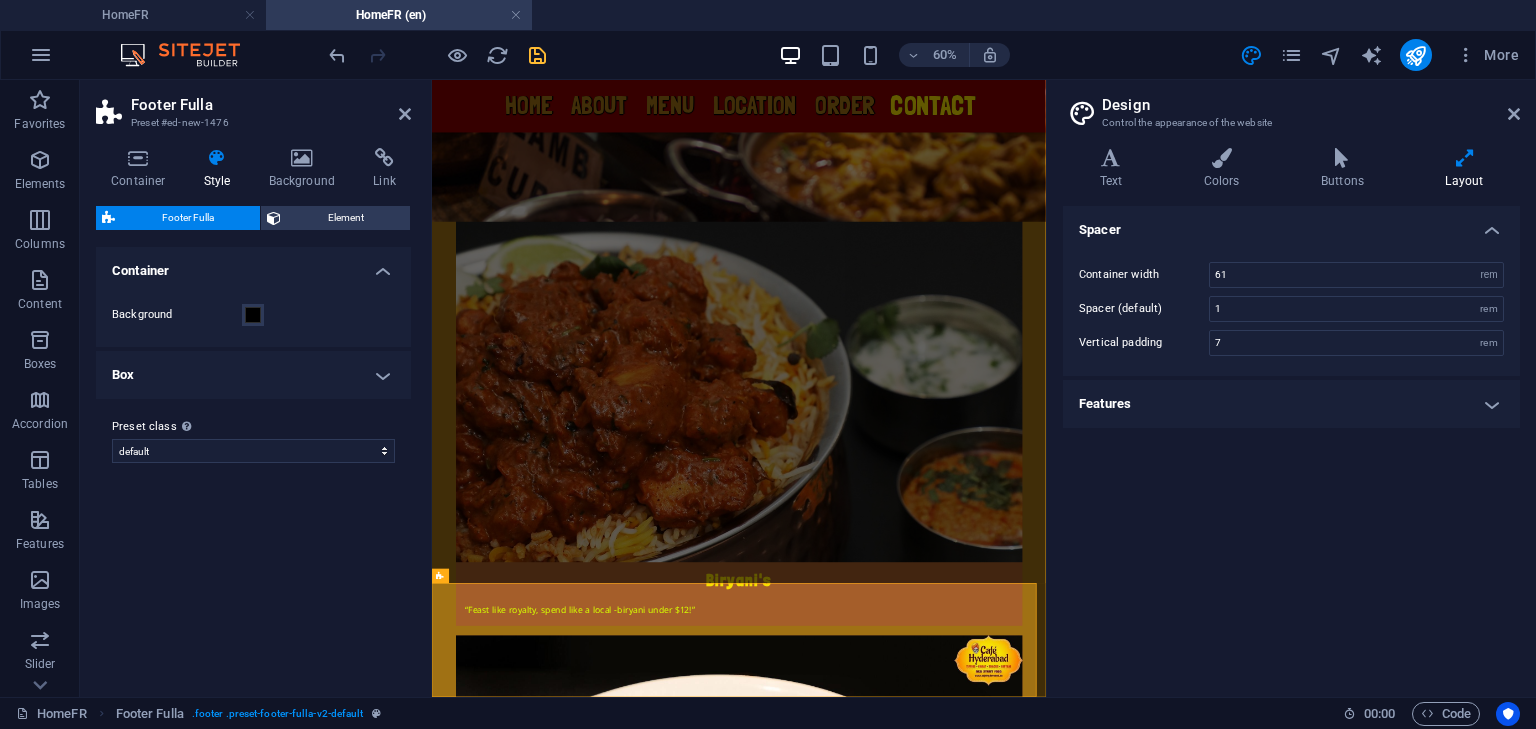 click on "Footer Fulla Preset #ed-new-1476
Container Style Background Link Size Height Default px rem % vh vw Min. height None px rem % vh vw Width Default px rem % em vh vw Min. width None px rem % vh vw Content width Default Custom width Width Default px rem % em vh vw Min. width None px rem % vh vw Default padding Custom spacing Default content width and padding can be changed under Design. Edit design Layout (Flexbox) Alignment Determines the flex direction. Default Main axis Determine how elements should behave along the main axis inside this container (justify content). Default Side axis Control the vertical direction of the element inside of the container (align items). Default Wrap Default On Off Fill Controls the distances and direction of elements on the y-axis across several lines (align content). Default Accessibility ARIA helps assistive technologies (like screen readers) to understand the role, state, and behavior of web elements Role The ARIA role defines the purpose of an element.  None" at bounding box center [256, 388] 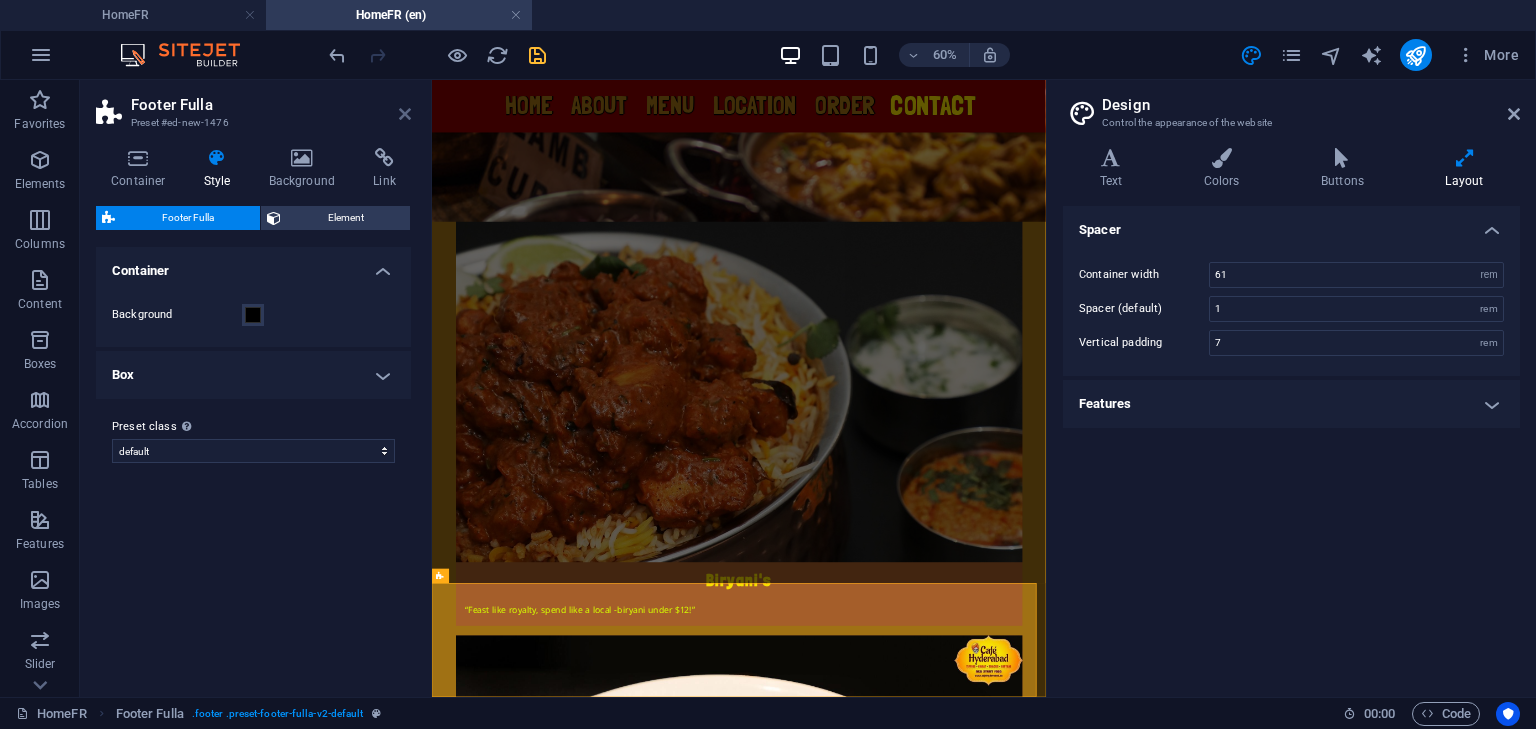 drag, startPoint x: 408, startPoint y: 112, endPoint x: 344, endPoint y: 34, distance: 100.89599 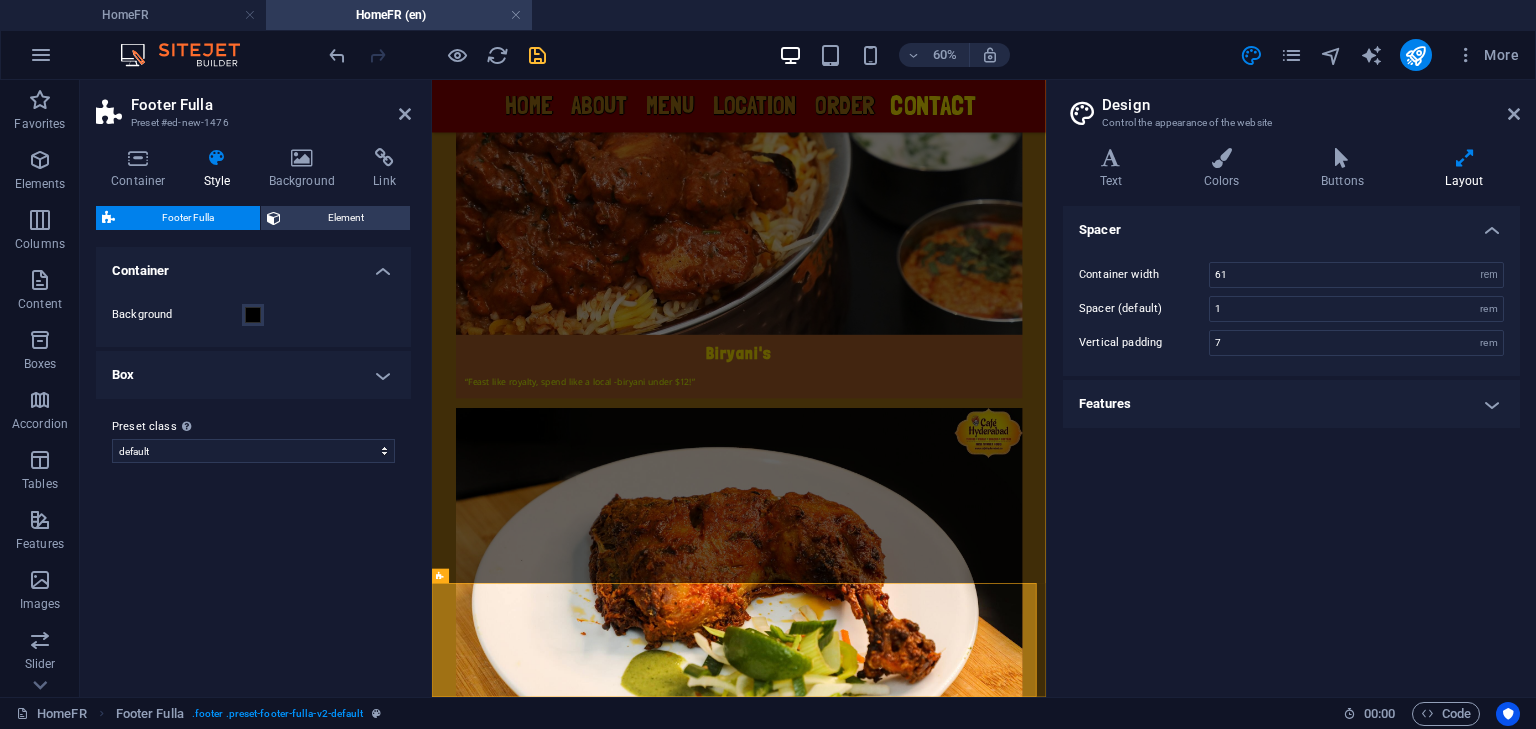scroll, scrollTop: 6214, scrollLeft: 0, axis: vertical 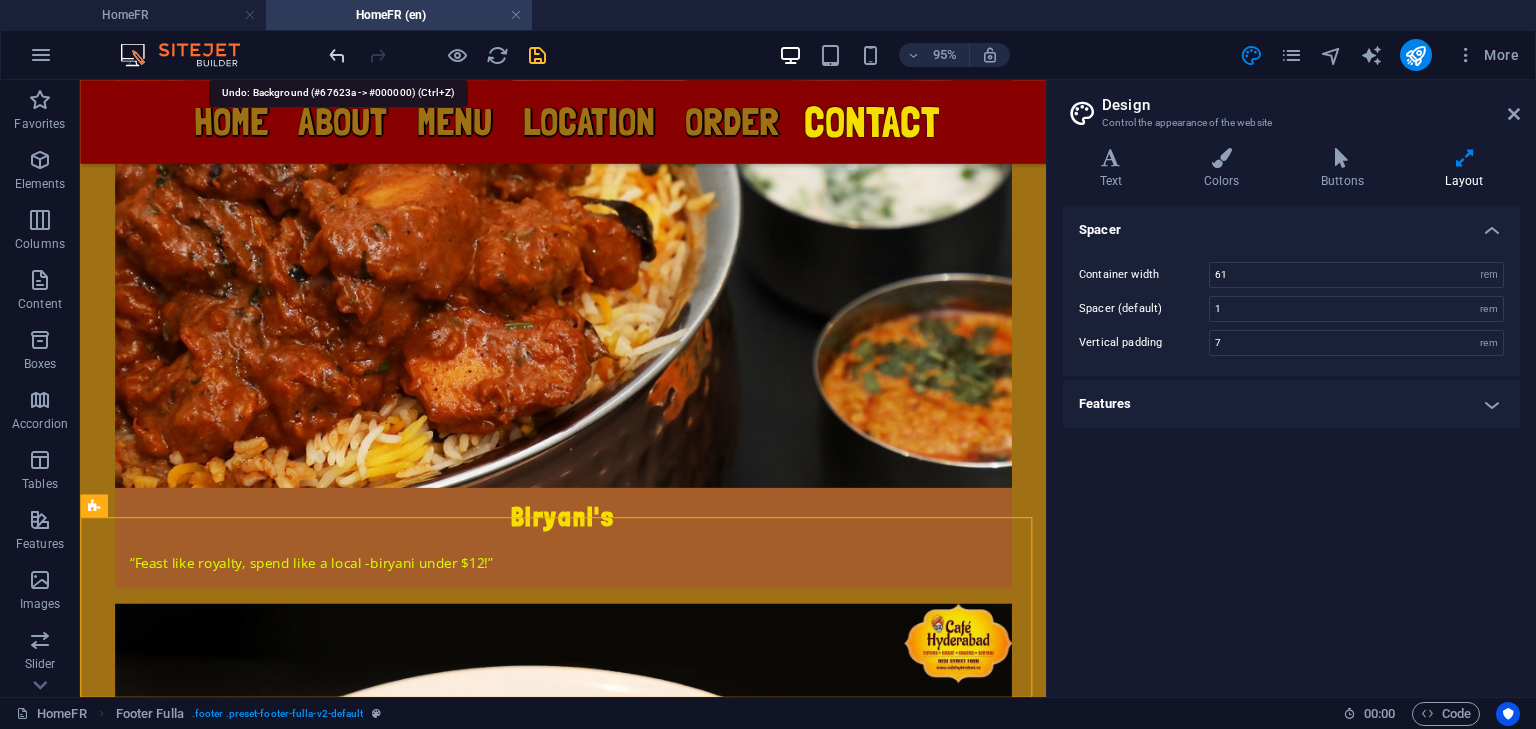 click at bounding box center [337, 55] 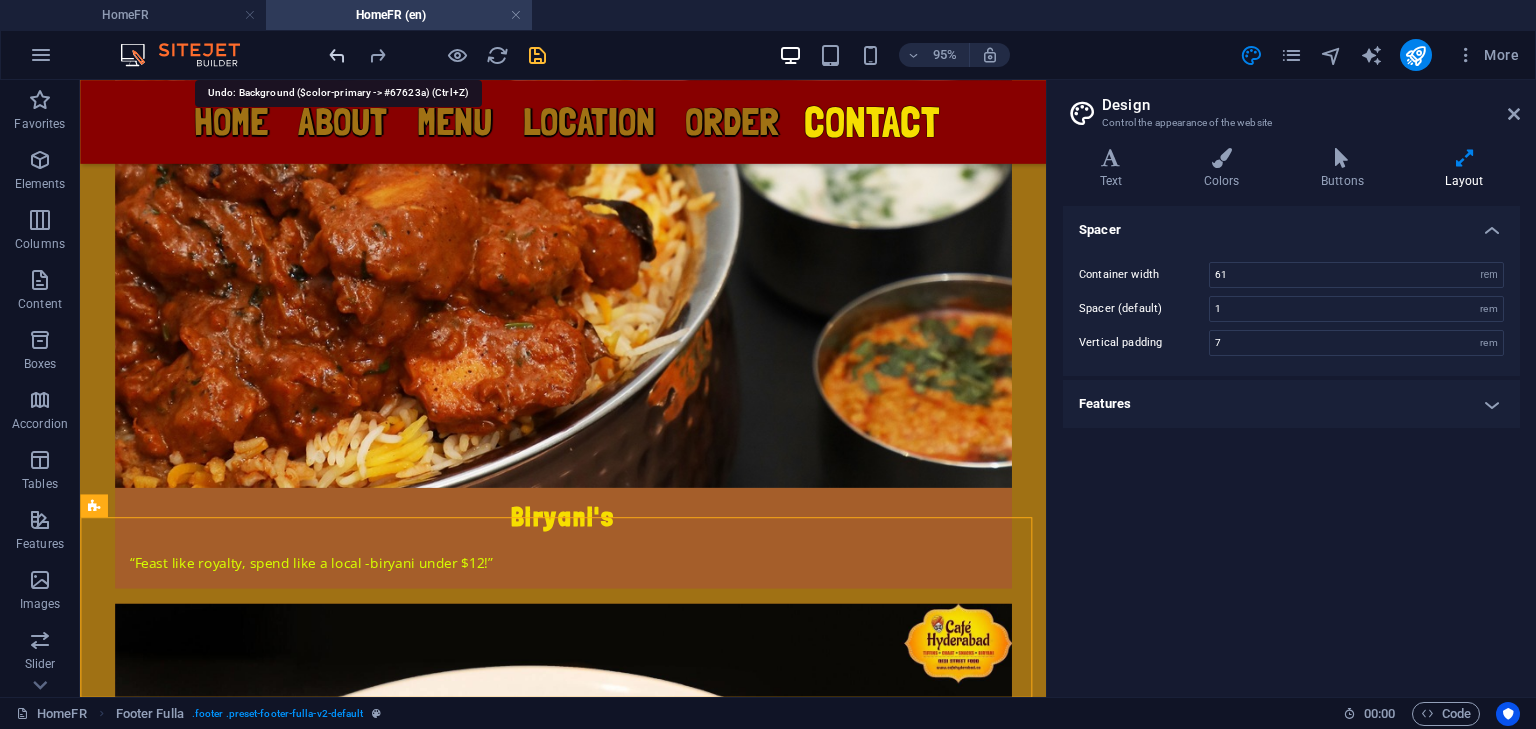 click at bounding box center (337, 55) 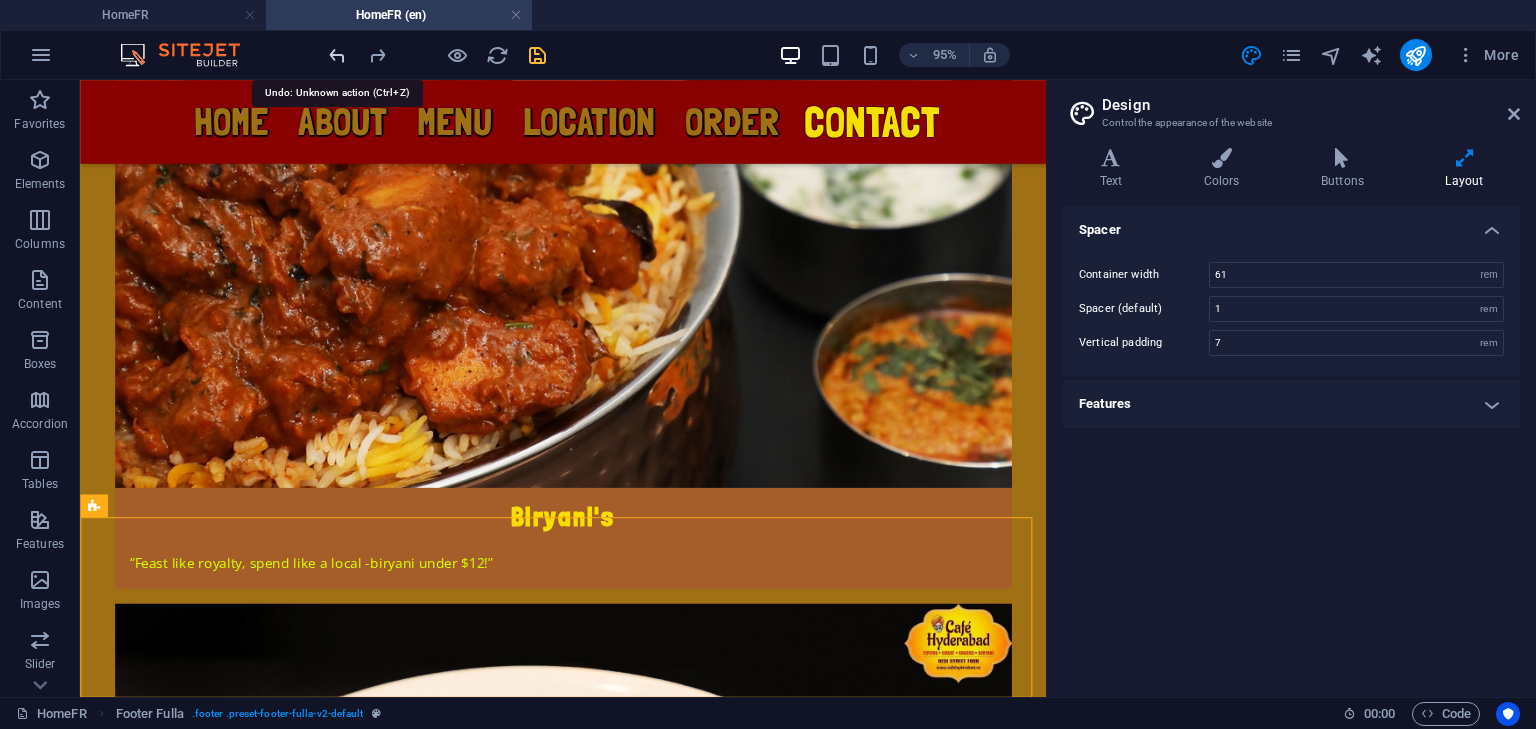 click at bounding box center [337, 55] 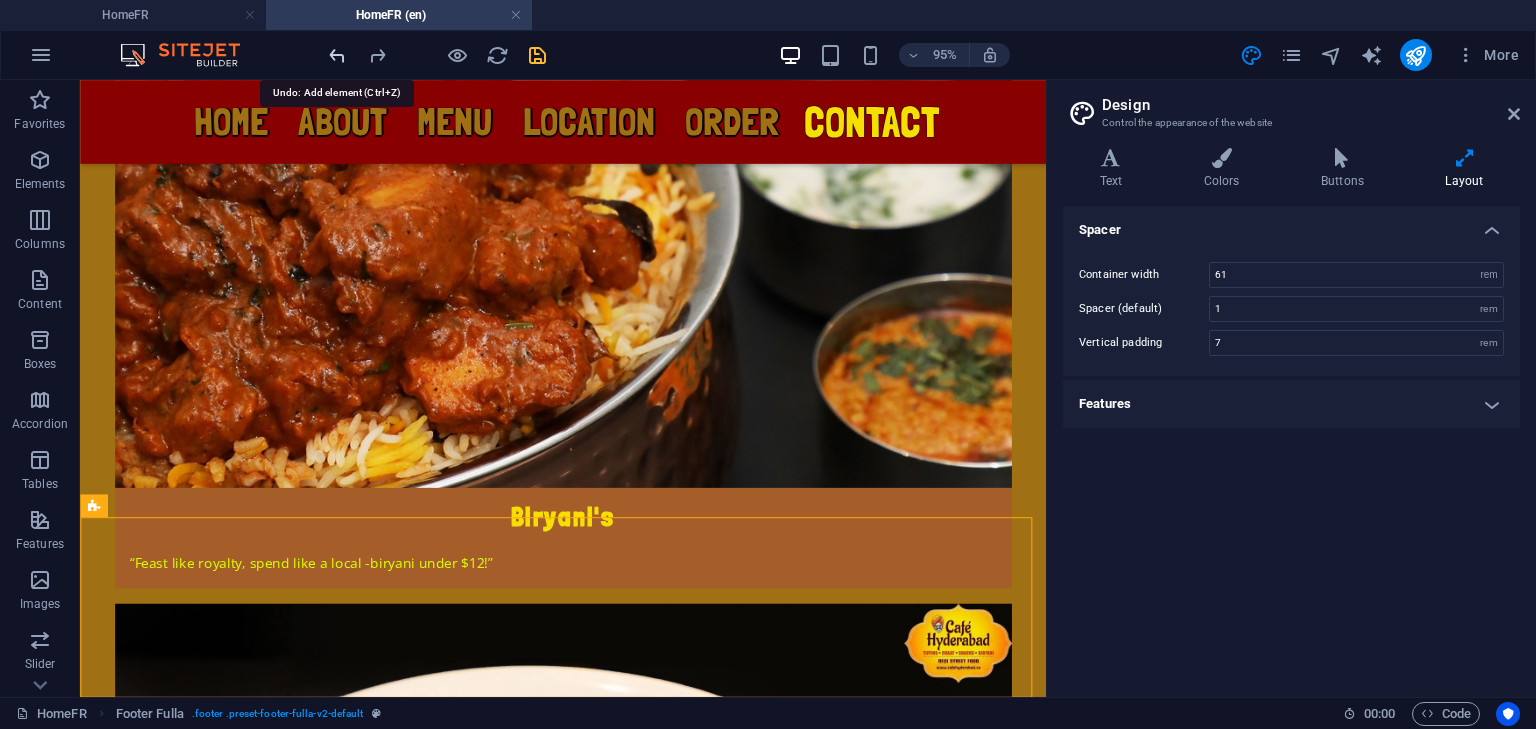 click at bounding box center (337, 55) 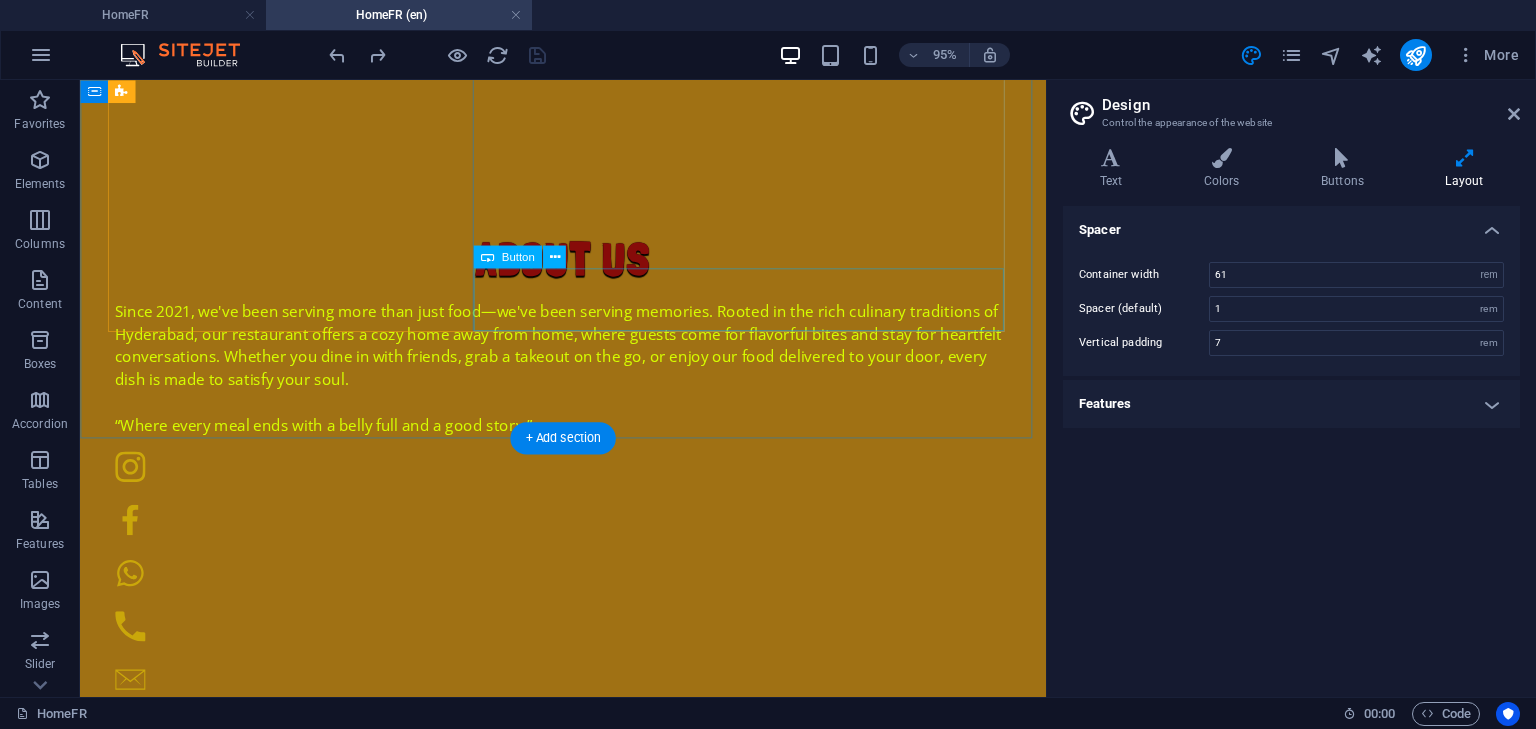 scroll, scrollTop: 24, scrollLeft: 0, axis: vertical 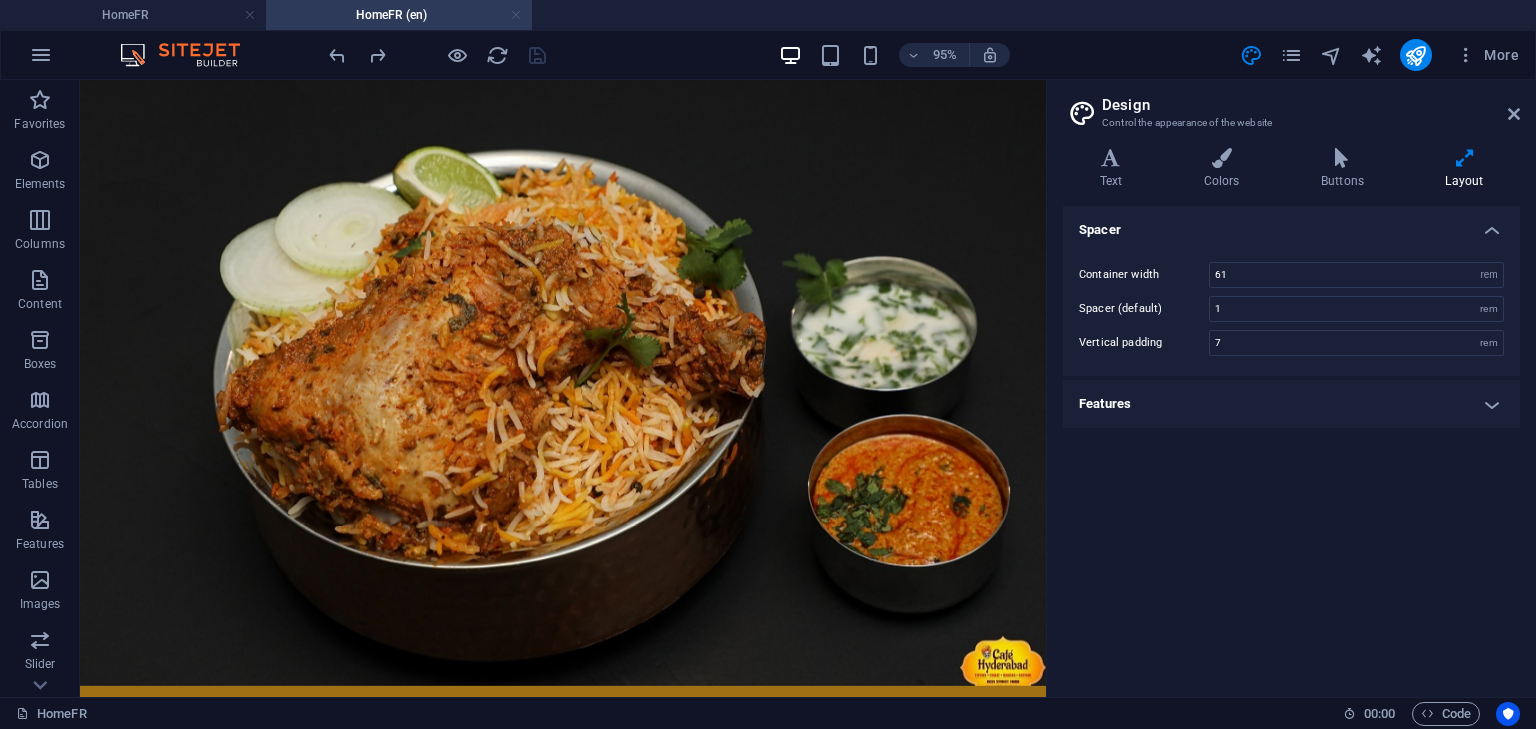 click at bounding box center [516, 15] 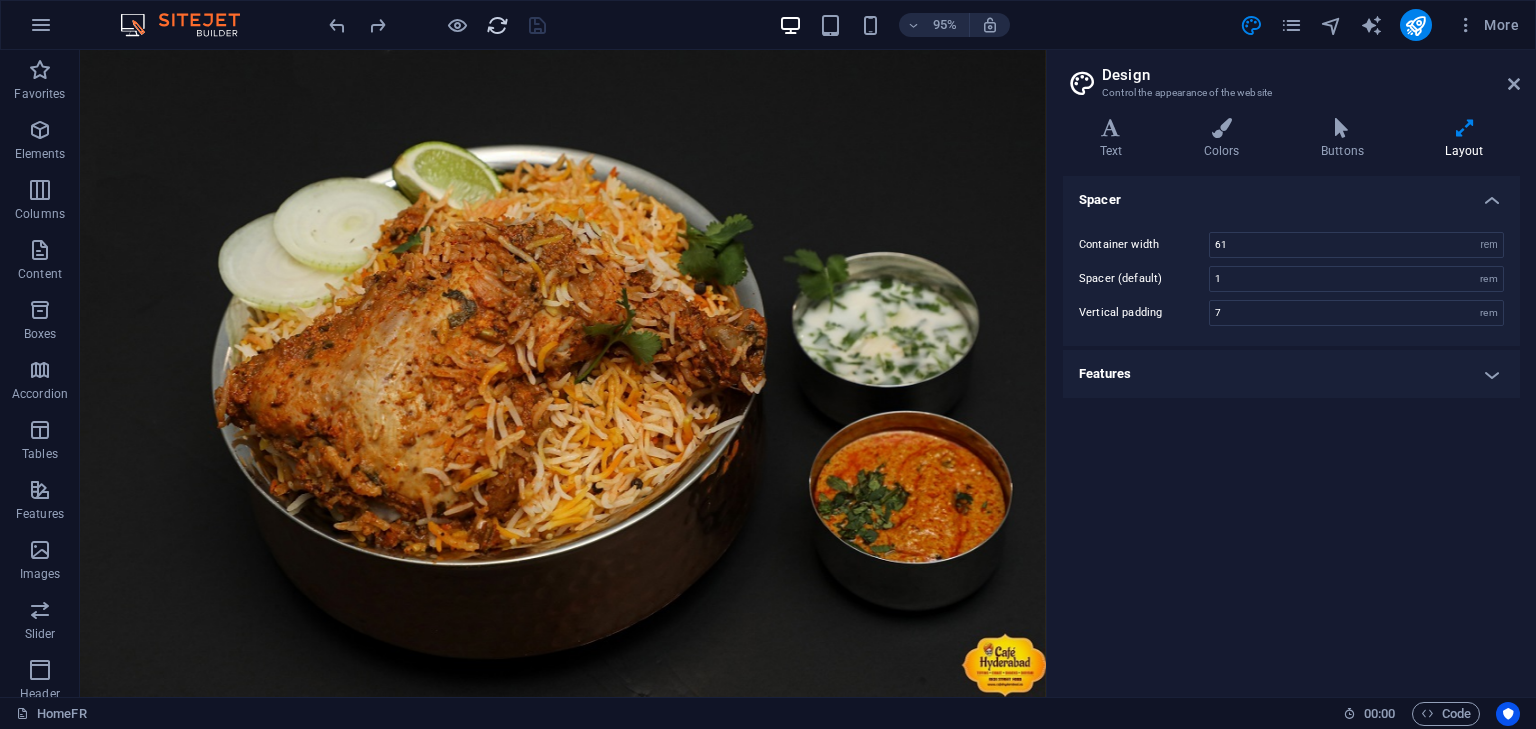 scroll, scrollTop: 1824, scrollLeft: 0, axis: vertical 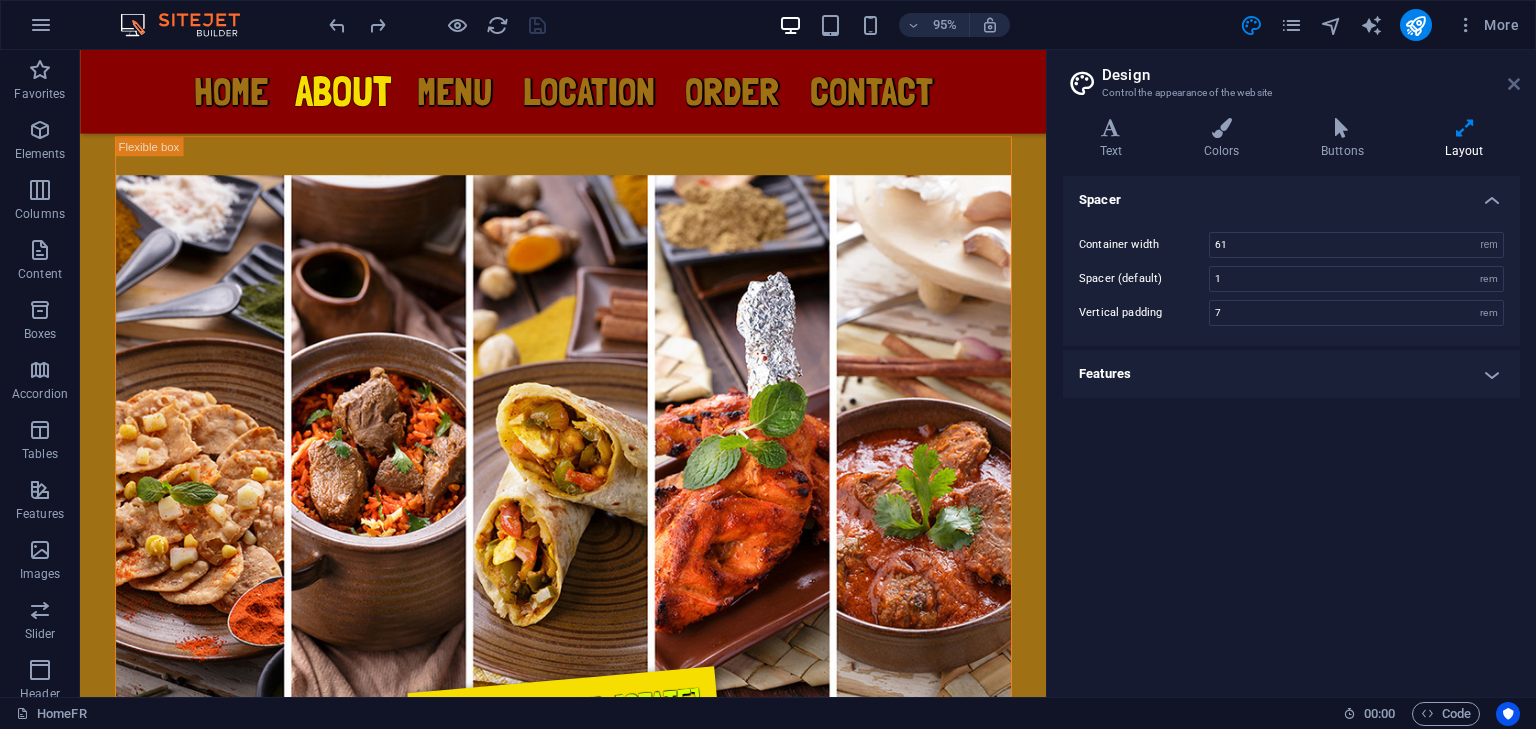 click at bounding box center [1514, 84] 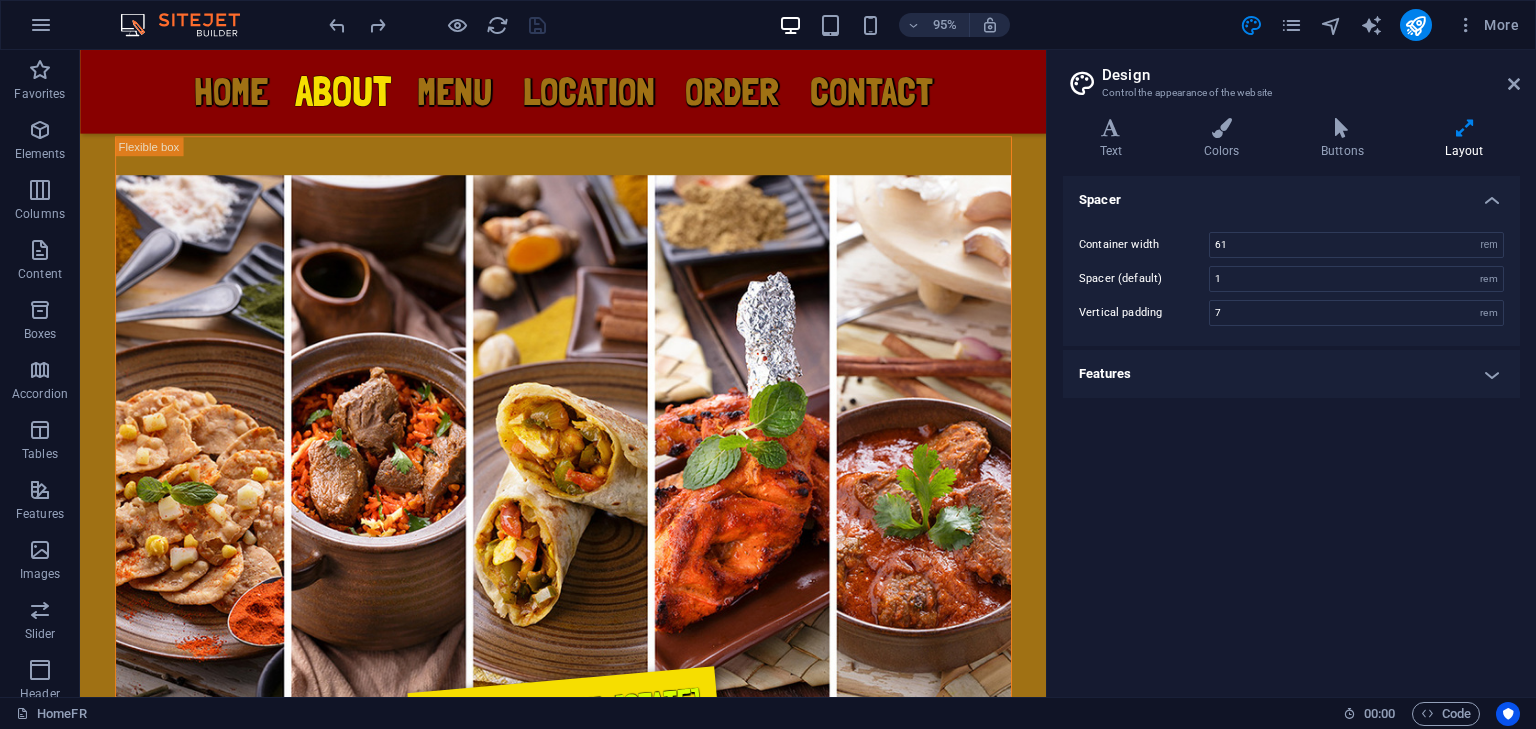 scroll, scrollTop: 1790, scrollLeft: 0, axis: vertical 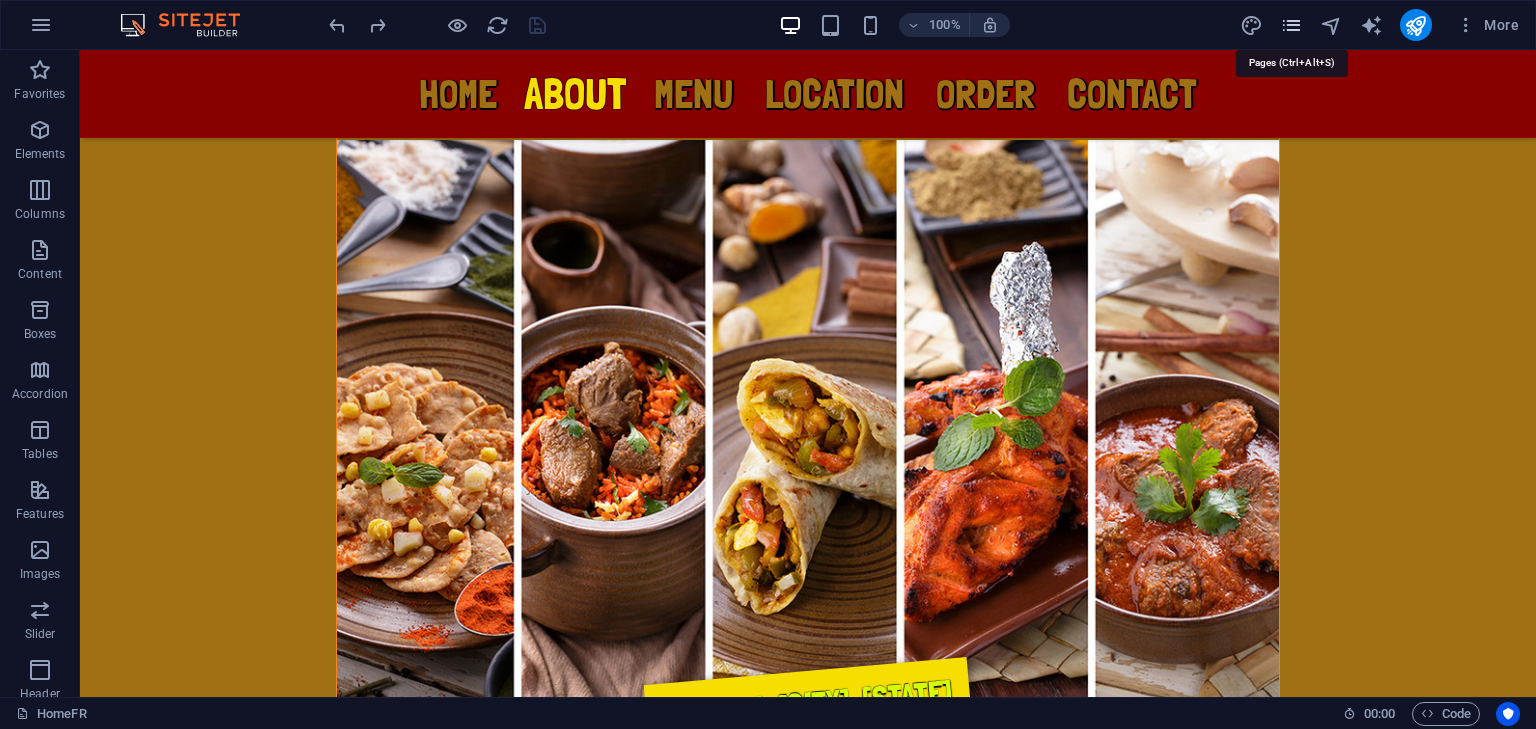 click at bounding box center (1291, 25) 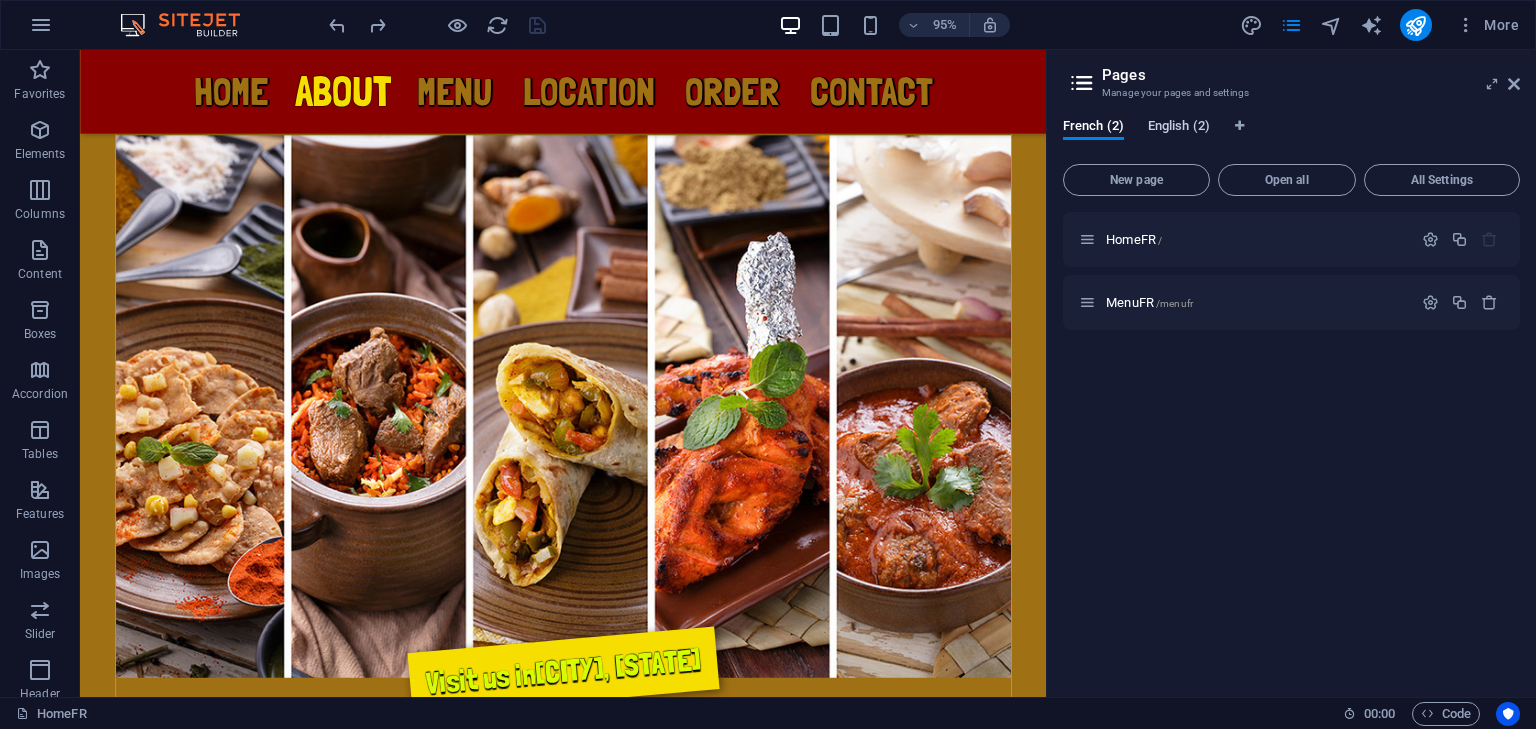 click on "English (2)" at bounding box center [1179, 128] 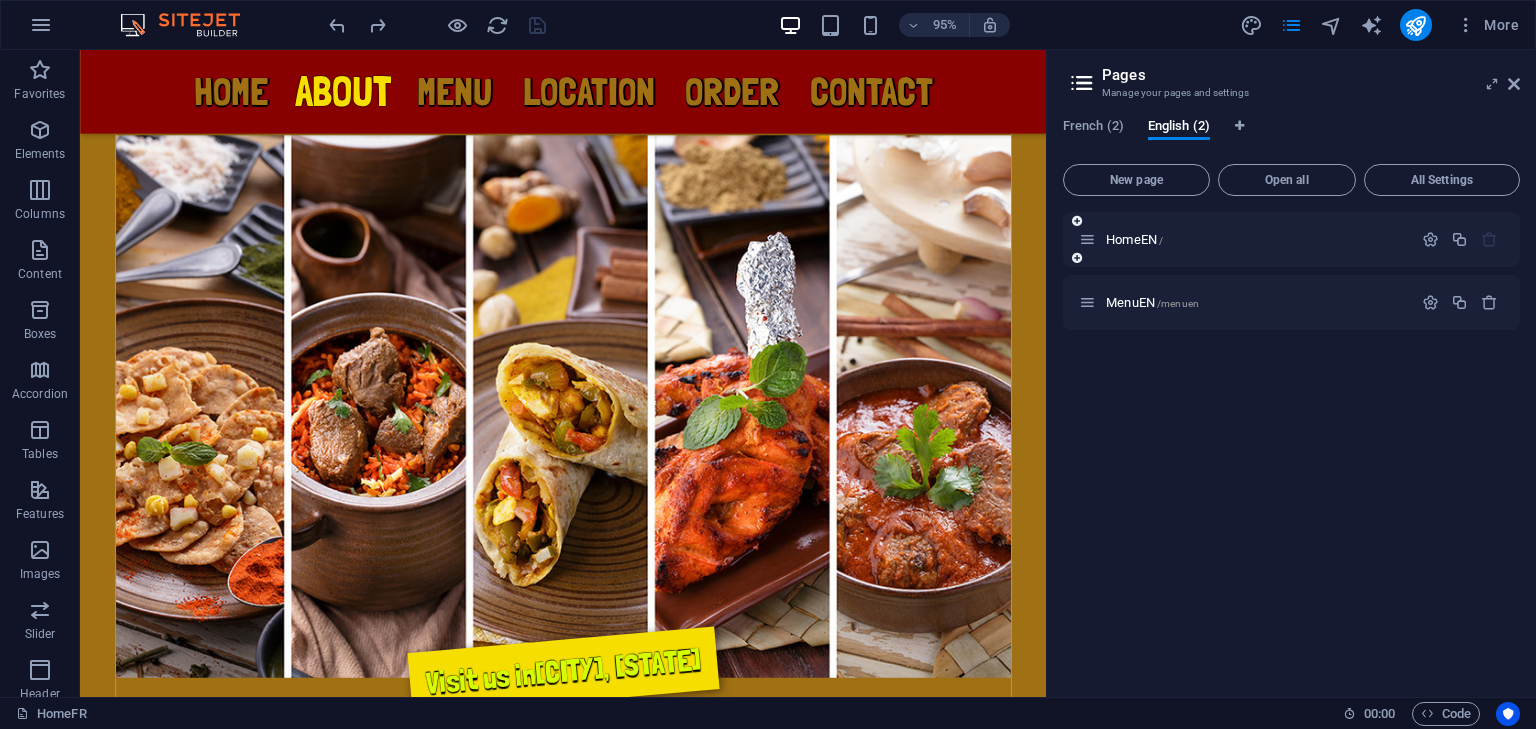 click on "HomeEN /" at bounding box center [1134, 239] 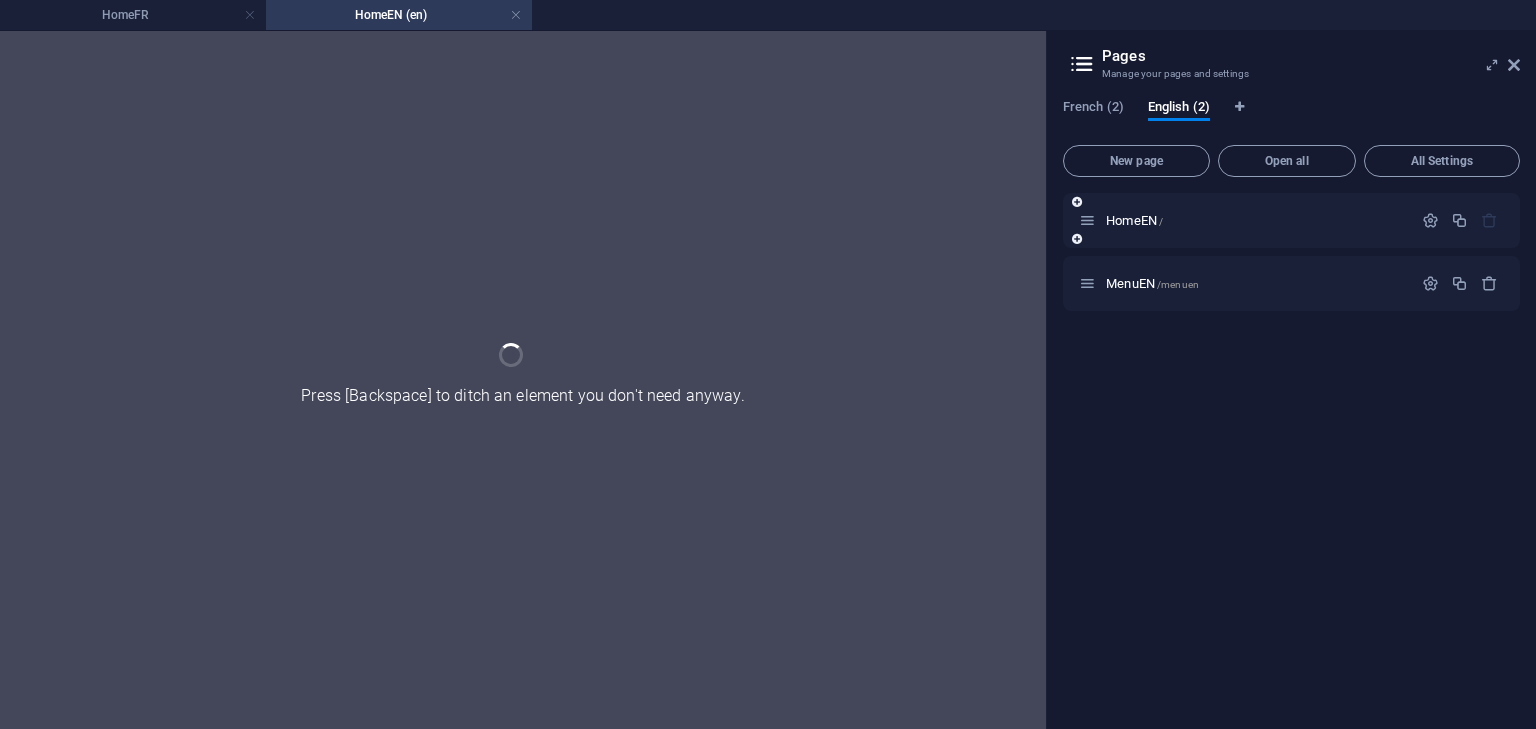 scroll, scrollTop: 0, scrollLeft: 0, axis: both 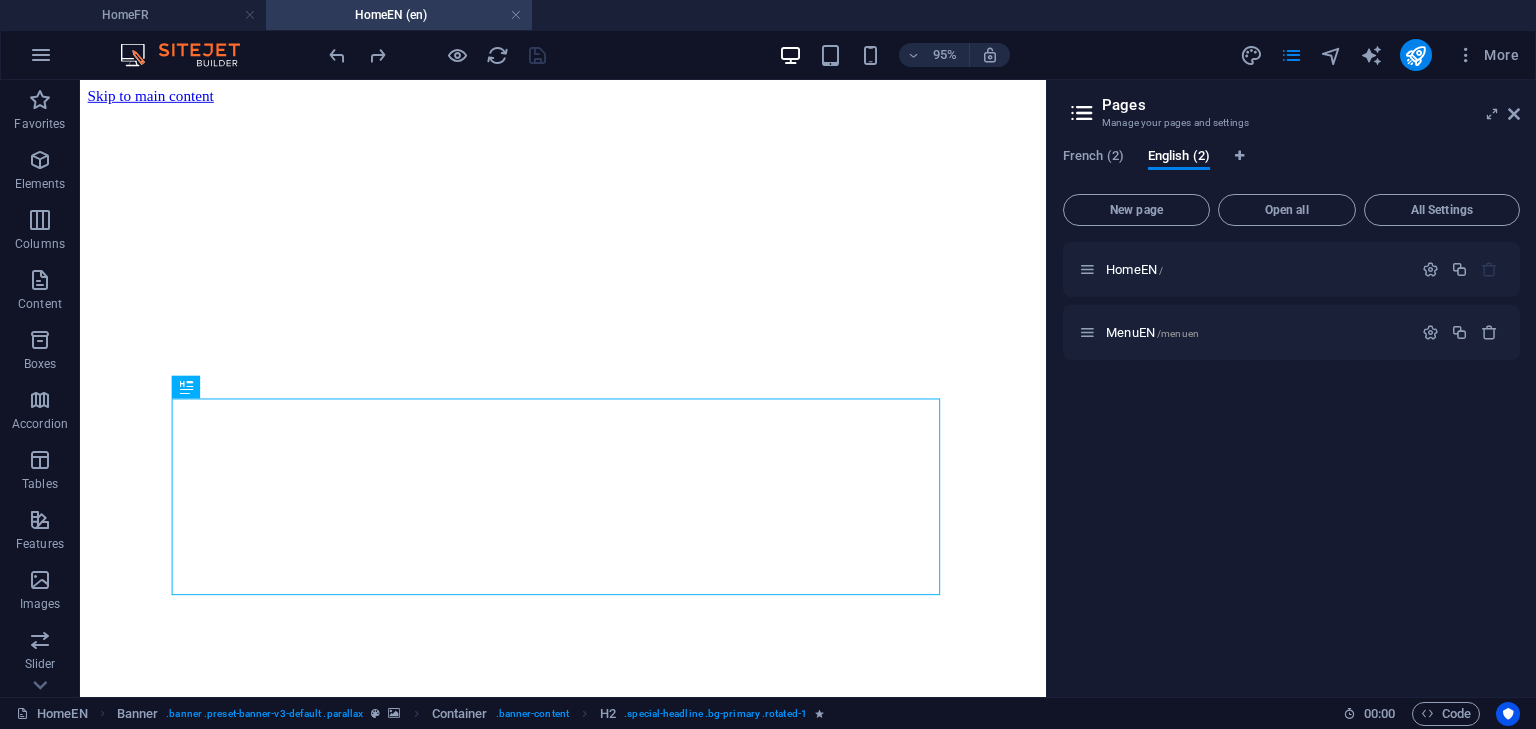 click on "HomeEN / MenuEN /menuen" at bounding box center (1291, 461) 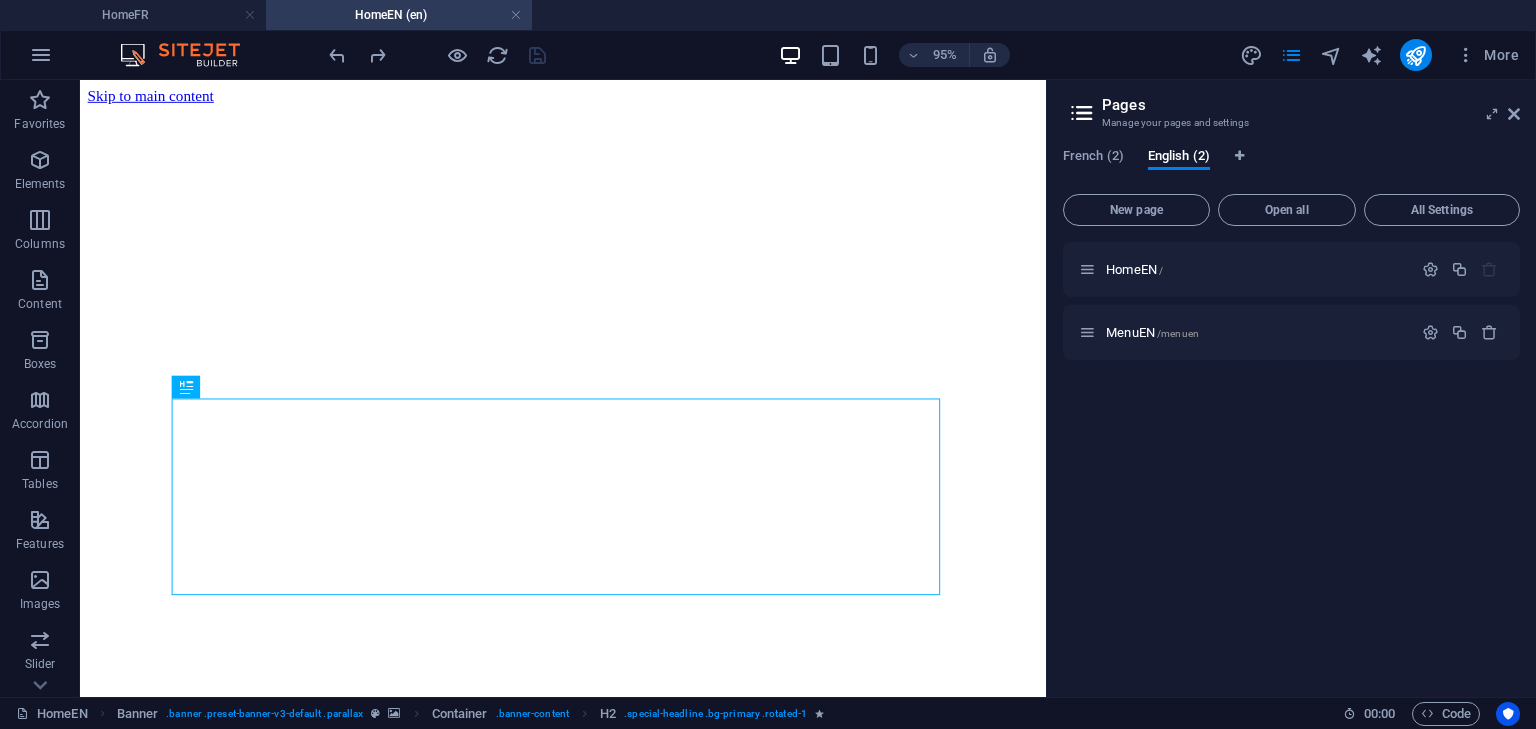 click on "HomeEN (en)" at bounding box center (399, 15) 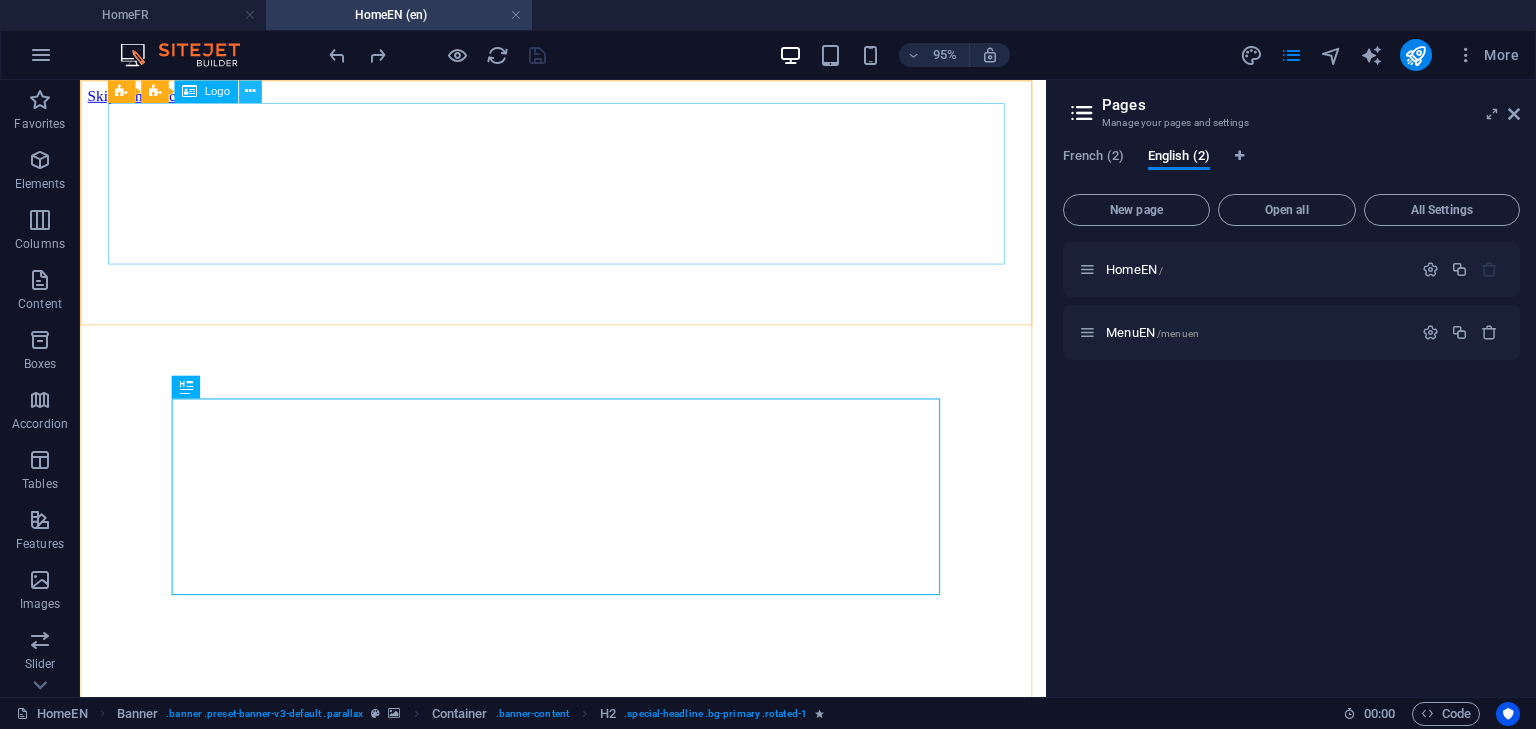 click at bounding box center (249, 91) 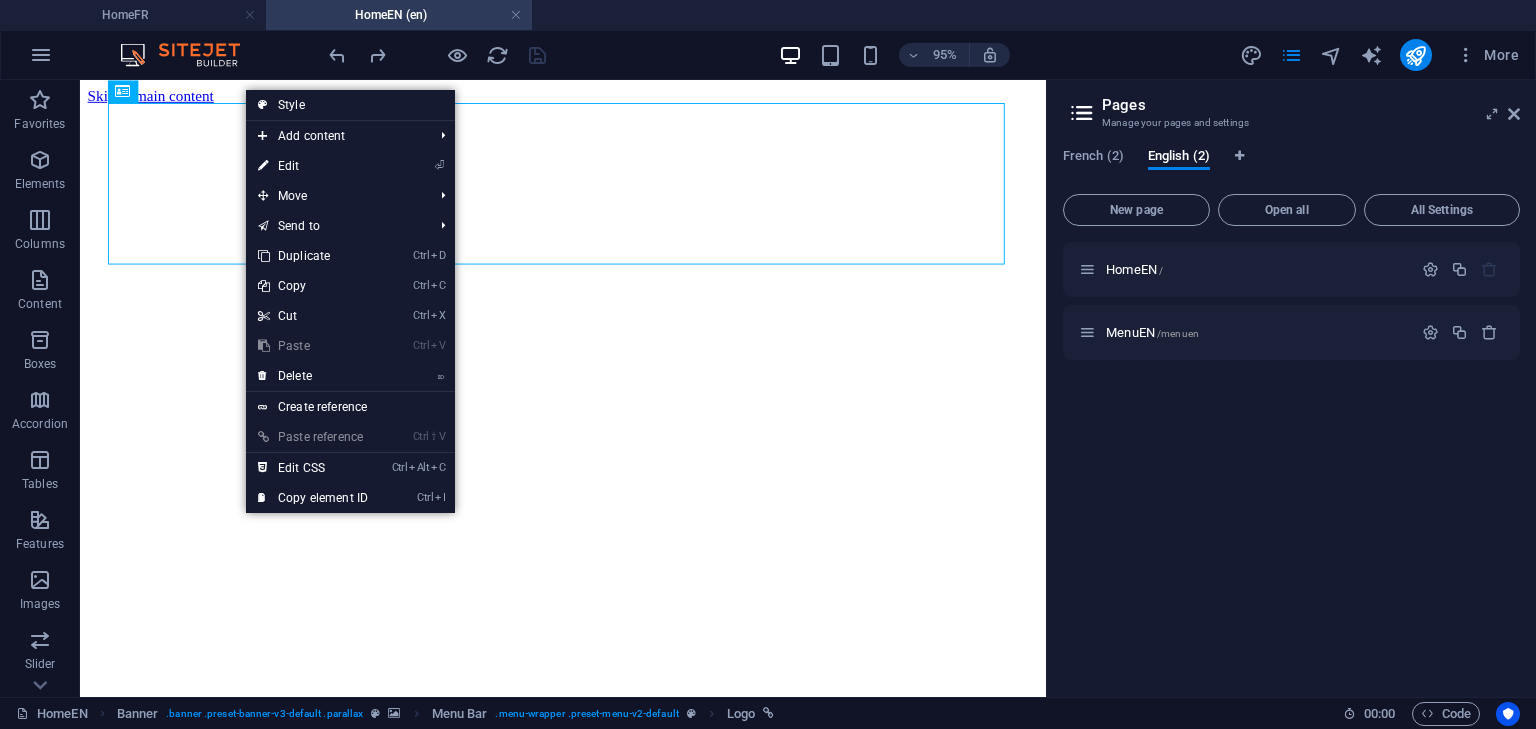 click on "⏎  Edit" at bounding box center [313, 166] 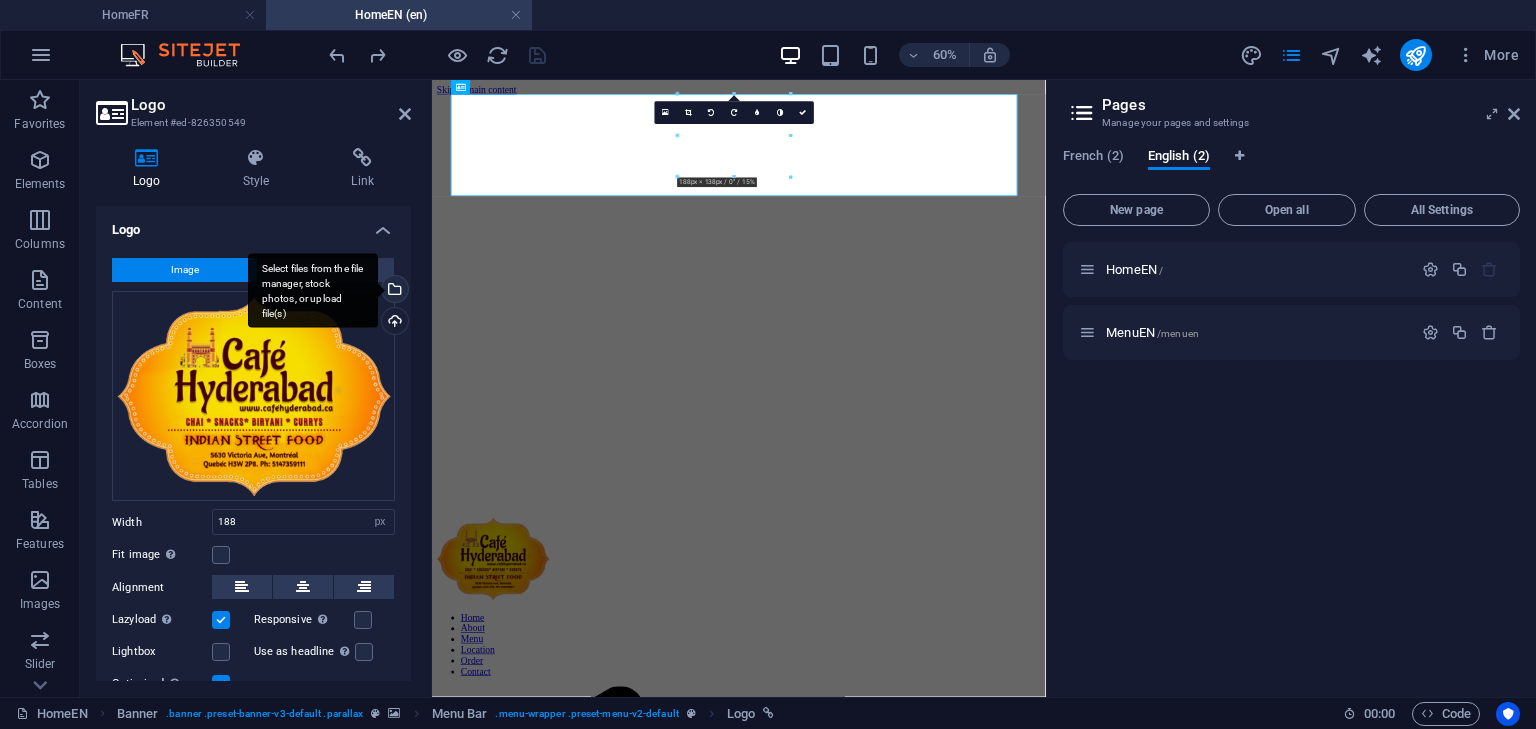 click on "Select files from the file manager, stock photos, or upload file(s)" at bounding box center (393, 291) 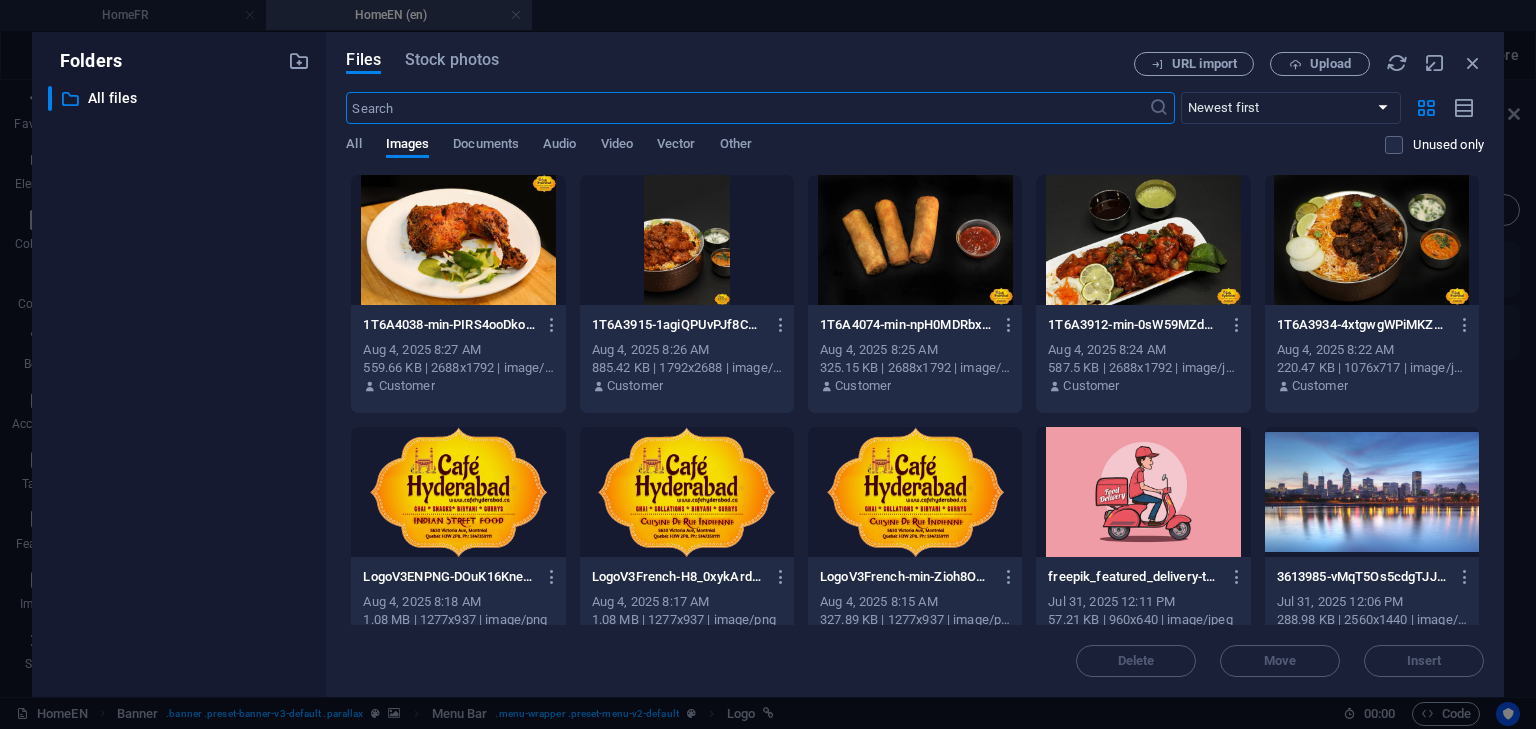 click at bounding box center (687, 492) 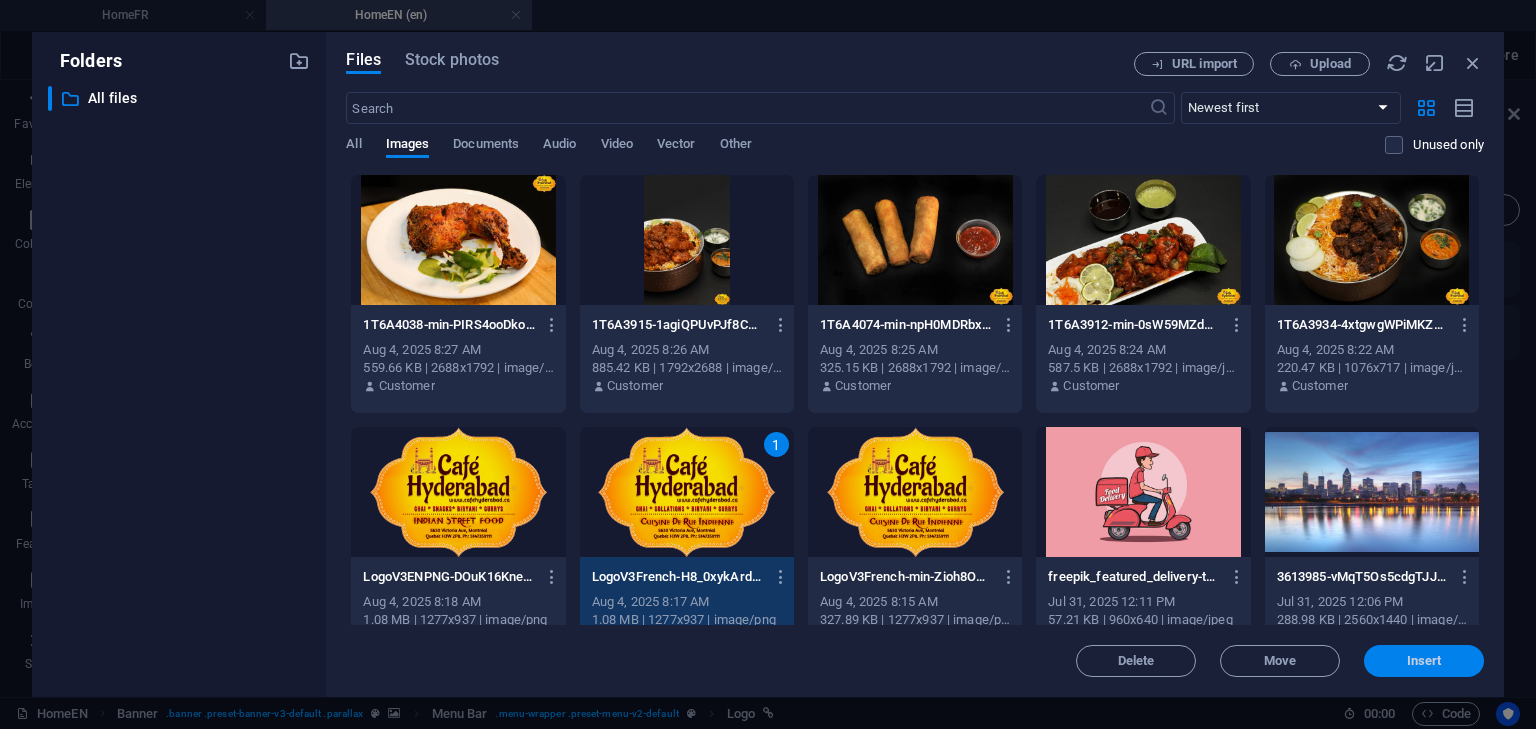 click on "Insert" at bounding box center (1424, 661) 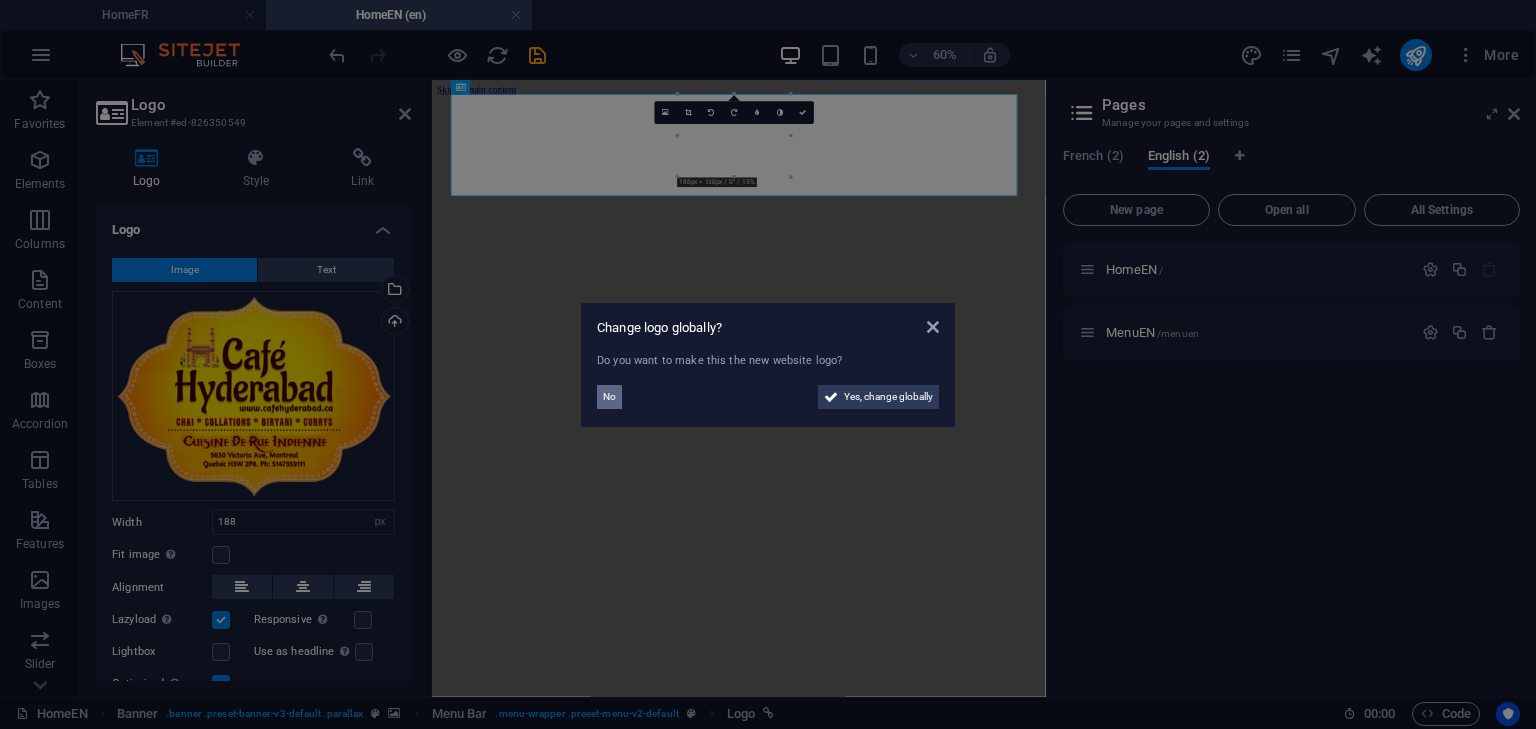 click on "No" at bounding box center [609, 397] 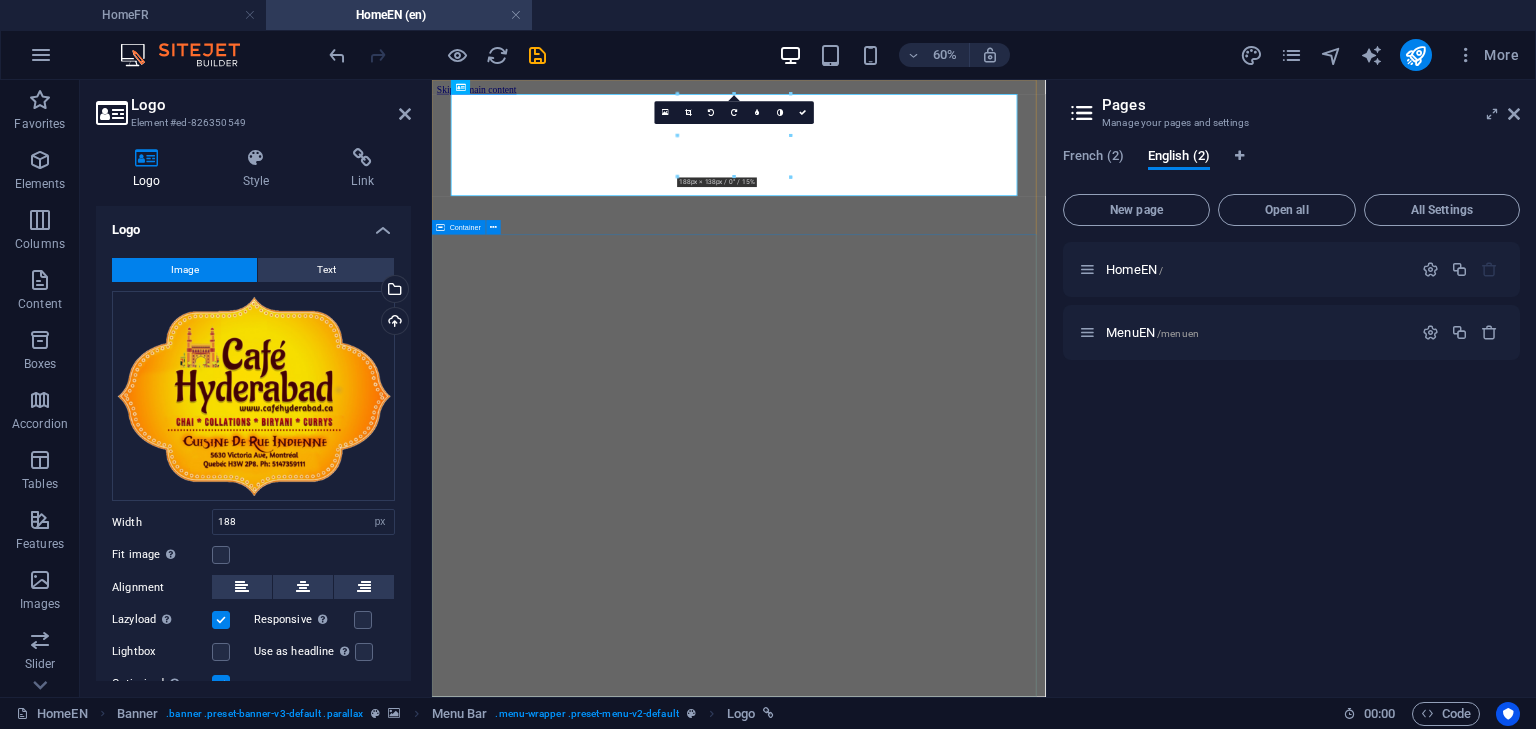 click on "Best Hyderabadi Biryani in Montreal Order now ­ [PHONE]" at bounding box center [943, 4286] 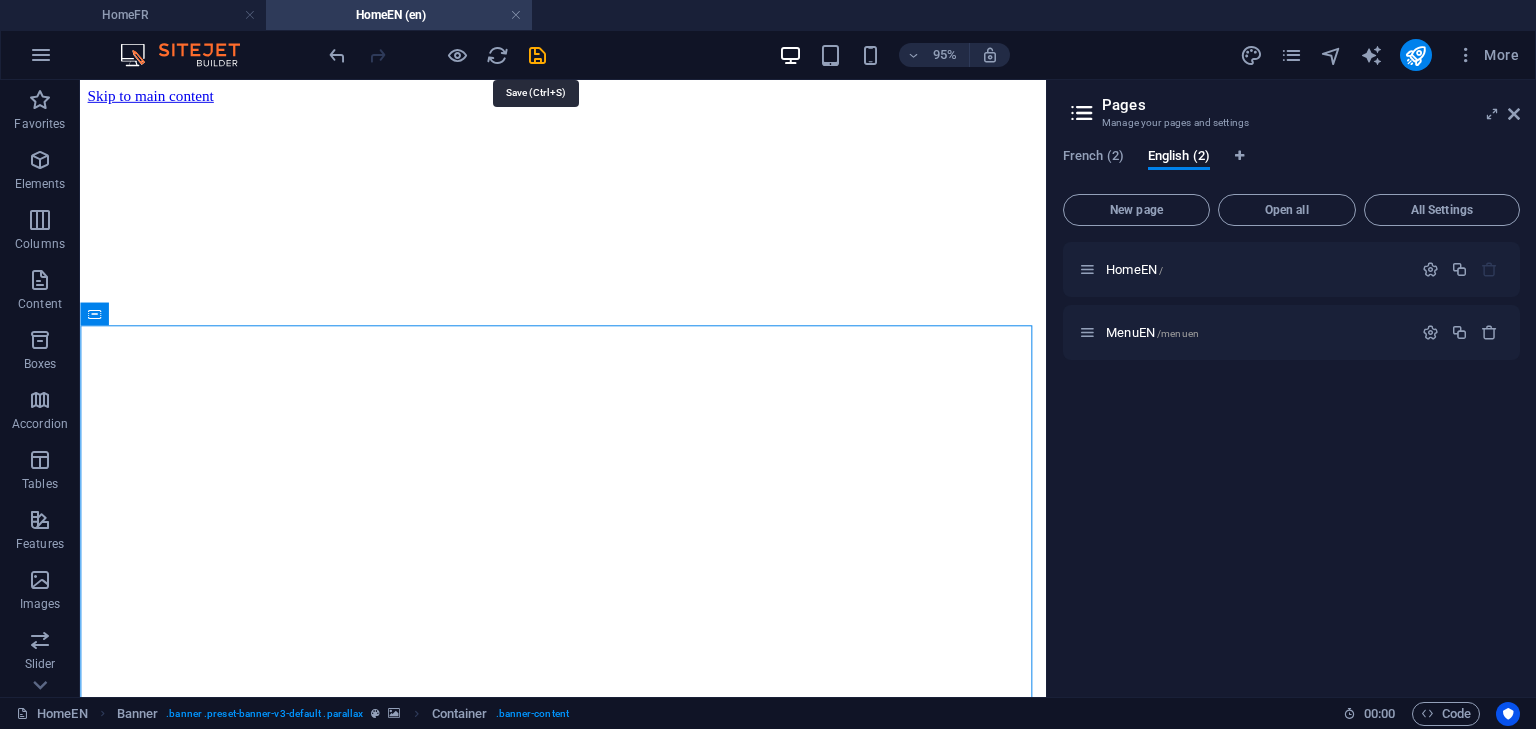 click at bounding box center (537, 55) 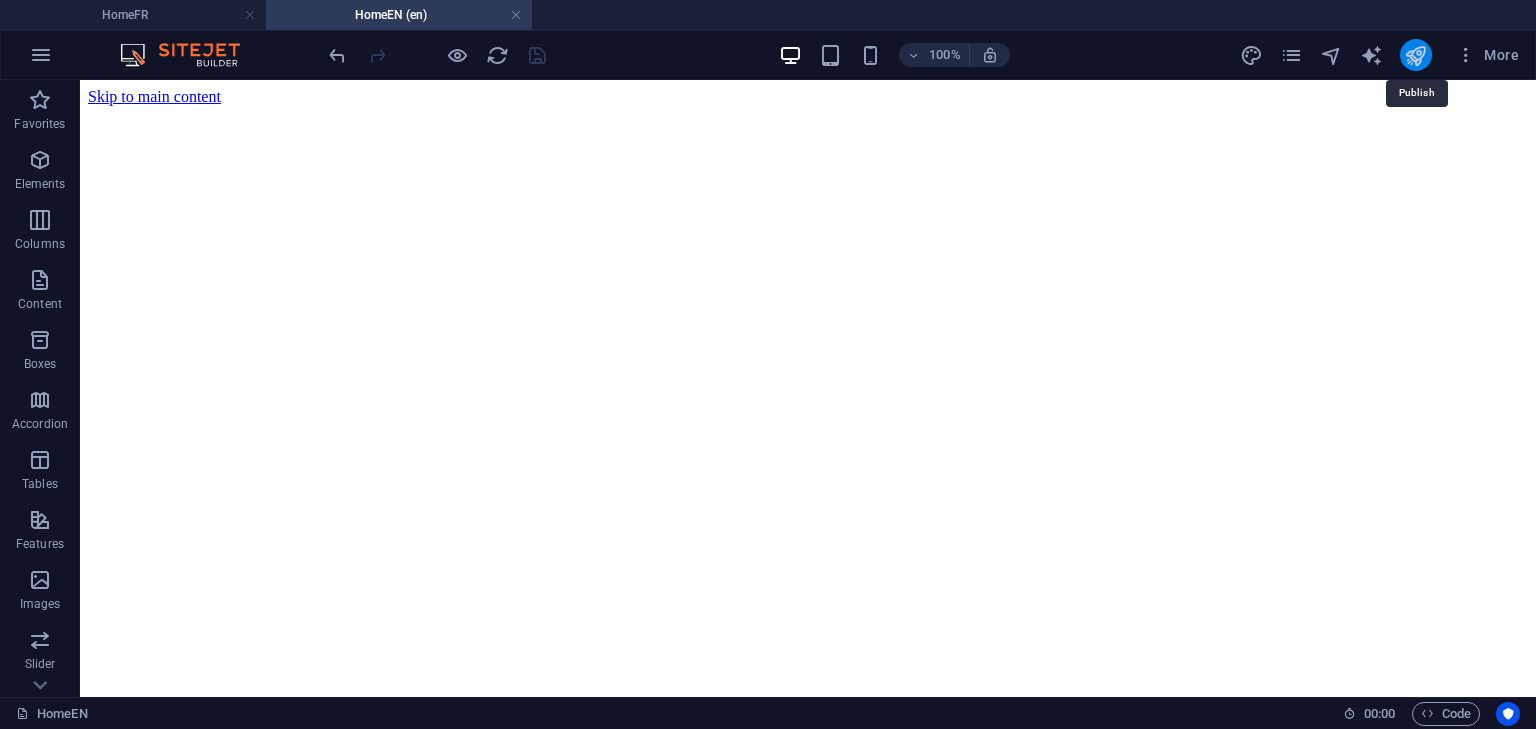 click at bounding box center [1415, 55] 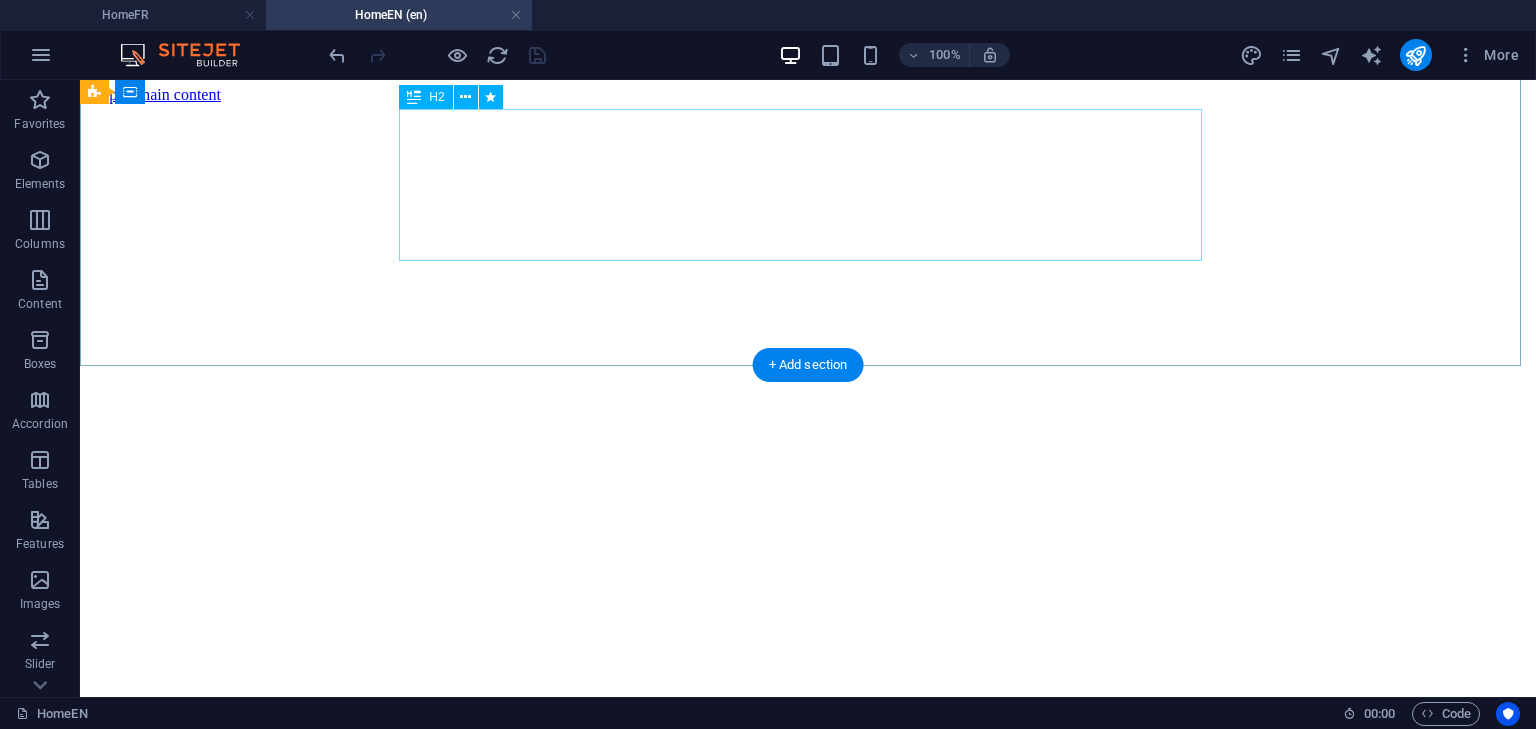 scroll, scrollTop: 0, scrollLeft: 0, axis: both 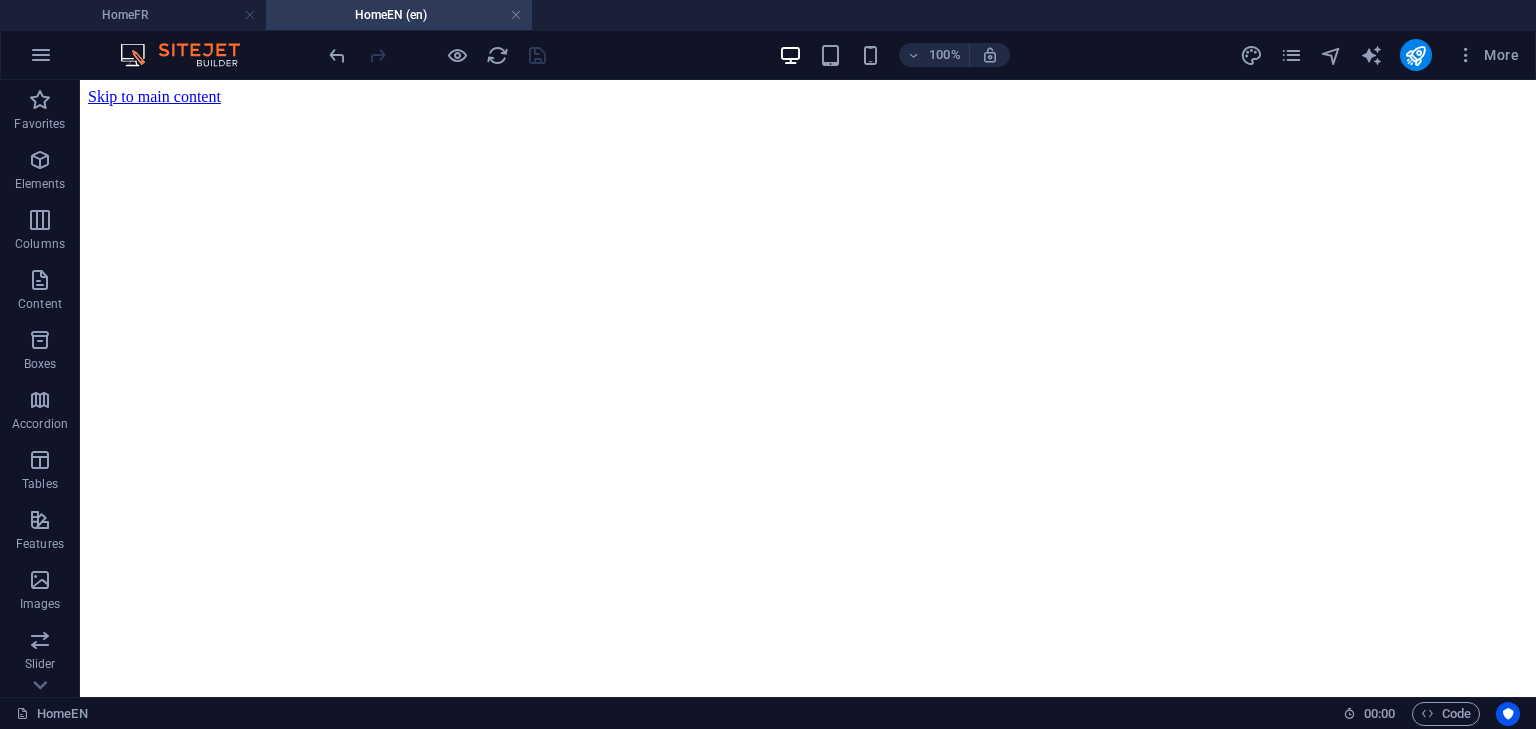 click on "HomeEN (en)" at bounding box center [399, 15] 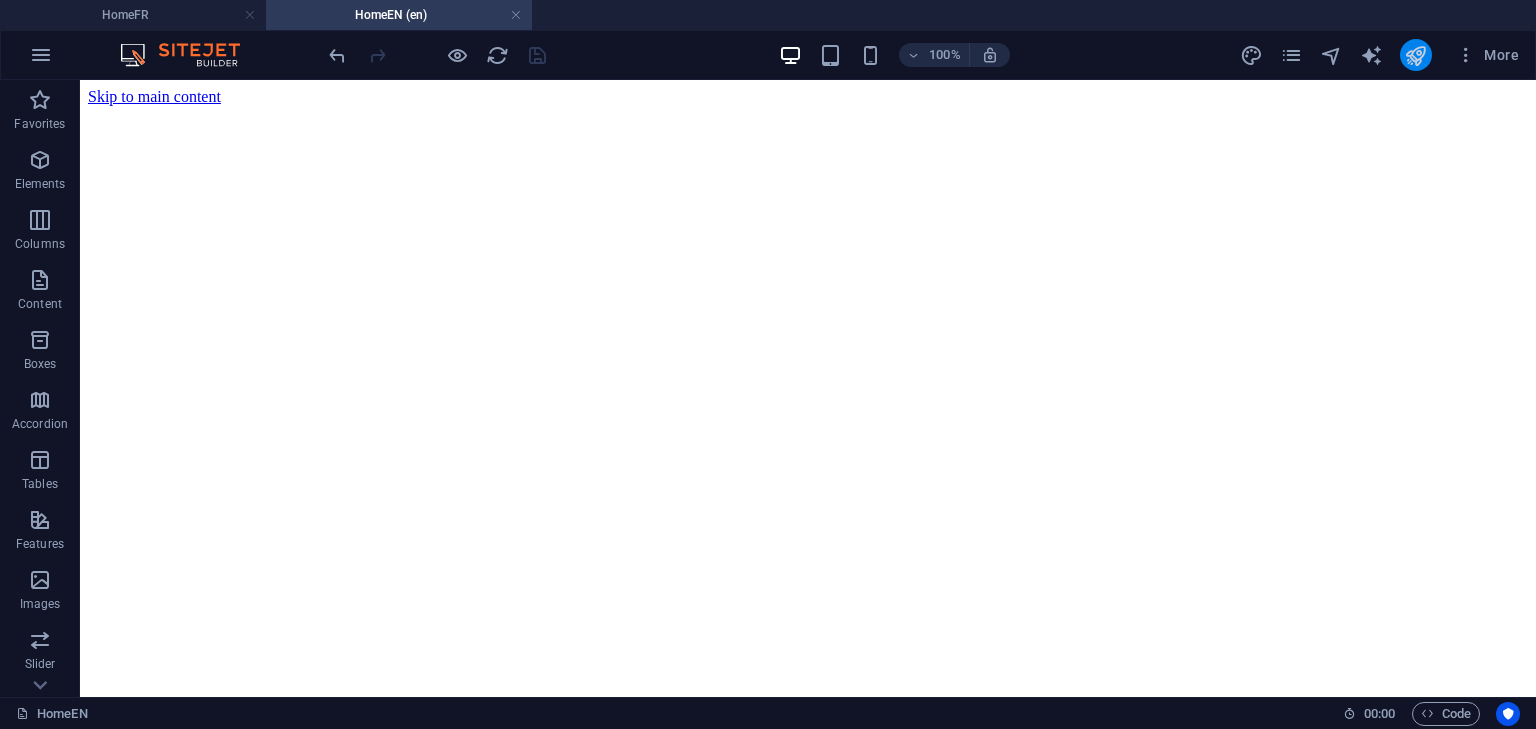 click at bounding box center (1416, 55) 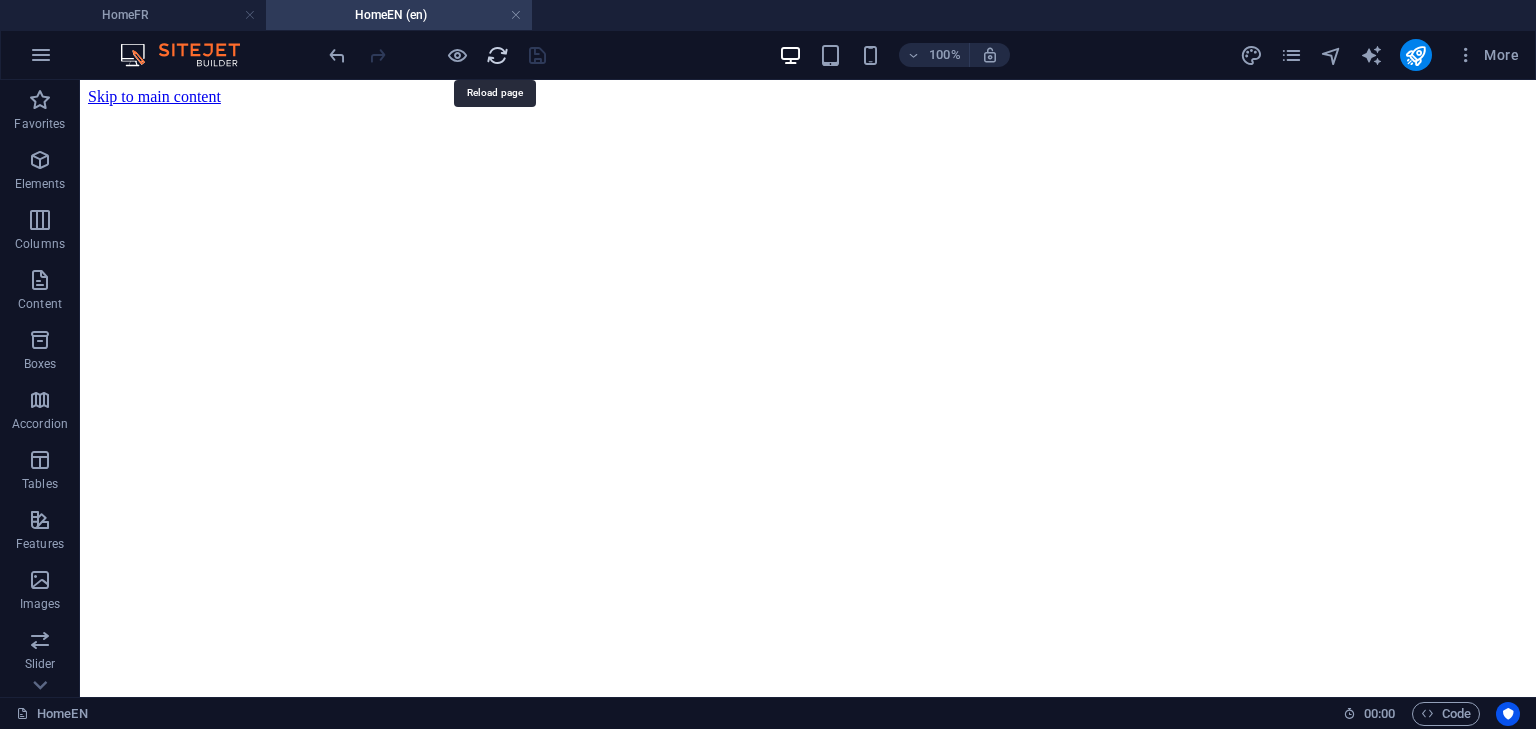 click at bounding box center (497, 55) 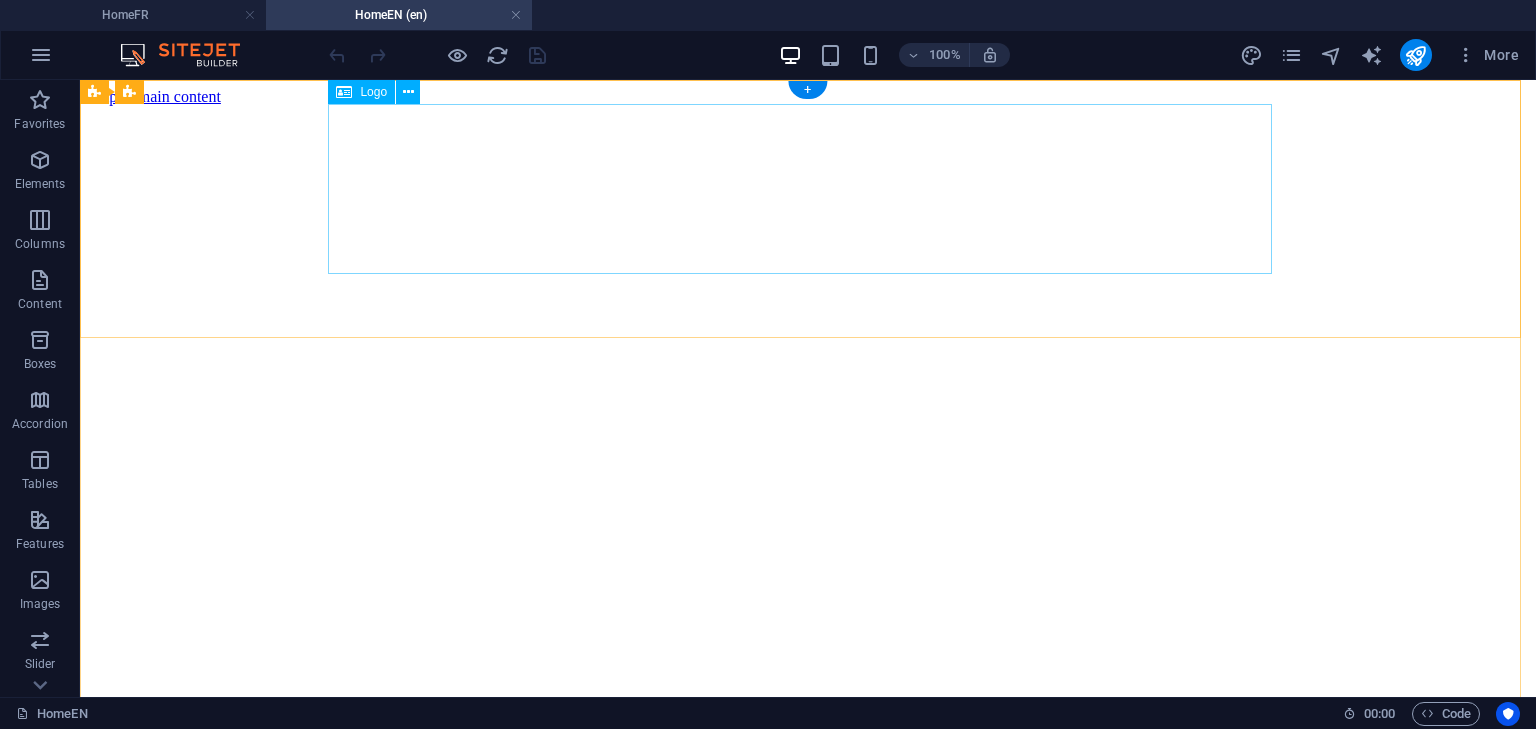 scroll, scrollTop: 0, scrollLeft: 0, axis: both 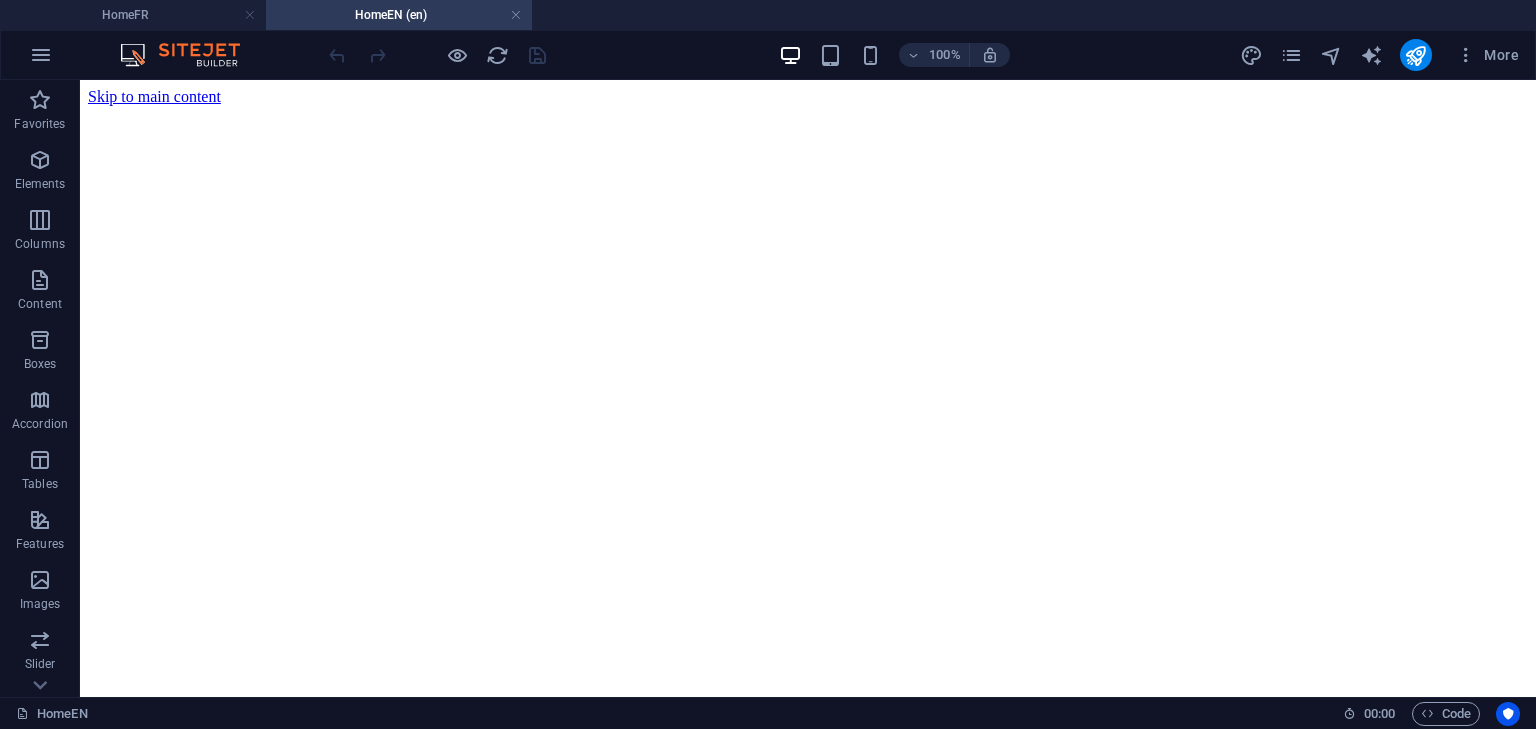 click on "HomeEN (en)" at bounding box center [399, 15] 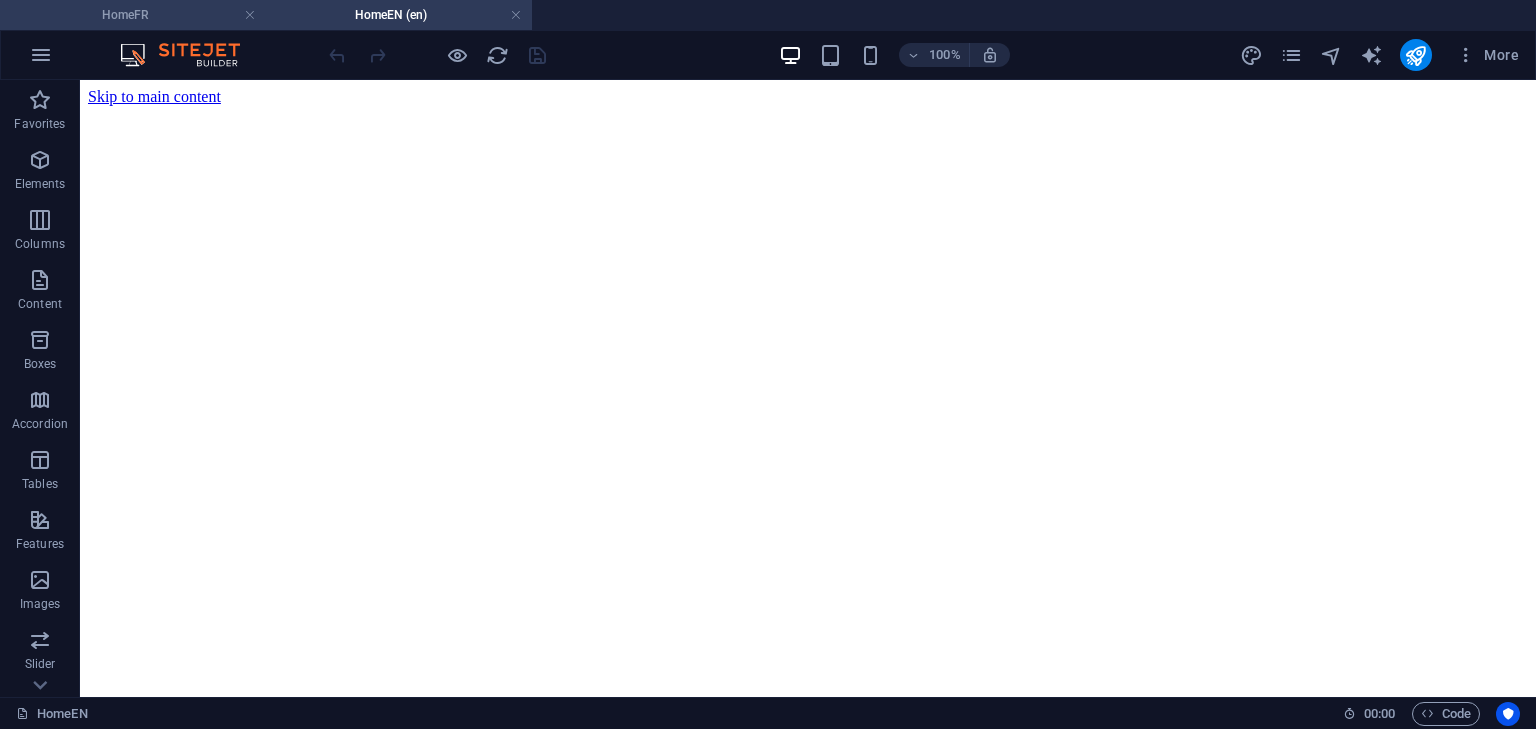click on "HomeFR" at bounding box center (133, 15) 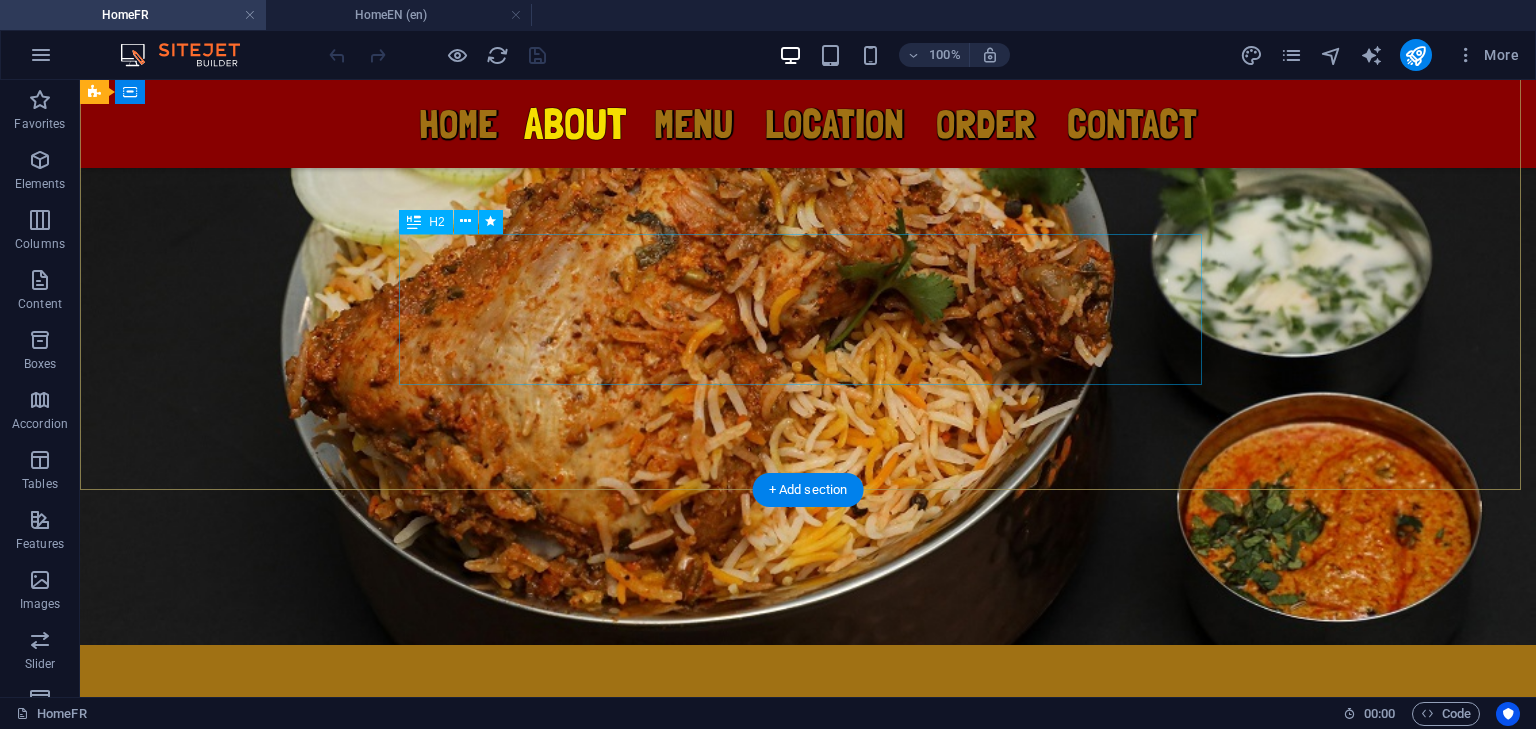 scroll, scrollTop: 0, scrollLeft: 0, axis: both 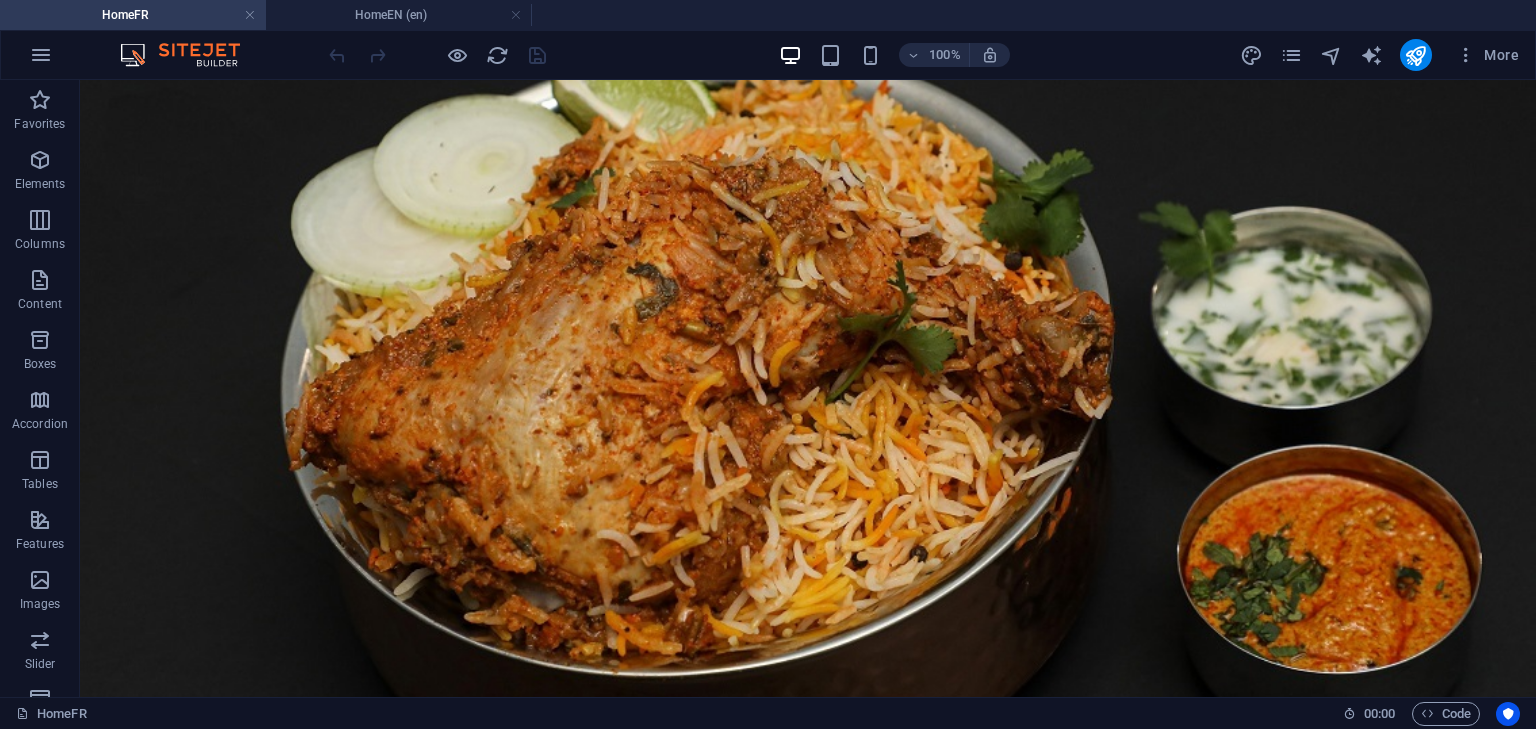 click on "HomeFR" at bounding box center [133, 15] 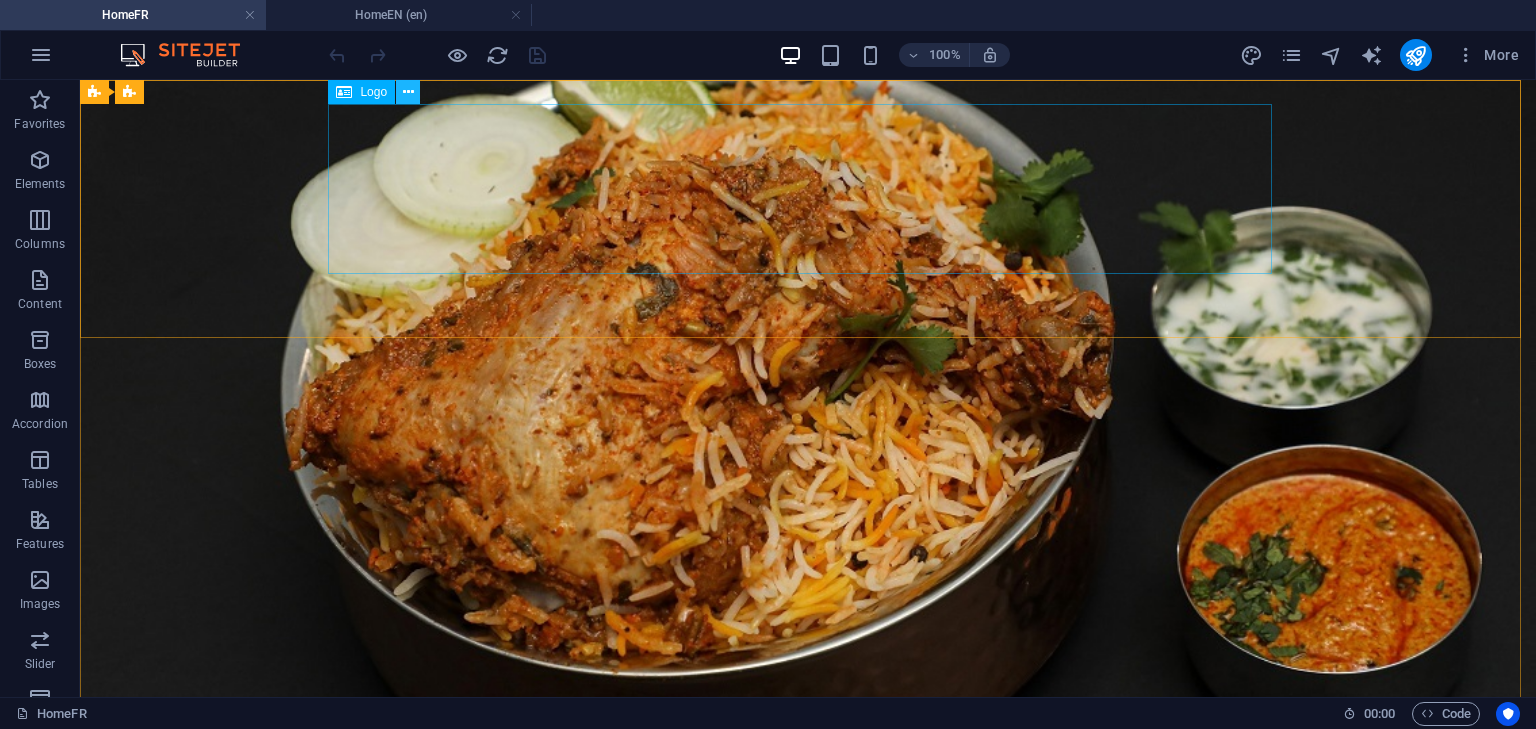 click at bounding box center [408, 92] 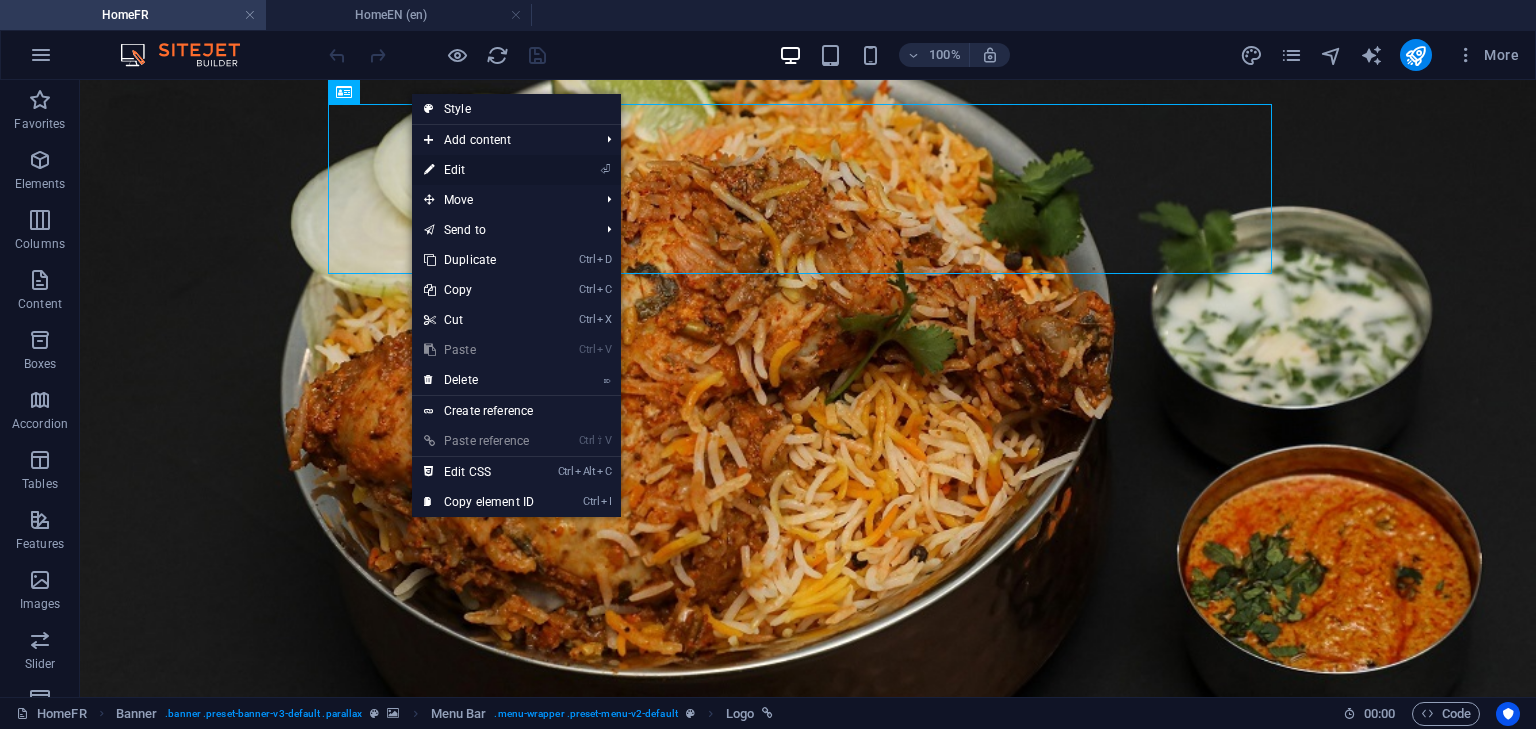 click on "⏎  Edit" at bounding box center (479, 170) 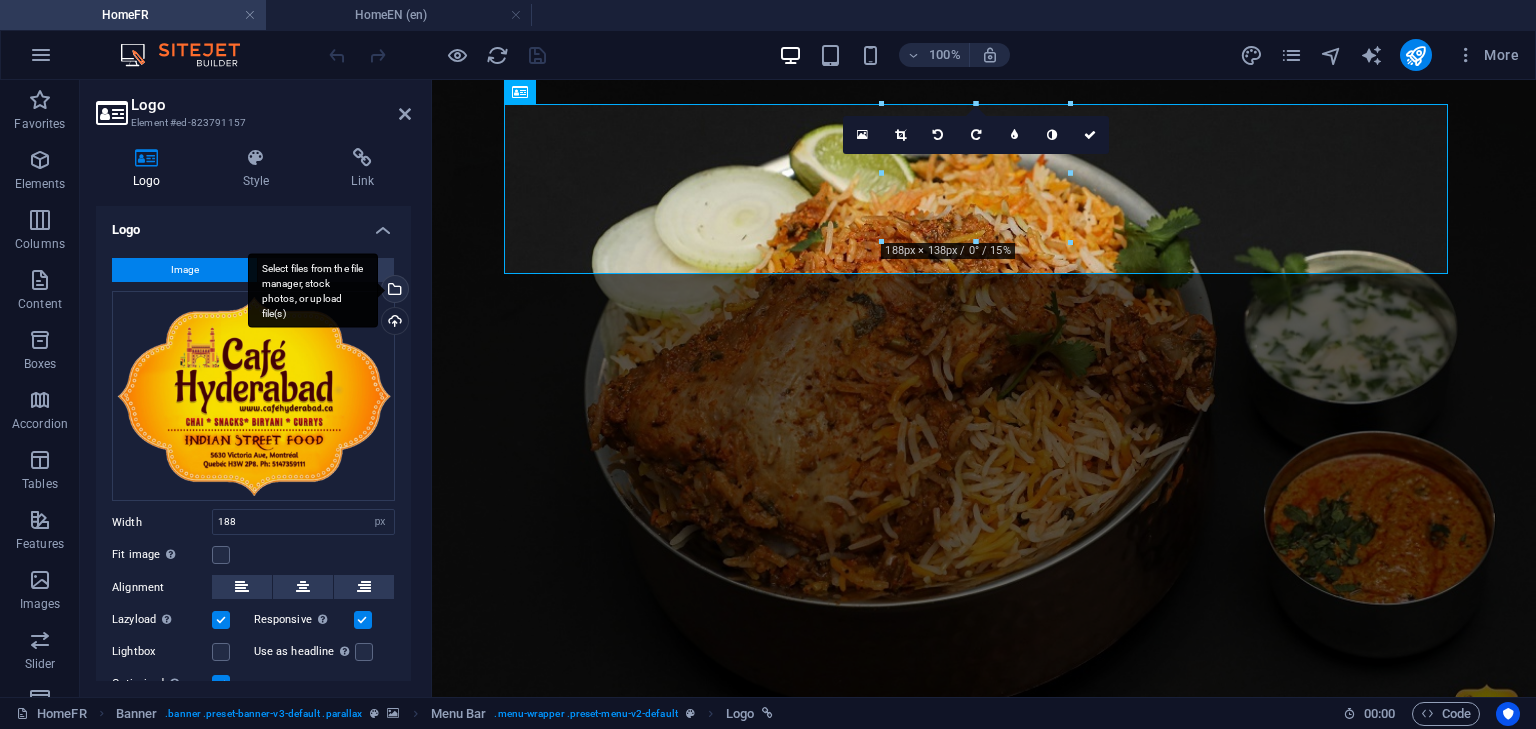 click on "Select files from the file manager, stock photos, or upload file(s)" at bounding box center [313, 290] 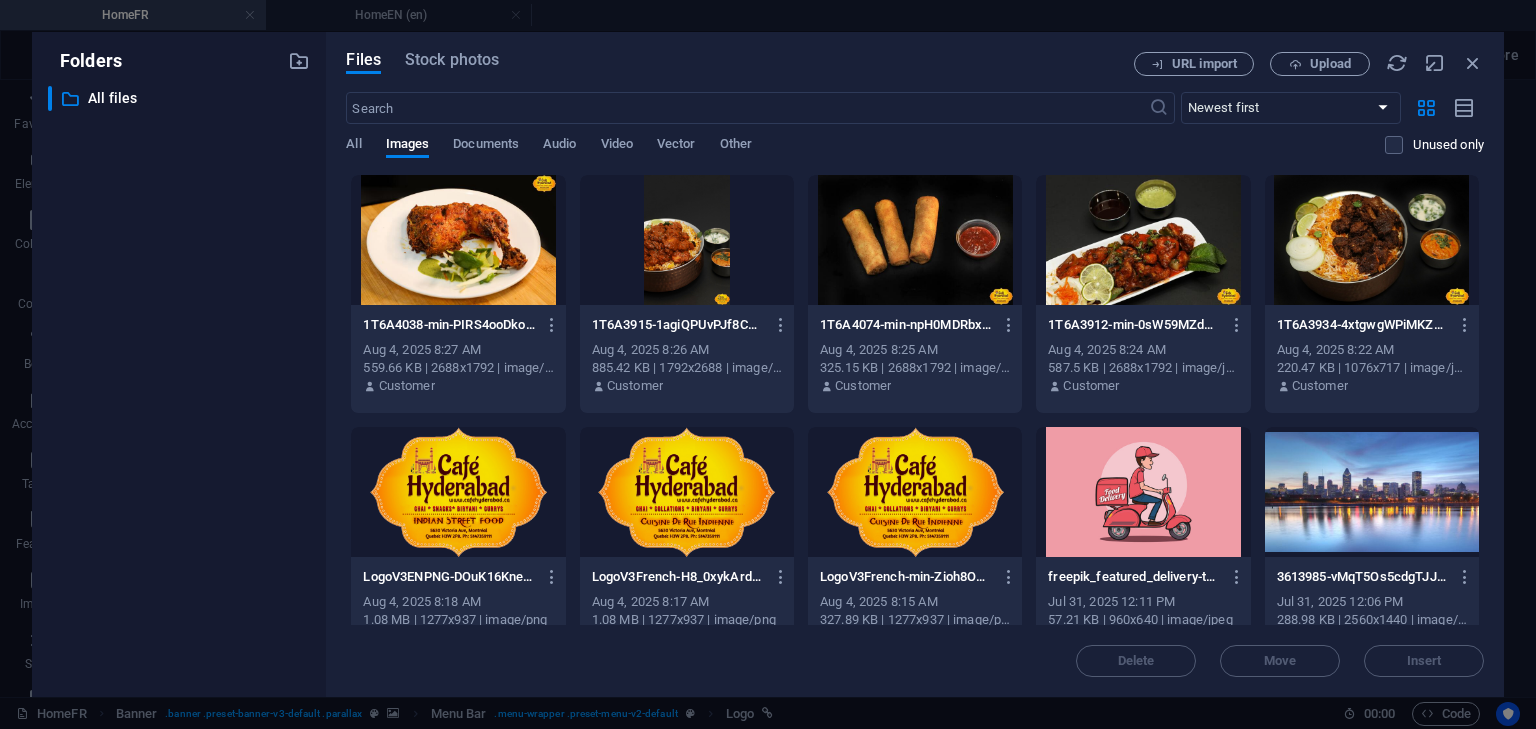 click at bounding box center (687, 492) 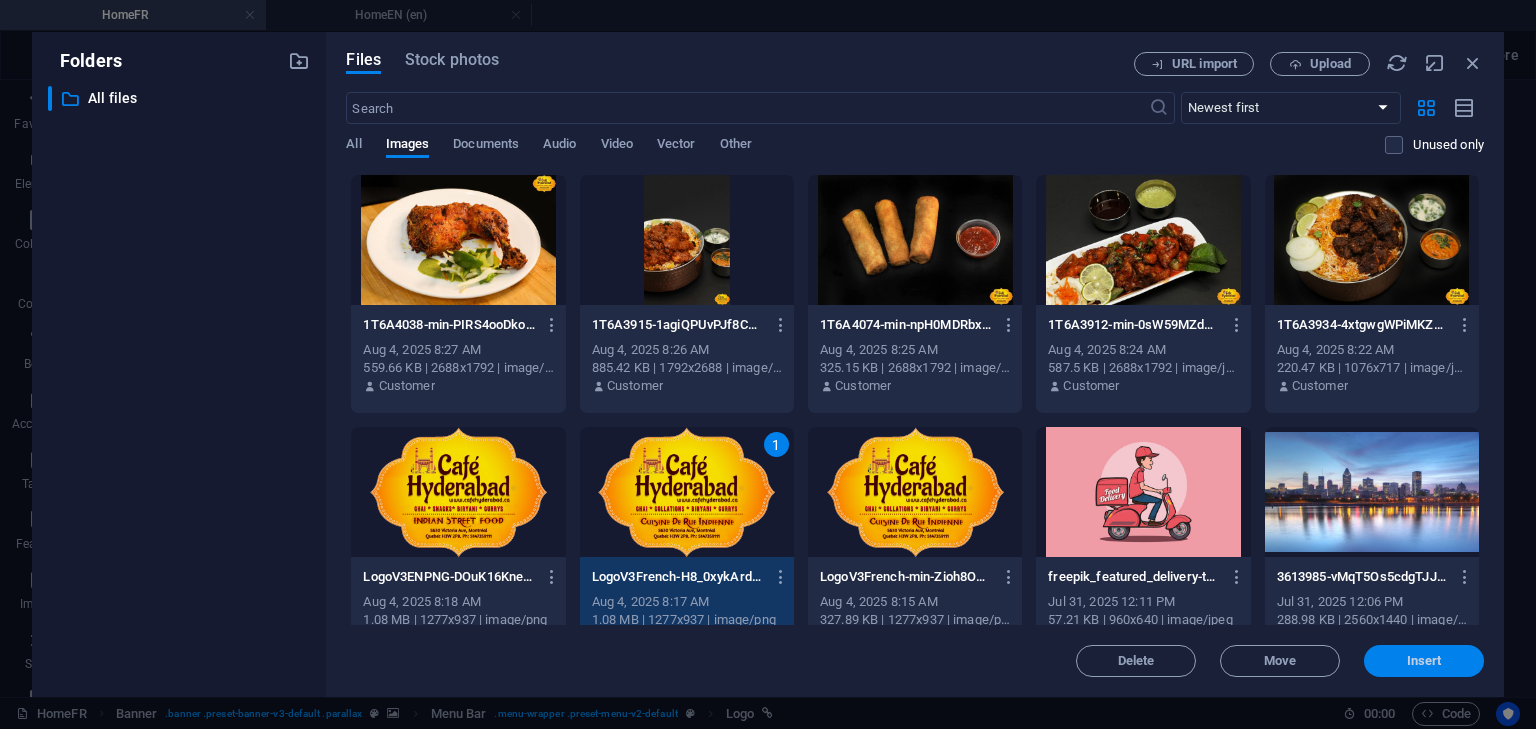 click on "Insert" at bounding box center [1424, 661] 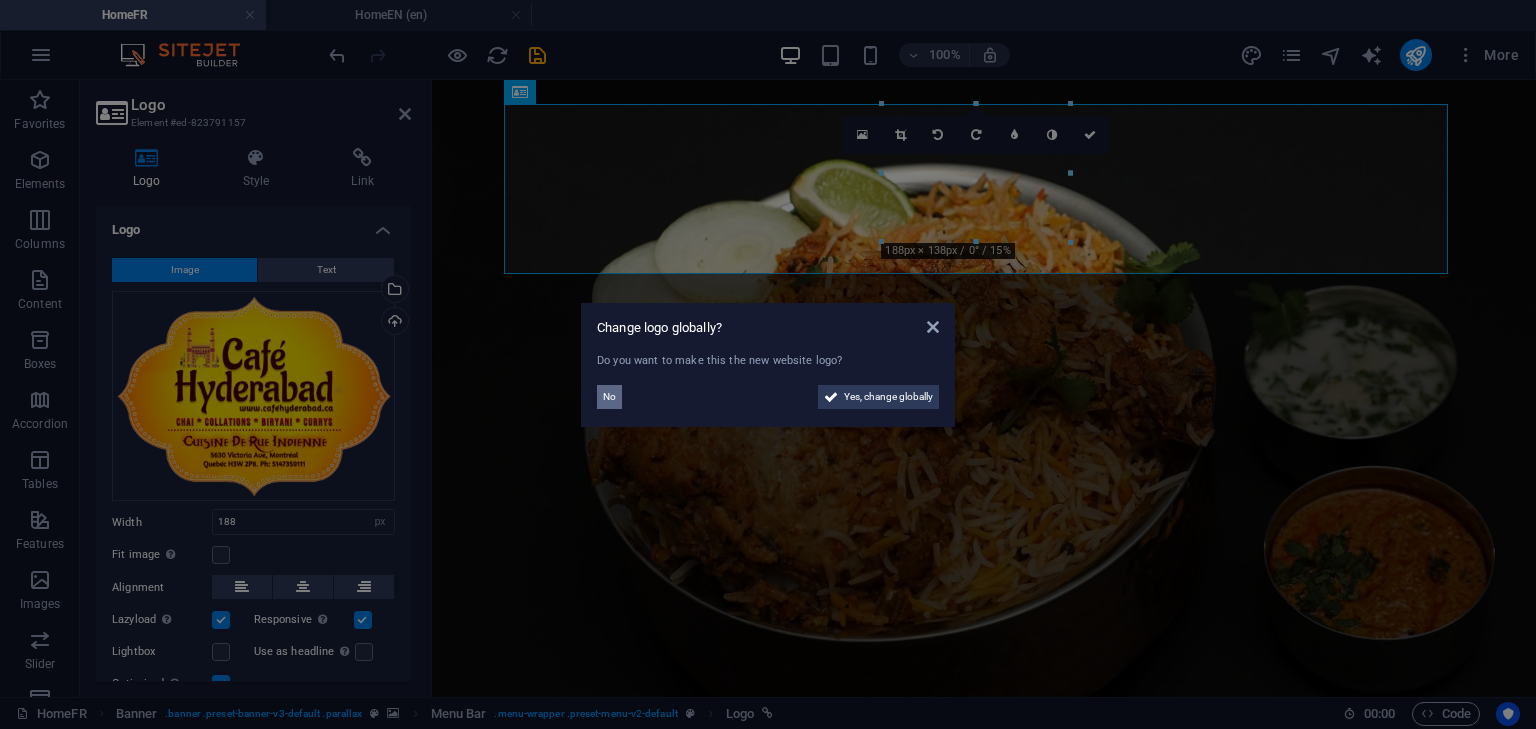 click on "No" at bounding box center (609, 397) 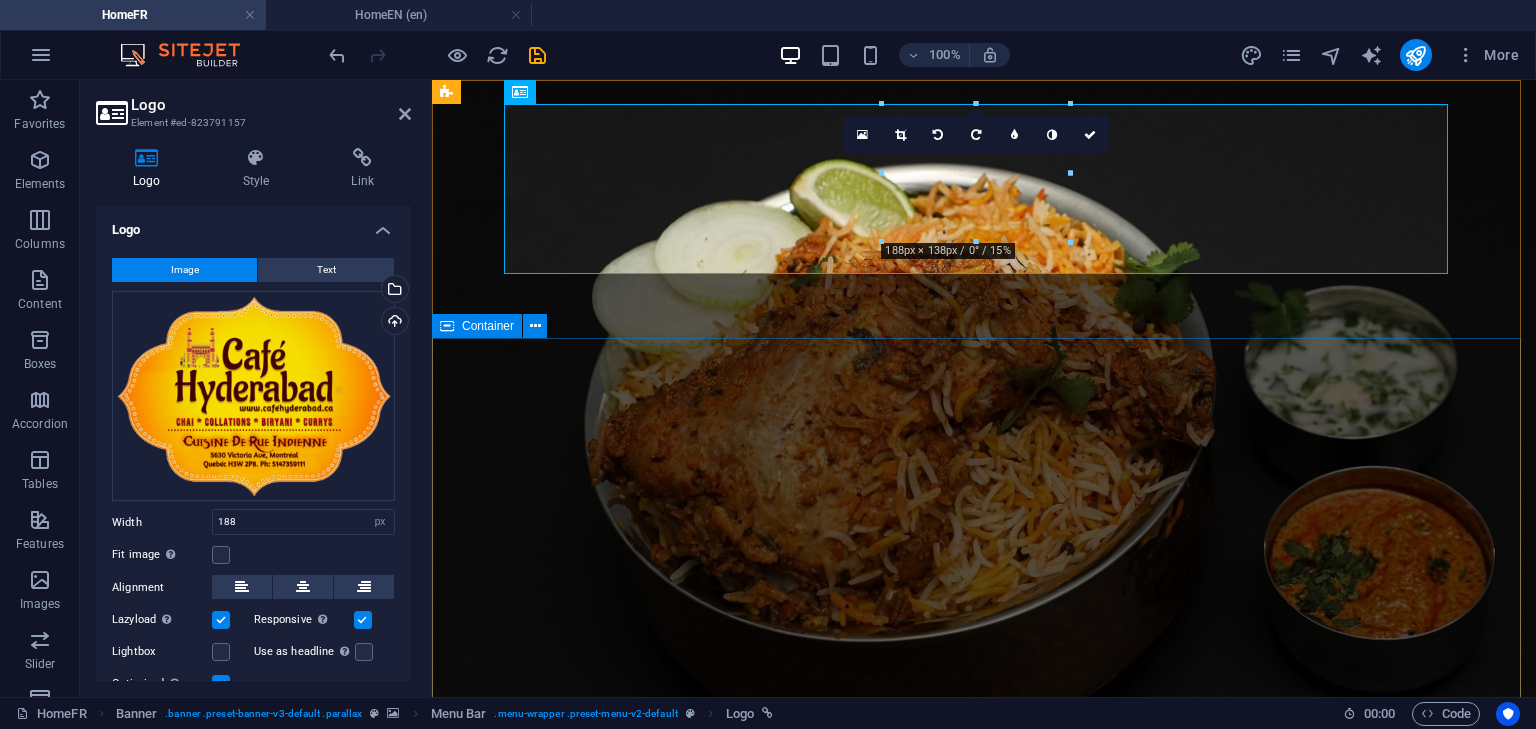 click on "Best Hyderabadi Biryani in Montreal Order now ­ [PHONE]" at bounding box center [984, 1274] 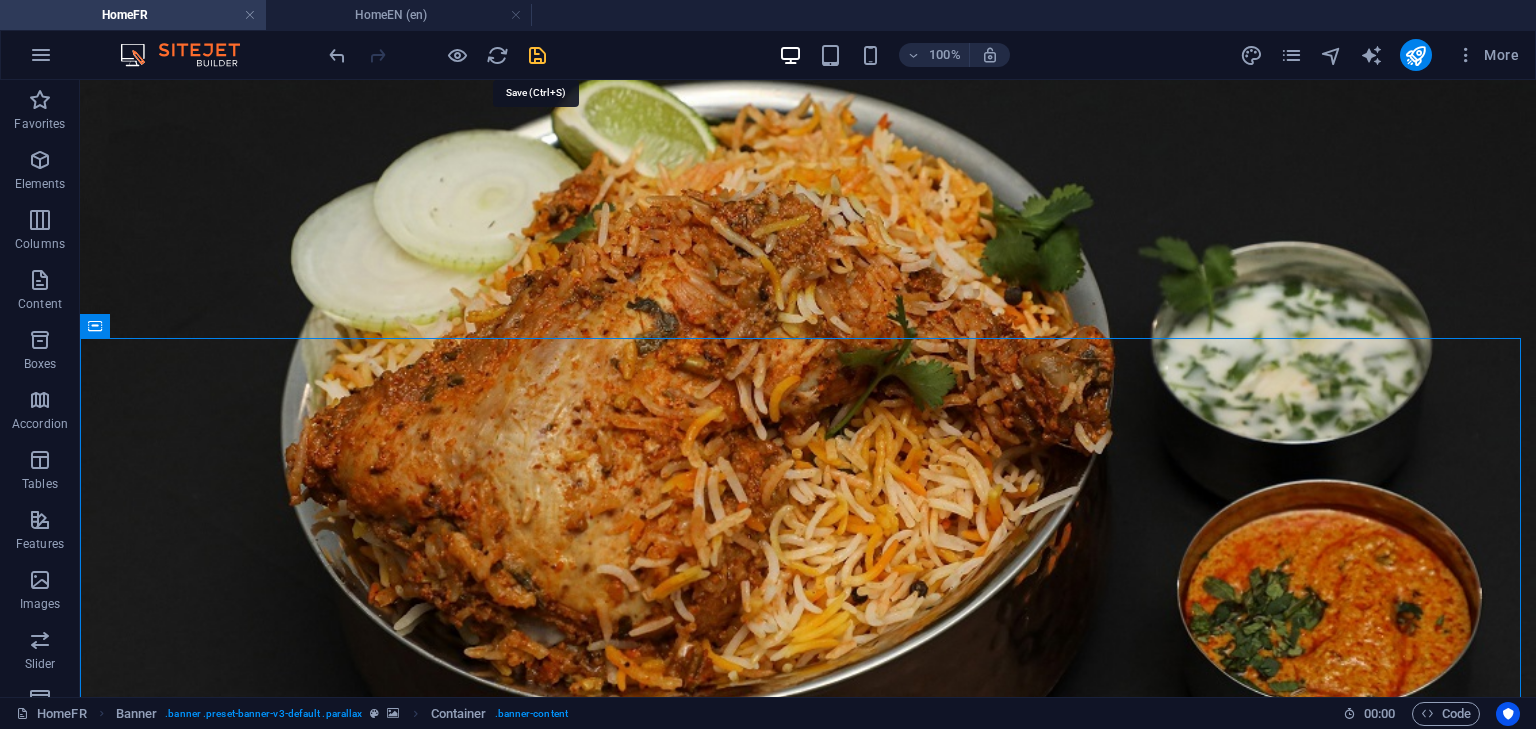 click at bounding box center (537, 55) 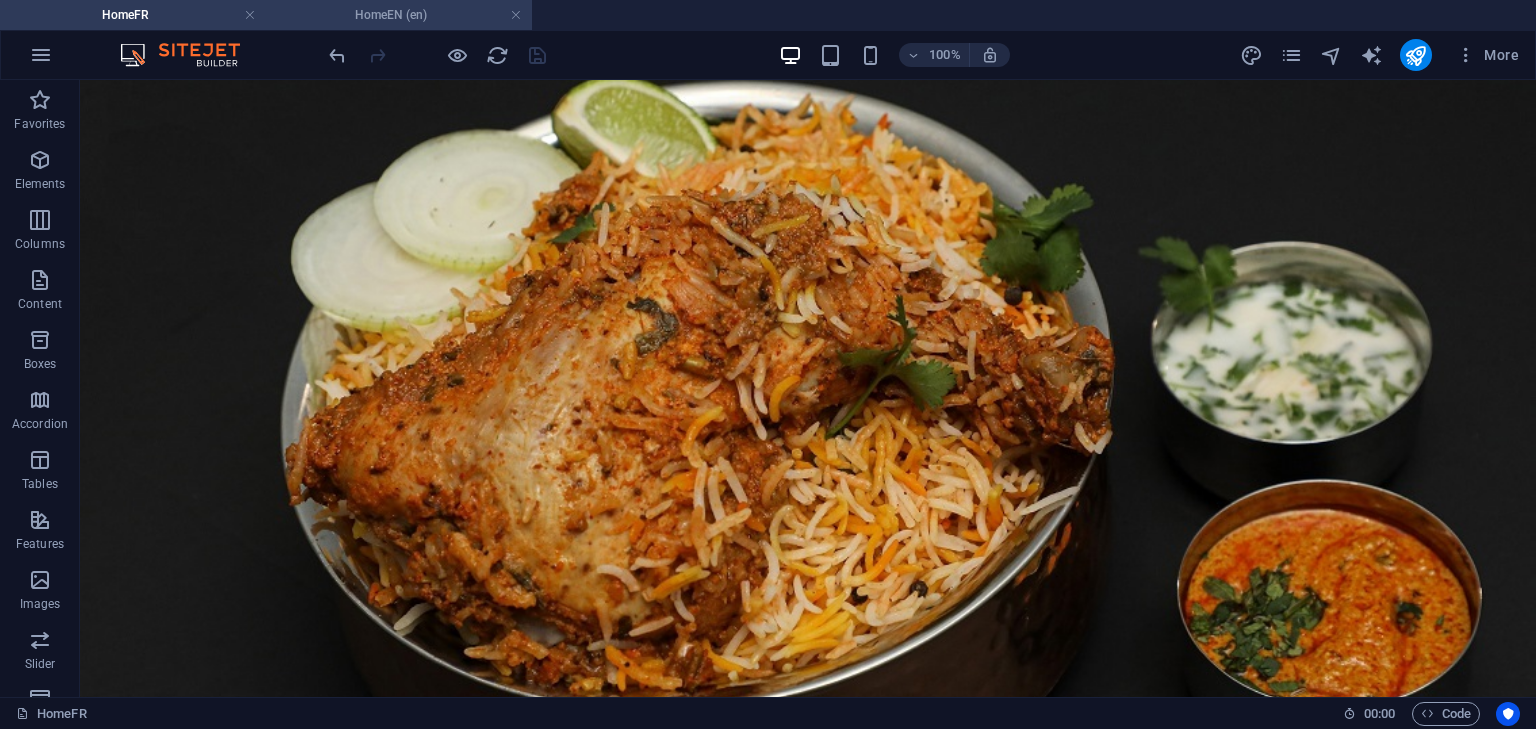 click on "HomeEN (en)" at bounding box center [399, 15] 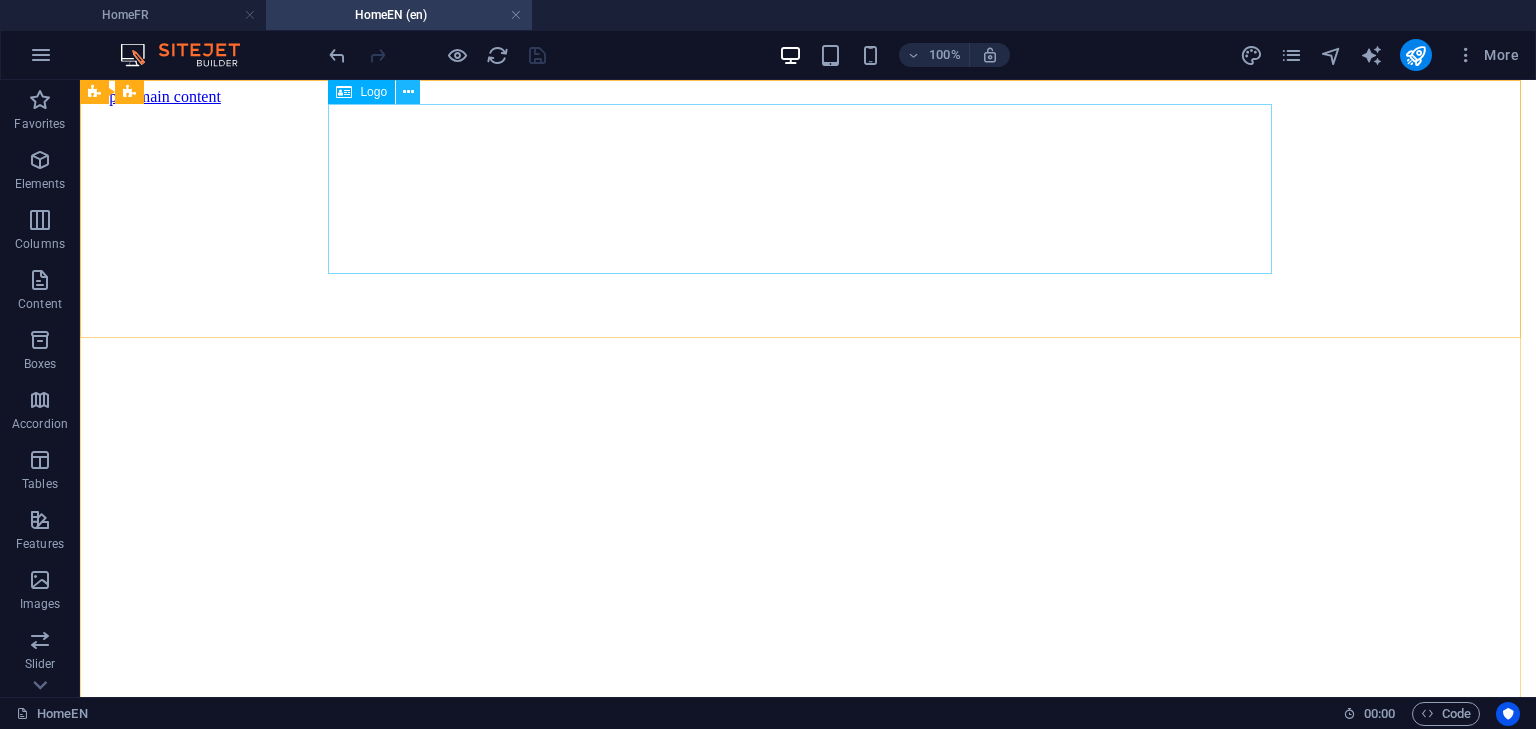 click at bounding box center (408, 92) 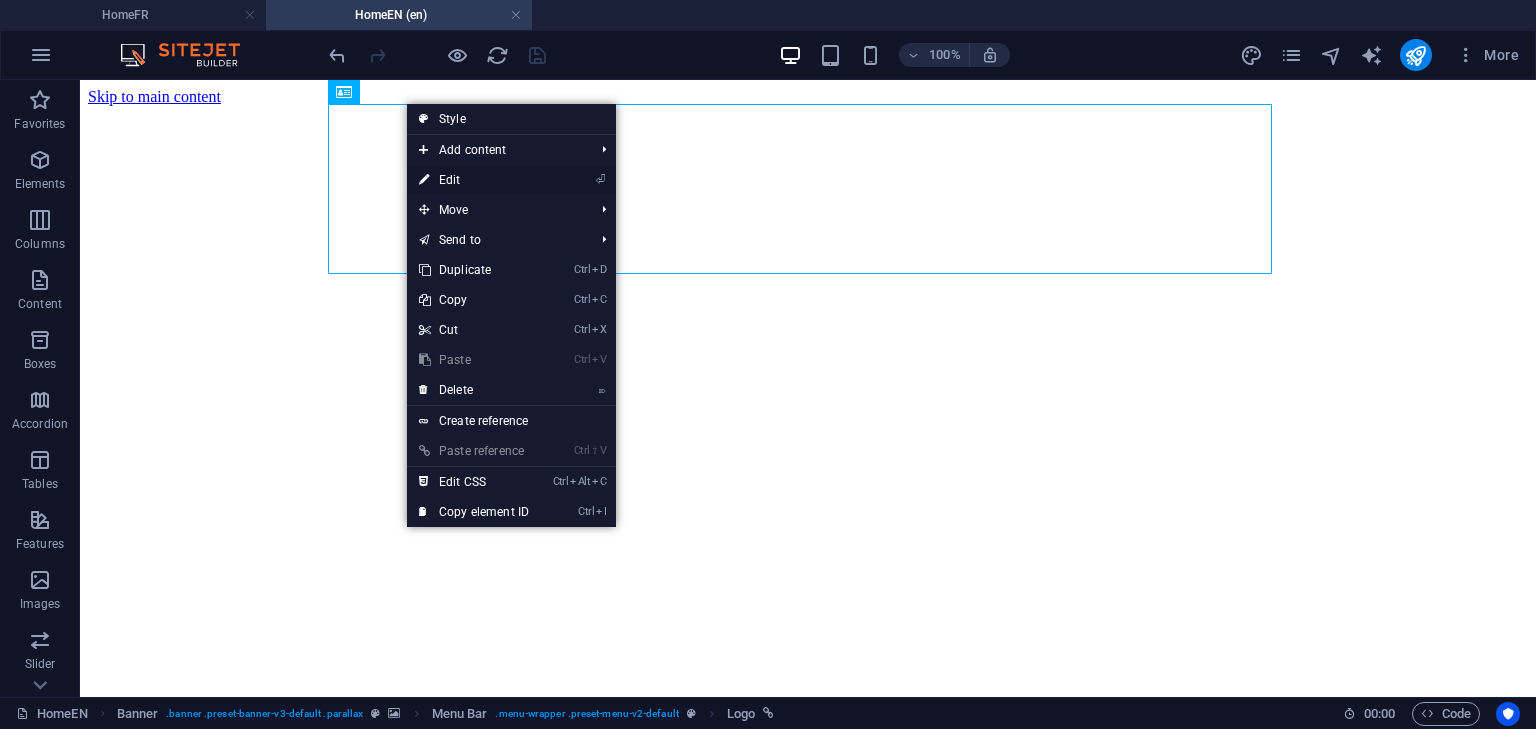 click on "⏎  Edit" at bounding box center [474, 180] 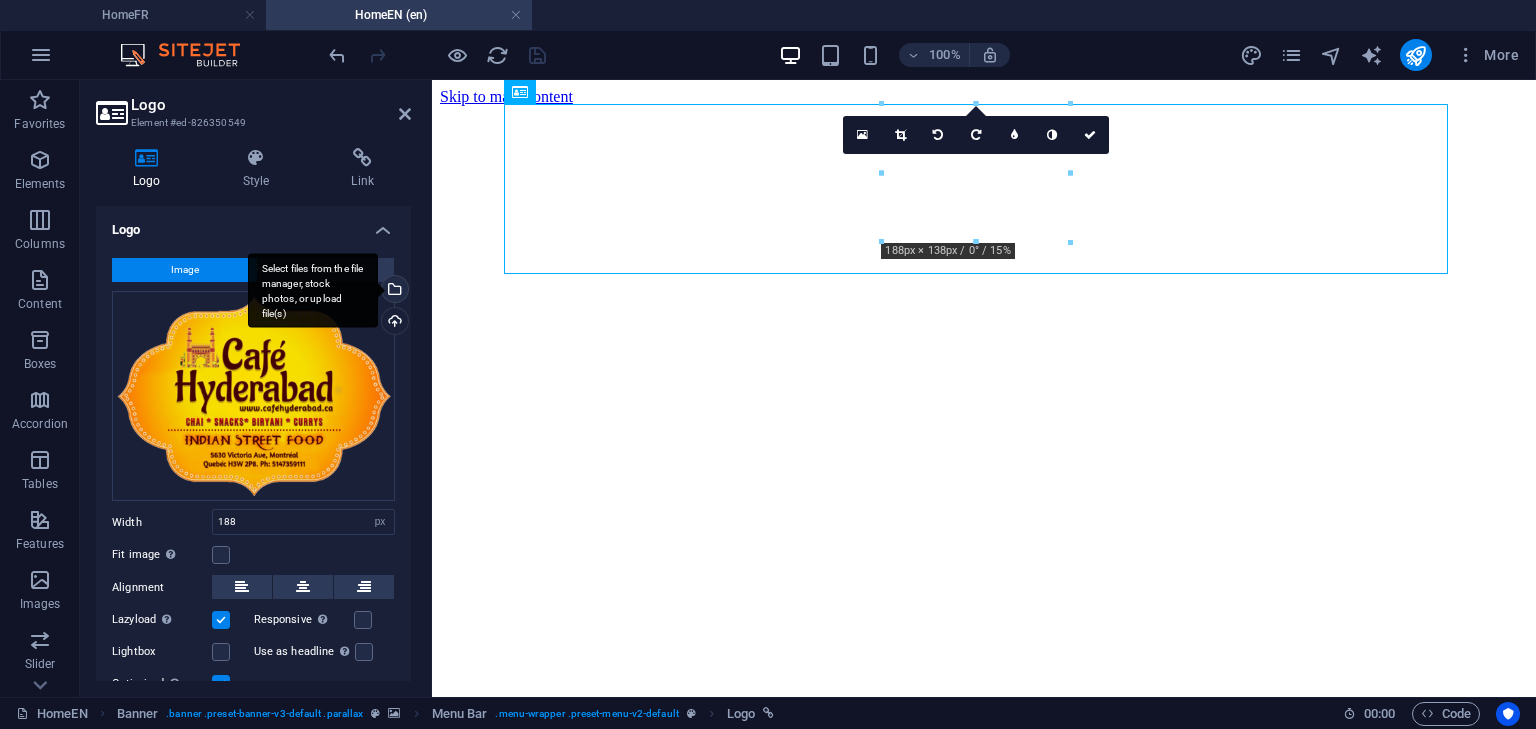 click on "Select files from the file manager, stock photos, or upload file(s)" at bounding box center [313, 290] 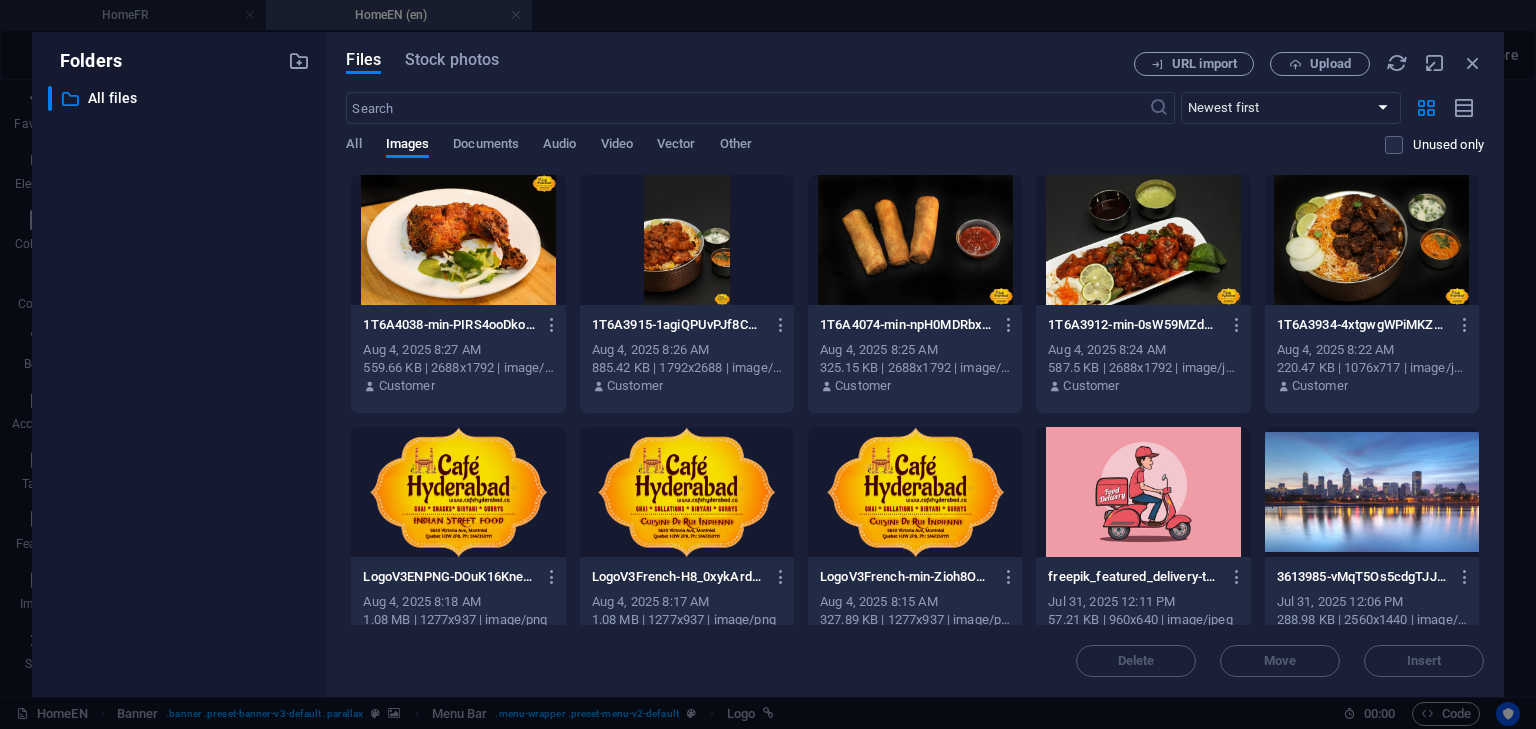 click at bounding box center [458, 492] 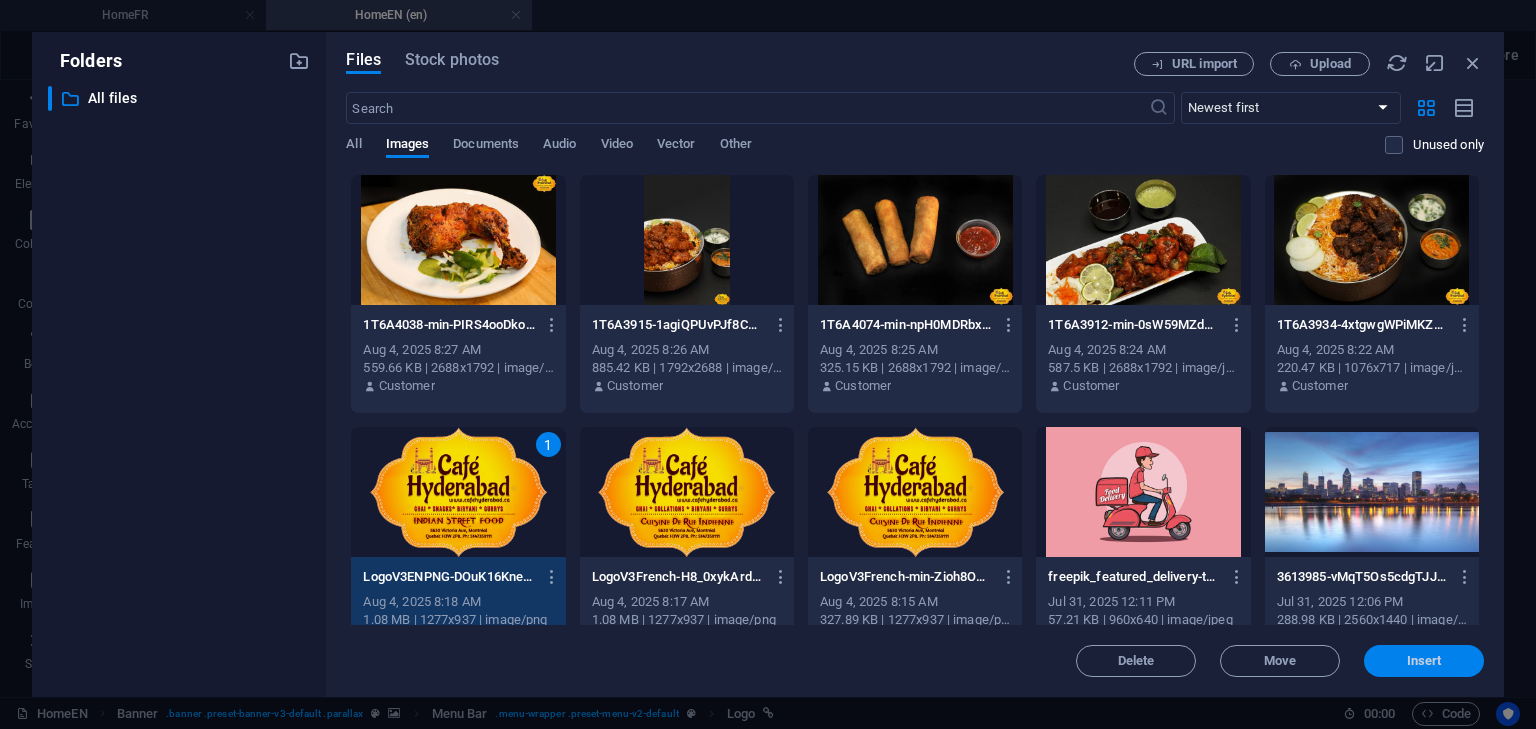 click on "Insert" at bounding box center [1424, 661] 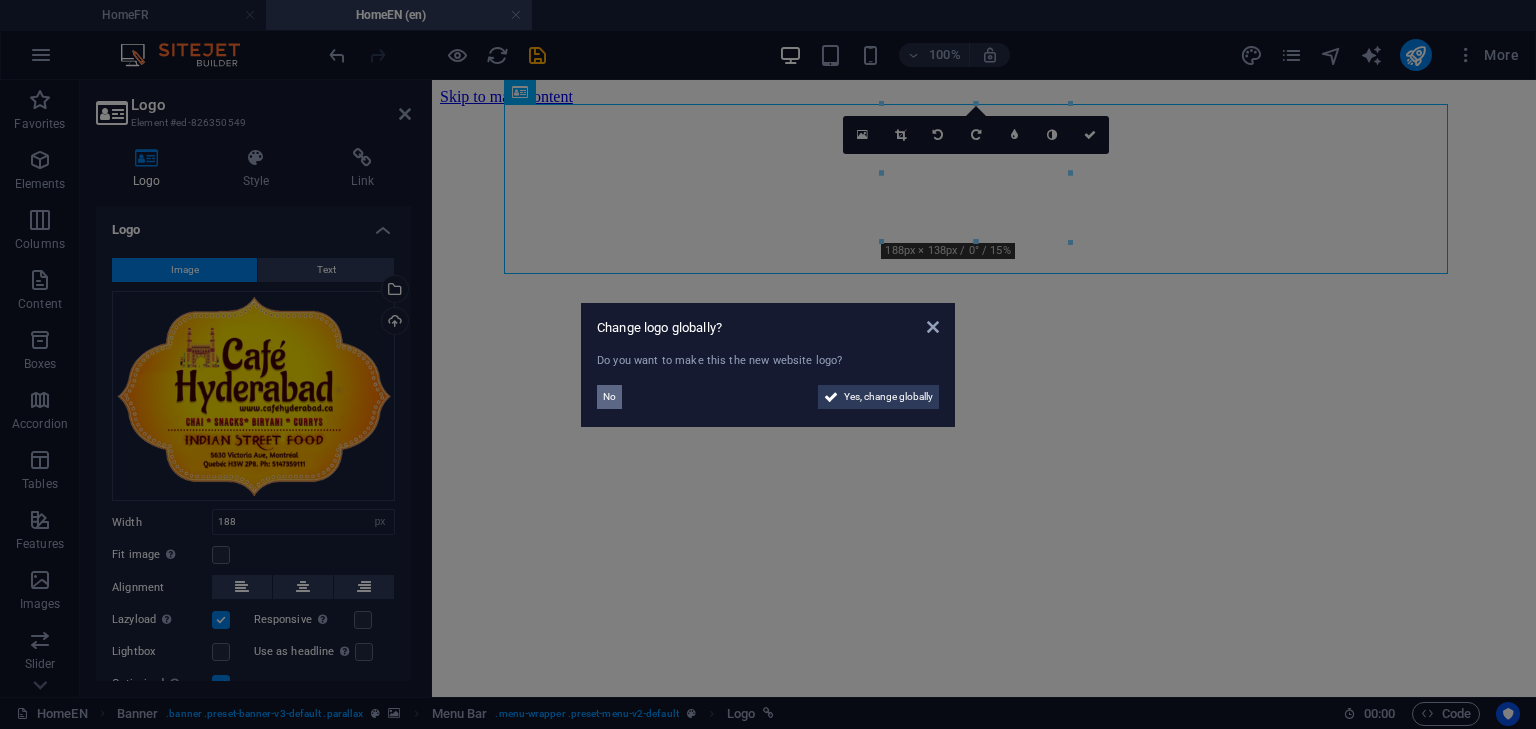 click on "No" at bounding box center [609, 397] 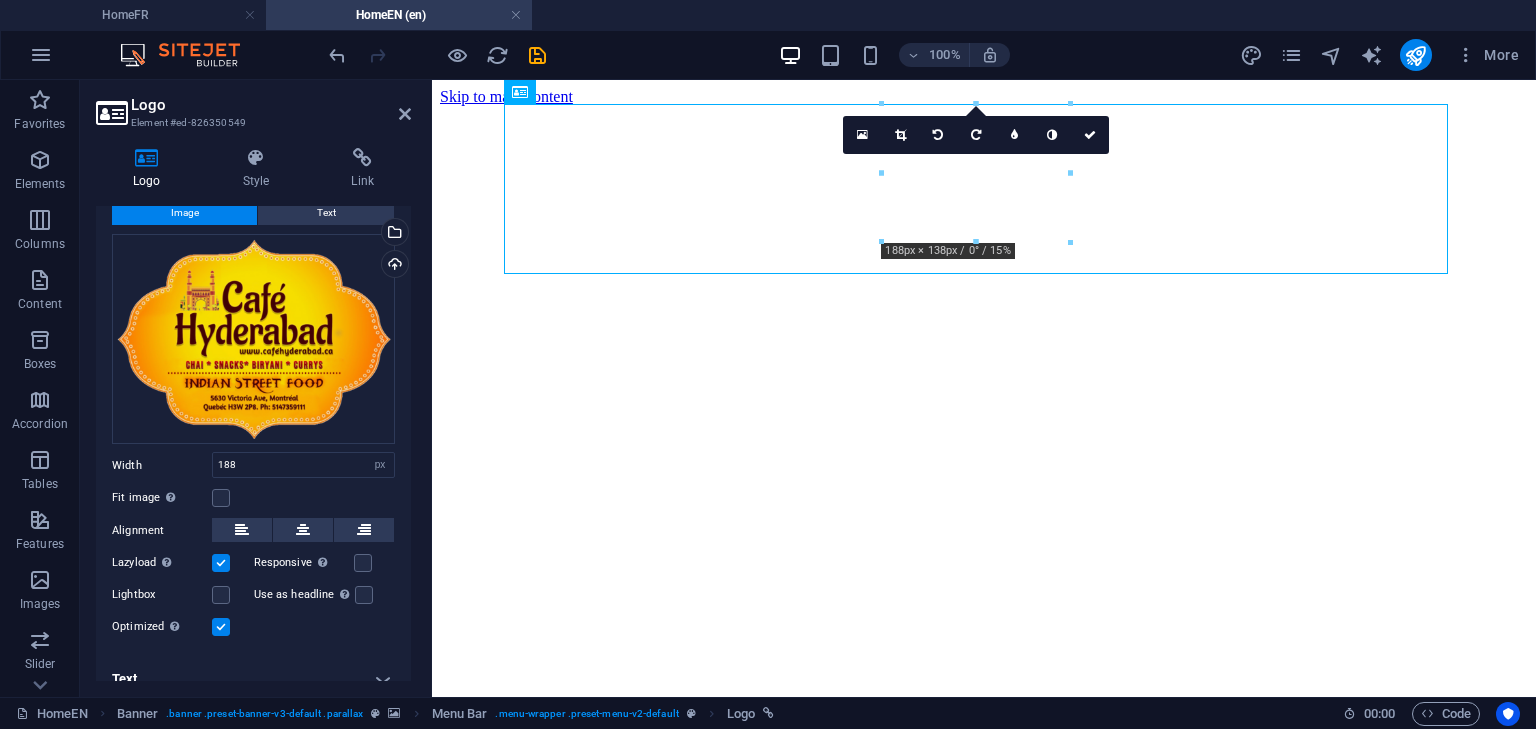 scroll, scrollTop: 76, scrollLeft: 0, axis: vertical 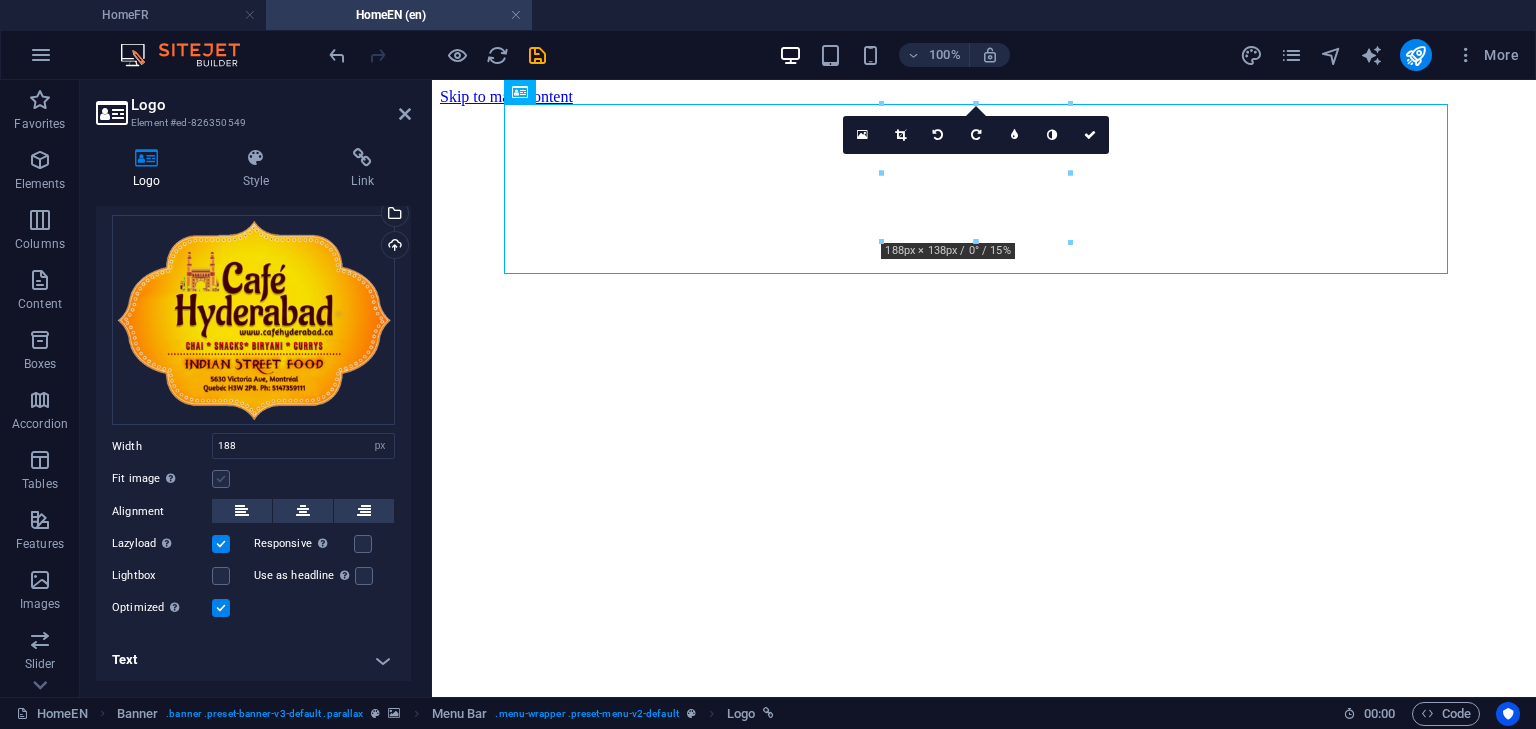 click at bounding box center [221, 479] 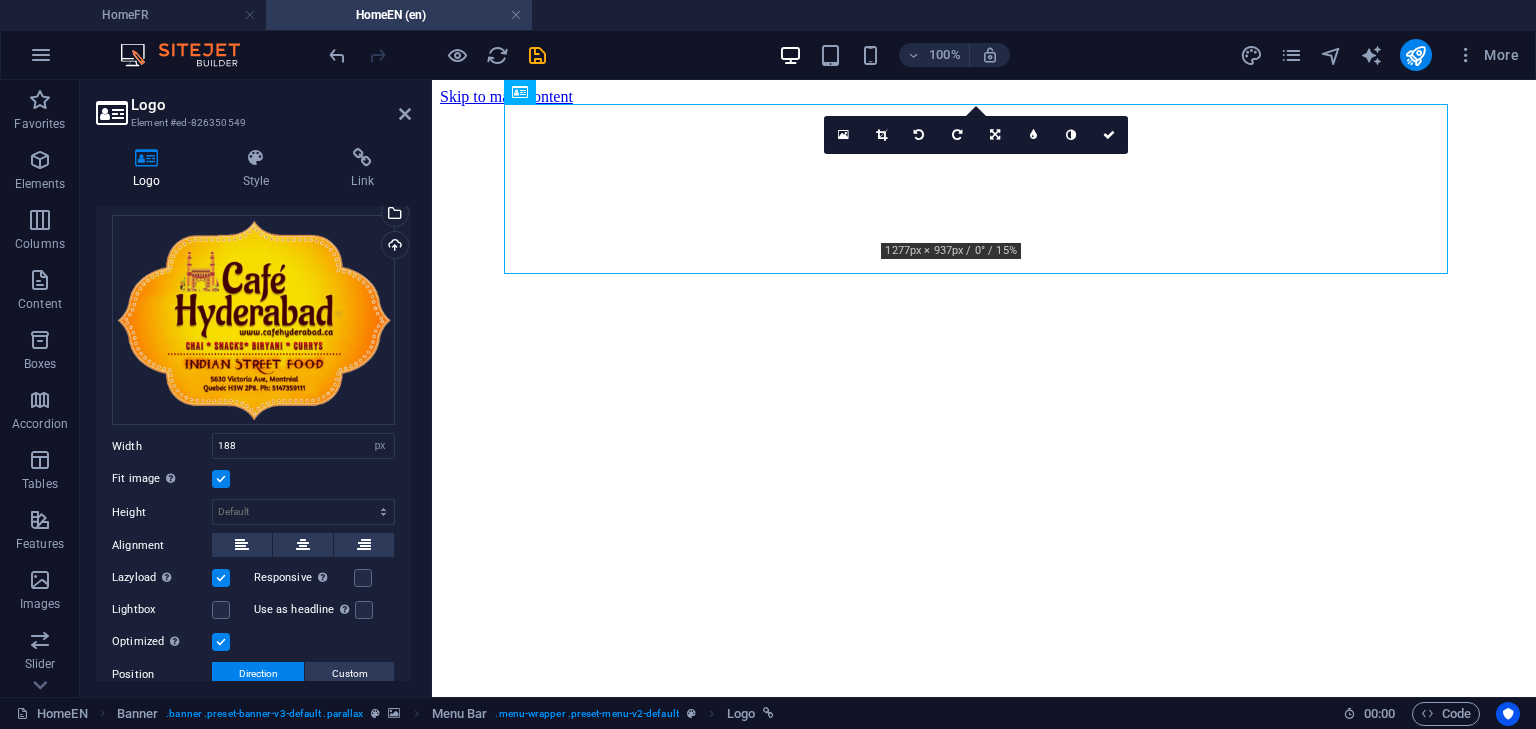 click at bounding box center [221, 479] 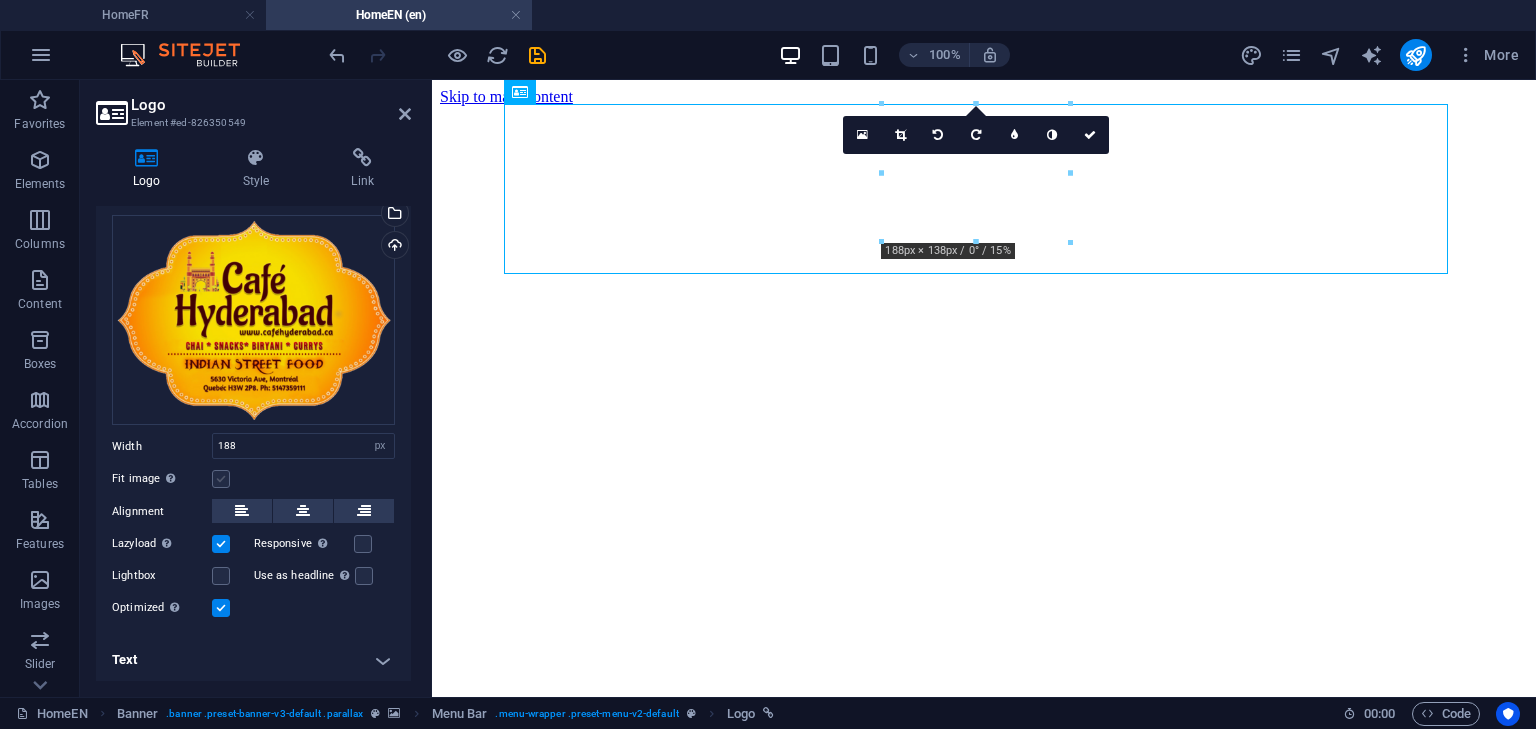 click at bounding box center [221, 479] 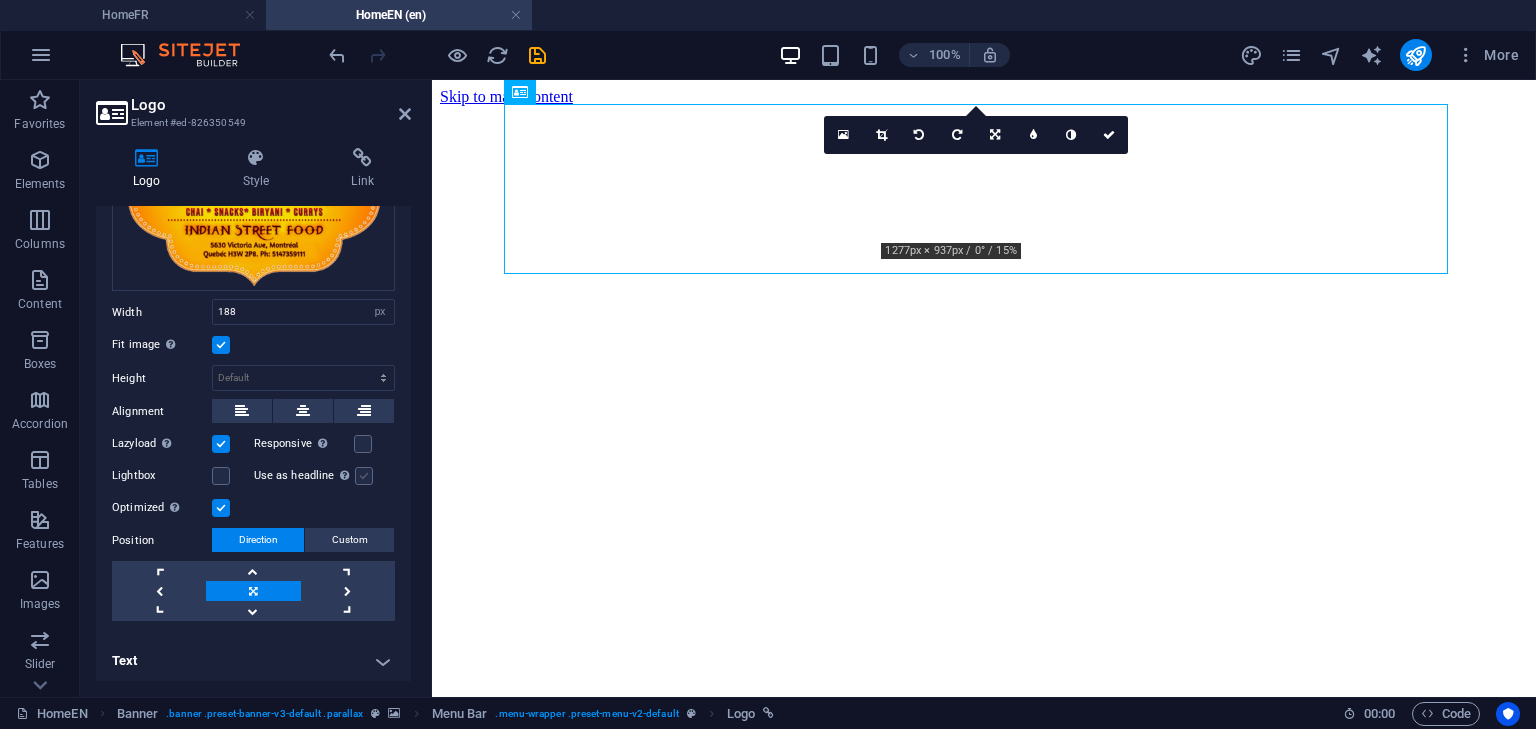 scroll, scrollTop: 0, scrollLeft: 0, axis: both 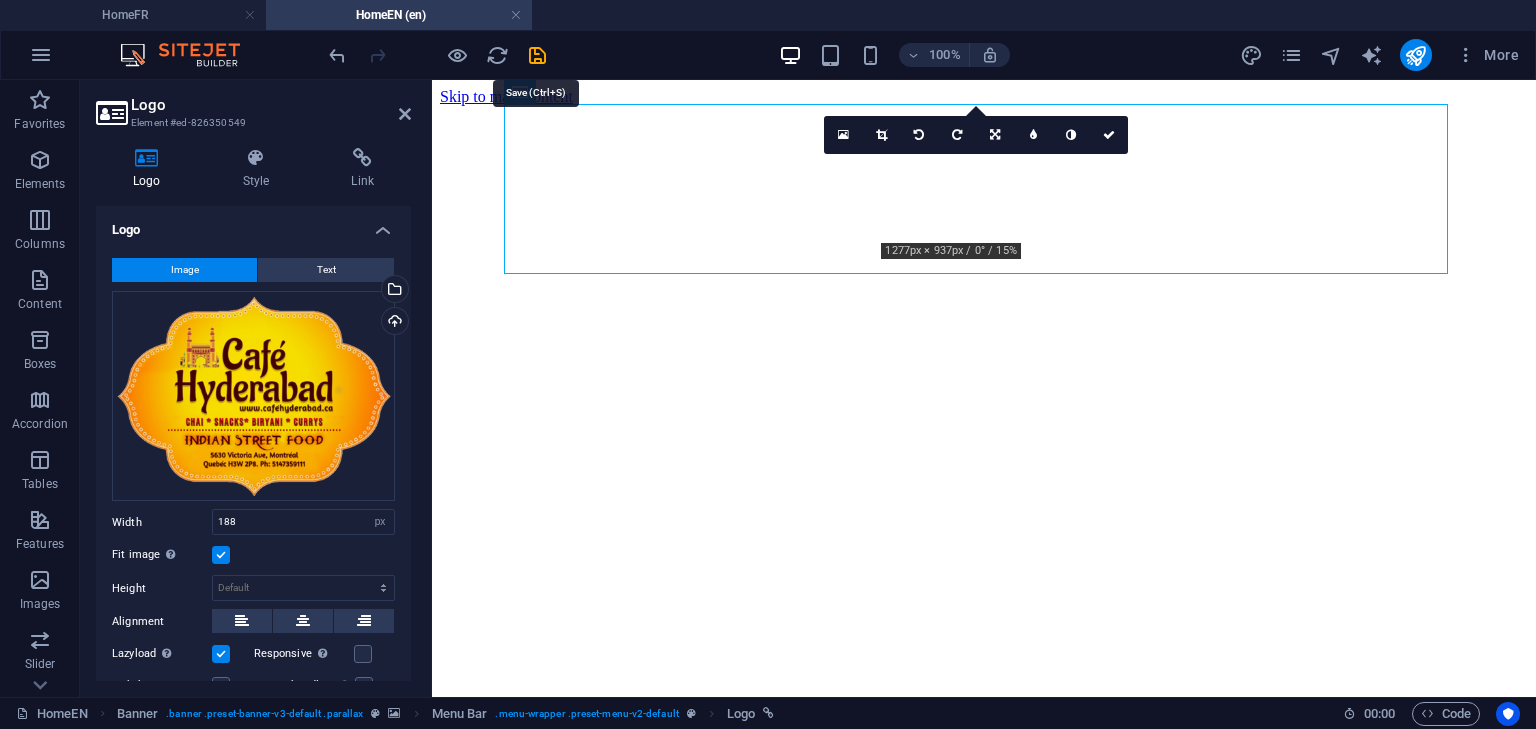 click at bounding box center [537, 55] 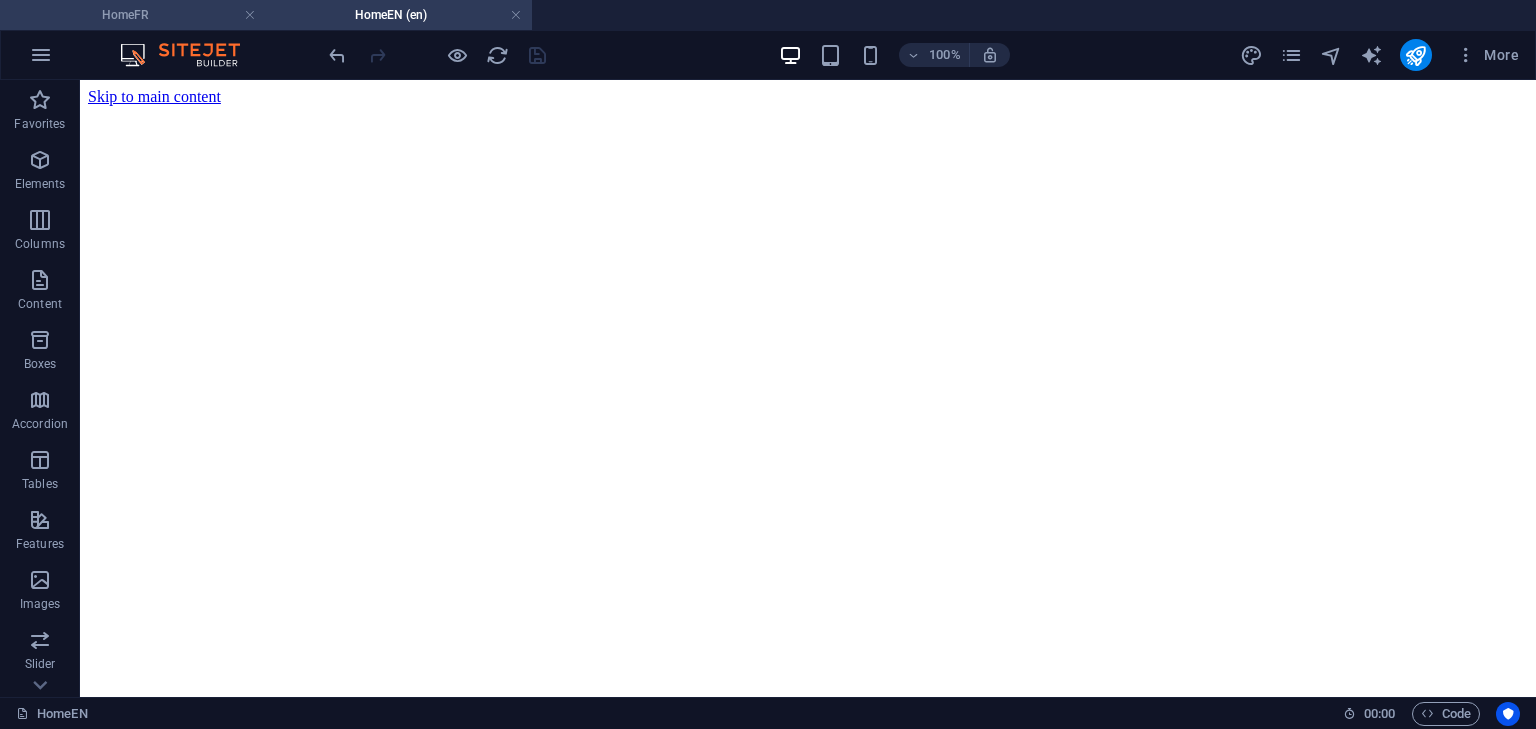 click on "HomeFR" at bounding box center (133, 15) 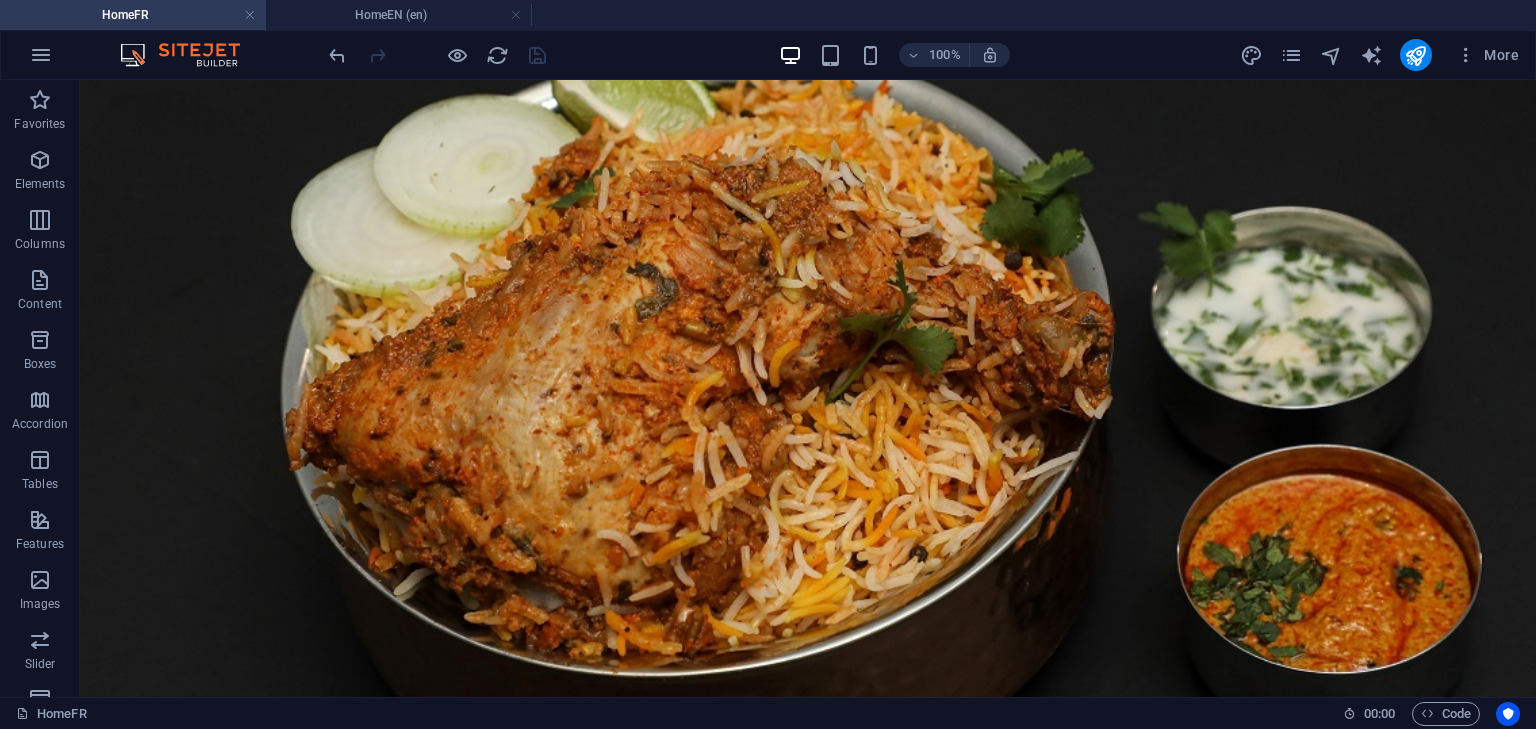 drag, startPoint x: 390, startPoint y: 17, endPoint x: 358, endPoint y: 55, distance: 49.67897 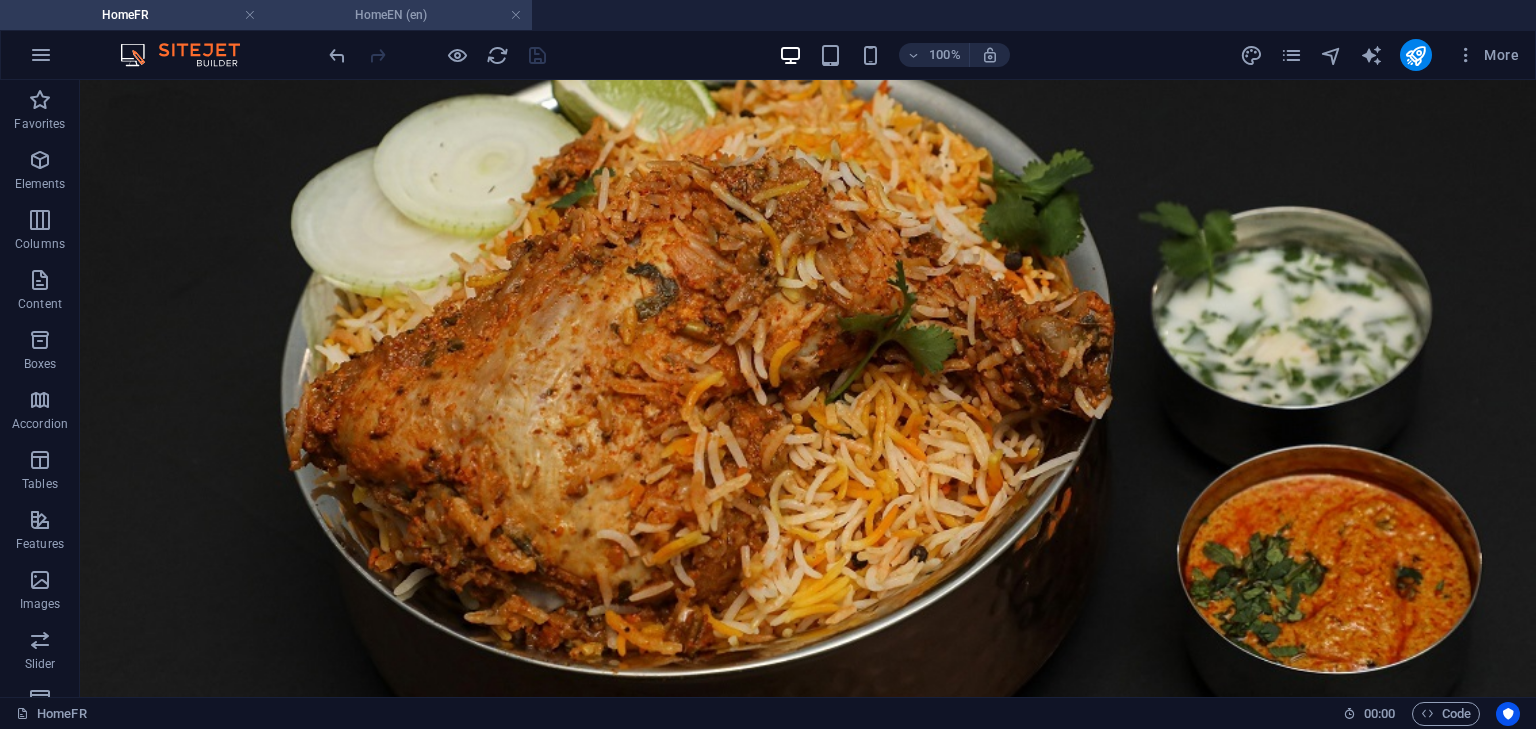 click on "HomeEN (en)" at bounding box center (399, 15) 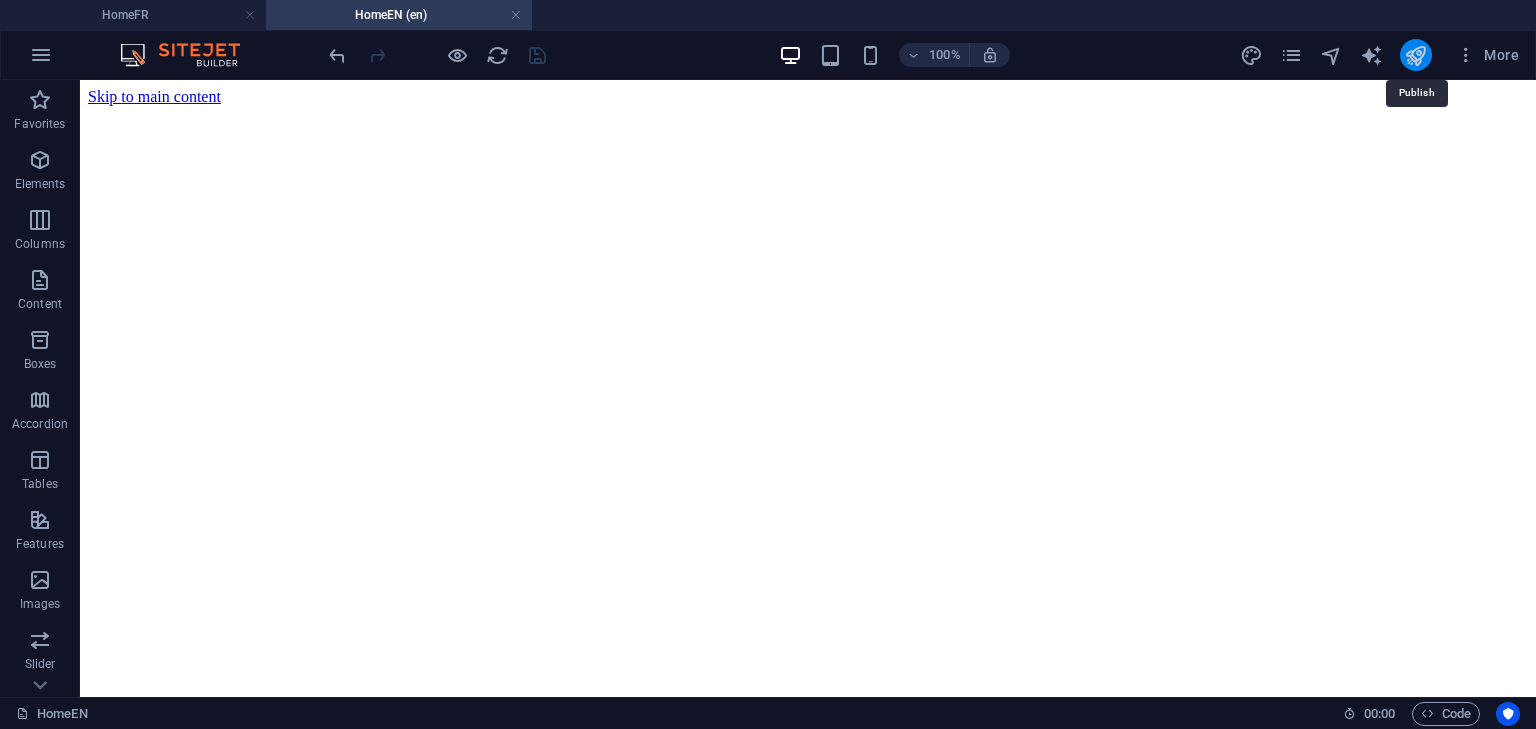 click at bounding box center (1415, 55) 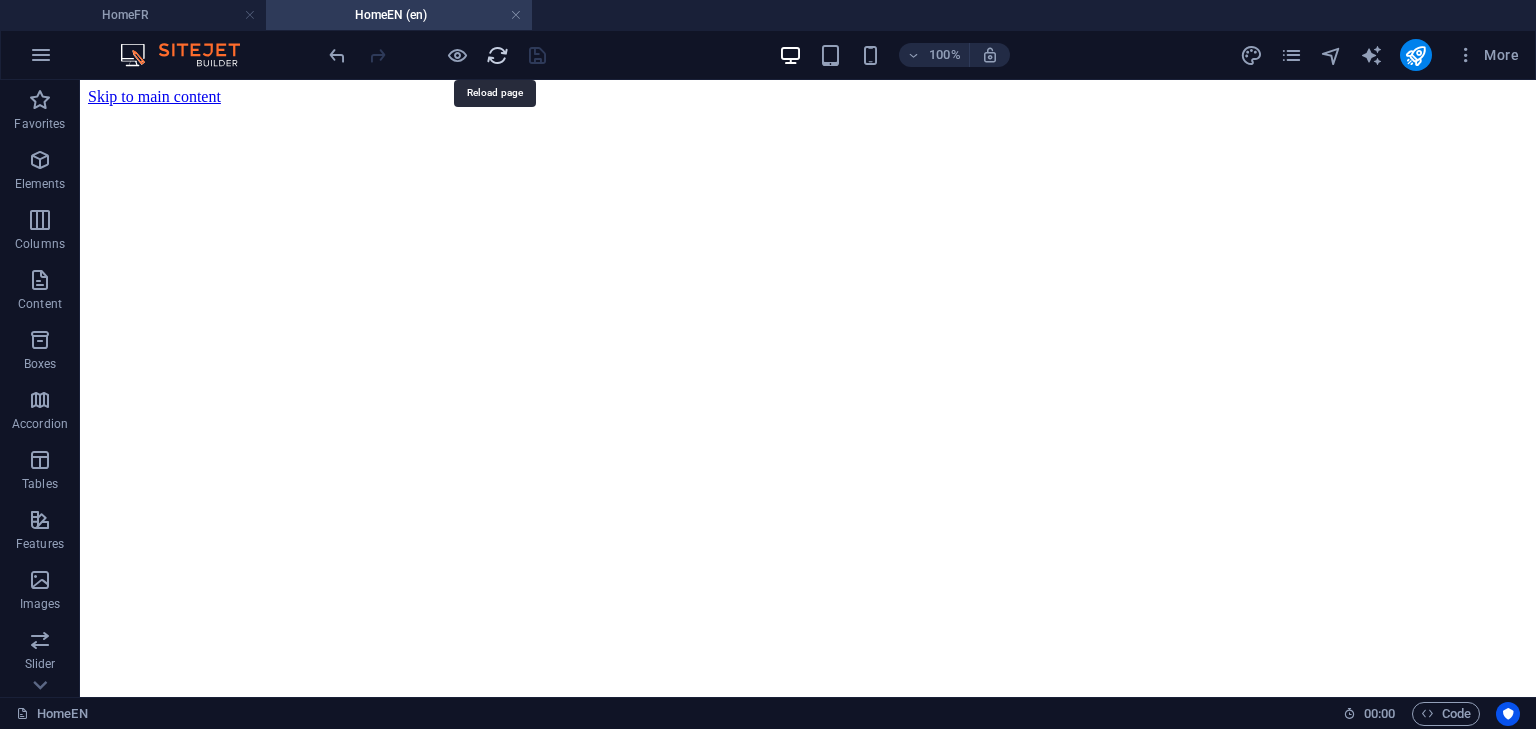 click at bounding box center [497, 55] 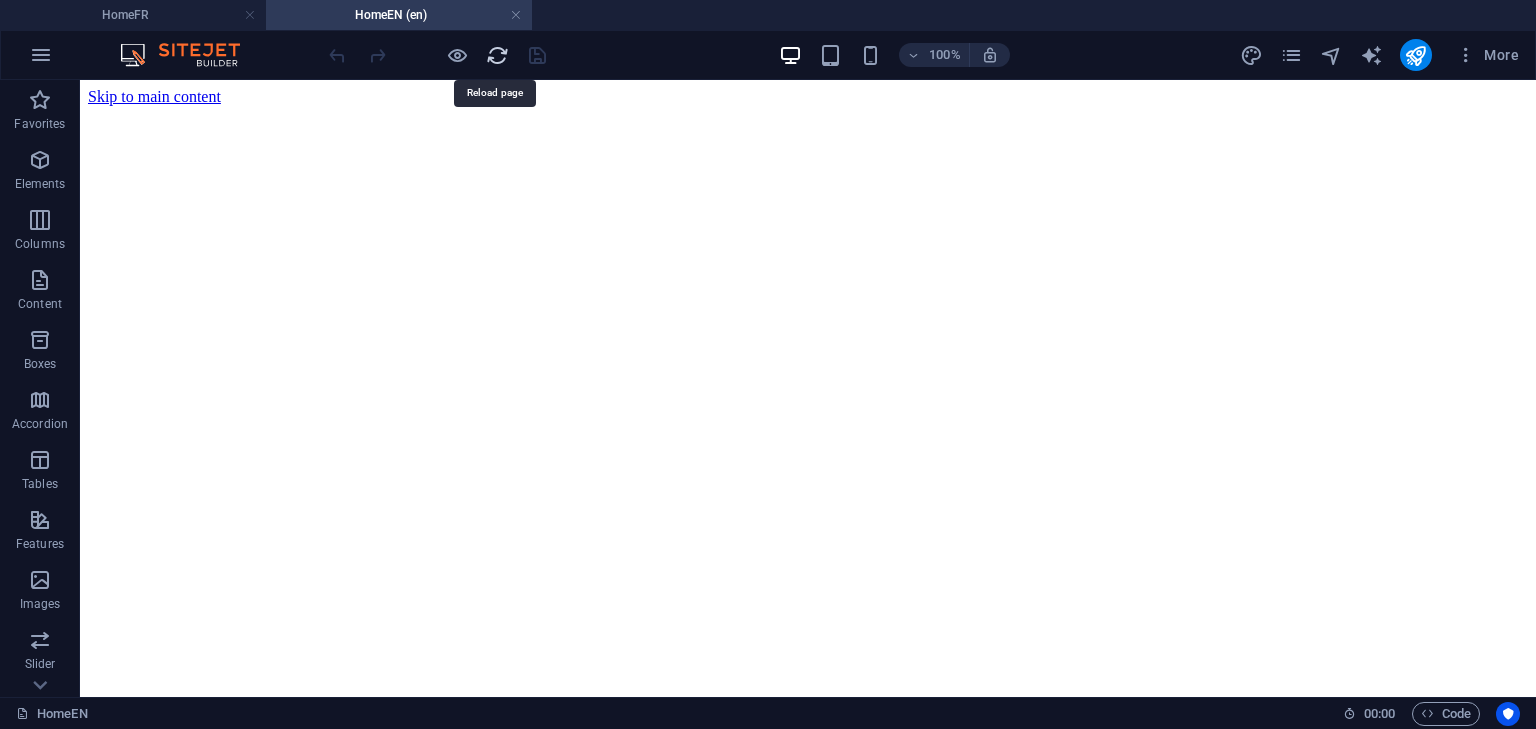 scroll, scrollTop: 0, scrollLeft: 0, axis: both 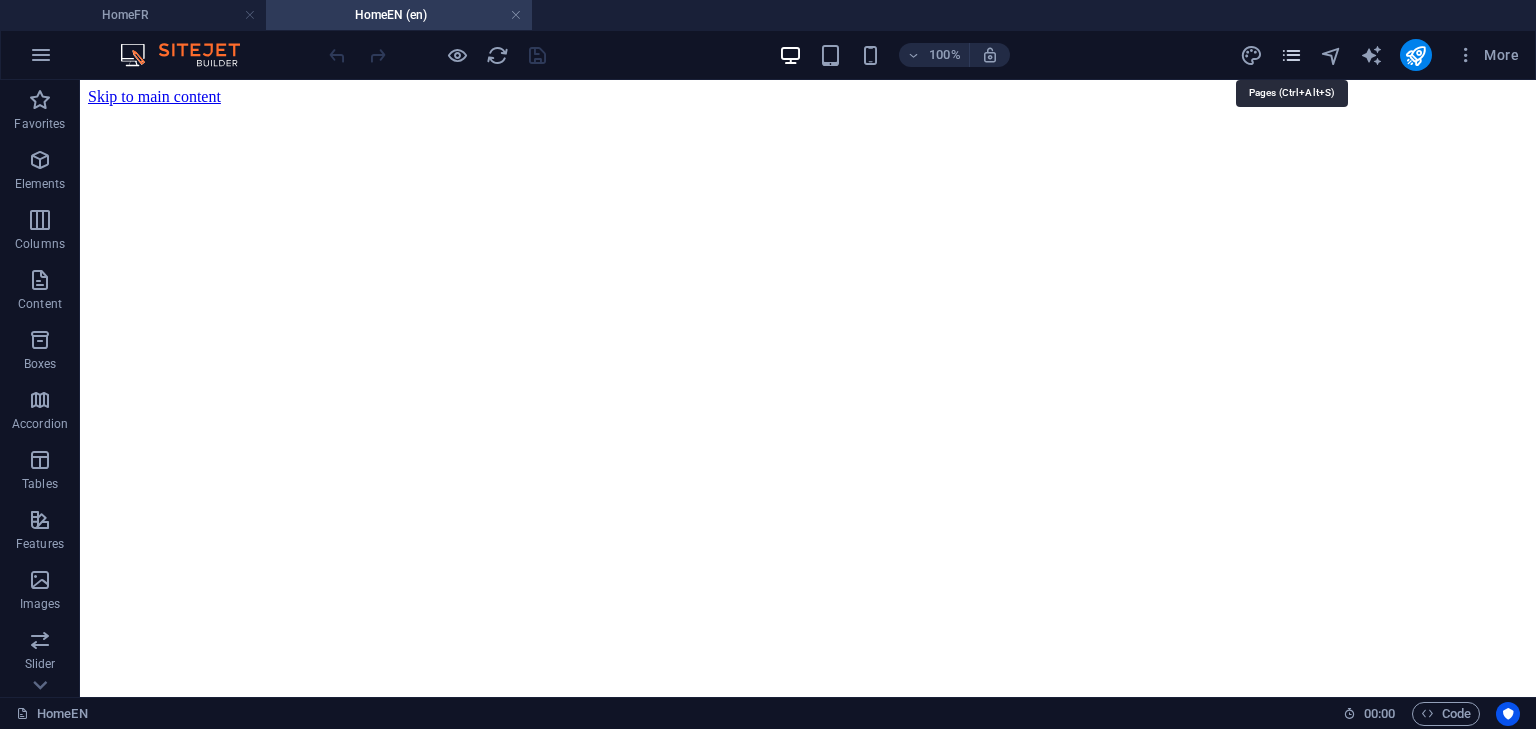click at bounding box center [1291, 55] 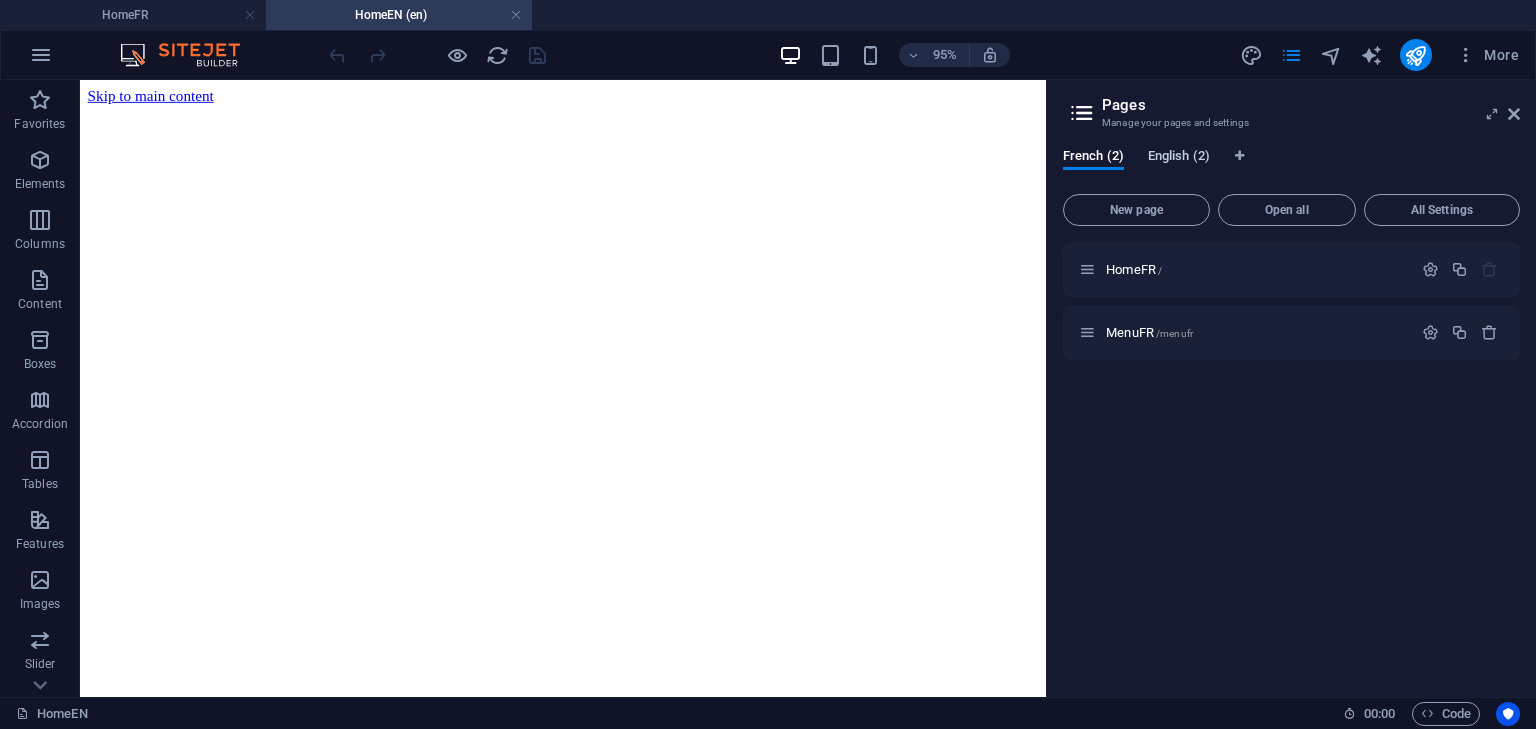 click on "English (2)" at bounding box center [1179, 158] 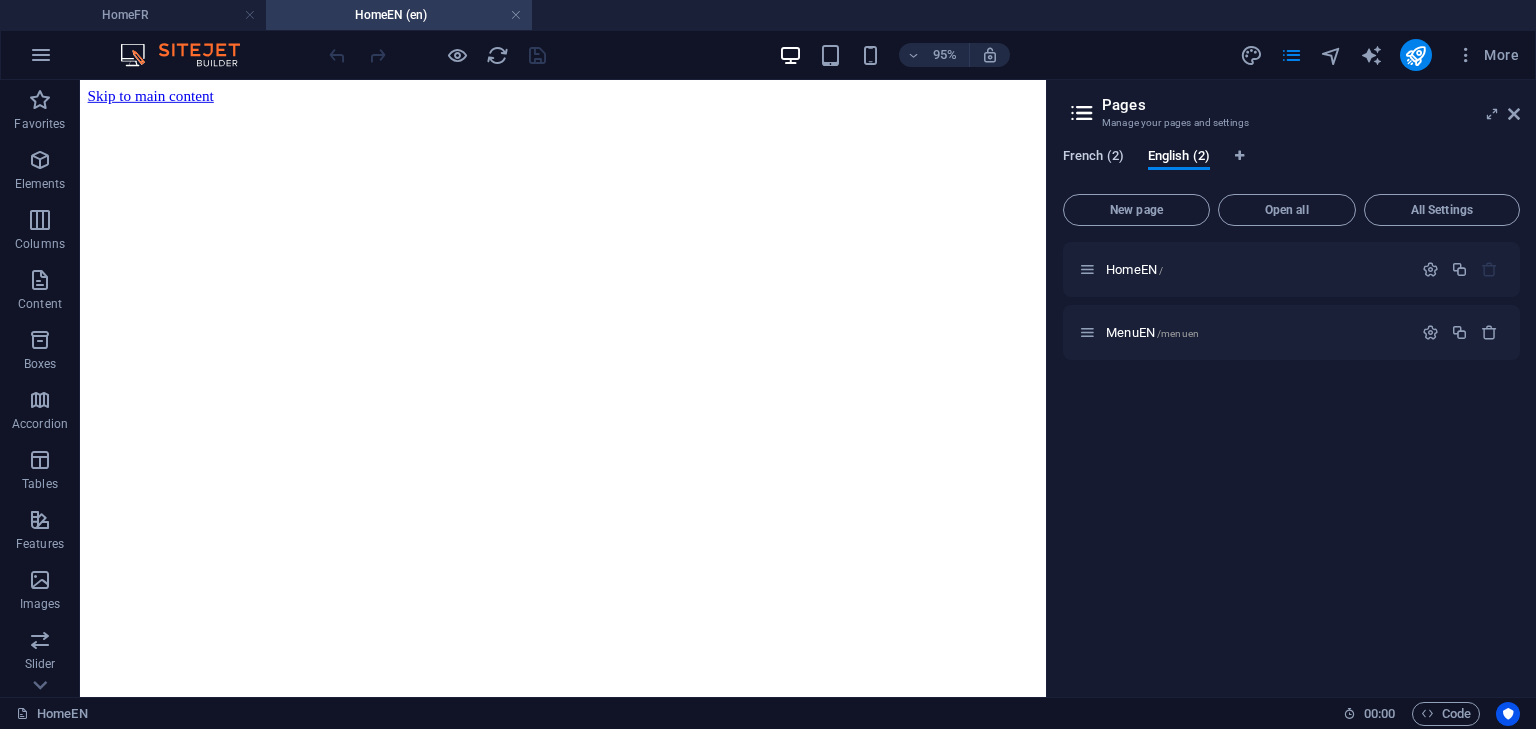 click on "French (2)" at bounding box center (1093, 158) 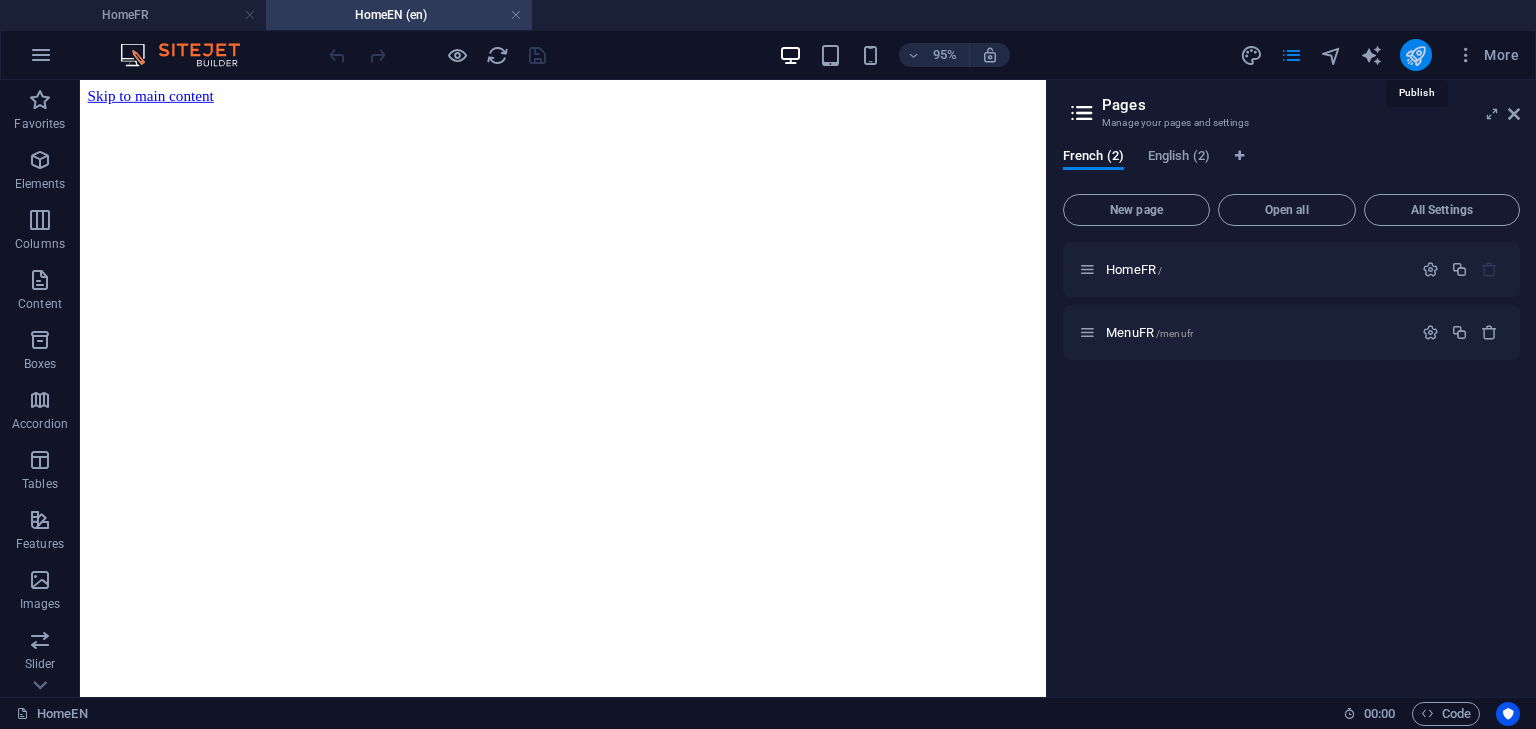 click at bounding box center (1415, 55) 